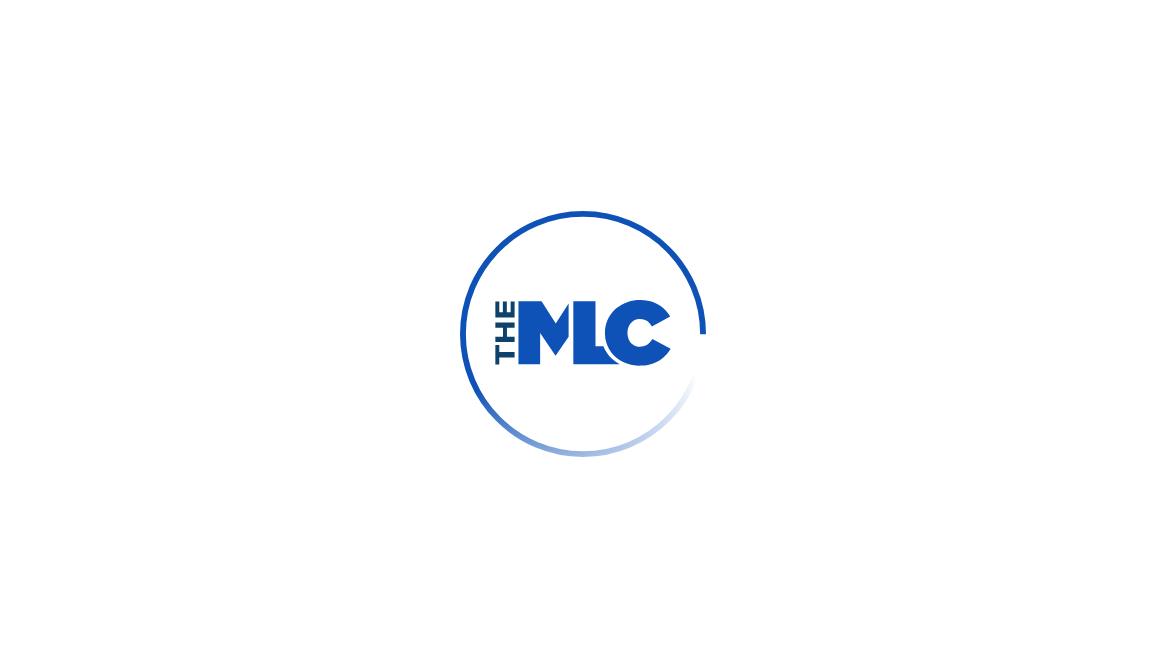 scroll, scrollTop: 0, scrollLeft: 0, axis: both 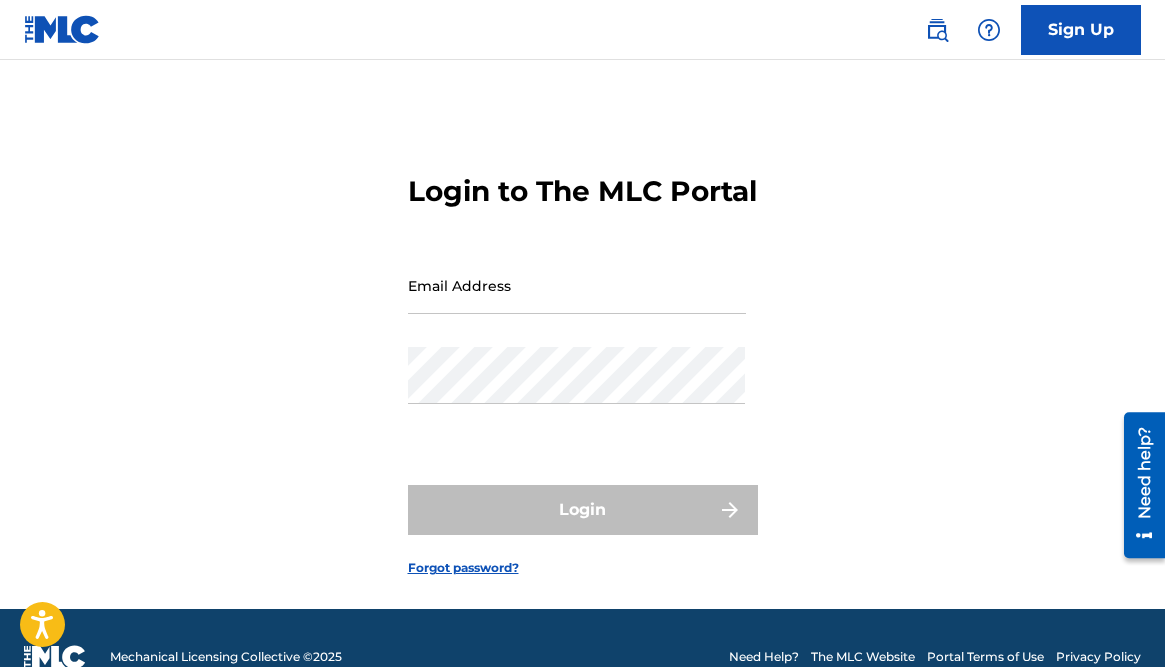 click on "Email Address" at bounding box center [577, 285] 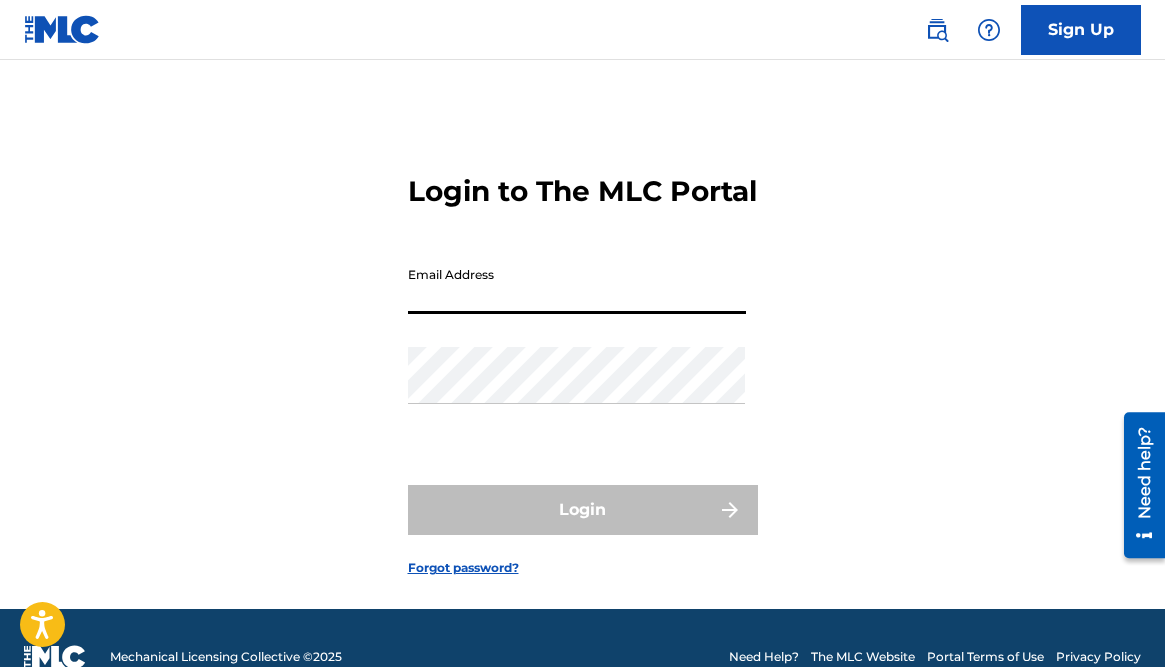type on "[EMAIL_ADDRESS][DOMAIN_NAME]" 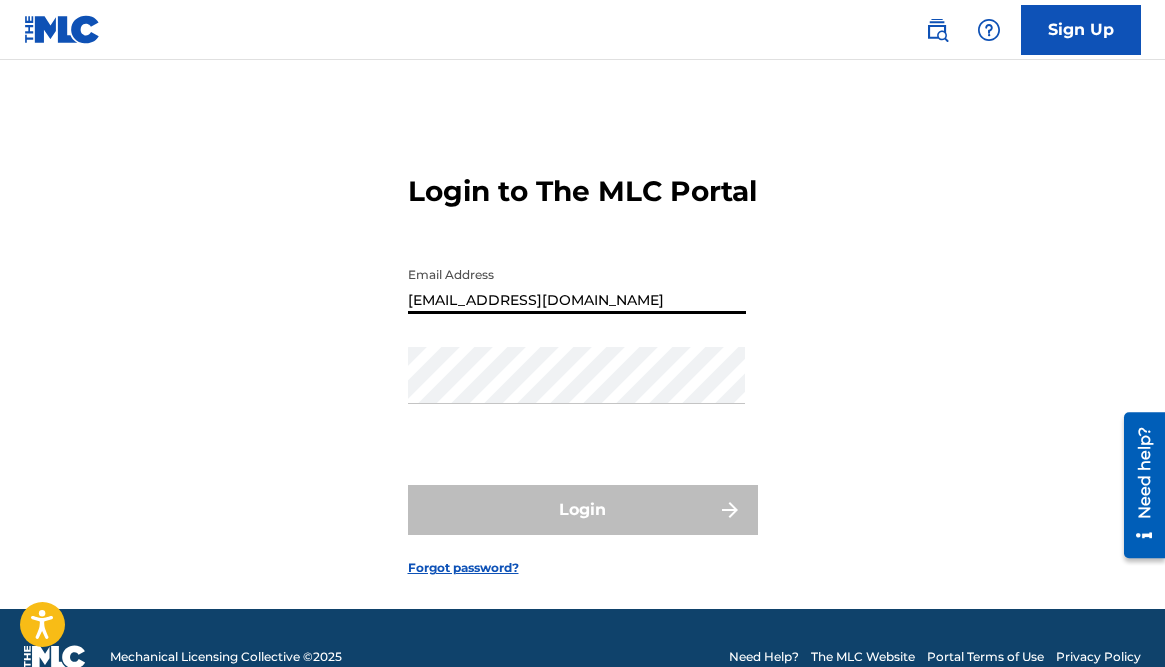 click on "[EMAIL_ADDRESS][DOMAIN_NAME]" at bounding box center (577, 285) 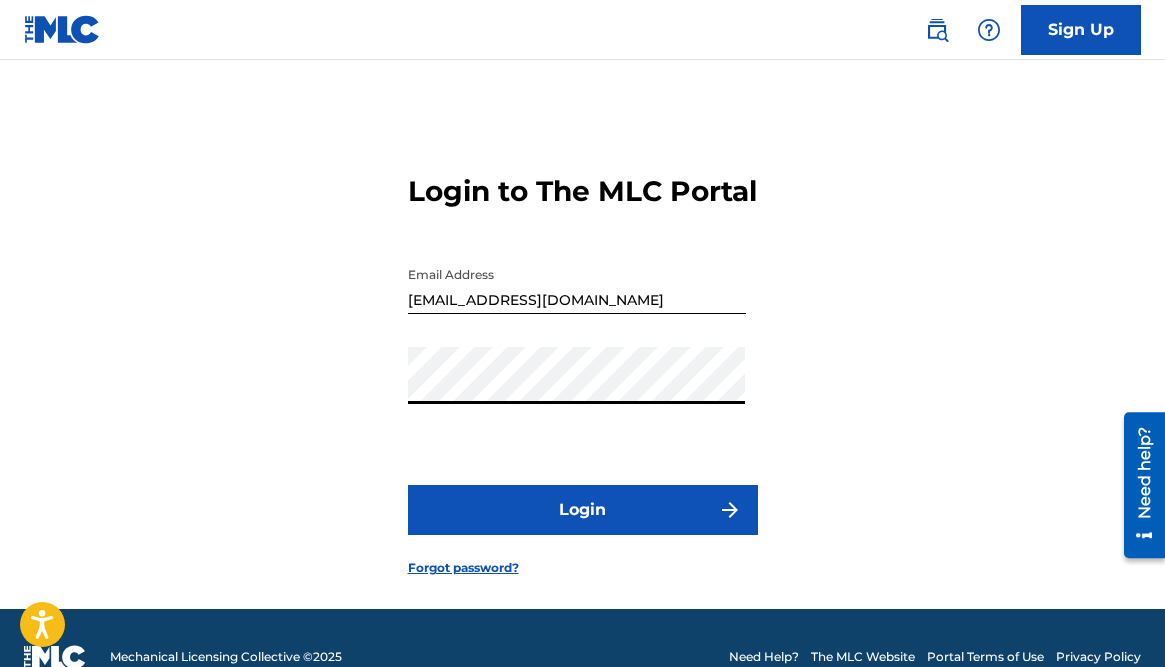 click on "Login" at bounding box center [583, 510] 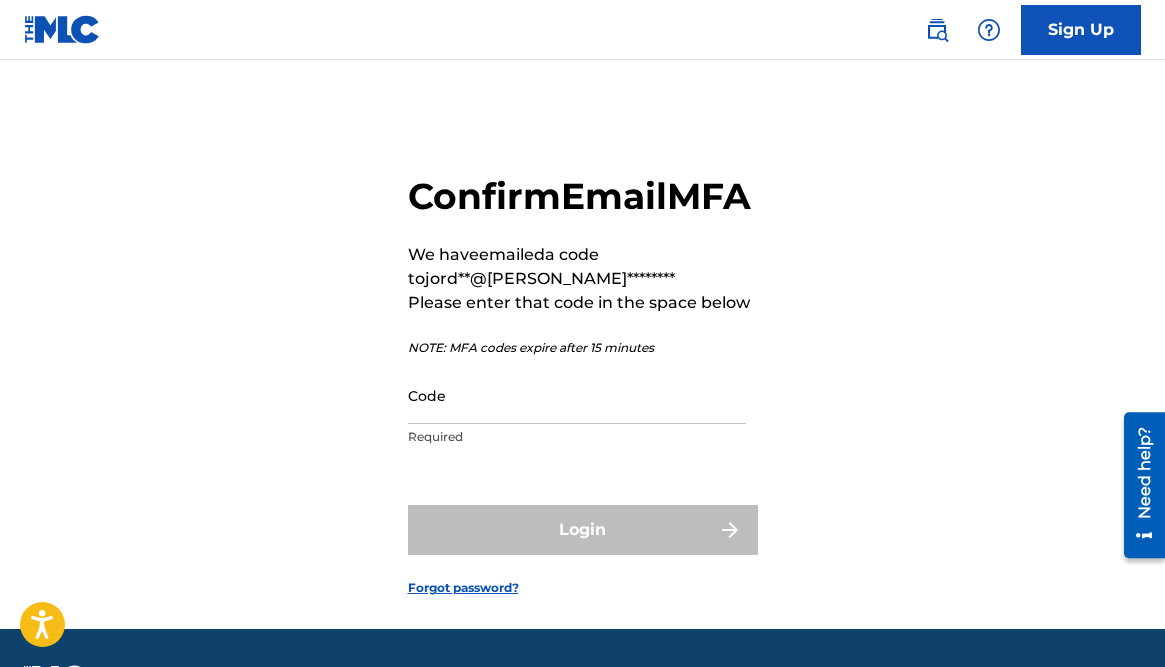 click on "Code" at bounding box center (577, 395) 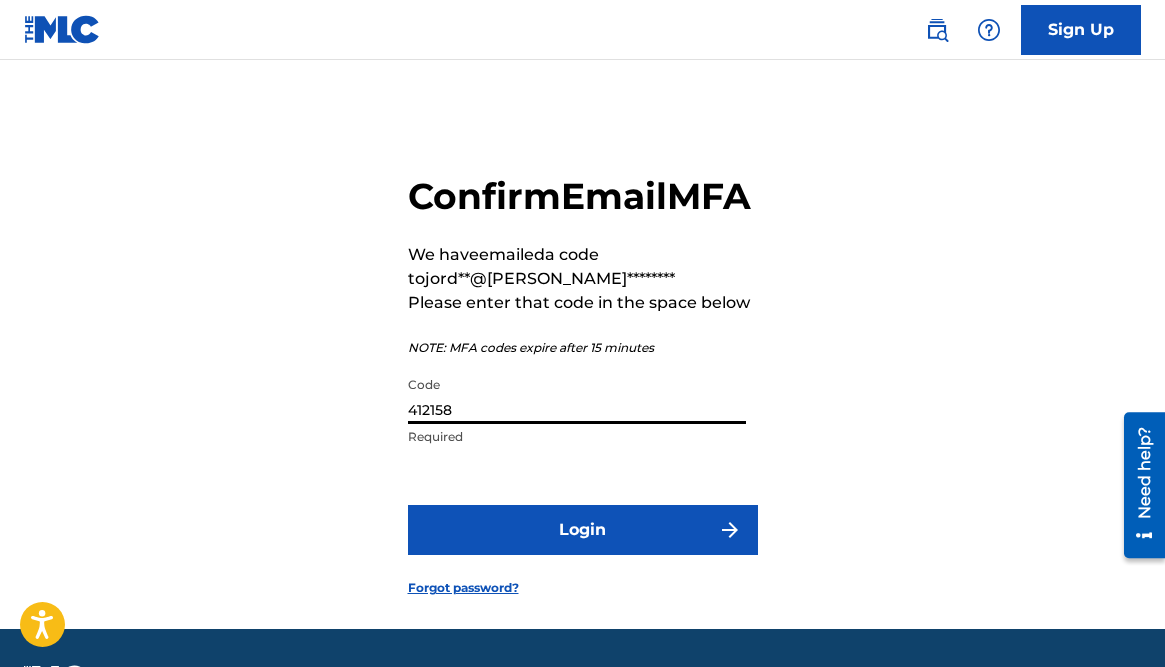 type on "412158" 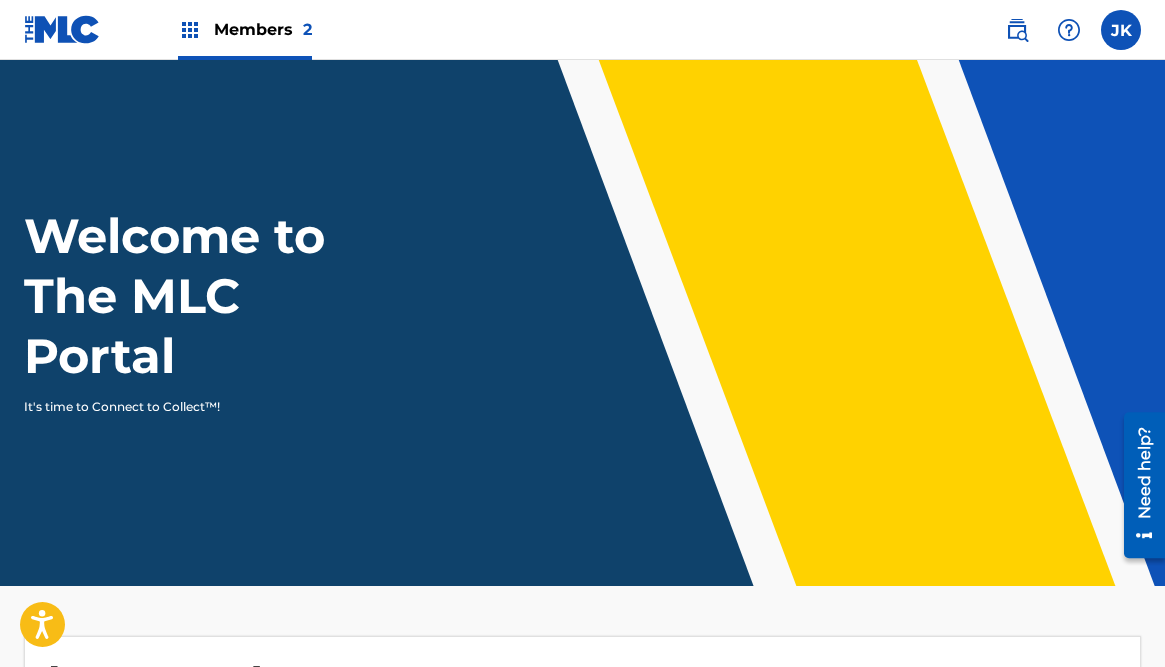 click at bounding box center [190, 30] 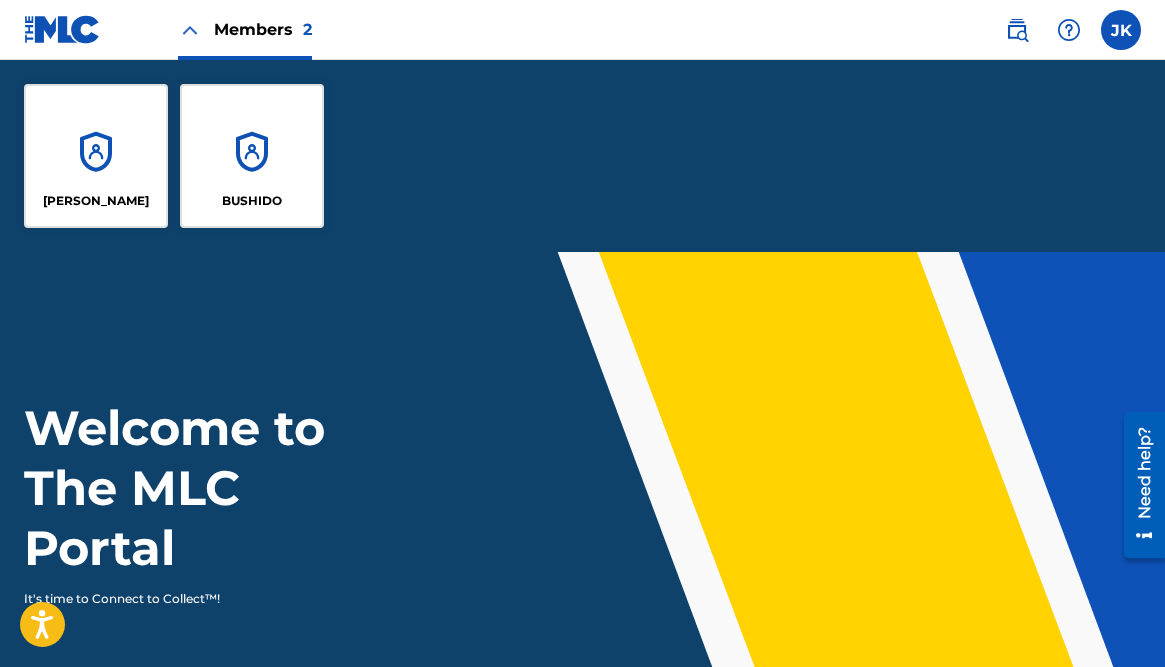 click on "BUSHIDO" at bounding box center [252, 156] 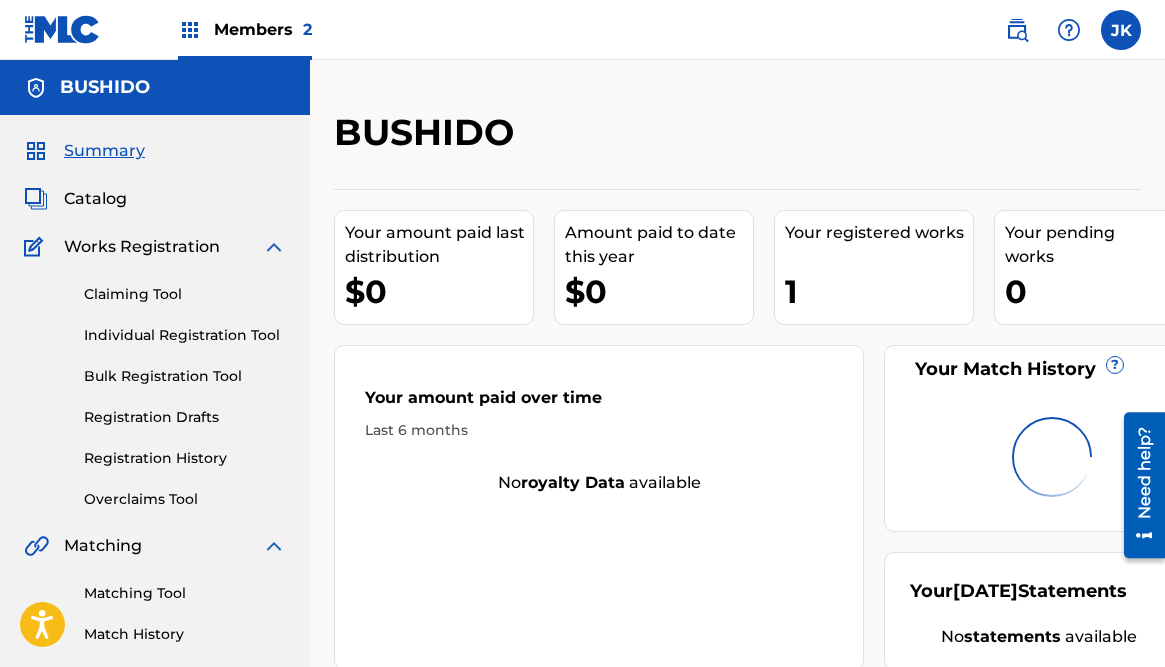 click on "Claiming Tool" at bounding box center (185, 294) 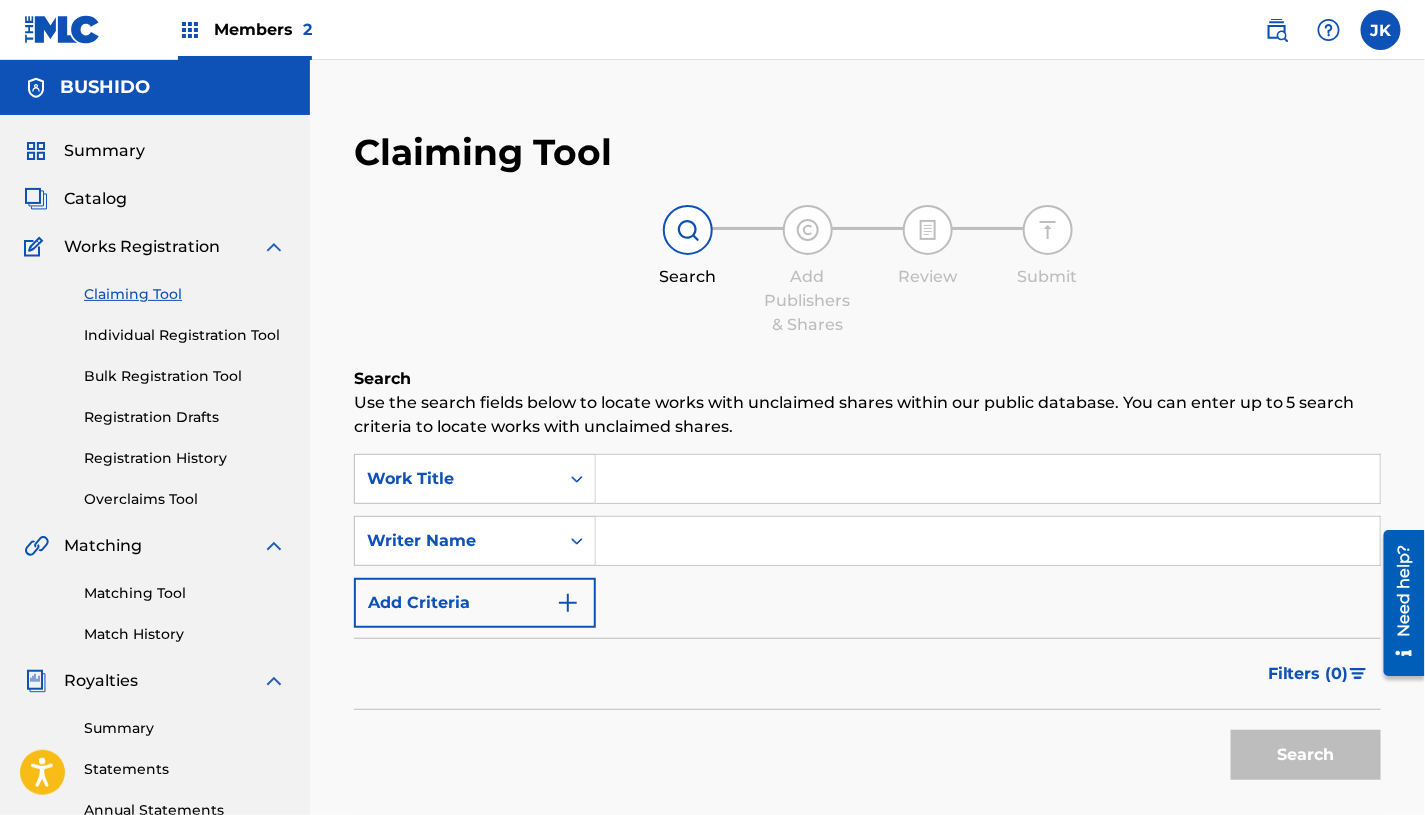 click at bounding box center (988, 541) 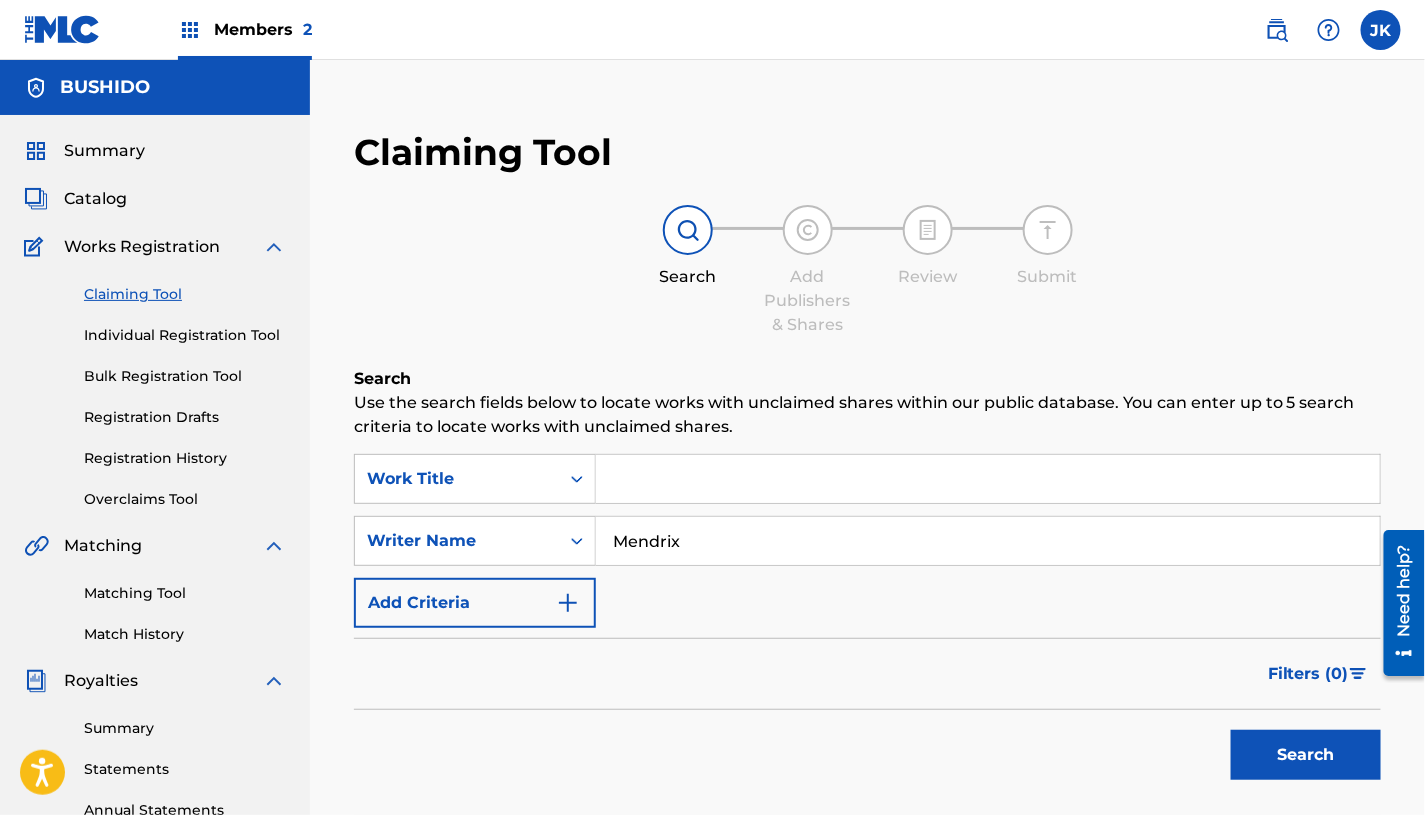 click on "Search" at bounding box center (1301, 750) 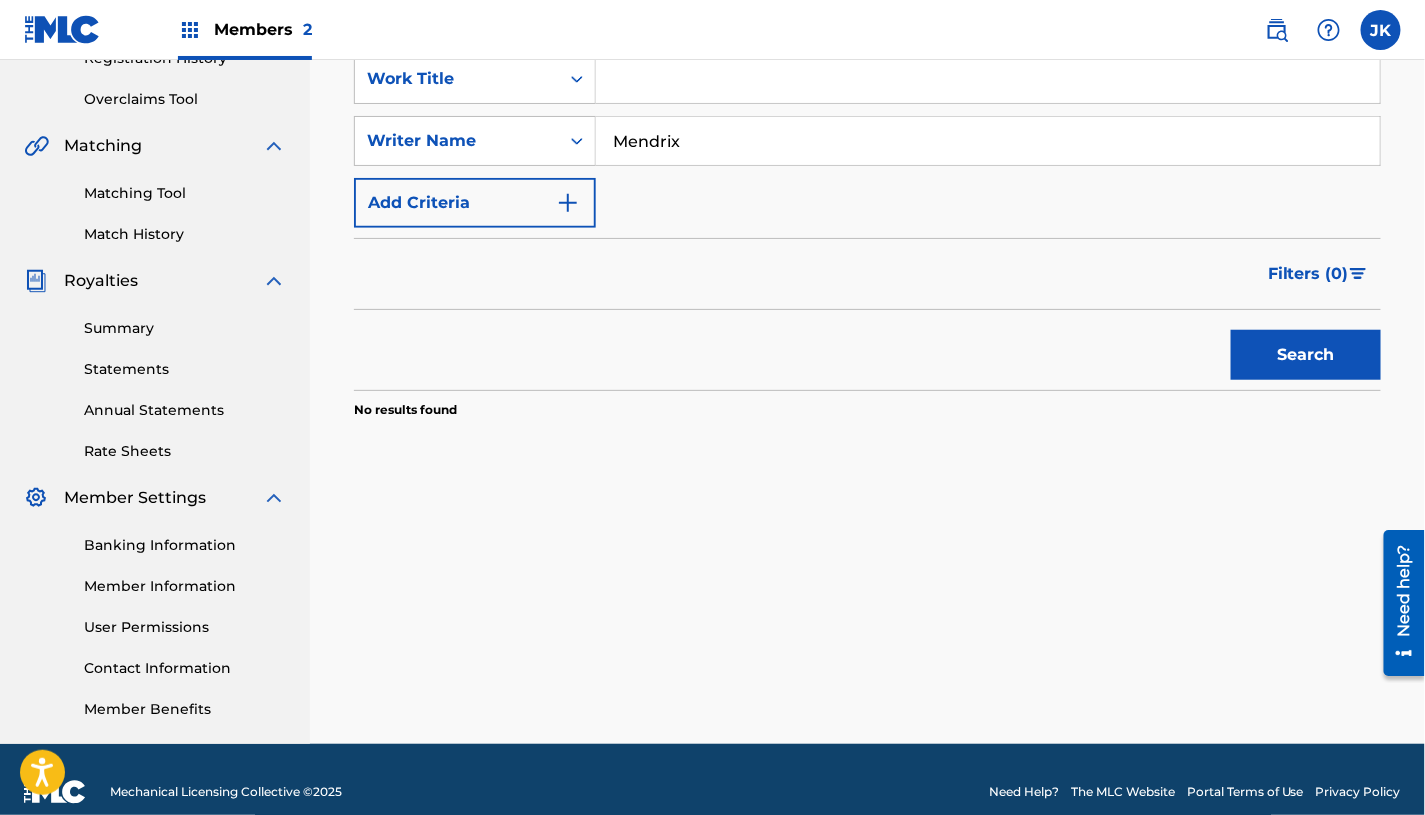 scroll, scrollTop: 397, scrollLeft: 0, axis: vertical 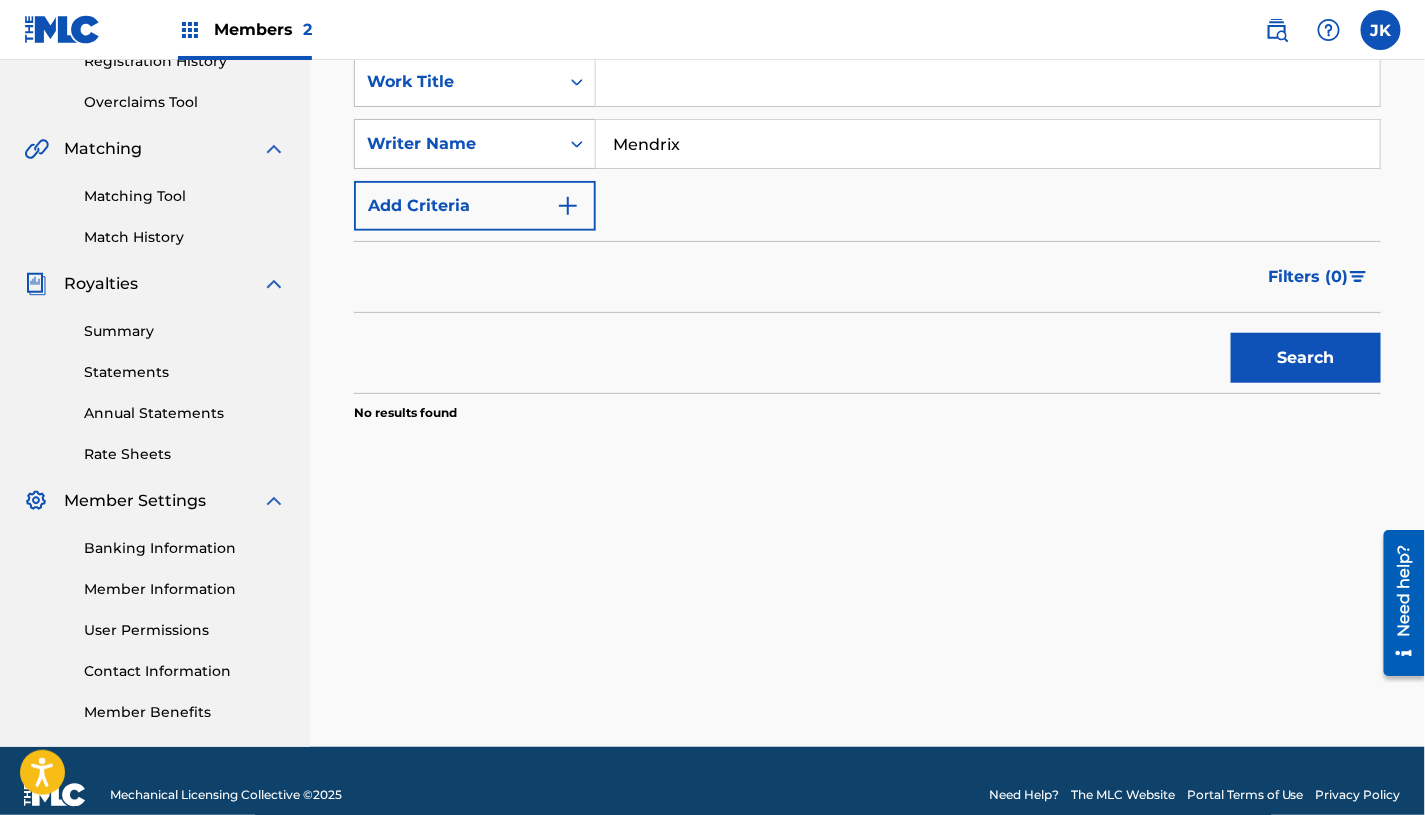drag, startPoint x: 722, startPoint y: 150, endPoint x: 364, endPoint y: 108, distance: 360.45526 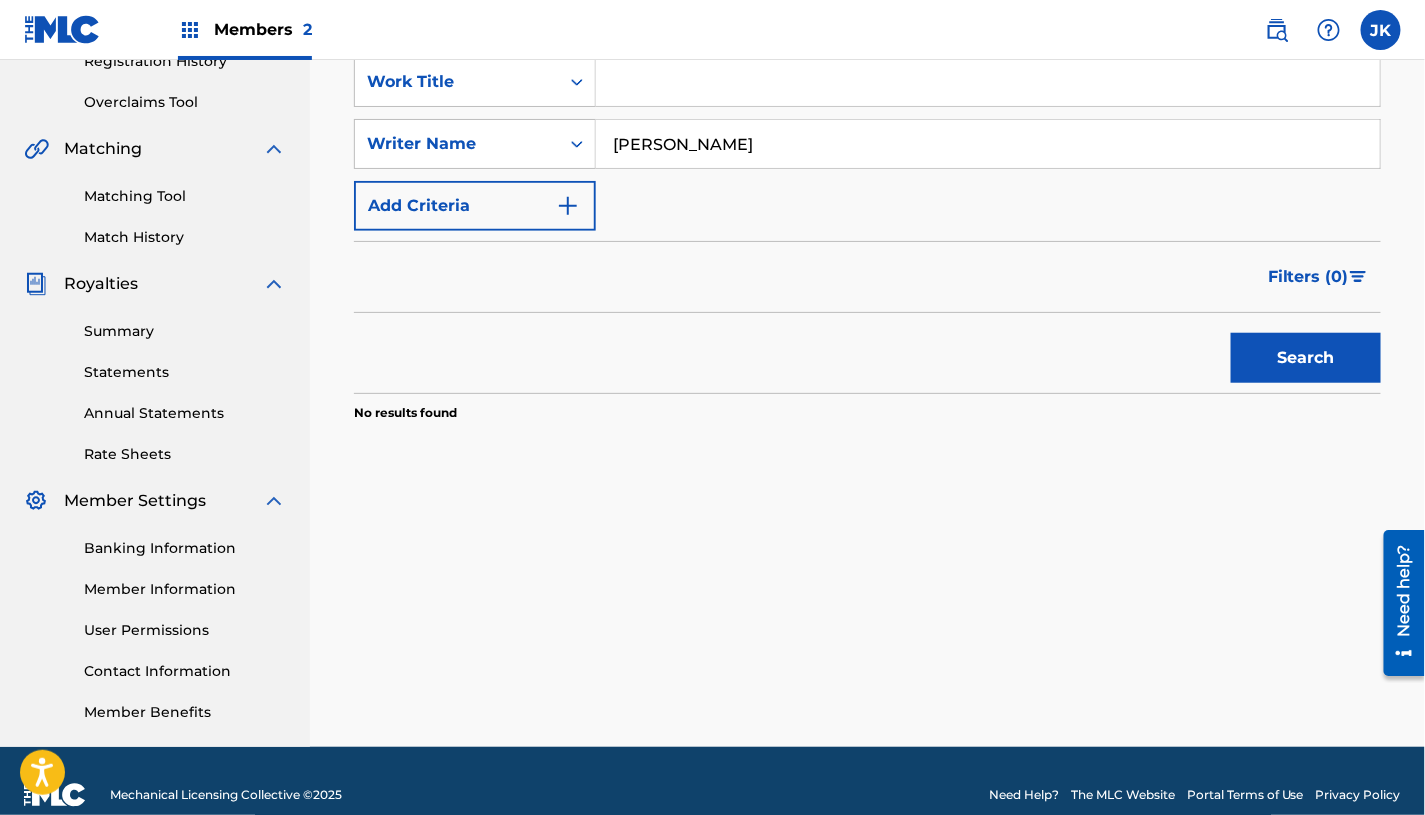 type on "Emil Mendez" 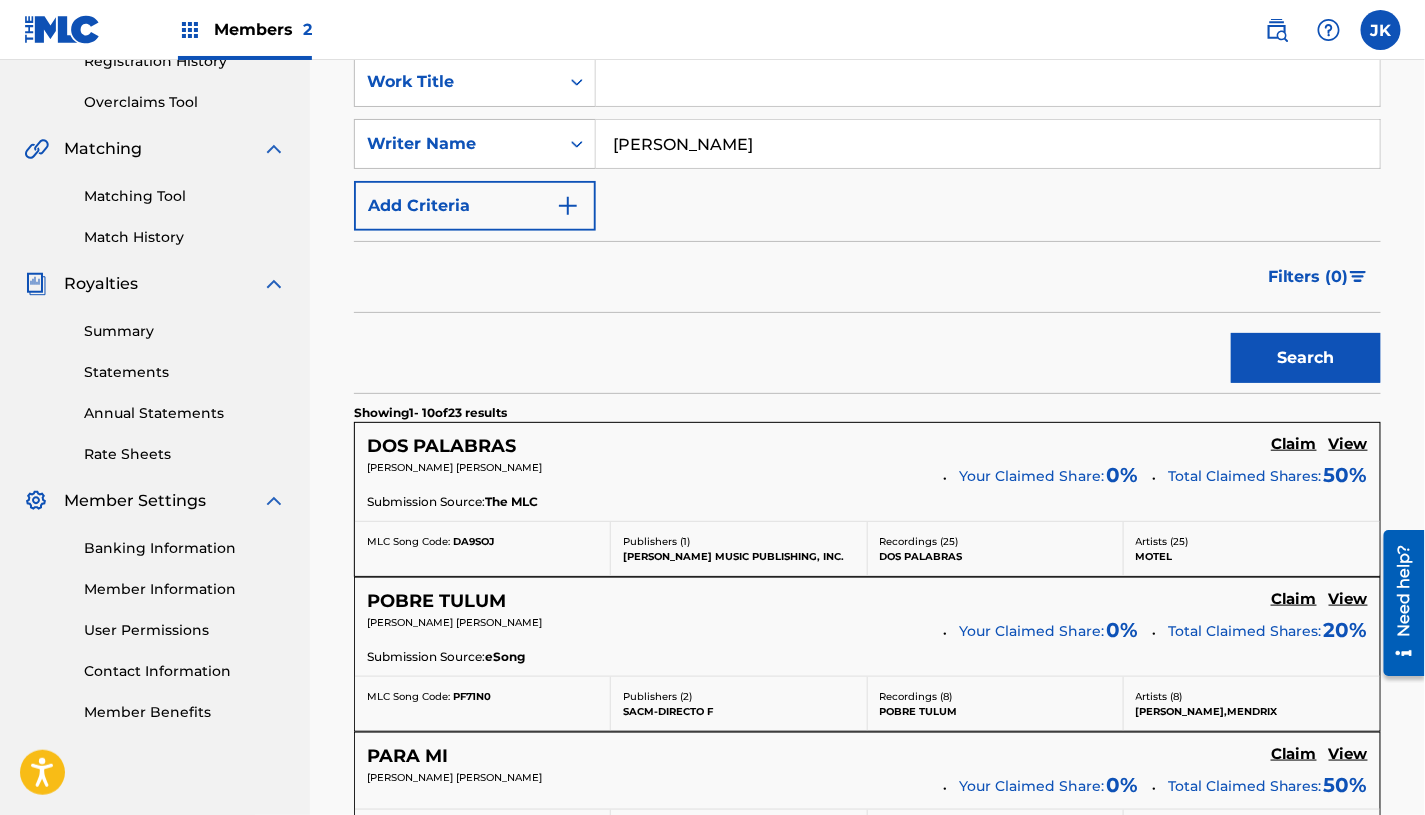 click on "View" at bounding box center [1348, 444] 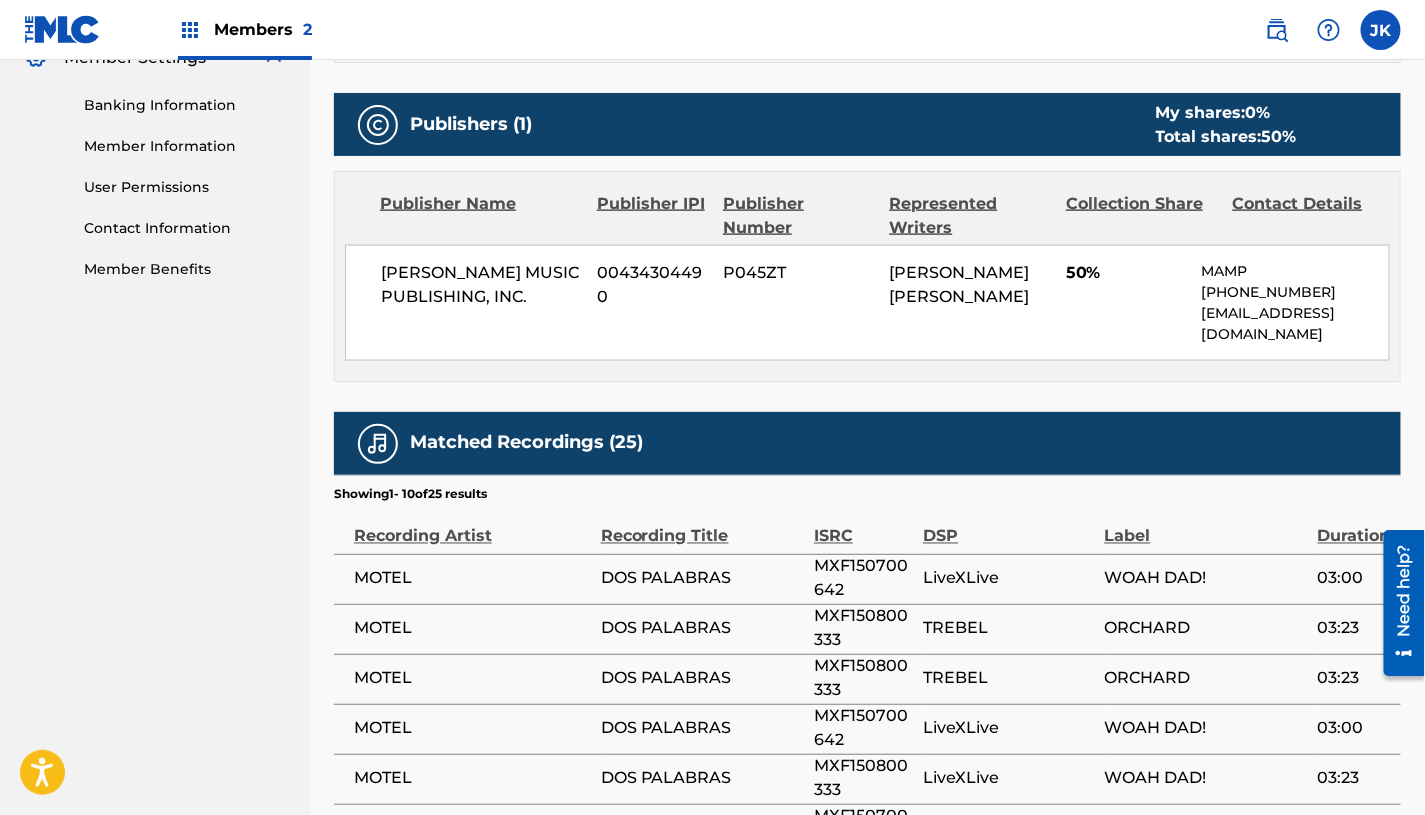 scroll, scrollTop: 837, scrollLeft: 0, axis: vertical 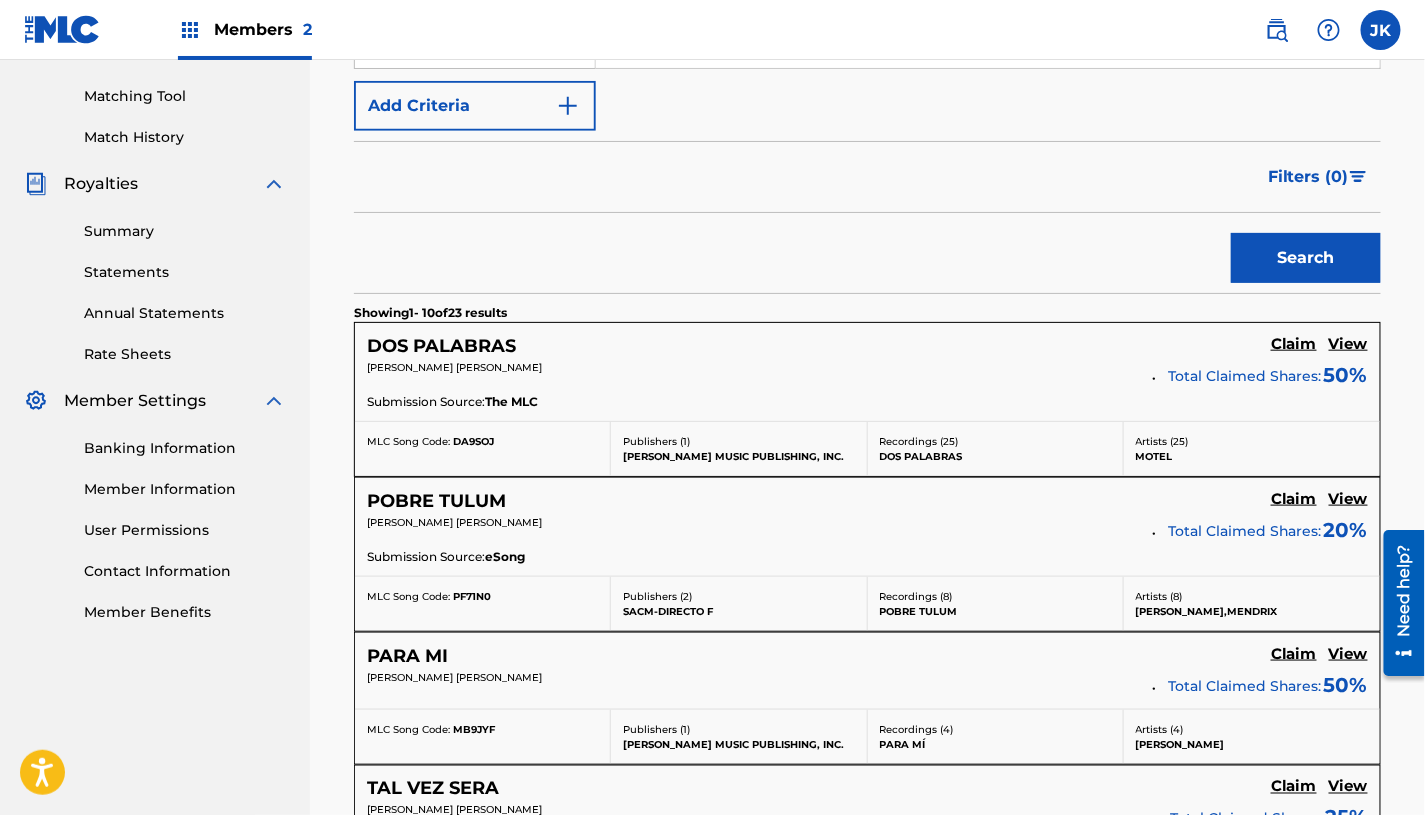 click on "View" at bounding box center (1348, 499) 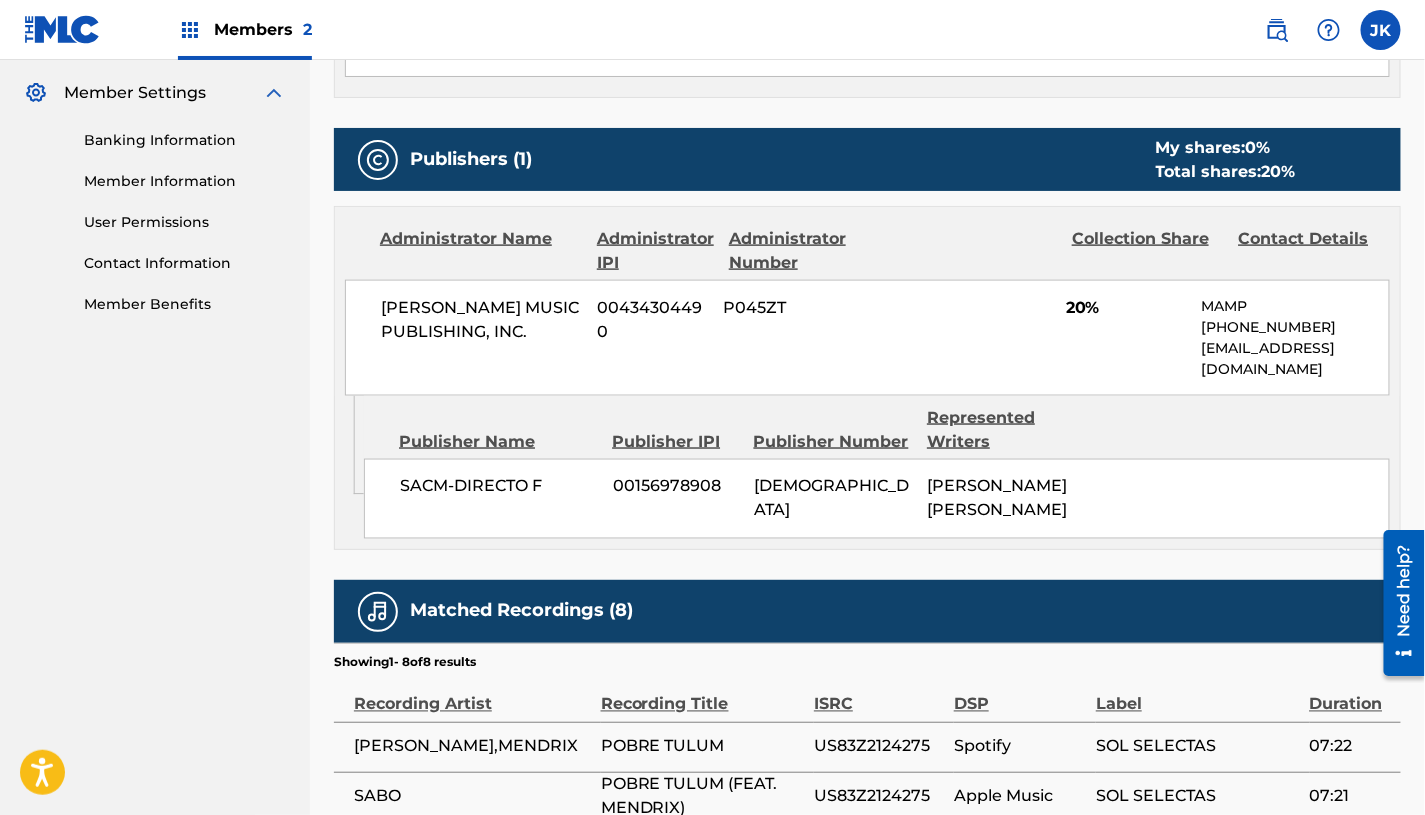 scroll, scrollTop: 810, scrollLeft: 0, axis: vertical 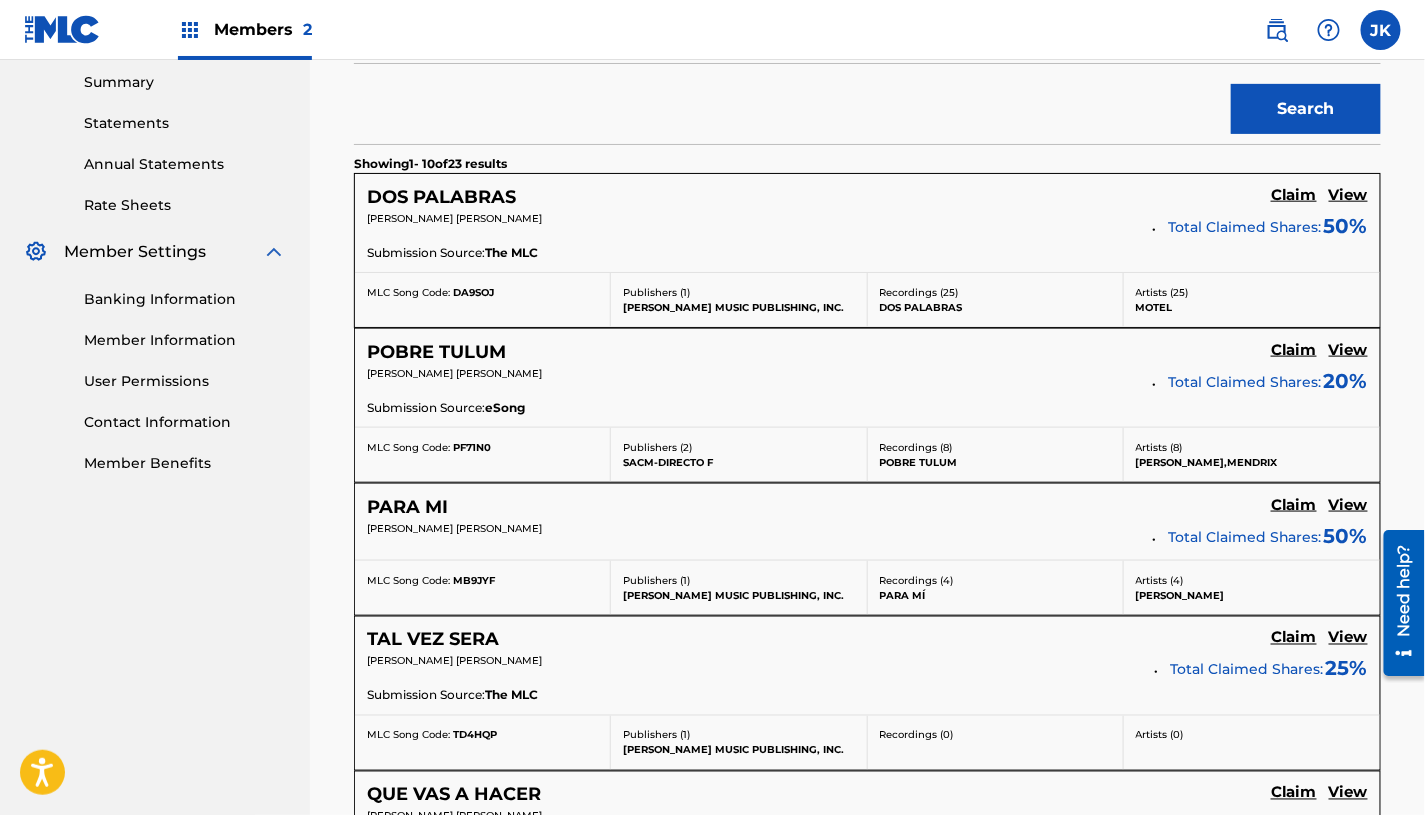 click on "View" at bounding box center [1348, 505] 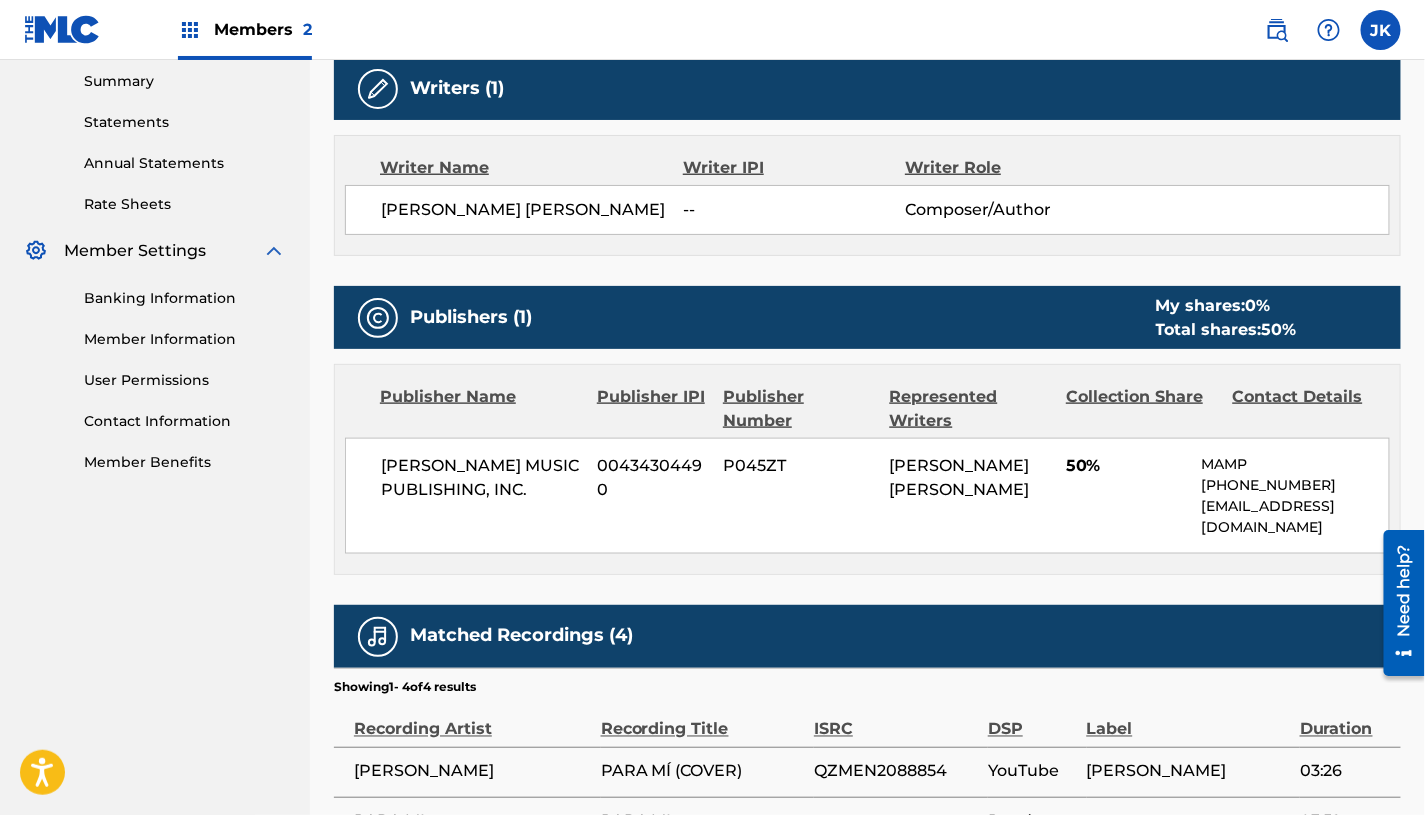 scroll, scrollTop: 845, scrollLeft: 0, axis: vertical 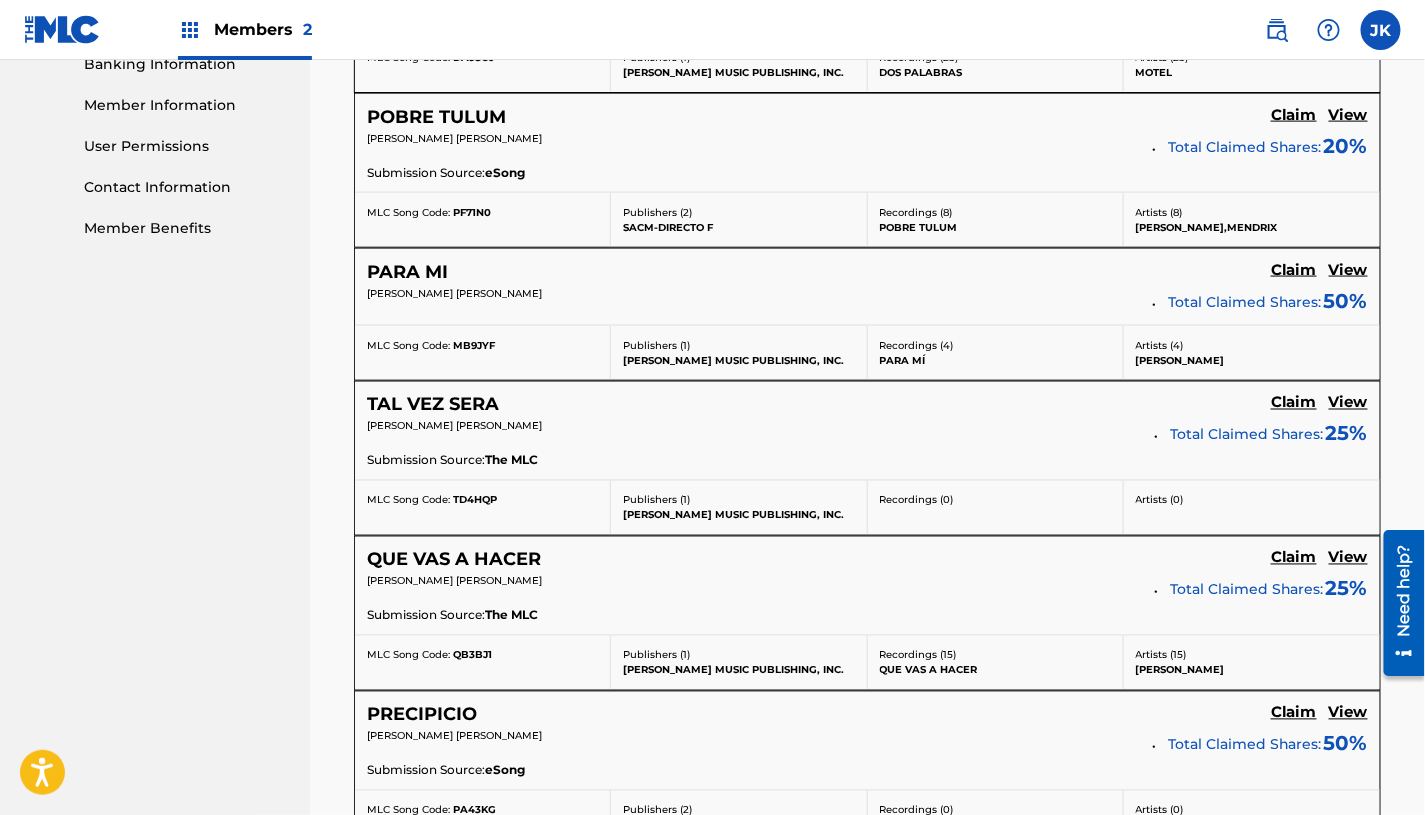 click on "View" at bounding box center [1348, 558] 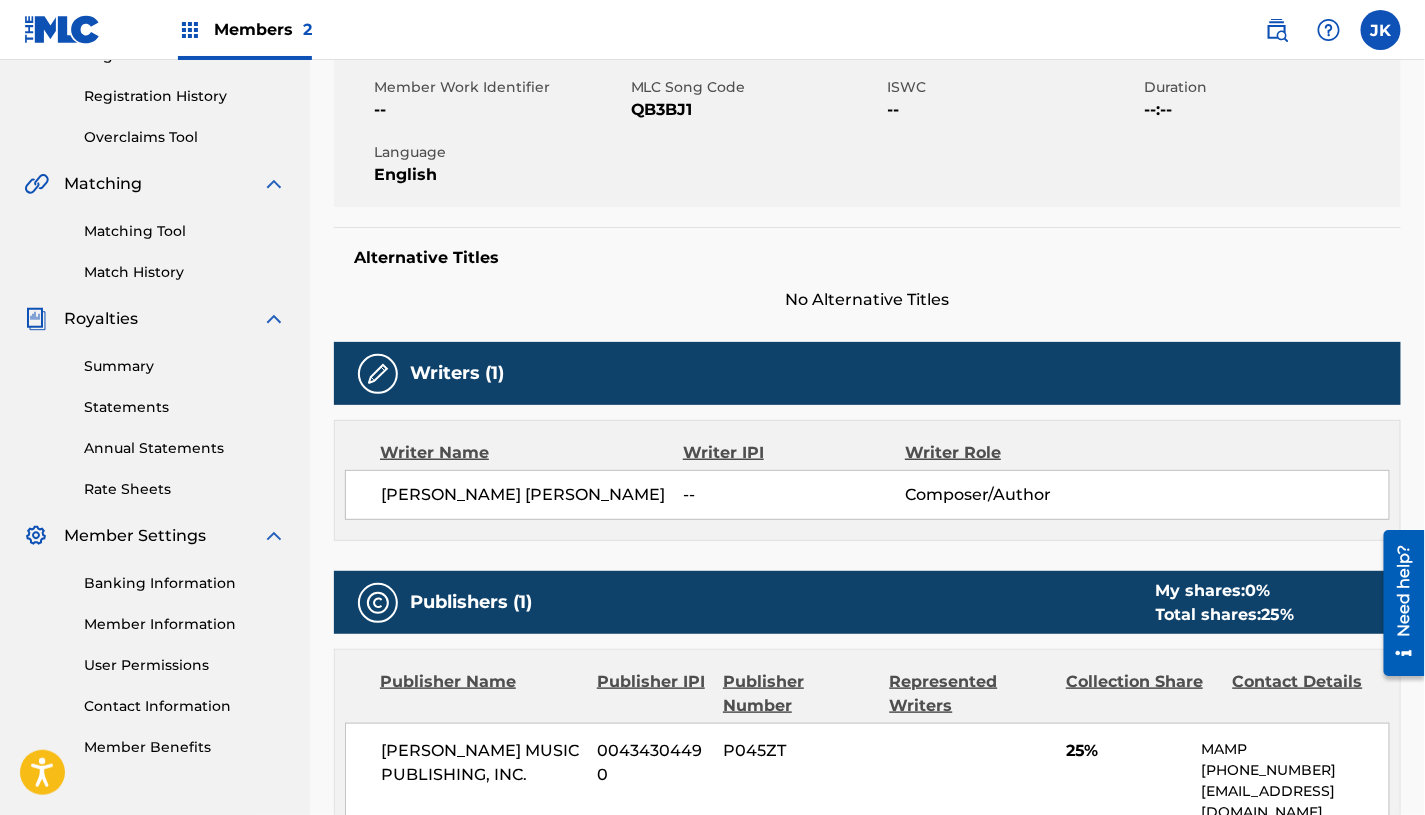 scroll, scrollTop: 0, scrollLeft: 0, axis: both 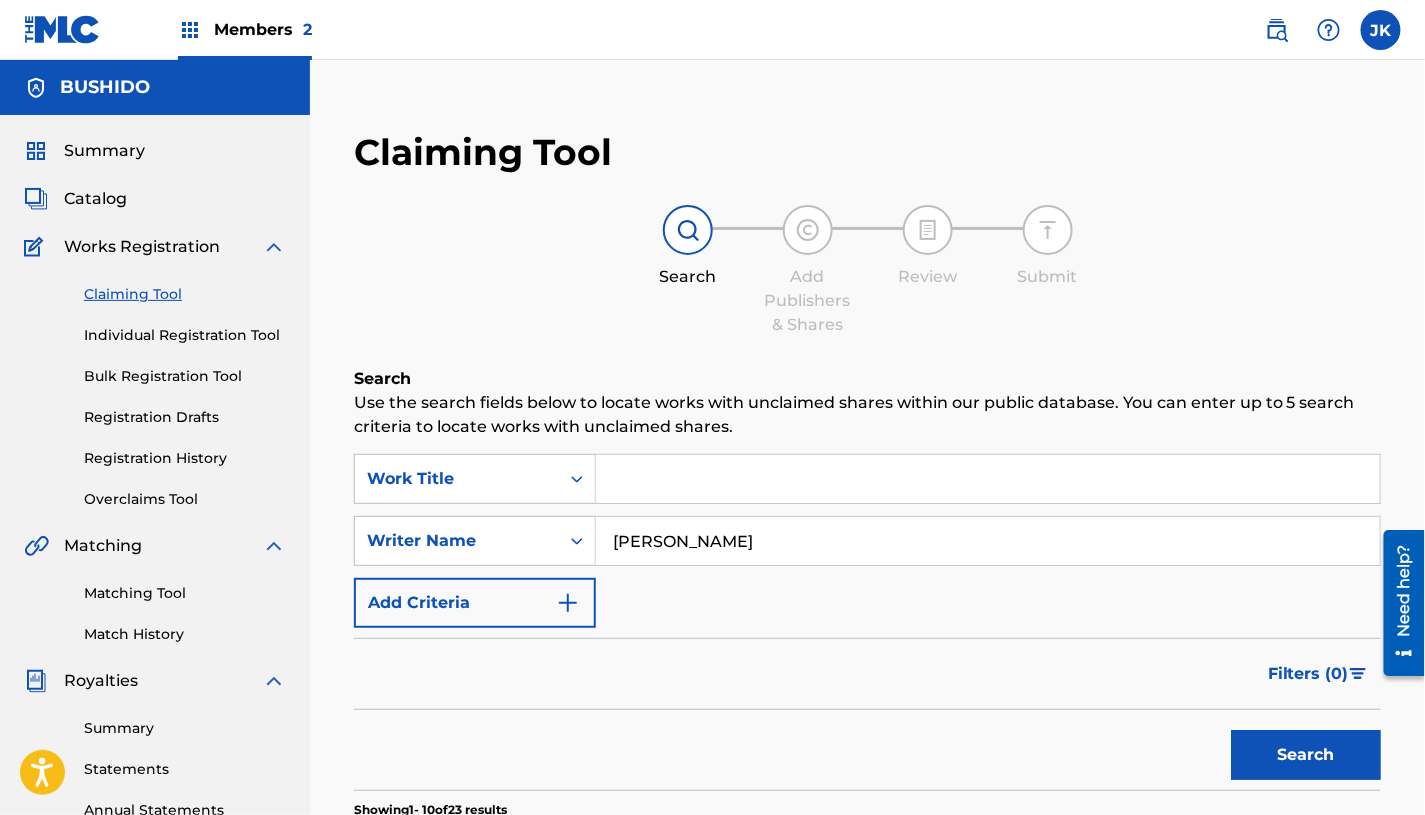 drag, startPoint x: 748, startPoint y: 551, endPoint x: 744, endPoint y: 469, distance: 82.0975 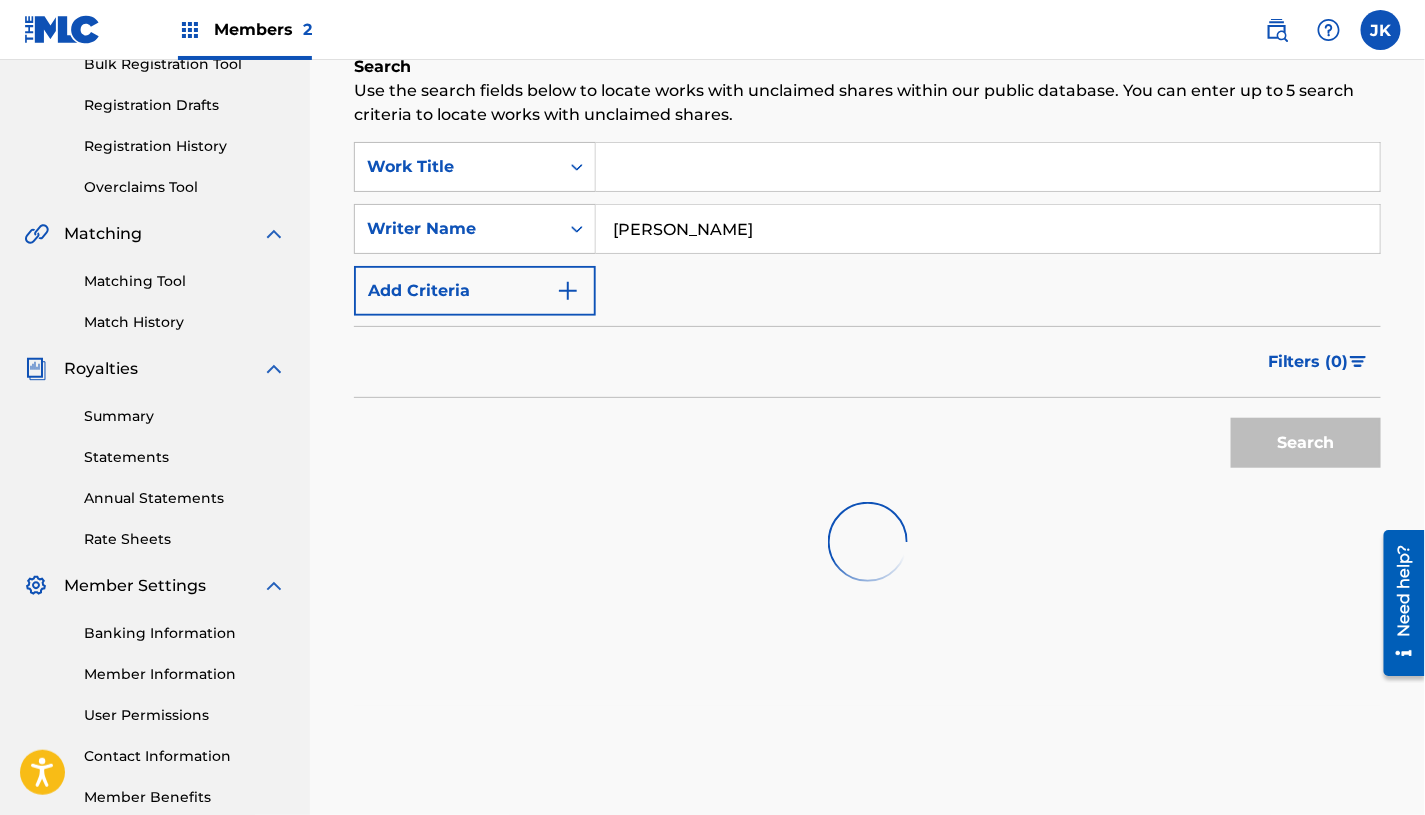 scroll, scrollTop: 343, scrollLeft: 0, axis: vertical 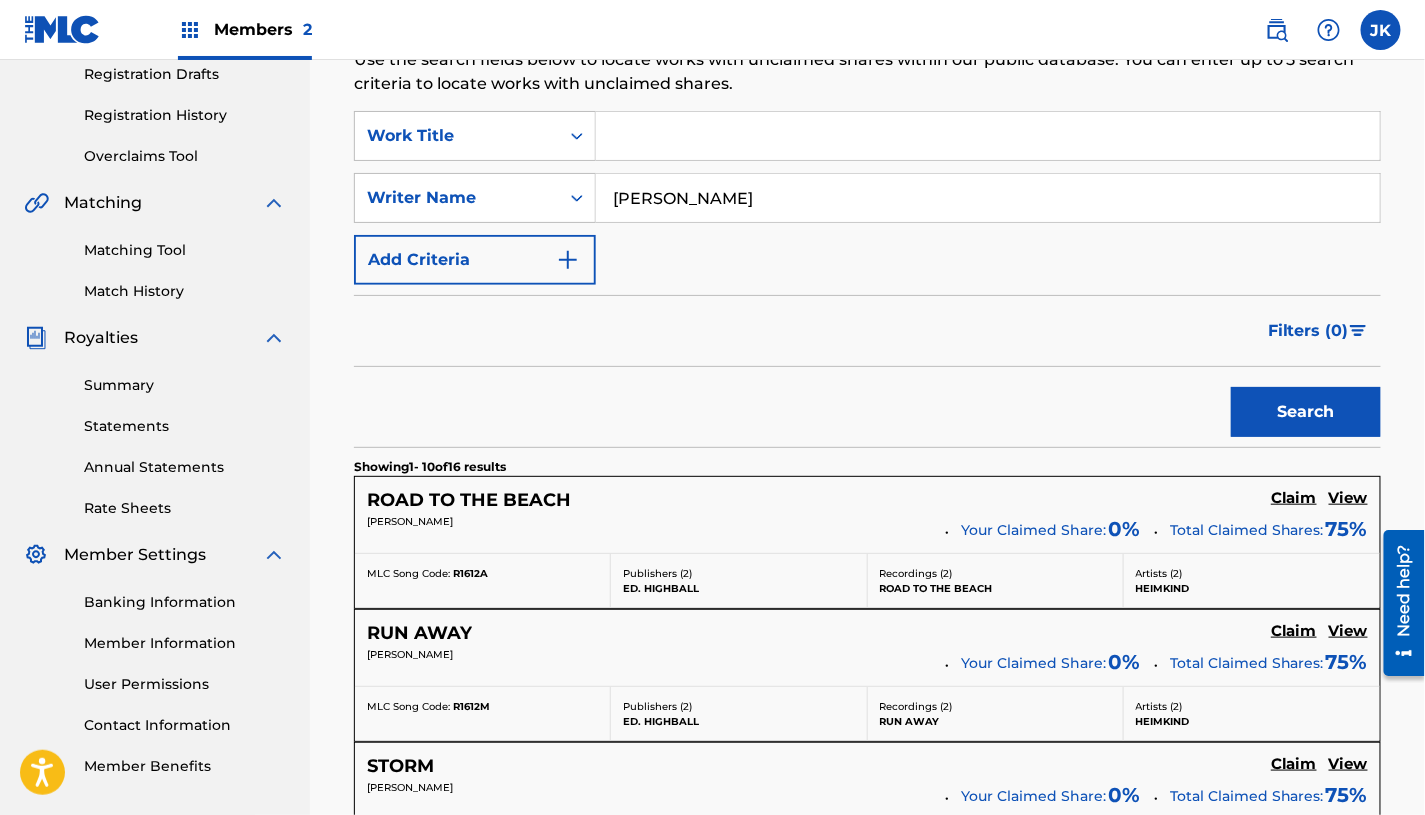 click at bounding box center (988, 136) 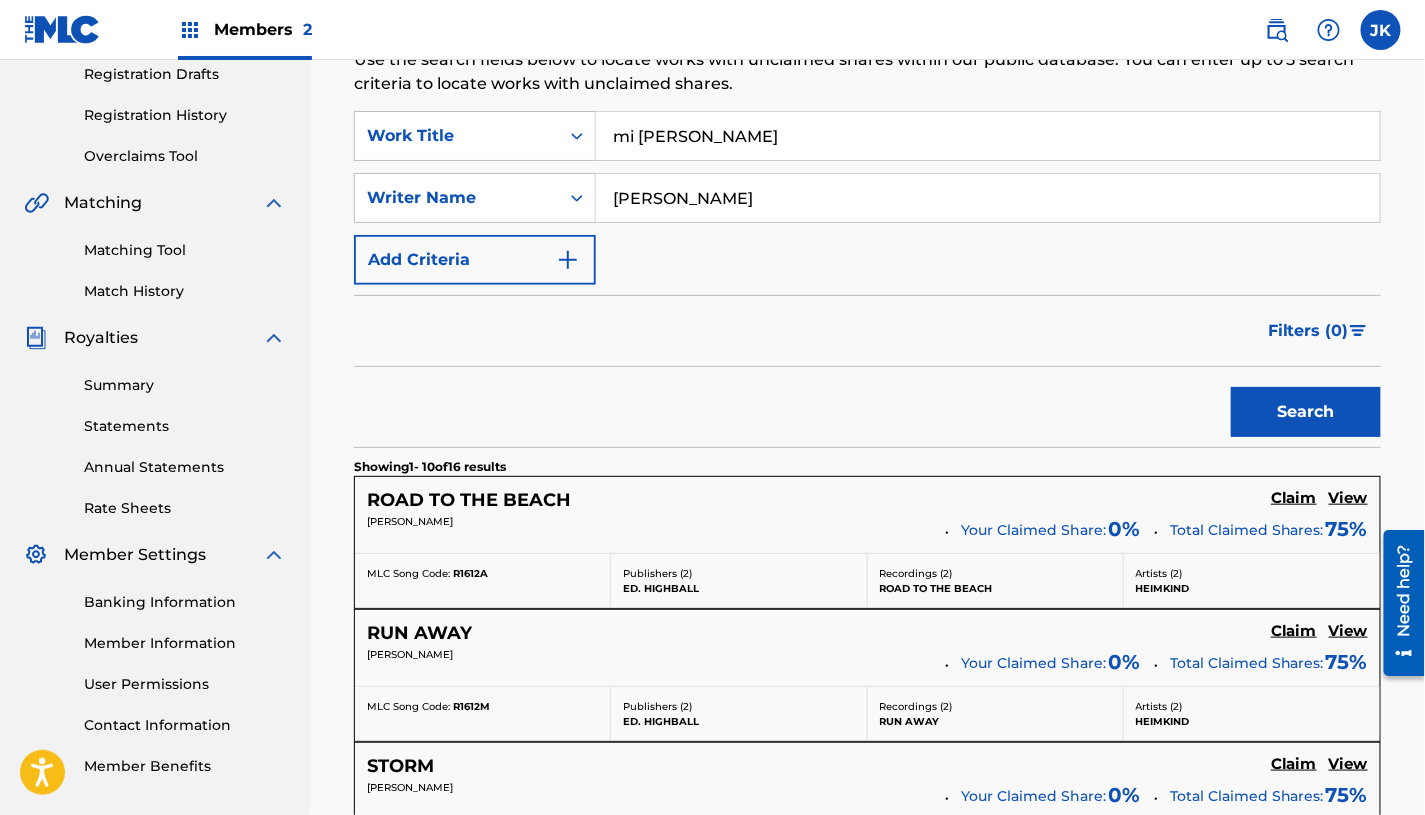 click on "Search" at bounding box center [1306, 412] 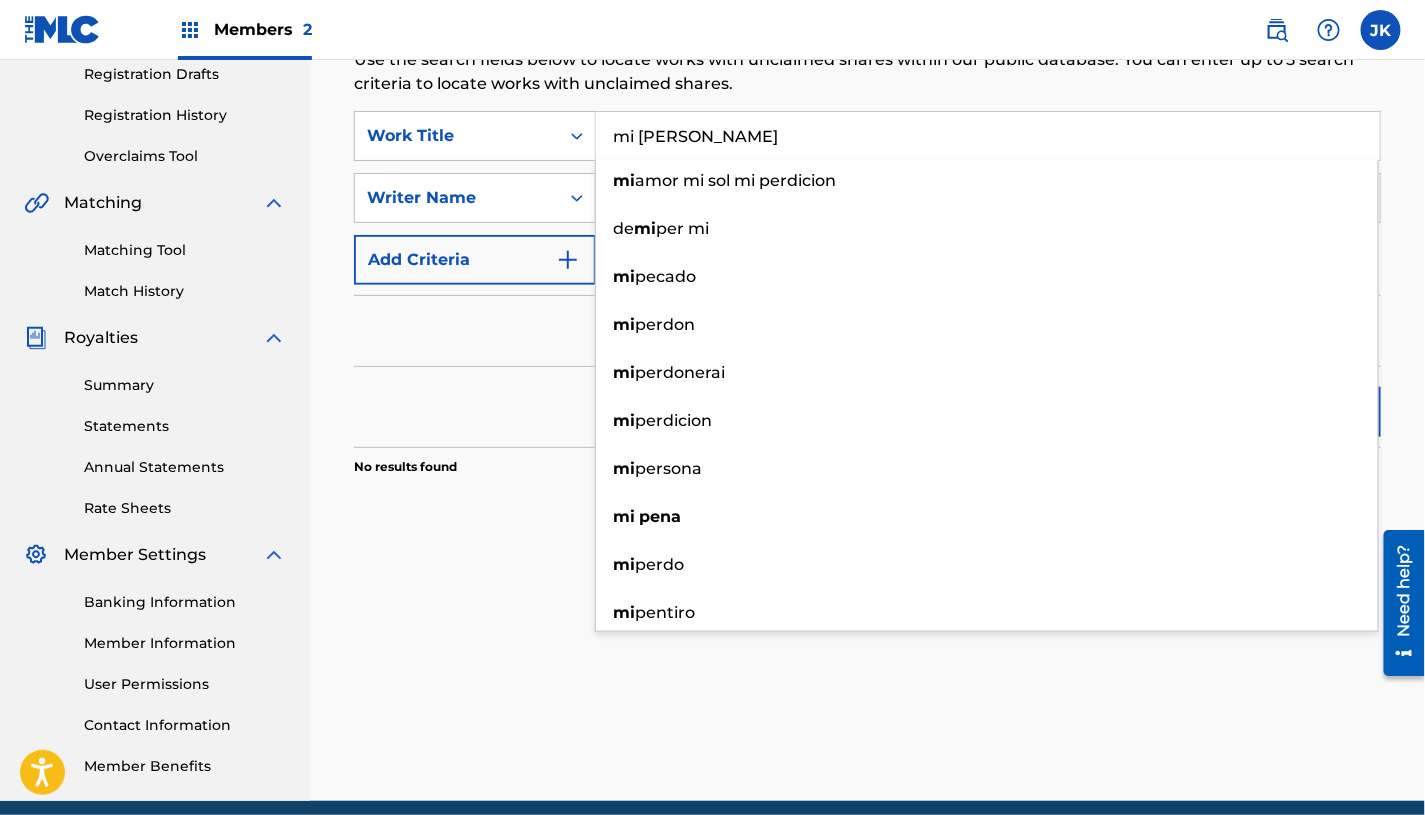 click on "Search" at bounding box center (867, 407) 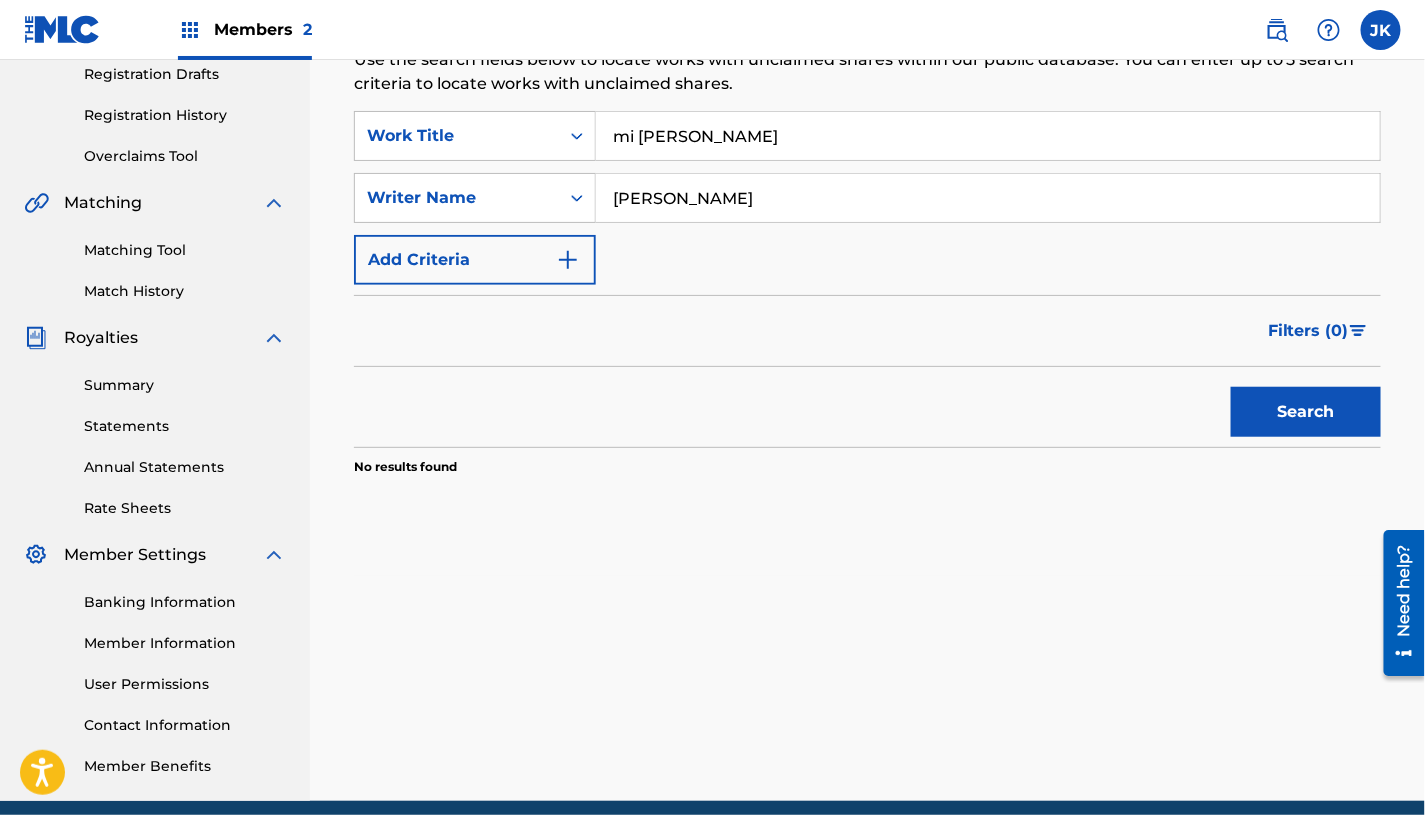 click on "Search" at bounding box center (1306, 412) 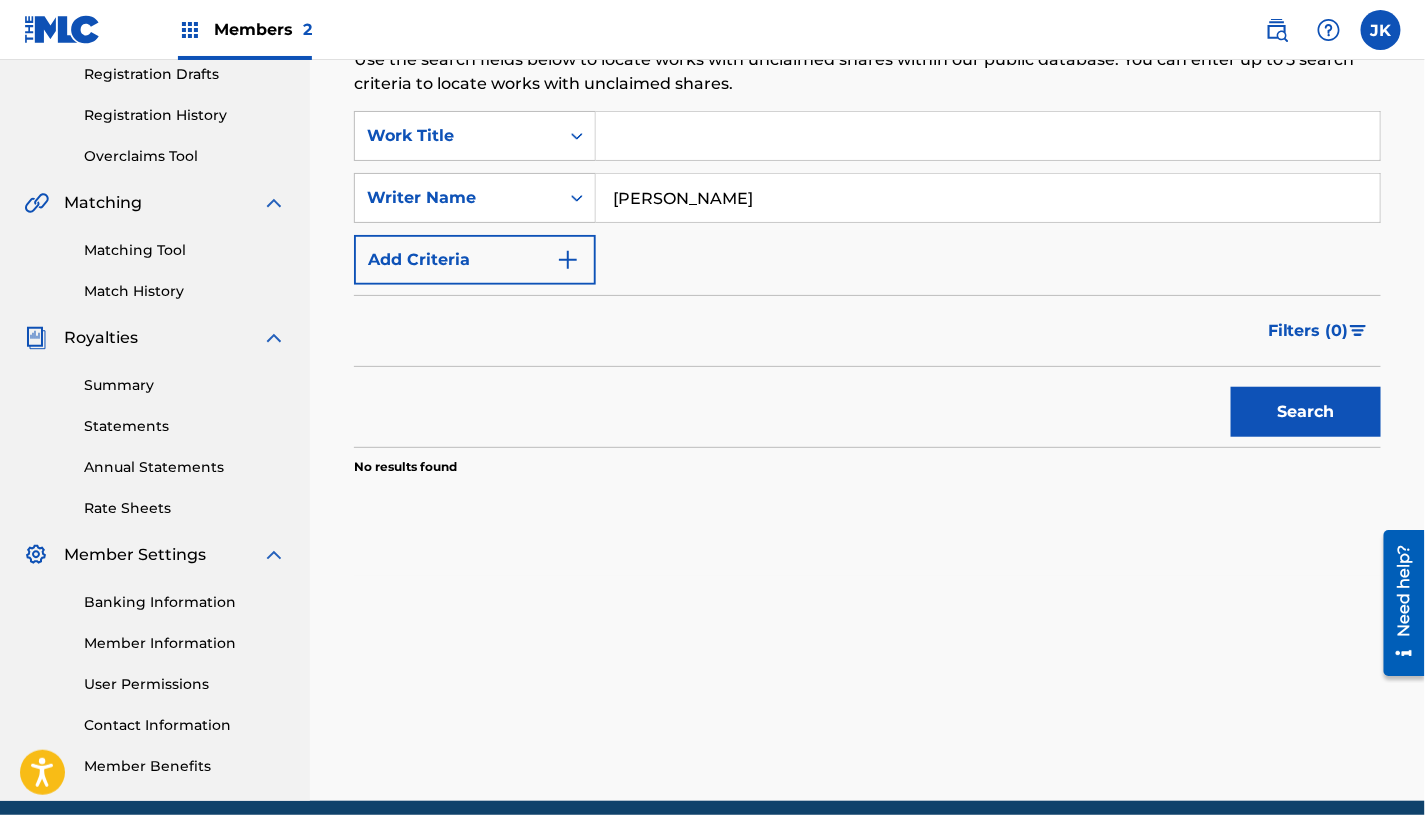 click on "Alex Heim" at bounding box center (988, 198) 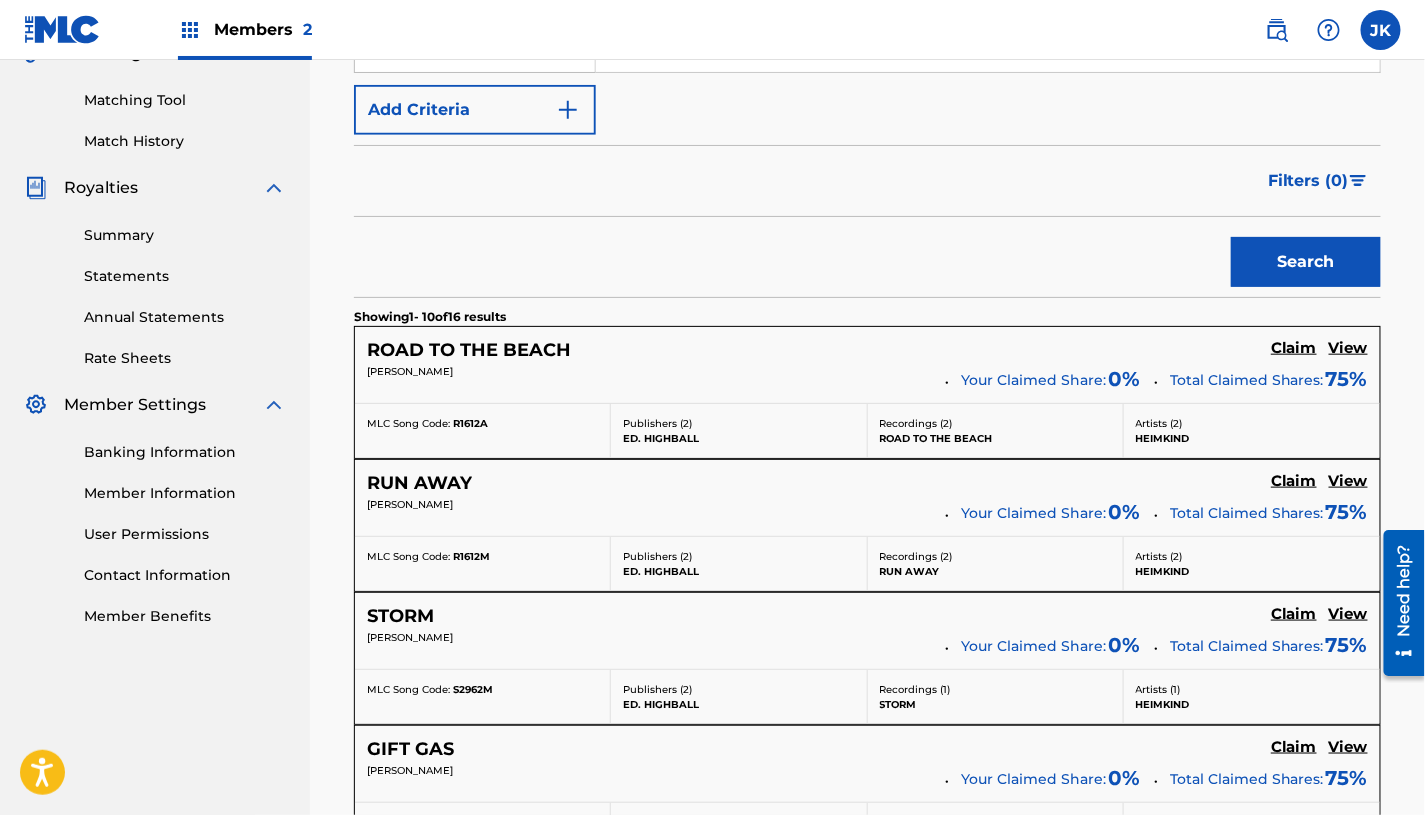scroll, scrollTop: 497, scrollLeft: 0, axis: vertical 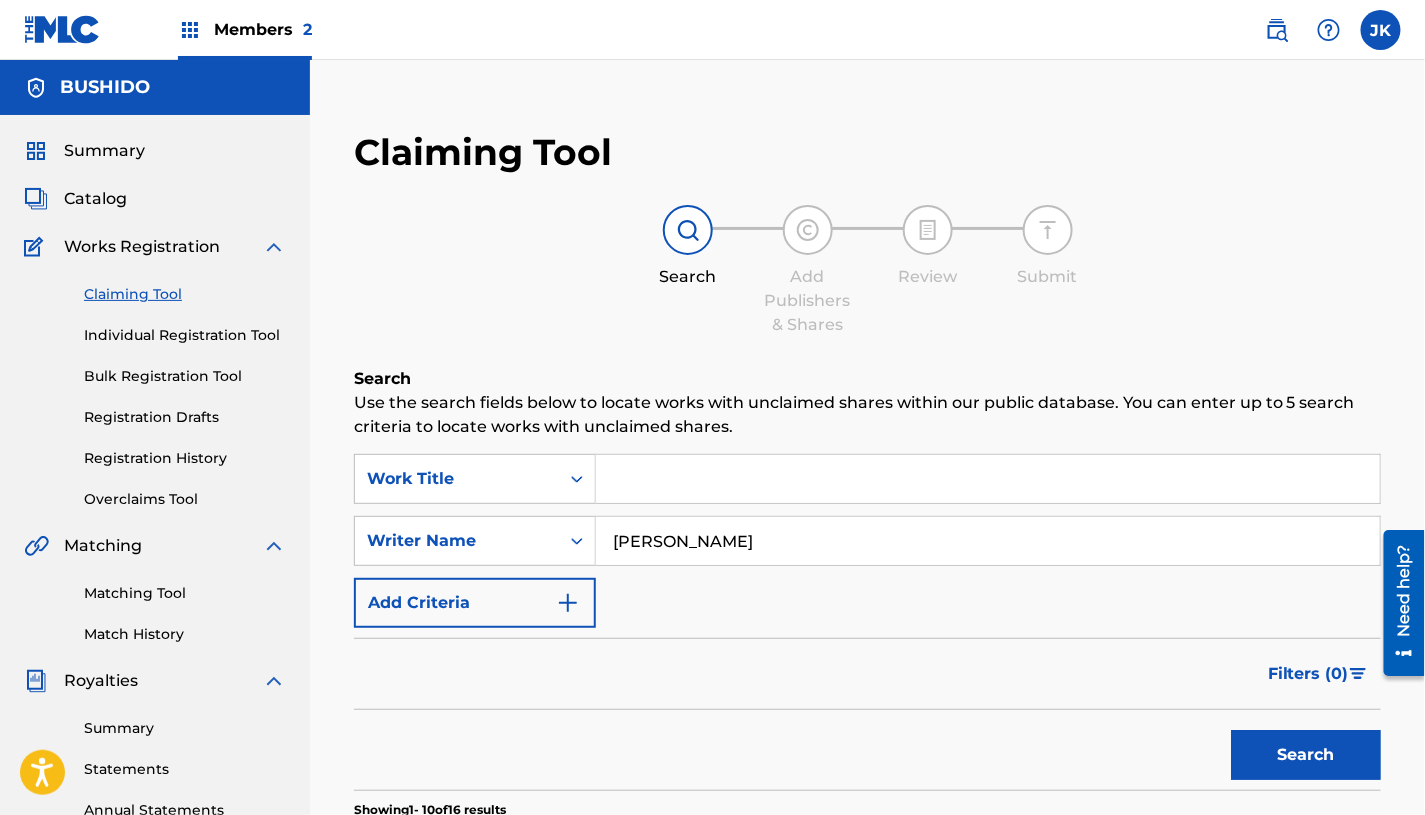 click at bounding box center (988, 479) 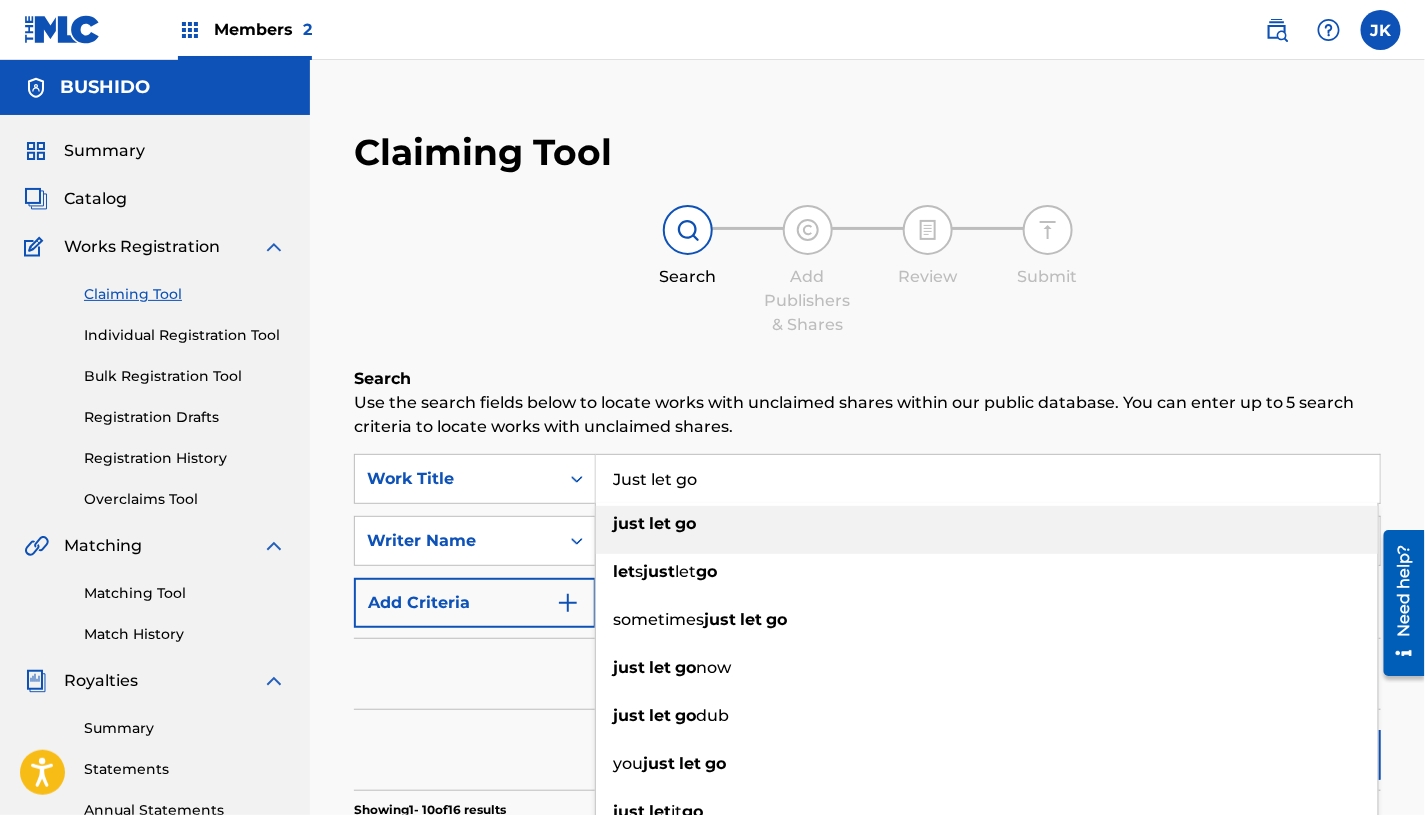 click on "just   let   go" at bounding box center [987, 524] 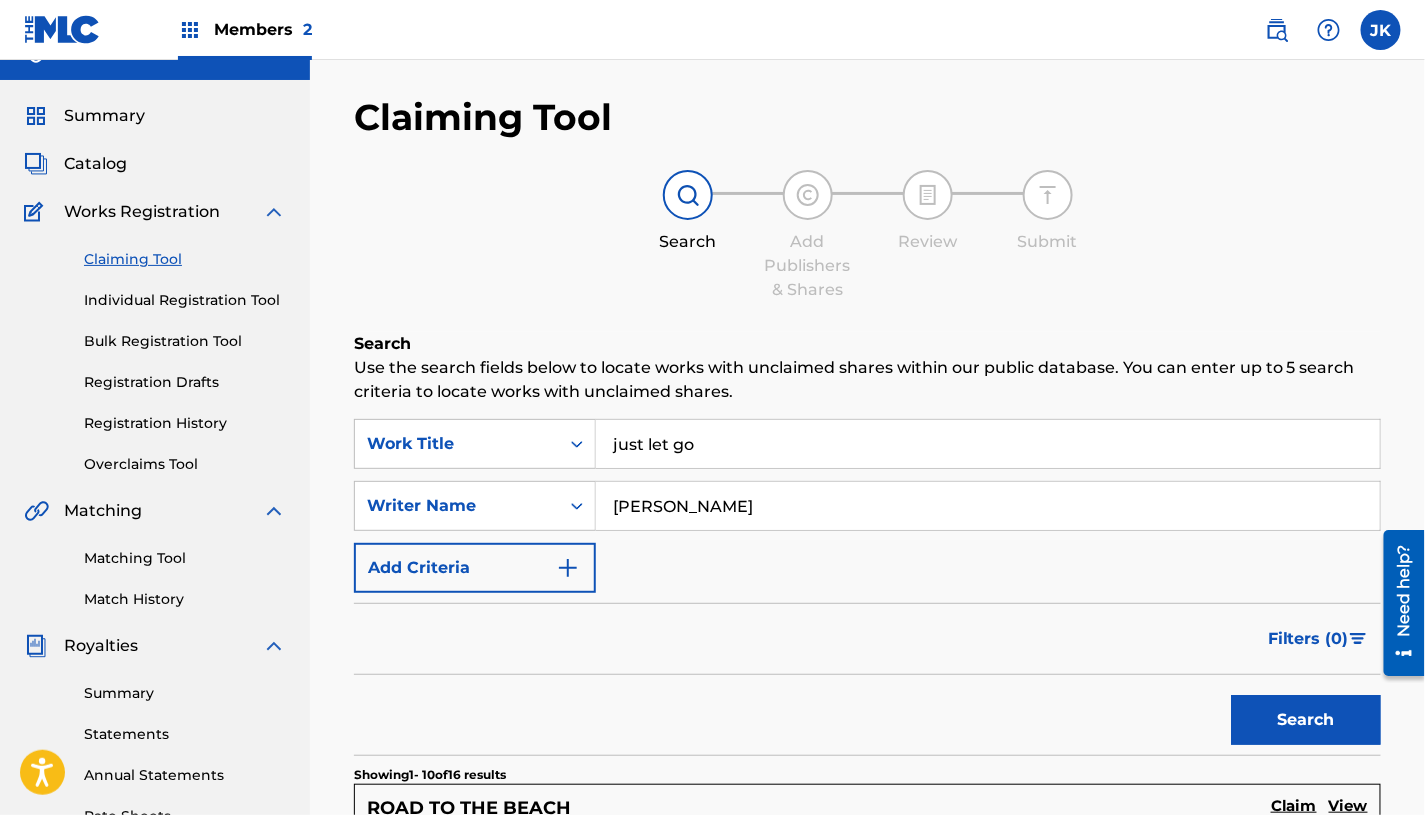 scroll, scrollTop: 37, scrollLeft: 0, axis: vertical 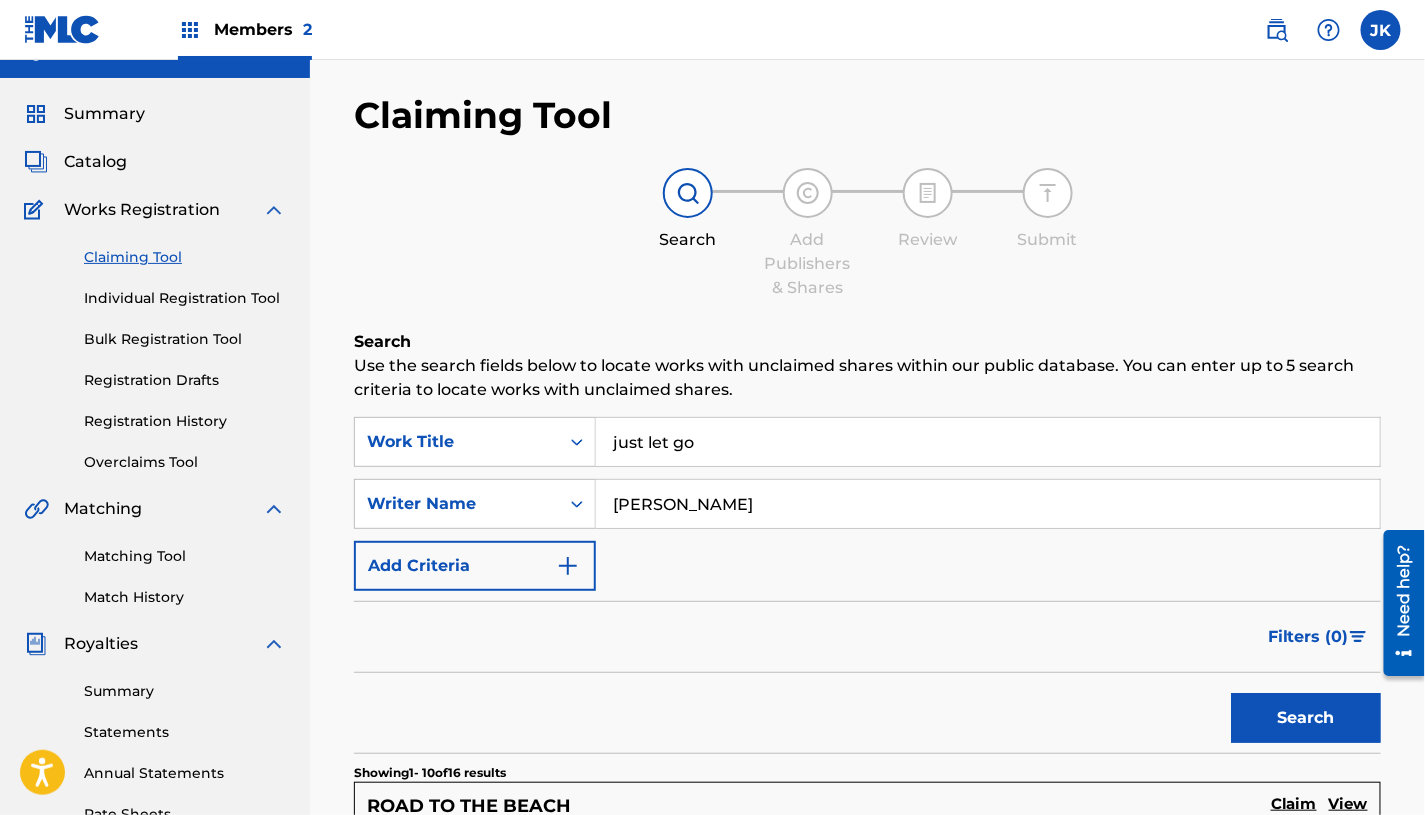 click on "Search" at bounding box center [1306, 718] 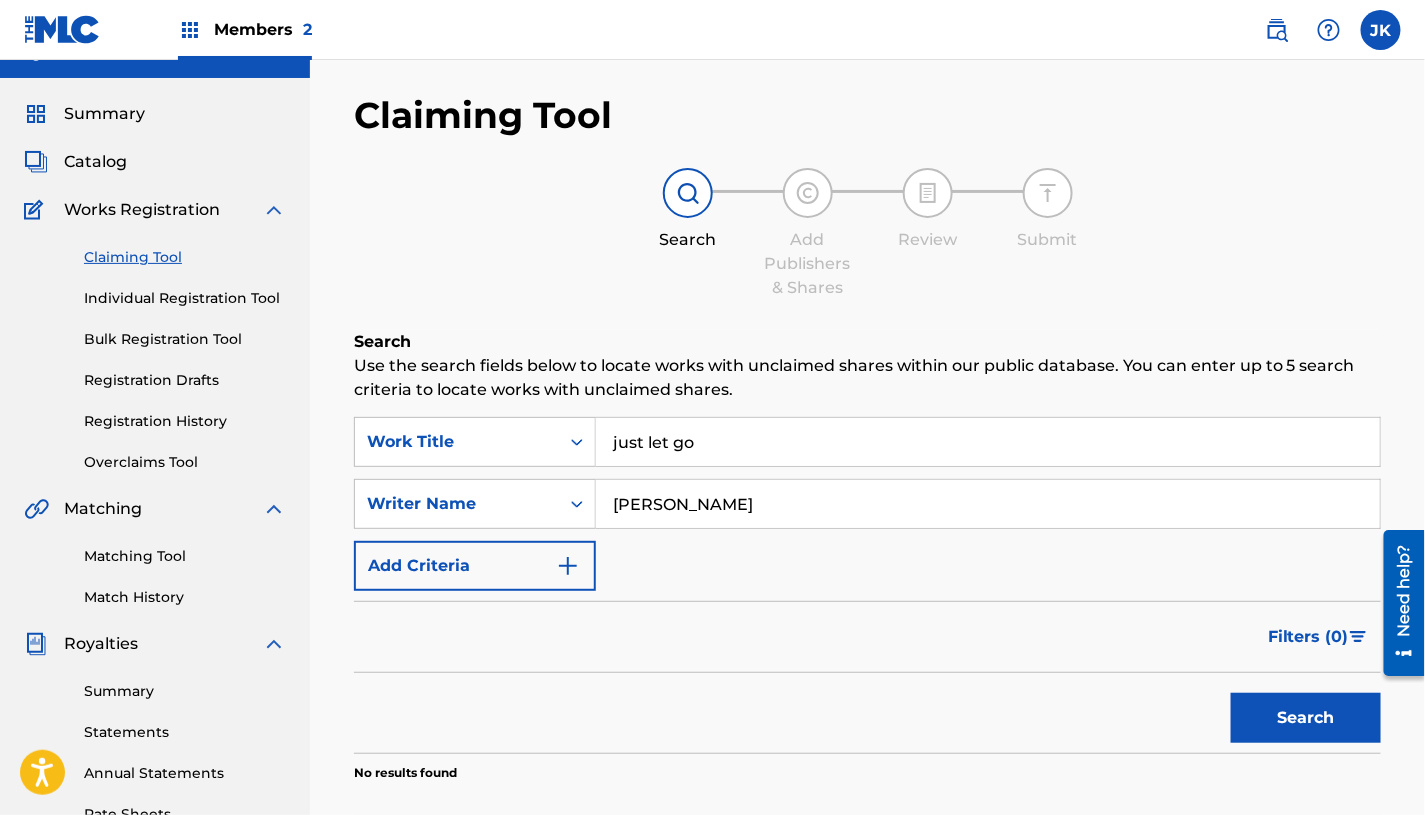 drag, startPoint x: 947, startPoint y: 514, endPoint x: 866, endPoint y: 434, distance: 113.84639 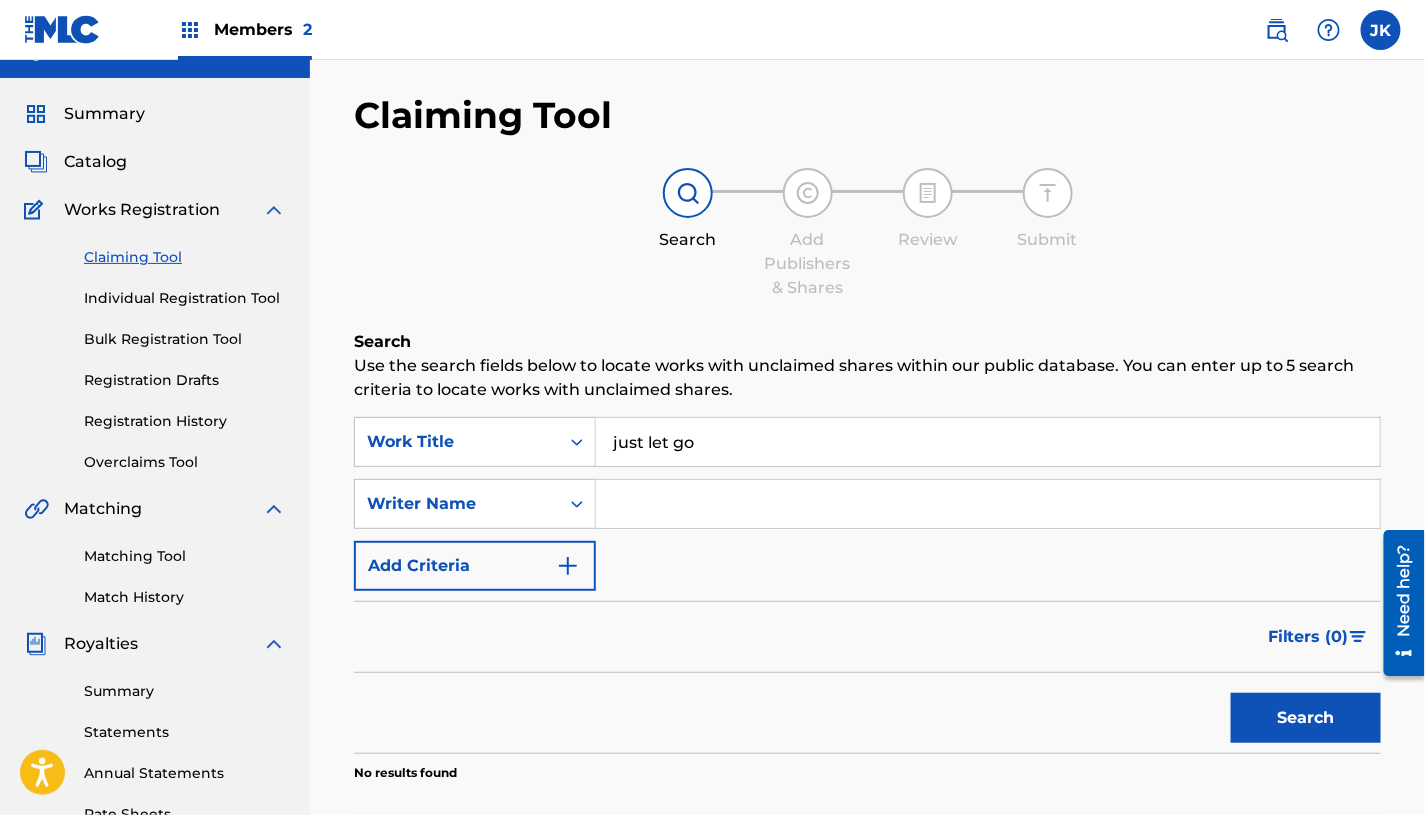 type 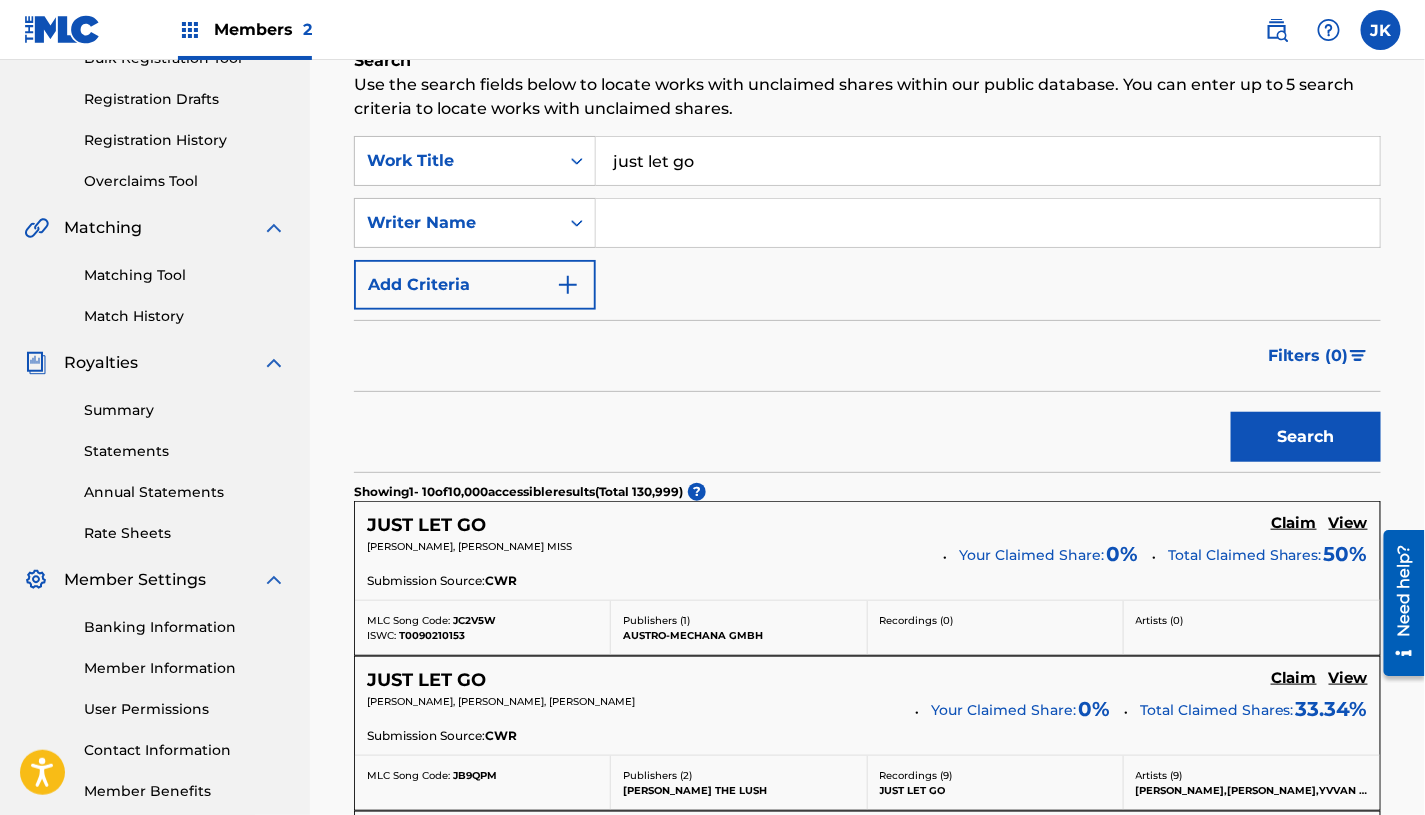 scroll, scrollTop: 321, scrollLeft: 0, axis: vertical 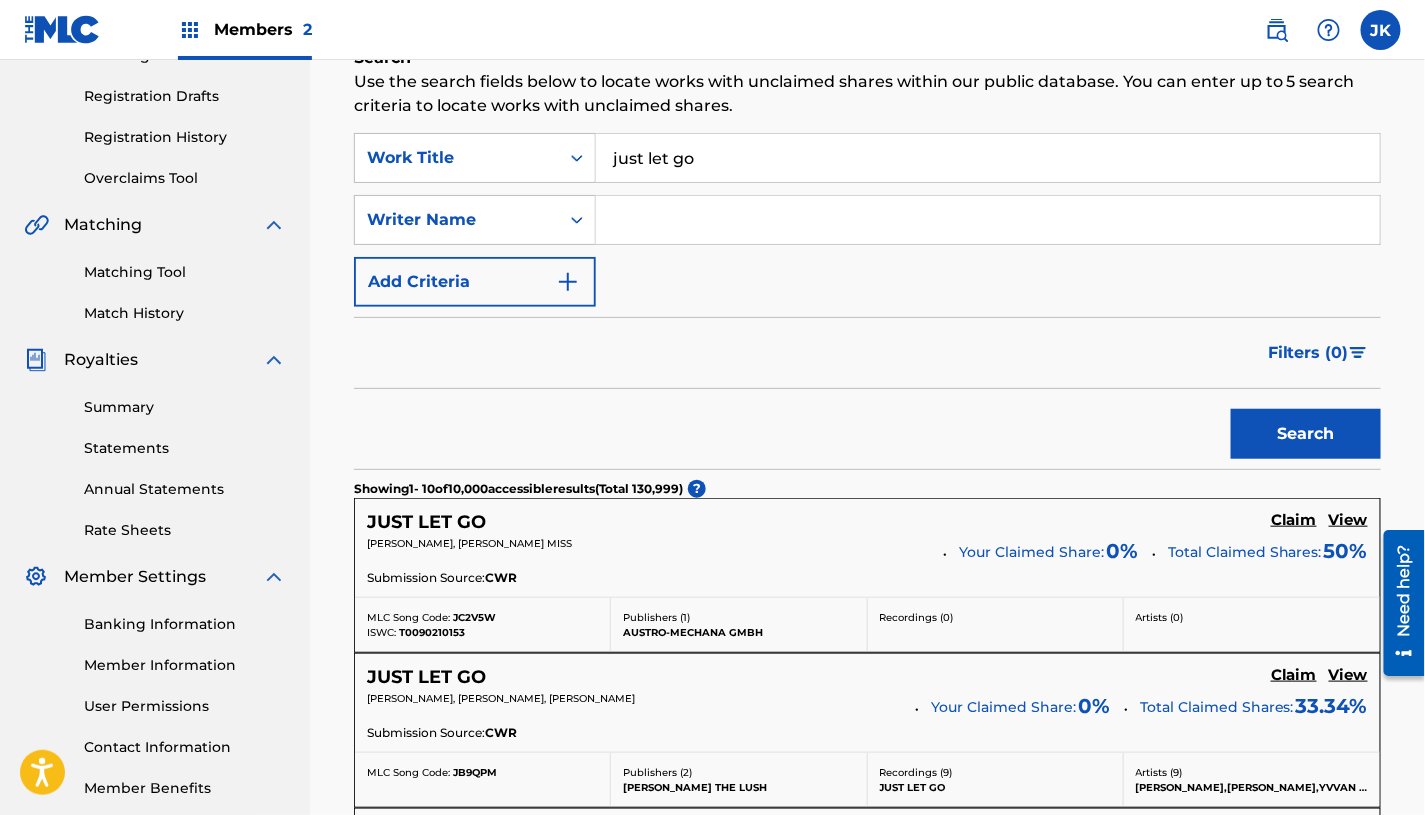 drag, startPoint x: 745, startPoint y: 162, endPoint x: 600, endPoint y: 152, distance: 145.34442 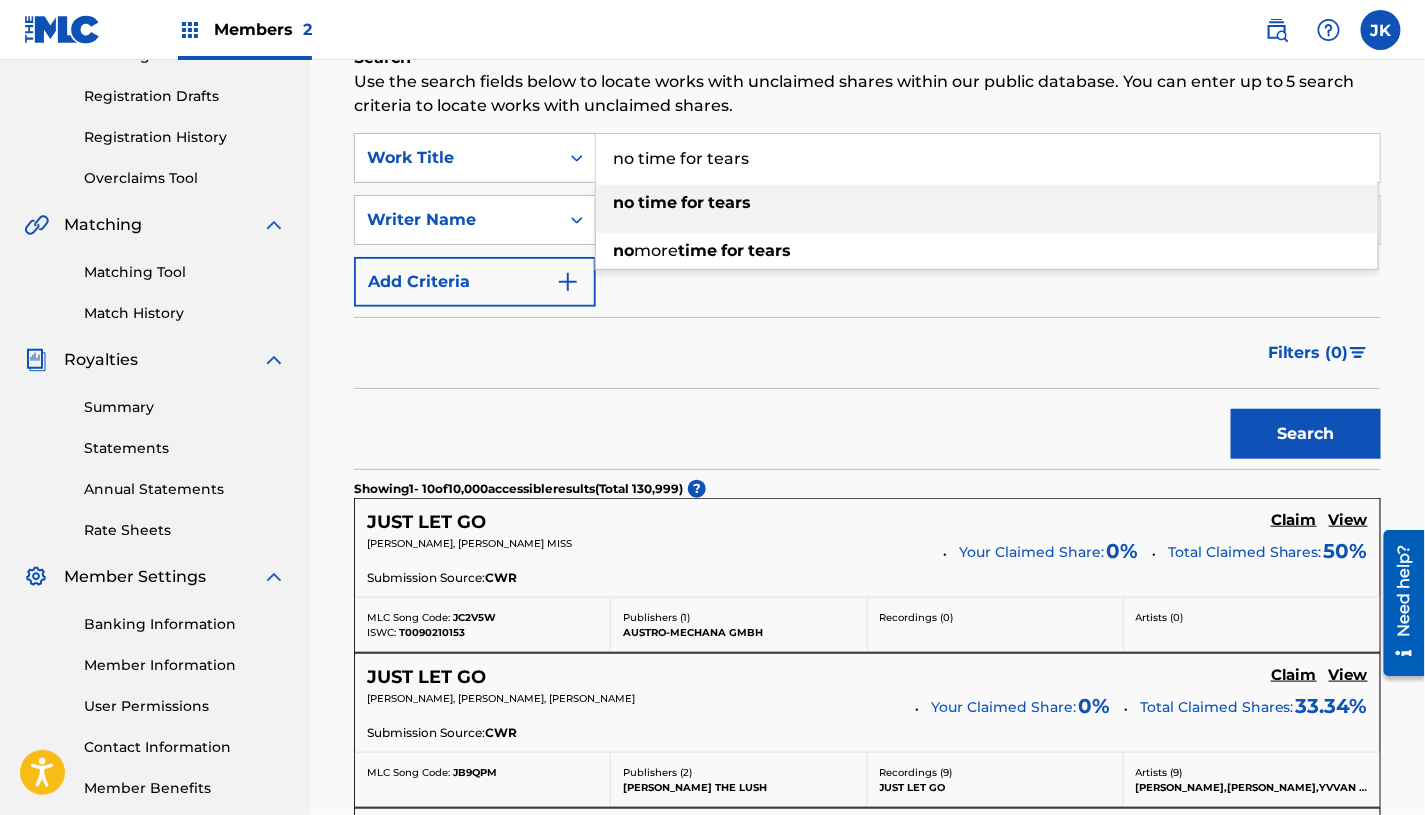 click on "no" at bounding box center [623, 202] 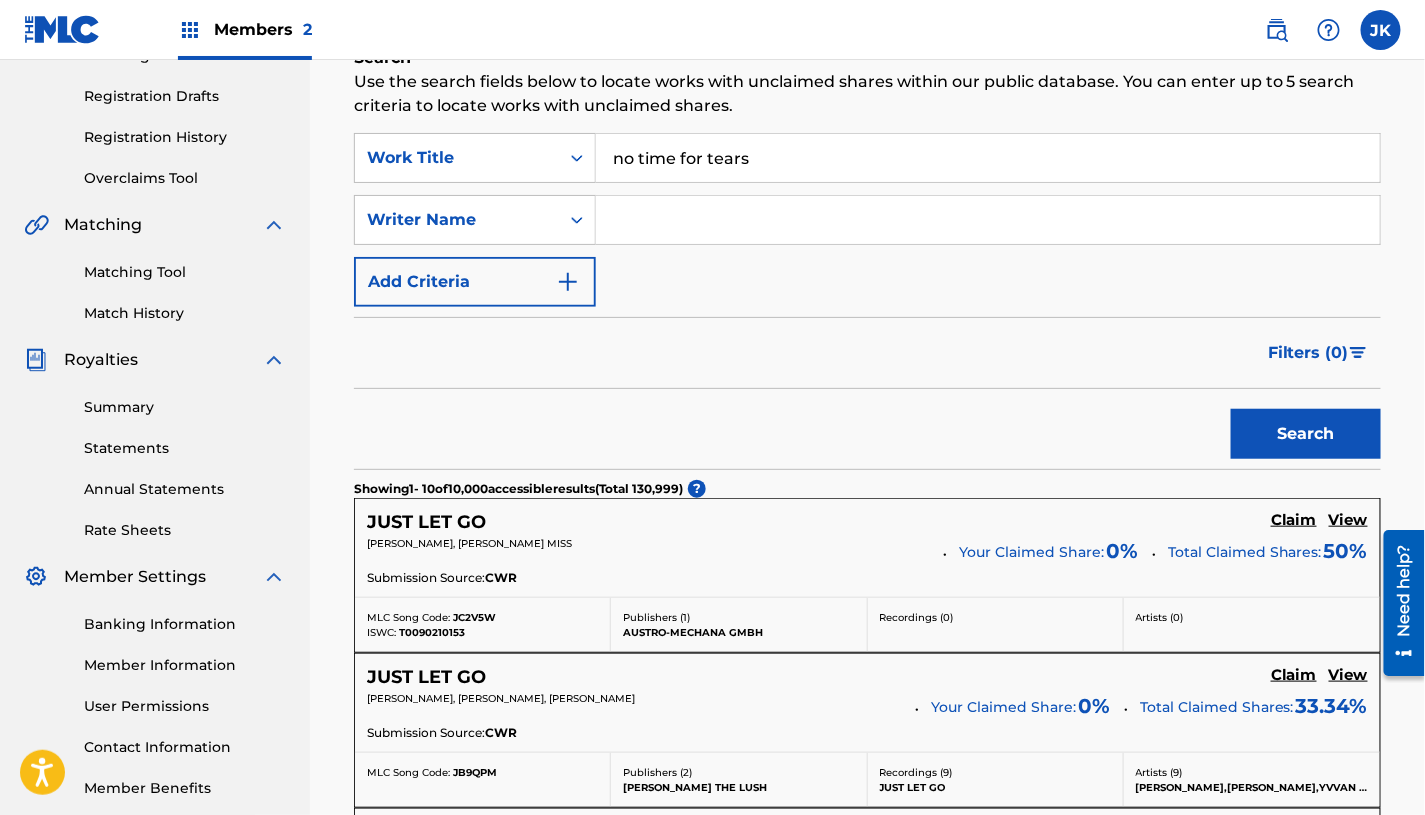 click on "Search" at bounding box center (1306, 434) 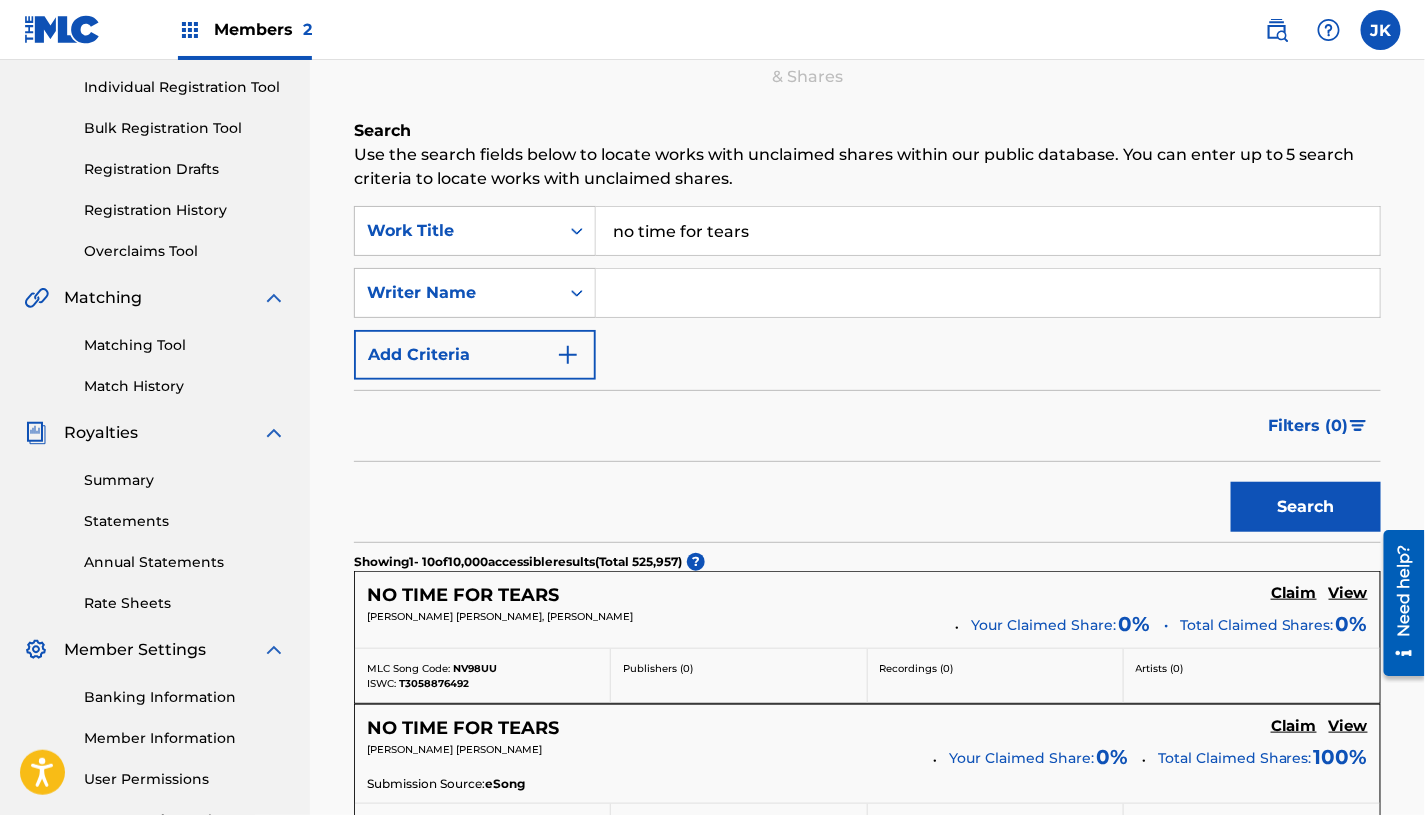 scroll, scrollTop: 0, scrollLeft: 0, axis: both 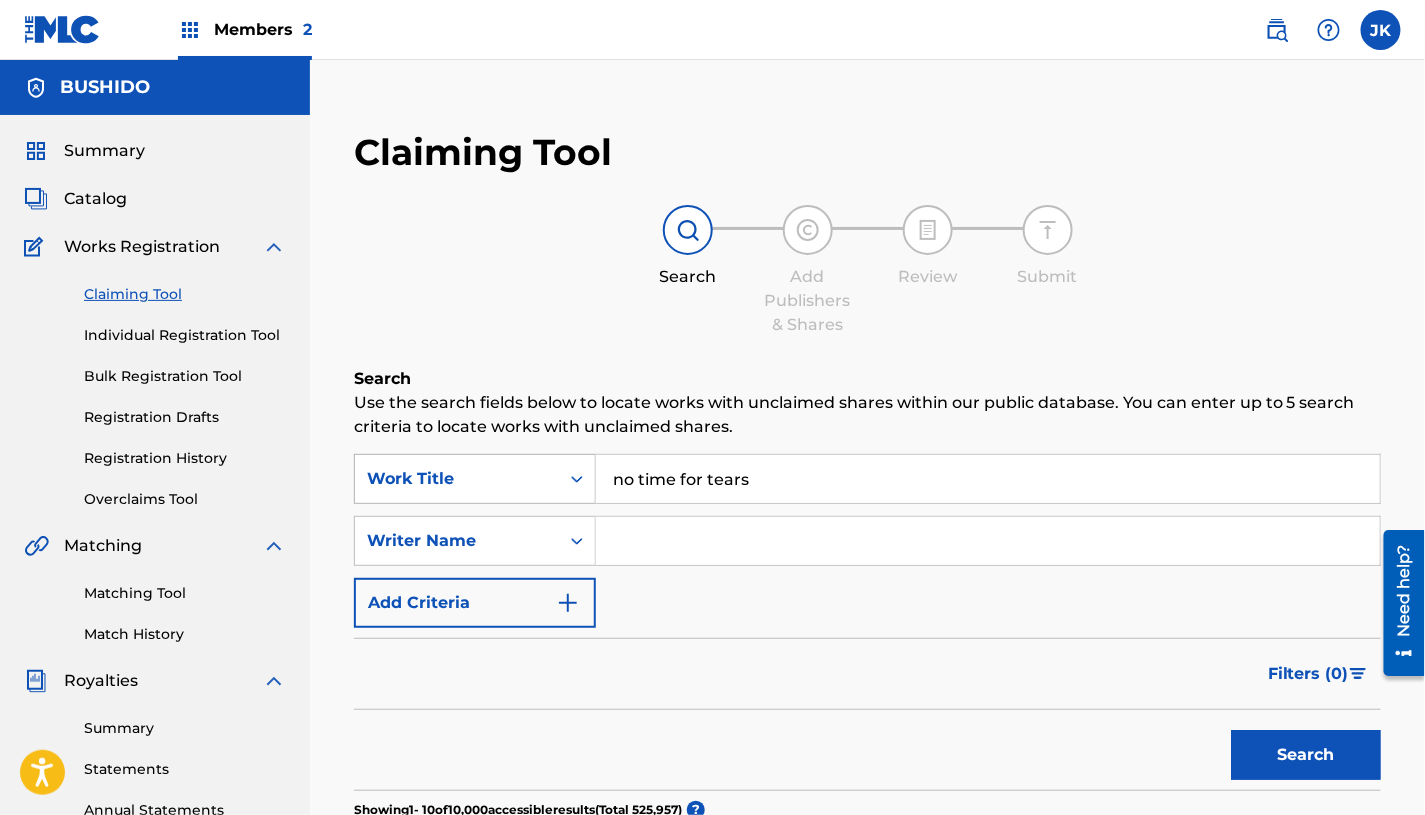 drag, startPoint x: 780, startPoint y: 474, endPoint x: 546, endPoint y: 471, distance: 234.01923 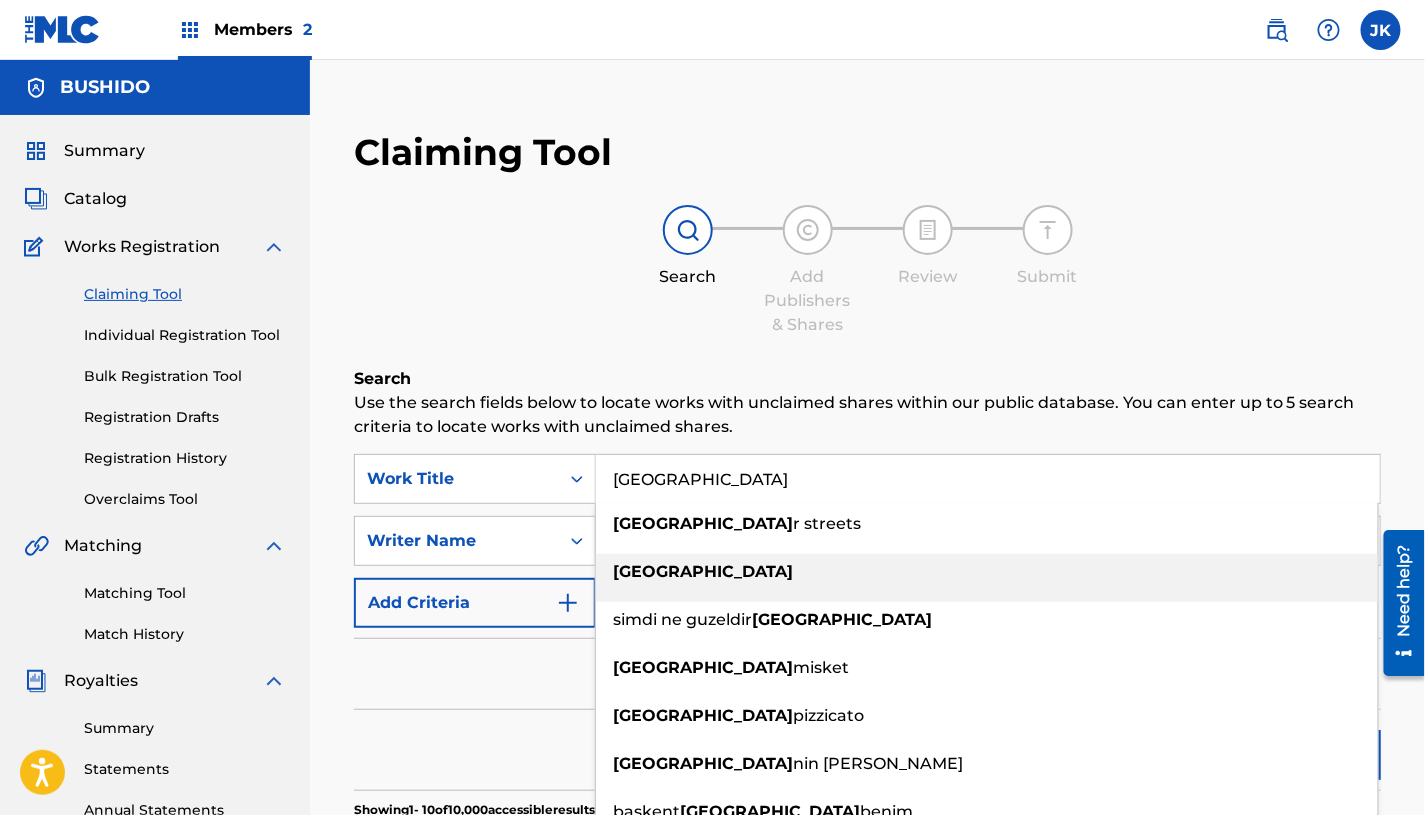 type on "ankara" 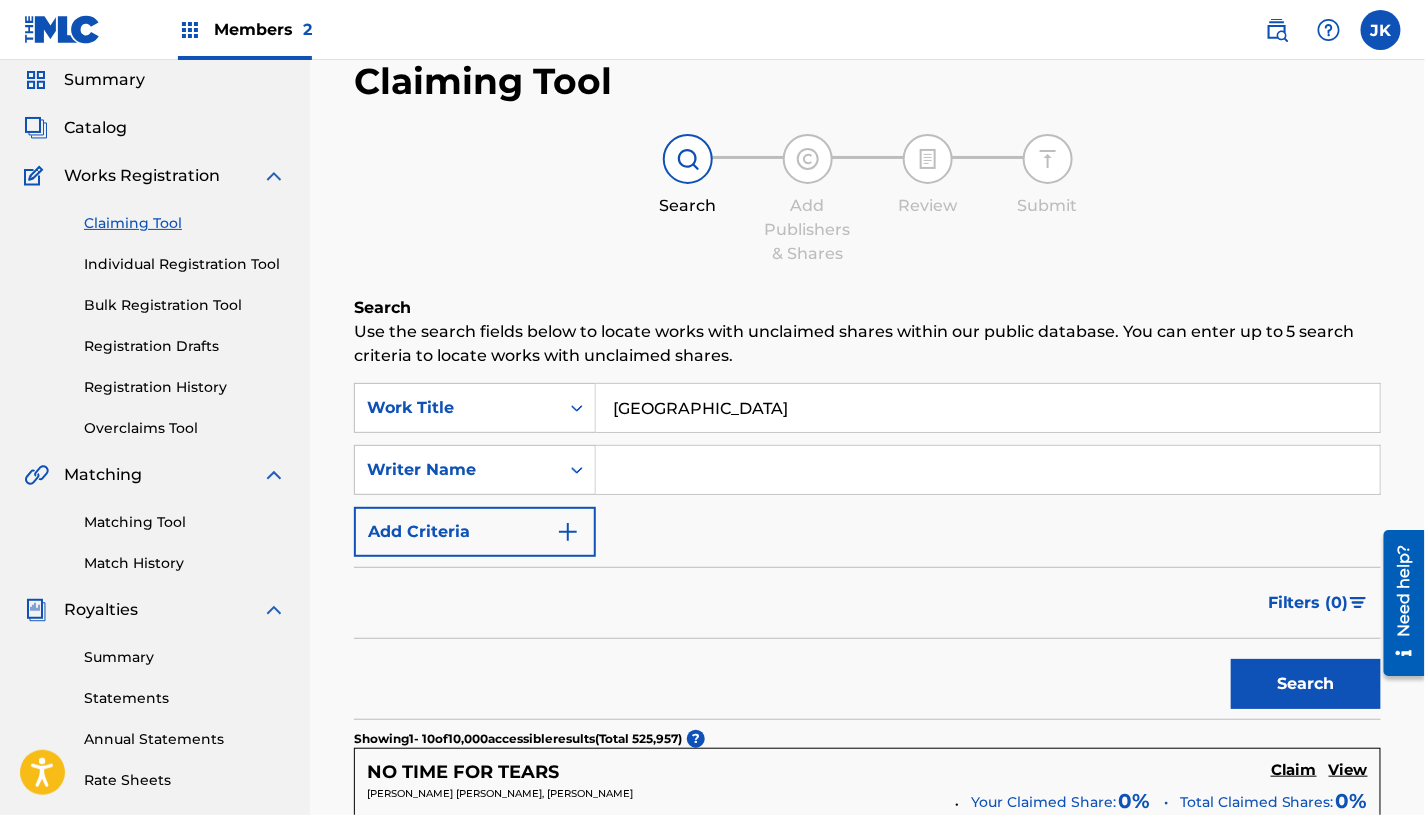 scroll, scrollTop: 72, scrollLeft: 0, axis: vertical 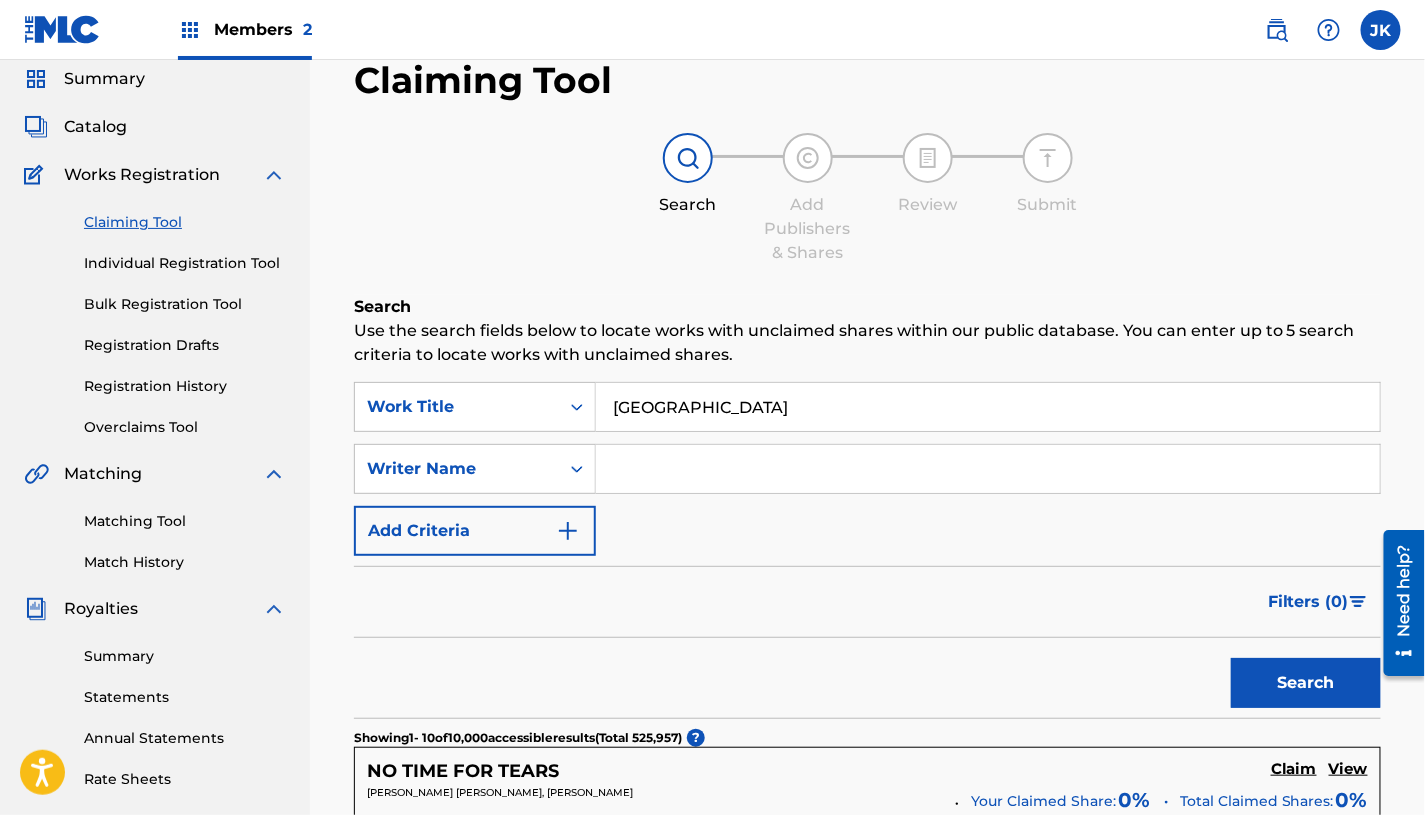 click on "Search" at bounding box center (1306, 683) 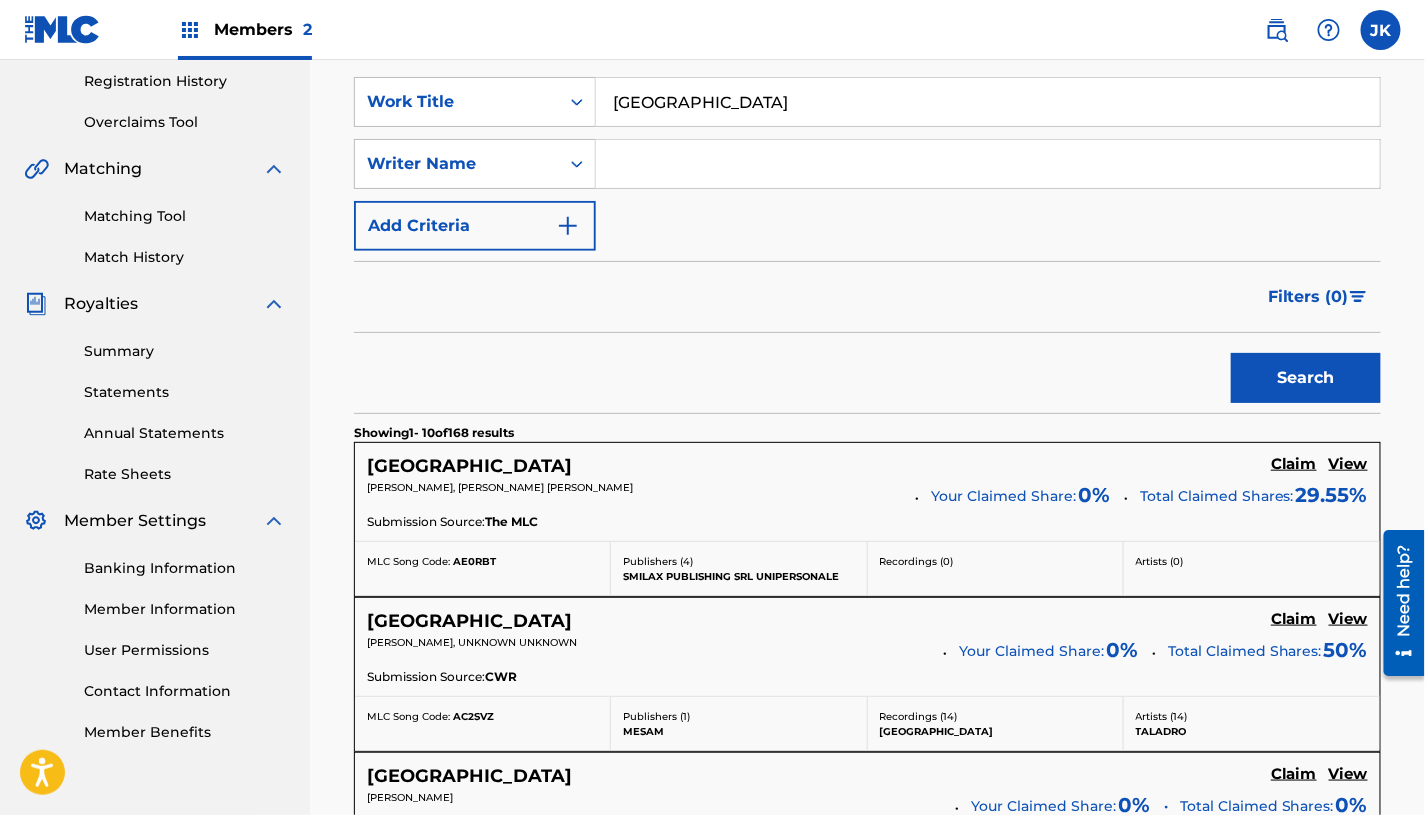 scroll, scrollTop: 371, scrollLeft: 0, axis: vertical 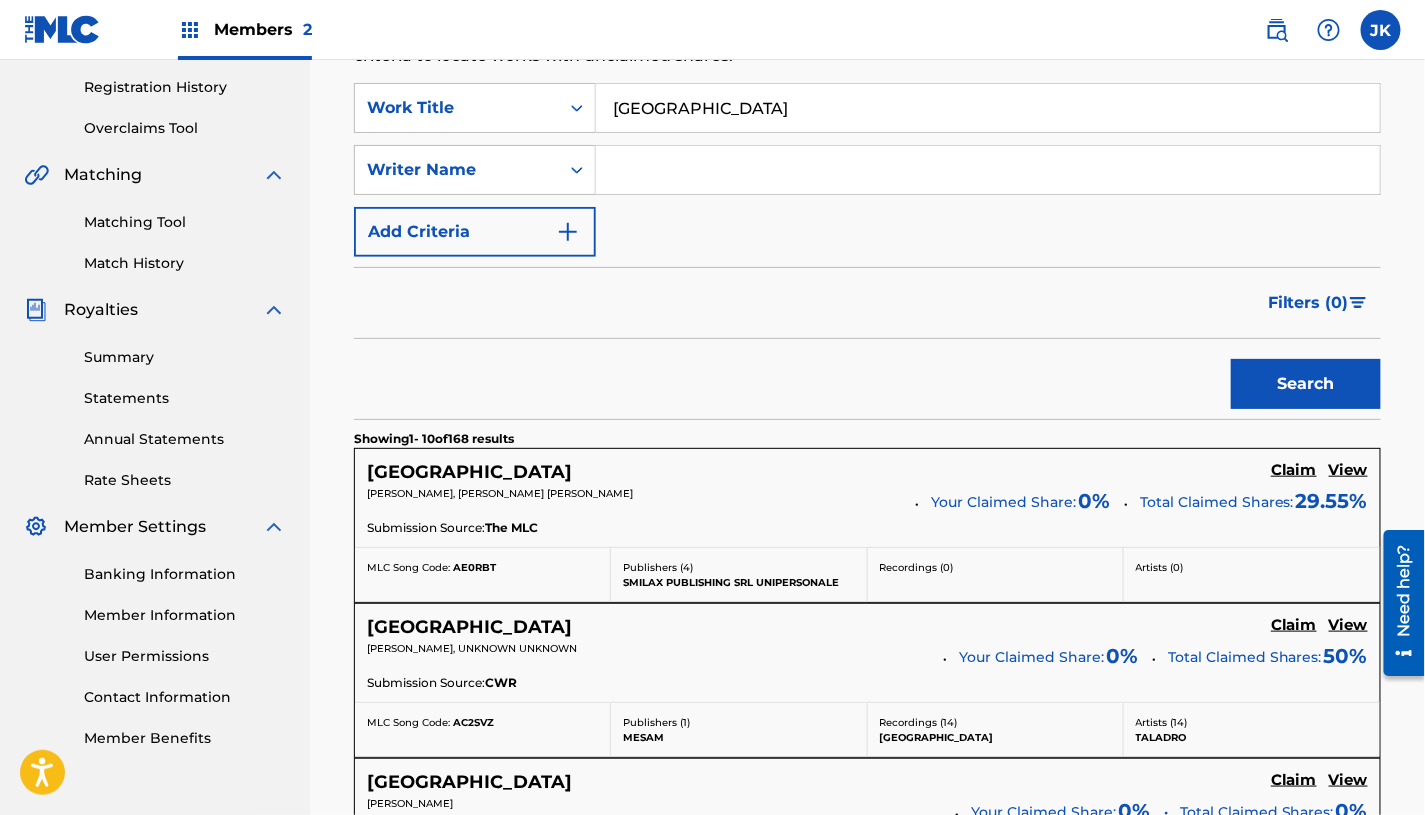click at bounding box center (988, 170) 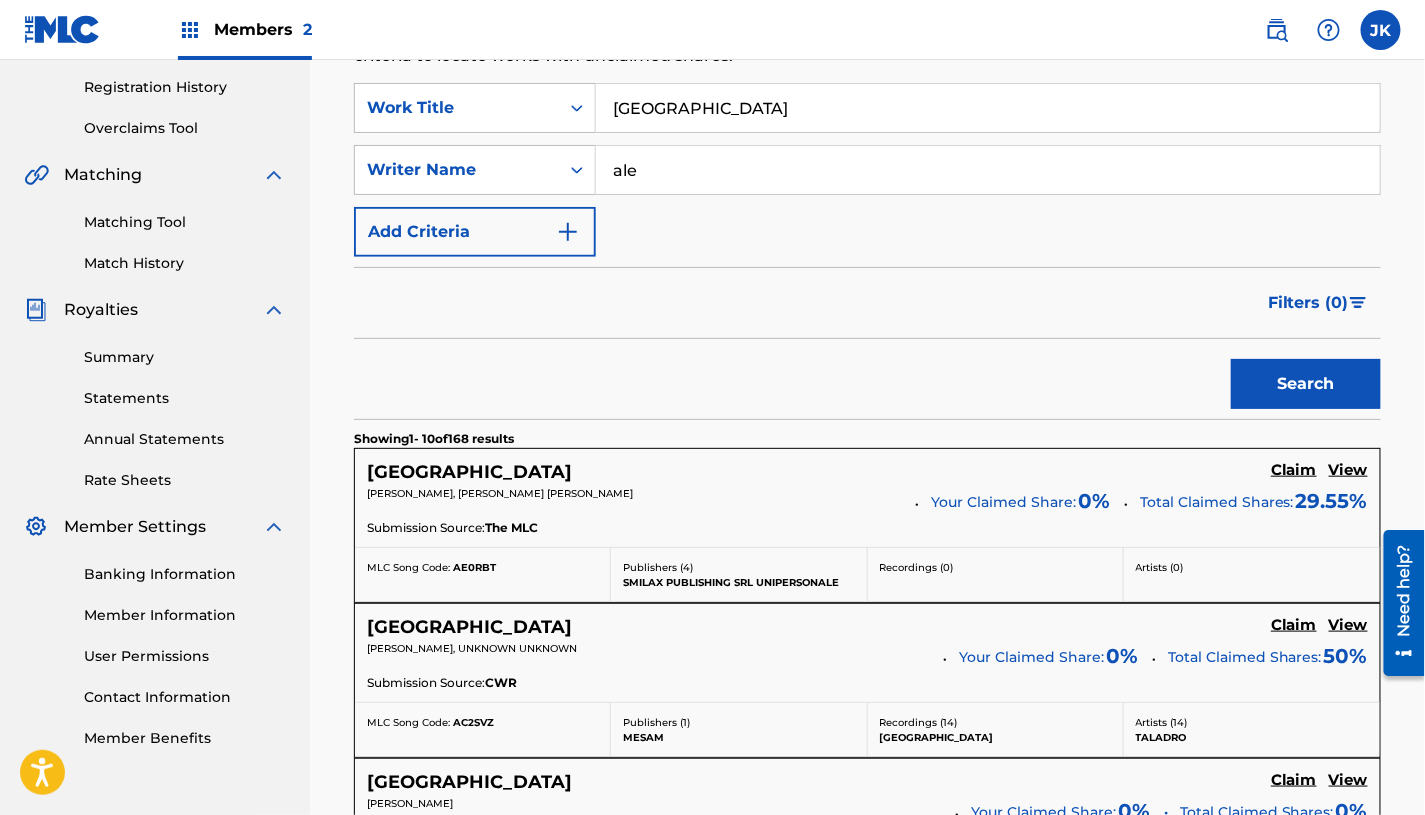 type on "Alex Heim" 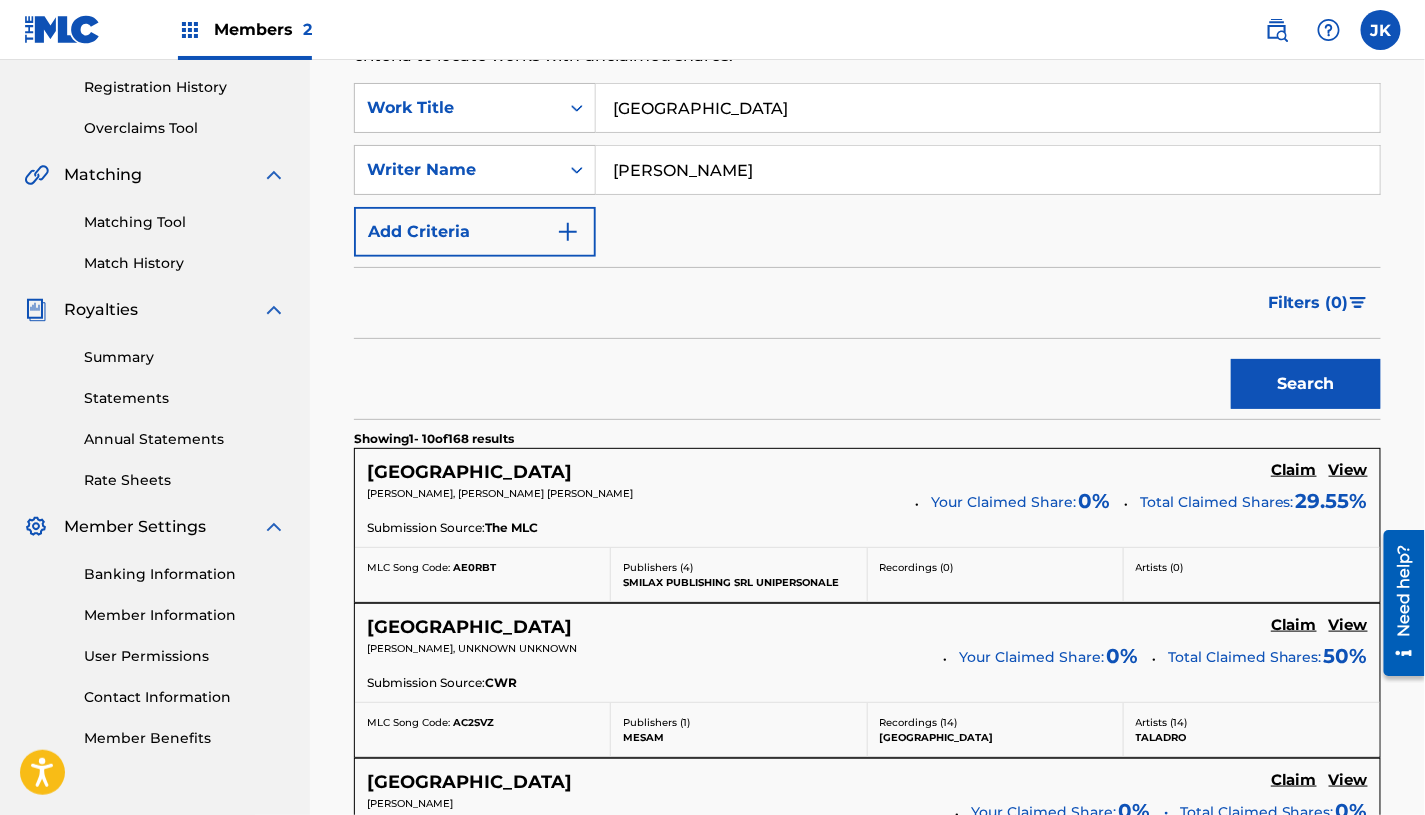 click on "Search" at bounding box center (1306, 384) 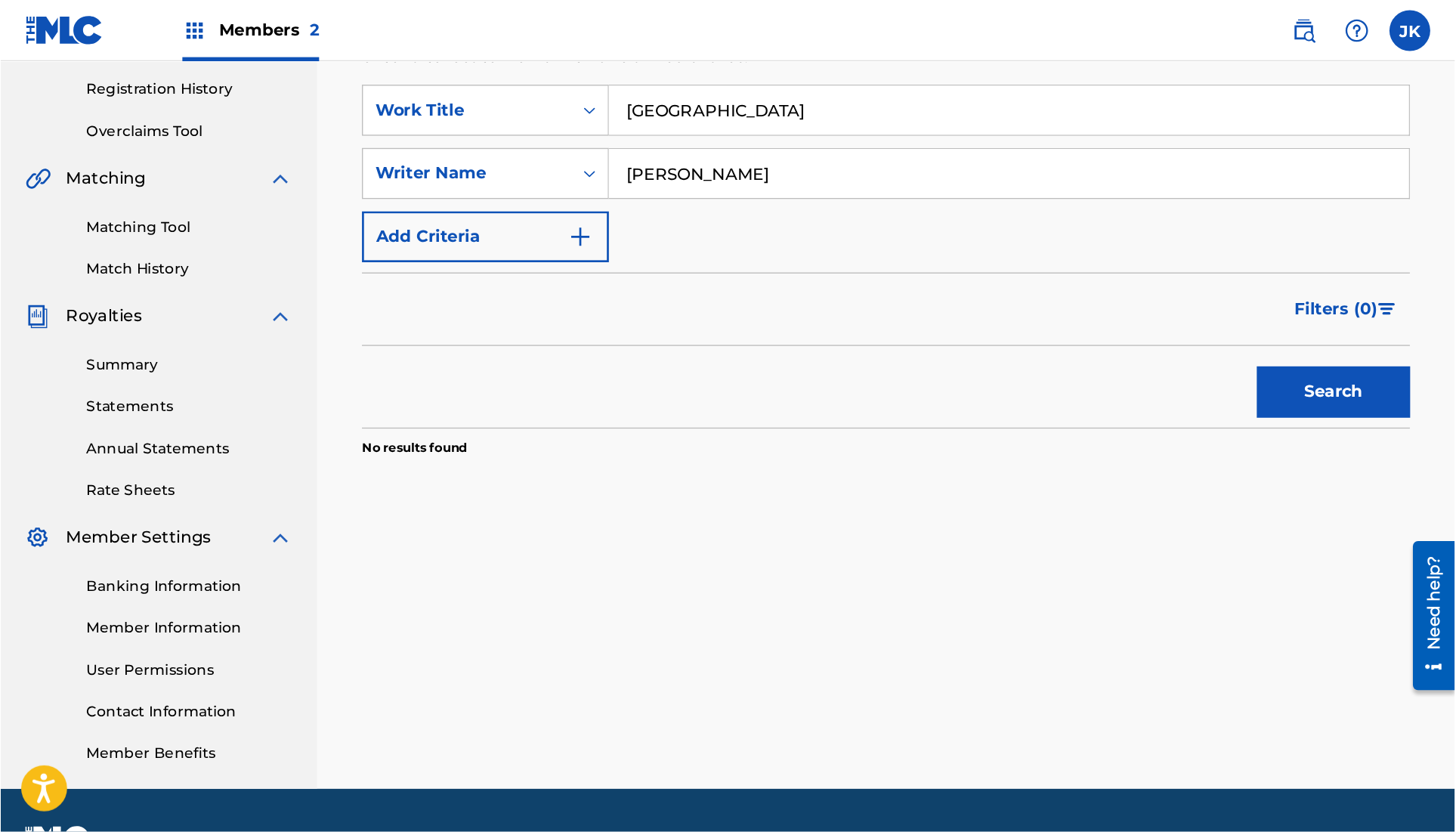 scroll, scrollTop: 104, scrollLeft: 0, axis: vertical 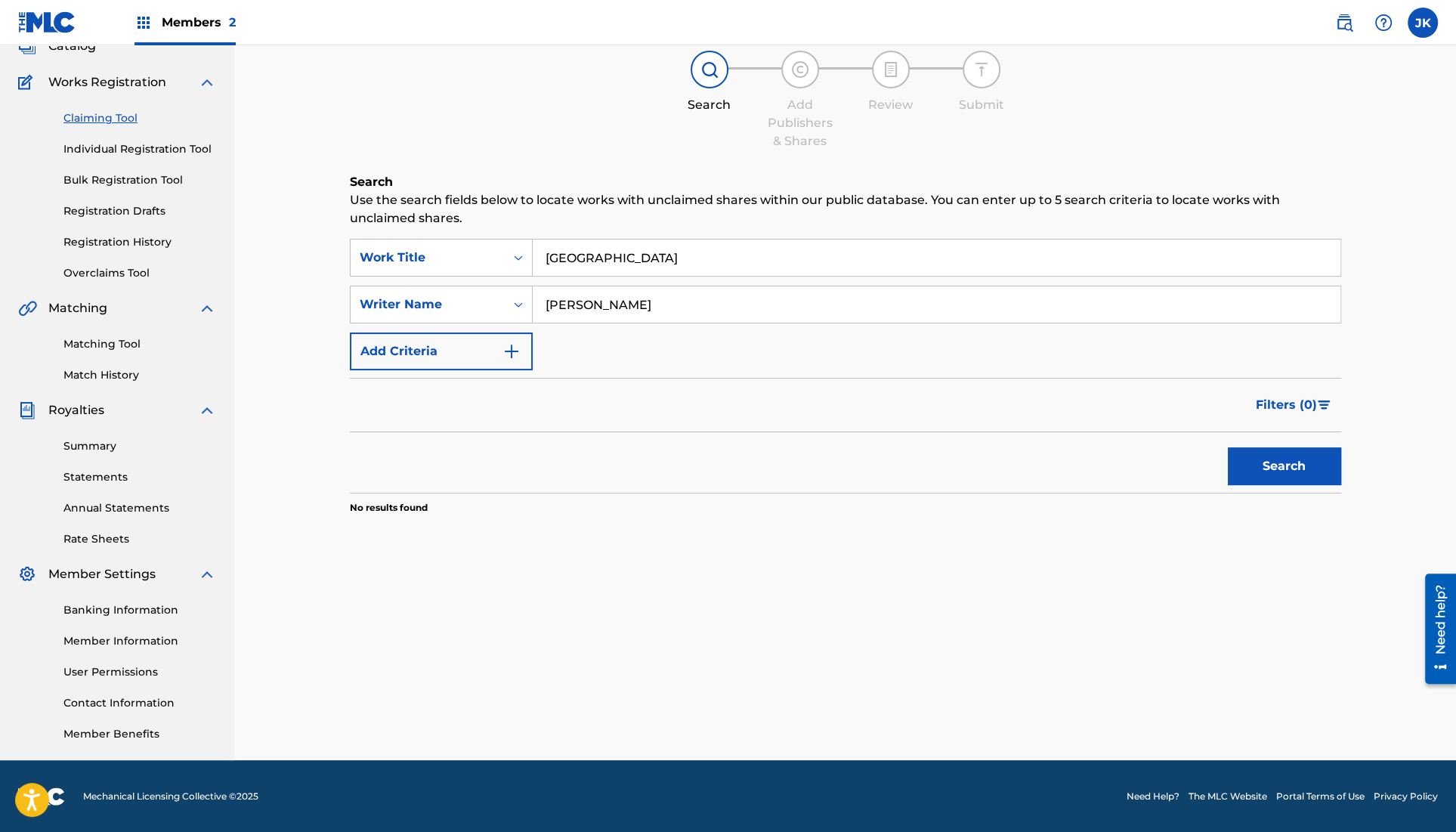 drag, startPoint x: 748, startPoint y: 261, endPoint x: 611, endPoint y: 203, distance: 148.77164 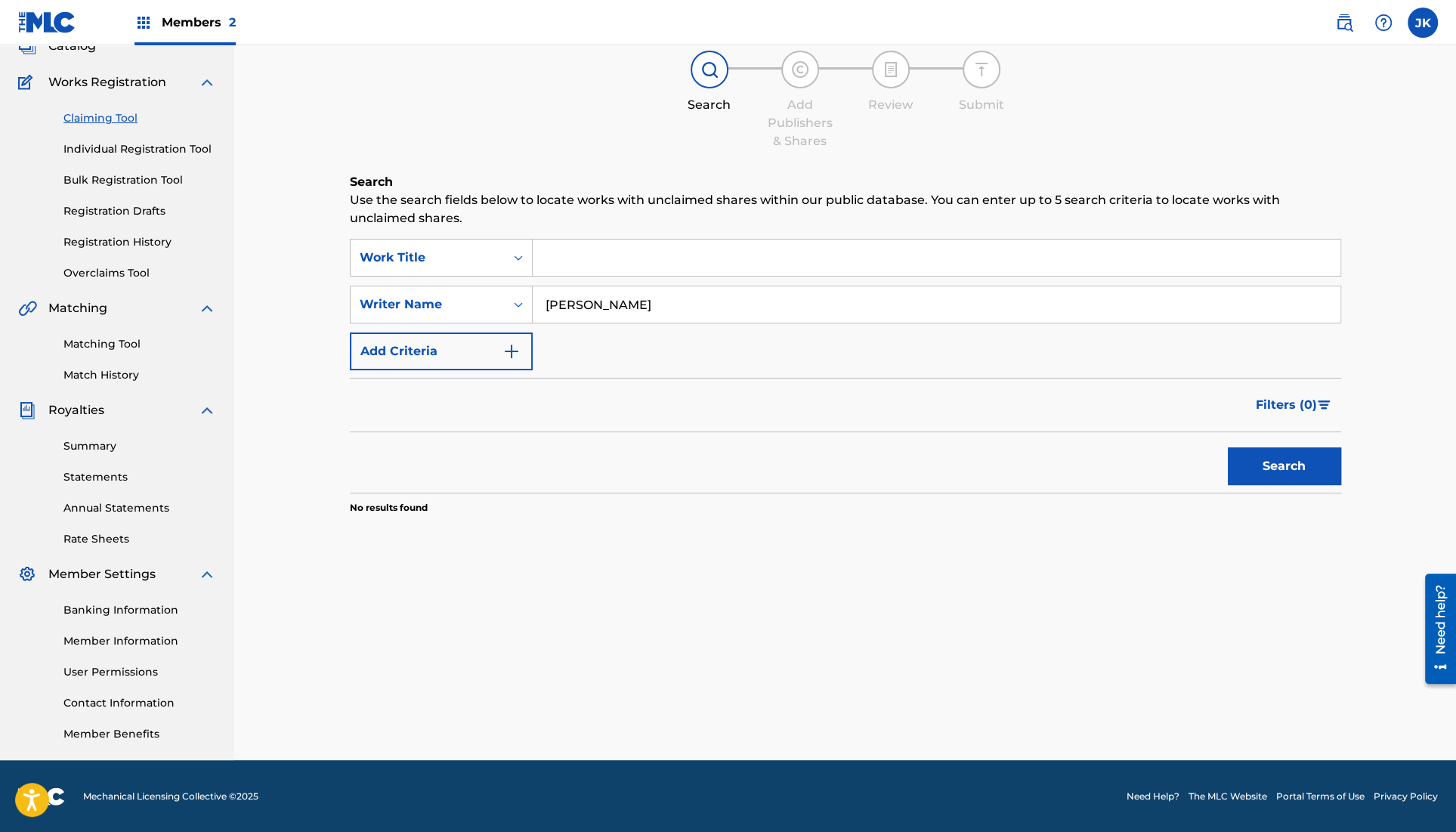click on "Search" at bounding box center (1284, 466) 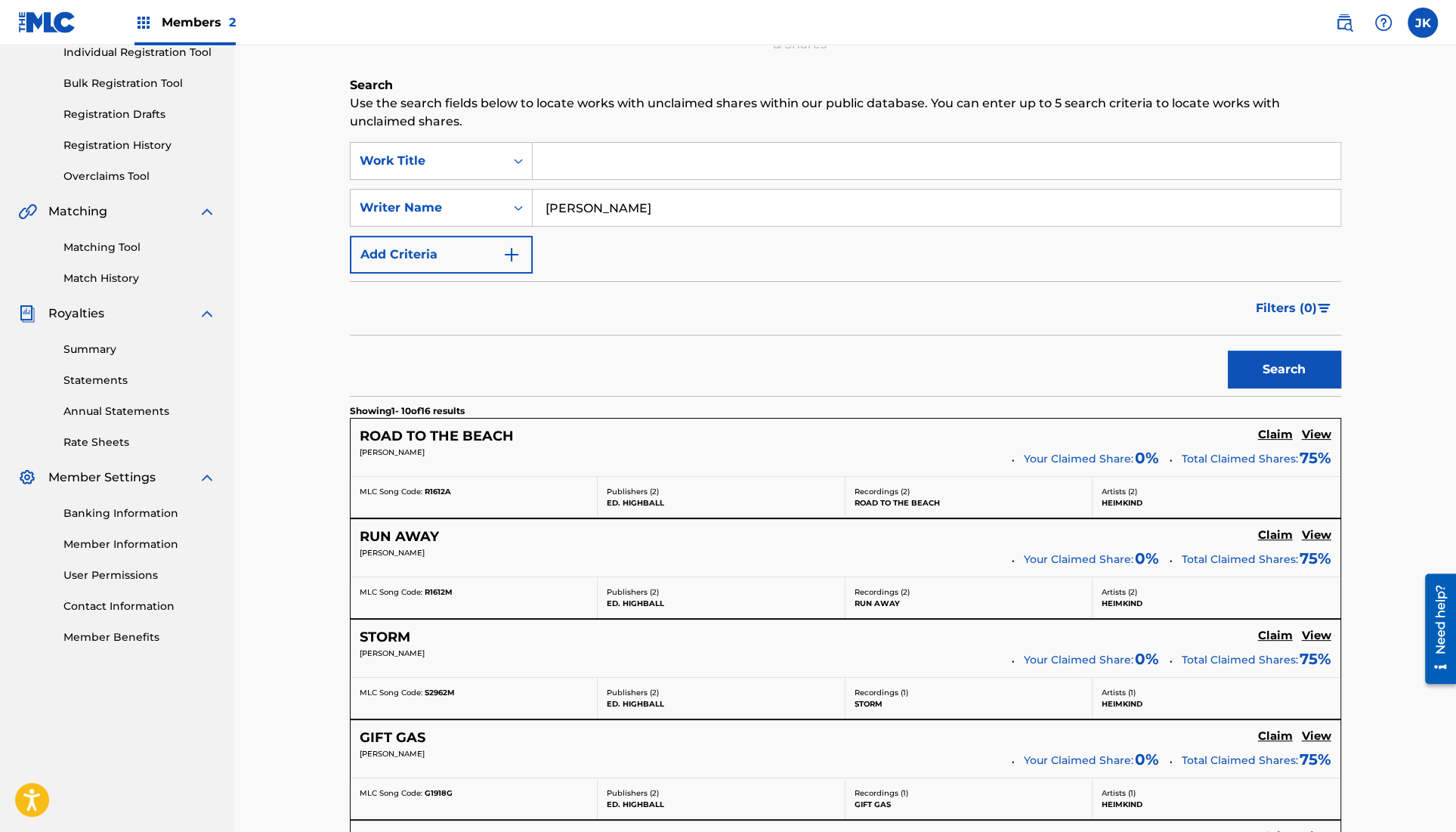 scroll, scrollTop: 206, scrollLeft: 0, axis: vertical 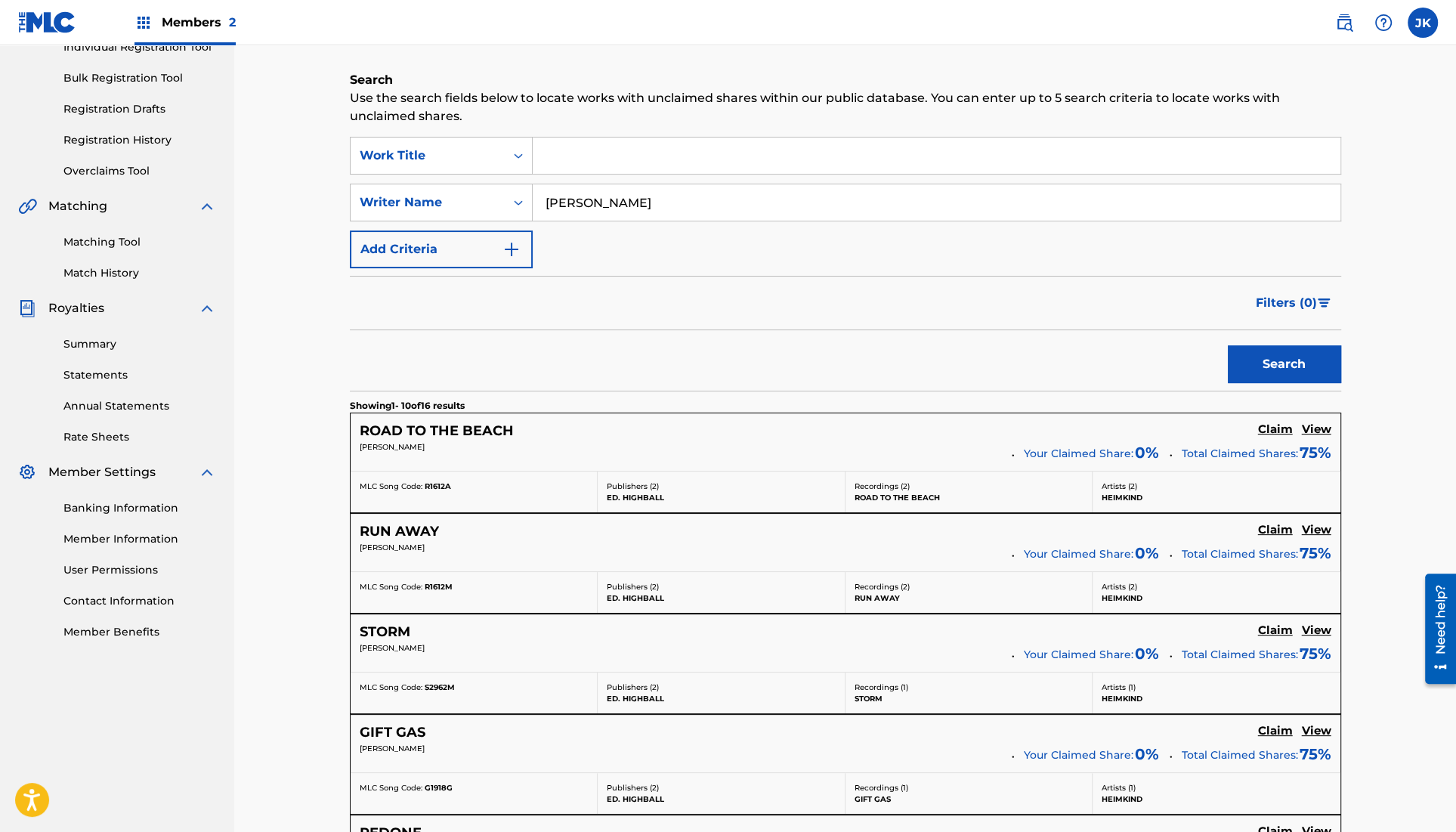click on "Alex Heim" at bounding box center [936, 203] 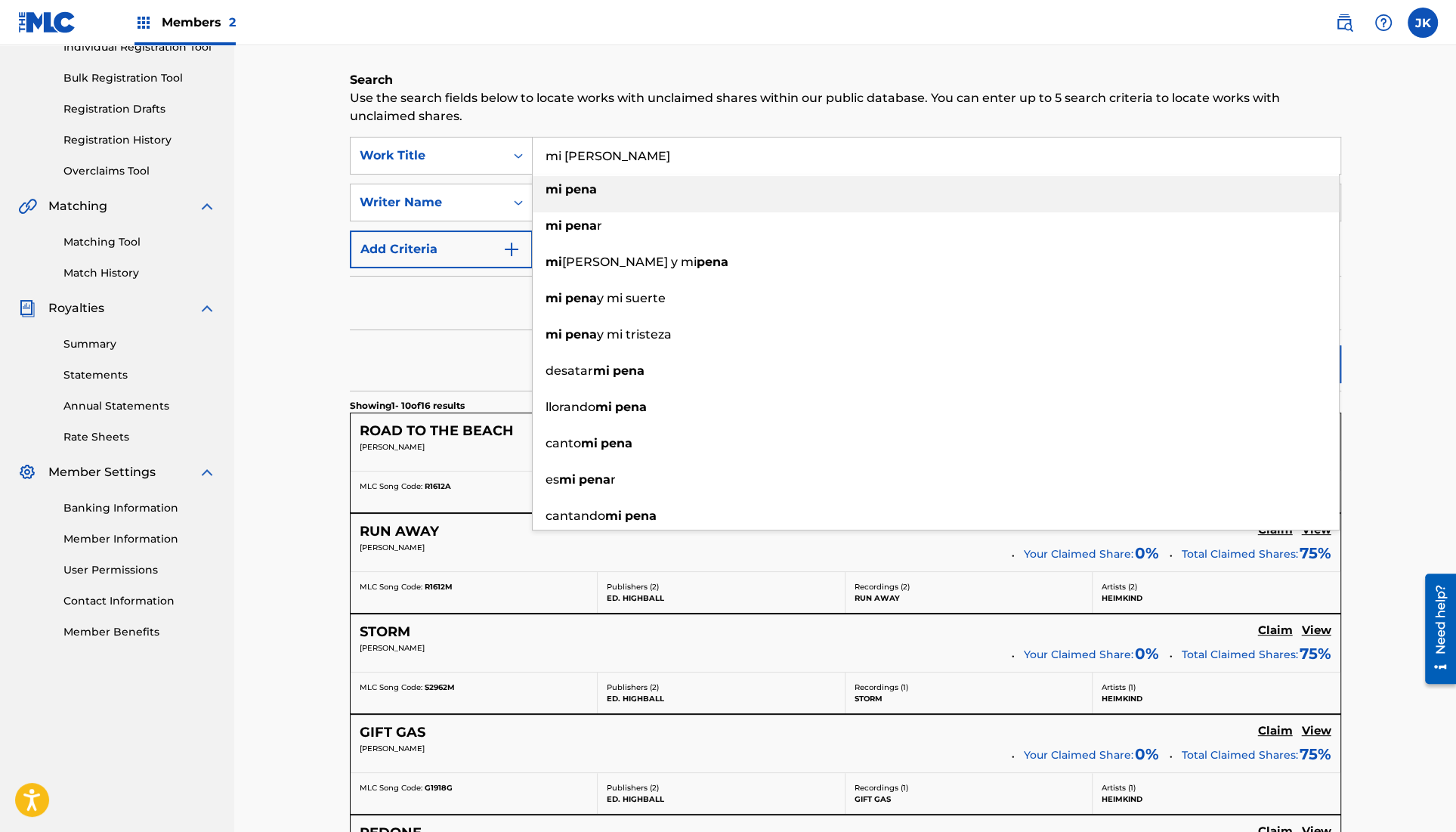 type on "mi pena" 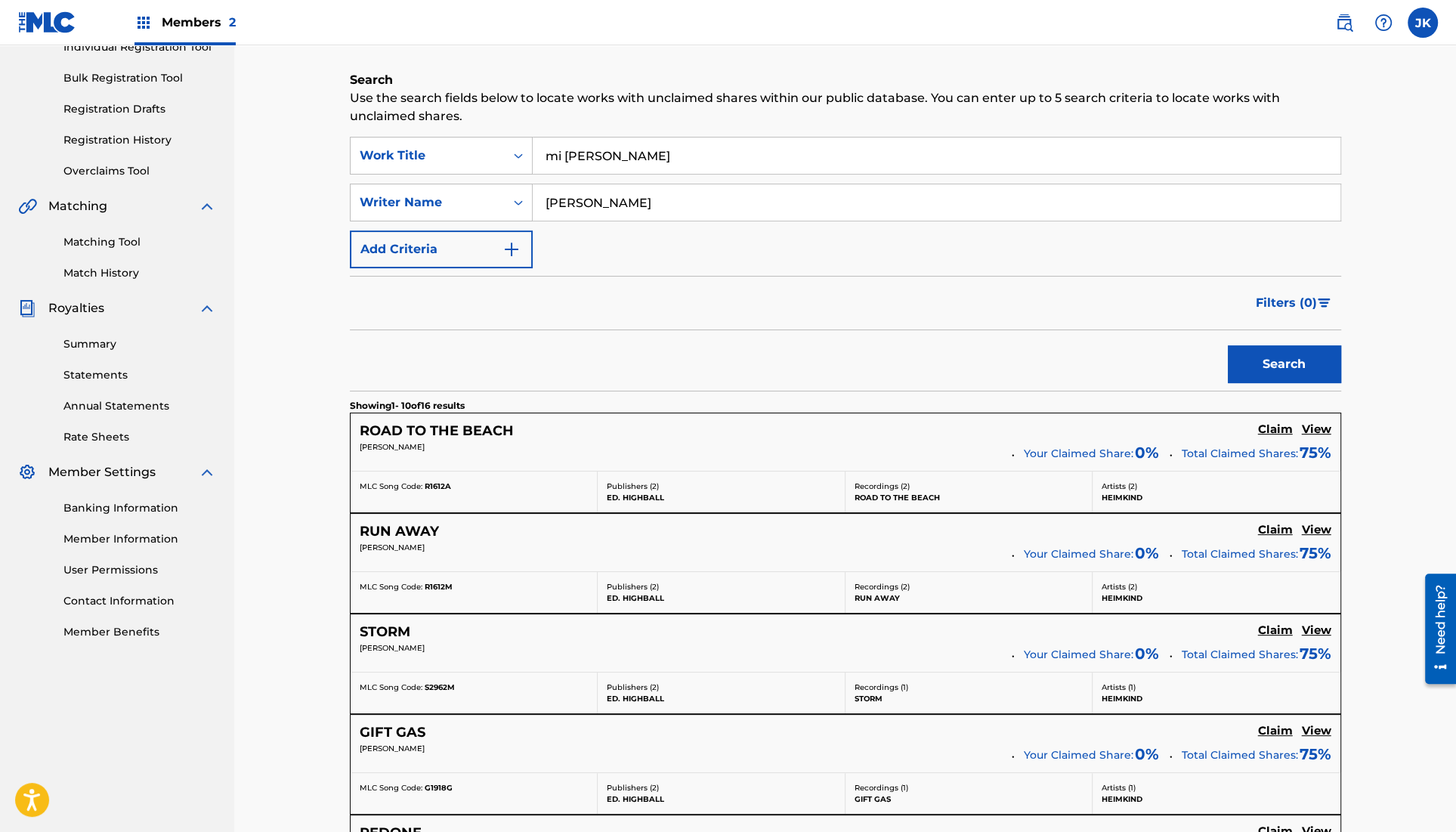 click on "Search" at bounding box center [1284, 364] 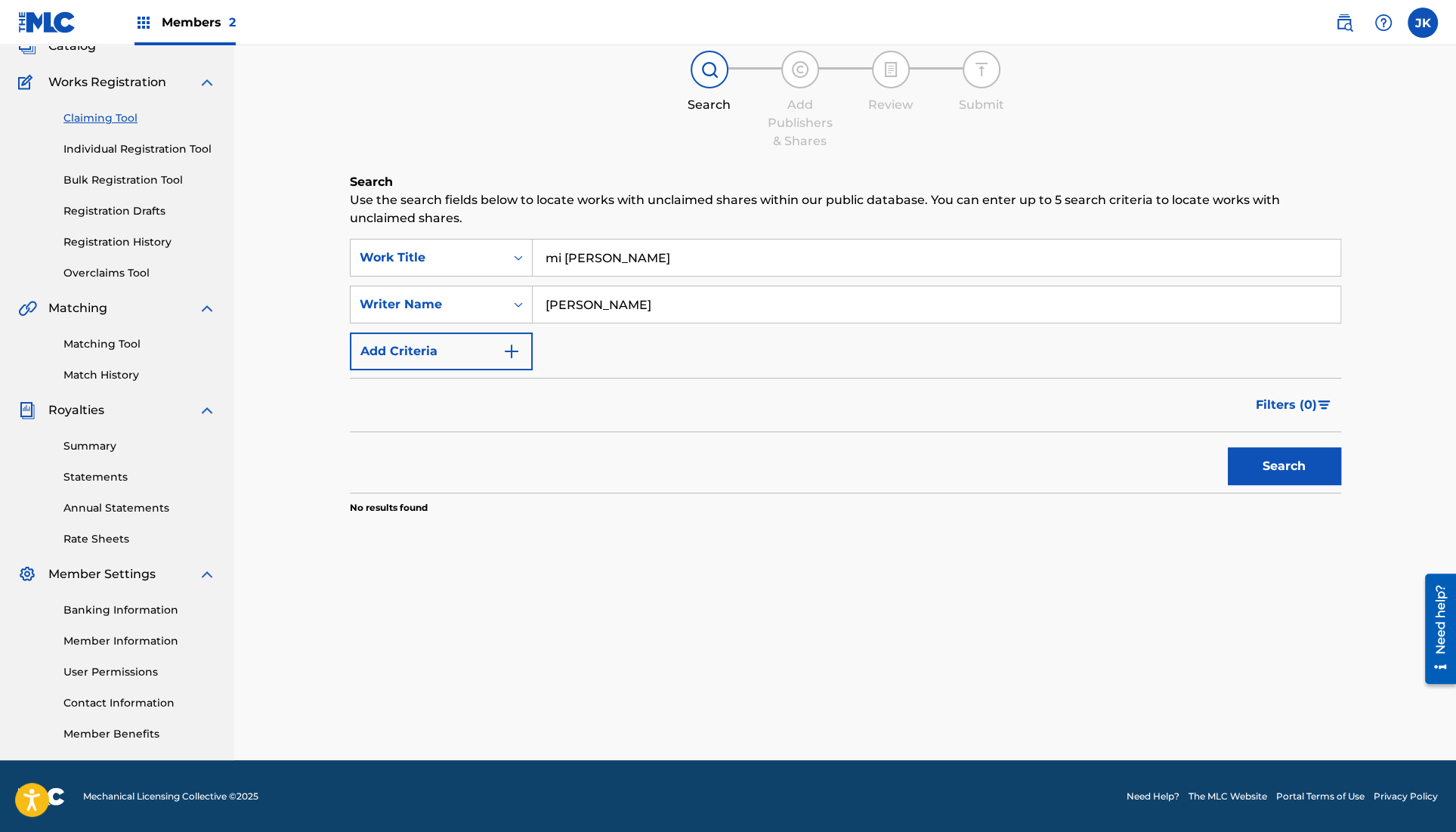click on "Alex Heim" at bounding box center (936, 305) 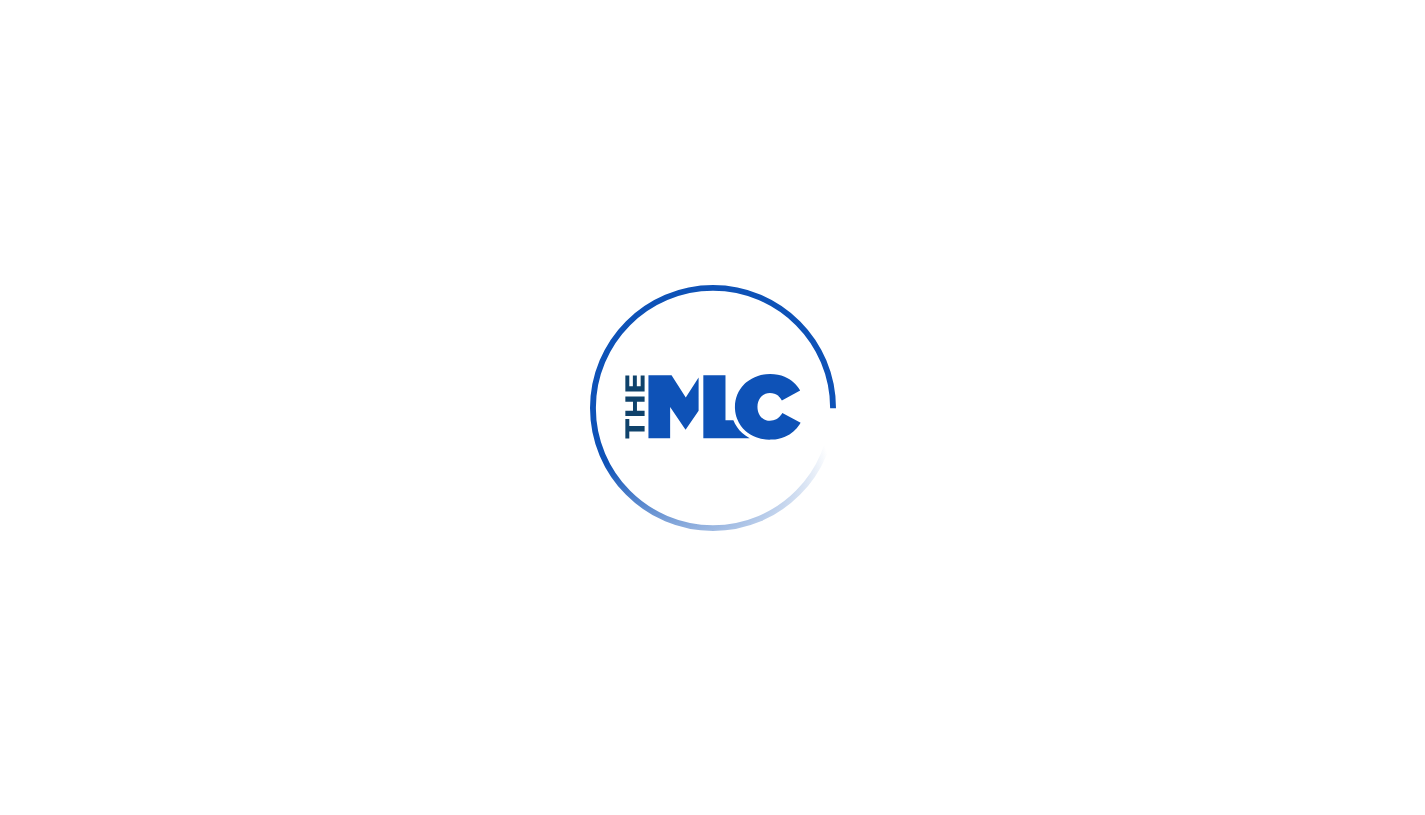 scroll, scrollTop: 0, scrollLeft: 0, axis: both 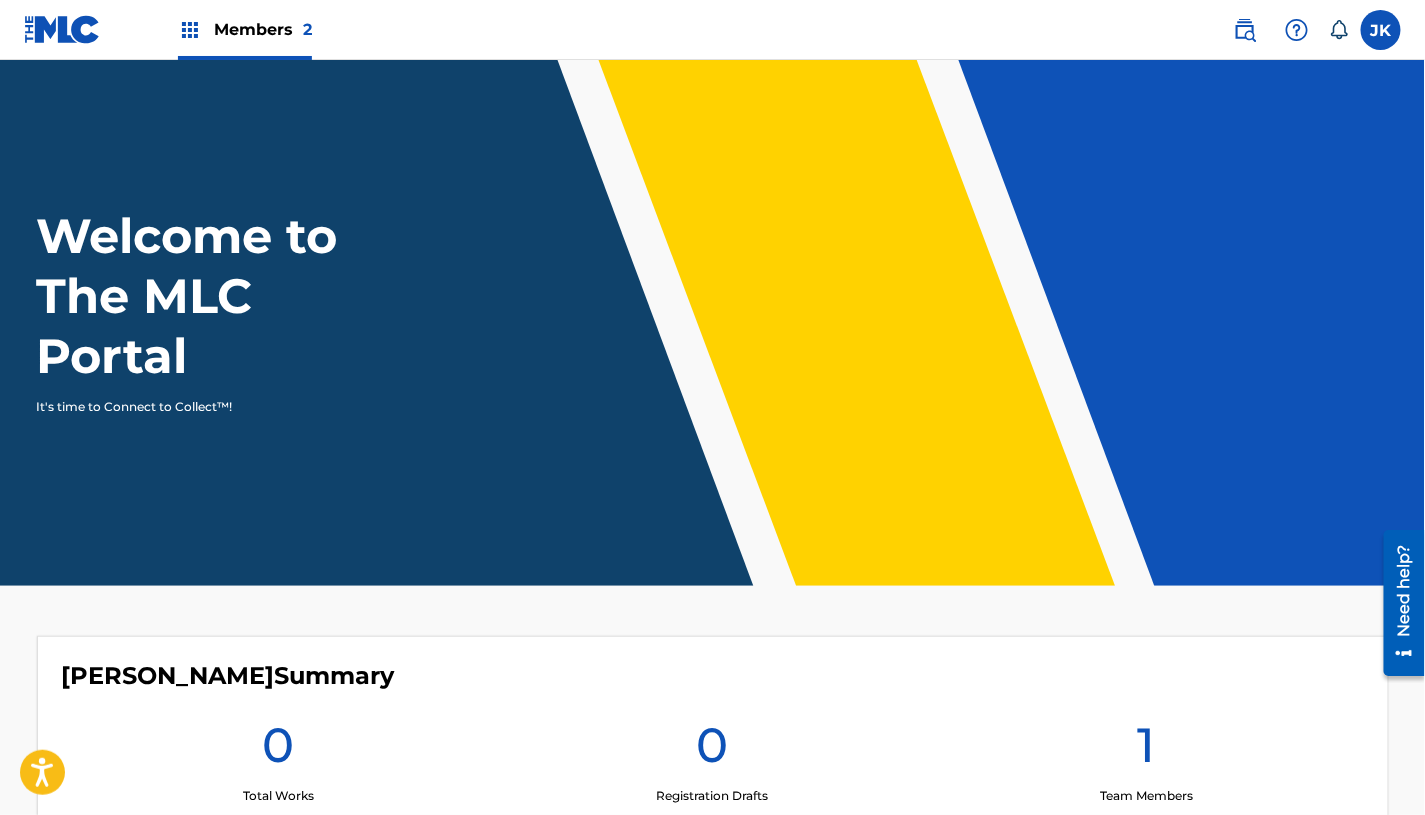 click at bounding box center (190, 30) 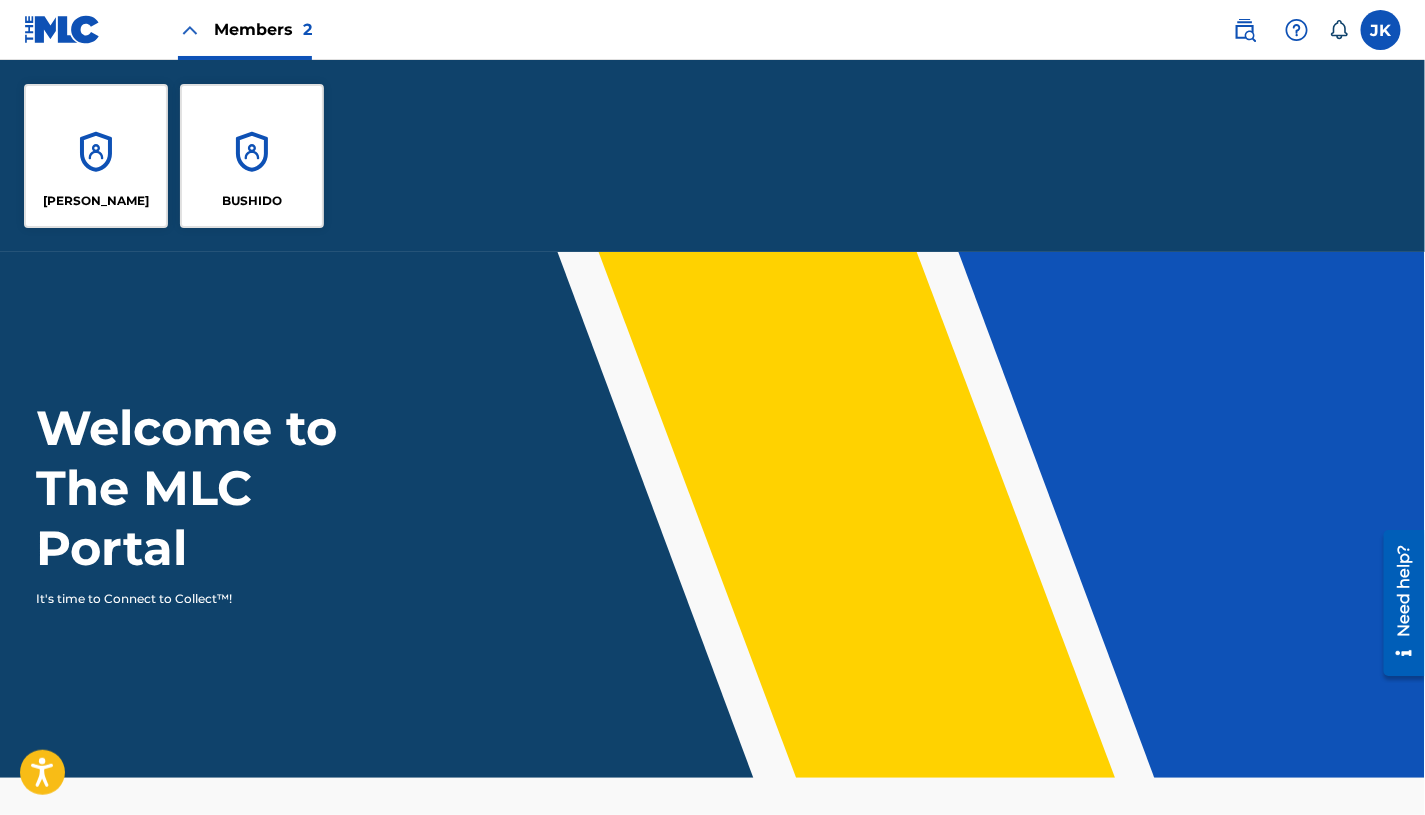 click on "BUSHIDO" at bounding box center (252, 156) 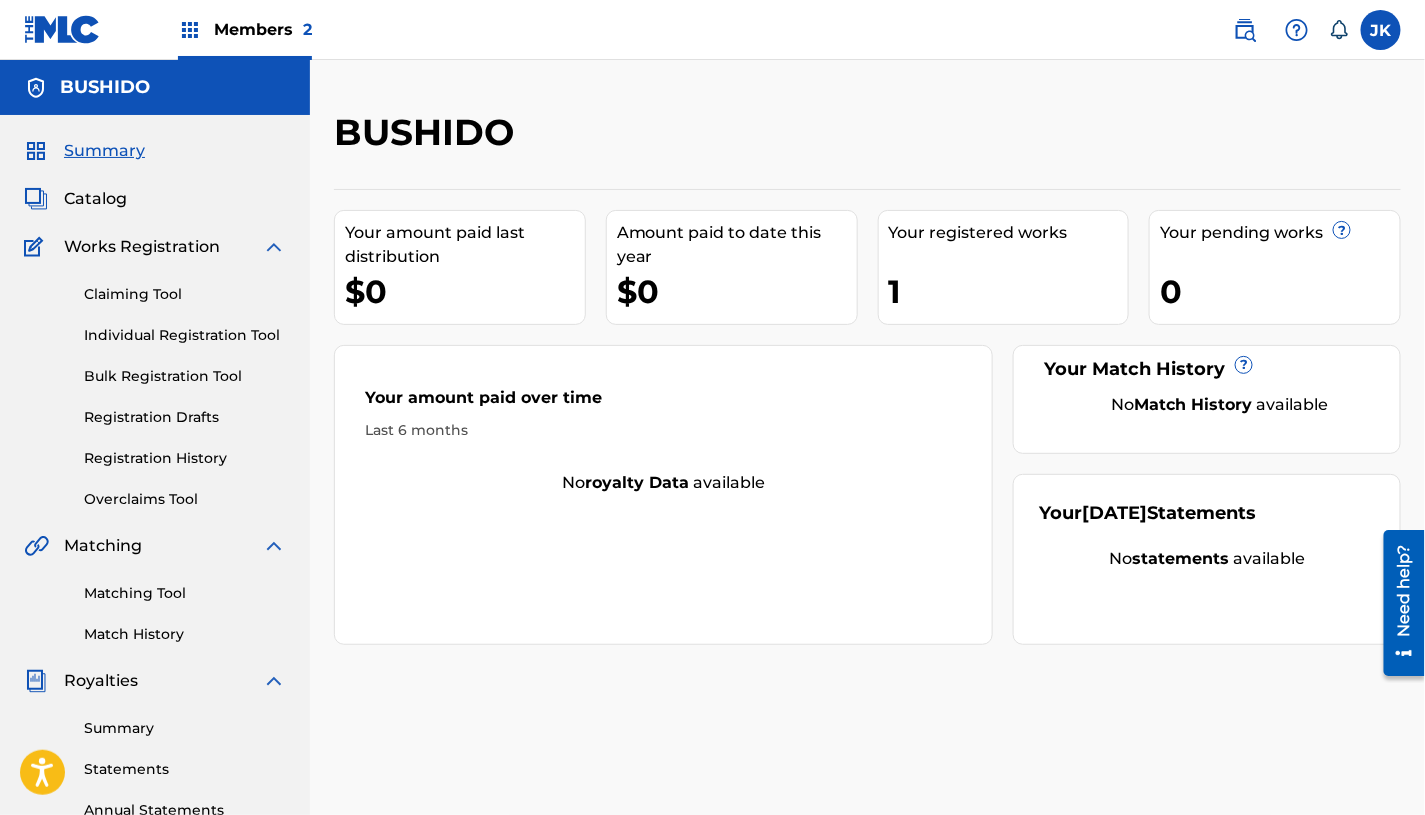click on "Claiming Tool" at bounding box center [185, 294] 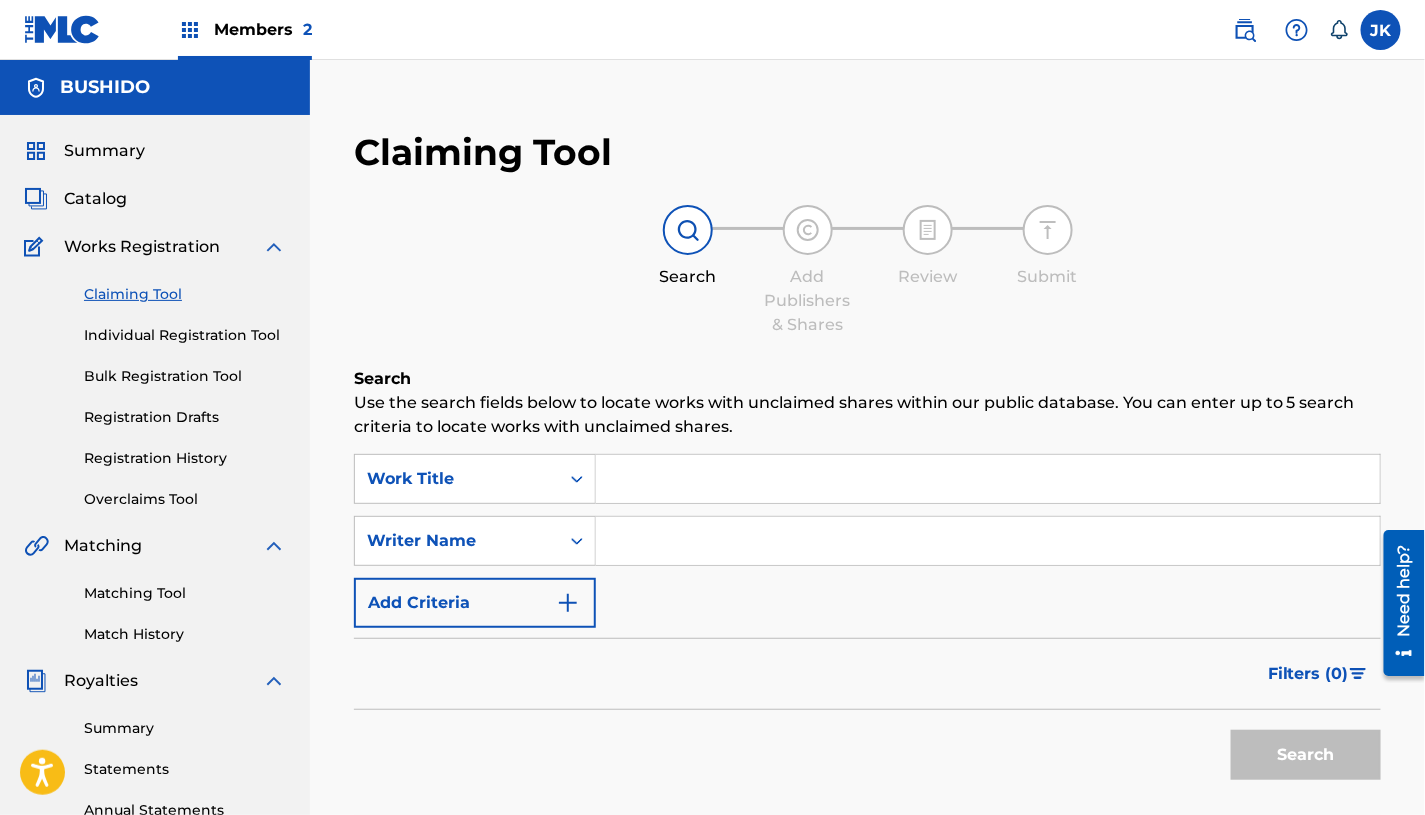 click at bounding box center (988, 541) 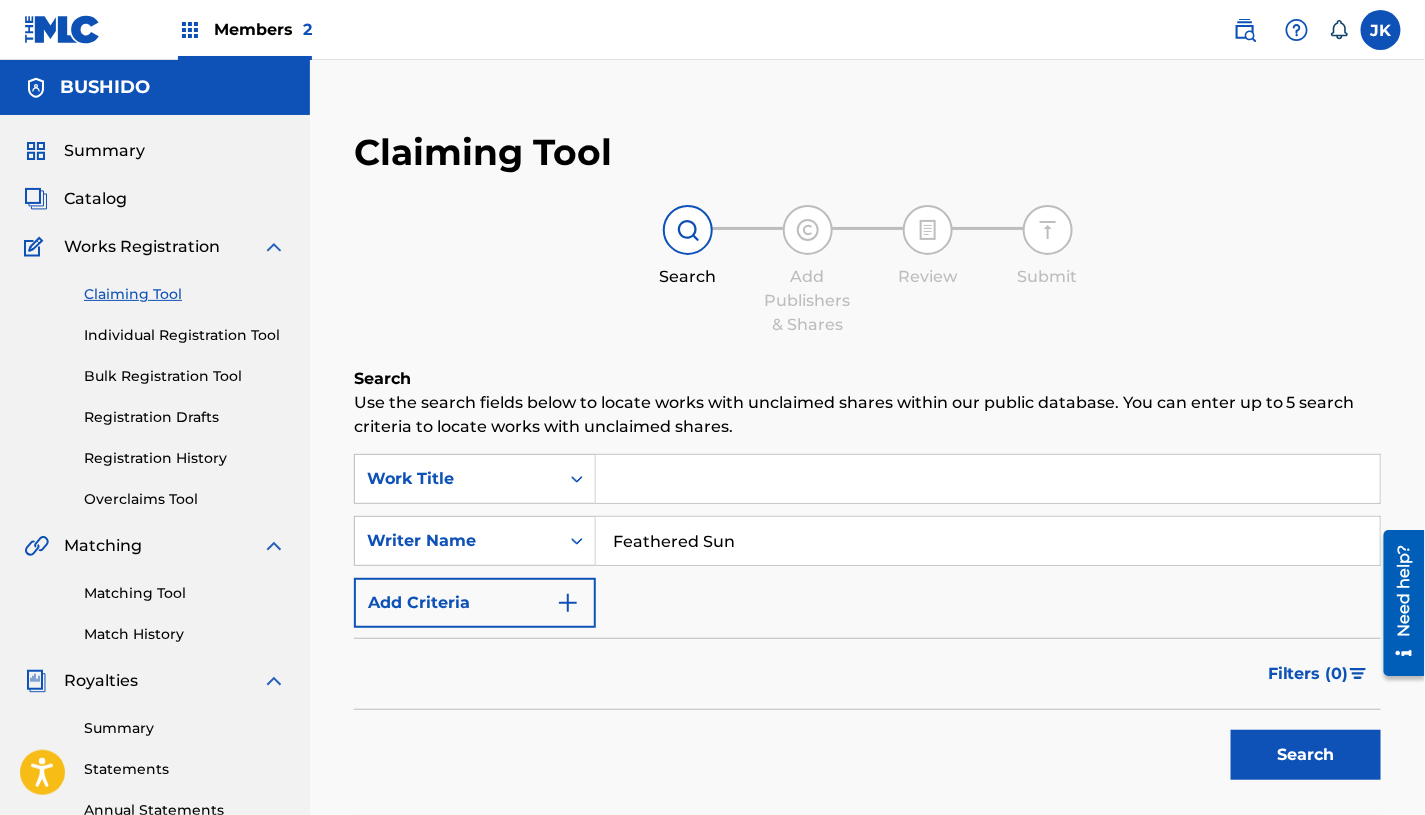 type on "Feathered Sun" 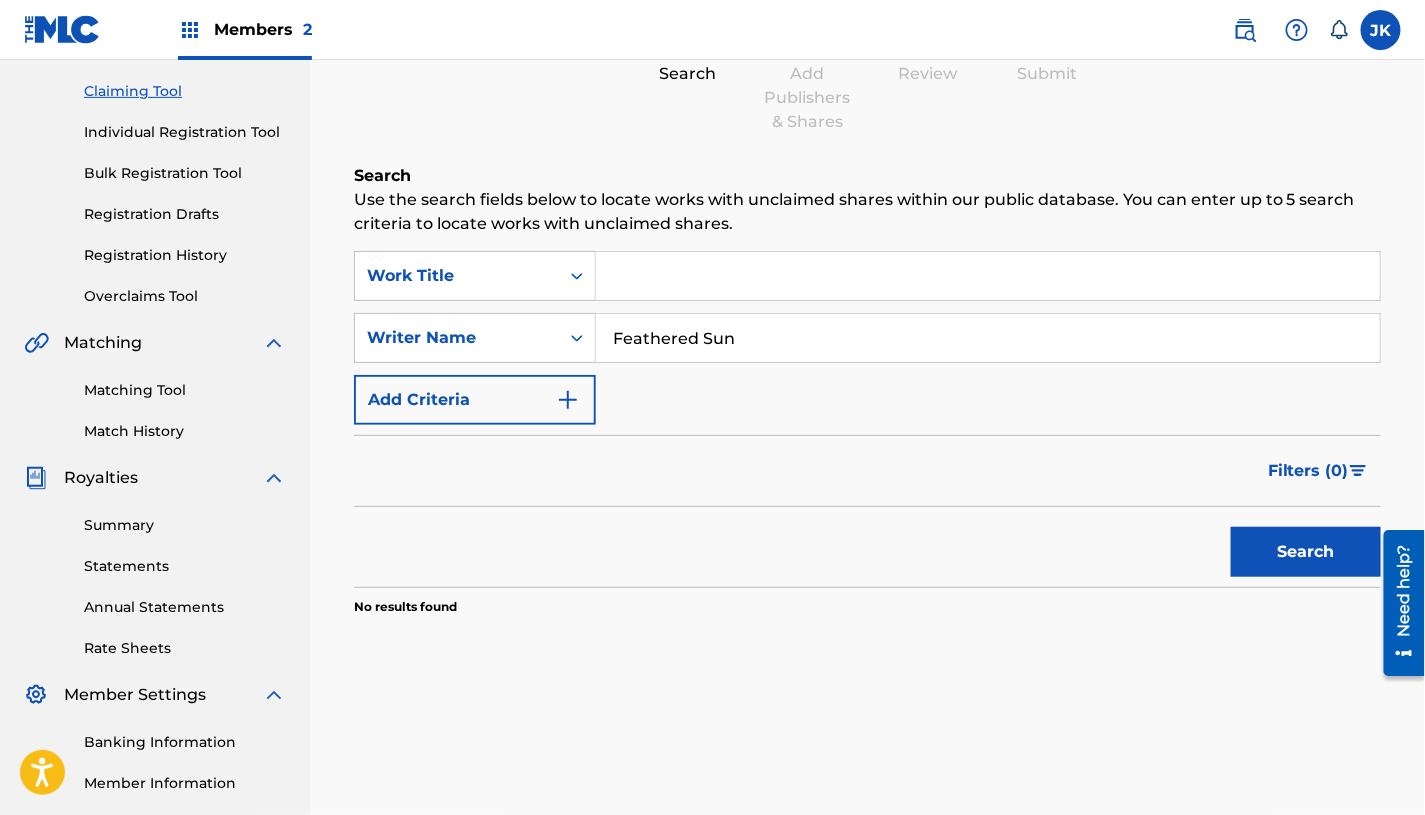 scroll, scrollTop: 287, scrollLeft: 0, axis: vertical 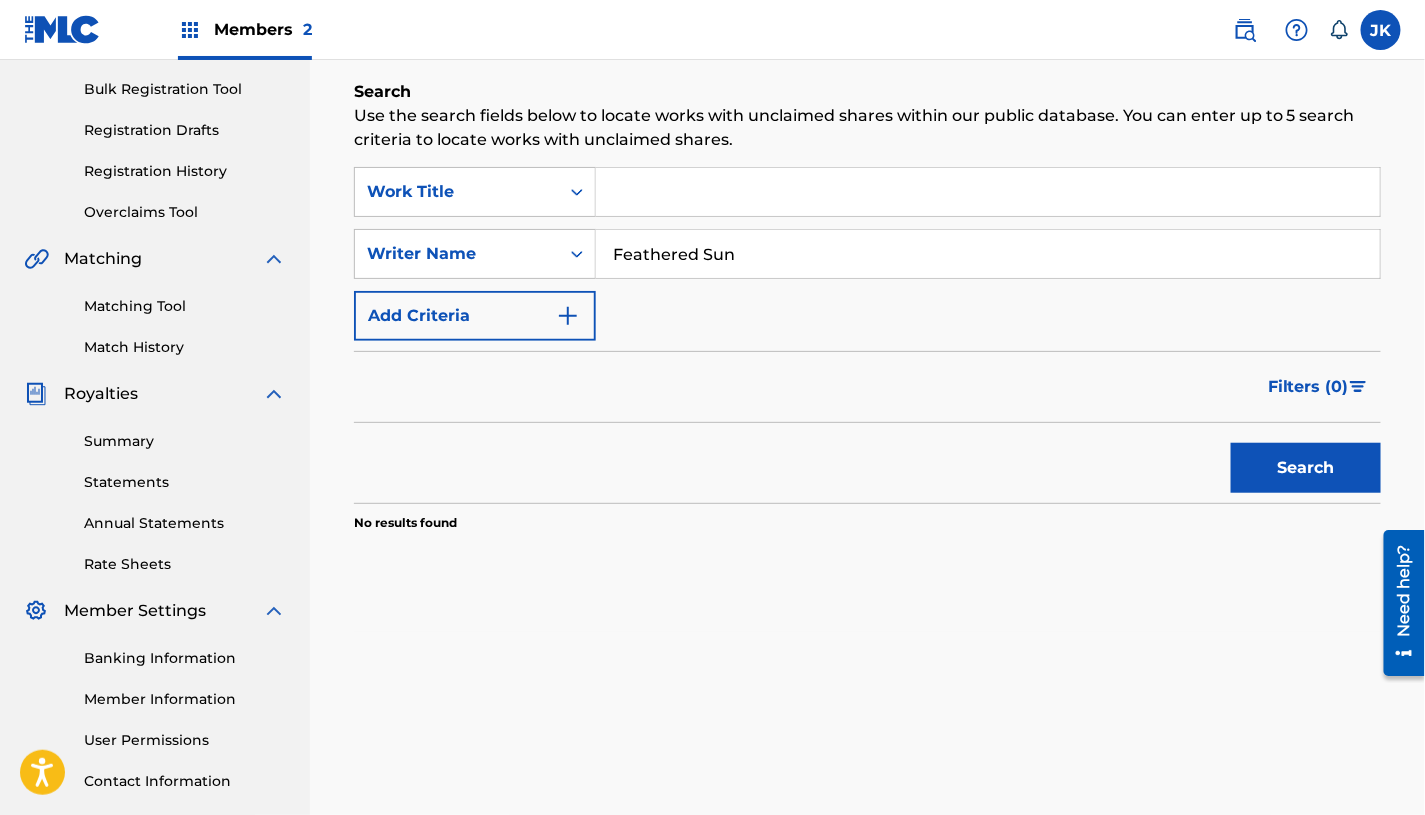 click at bounding box center [988, 192] 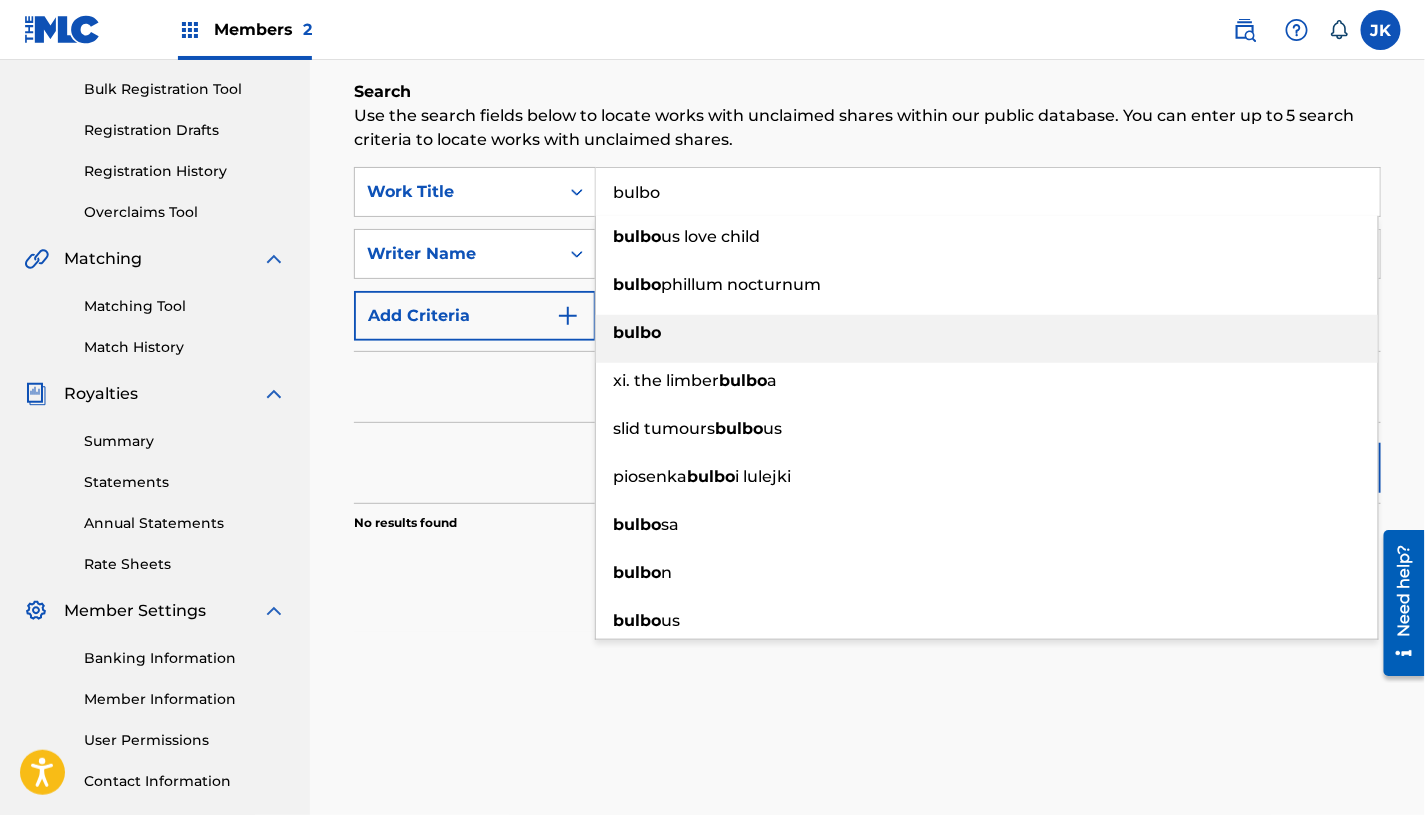 type on "bulbo" 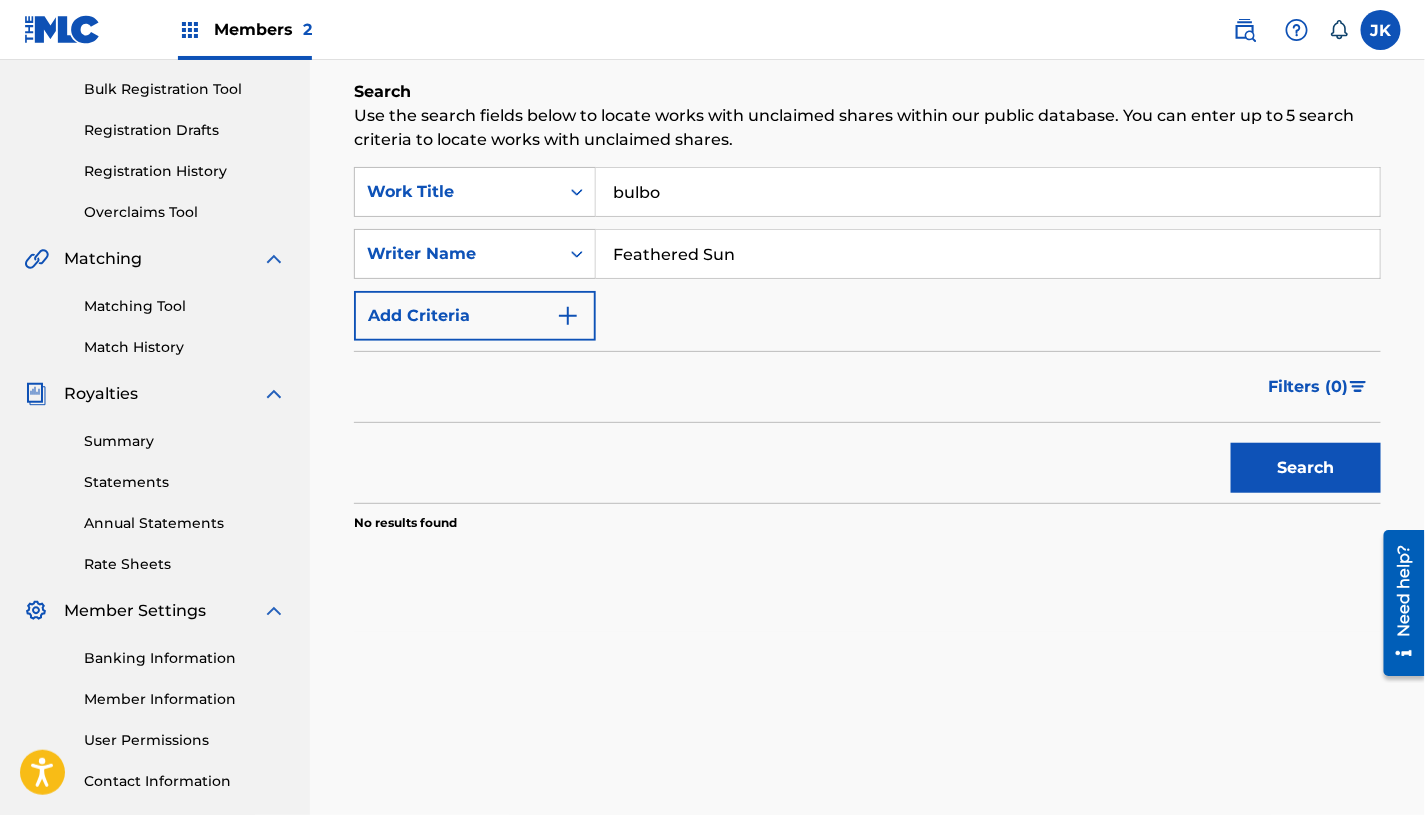click on "Feathered Sun" at bounding box center [988, 254] 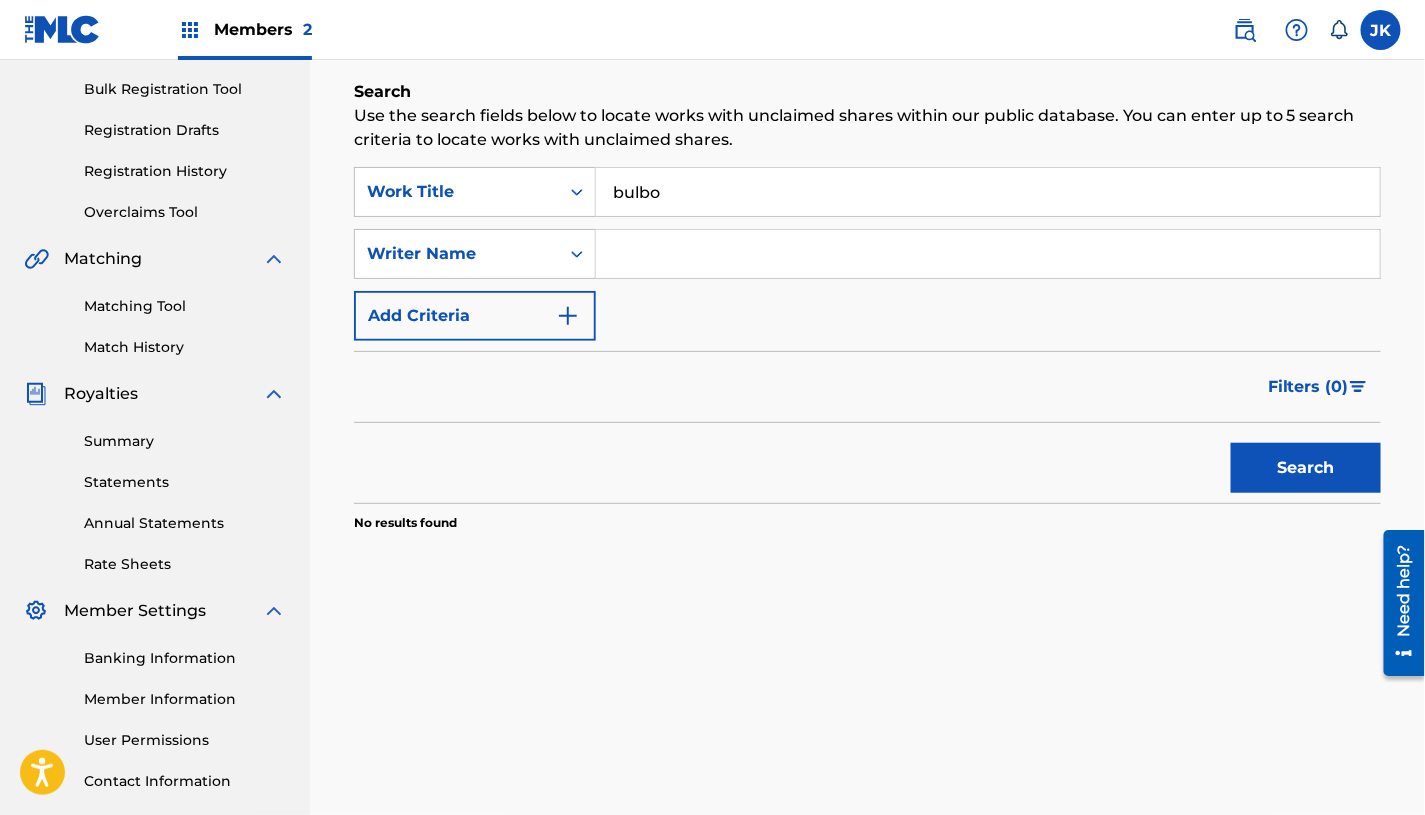 type 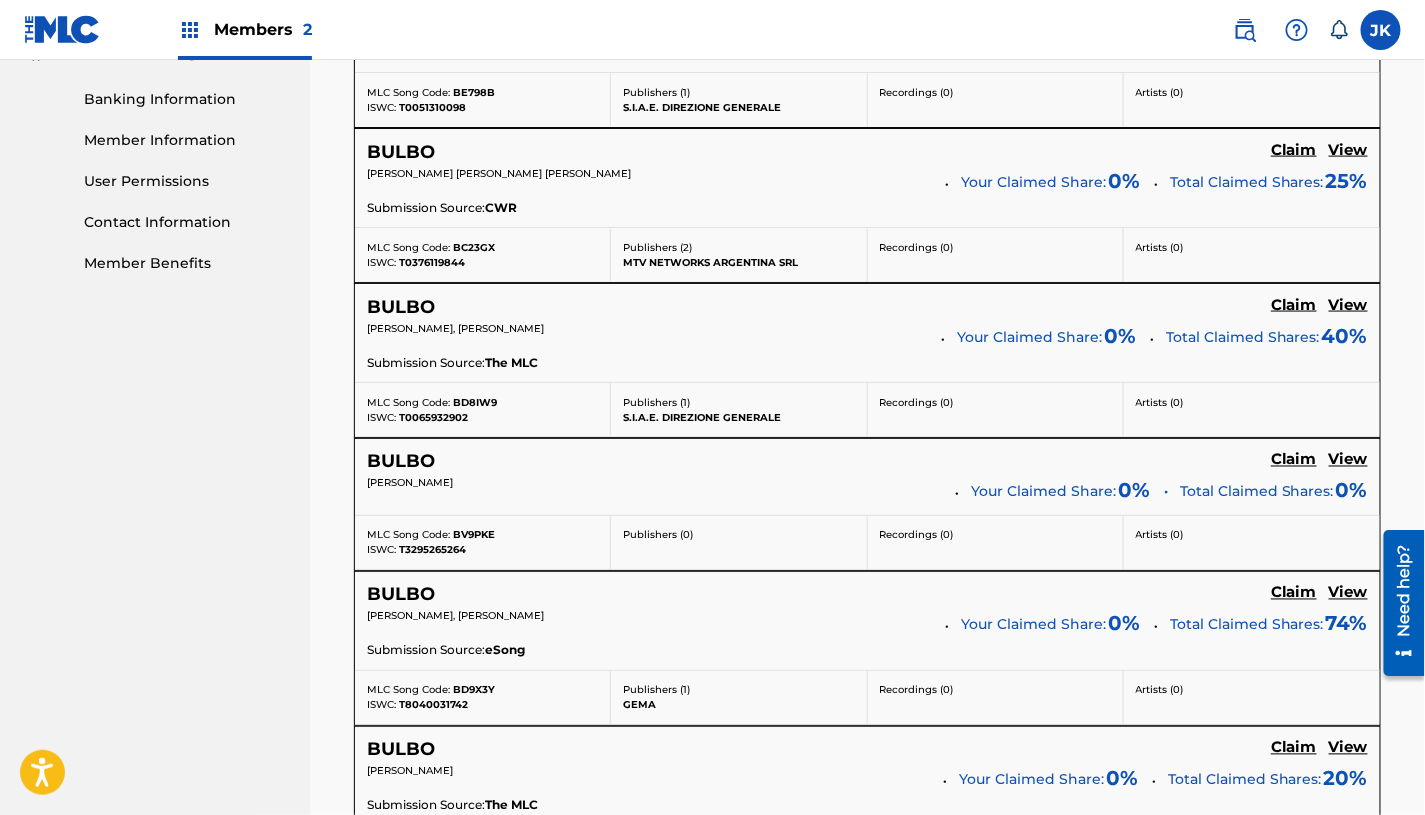 scroll, scrollTop: 915, scrollLeft: 0, axis: vertical 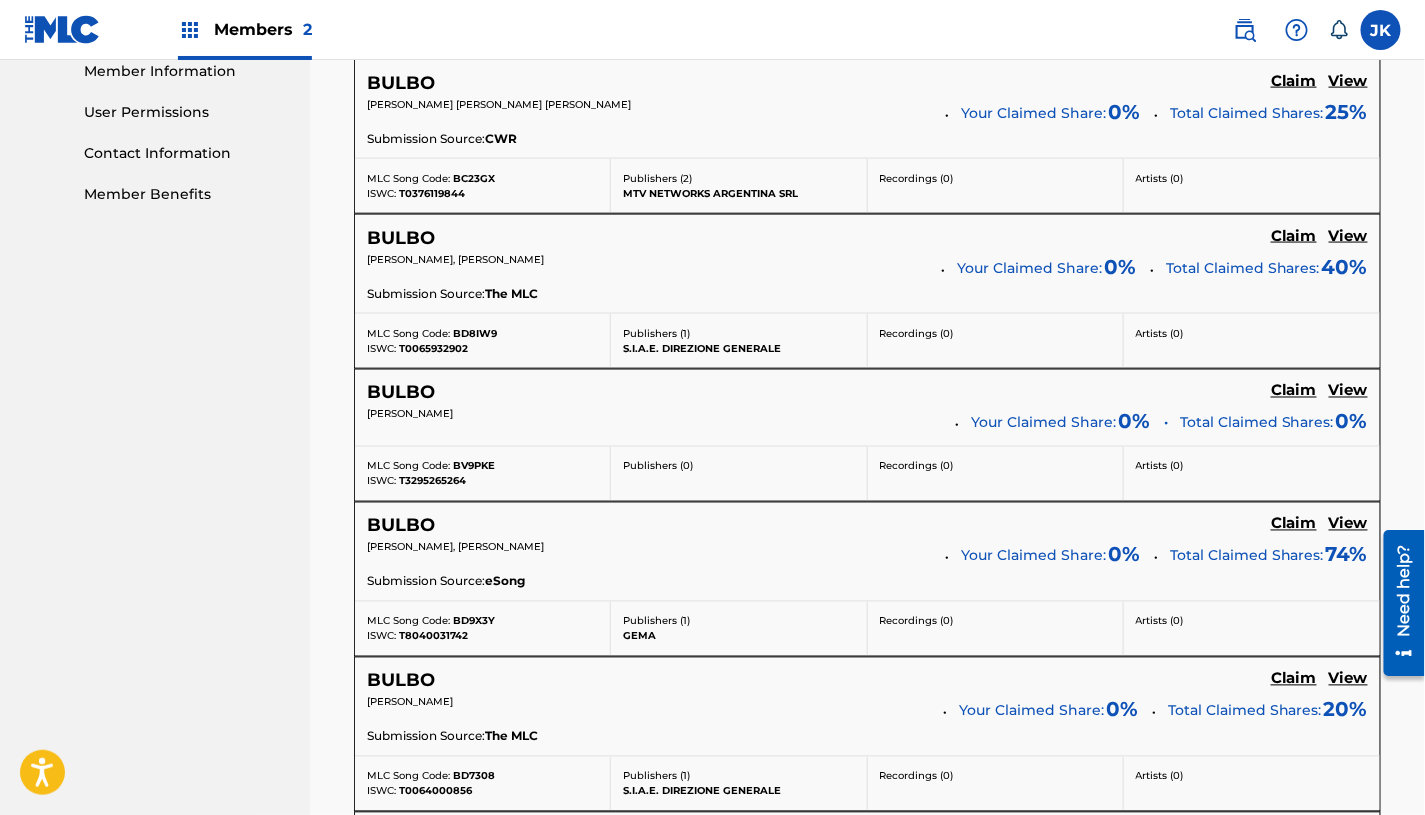 click on "View" at bounding box center [1348, 524] 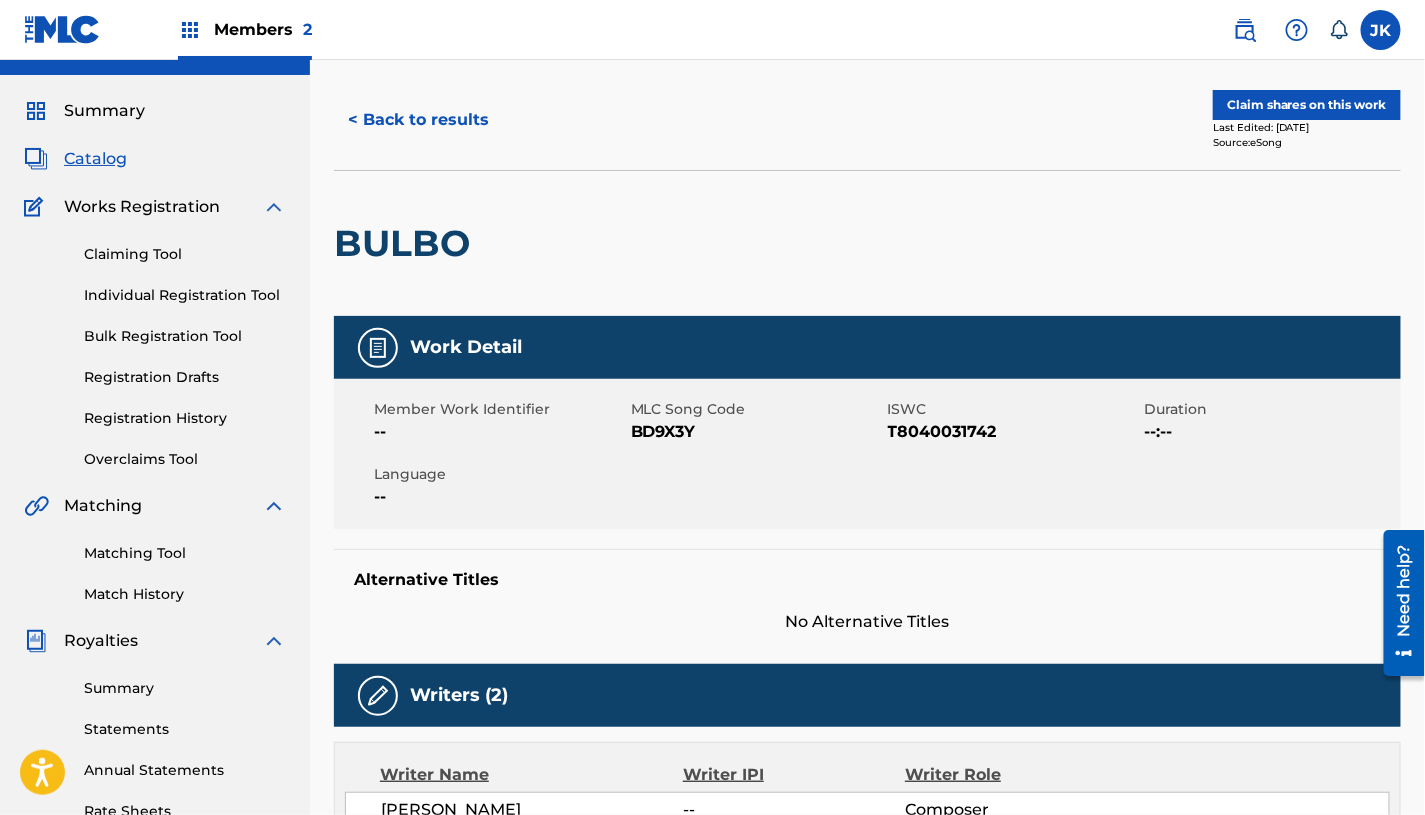 scroll, scrollTop: 0, scrollLeft: 0, axis: both 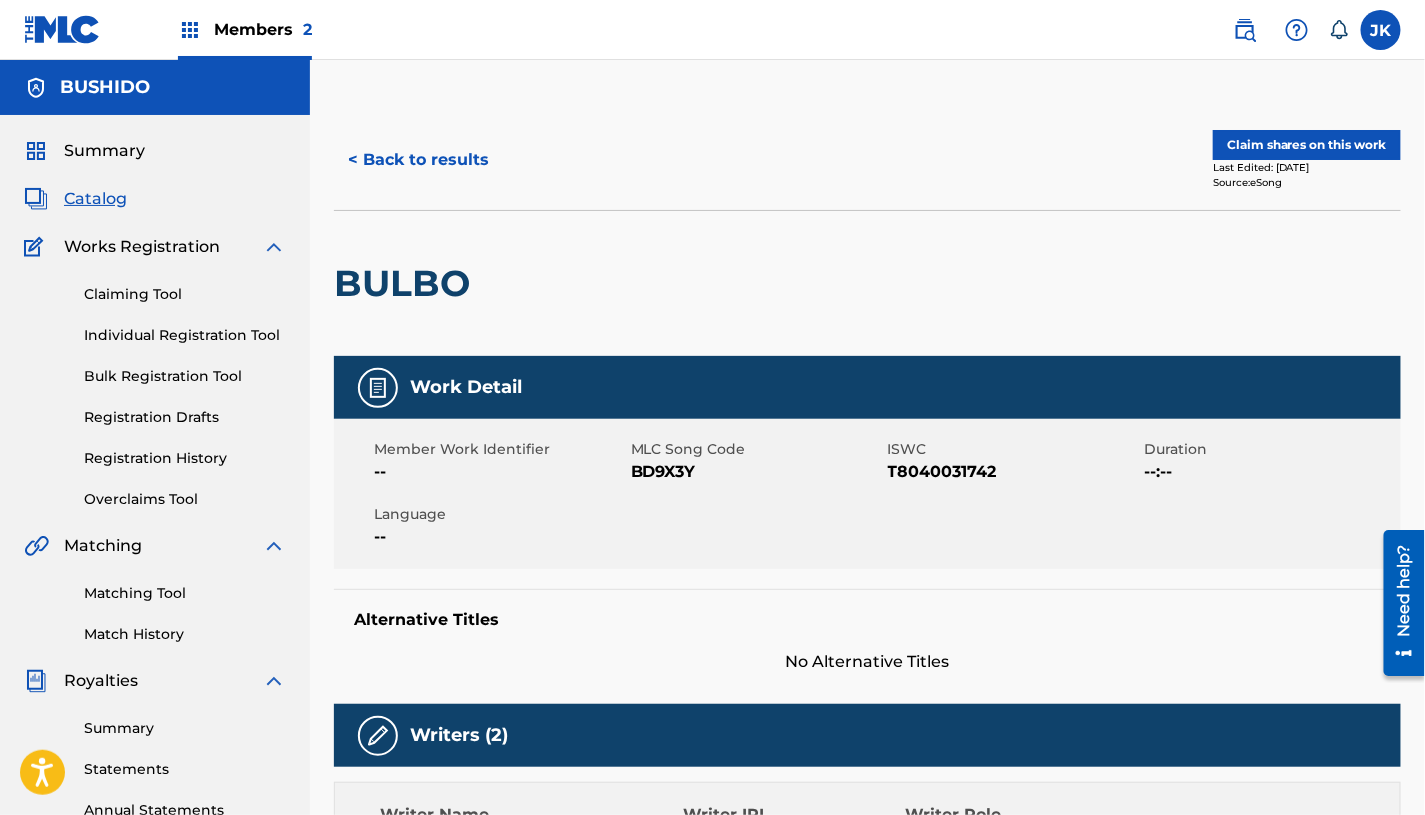 click on "< Back to results" at bounding box center [418, 160] 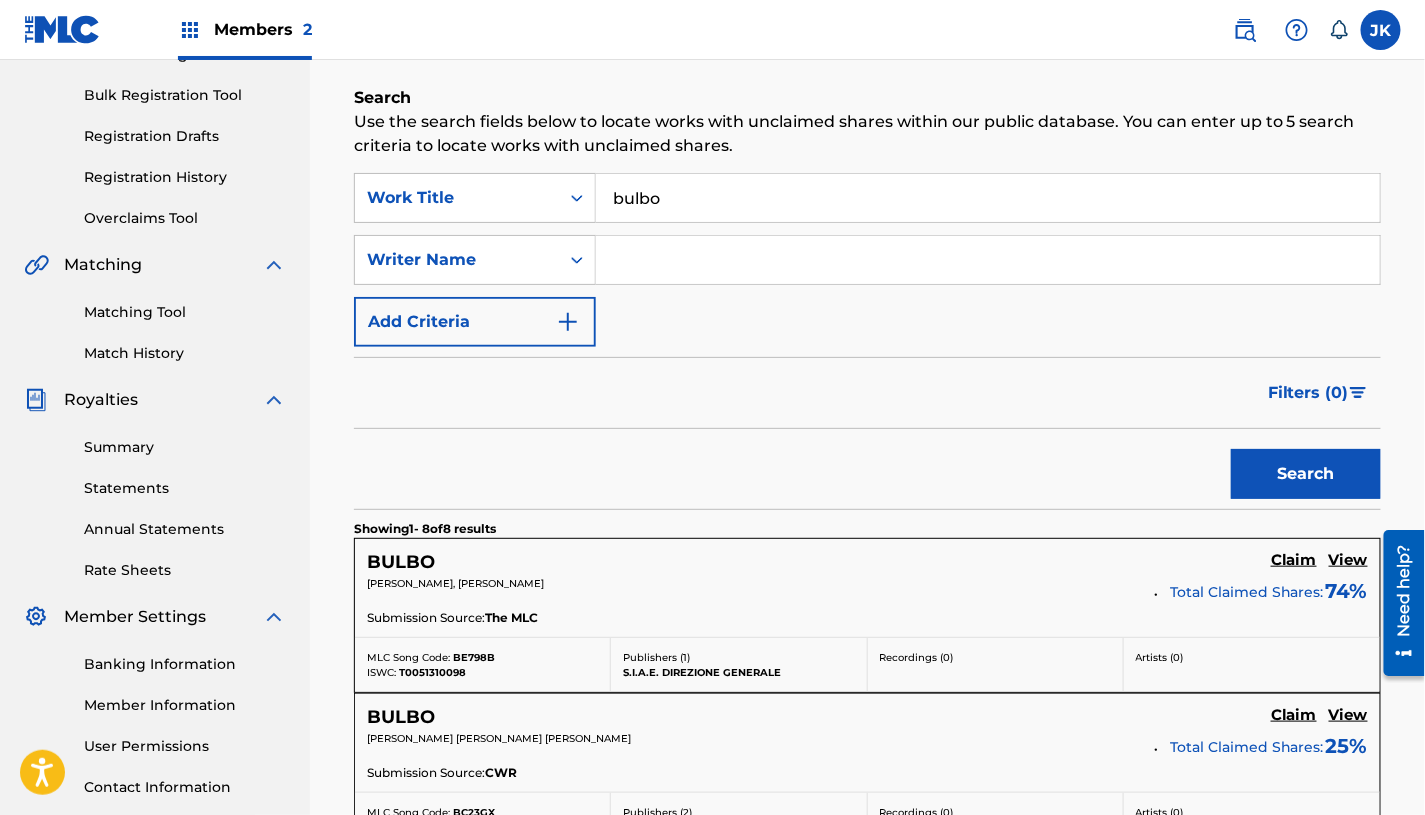 scroll, scrollTop: 0, scrollLeft: 0, axis: both 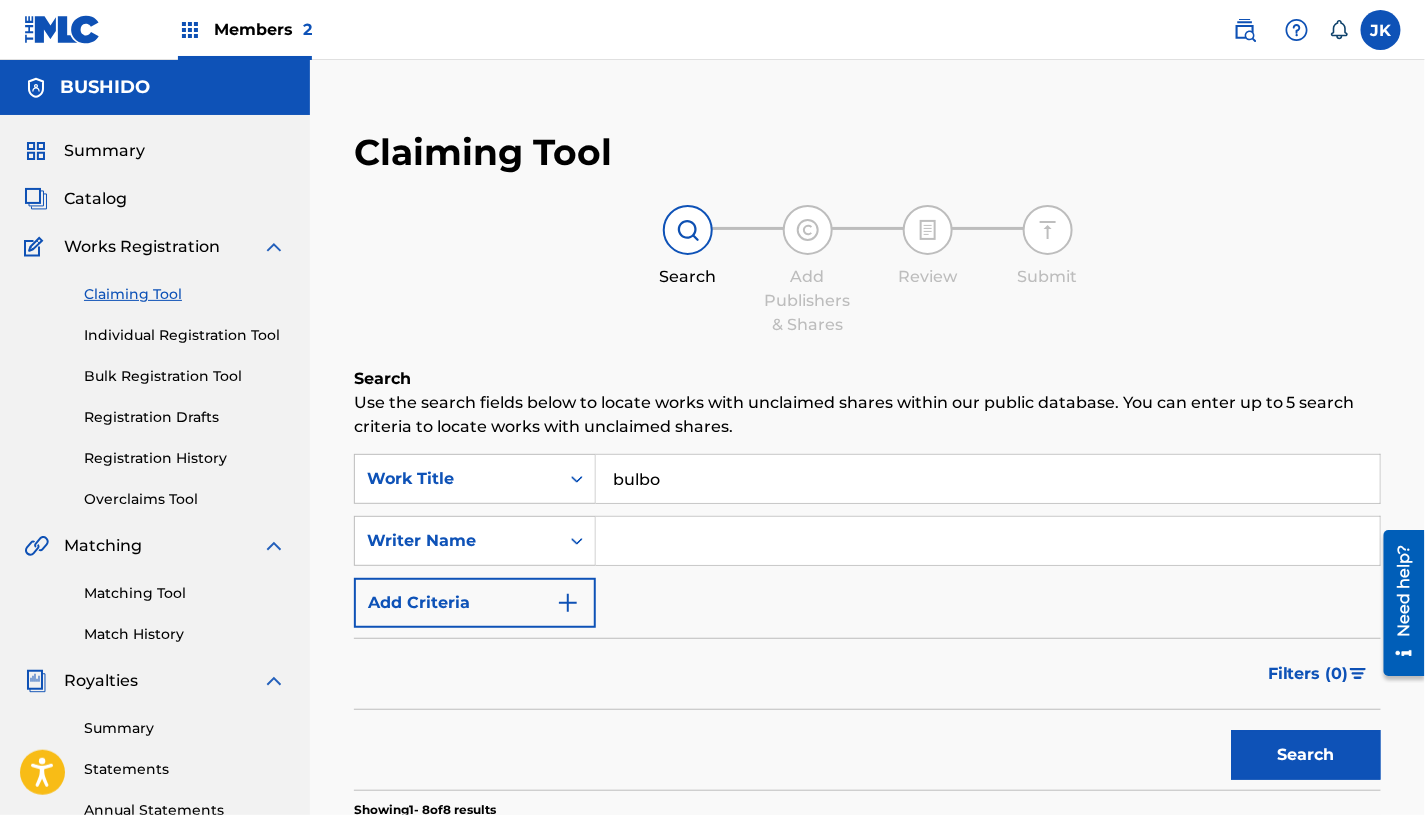 drag, startPoint x: 675, startPoint y: 484, endPoint x: 542, endPoint y: 452, distance: 136.79547 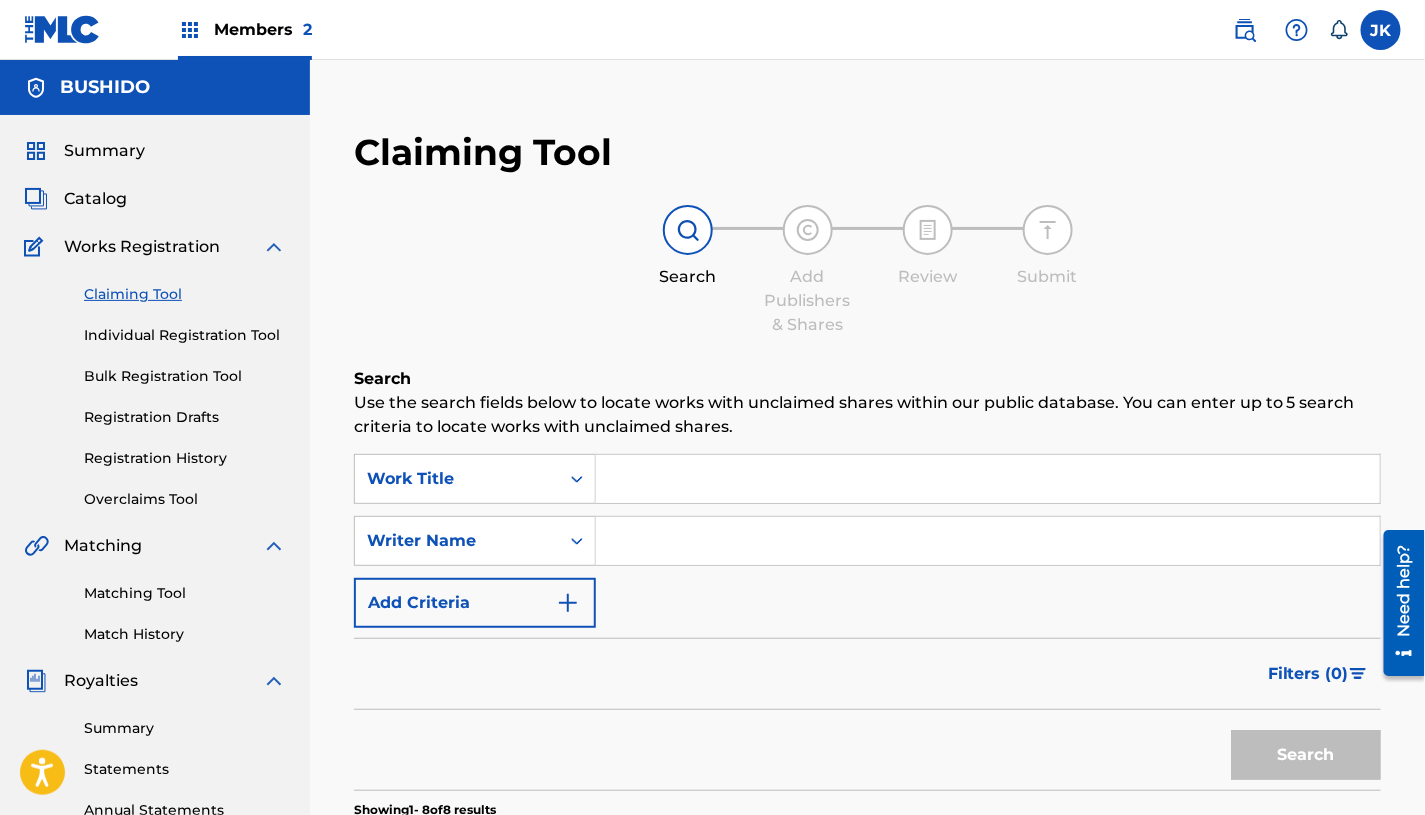 type 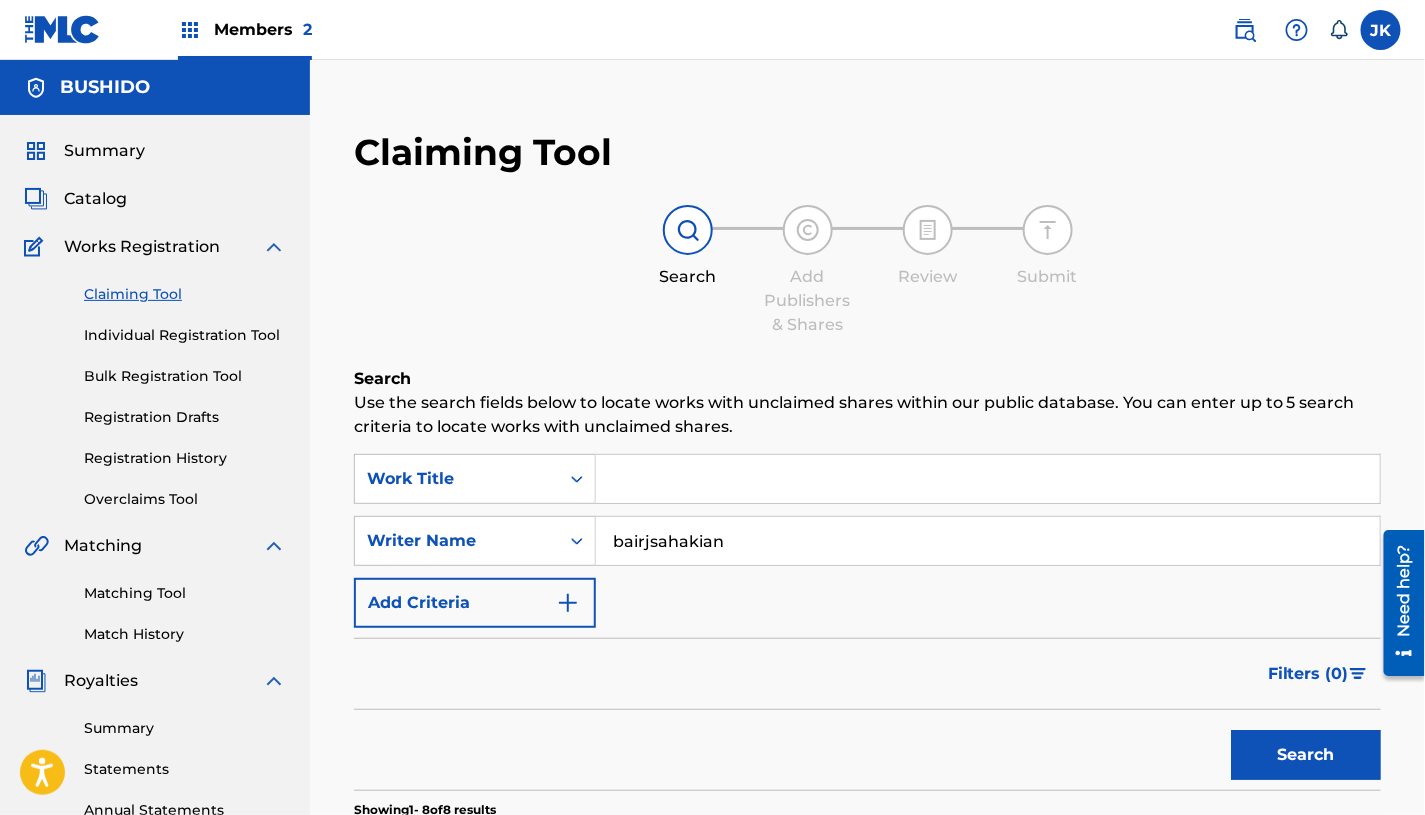 click on "bairjsahakian" at bounding box center (988, 541) 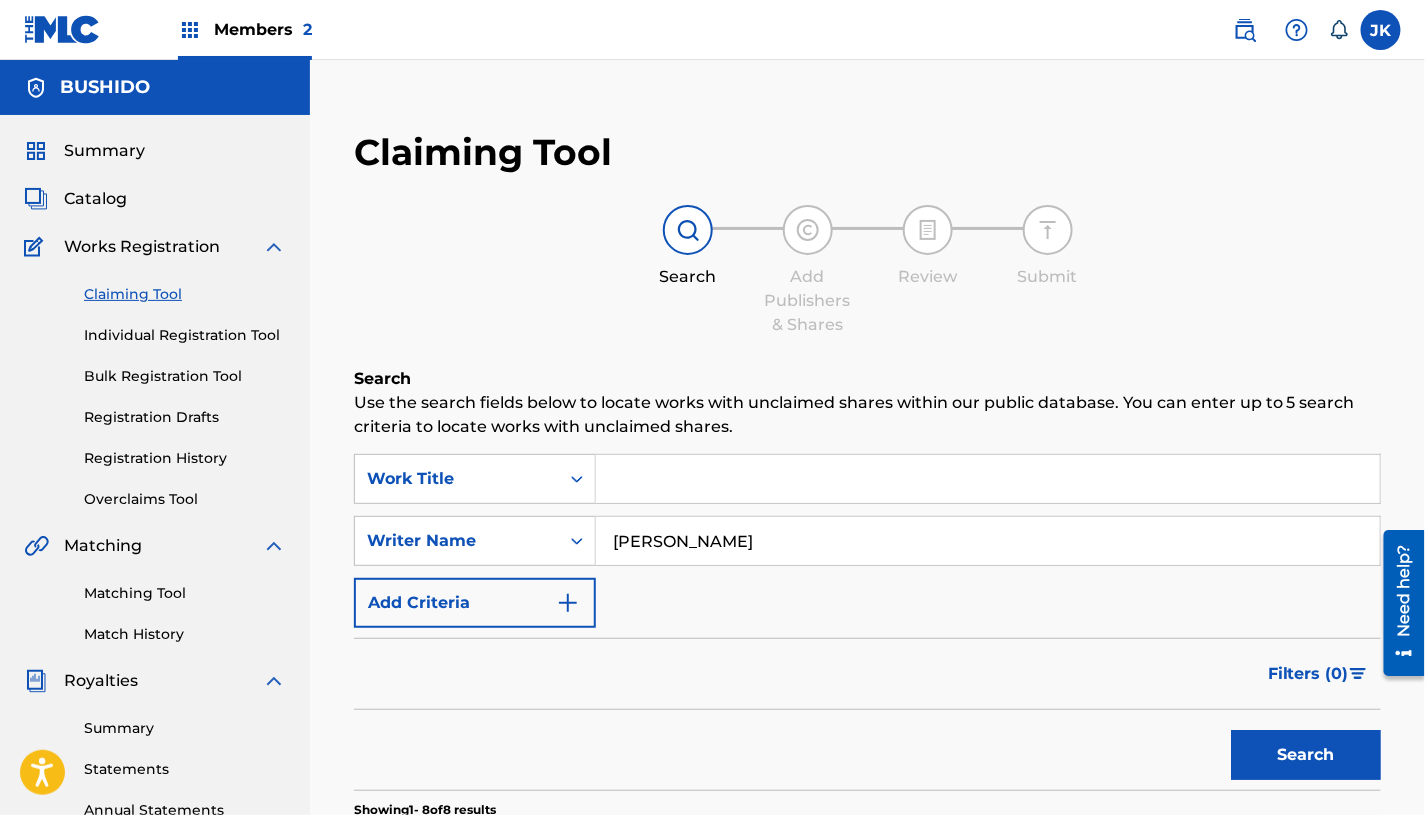 click on "Search" at bounding box center (1306, 755) 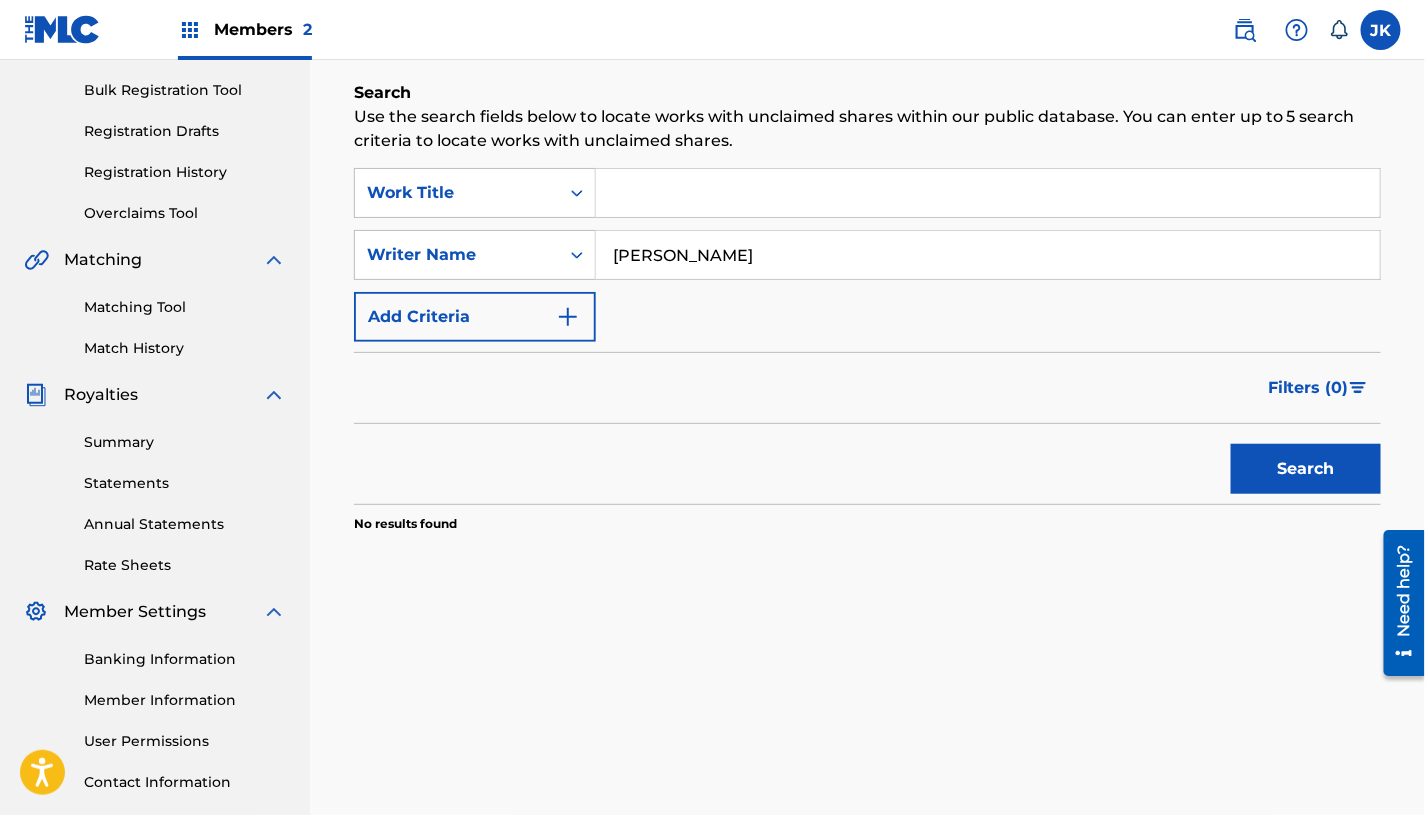 scroll, scrollTop: 288, scrollLeft: 0, axis: vertical 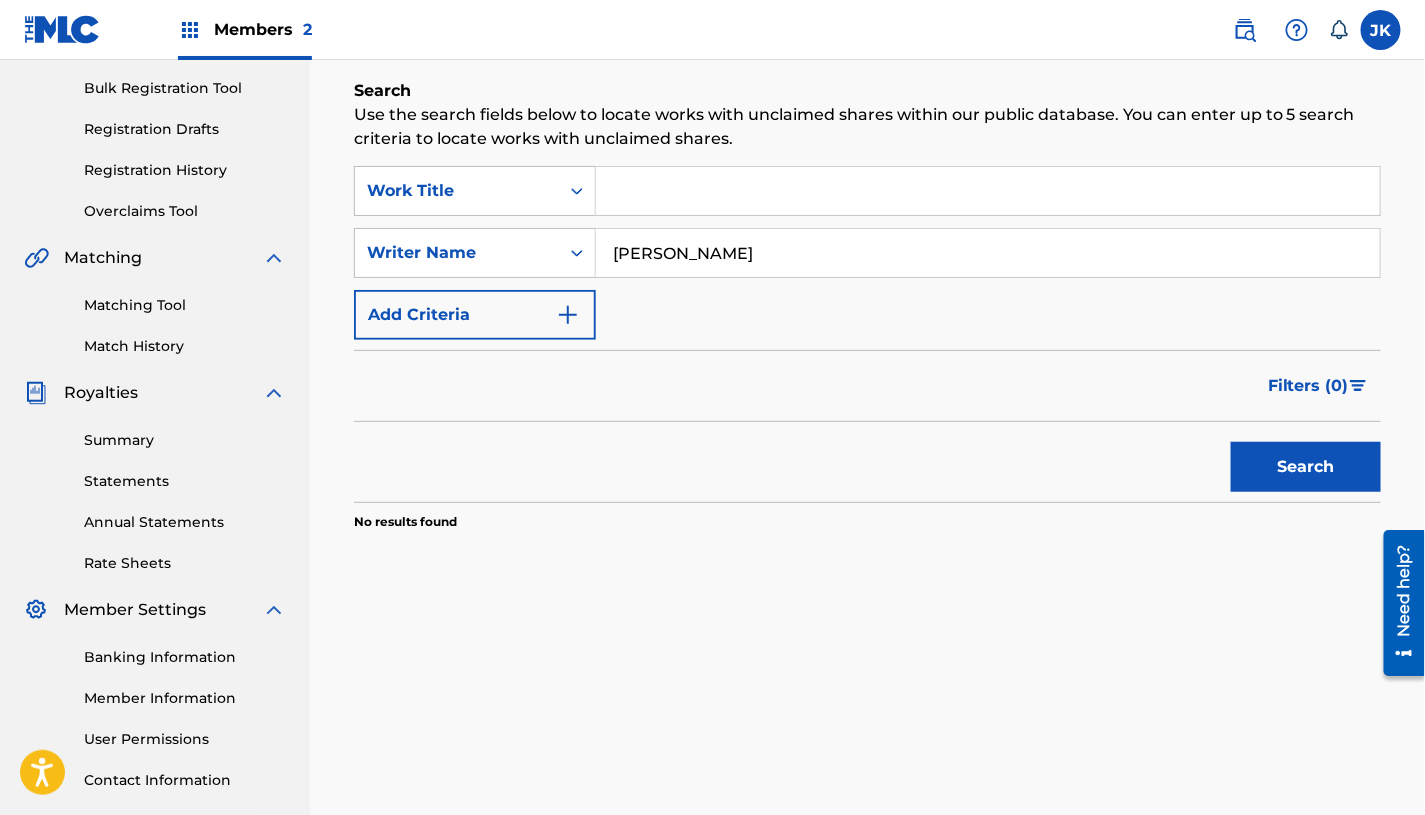 click on "Search" at bounding box center [1306, 467] 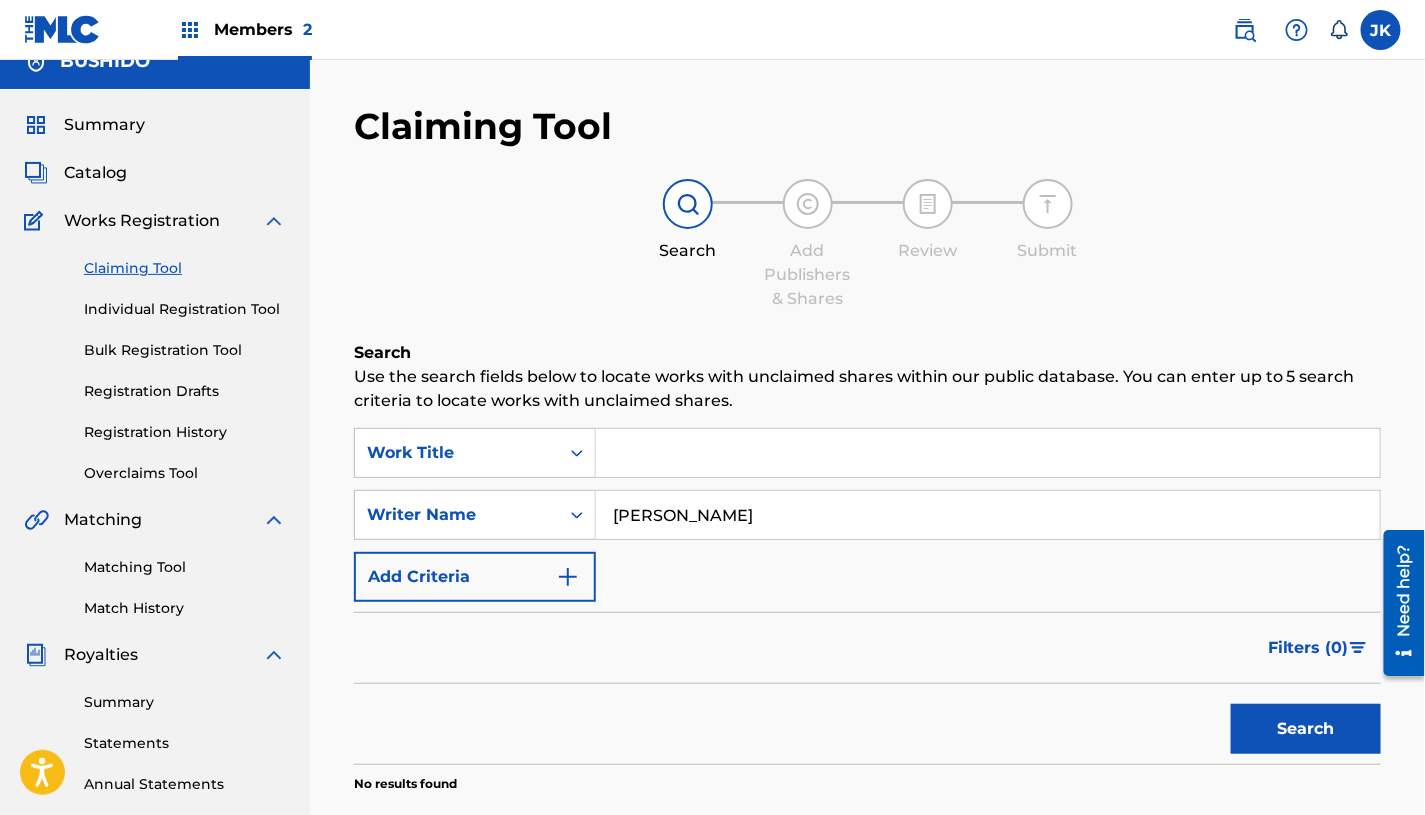 scroll, scrollTop: 0, scrollLeft: 0, axis: both 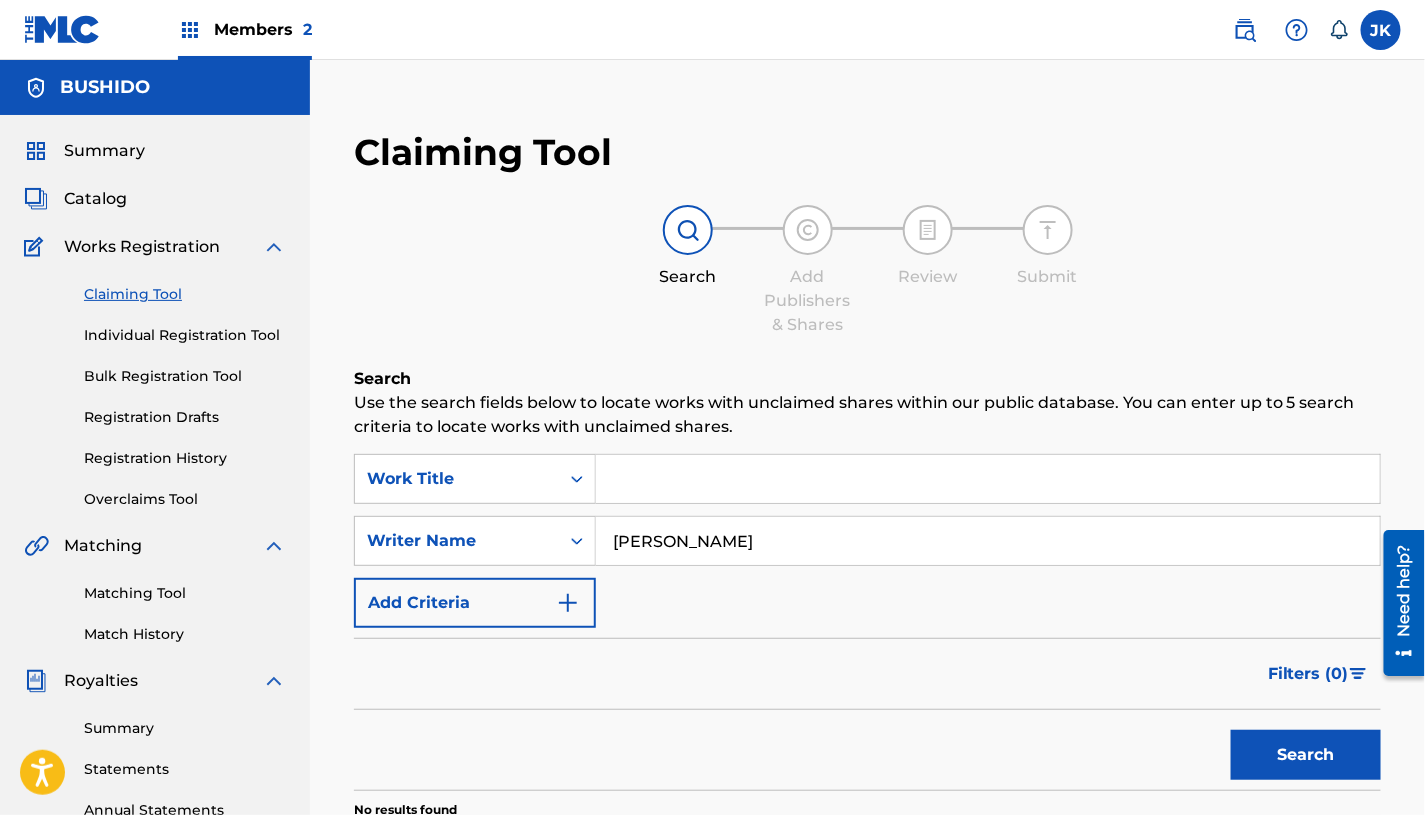 drag, startPoint x: 729, startPoint y: 537, endPoint x: 686, endPoint y: 490, distance: 63.702435 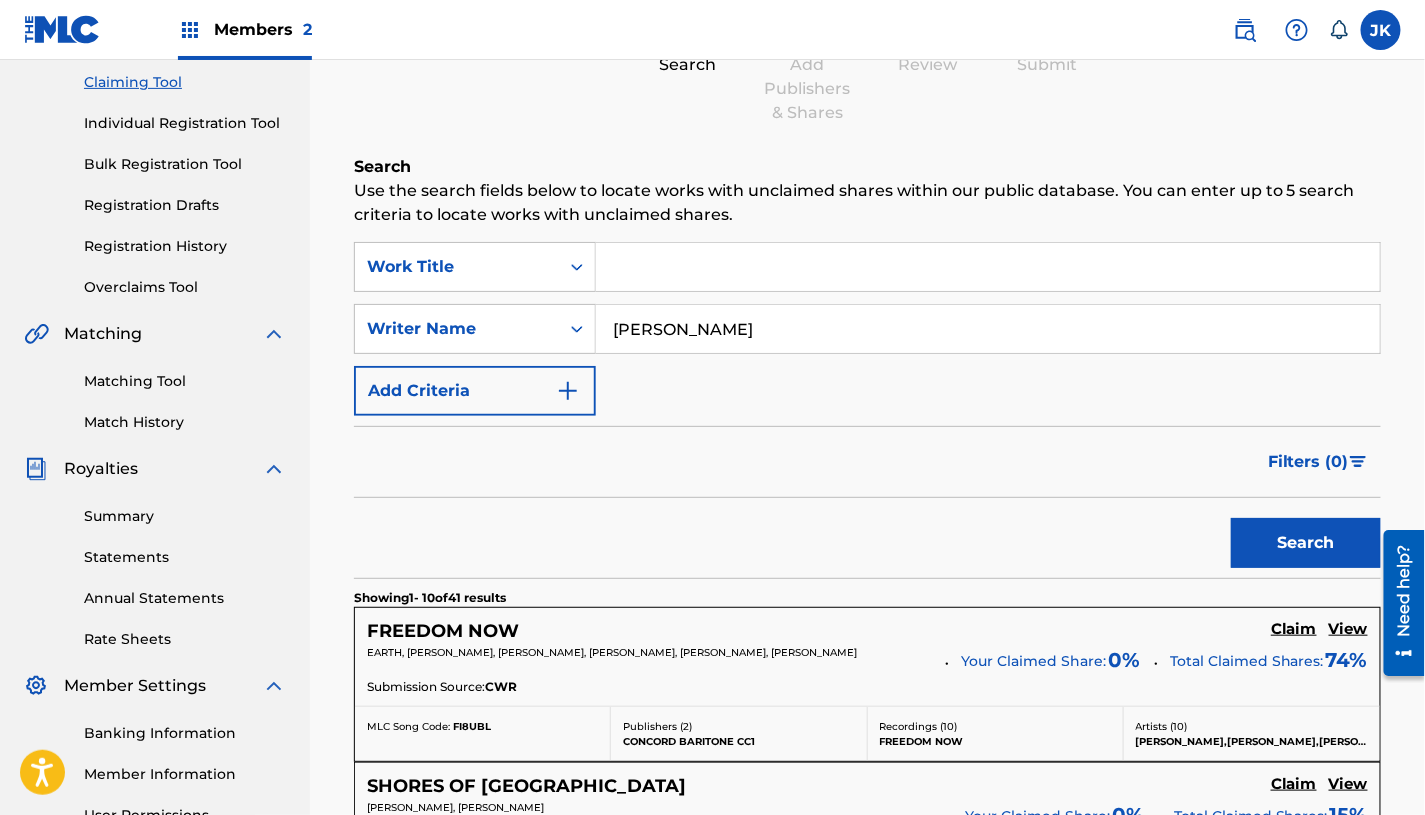 scroll, scrollTop: 214, scrollLeft: 0, axis: vertical 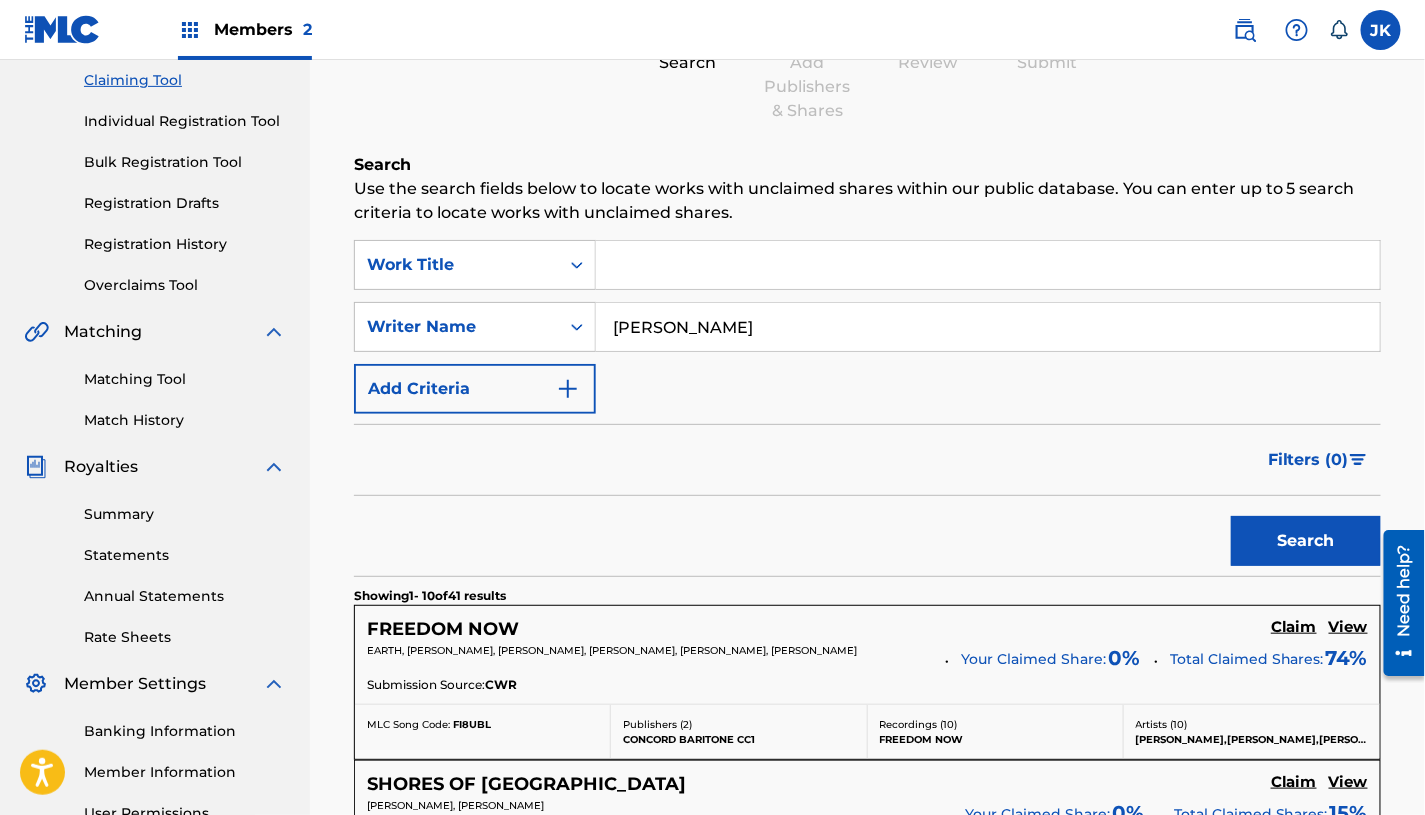 click on "View" at bounding box center (1348, 627) 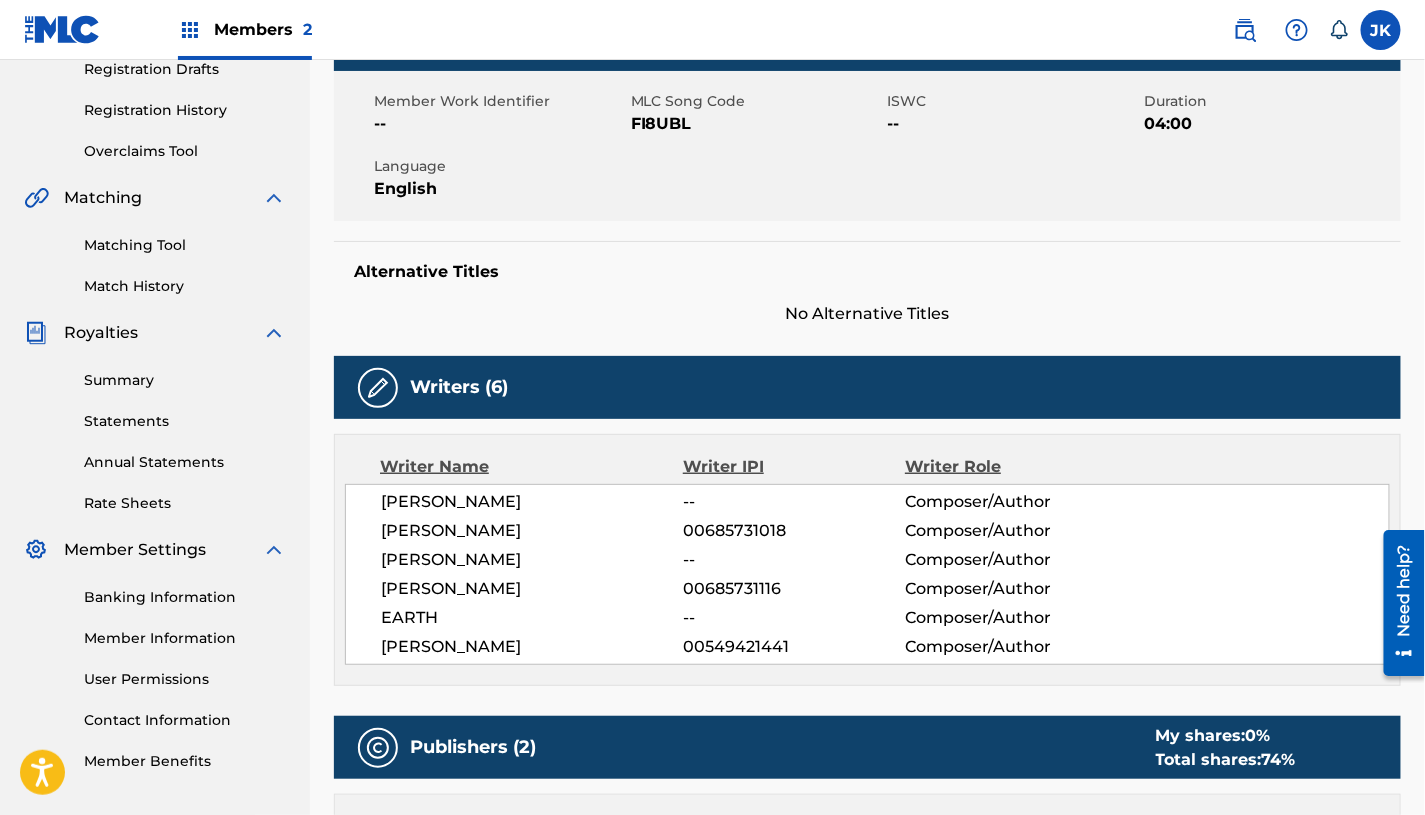 scroll, scrollTop: 62, scrollLeft: 0, axis: vertical 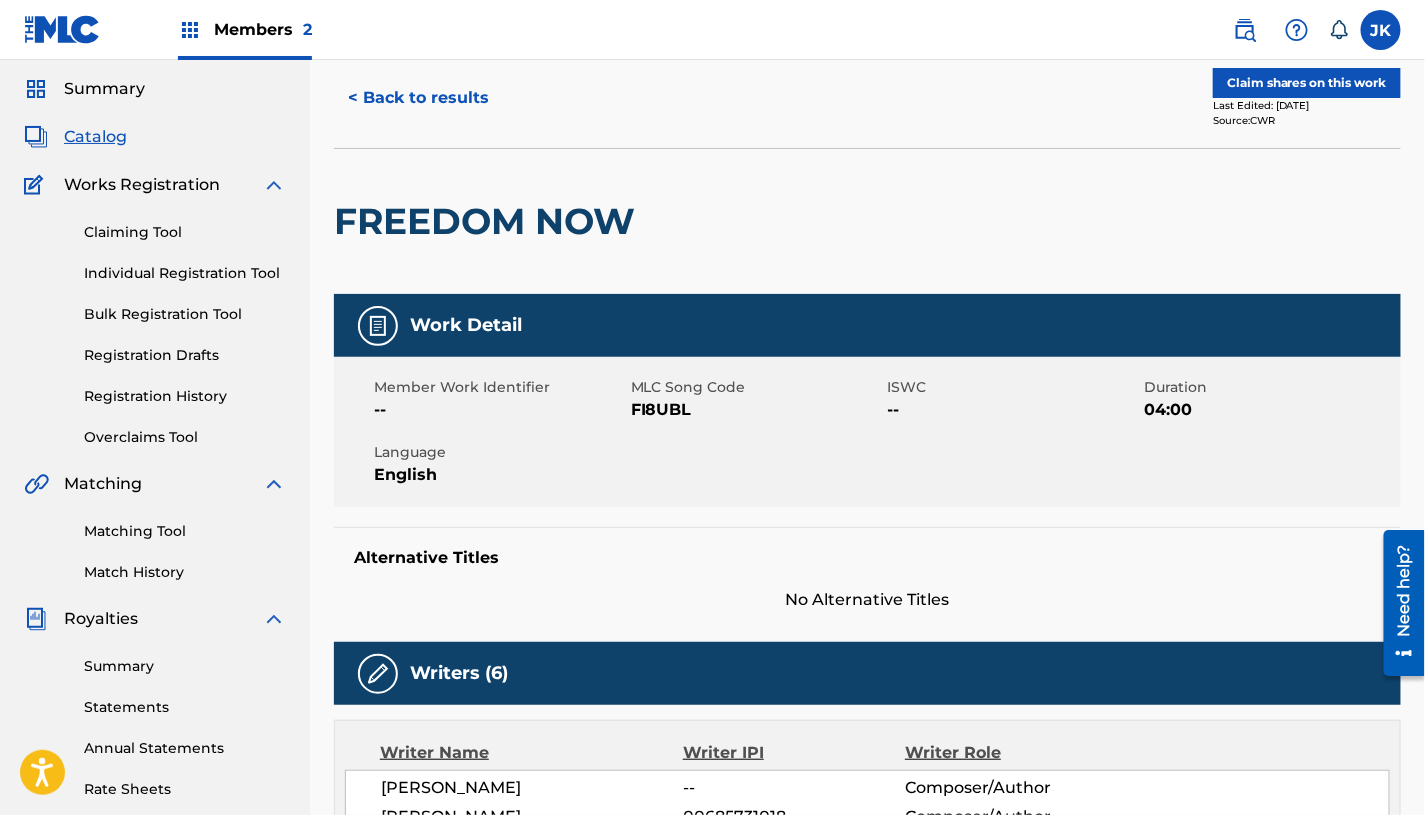 click on "< Back to results" at bounding box center [418, 98] 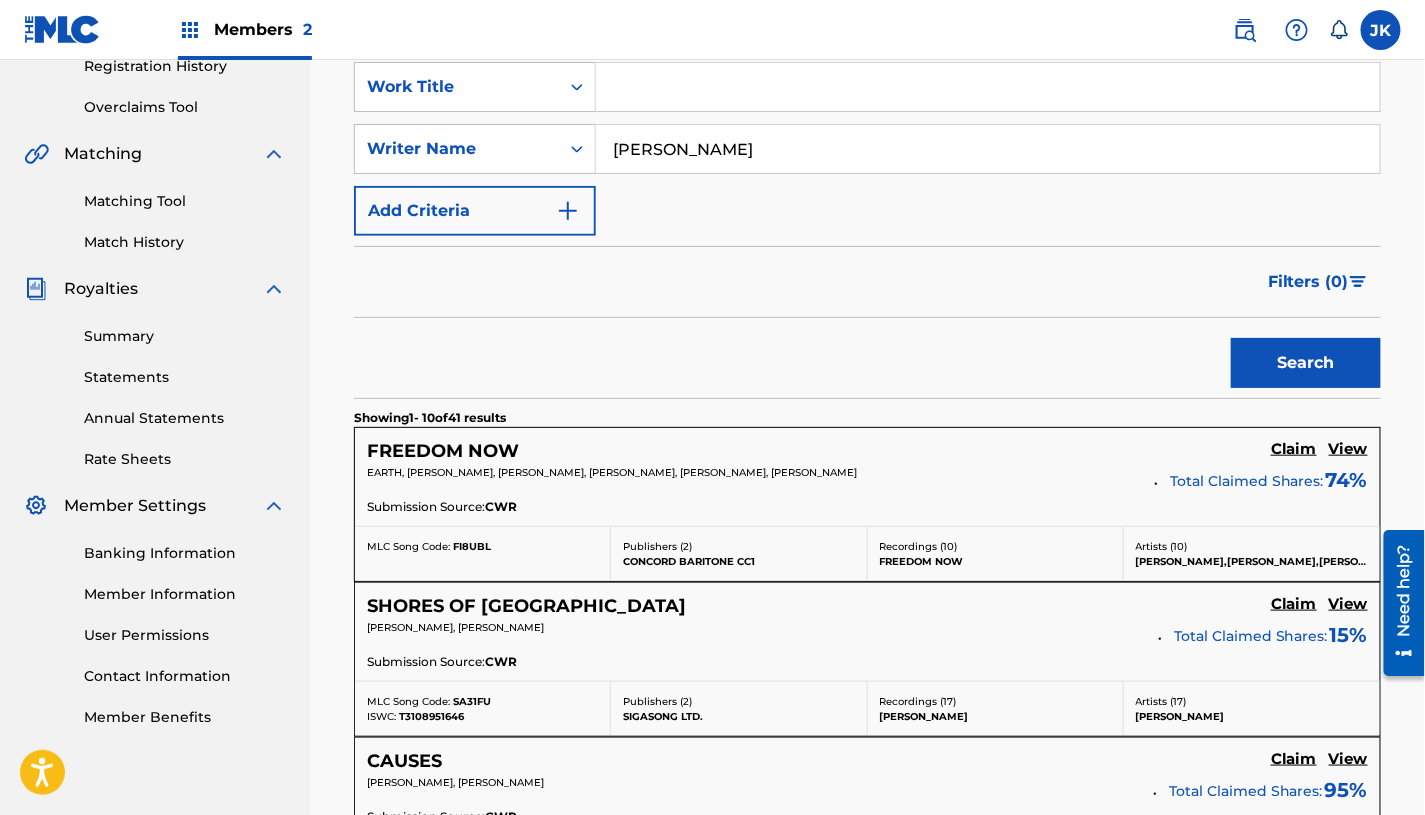 scroll, scrollTop: 394, scrollLeft: 0, axis: vertical 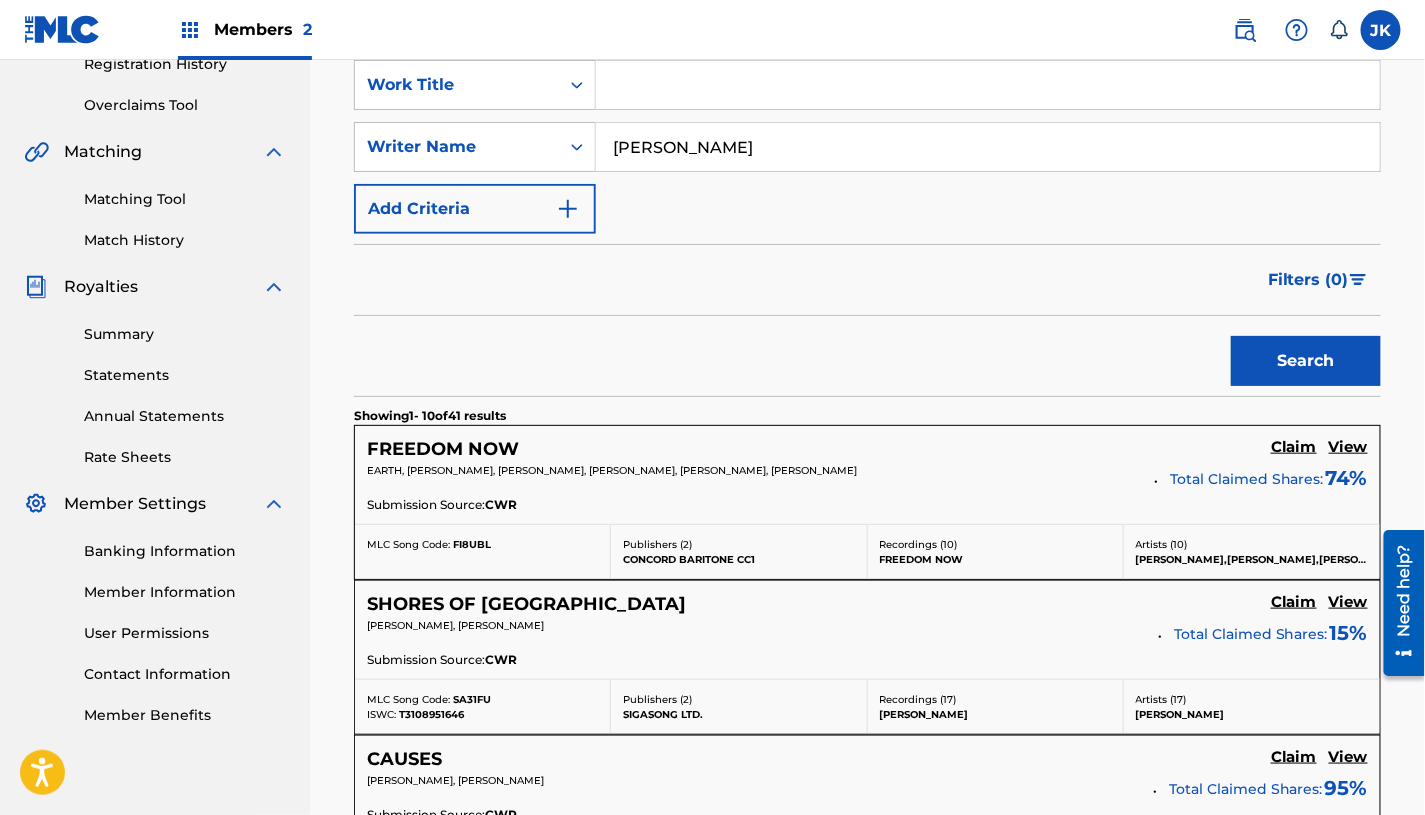 click on "View" at bounding box center (1348, 602) 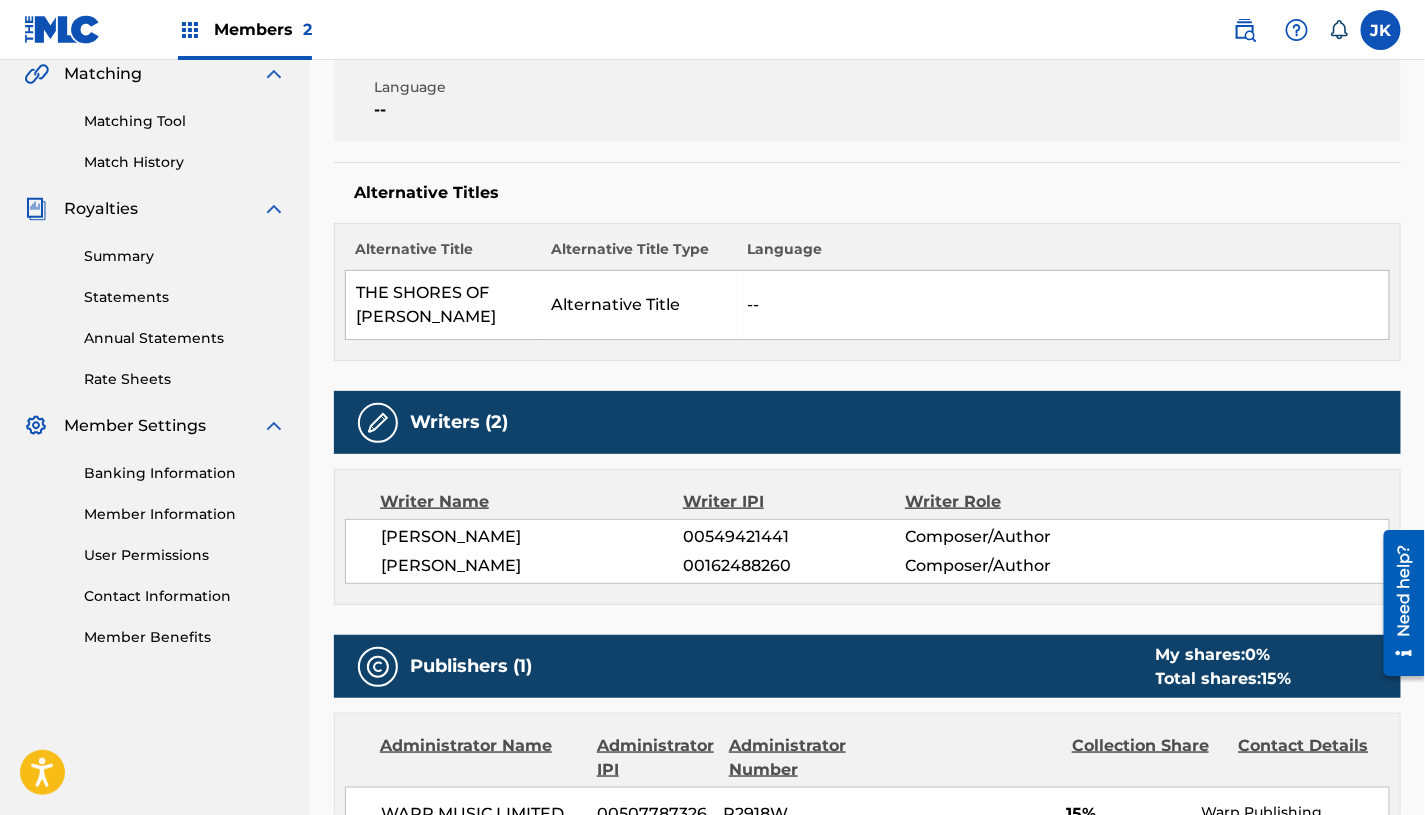 scroll, scrollTop: 0, scrollLeft: 0, axis: both 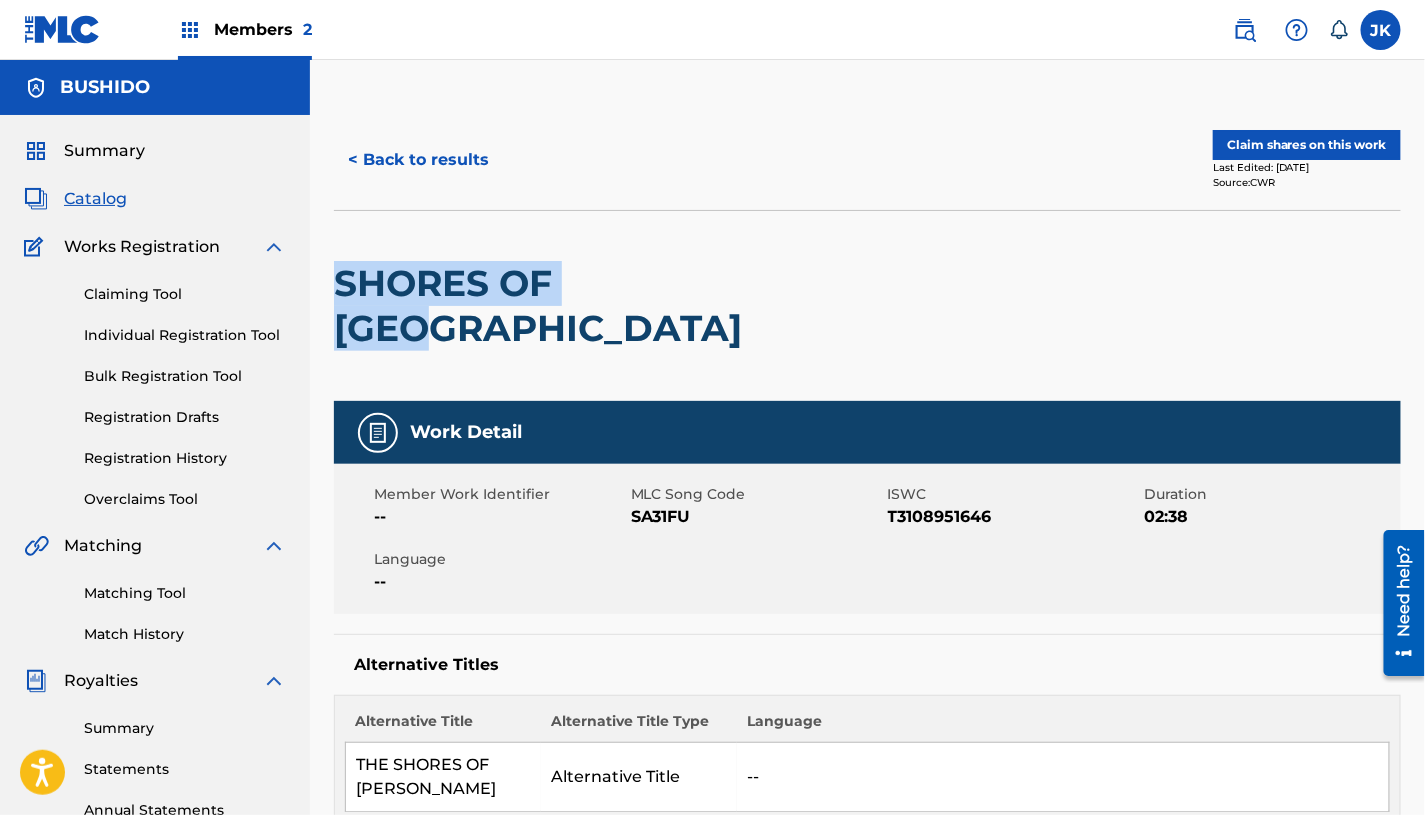 drag, startPoint x: 685, startPoint y: 281, endPoint x: 325, endPoint y: 278, distance: 360.0125 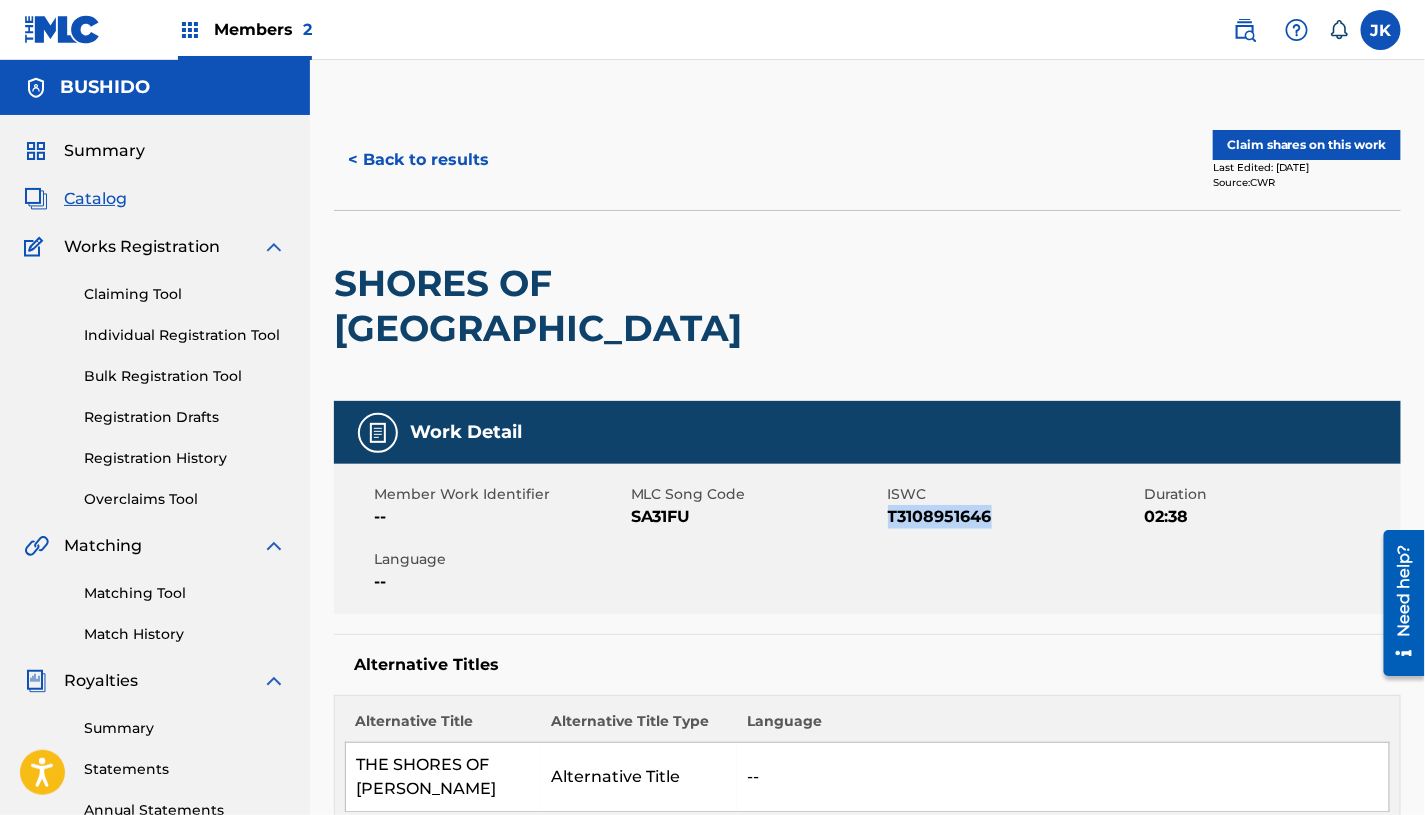 drag, startPoint x: 1005, startPoint y: 466, endPoint x: 891, endPoint y: 476, distance: 114.43776 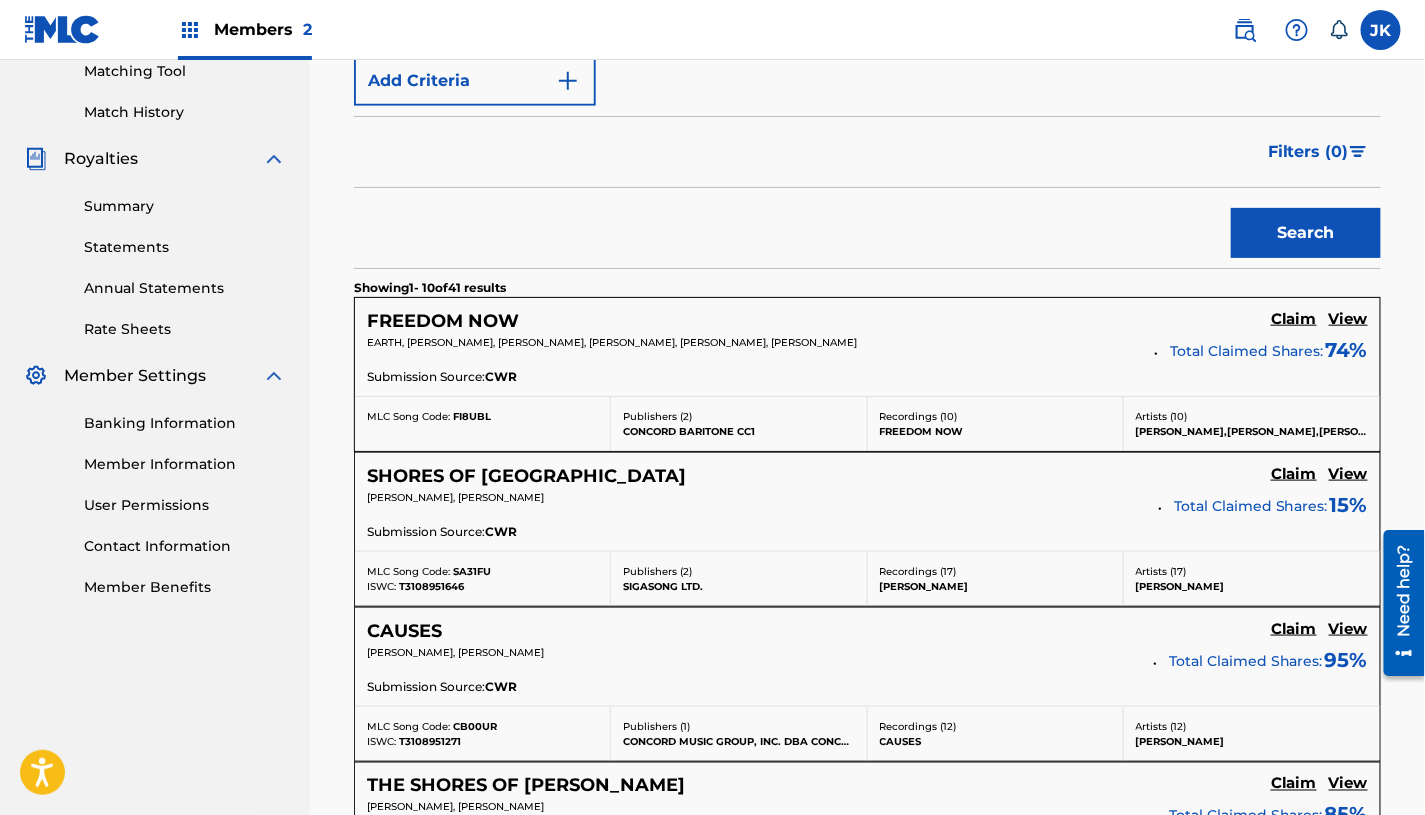scroll, scrollTop: 523, scrollLeft: 0, axis: vertical 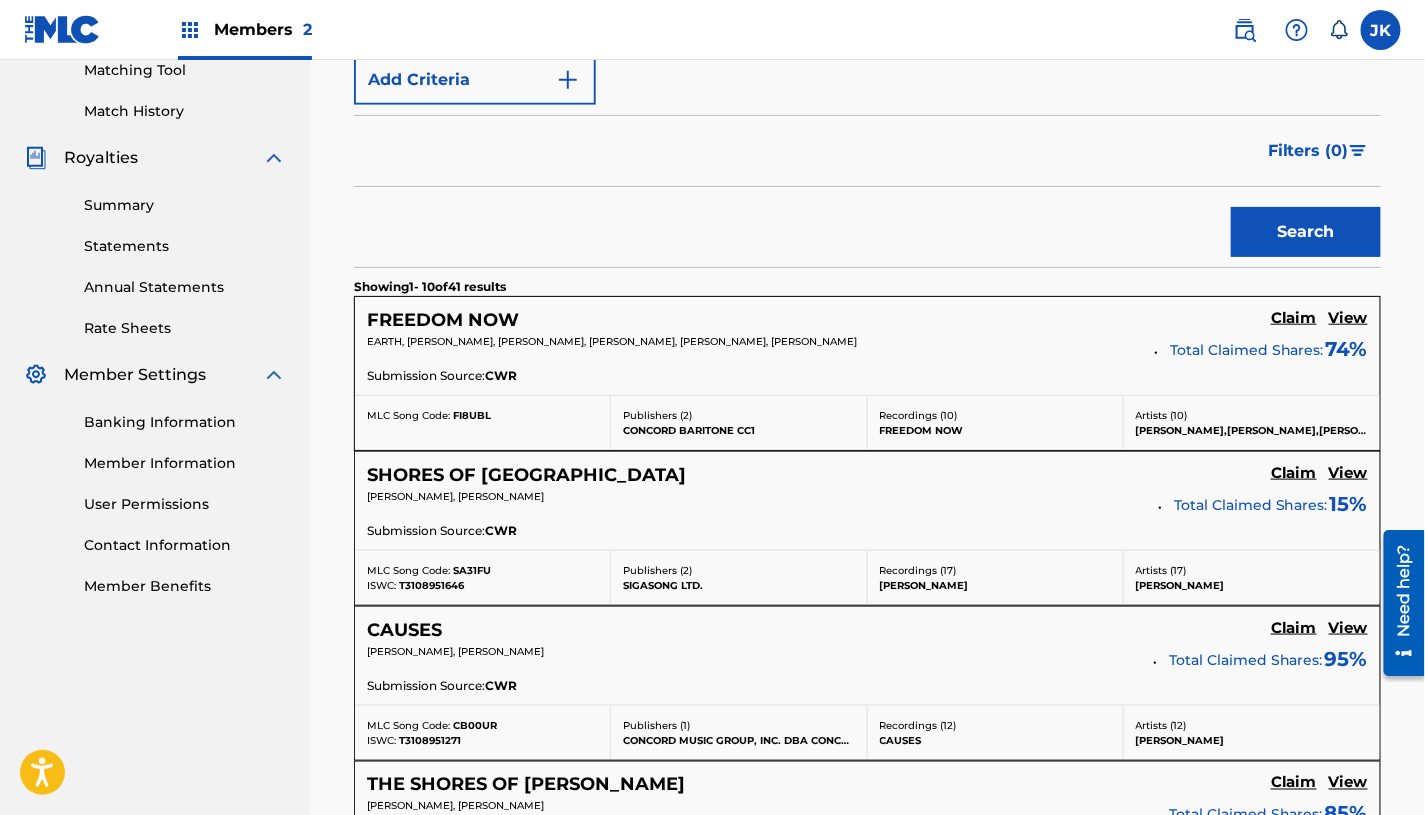 click on "View" at bounding box center (1348, 628) 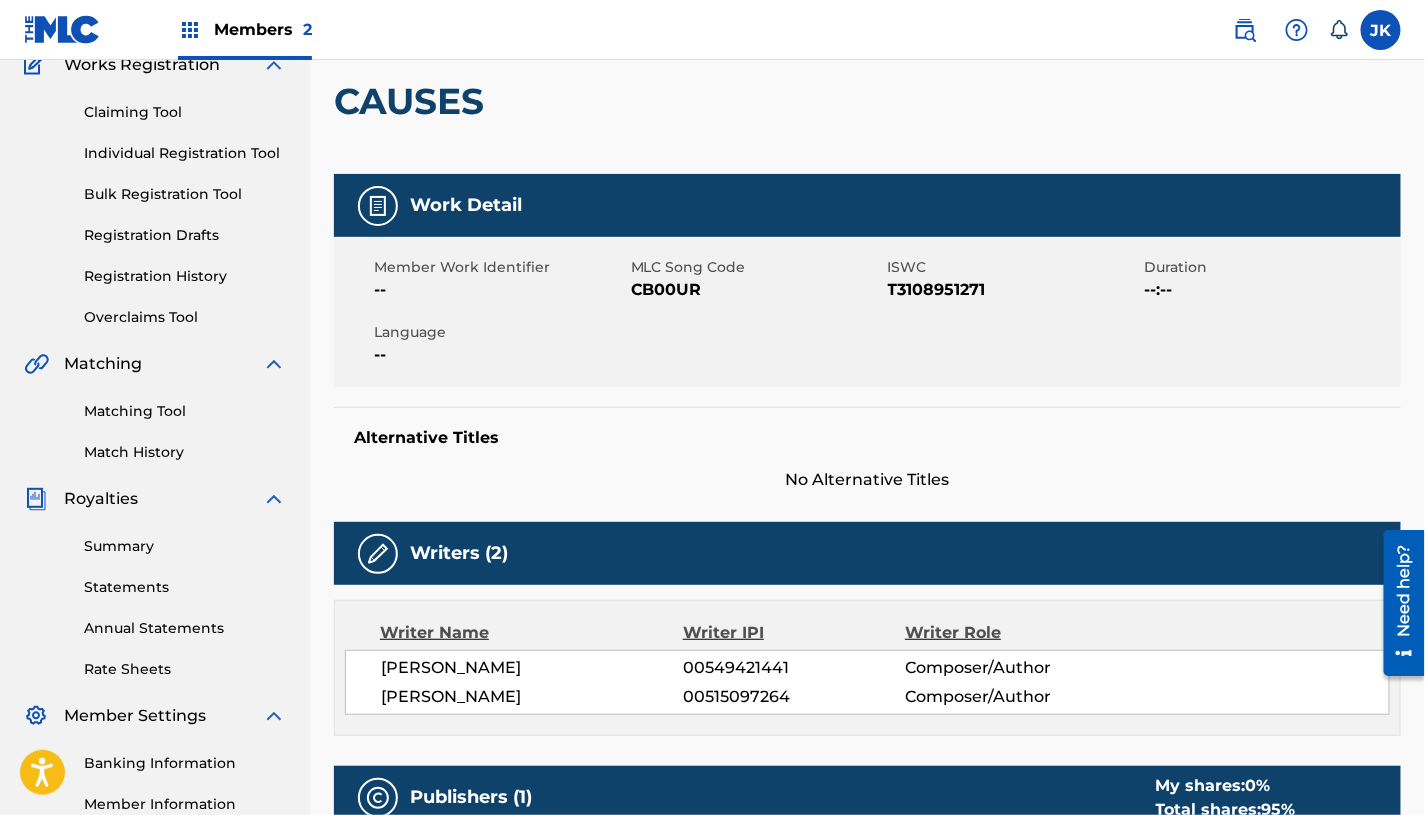 scroll, scrollTop: 0, scrollLeft: 0, axis: both 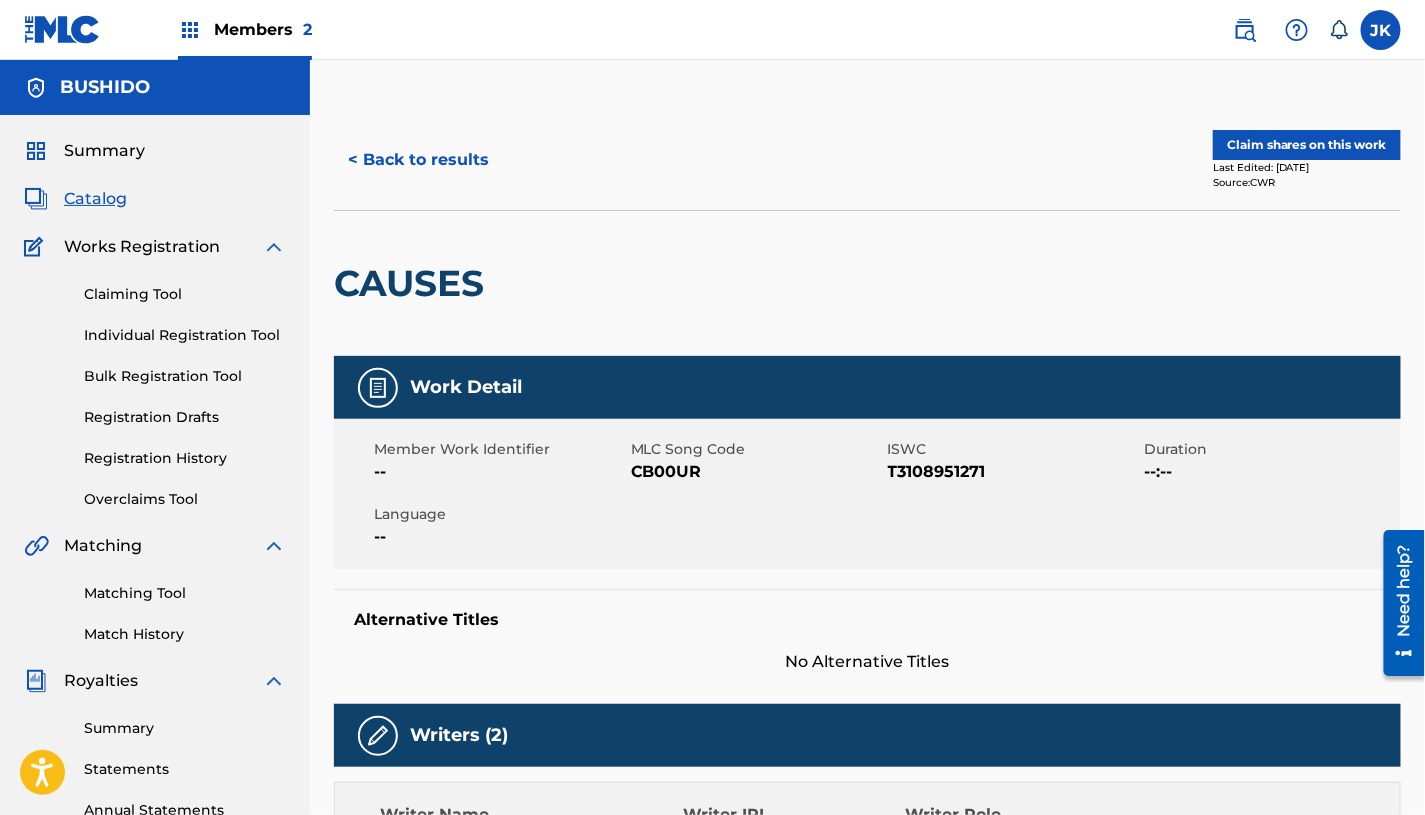 click on "< Back to results" at bounding box center (418, 160) 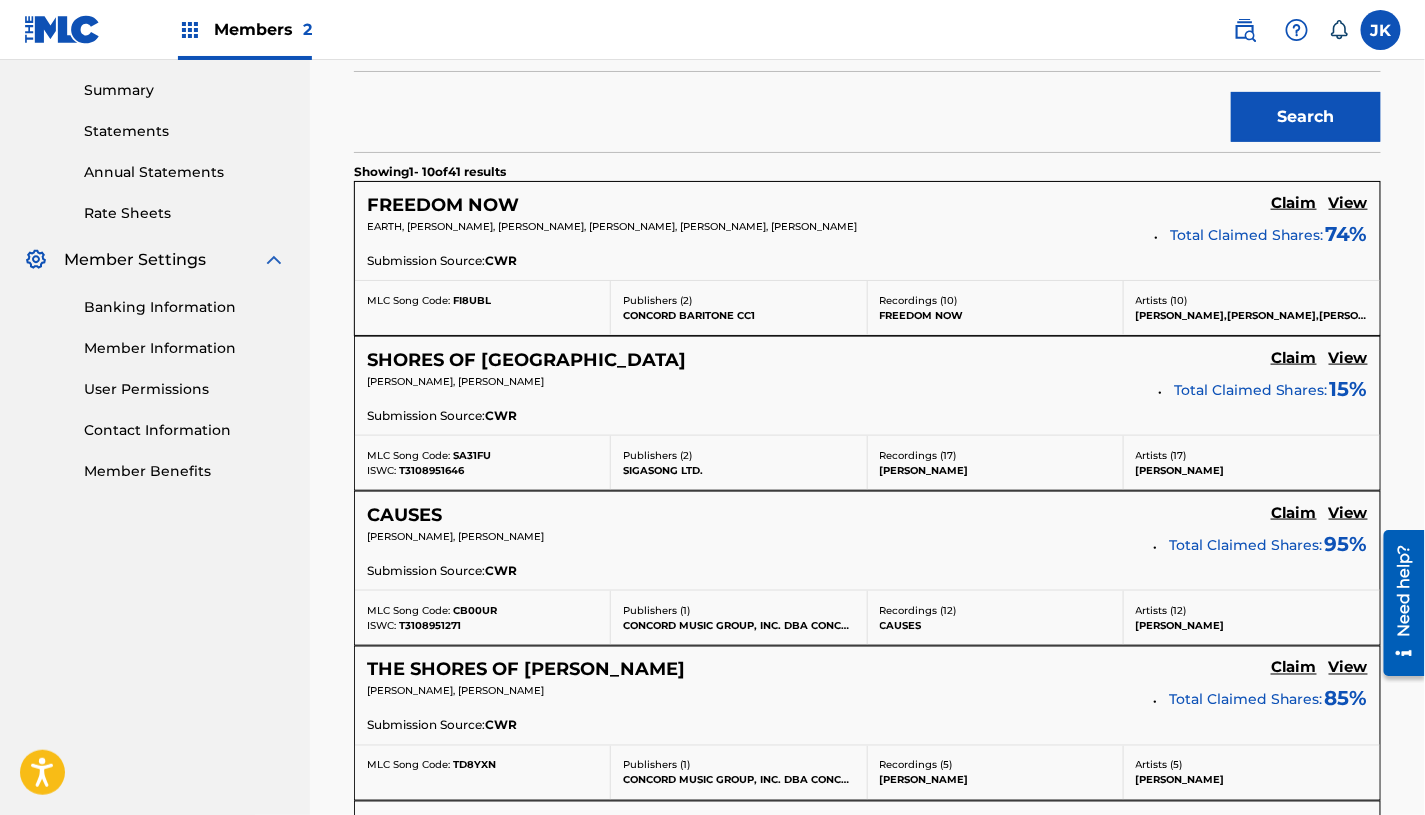 scroll, scrollTop: 645, scrollLeft: 0, axis: vertical 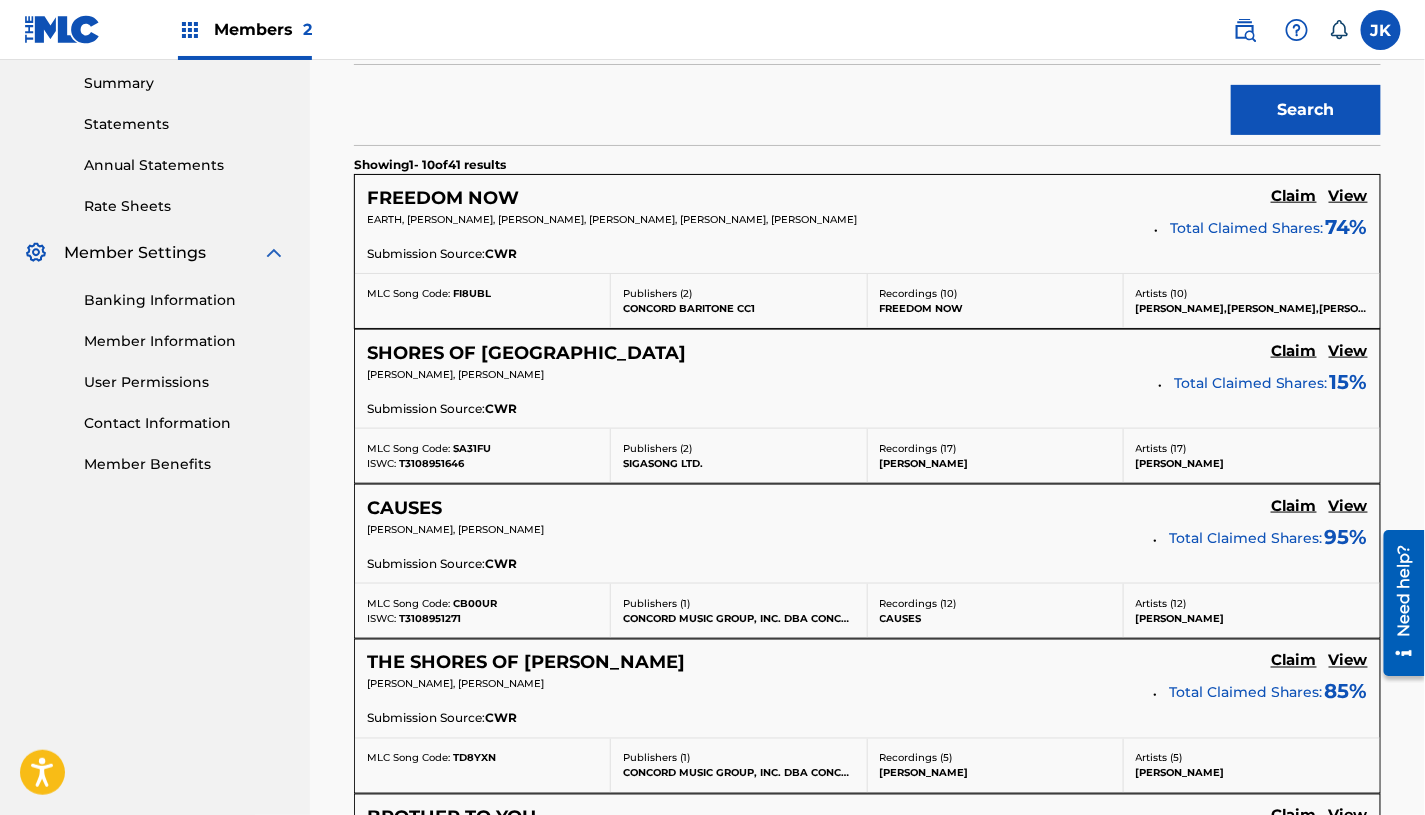 click on "CAUSES" at bounding box center (404, 508) 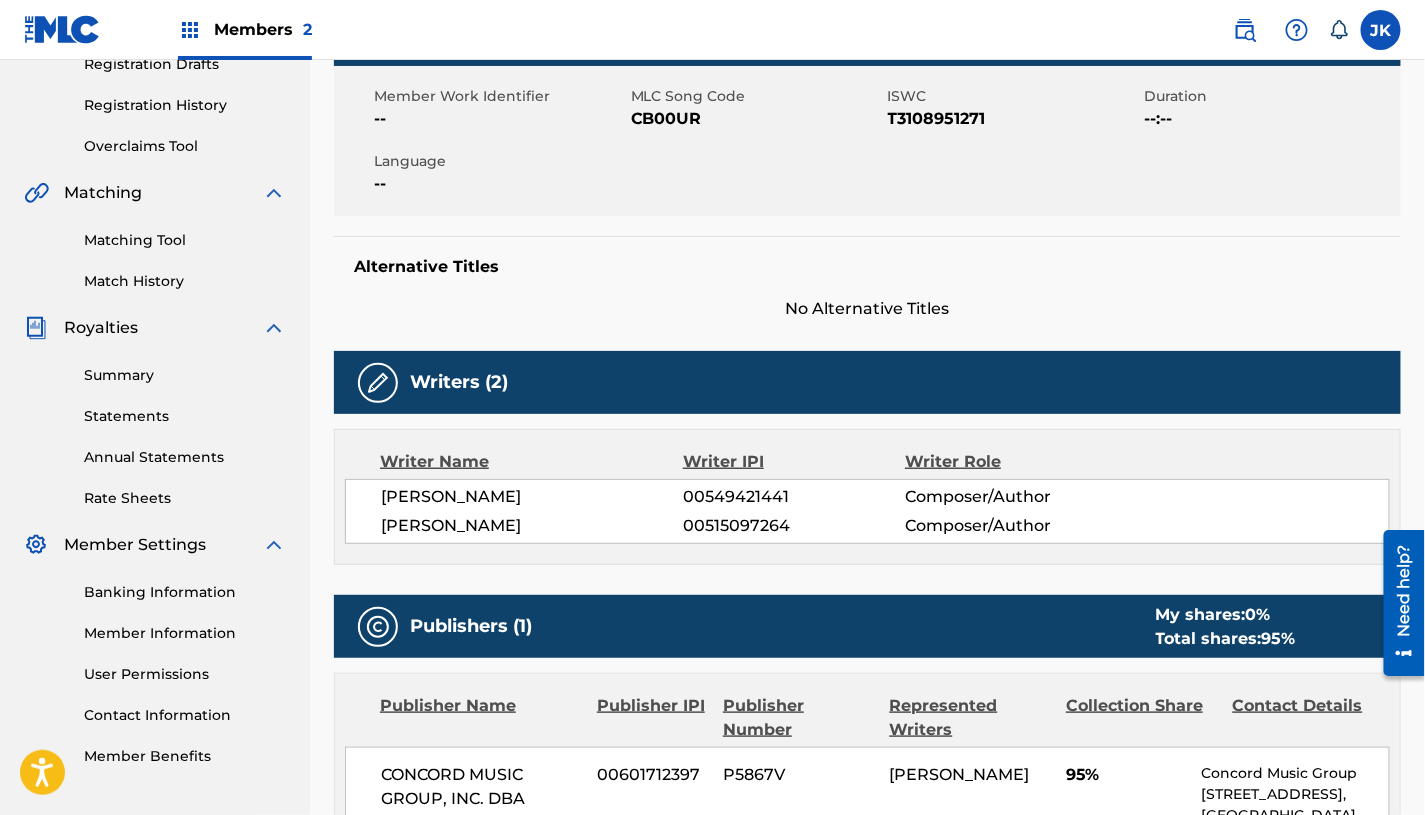 scroll, scrollTop: 0, scrollLeft: 0, axis: both 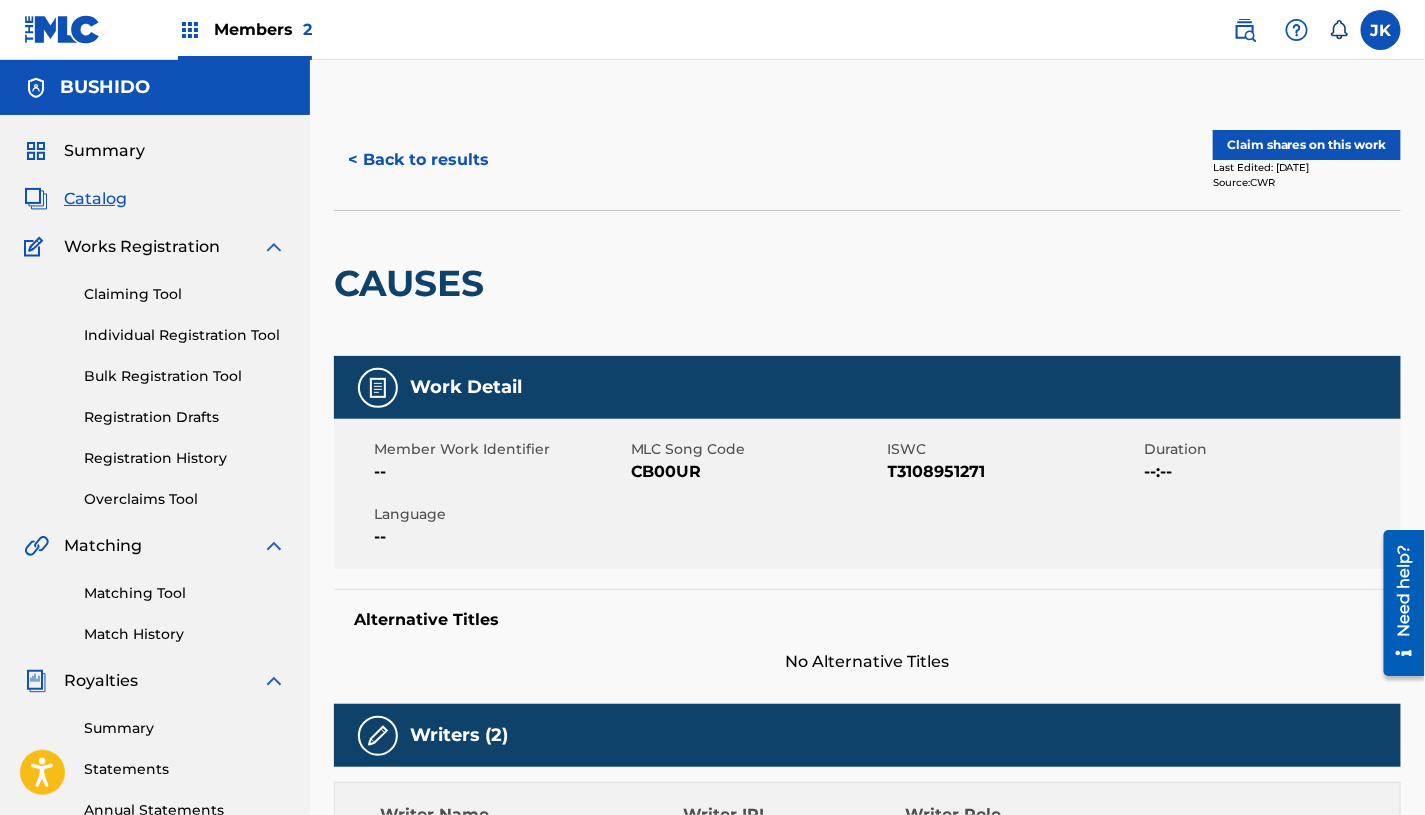 click on "< Back to results" at bounding box center [418, 160] 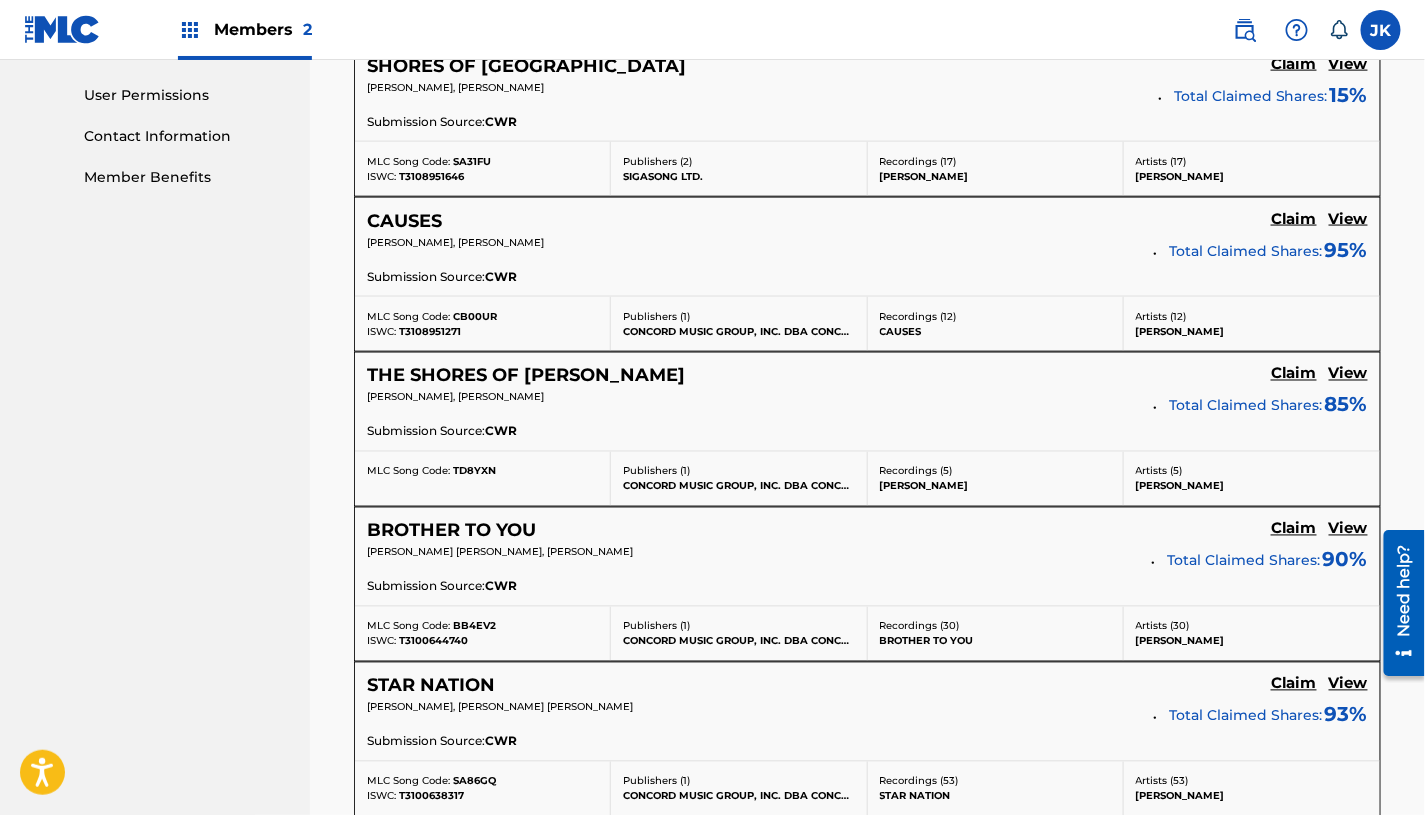 scroll, scrollTop: 934, scrollLeft: 0, axis: vertical 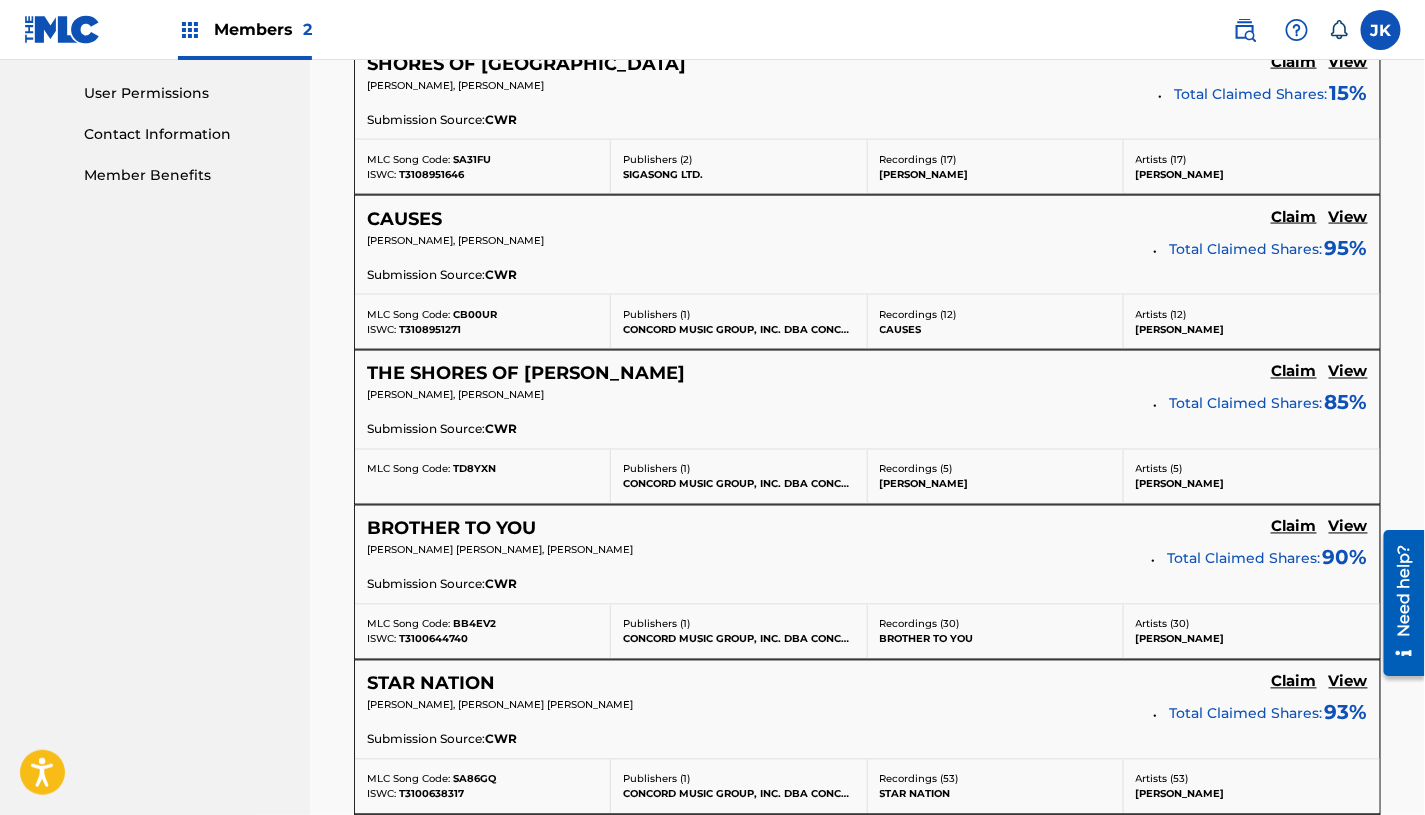 click on "View" at bounding box center [1348, 527] 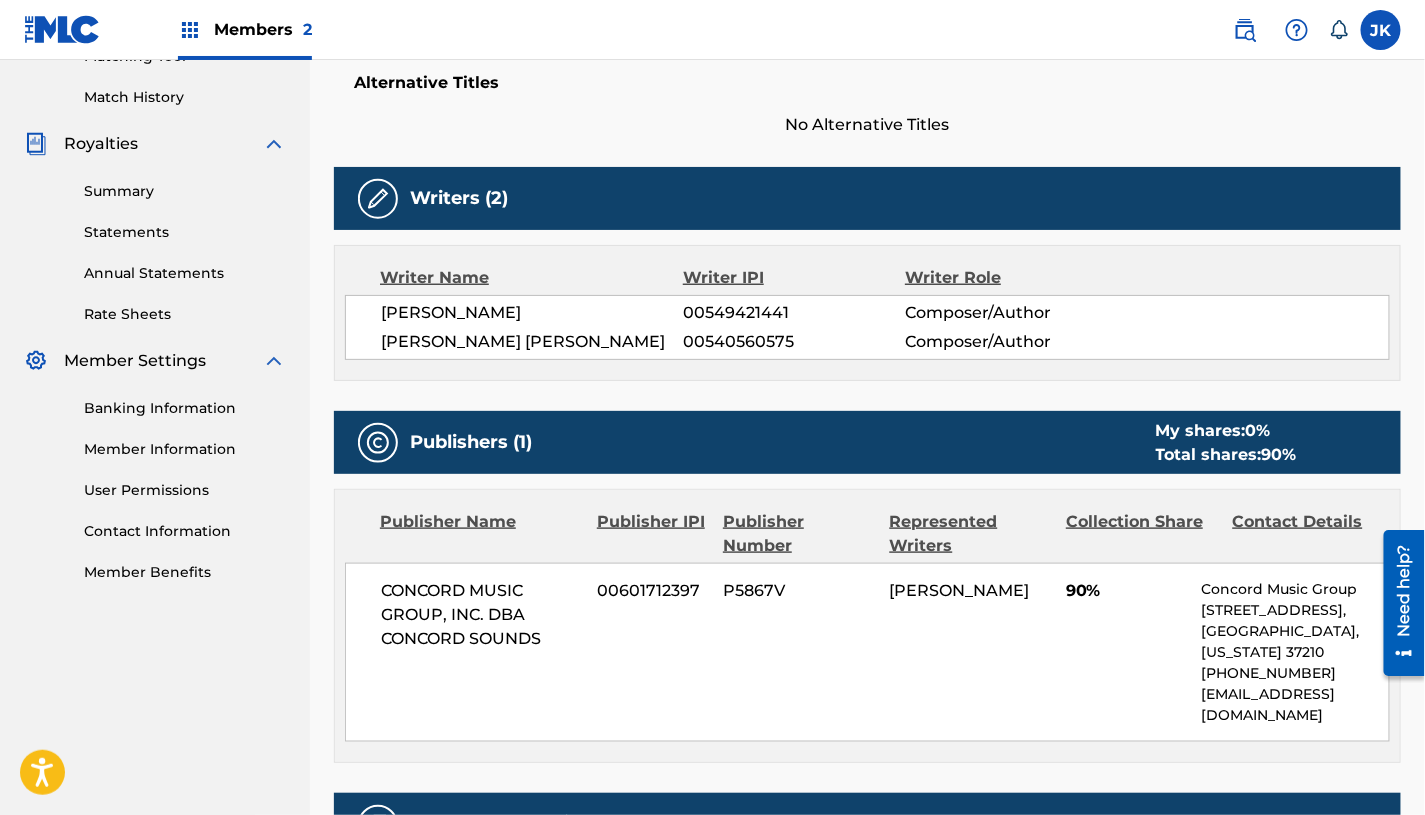 scroll, scrollTop: 541, scrollLeft: 0, axis: vertical 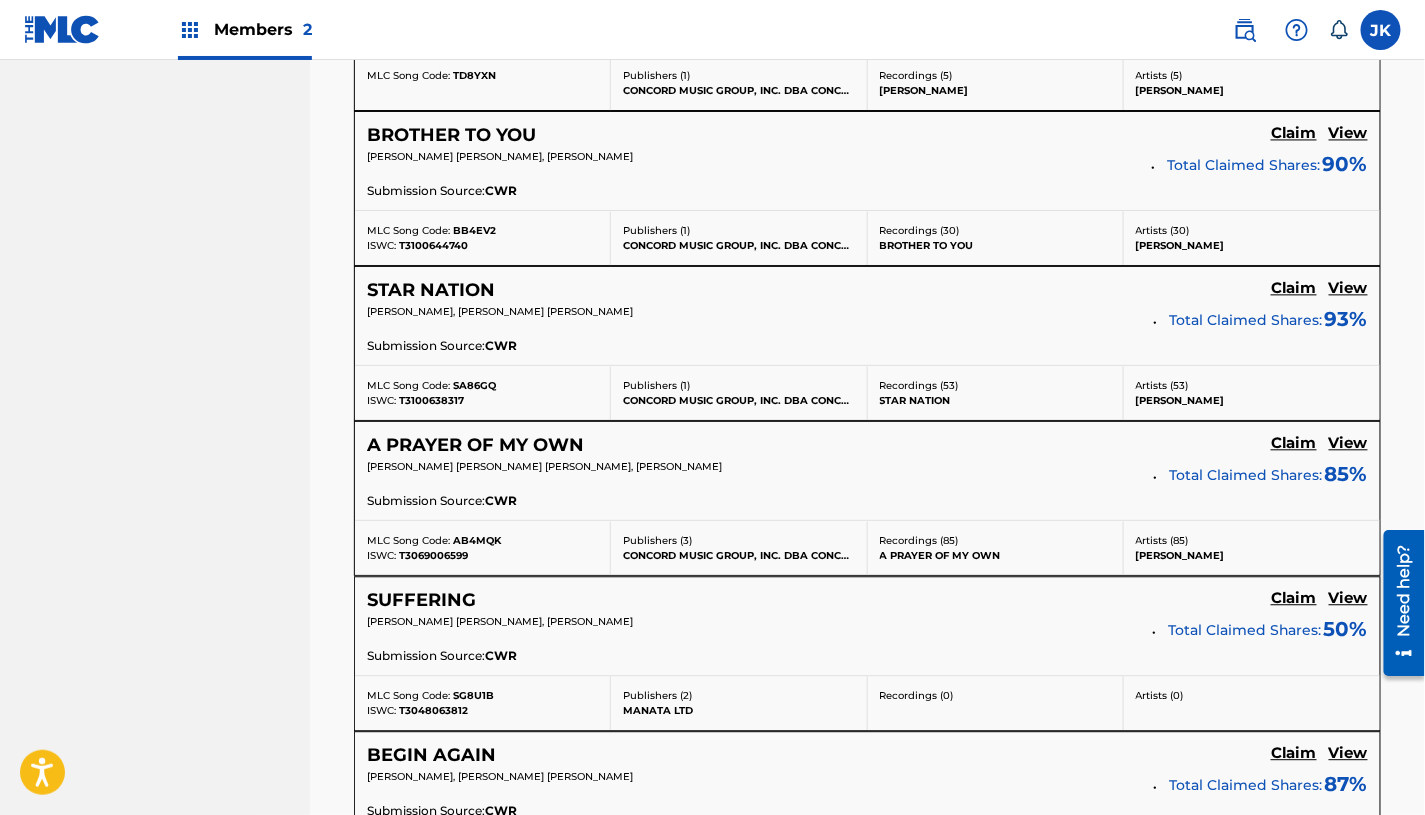 click on "View" at bounding box center (1348, 598) 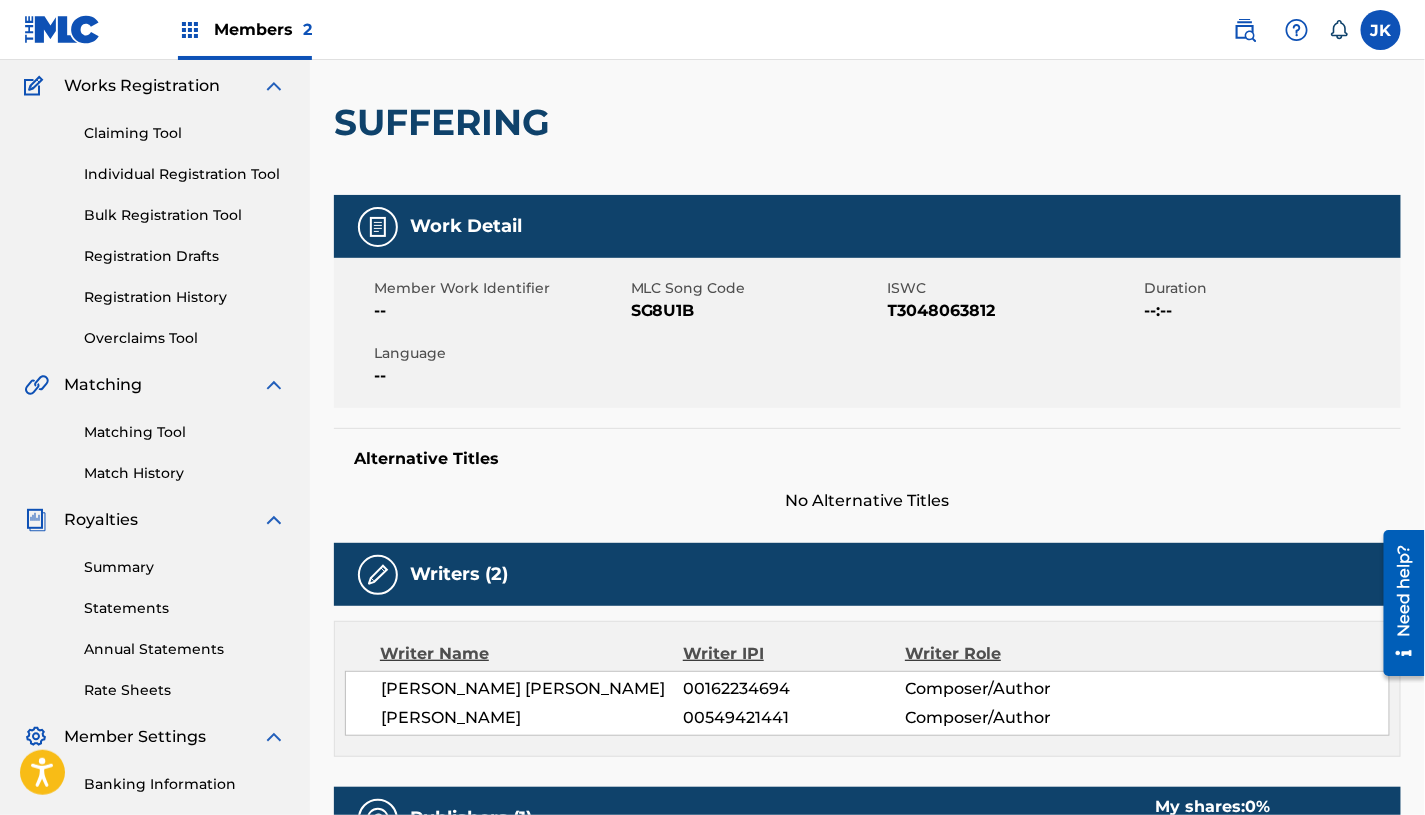 scroll, scrollTop: 130, scrollLeft: 0, axis: vertical 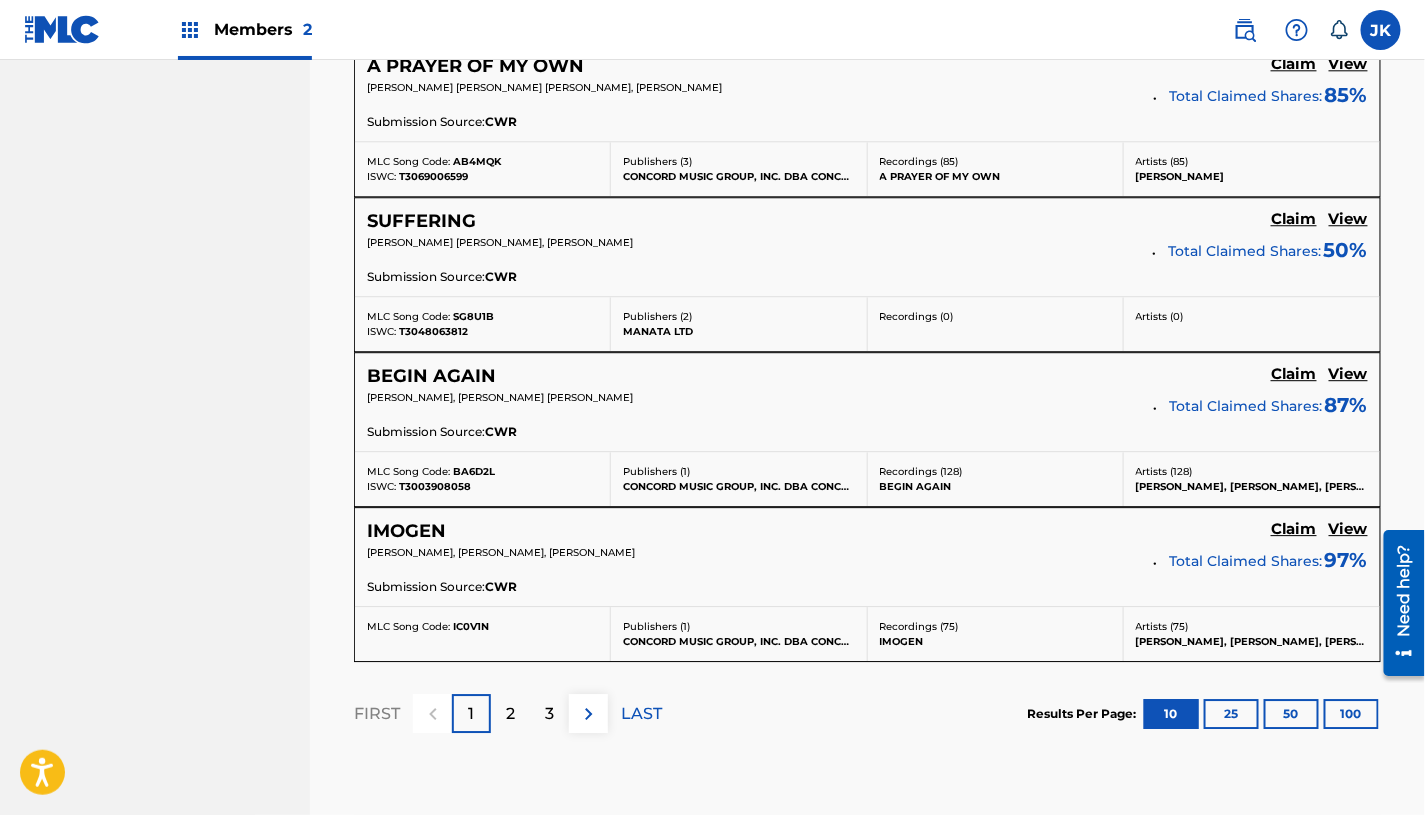 click on "View" at bounding box center (1348, 374) 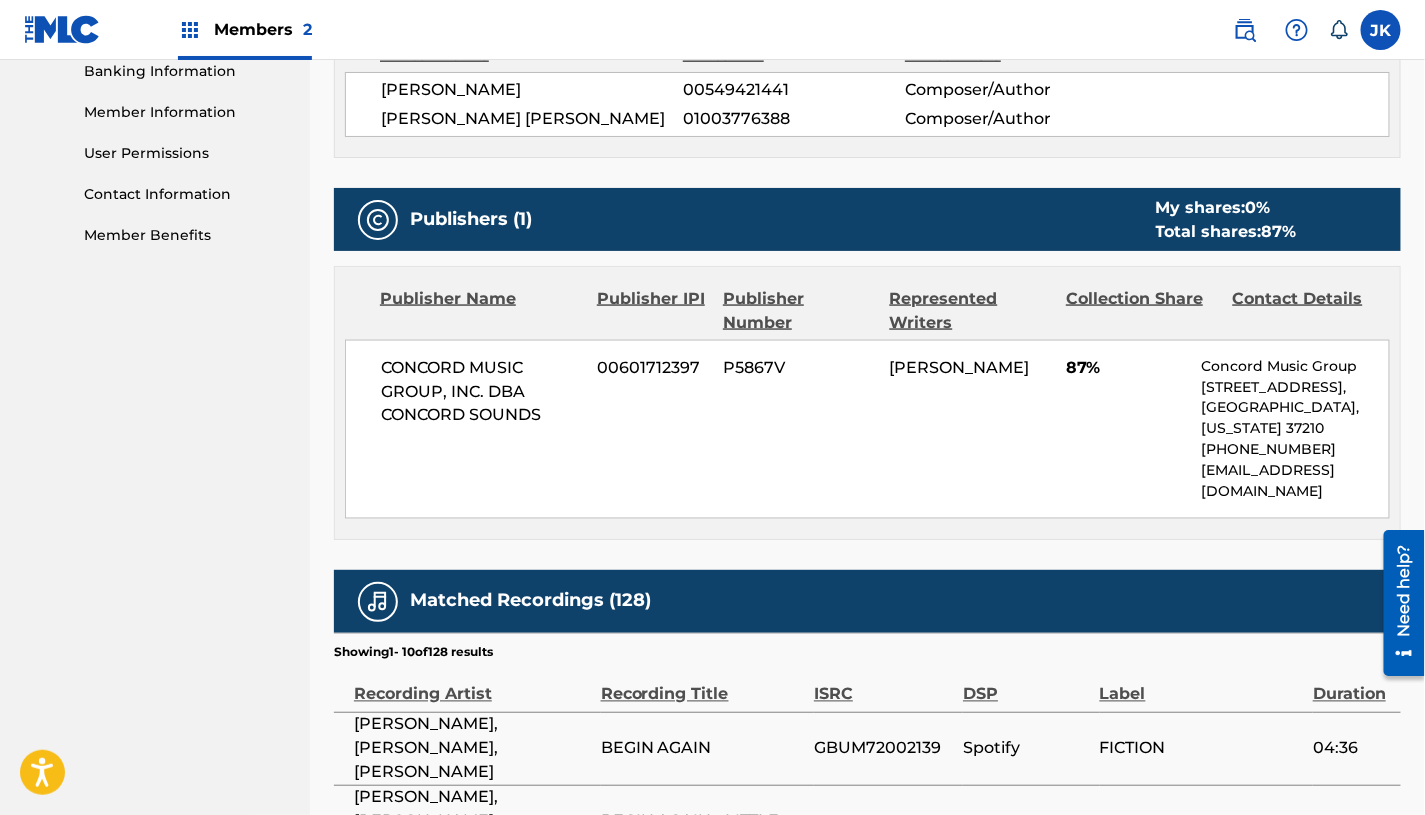 scroll, scrollTop: 1026, scrollLeft: 0, axis: vertical 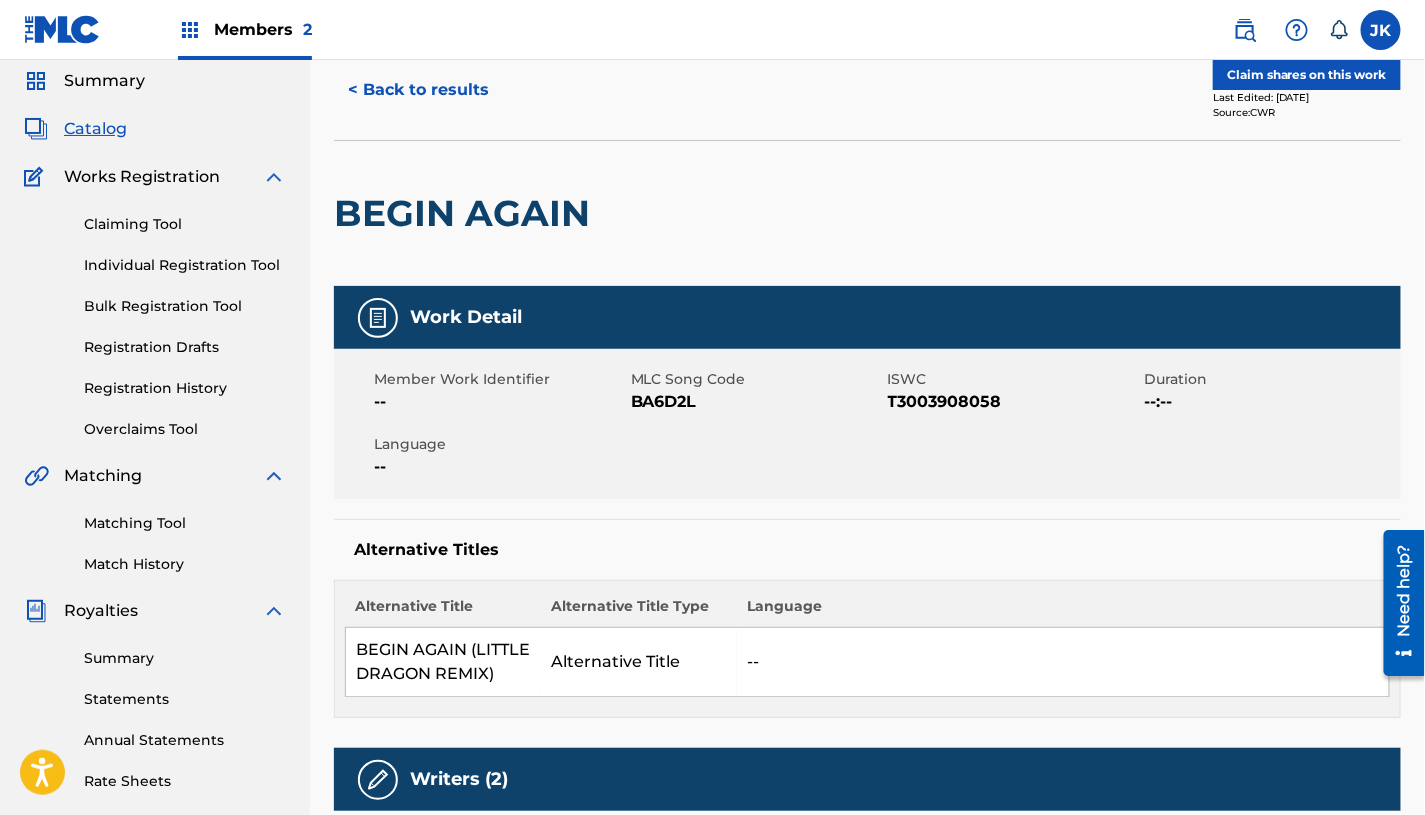 click on "< Back to results" at bounding box center [418, 90] 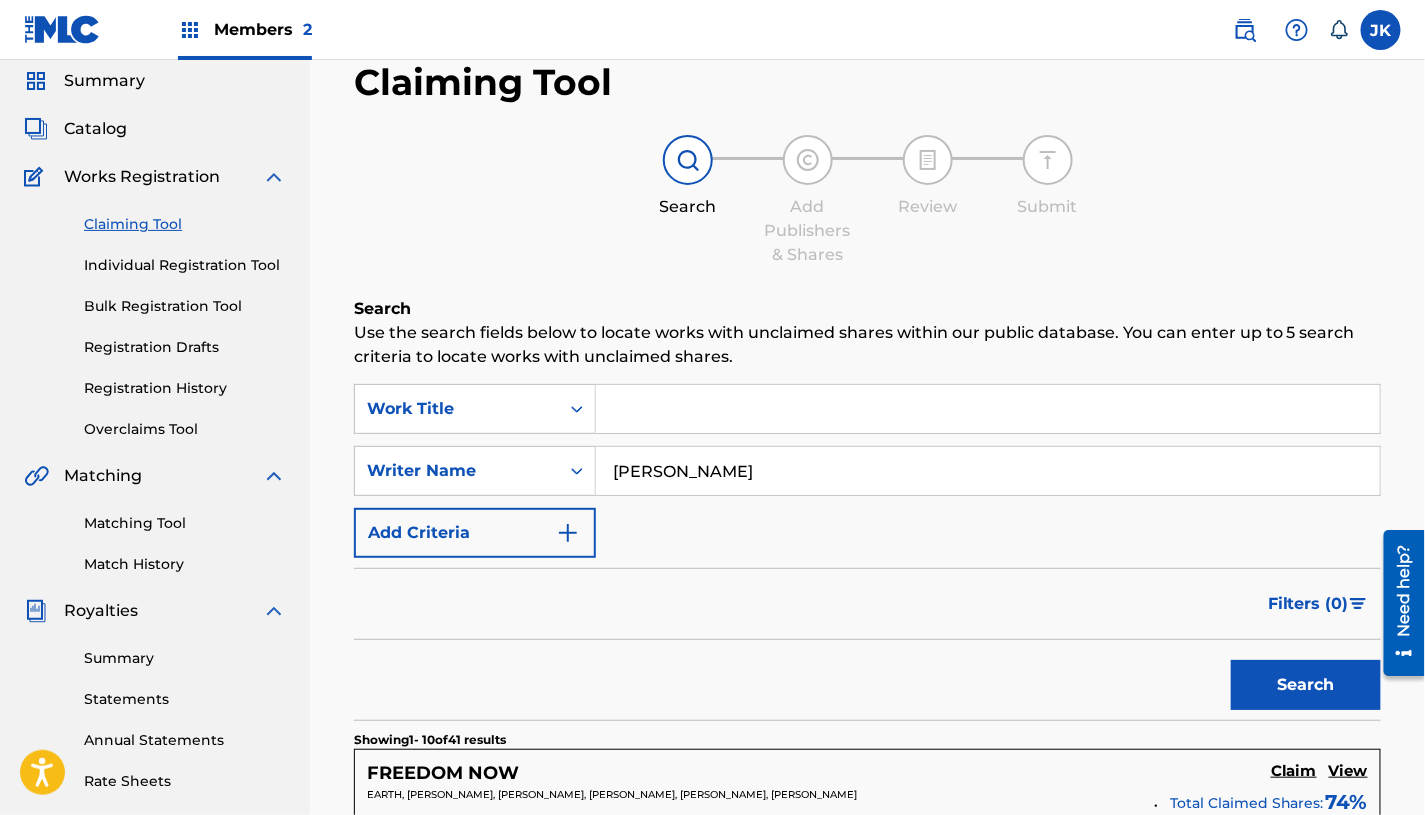 scroll, scrollTop: 1707, scrollLeft: 0, axis: vertical 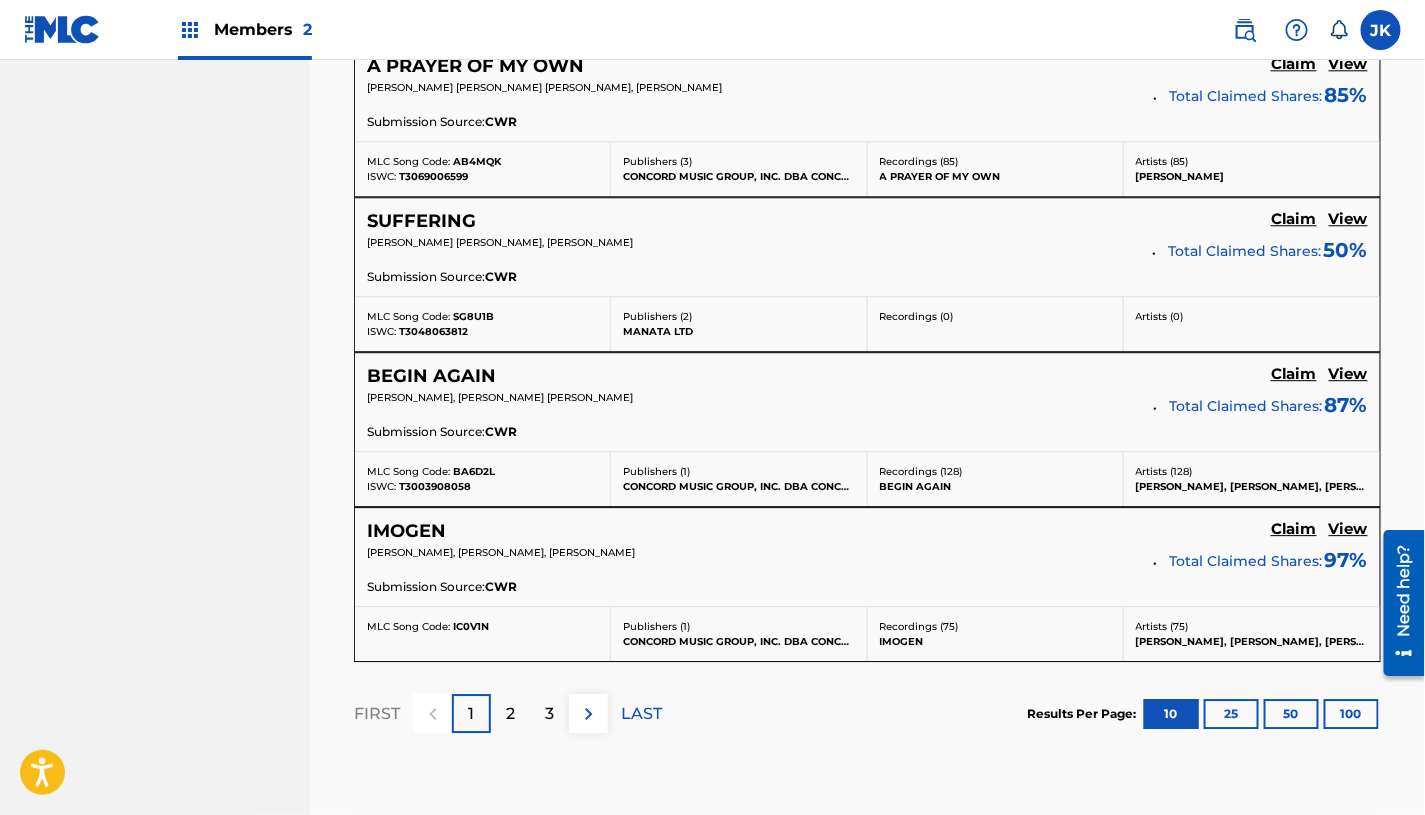 click on "View" at bounding box center [1348, 529] 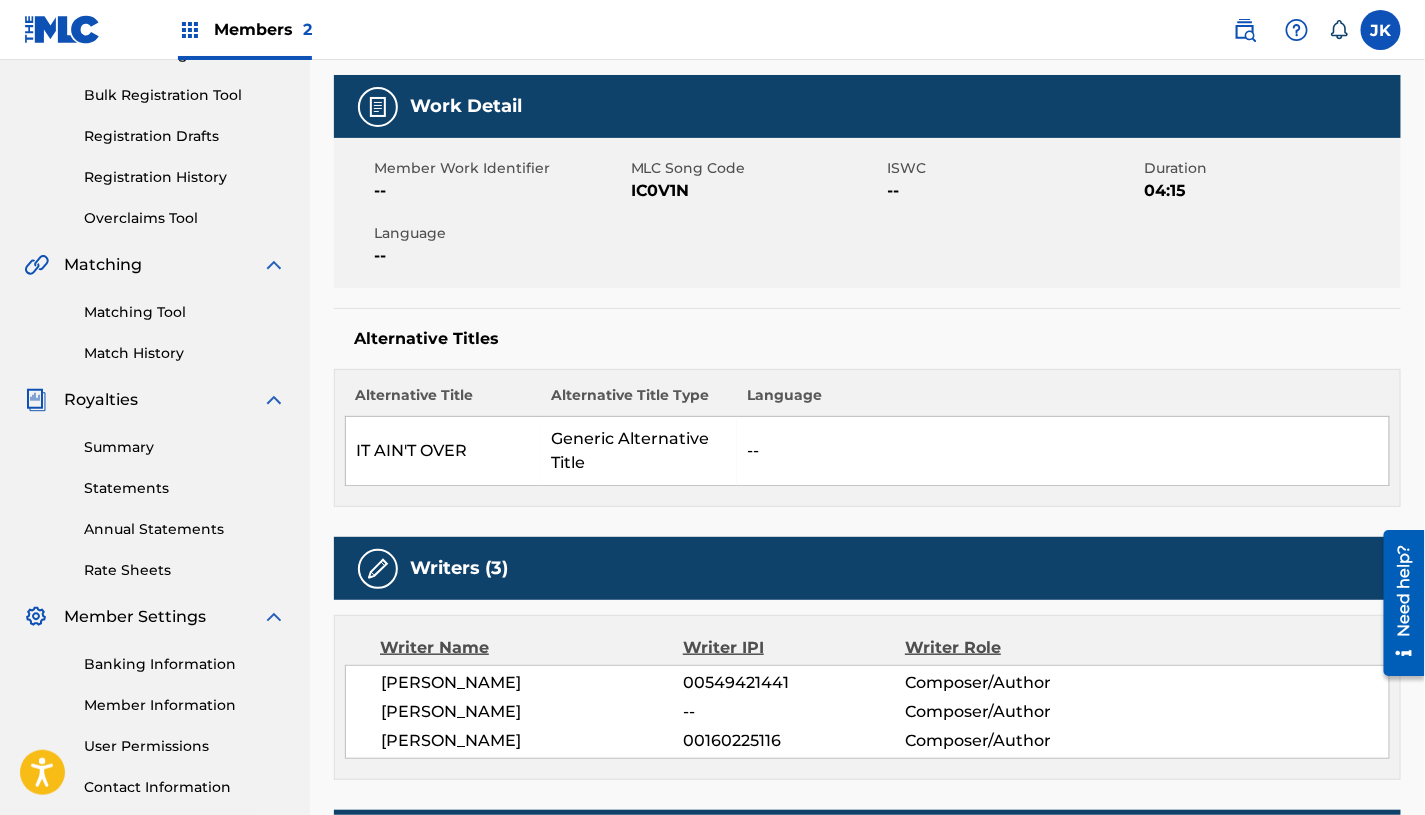 scroll, scrollTop: 0, scrollLeft: 0, axis: both 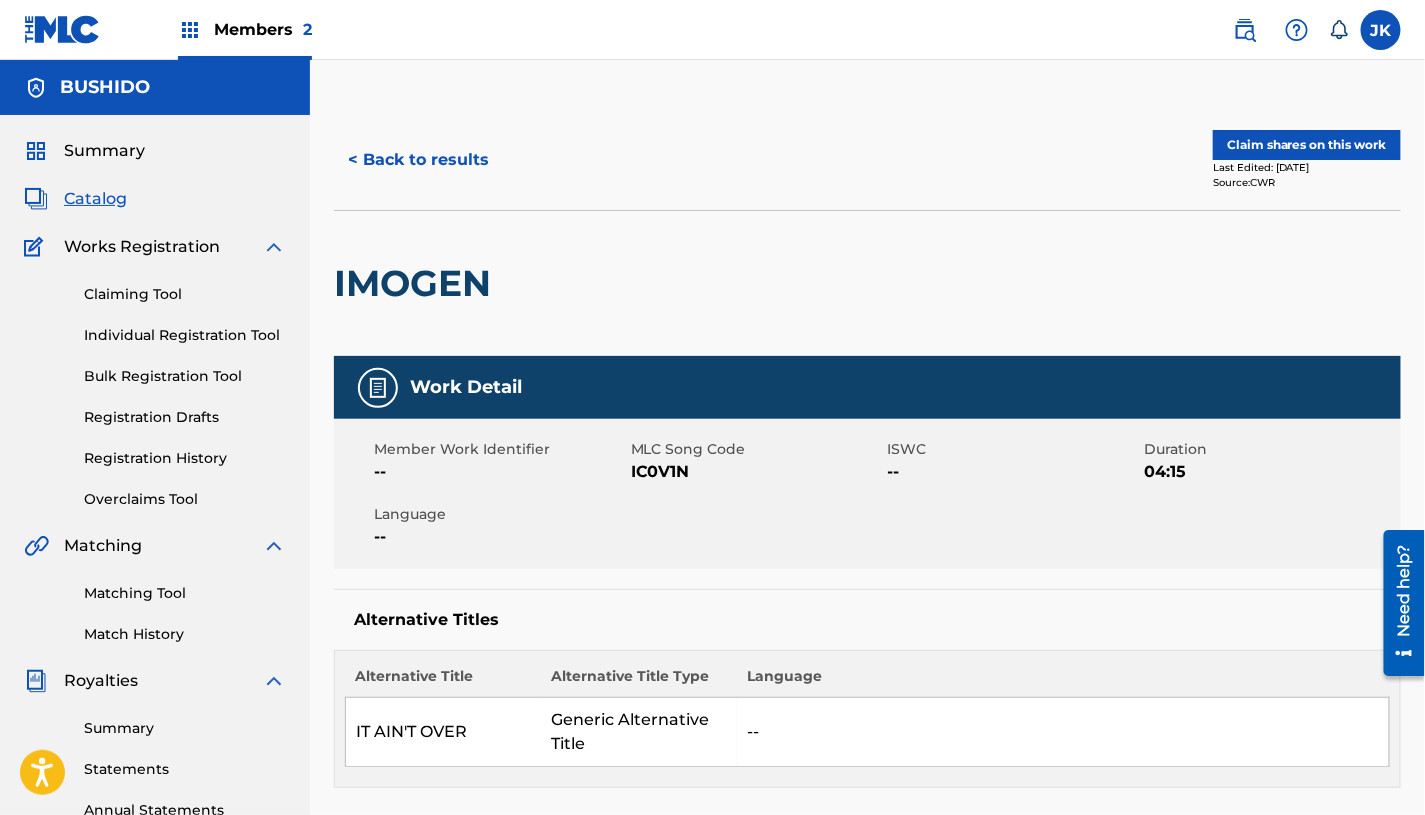 click on "< Back to results" at bounding box center [418, 160] 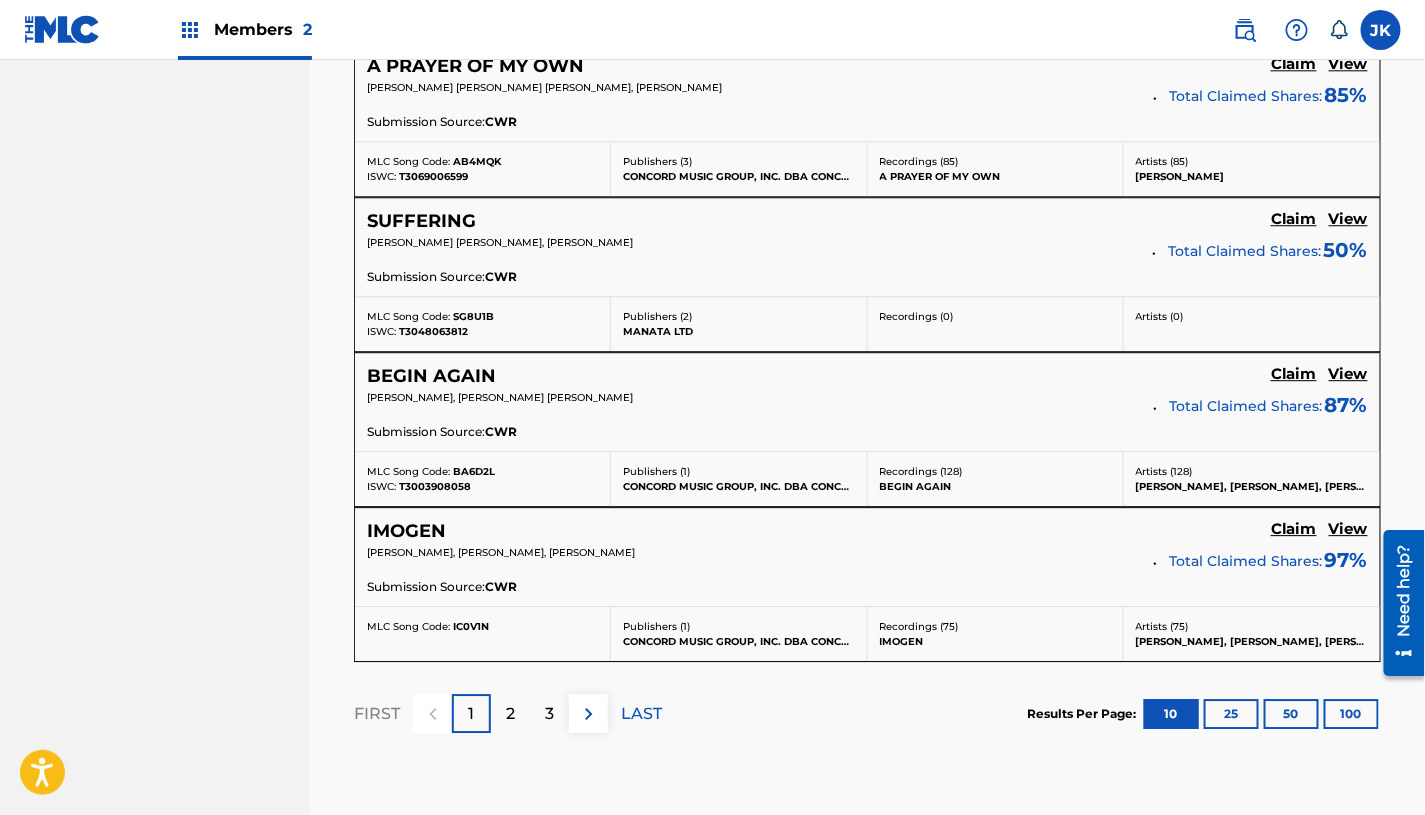 scroll, scrollTop: 0, scrollLeft: 0, axis: both 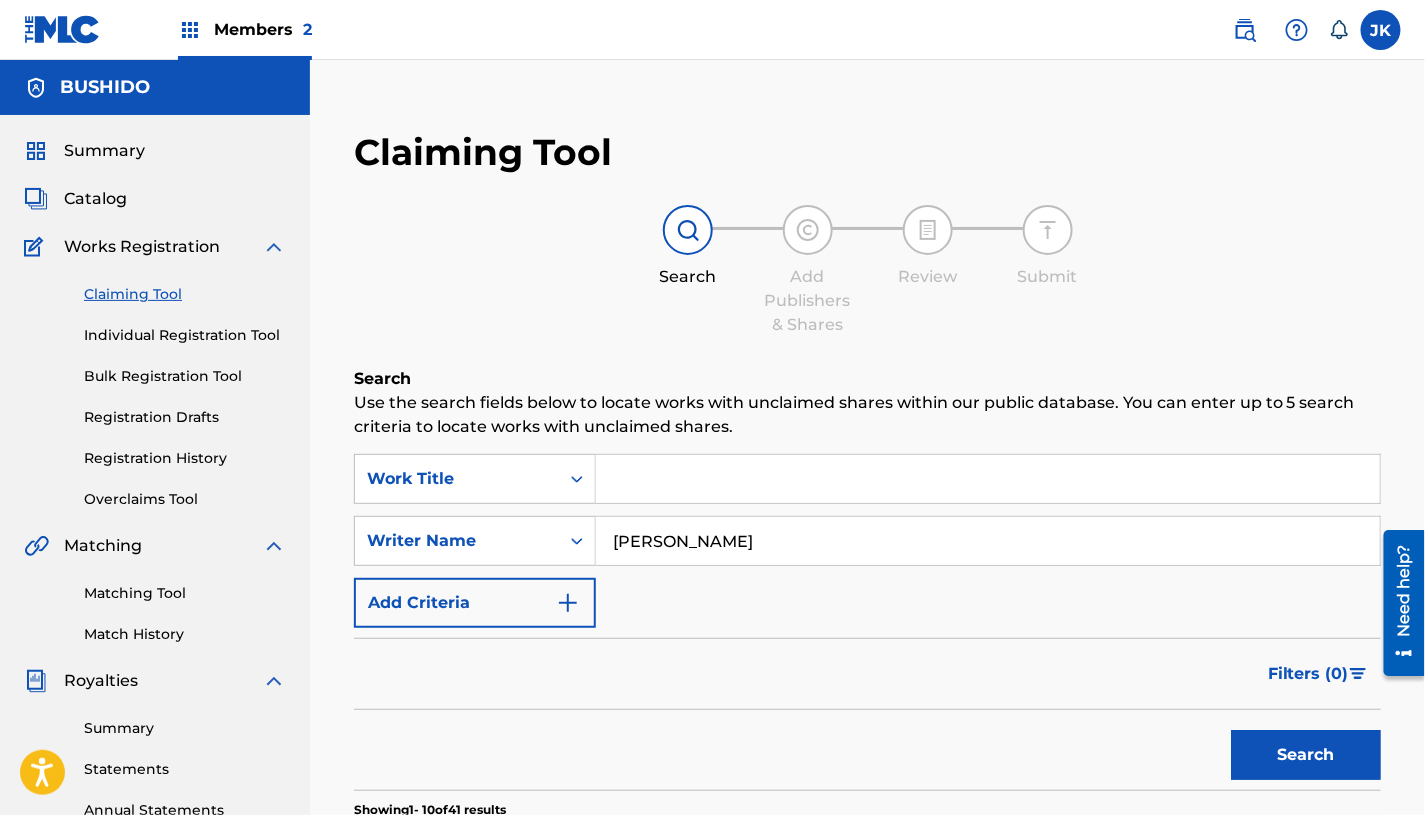 click at bounding box center [988, 479] 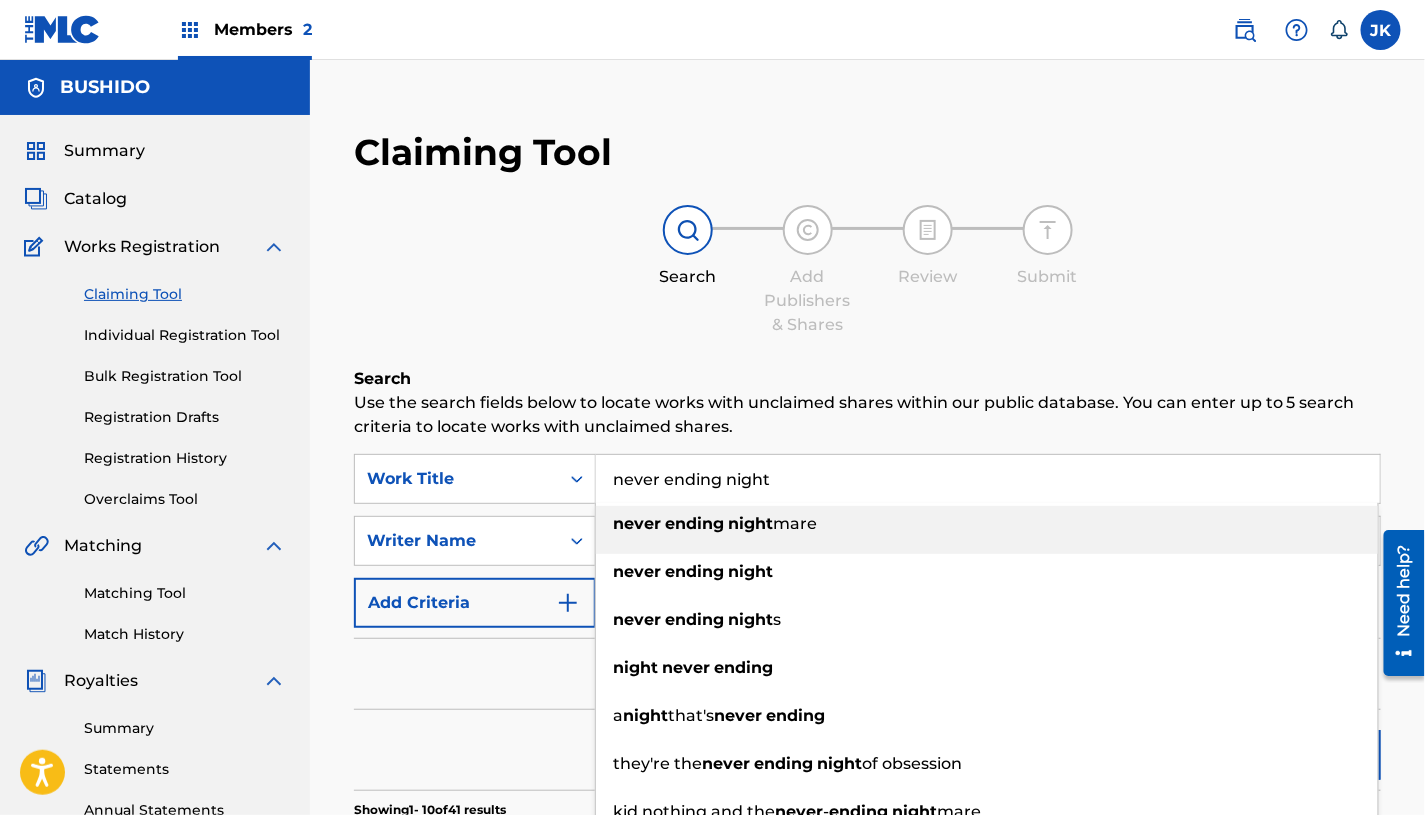 type on "never ending night" 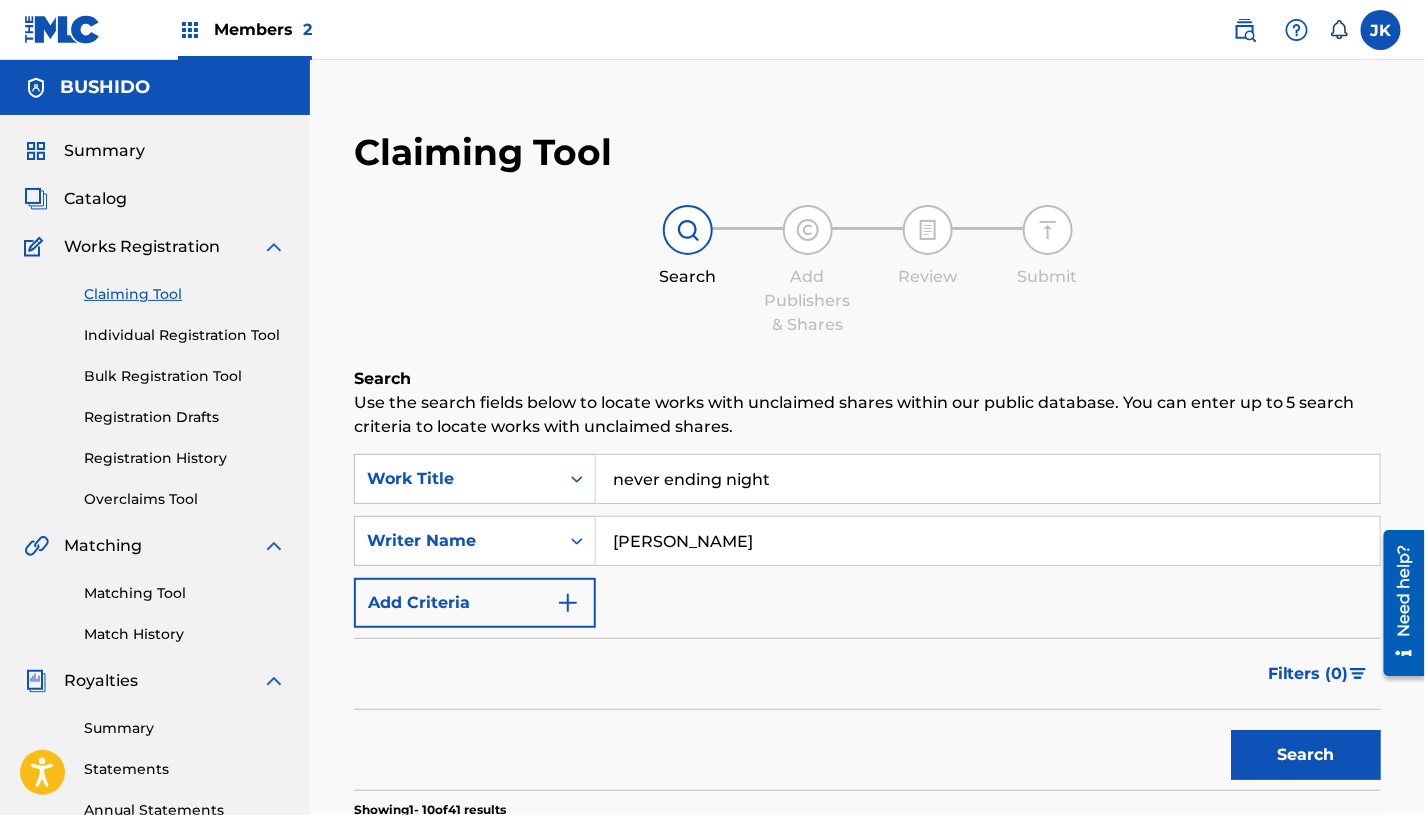 click on "[PERSON_NAME]" at bounding box center [988, 541] 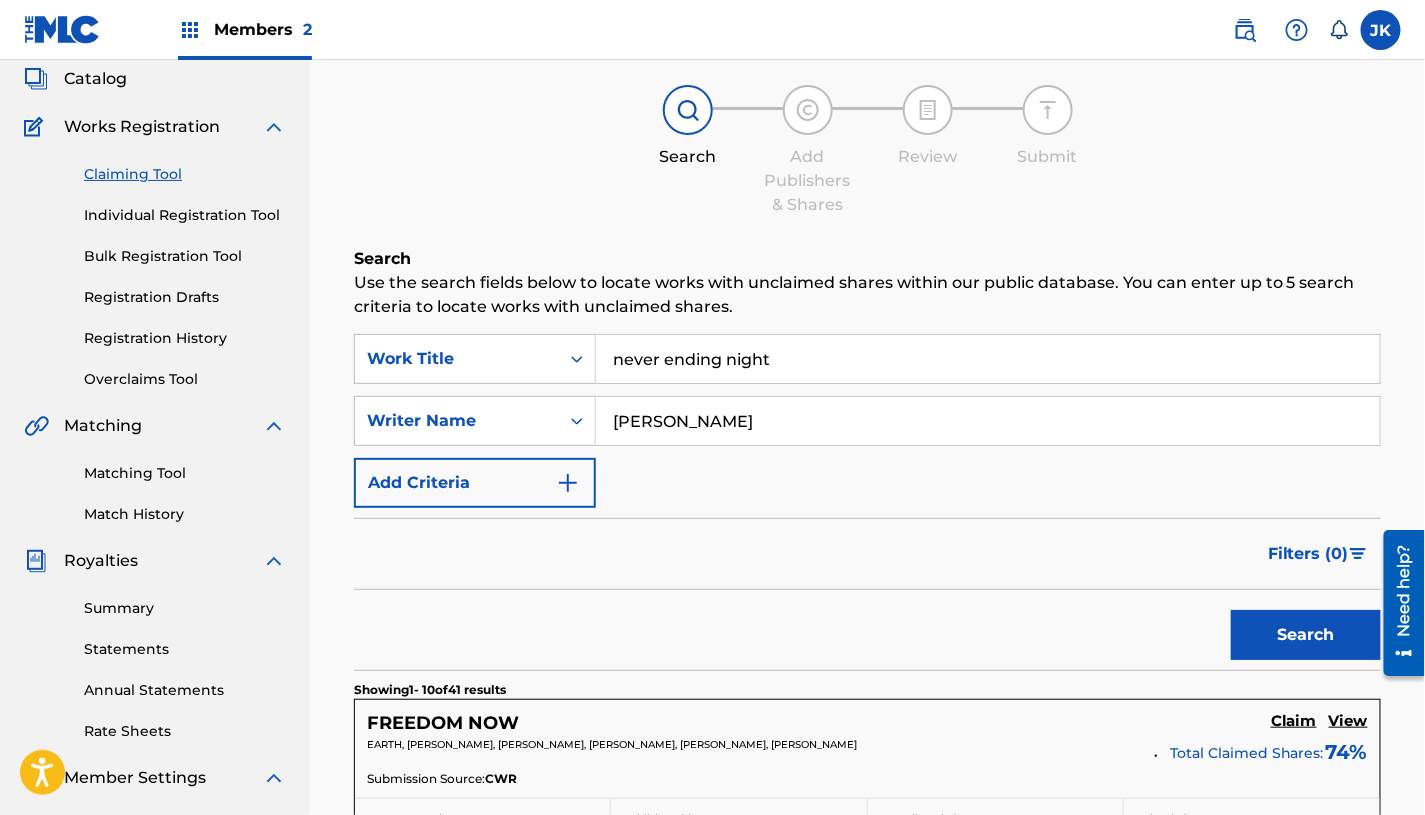 scroll, scrollTop: 131, scrollLeft: 0, axis: vertical 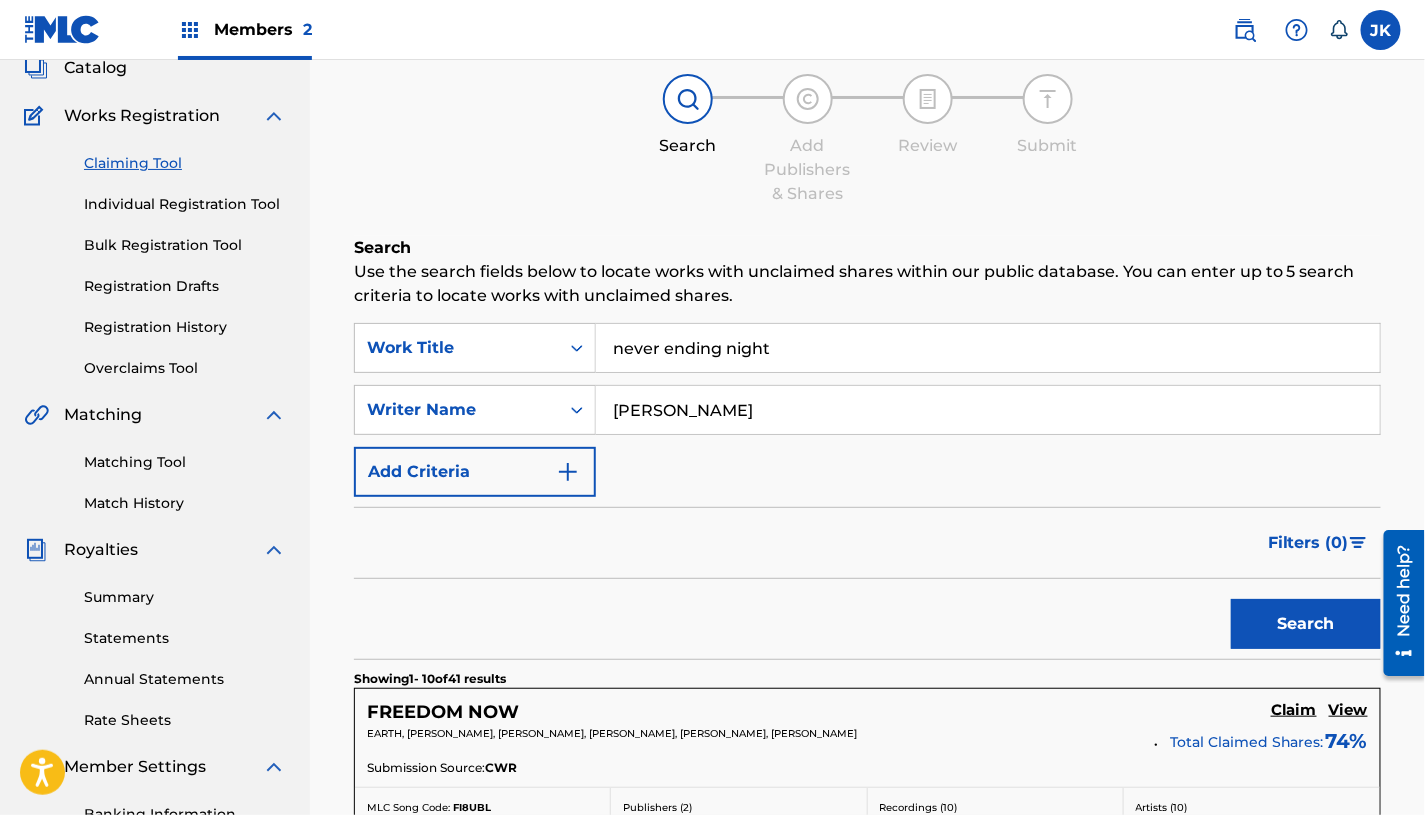 type on "[PERSON_NAME]" 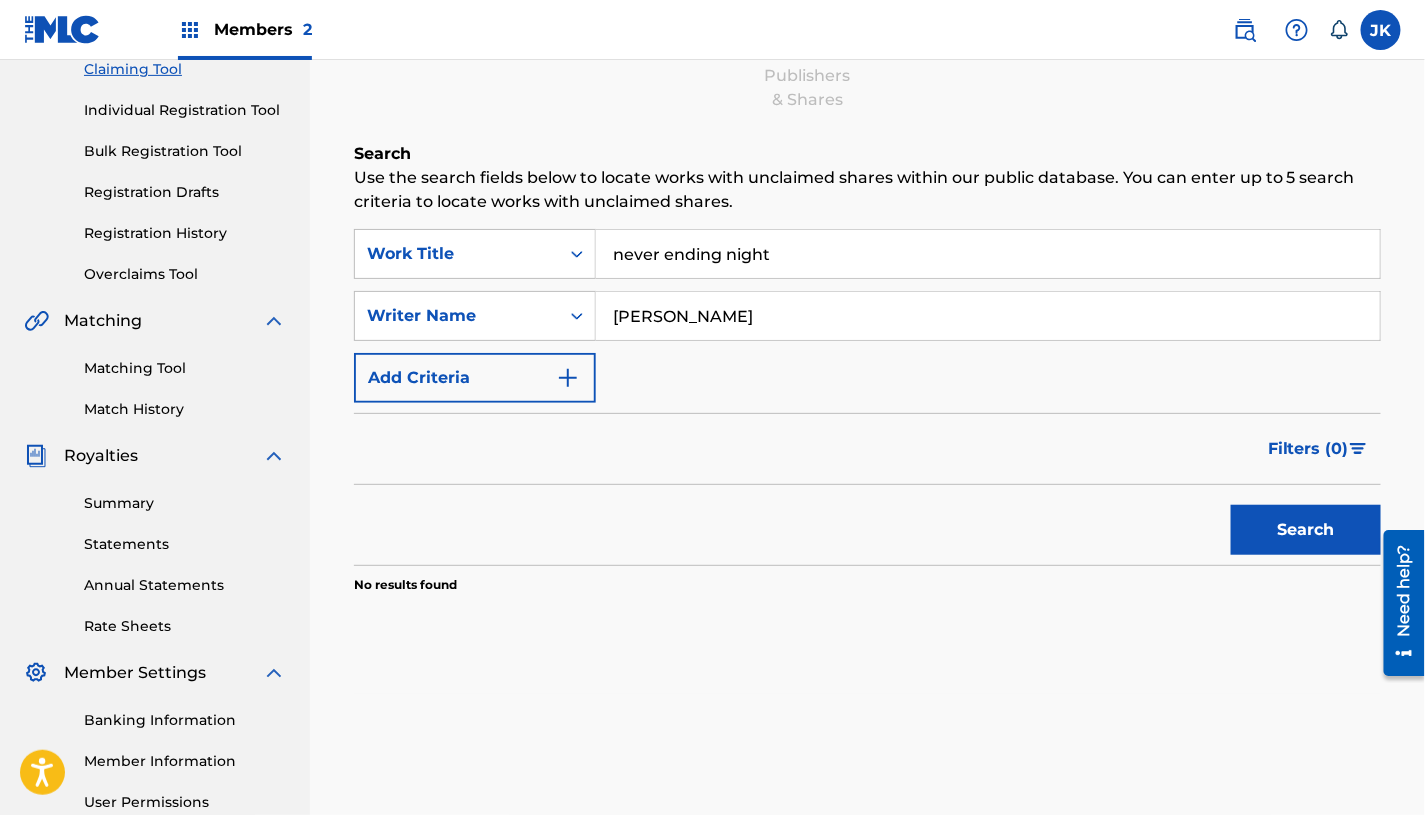 scroll, scrollTop: 233, scrollLeft: 0, axis: vertical 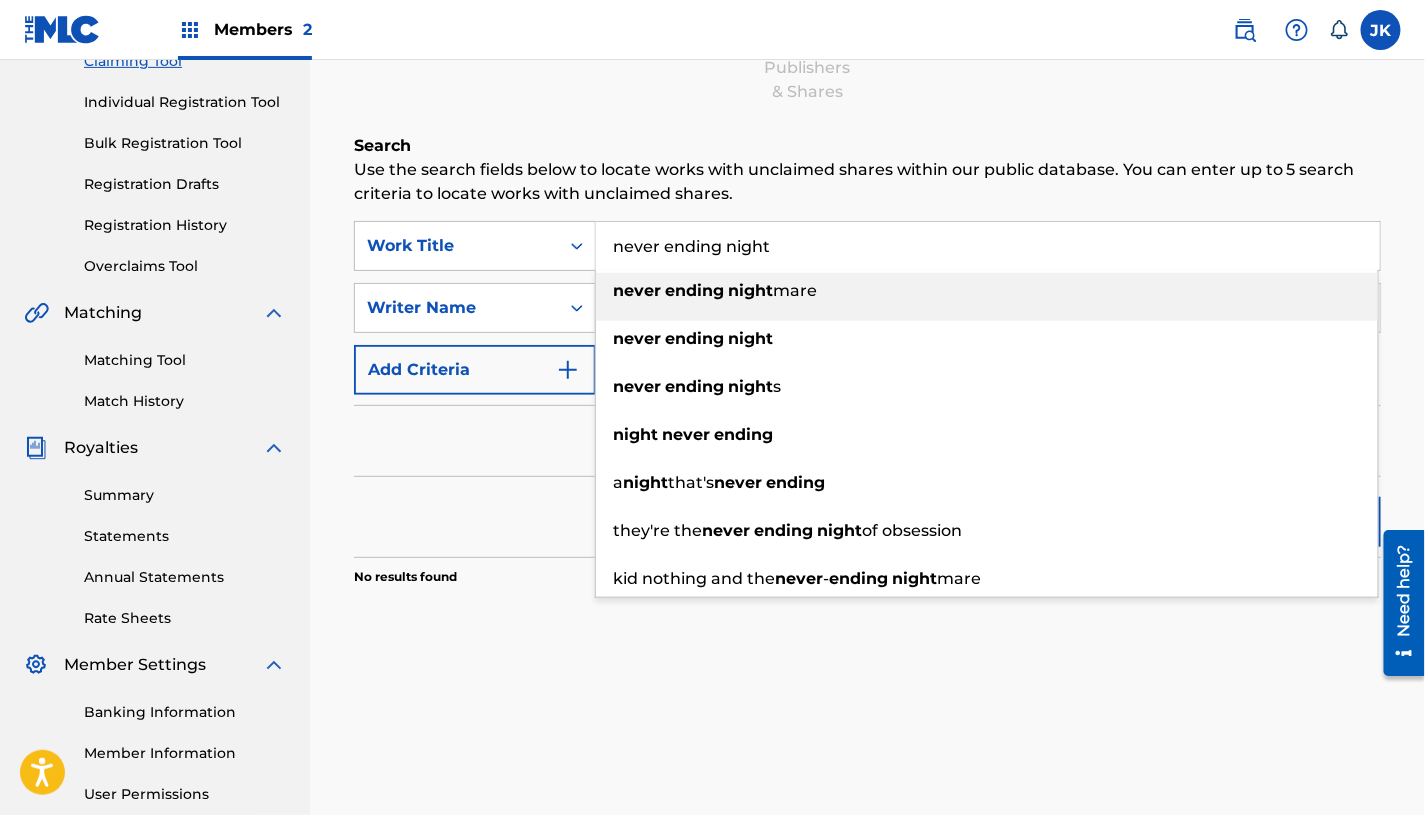 drag, startPoint x: 898, startPoint y: 265, endPoint x: 882, endPoint y: 253, distance: 20 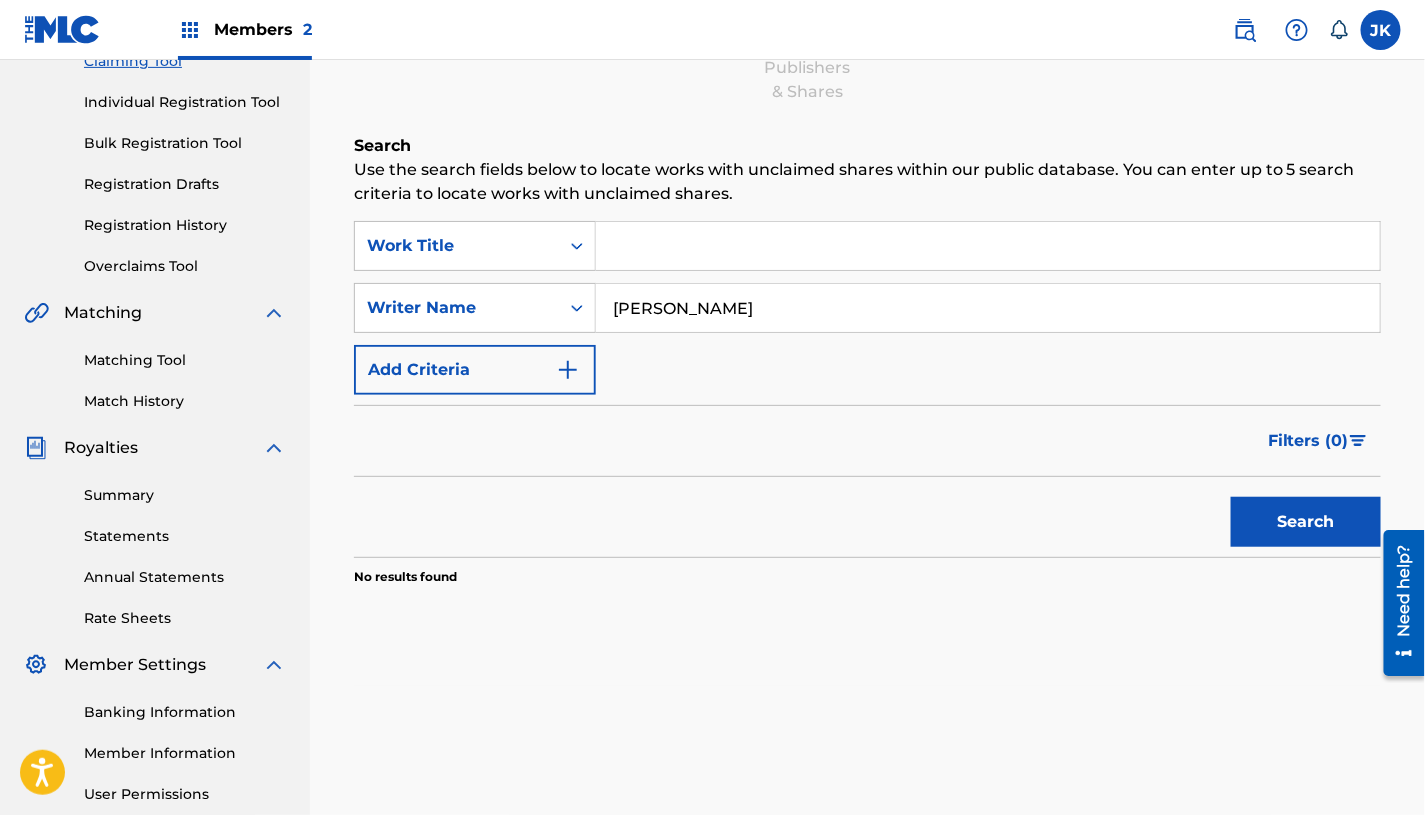 type 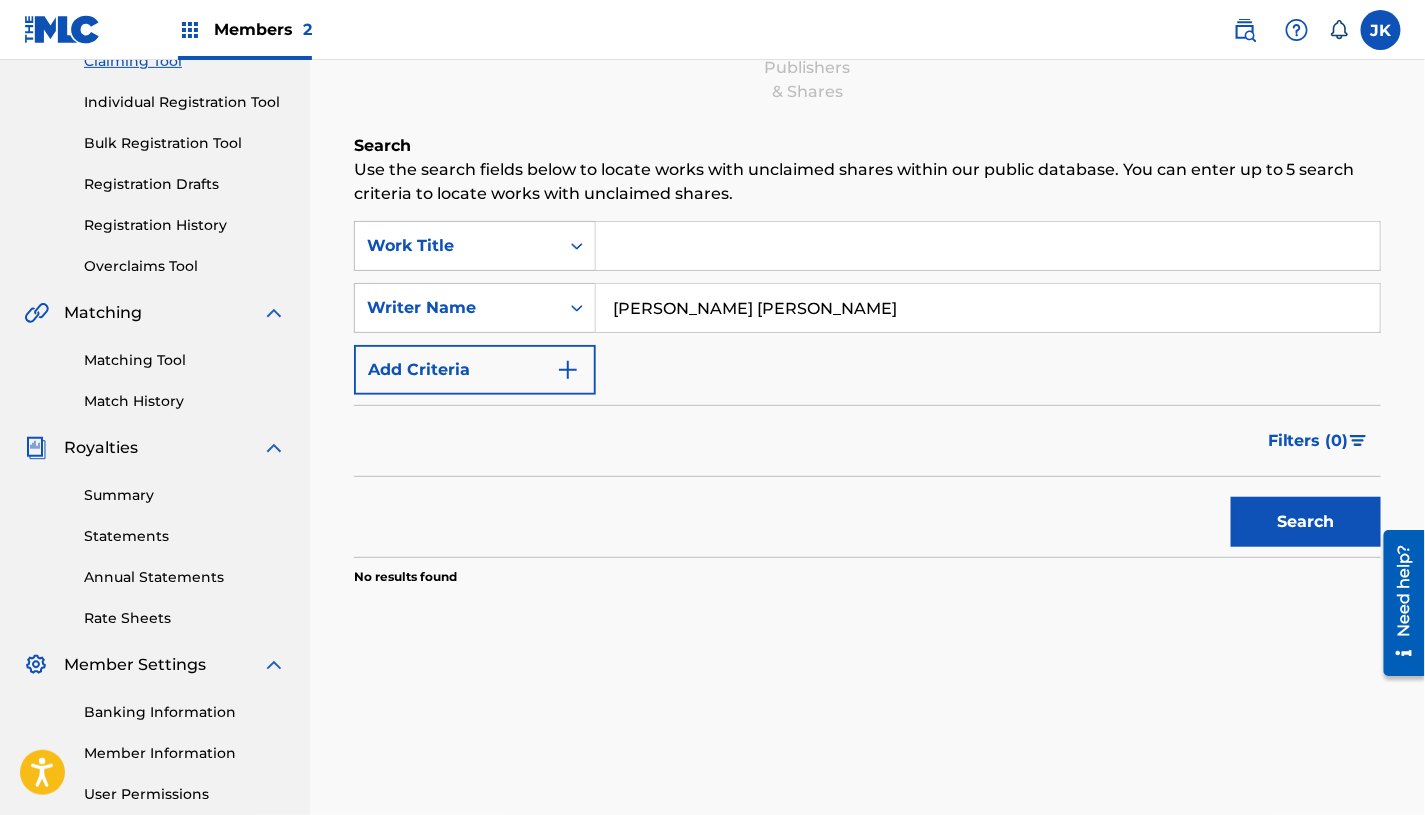 type on "[PERSON_NAME] [PERSON_NAME]" 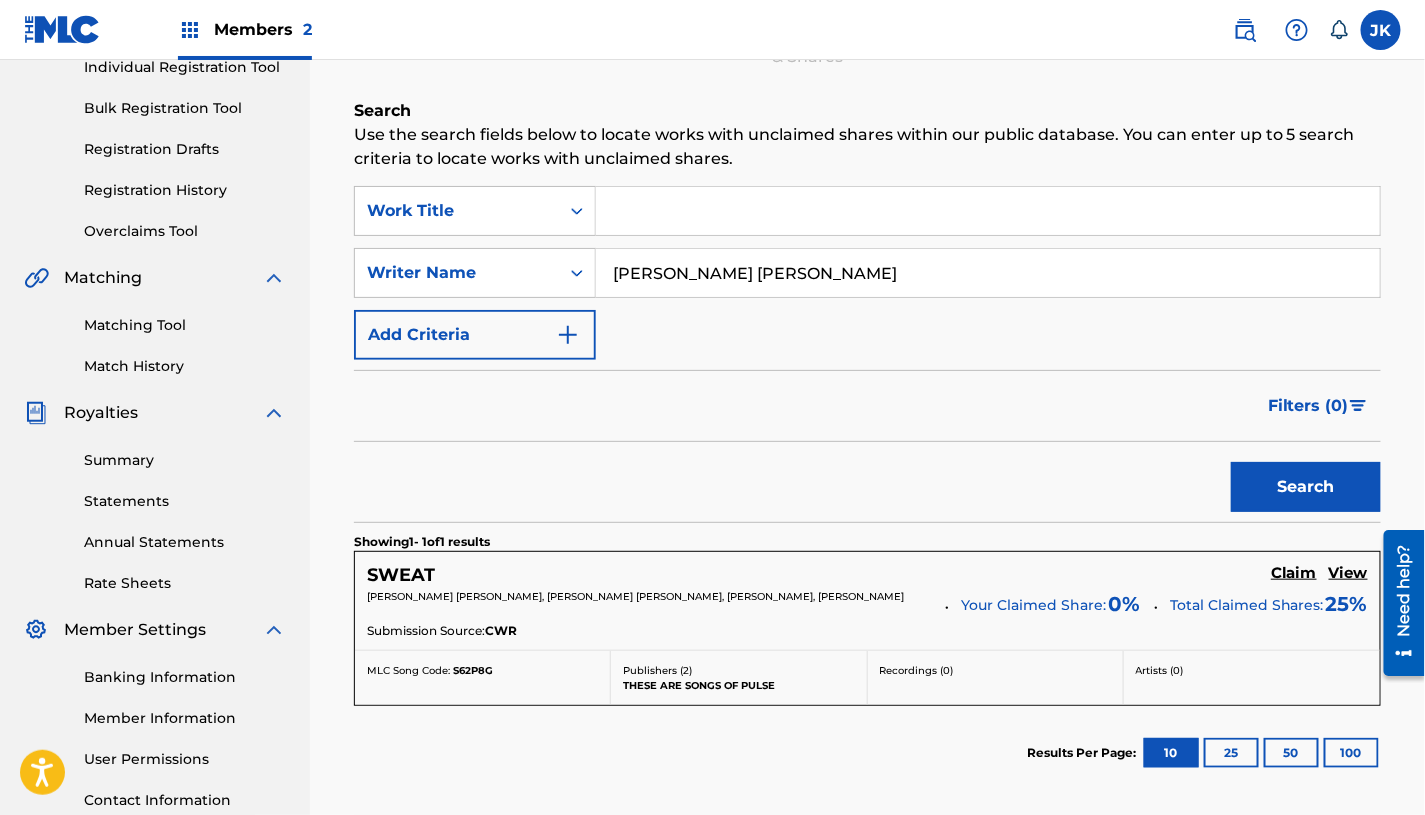 scroll, scrollTop: 270, scrollLeft: 0, axis: vertical 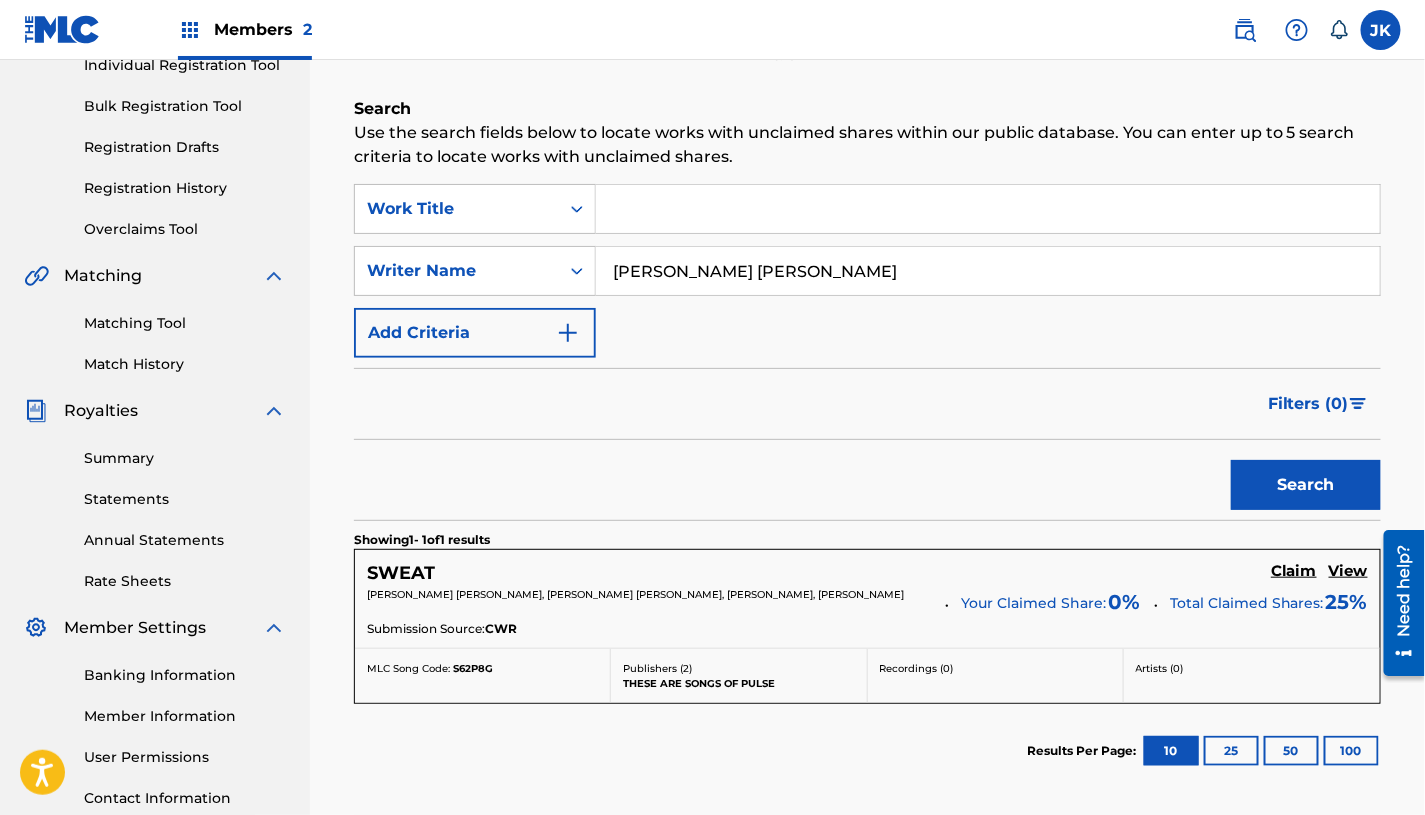 click on "View" at bounding box center (1348, 571) 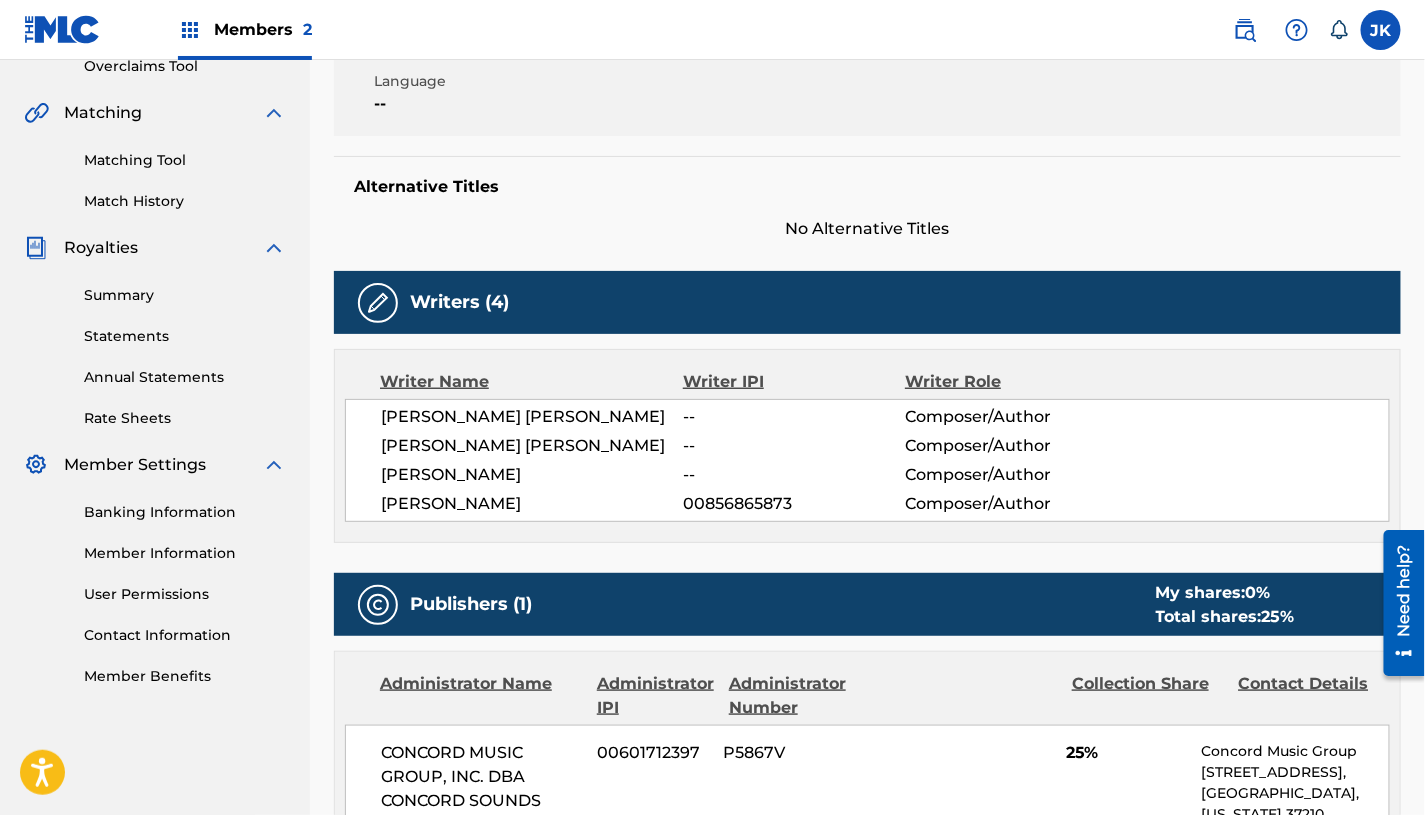 scroll, scrollTop: 0, scrollLeft: 0, axis: both 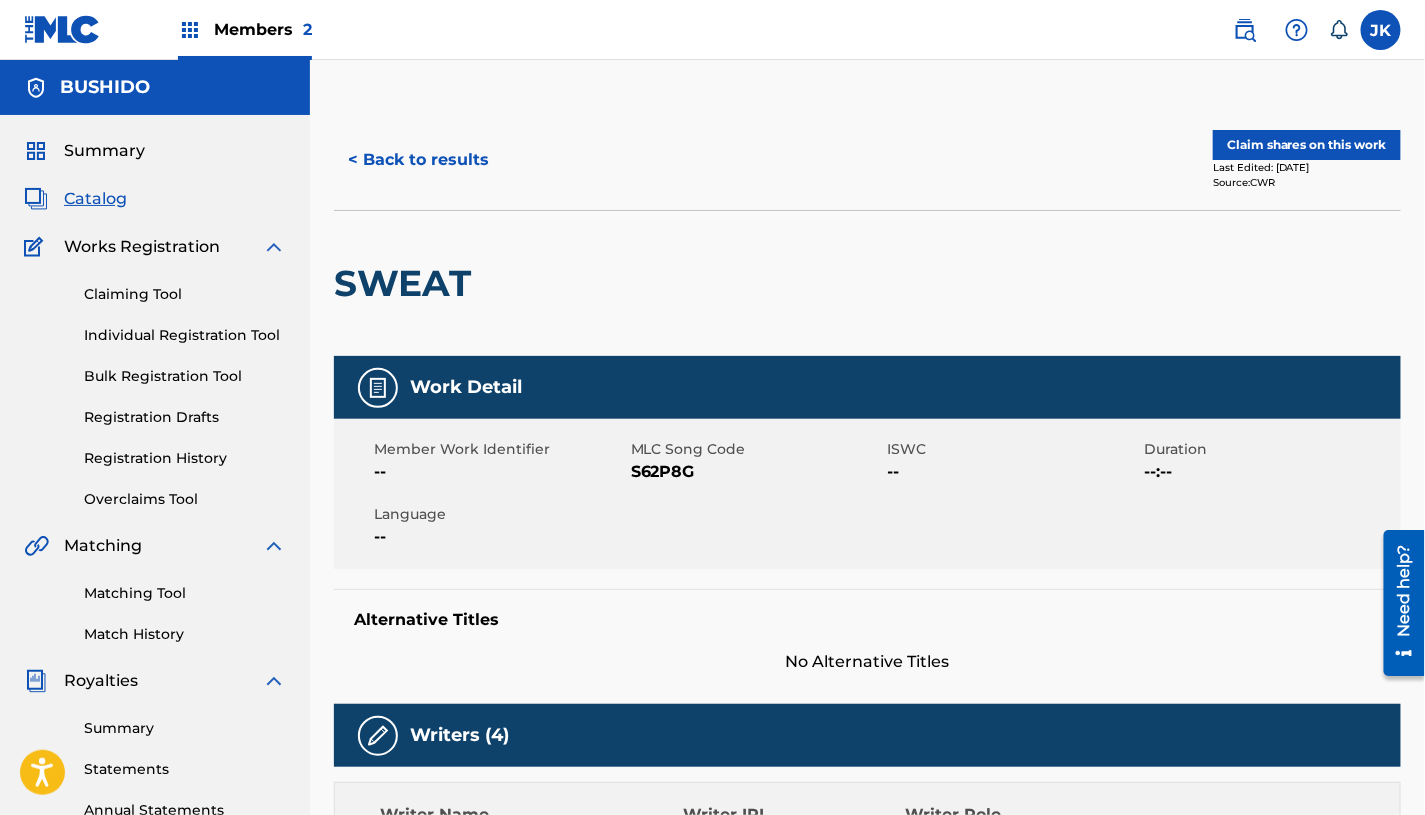 click on "< Back to results" at bounding box center [418, 160] 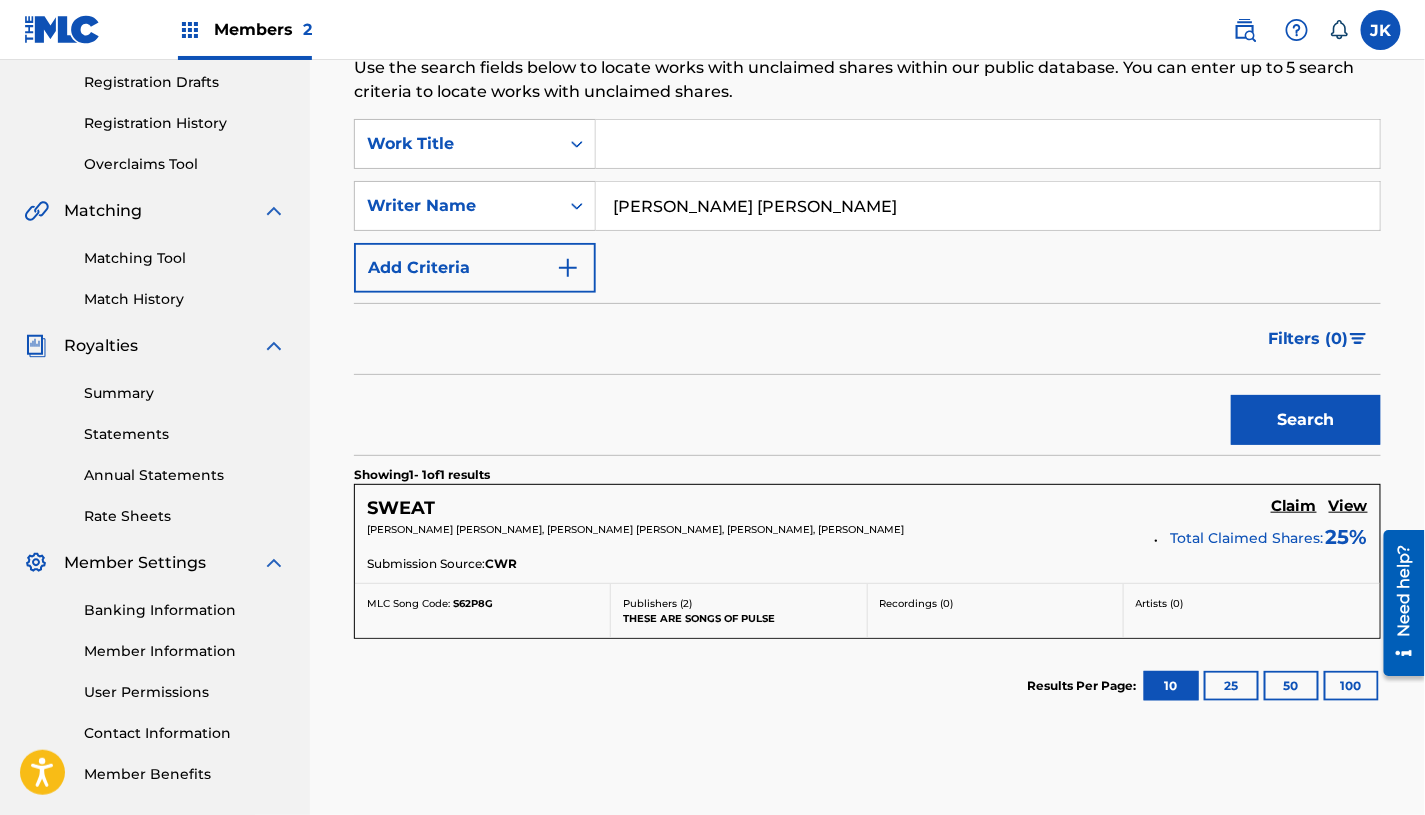 scroll, scrollTop: 465, scrollLeft: 0, axis: vertical 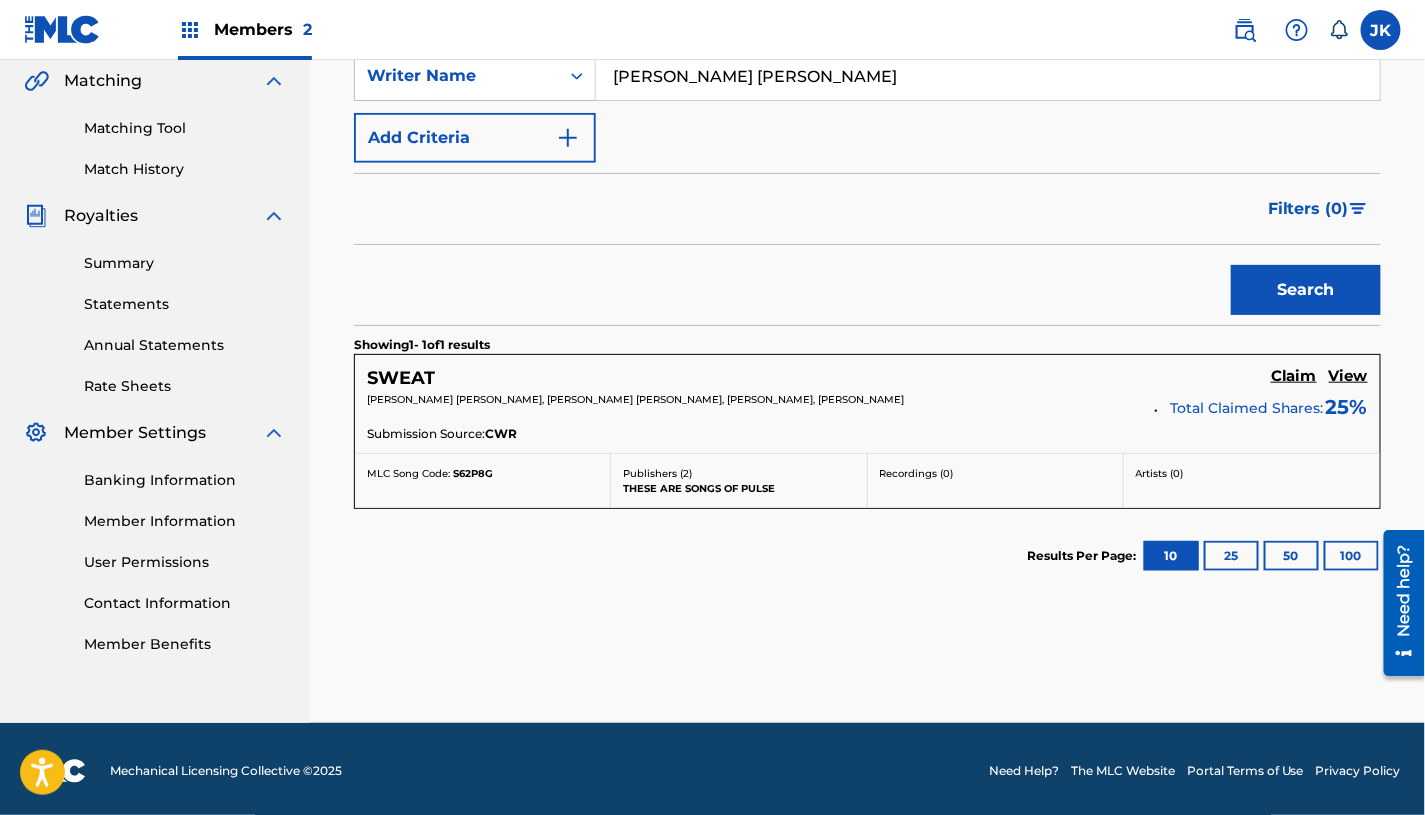 click on "View" at bounding box center (1348, 376) 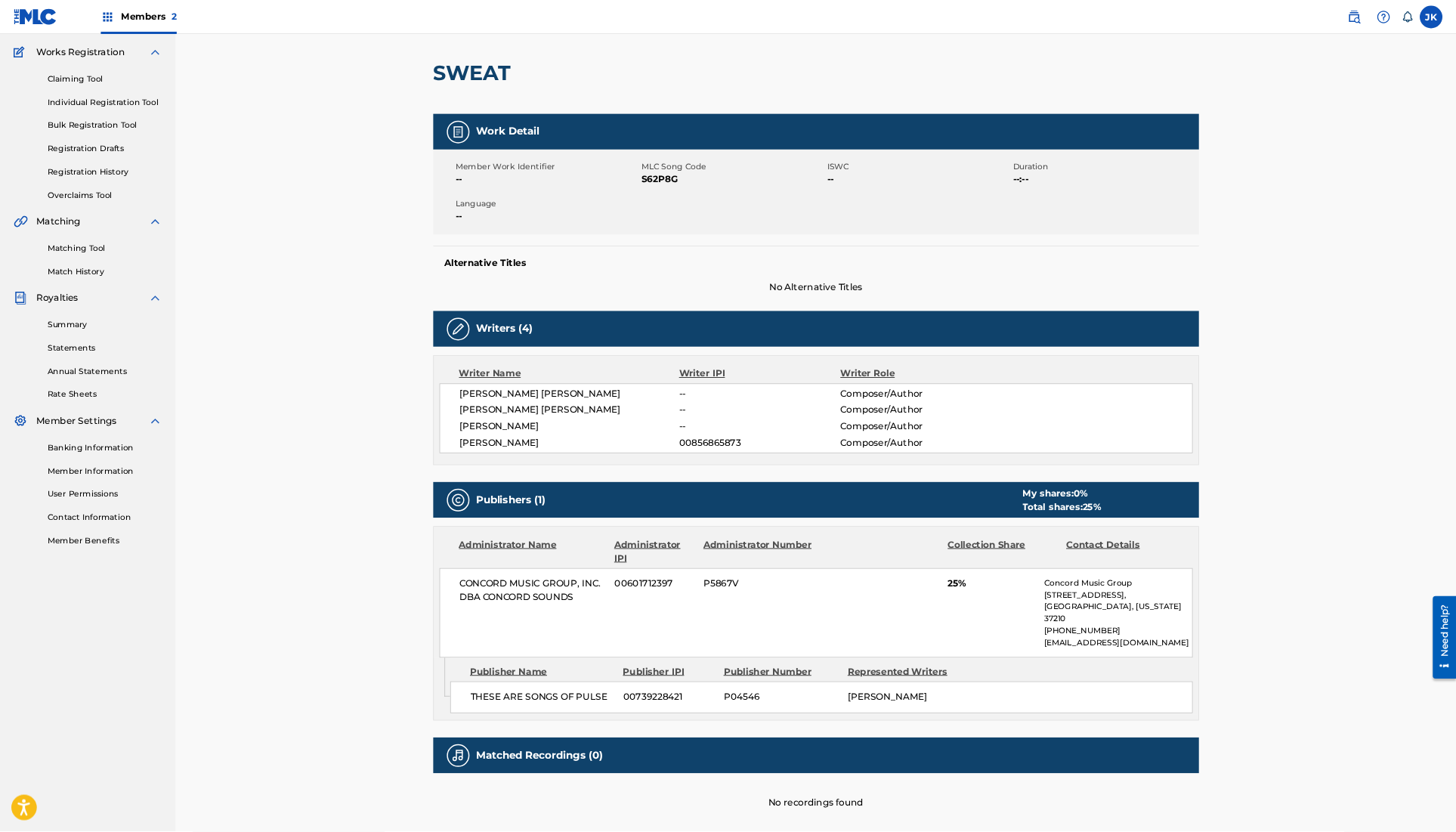 scroll, scrollTop: 0, scrollLeft: 0, axis: both 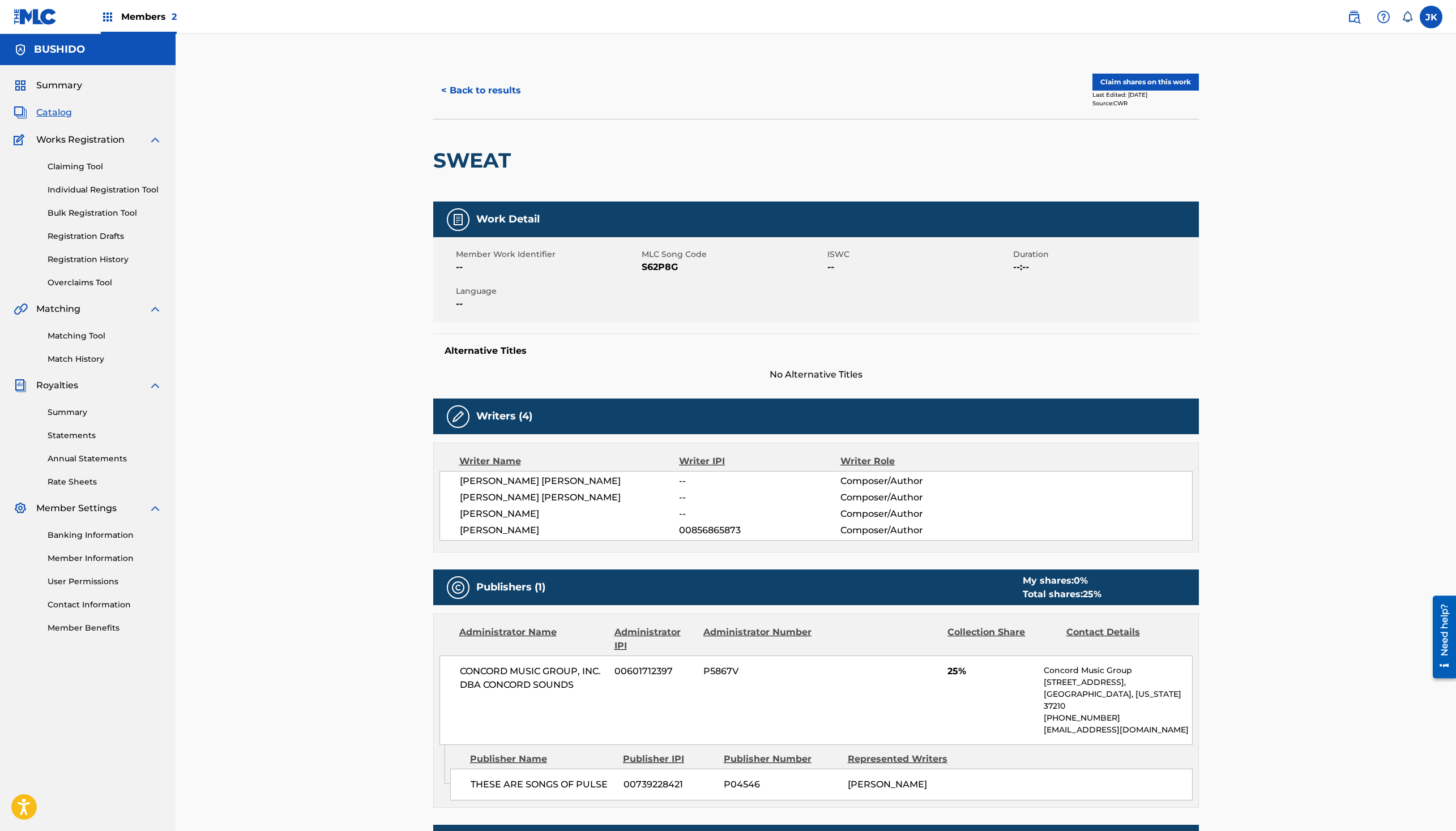 click on "< Back to results" at bounding box center (481, 91) 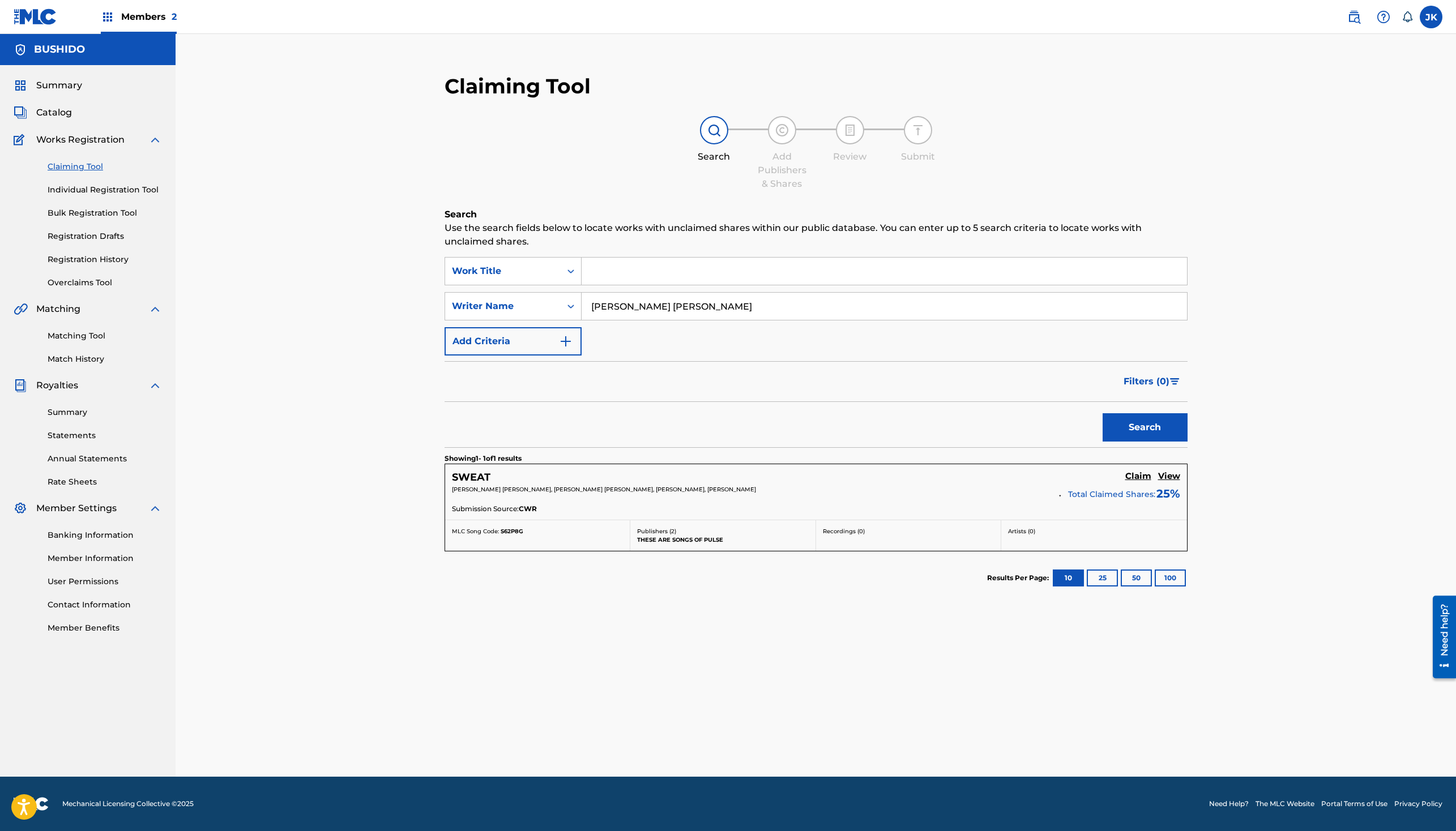 drag, startPoint x: 750, startPoint y: 310, endPoint x: 712, endPoint y: 281, distance: 47.80167 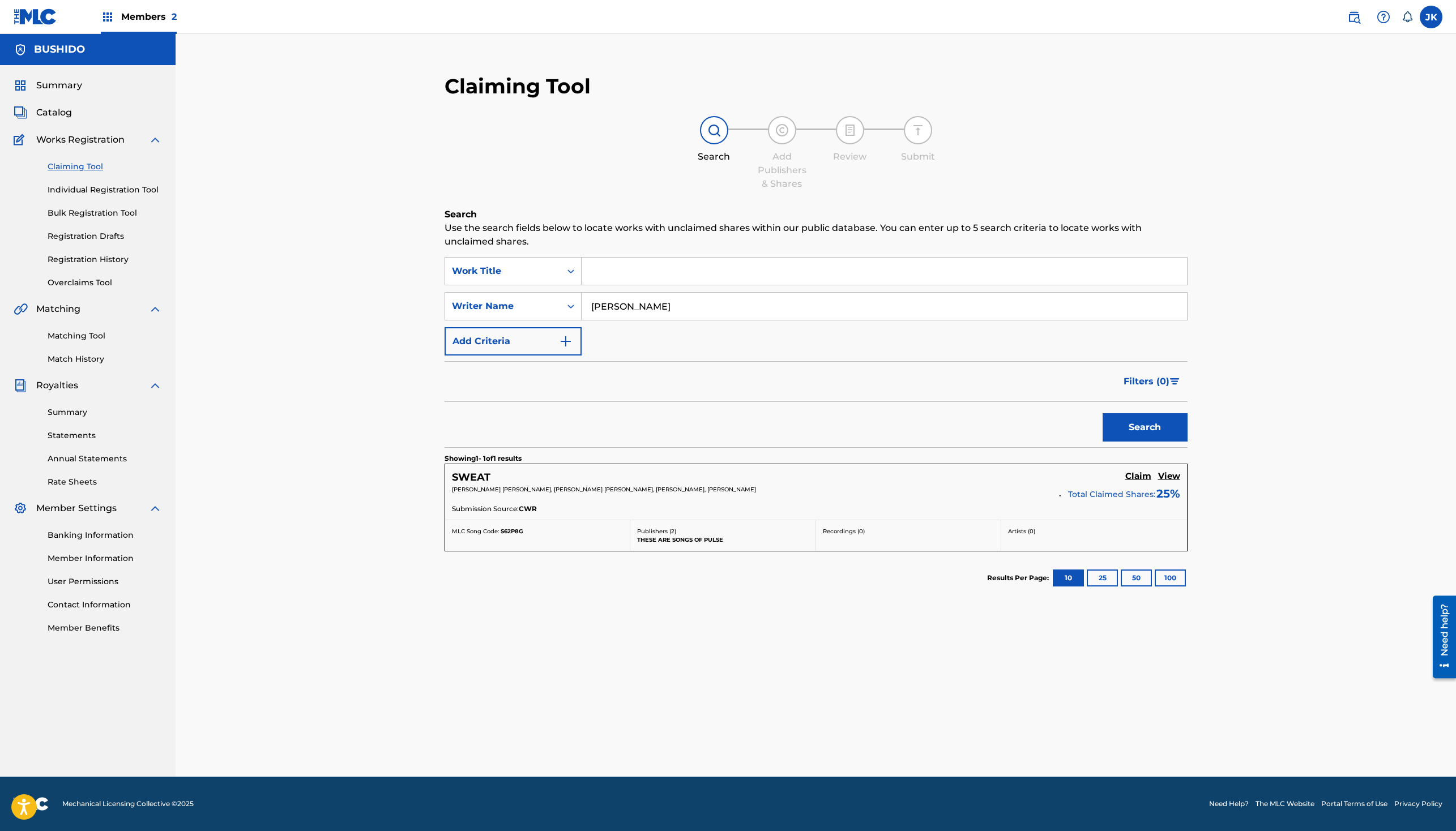 type on "[PERSON_NAME]" 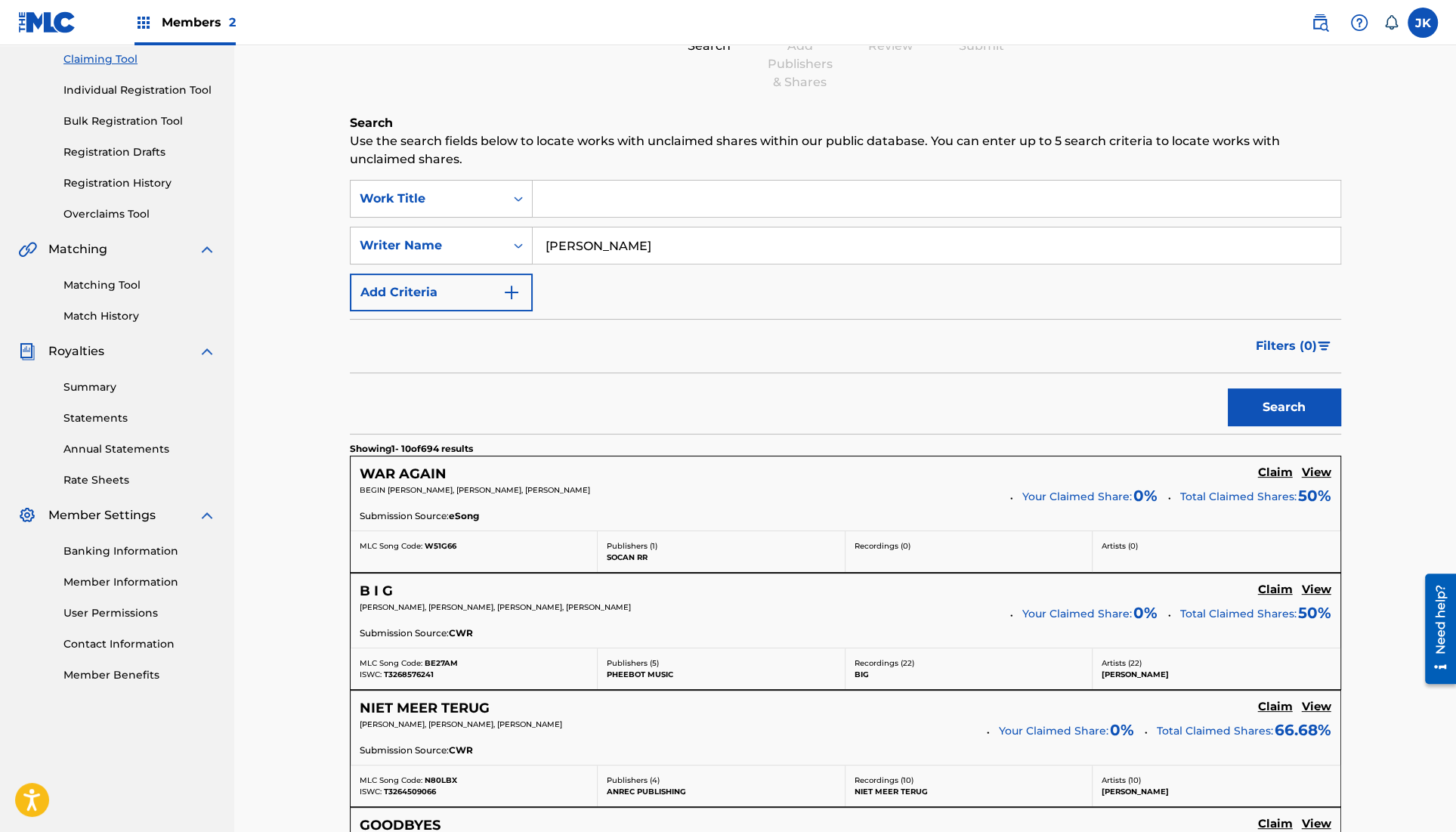 scroll, scrollTop: 198, scrollLeft: 0, axis: vertical 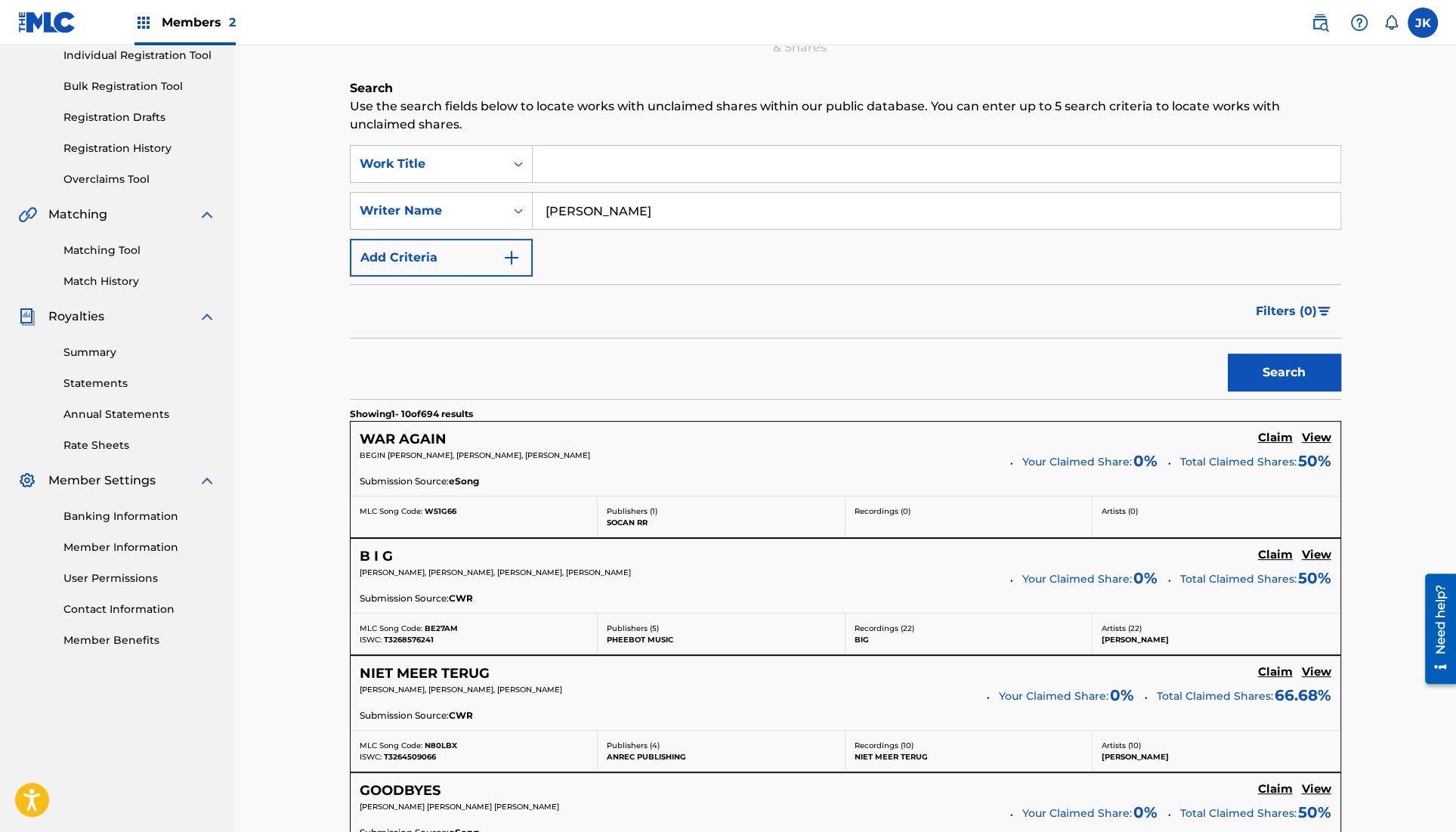 click on "View" at bounding box center (1316, 555) 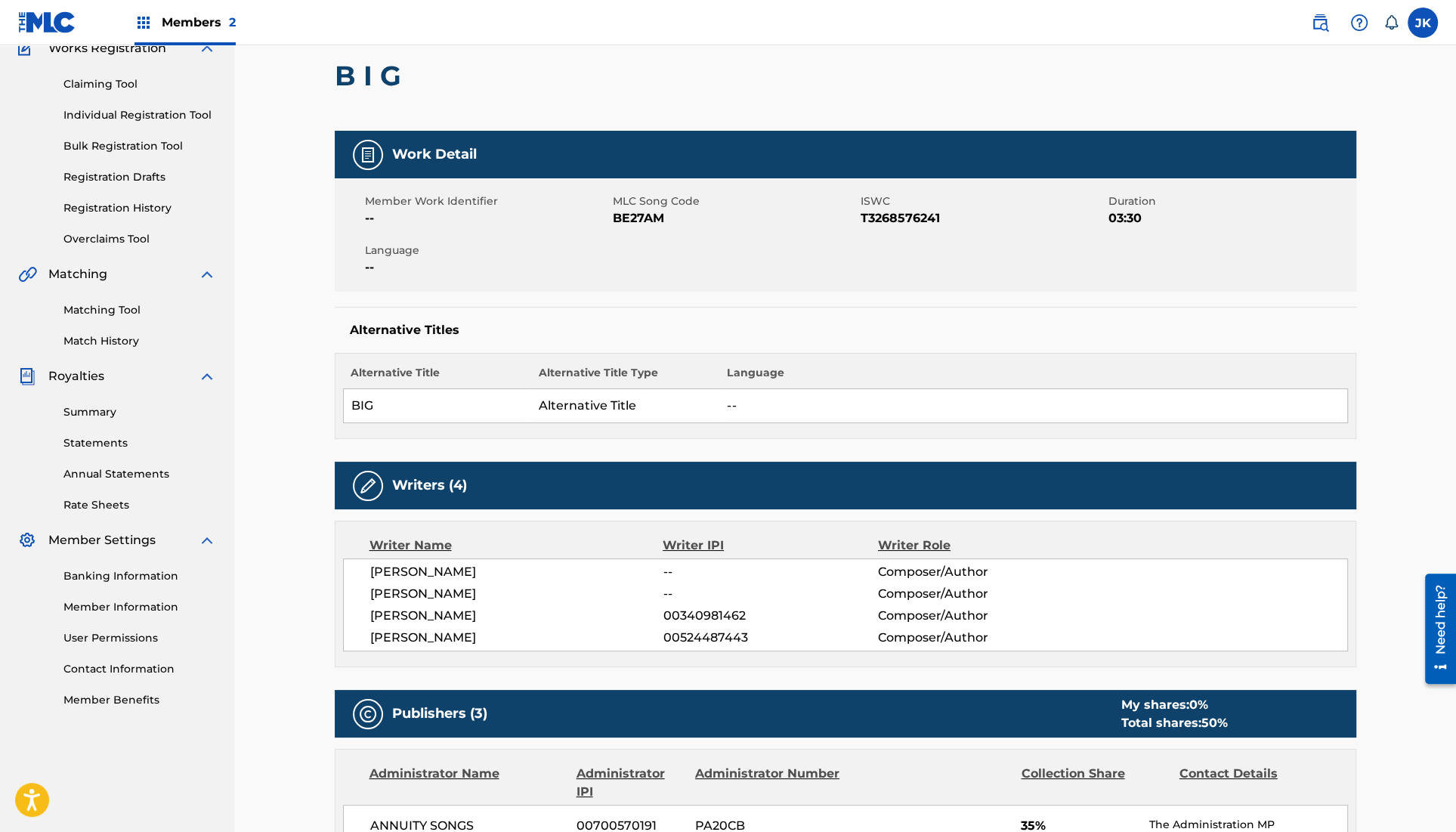 scroll, scrollTop: 0, scrollLeft: 0, axis: both 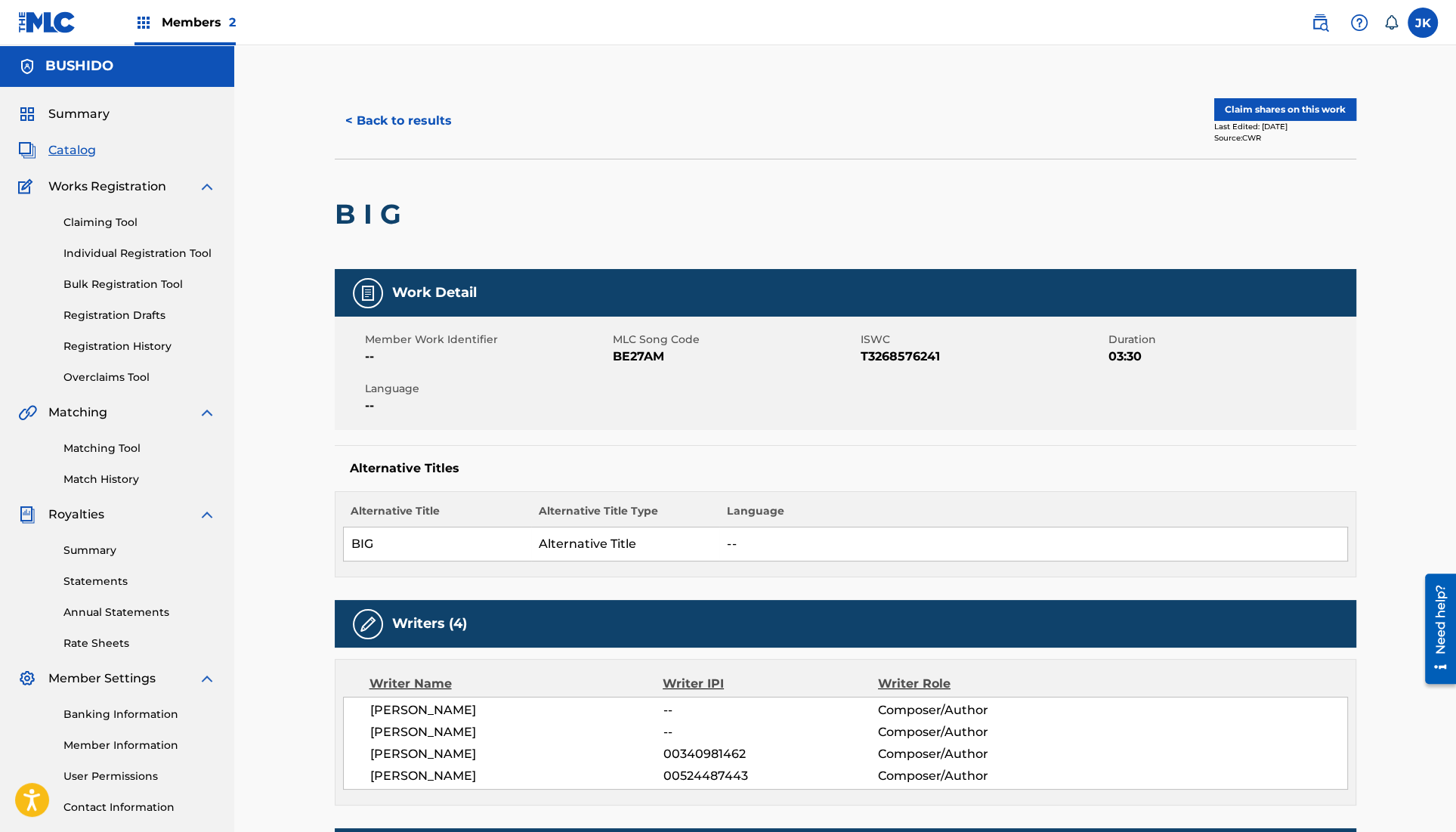 click on "< Back to results" at bounding box center (398, 121) 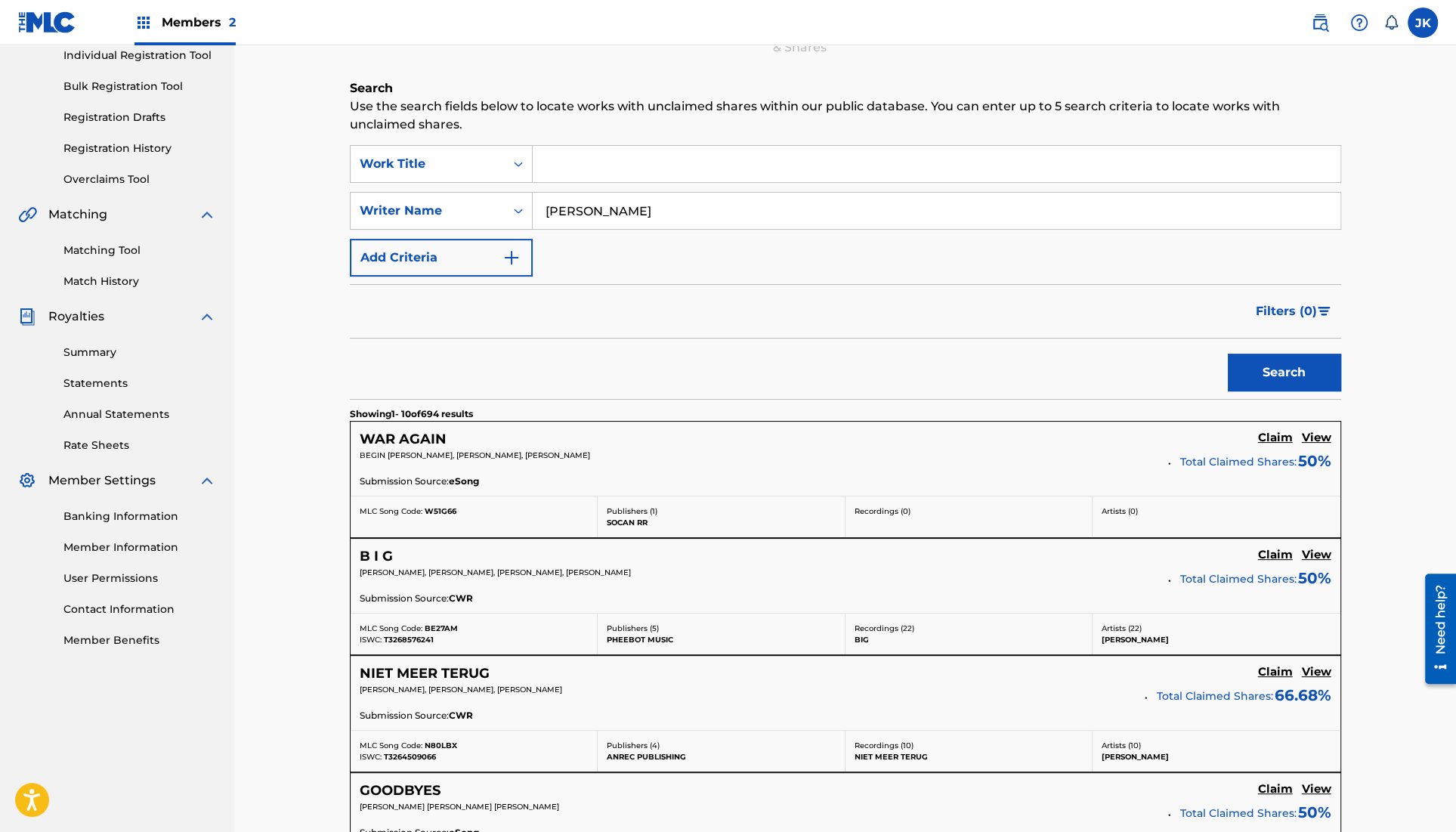 drag, startPoint x: 747, startPoint y: 220, endPoint x: 729, endPoint y: 169, distance: 54.0833 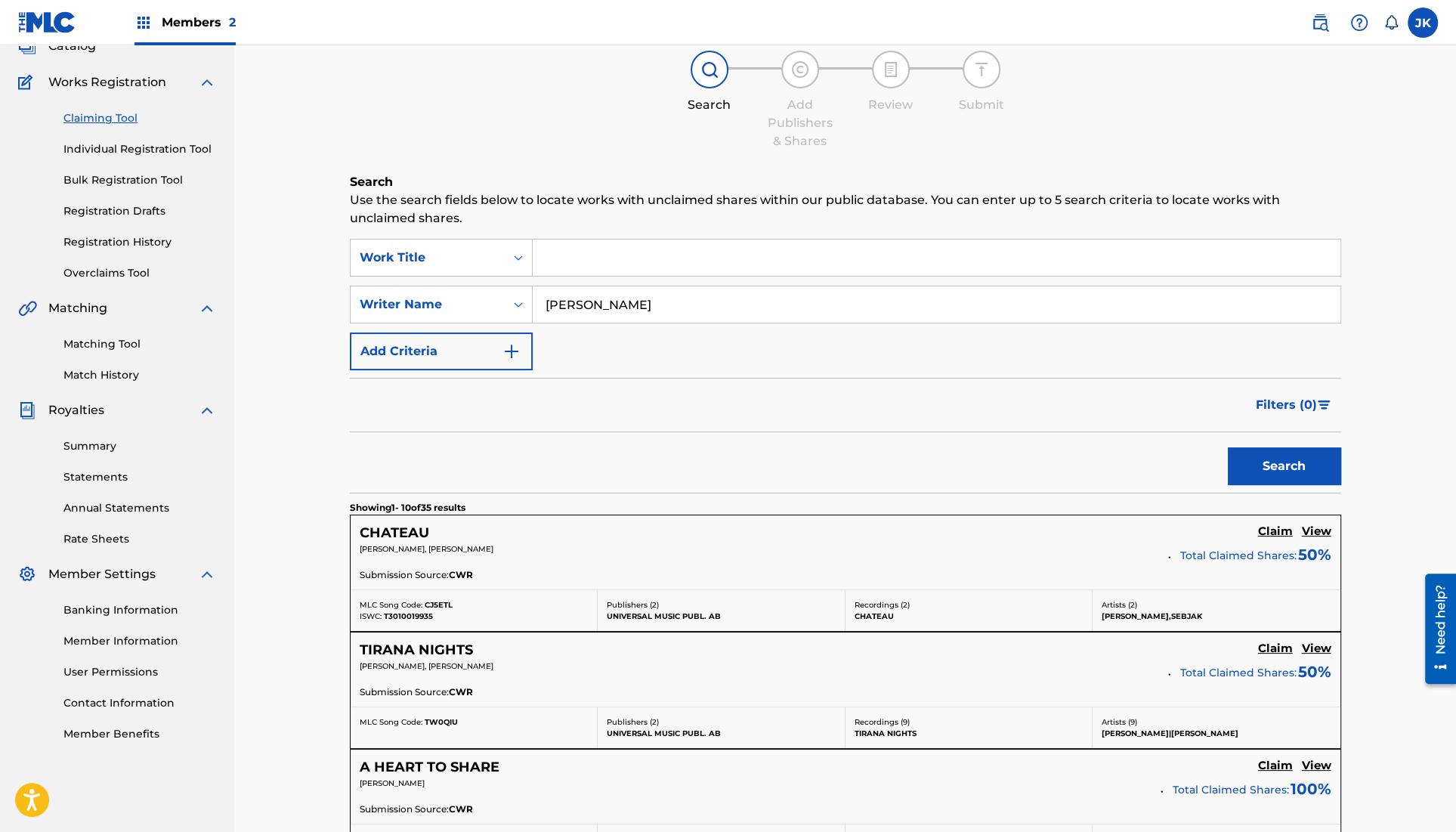 scroll, scrollTop: 198, scrollLeft: 0, axis: vertical 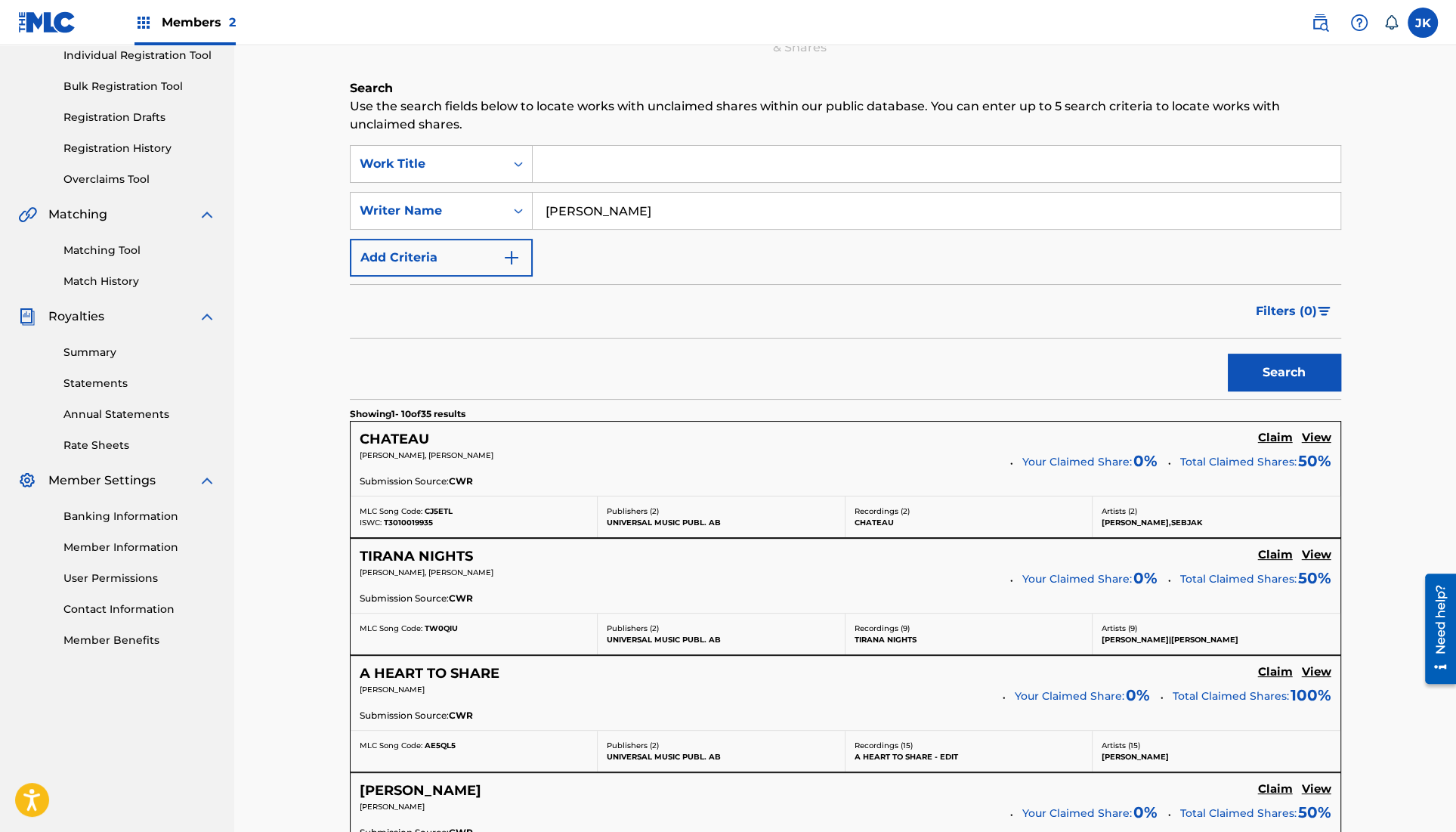 click on "View" at bounding box center [1316, 438] 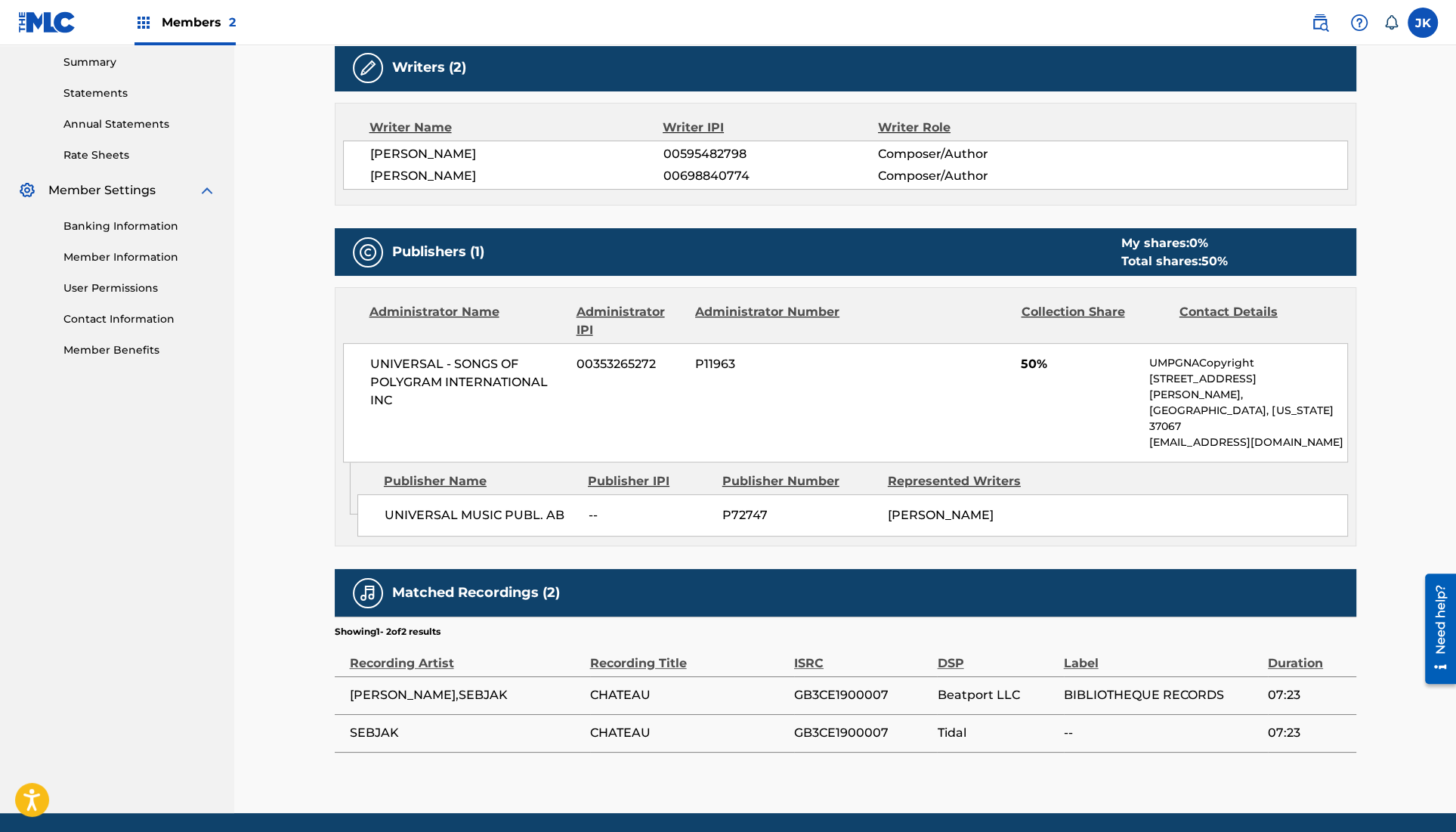 scroll, scrollTop: 0, scrollLeft: 0, axis: both 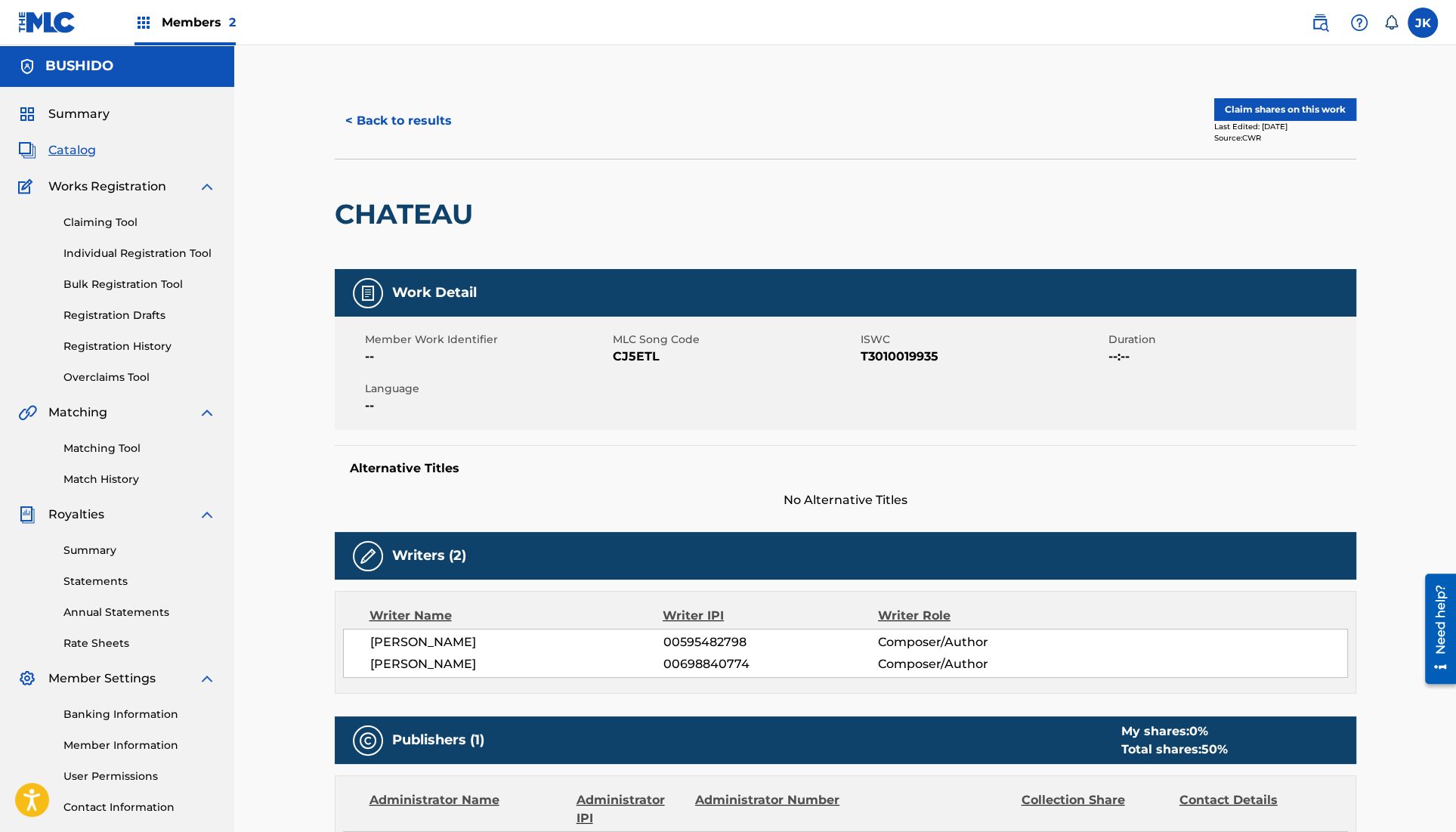 click on "< Back to results" at bounding box center [398, 121] 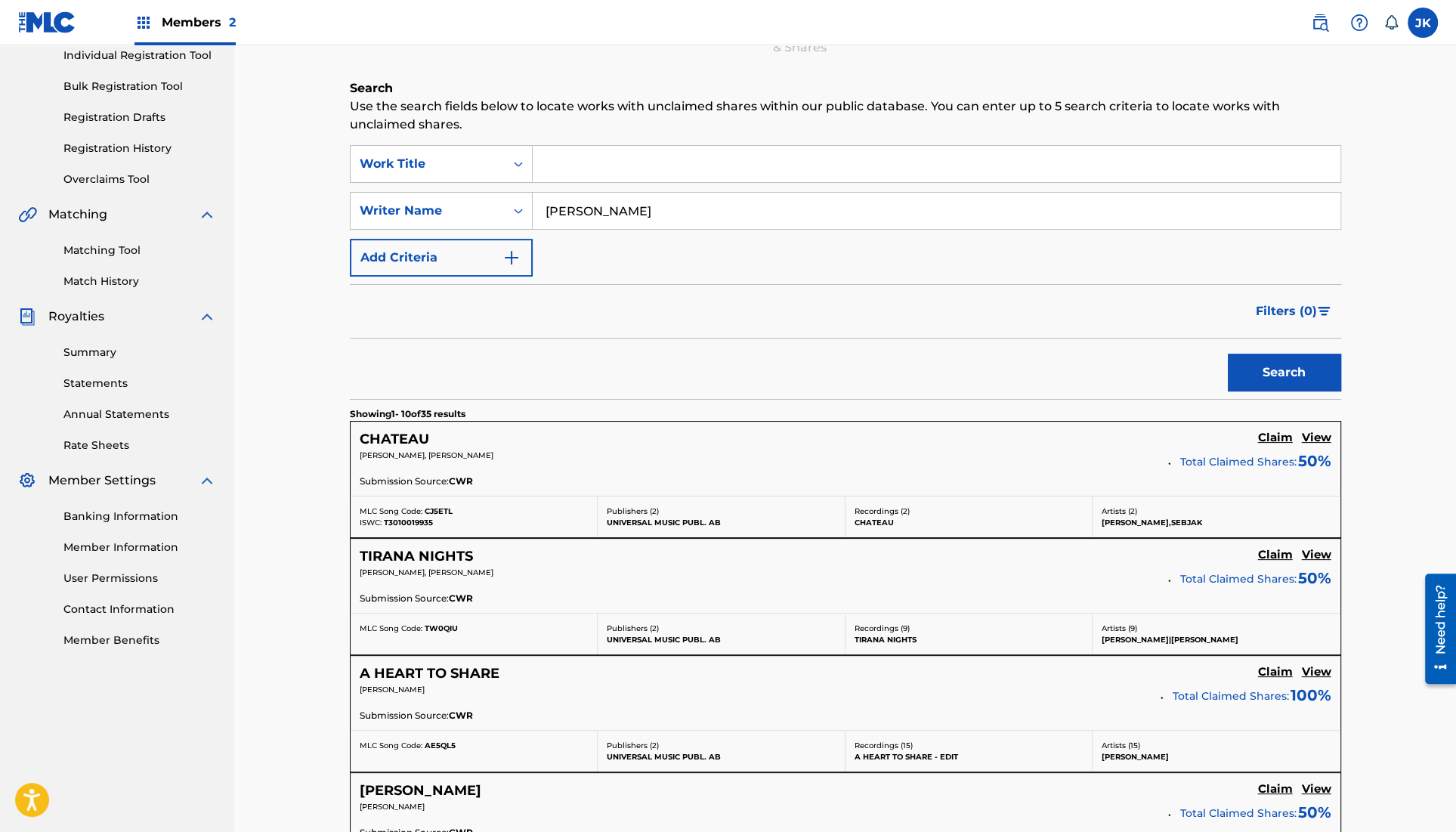 click on "View" at bounding box center [1316, 555] 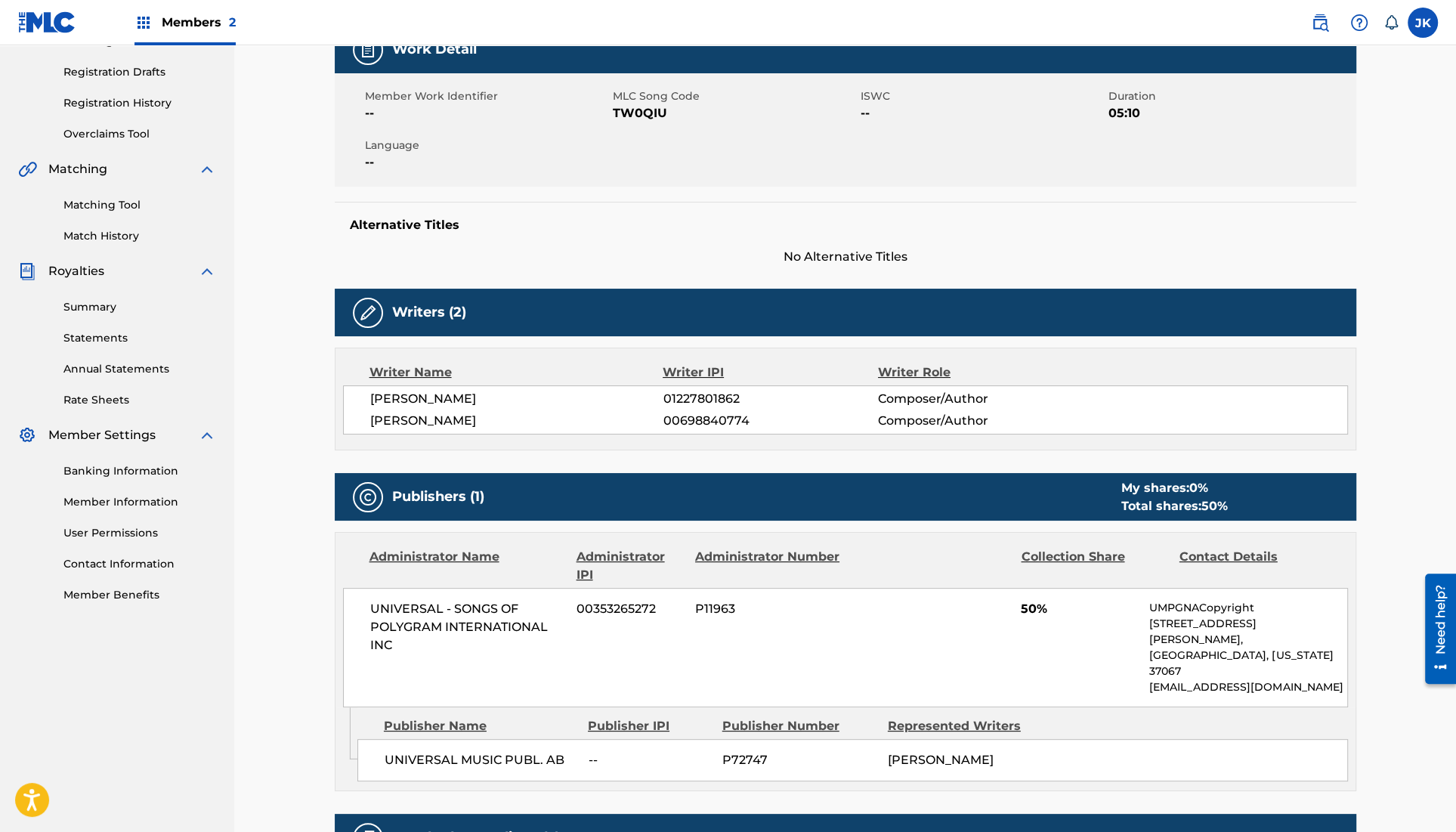 scroll, scrollTop: 0, scrollLeft: 0, axis: both 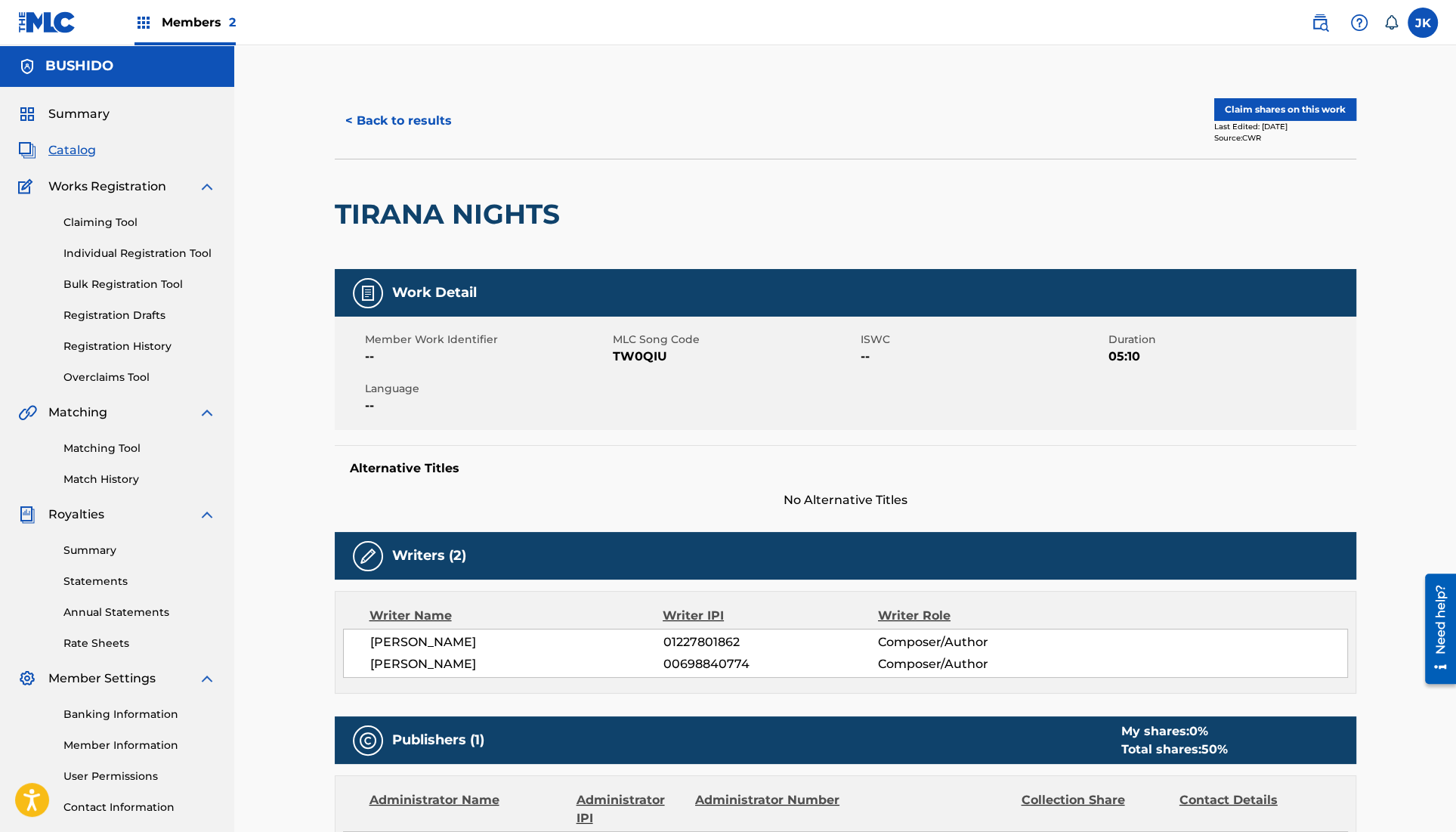click on "< Back to results" at bounding box center (398, 121) 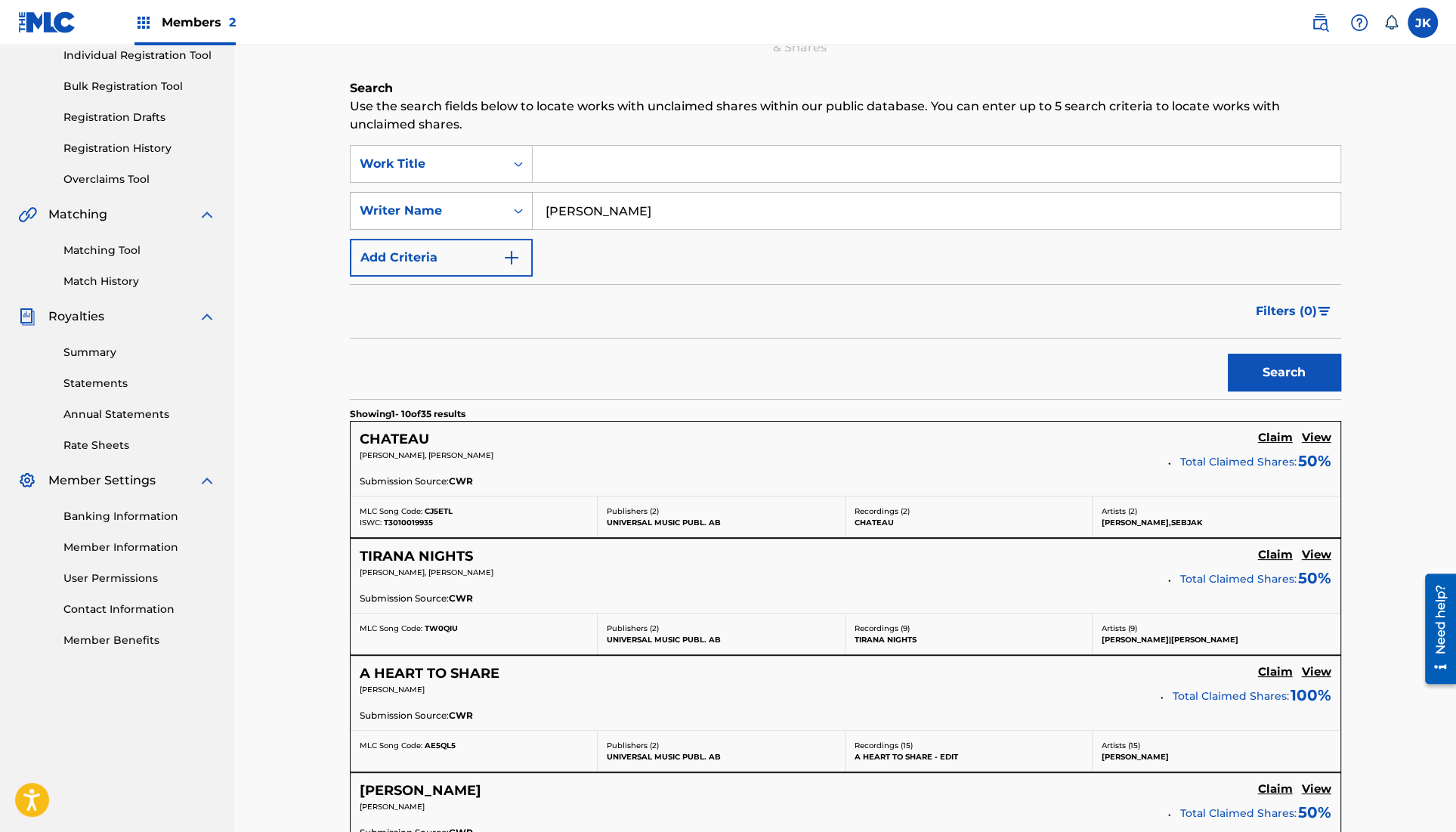 drag, startPoint x: 688, startPoint y: 215, endPoint x: 431, endPoint y: 215, distance: 257 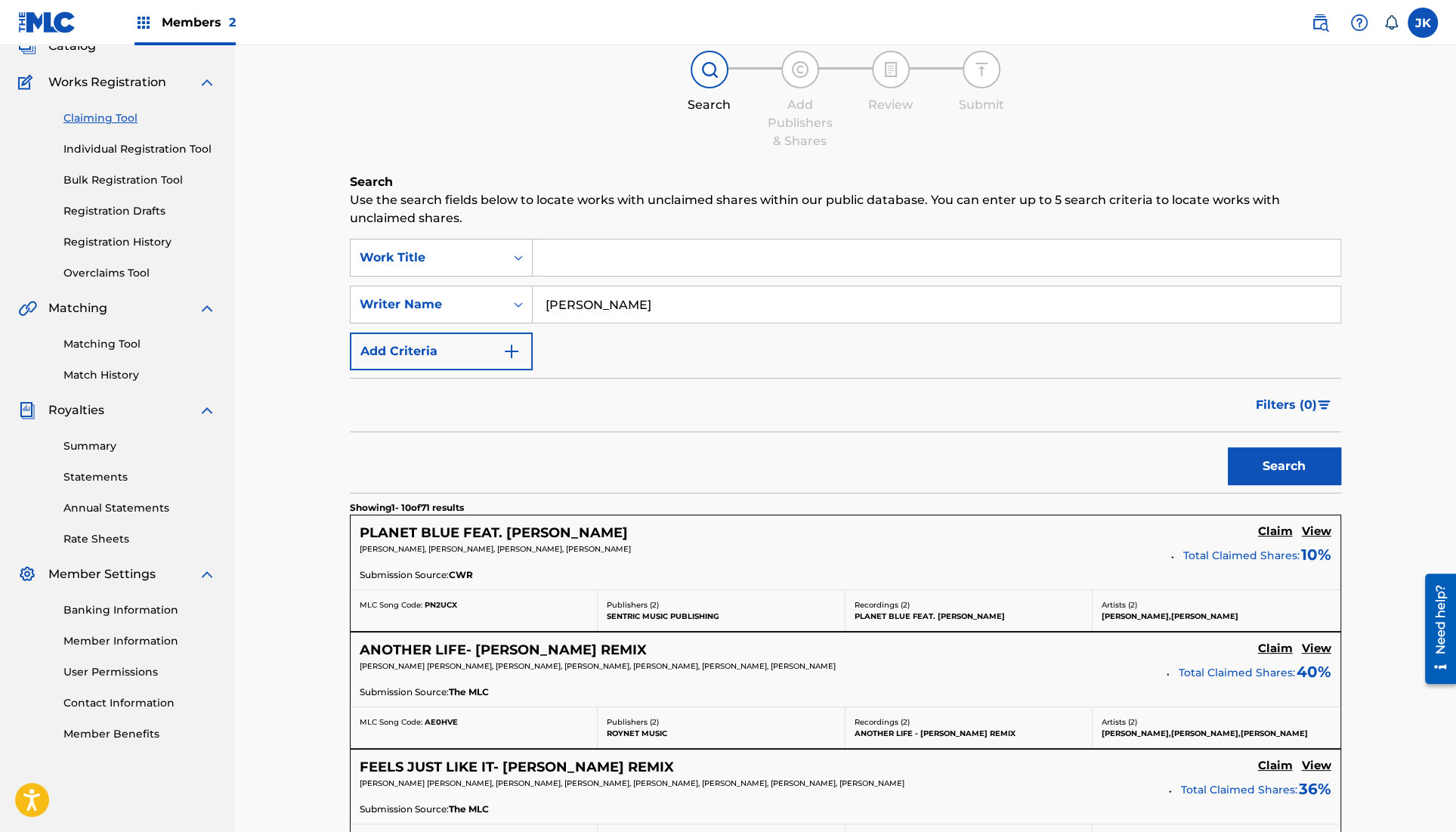 scroll, scrollTop: 198, scrollLeft: 0, axis: vertical 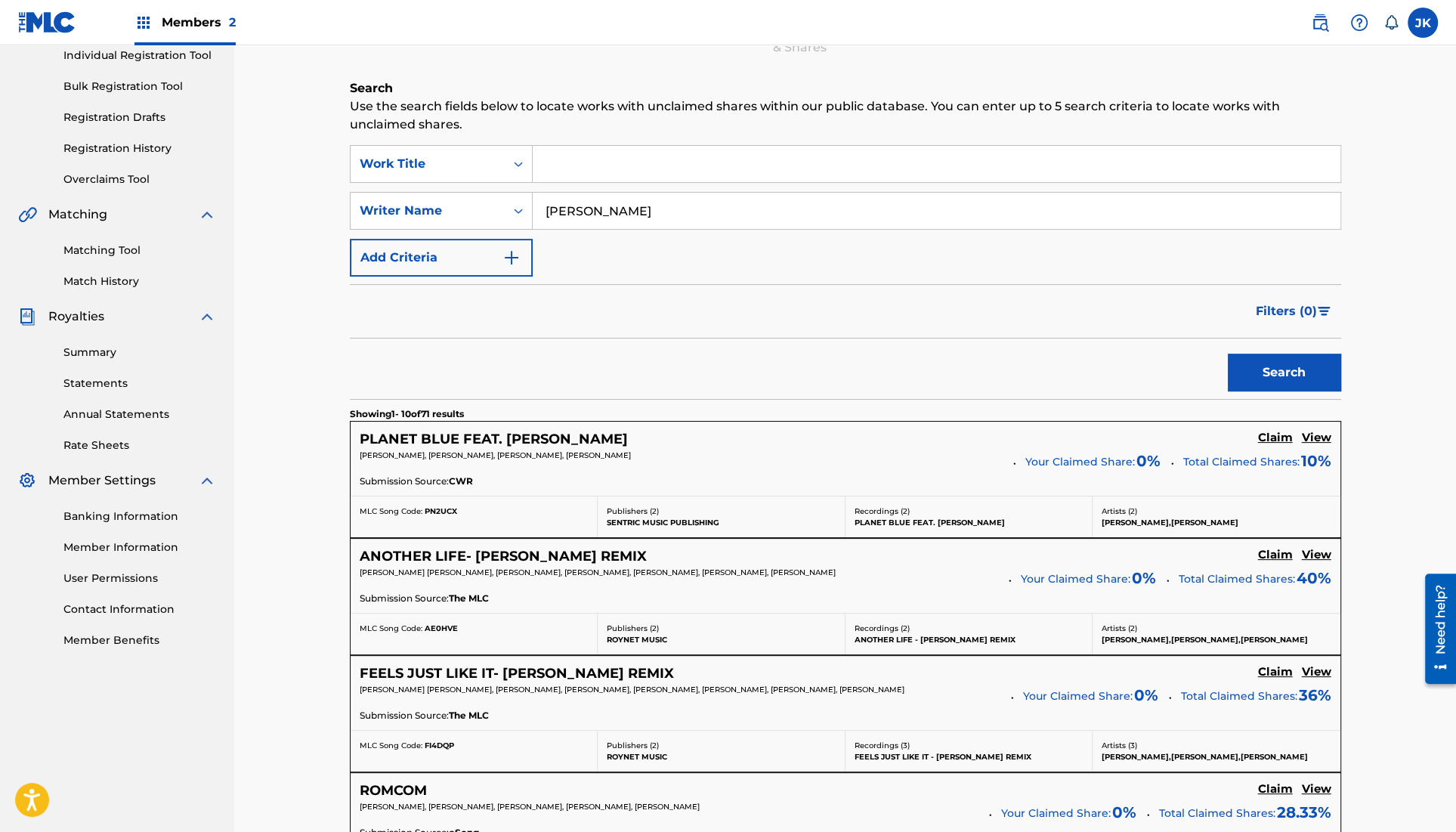 click on "View" at bounding box center [1316, 438] 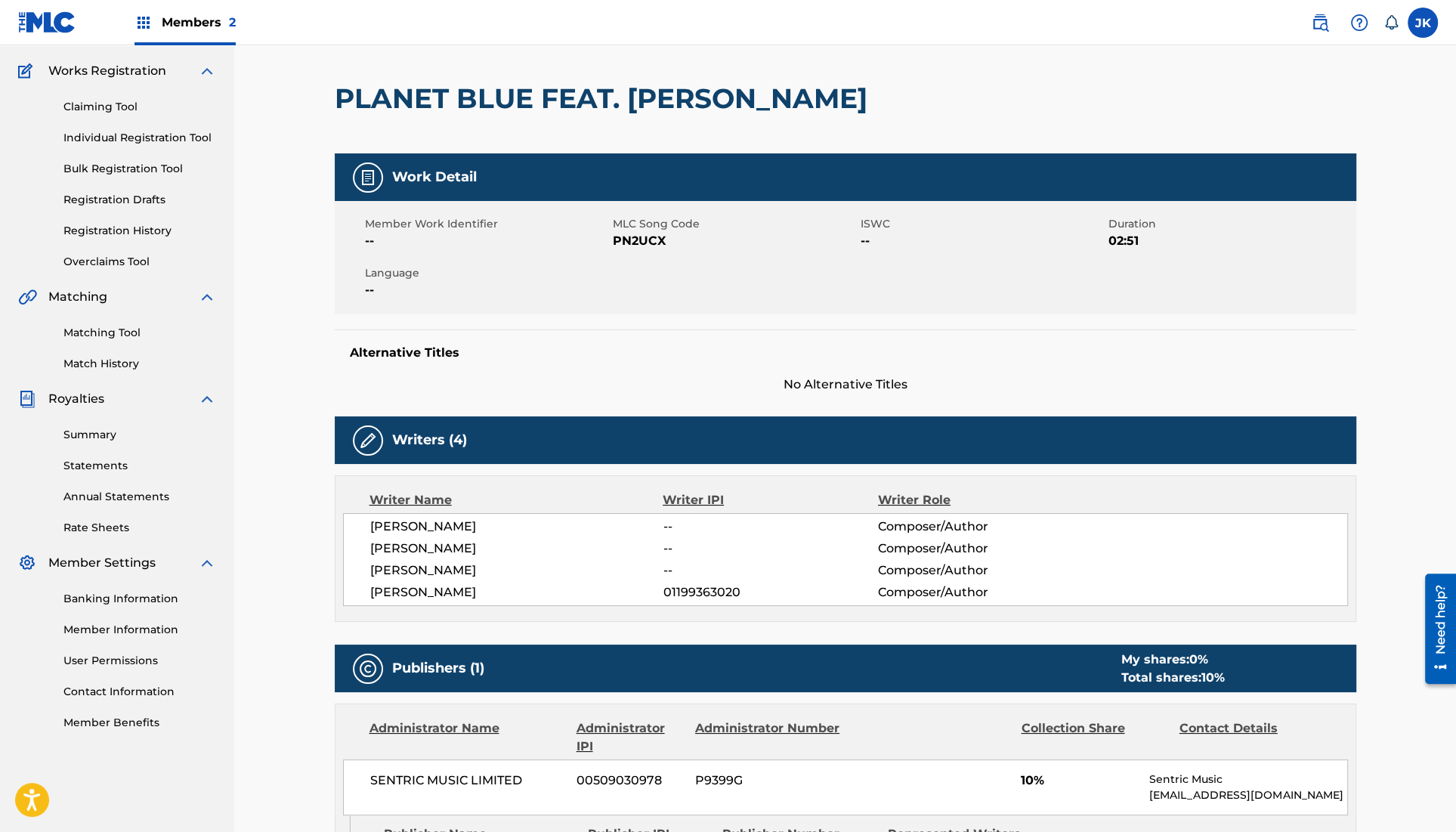 scroll, scrollTop: 0, scrollLeft: 0, axis: both 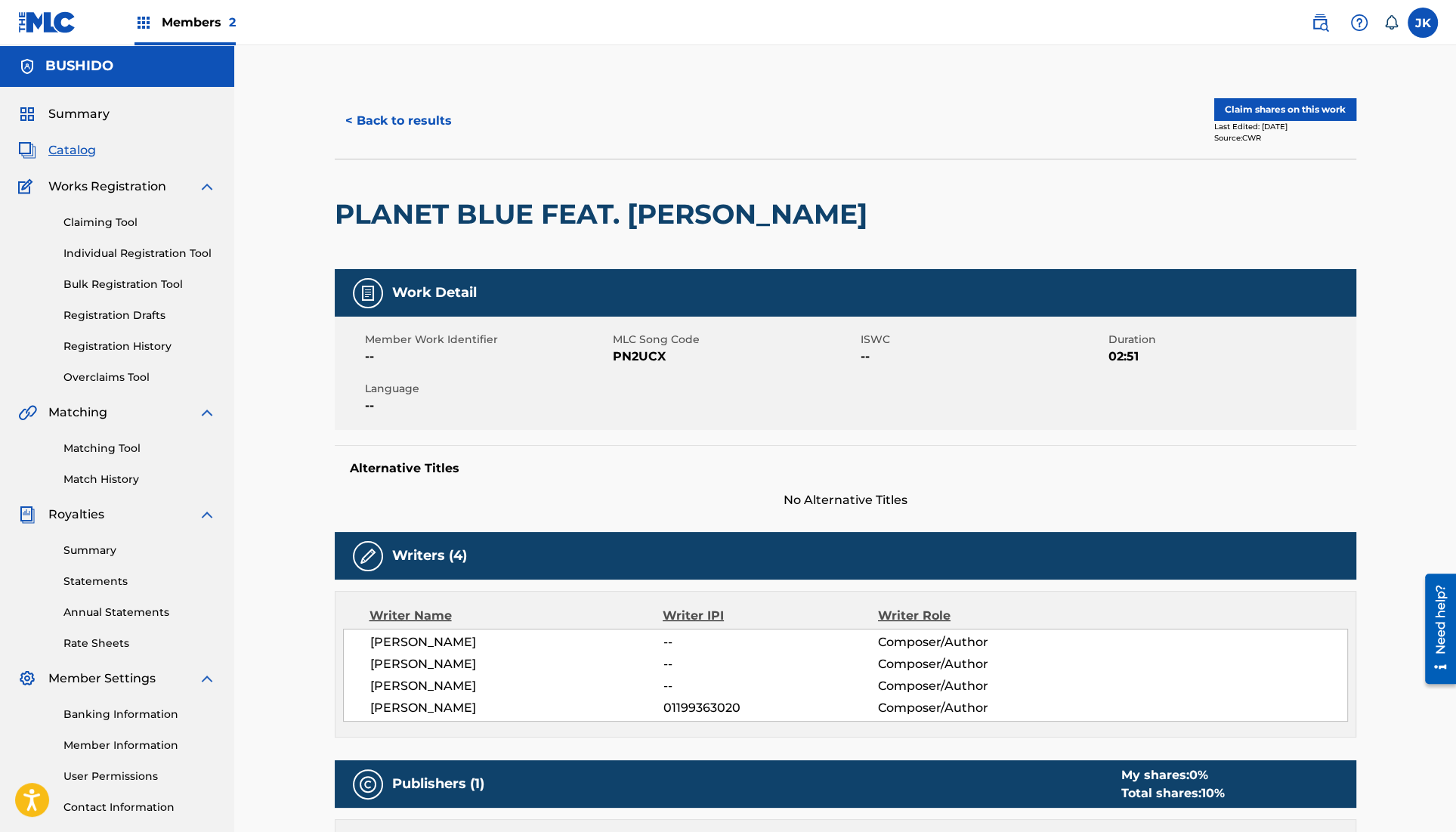 click on "< Back to results Claim shares on this work Last Edited:   [DATE] Source:  CWR" at bounding box center (845, 121) 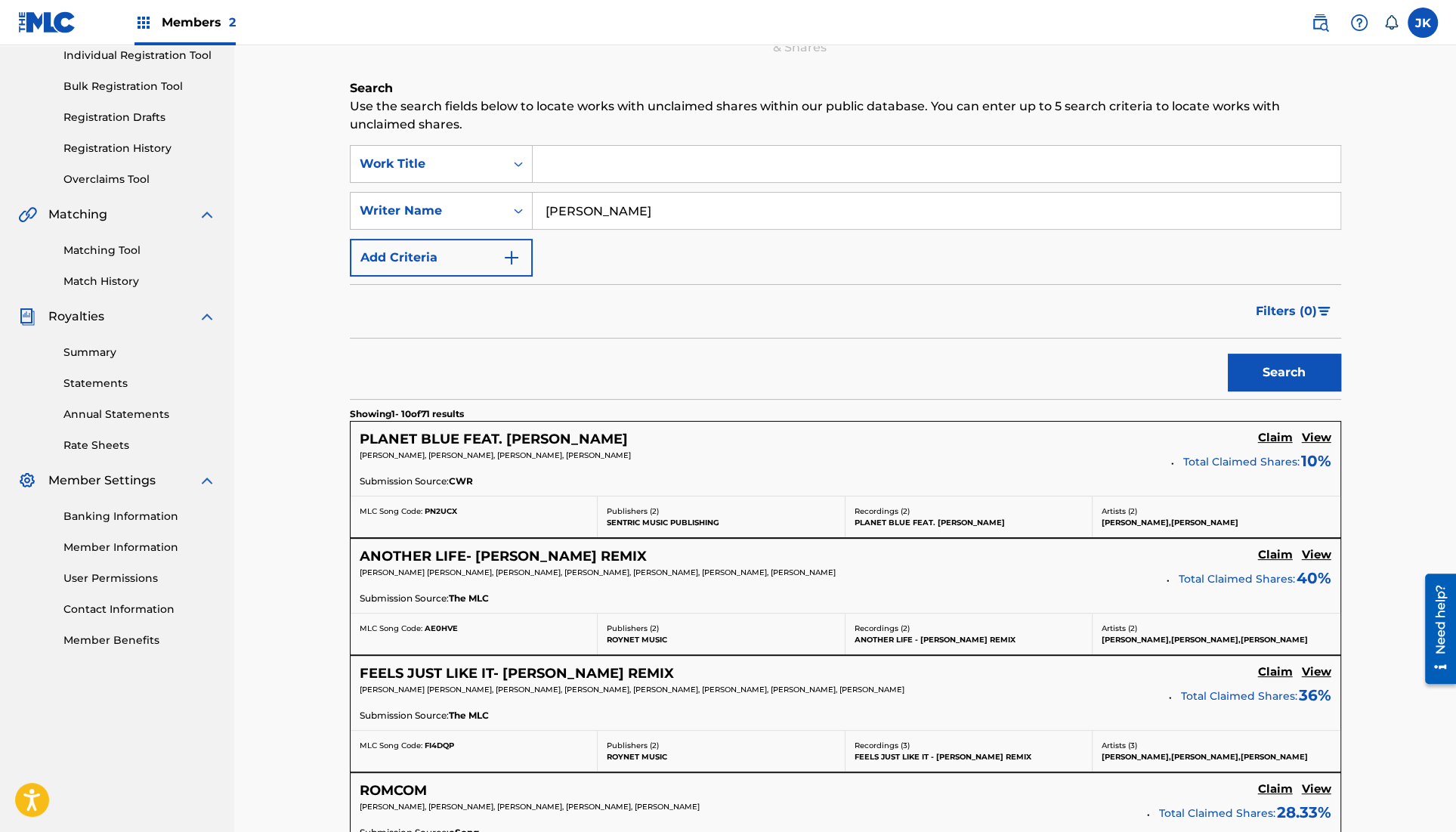 click at bounding box center (936, 164) 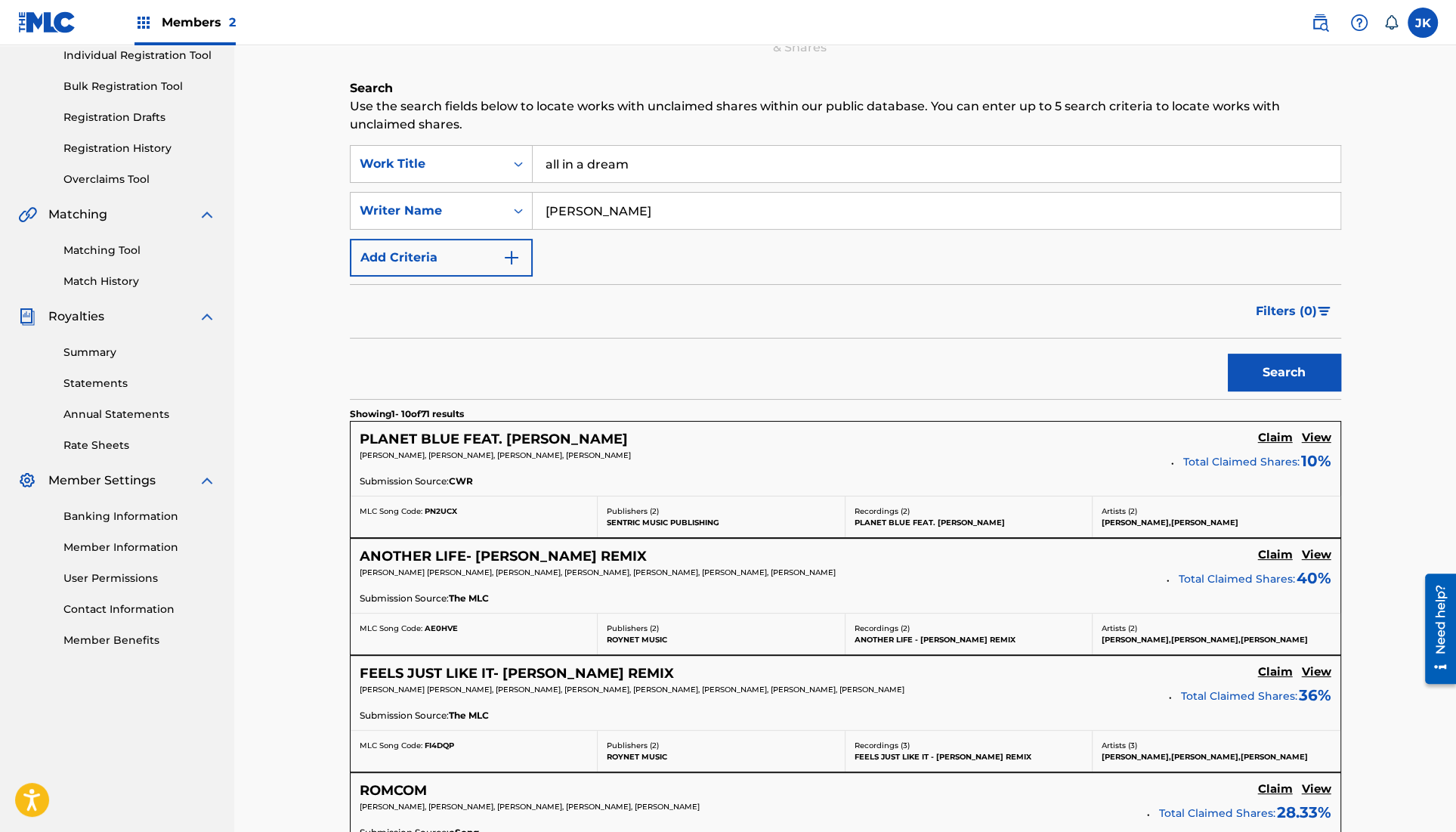 type on "all in a dream" 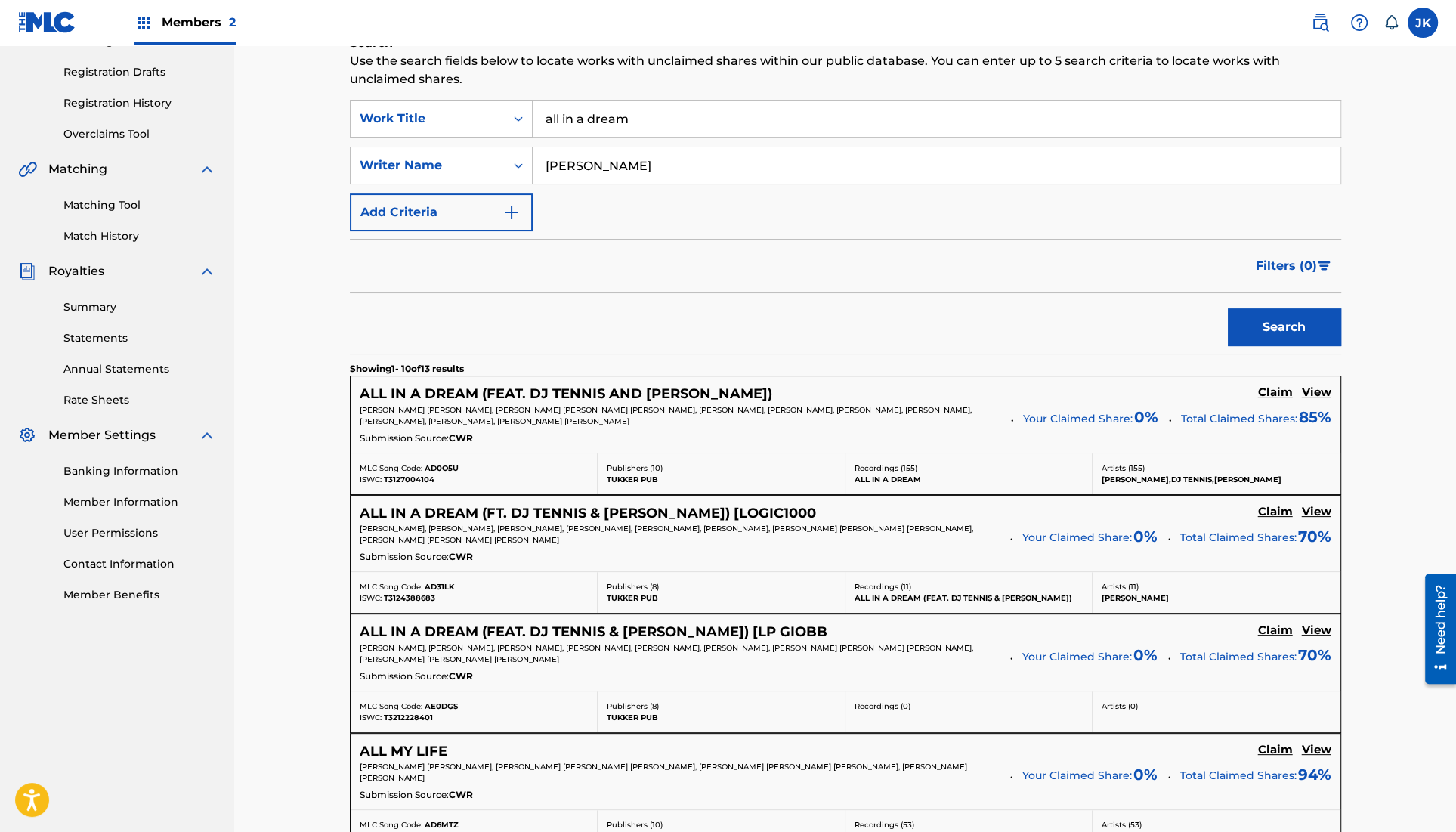 scroll, scrollTop: 252, scrollLeft: 0, axis: vertical 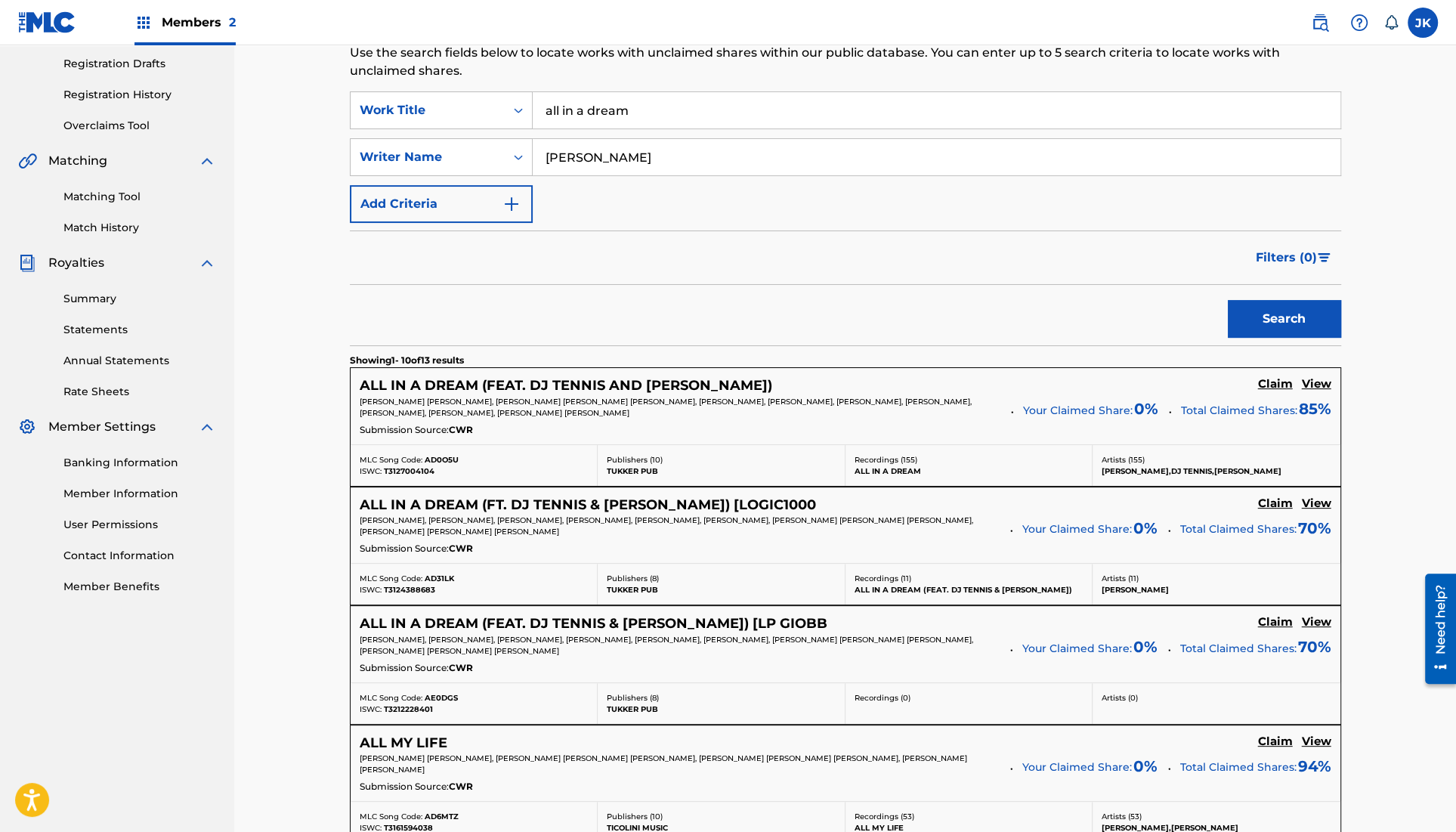 click on "View" at bounding box center (1316, 384) 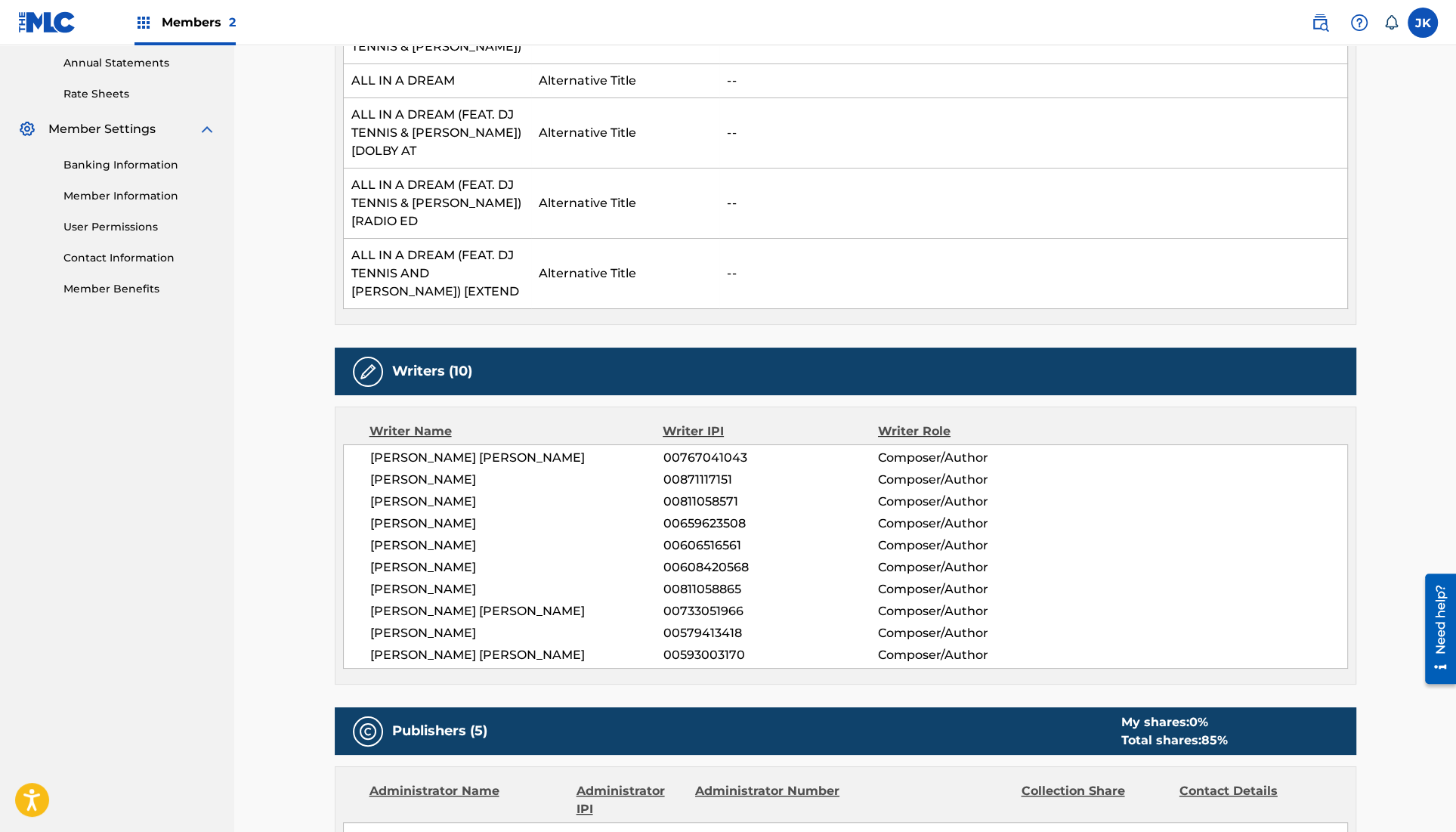 scroll, scrollTop: 0, scrollLeft: 0, axis: both 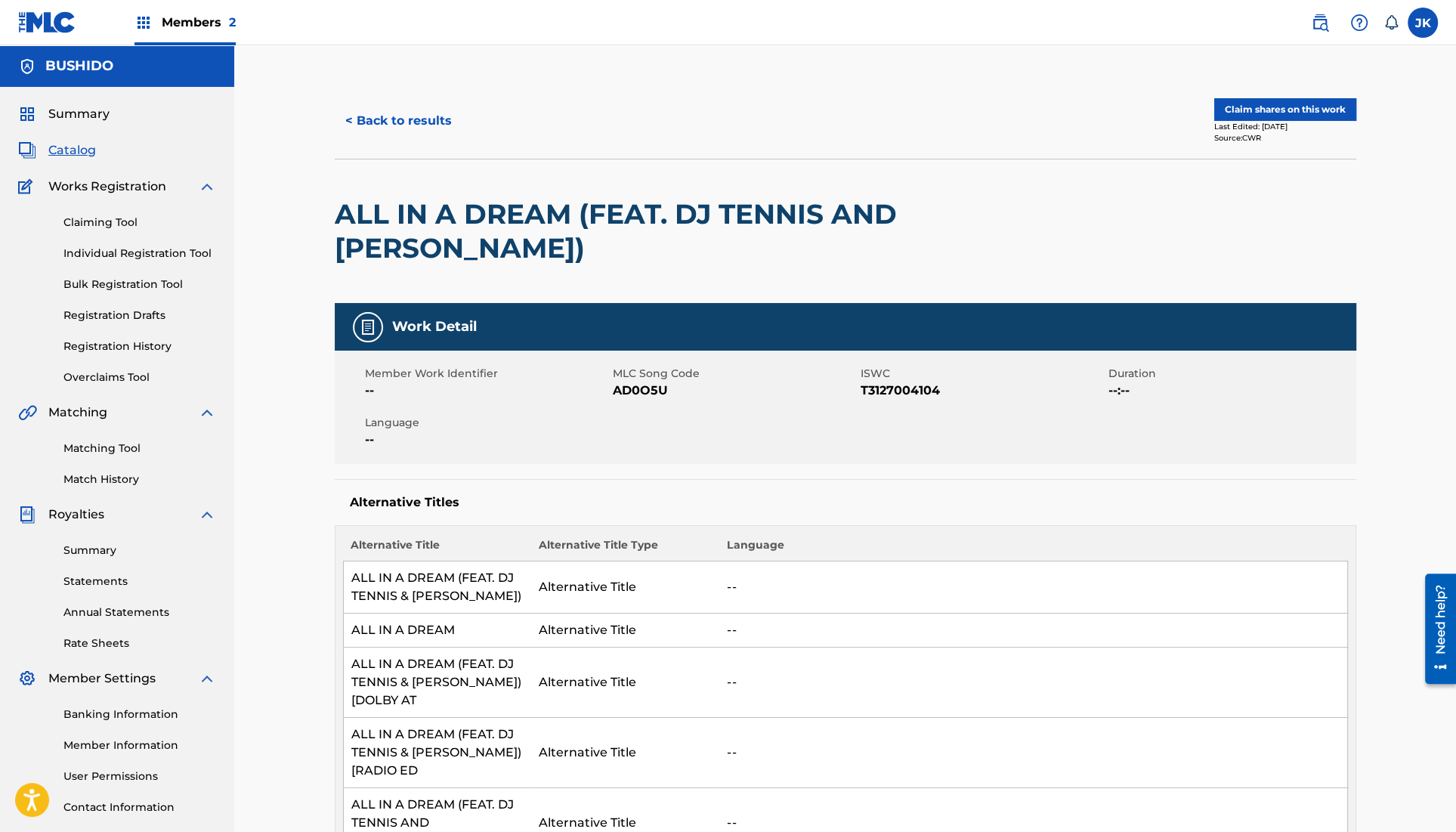 click on "< Back to results" at bounding box center [398, 121] 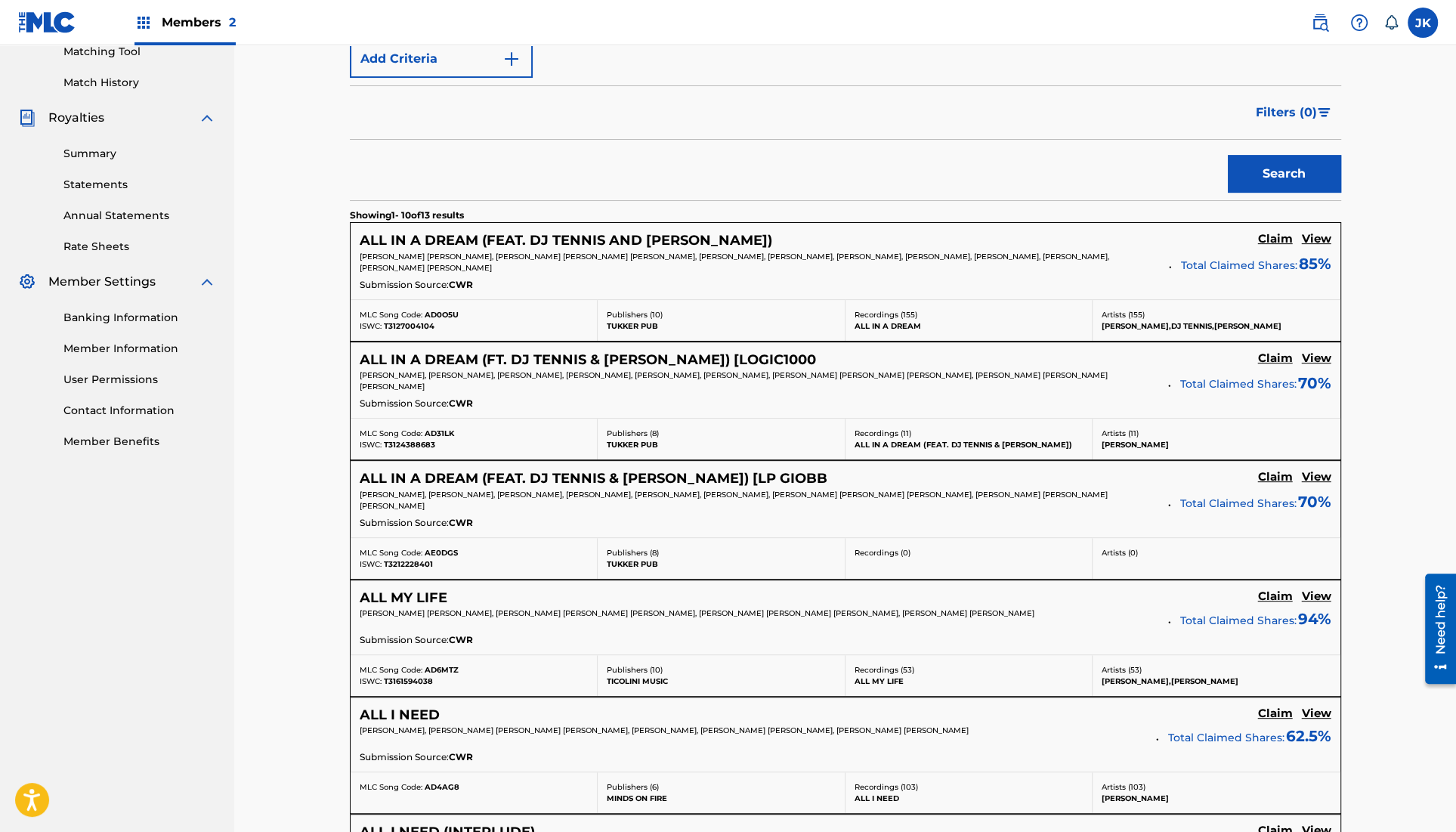 scroll, scrollTop: 407, scrollLeft: 0, axis: vertical 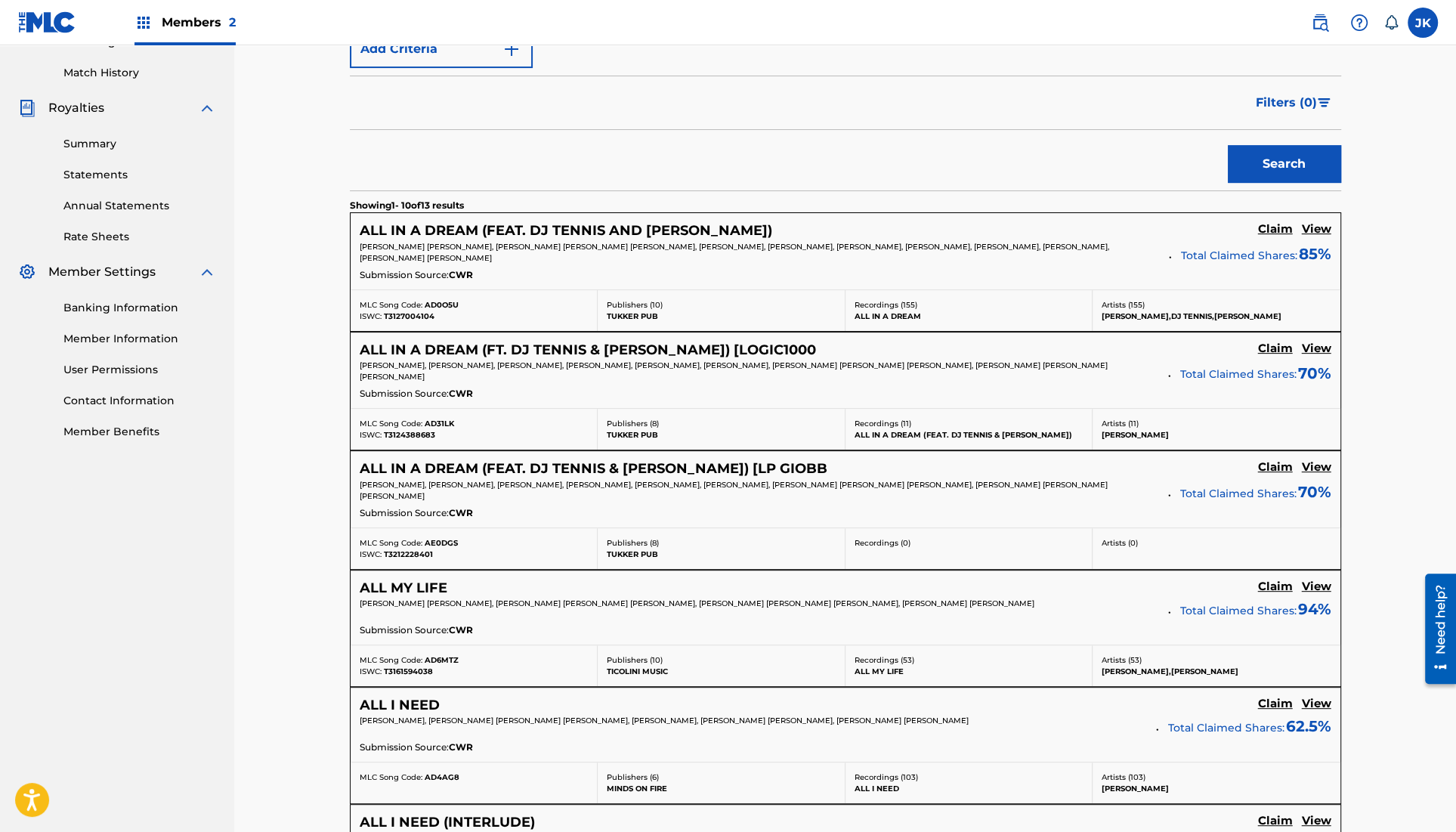 click on "View" at bounding box center [1316, 467] 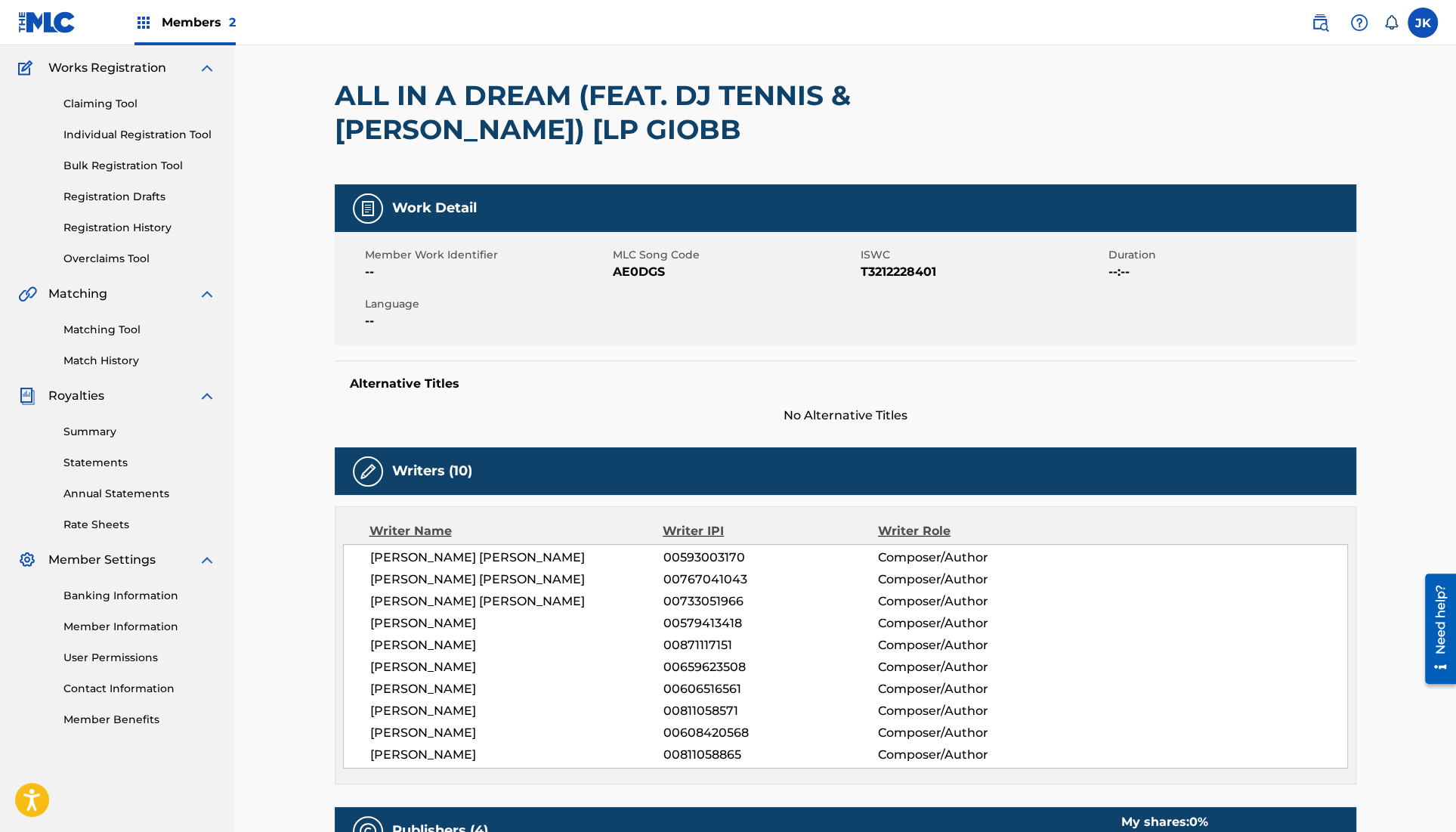 scroll, scrollTop: 0, scrollLeft: 0, axis: both 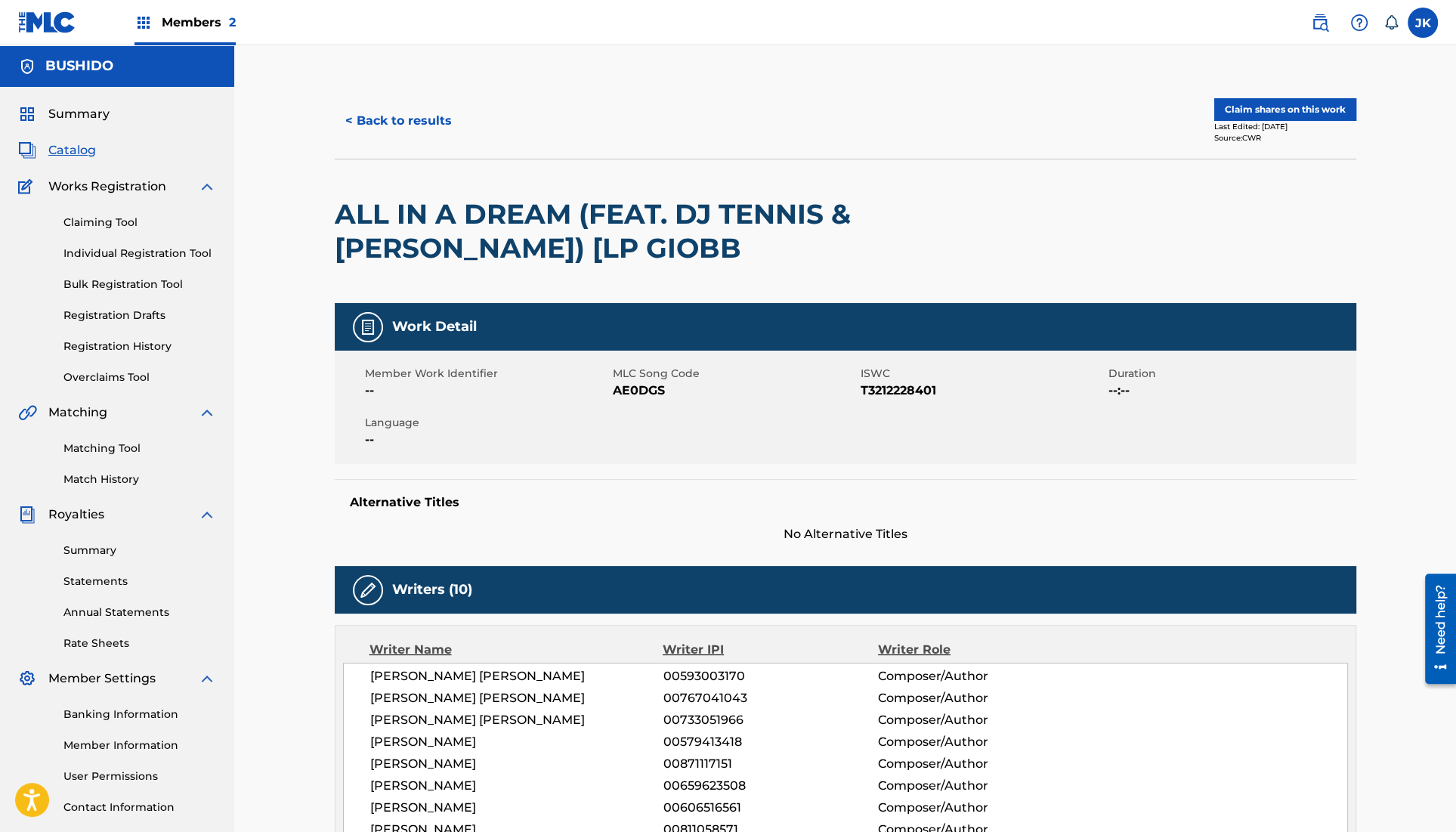 click on "< Back to results" at bounding box center [398, 121] 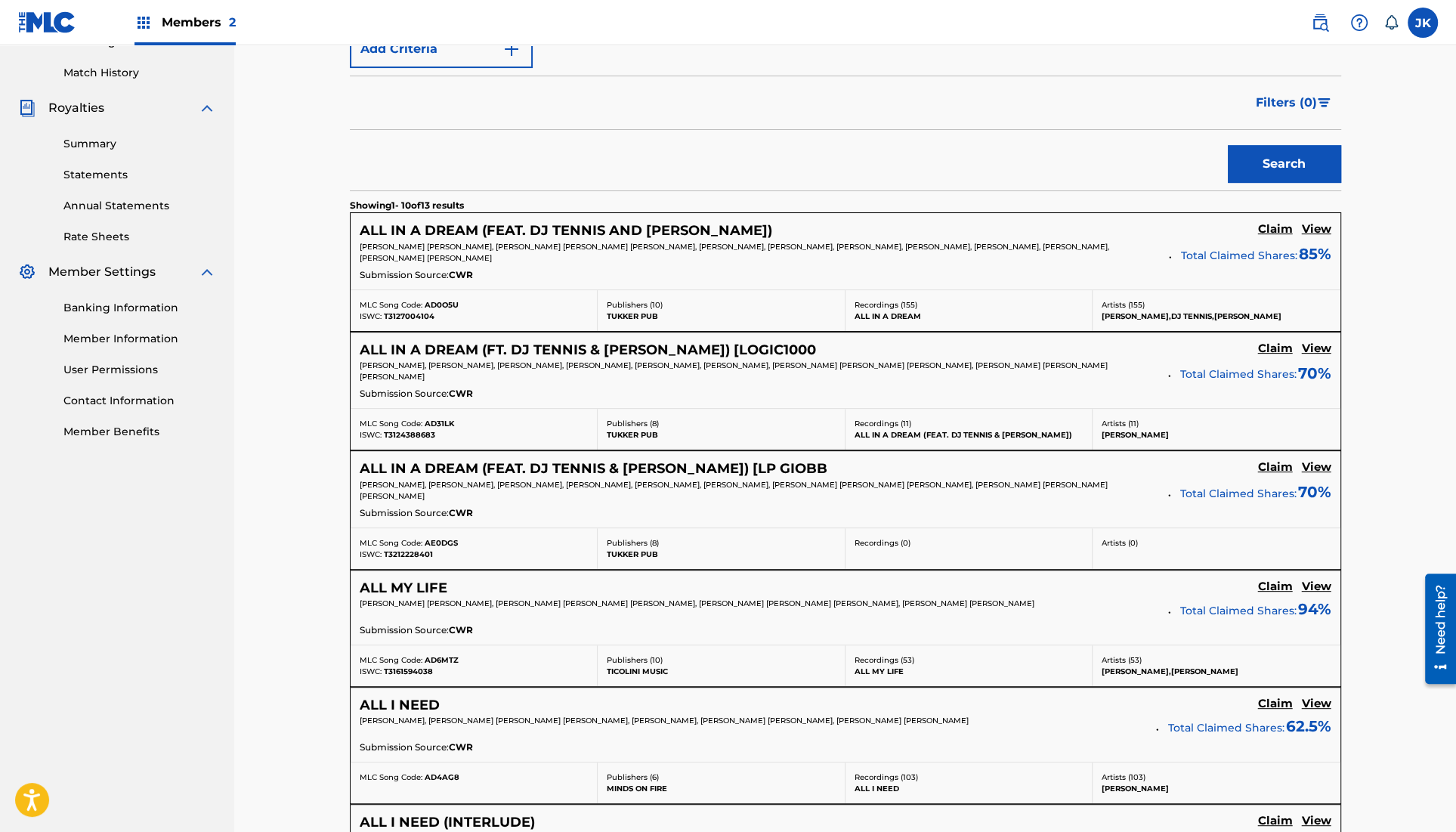 scroll, scrollTop: 0, scrollLeft: 0, axis: both 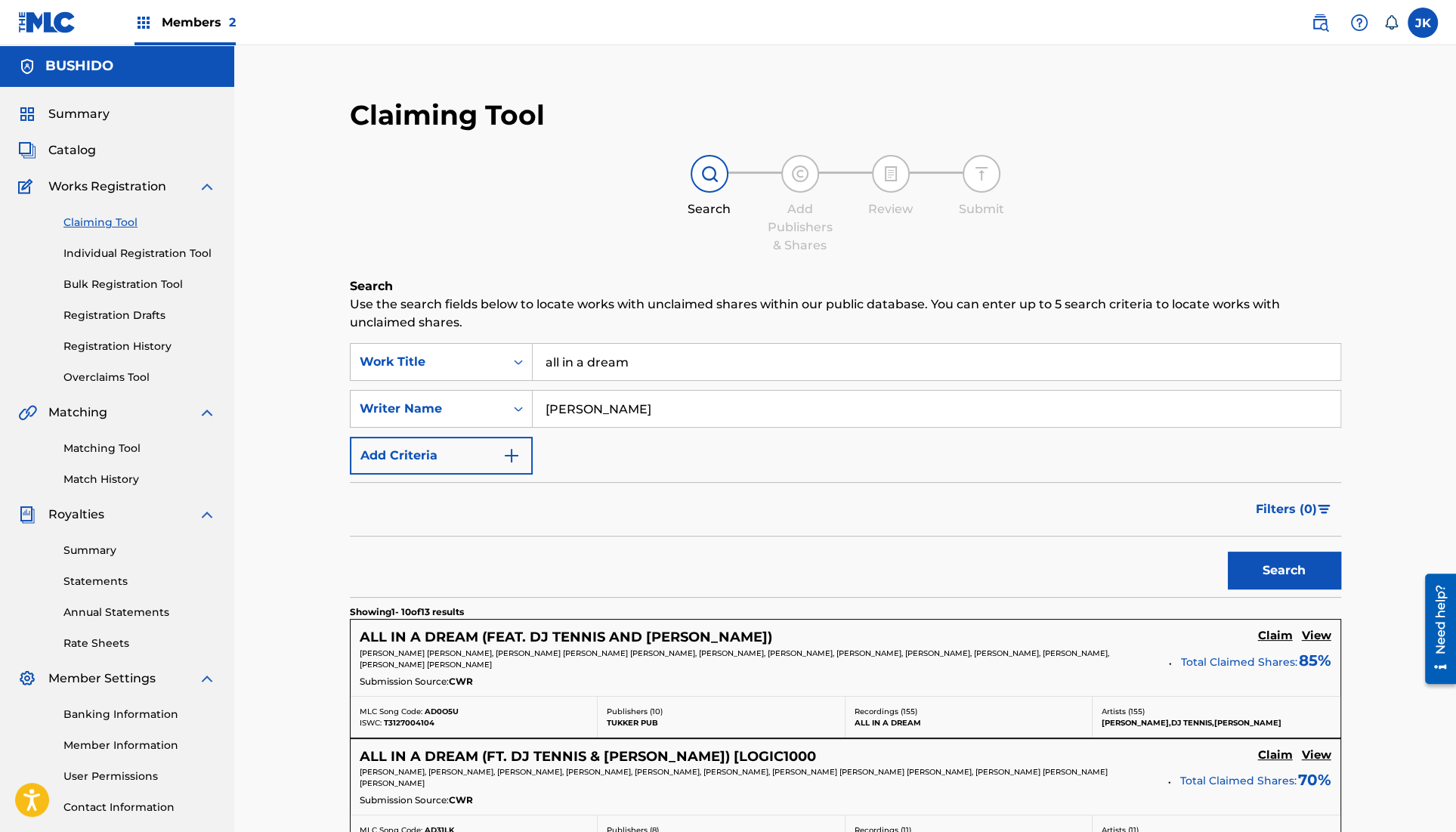 drag, startPoint x: 669, startPoint y: 414, endPoint x: 626, endPoint y: 353, distance: 74.63243 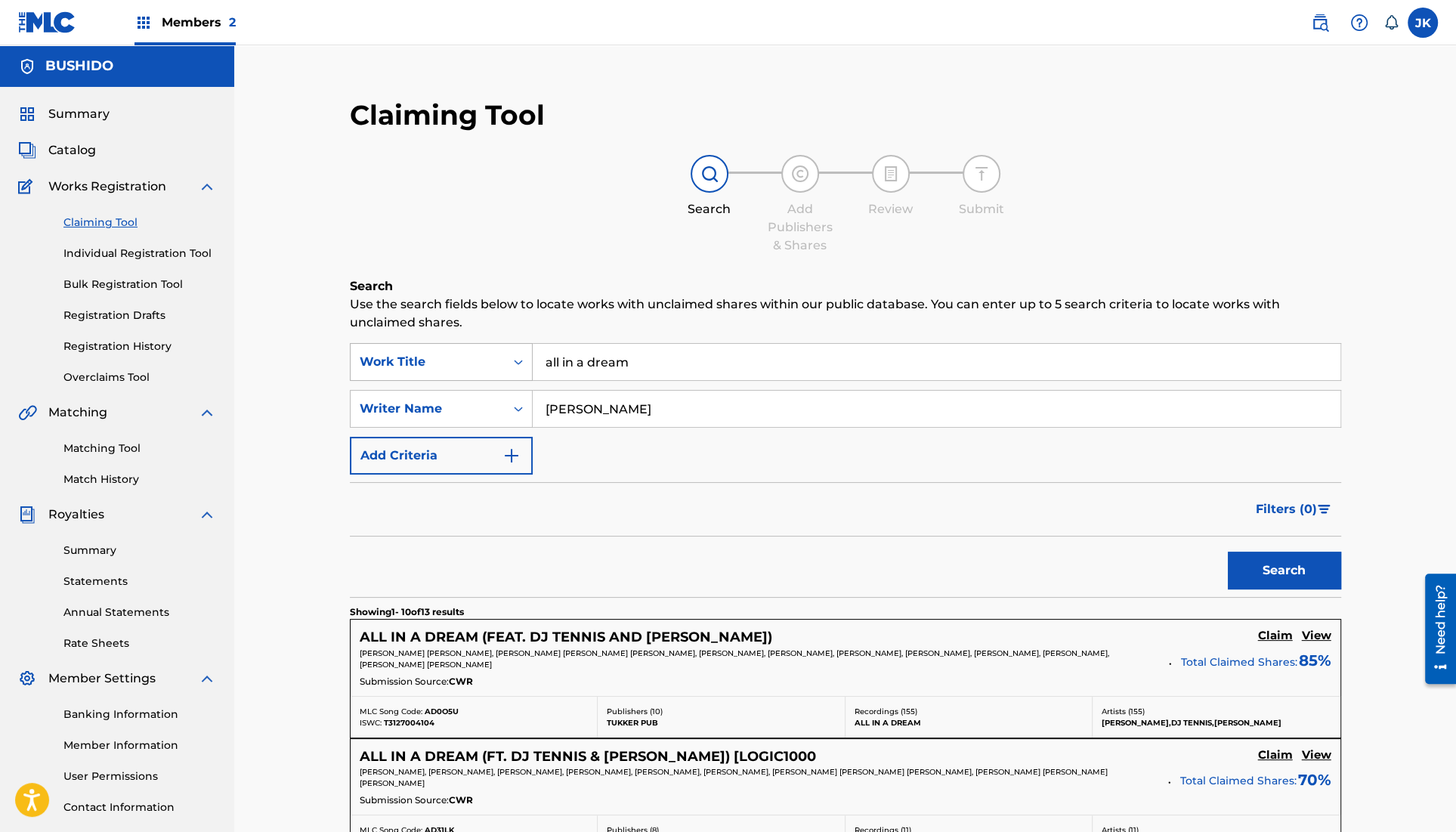 drag, startPoint x: 640, startPoint y: 361, endPoint x: 491, endPoint y: 359, distance: 149.01342 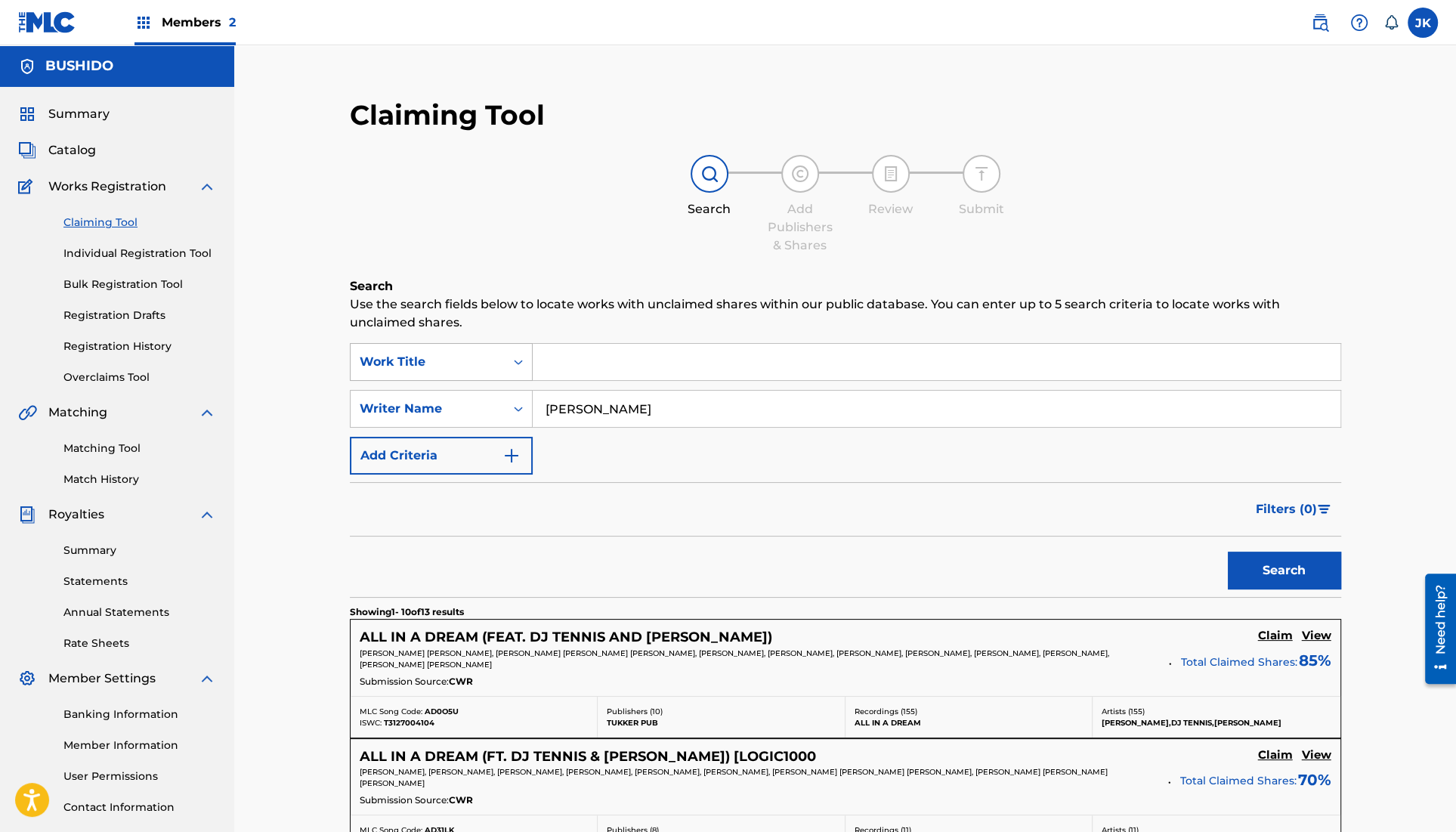 type 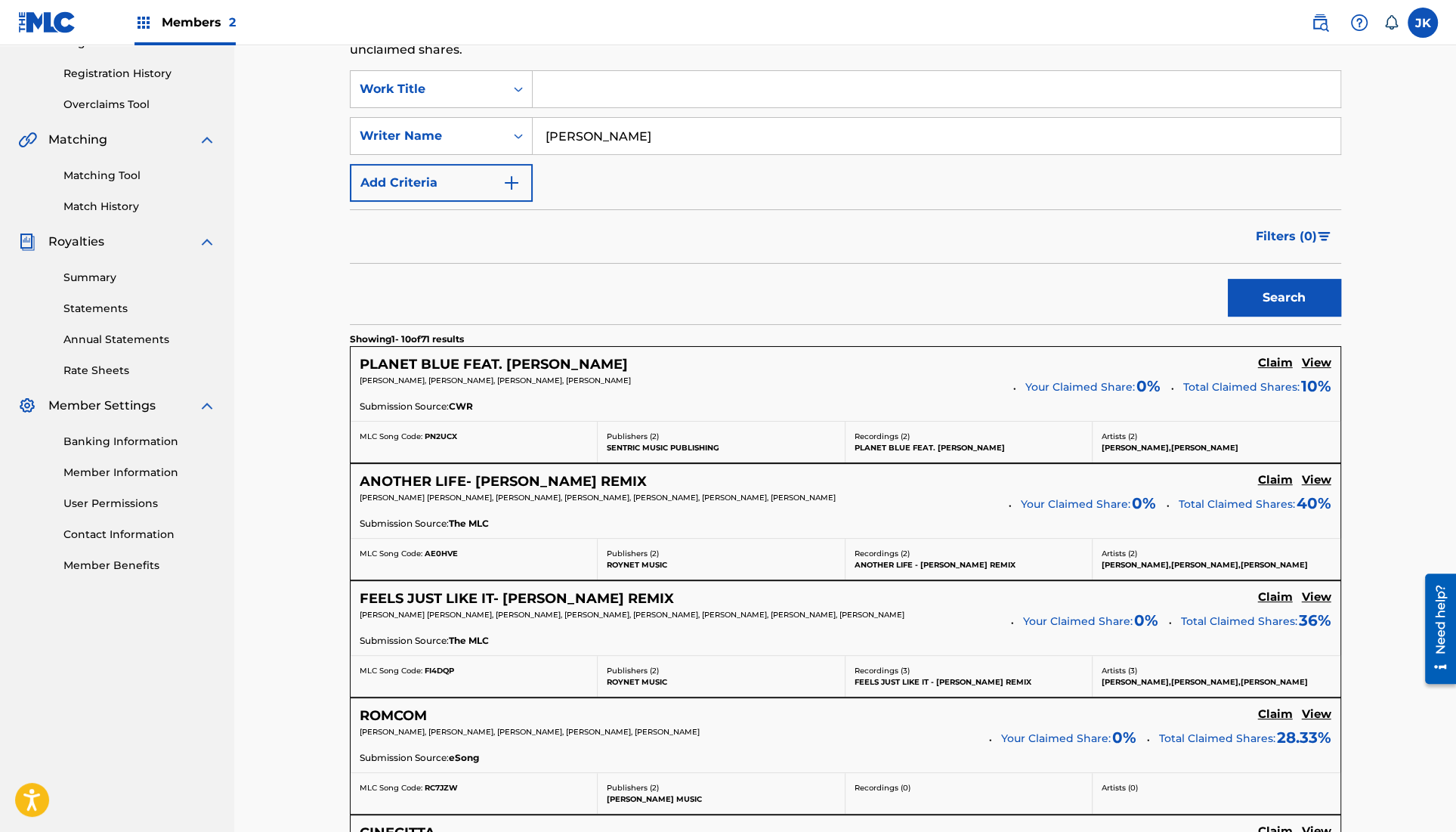 scroll, scrollTop: 274, scrollLeft: 0, axis: vertical 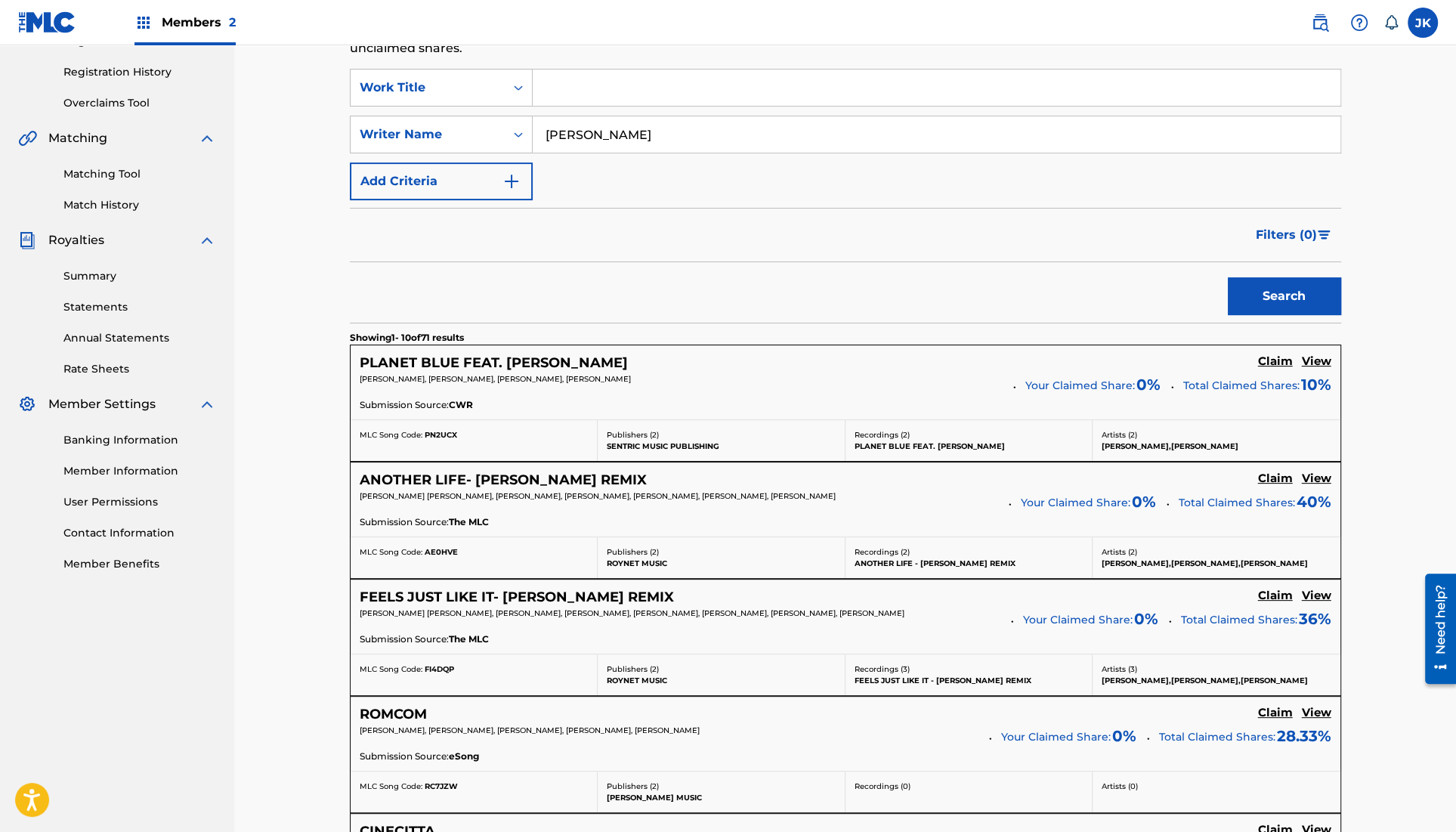 click on "View" at bounding box center [1316, 713] 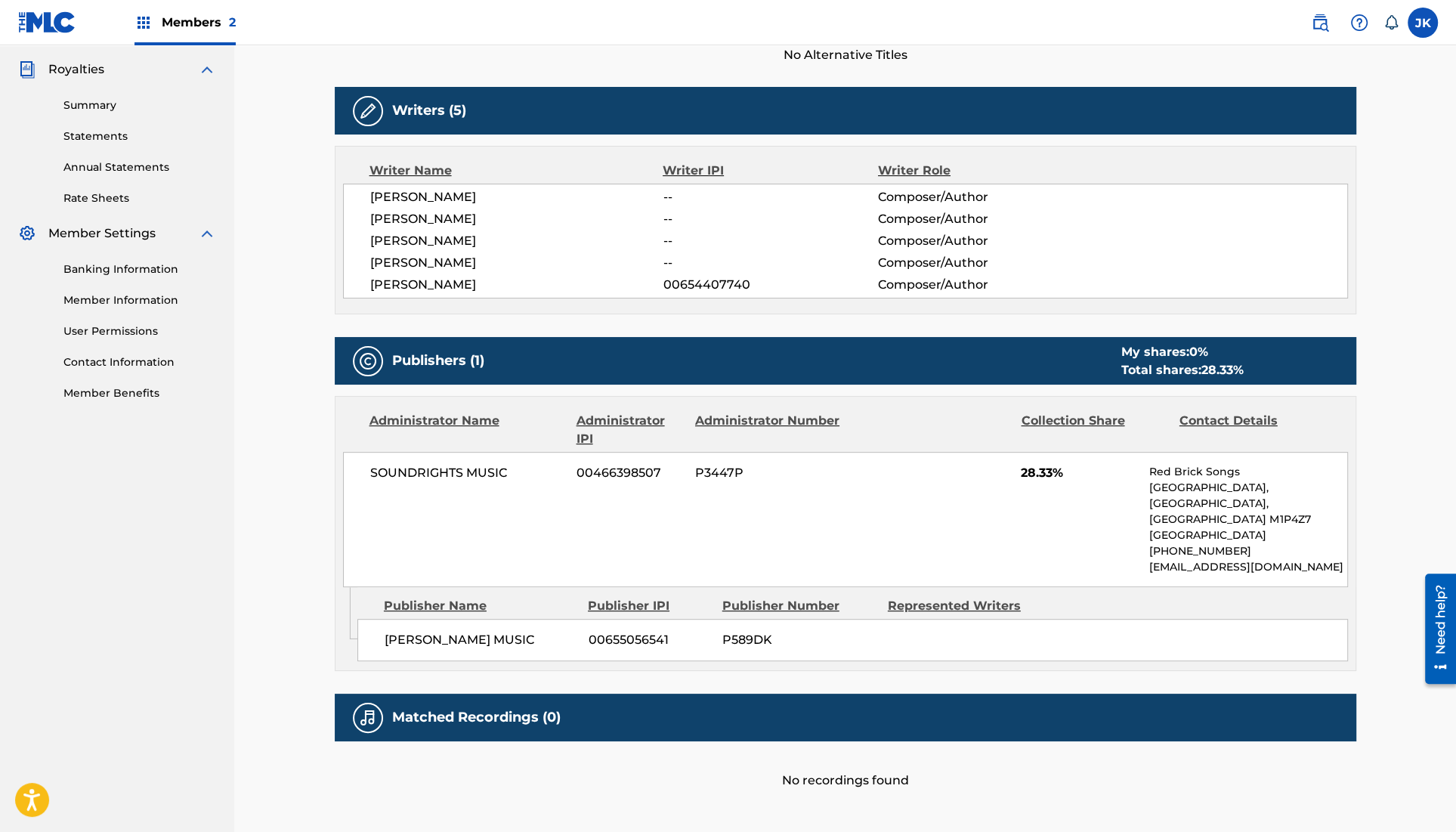 scroll, scrollTop: 0, scrollLeft: 0, axis: both 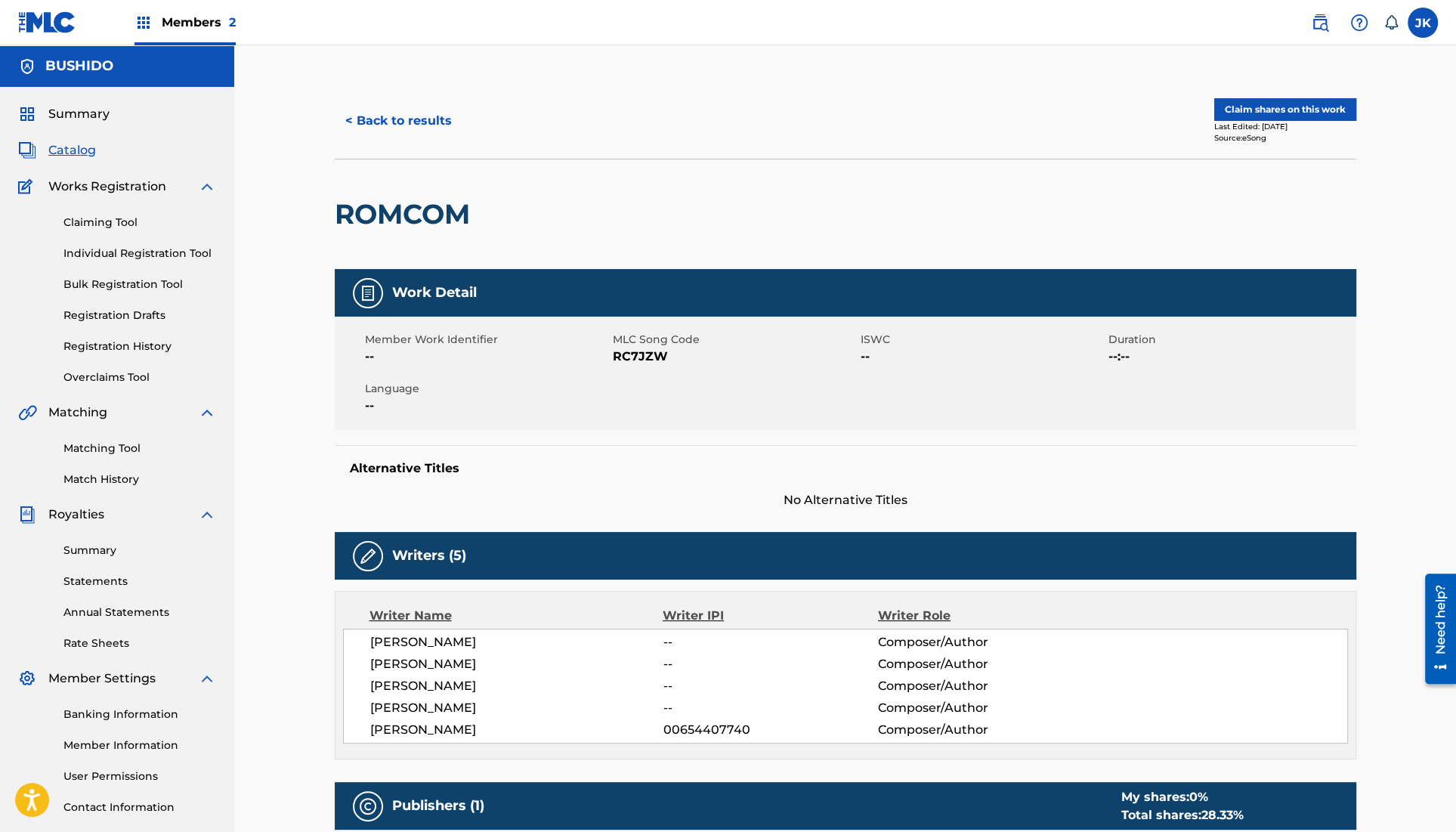 click on "< Back to results" at bounding box center (398, 121) 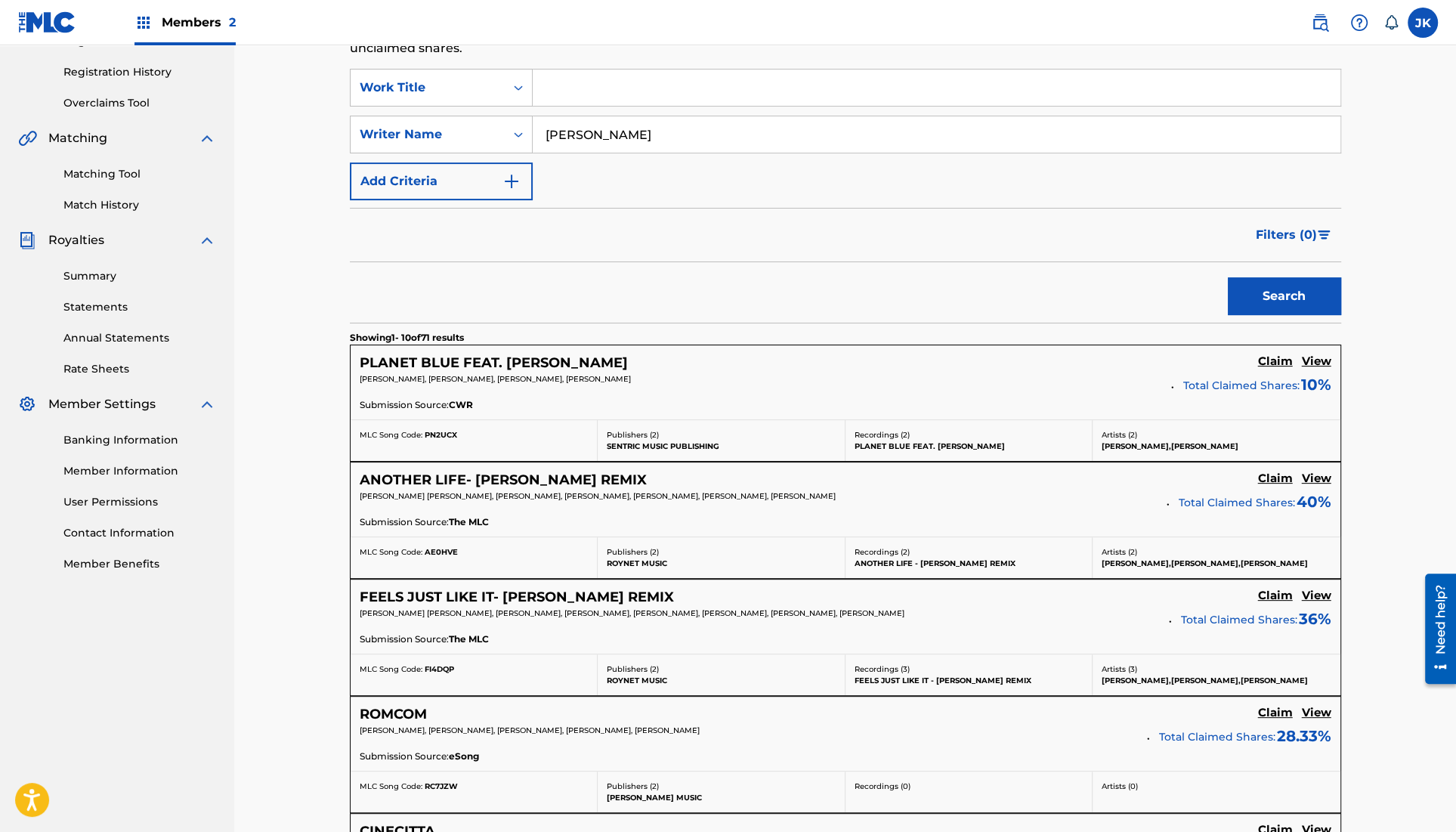 click at bounding box center [936, 88] 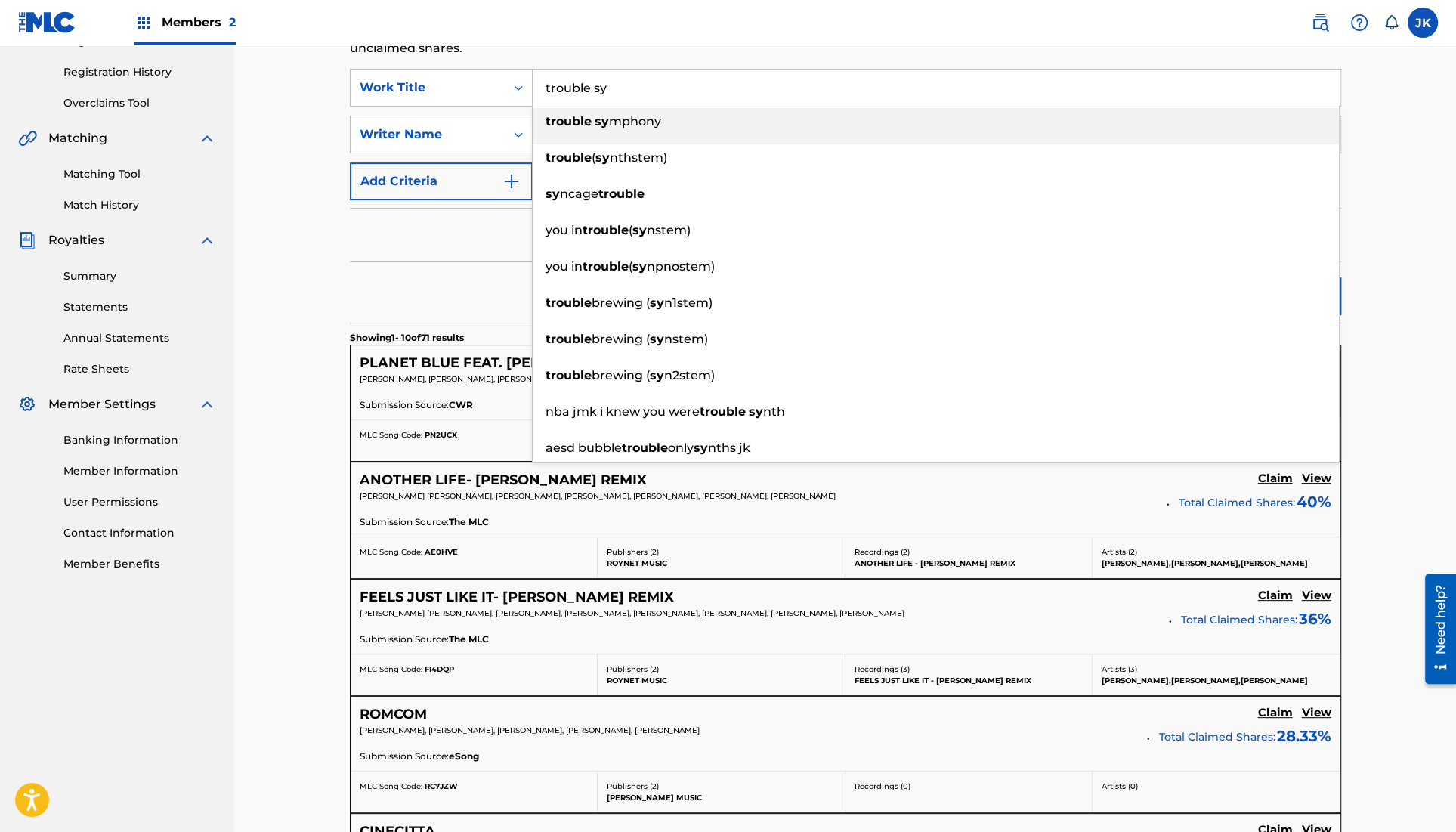 click on "trouble   sy mphony" at bounding box center [935, 122] 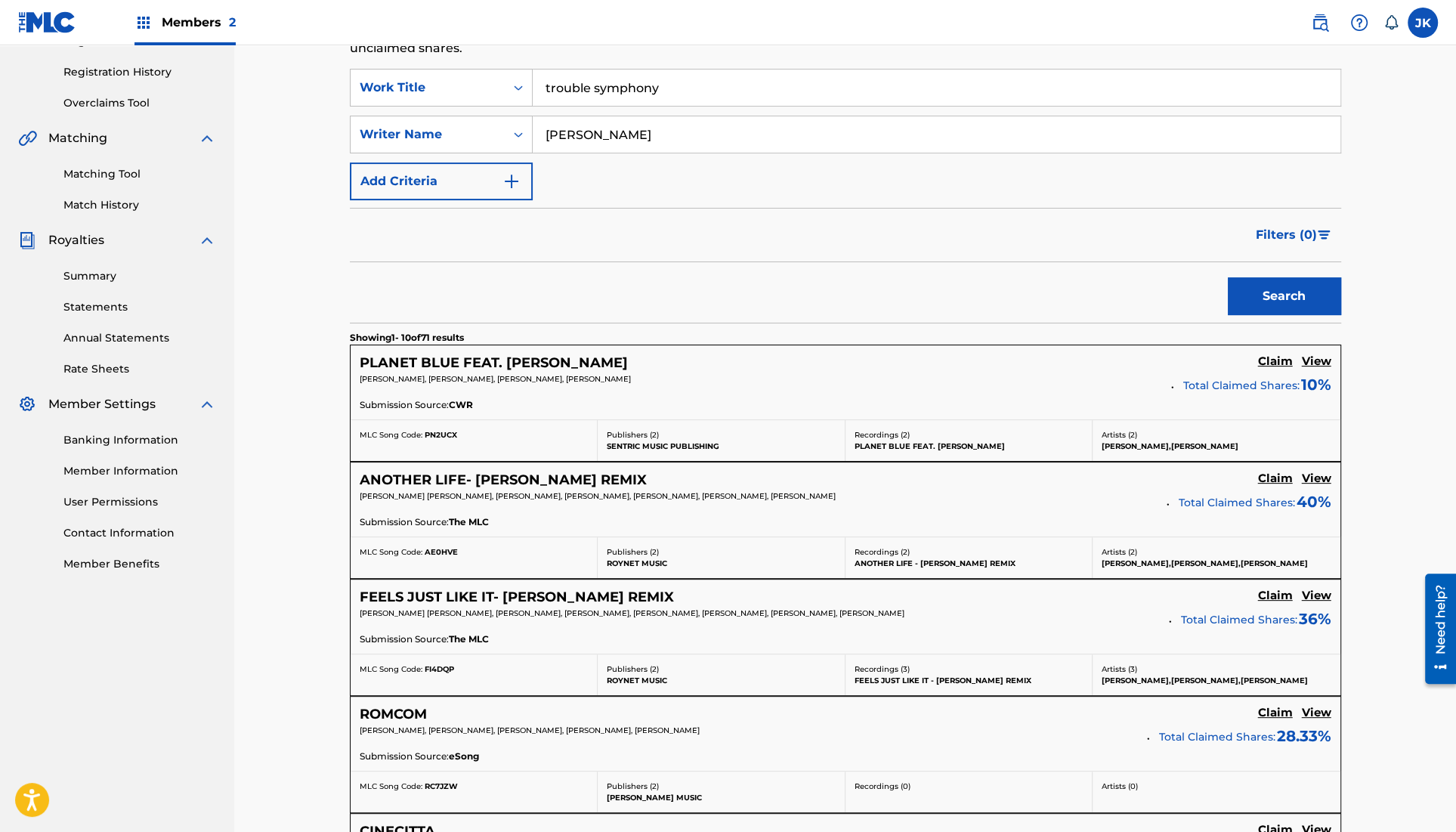 click on "Search" at bounding box center [1281, 292] 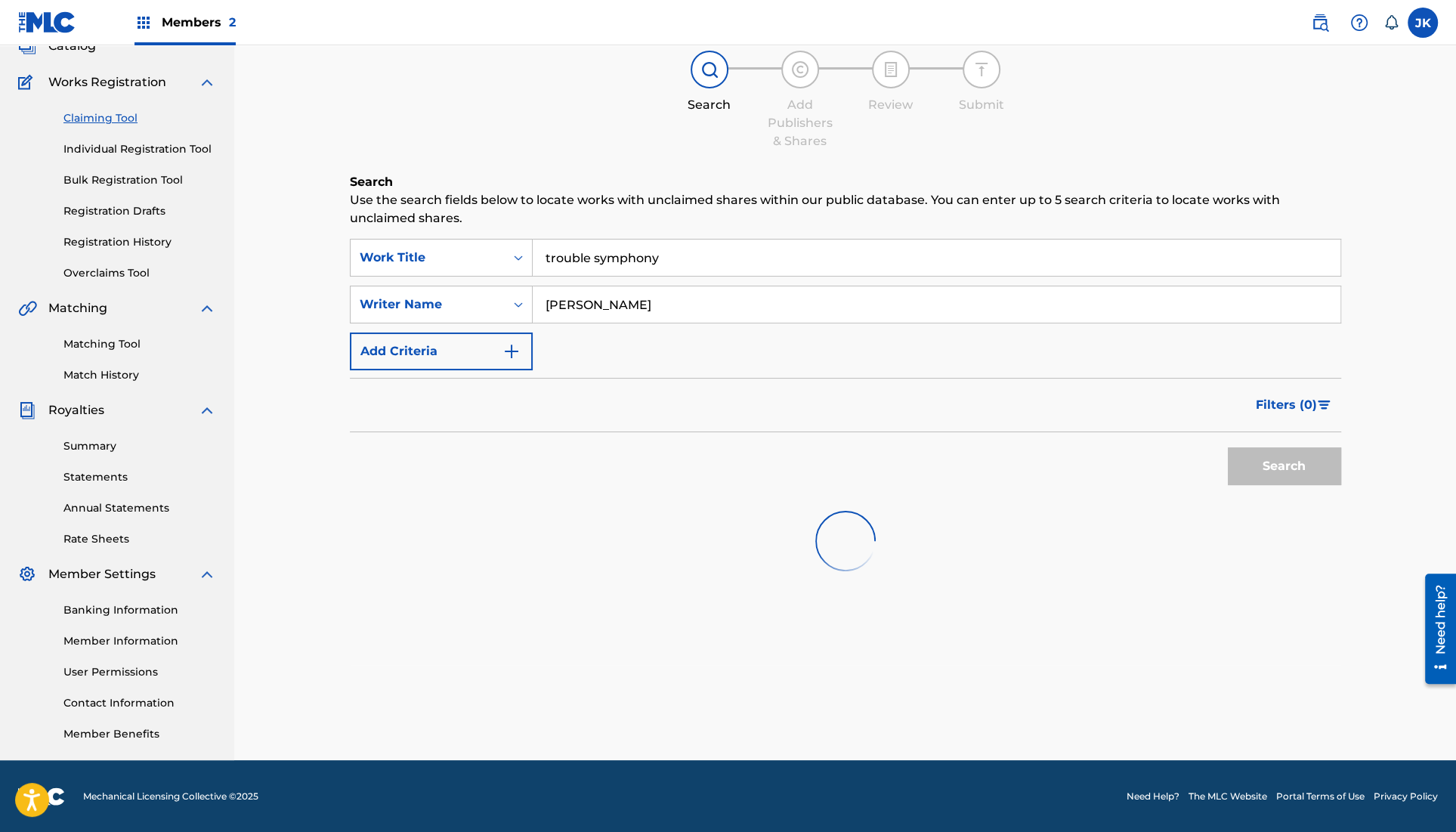 scroll, scrollTop: 137, scrollLeft: 0, axis: vertical 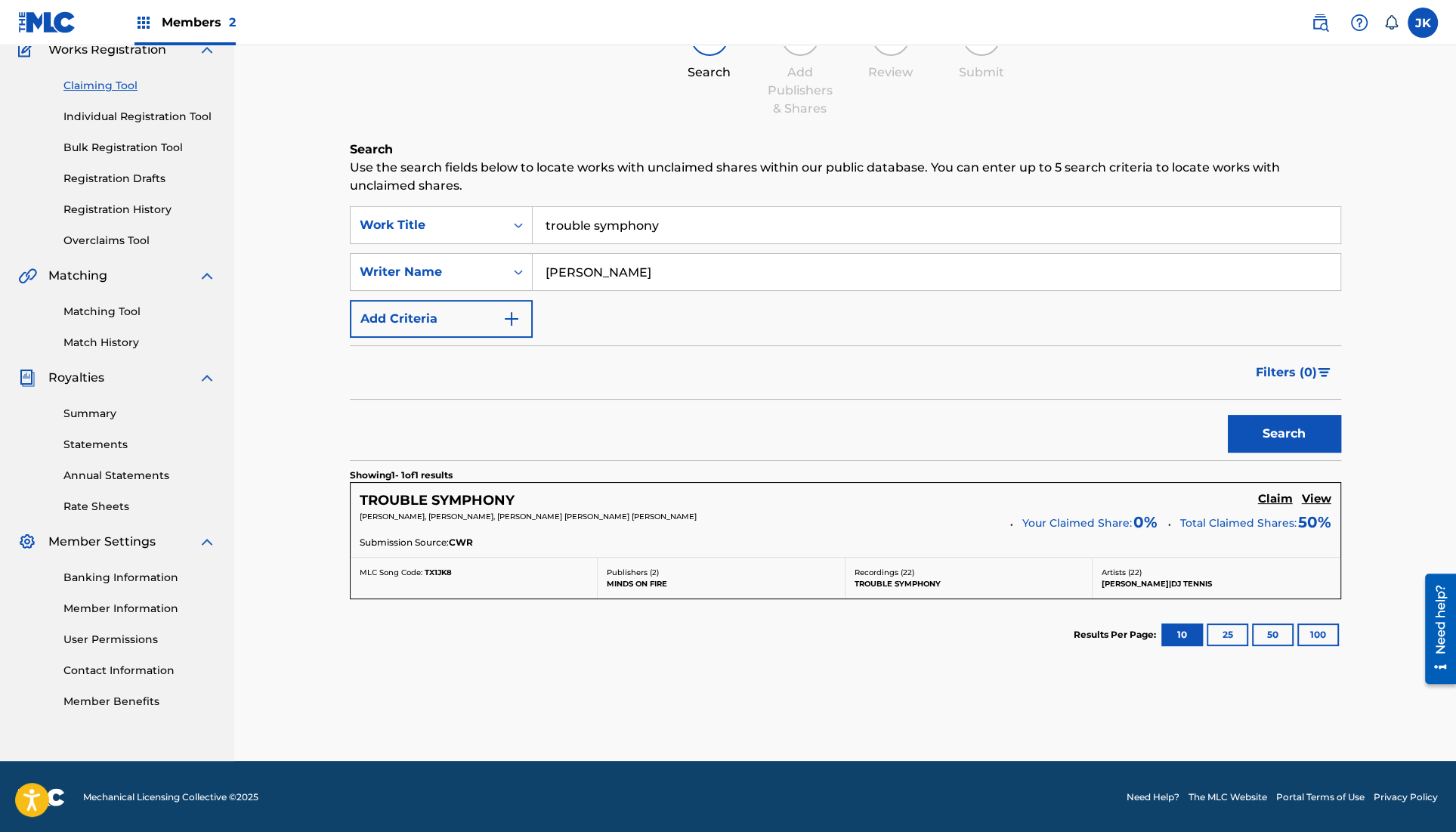 click on "View" at bounding box center (1316, 499) 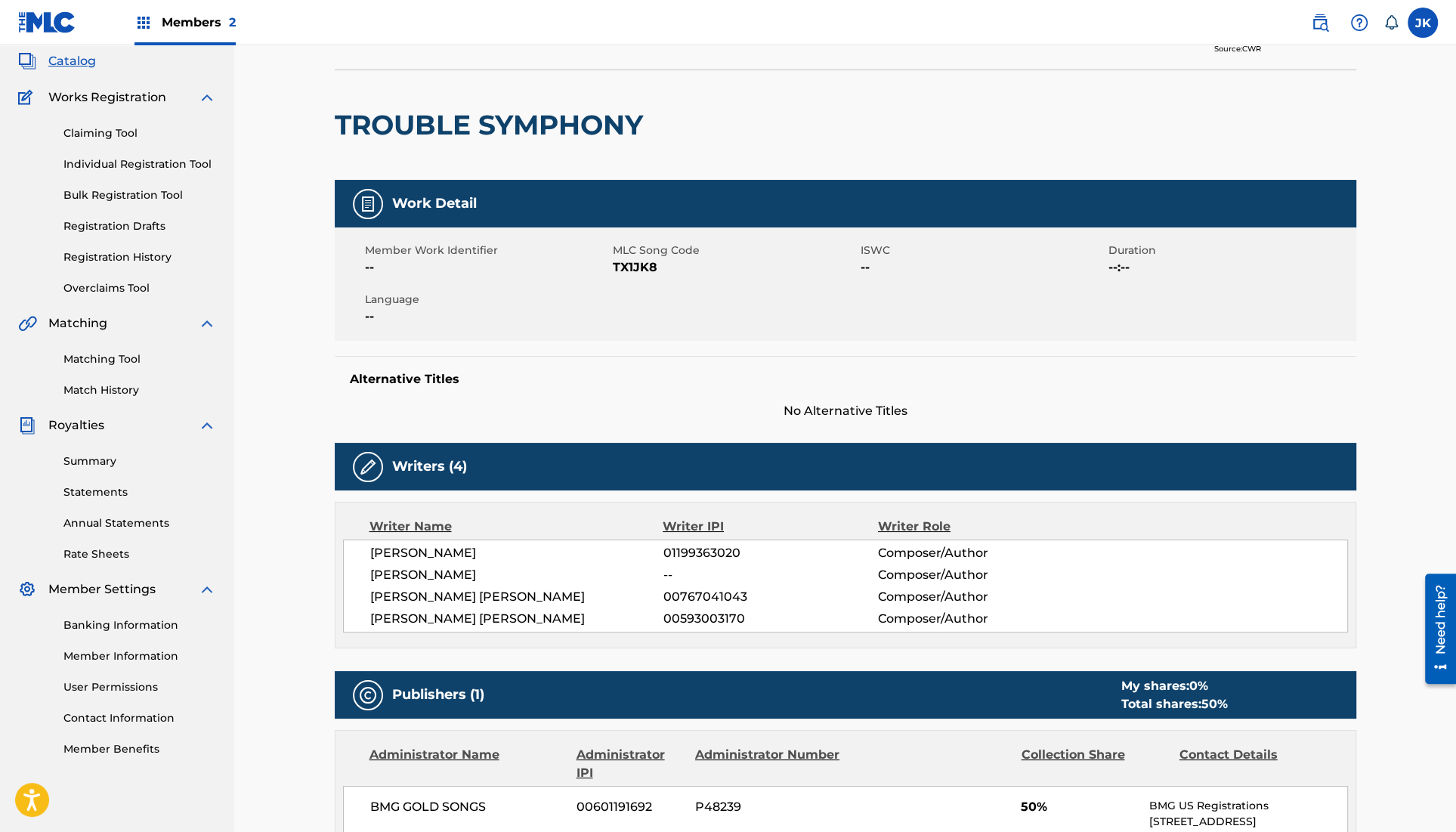 scroll, scrollTop: 0, scrollLeft: 0, axis: both 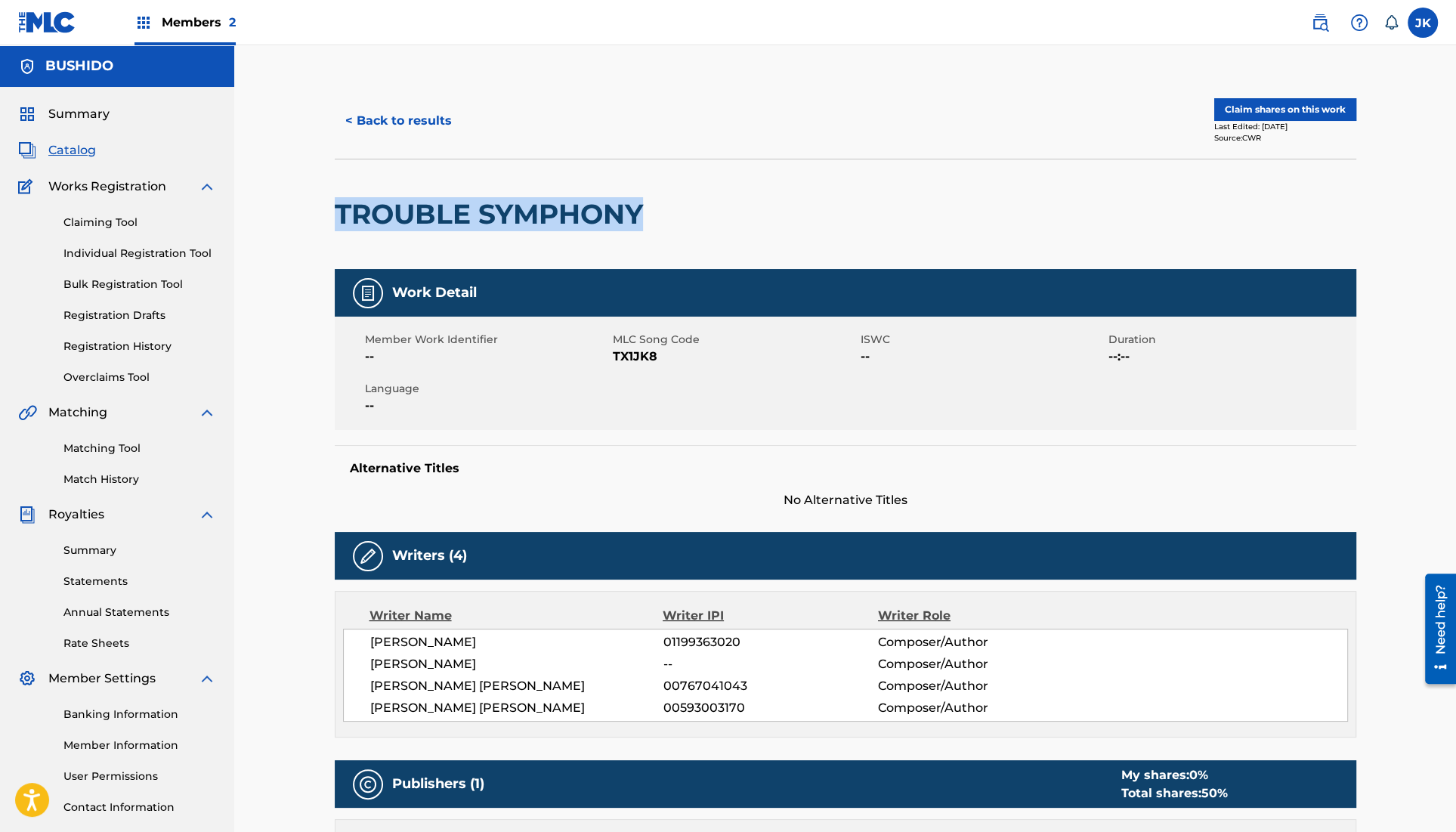 drag, startPoint x: 646, startPoint y: 218, endPoint x: 329, endPoint y: 204, distance: 317.309 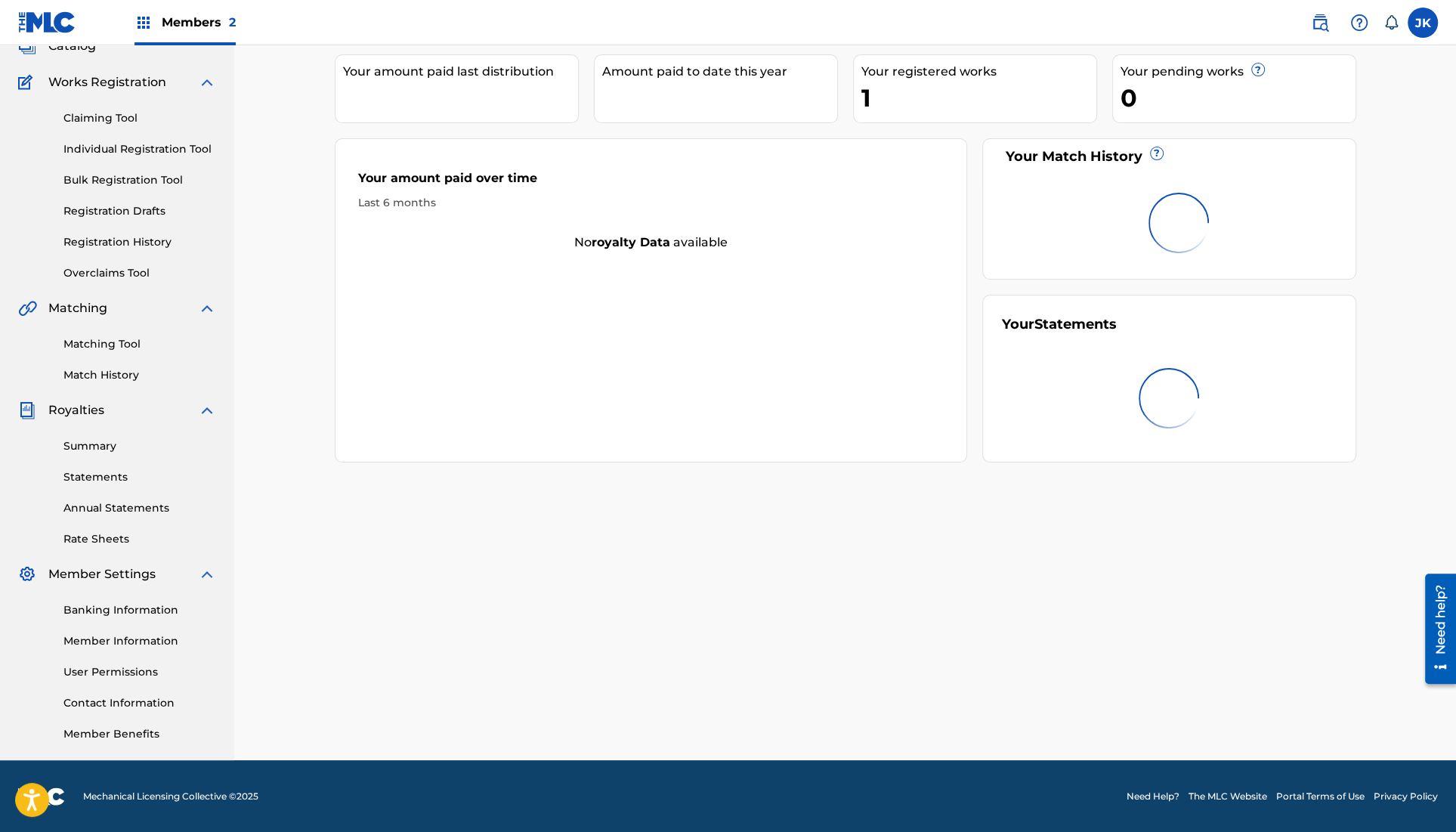 scroll, scrollTop: 0, scrollLeft: 0, axis: both 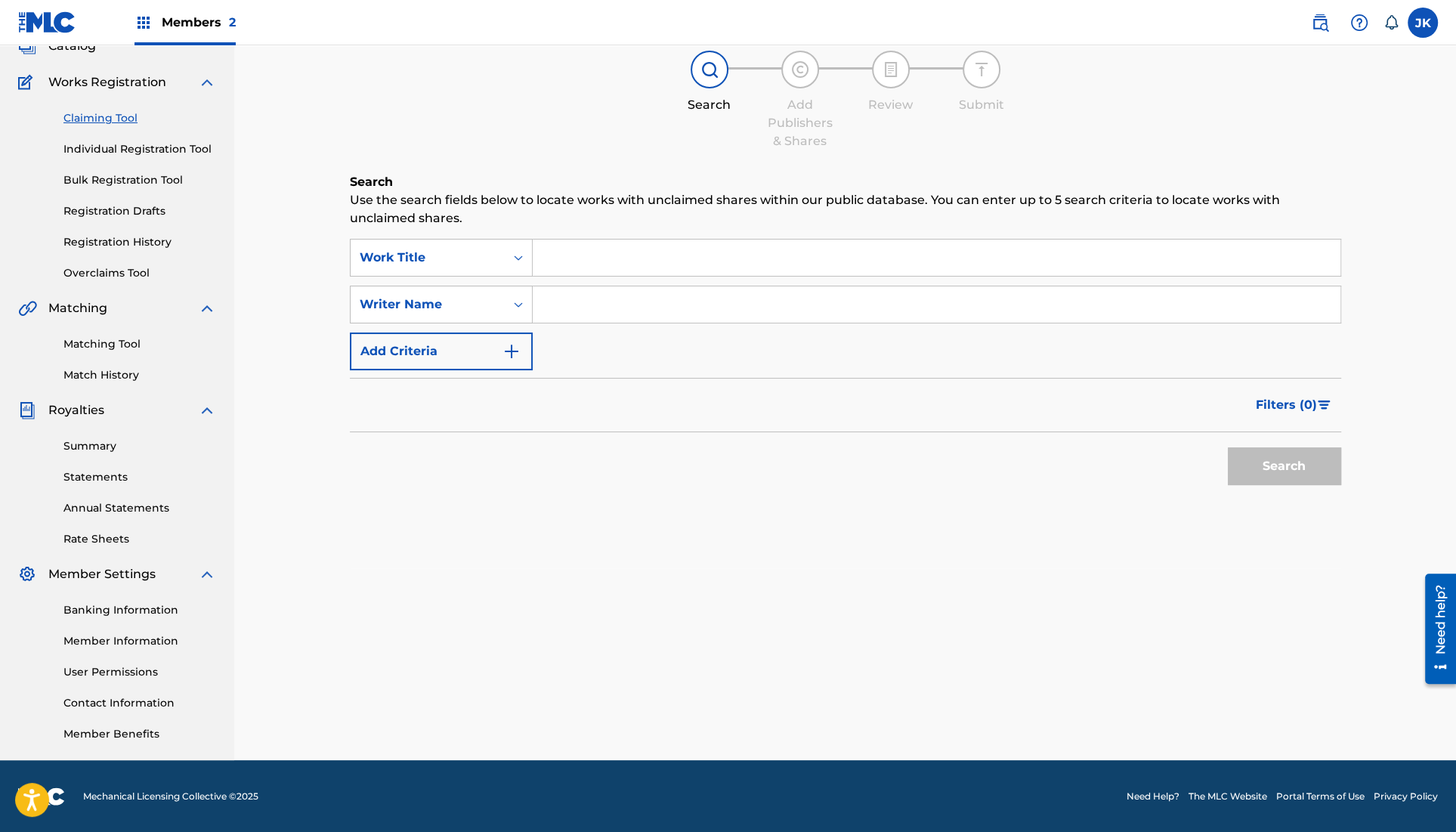 click at bounding box center (936, 305) 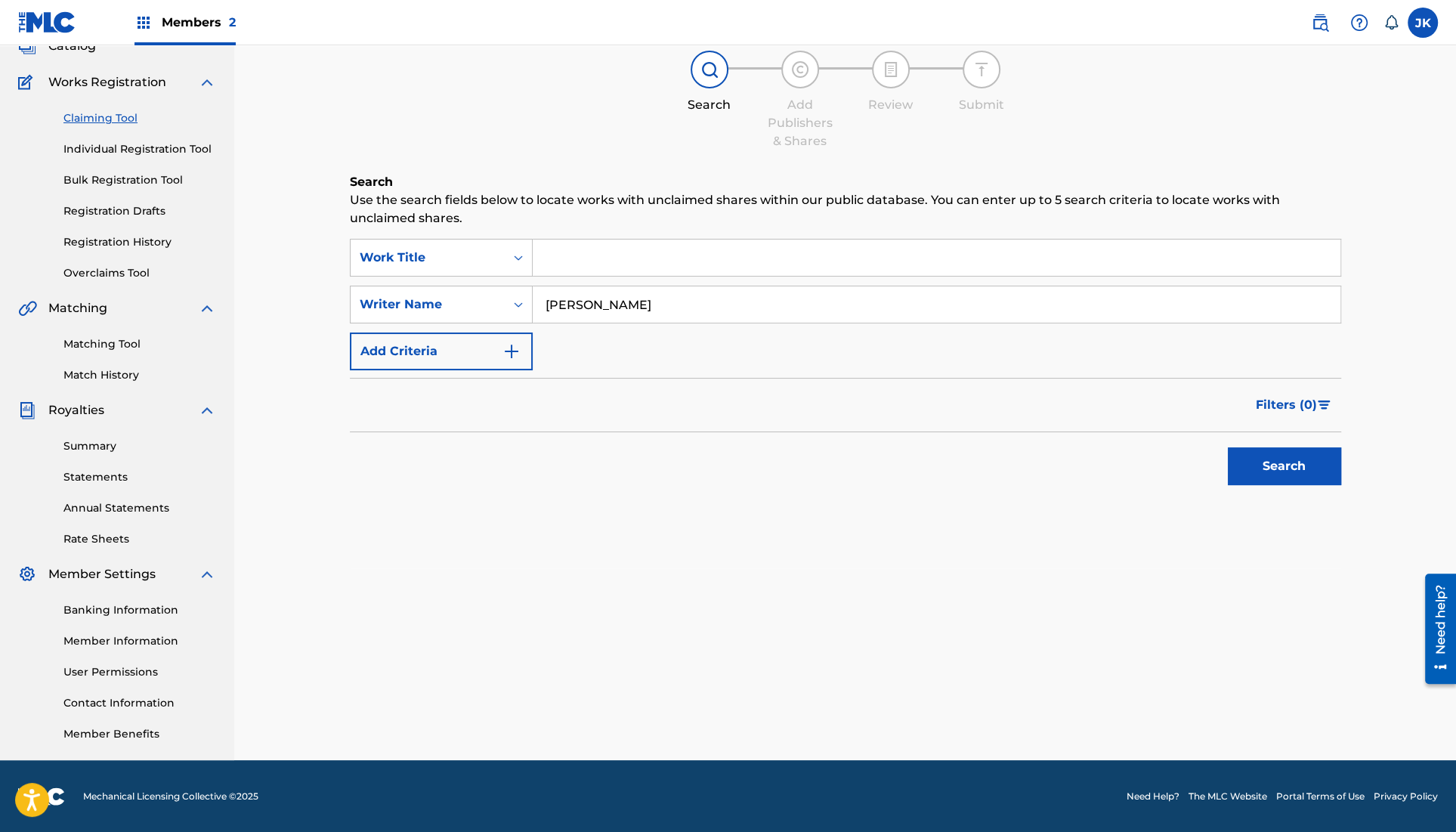 click on "Search" at bounding box center [1284, 466] 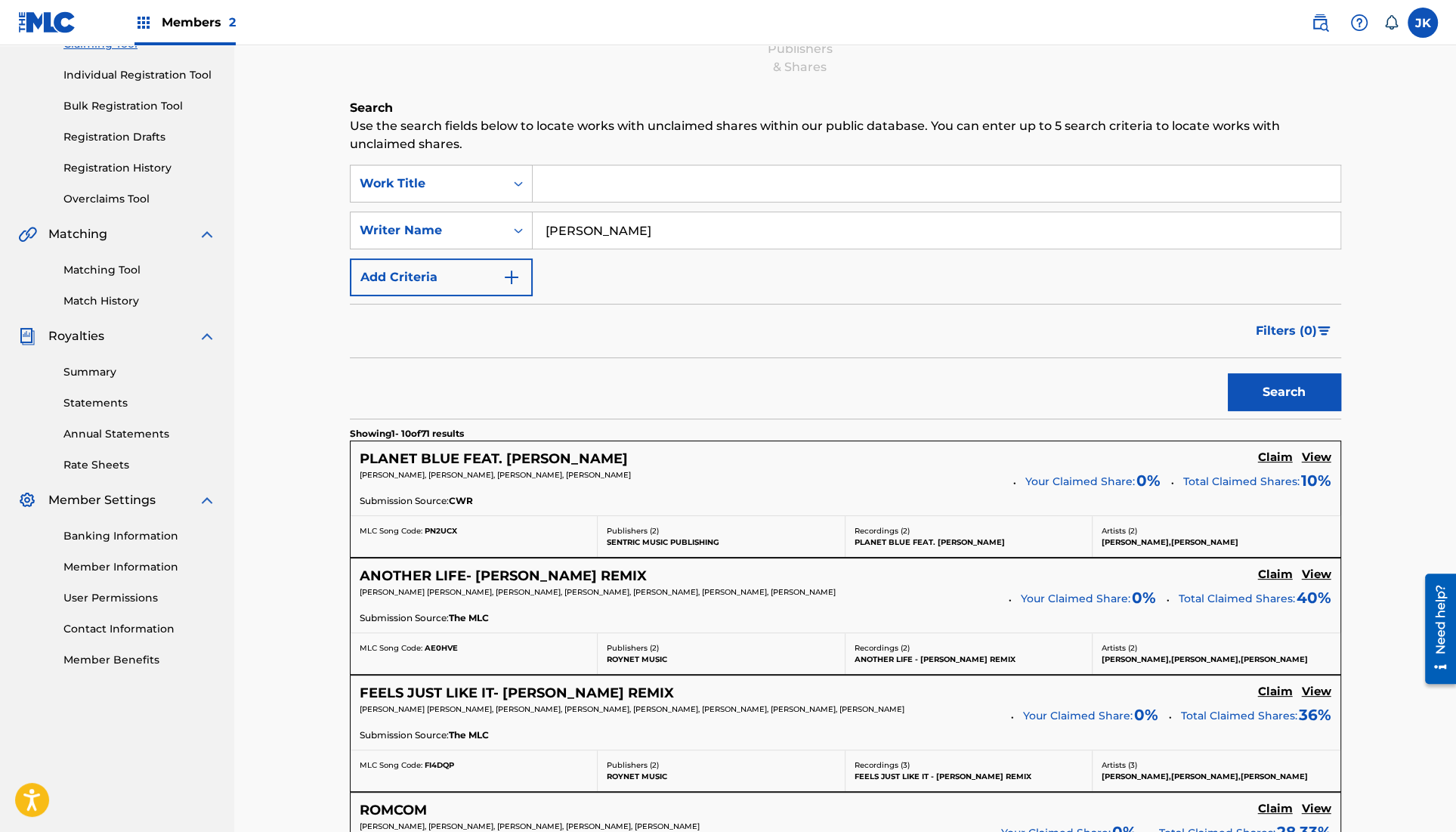 scroll, scrollTop: 195, scrollLeft: 0, axis: vertical 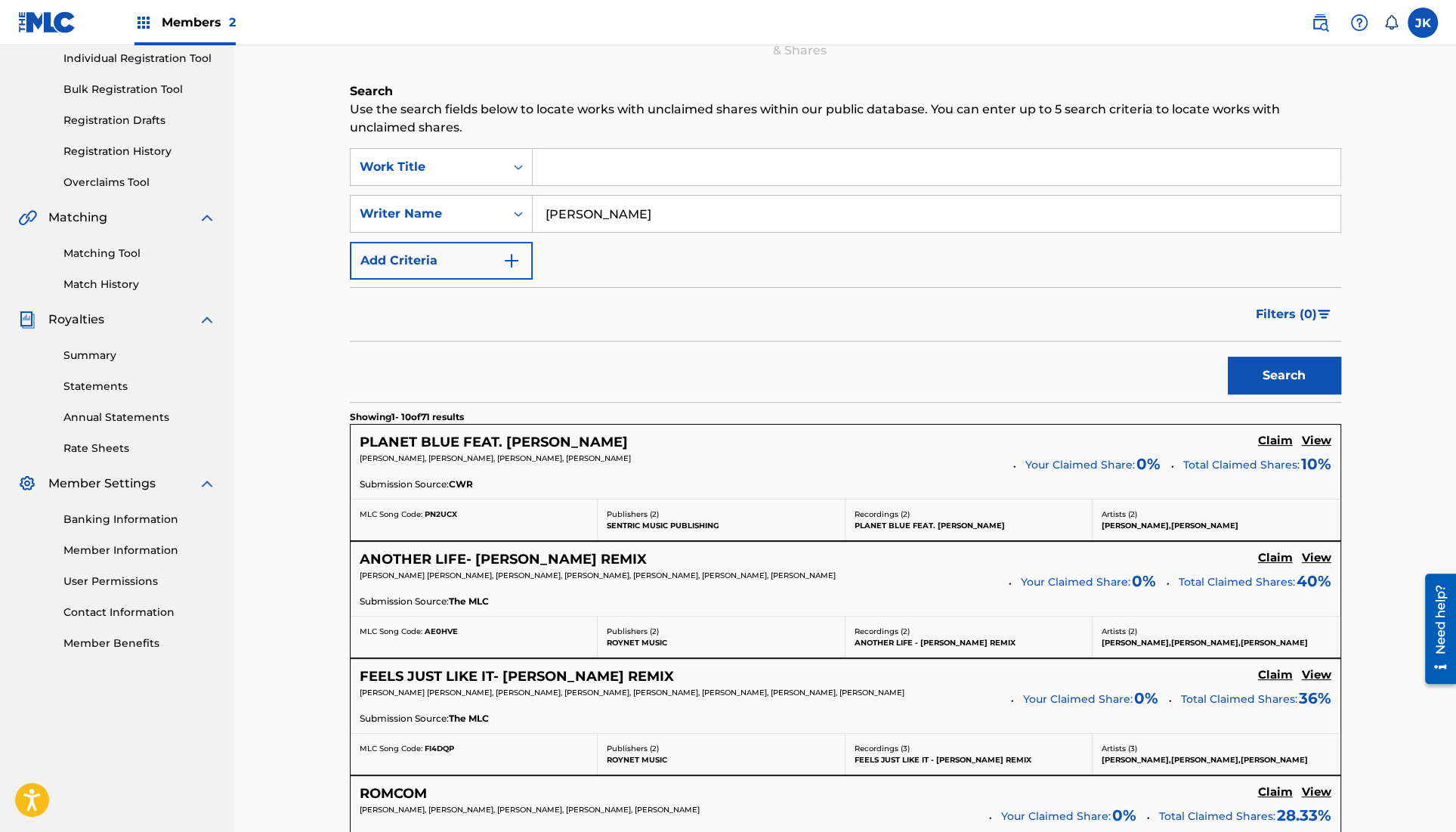 click on "View" at bounding box center (1316, 441) 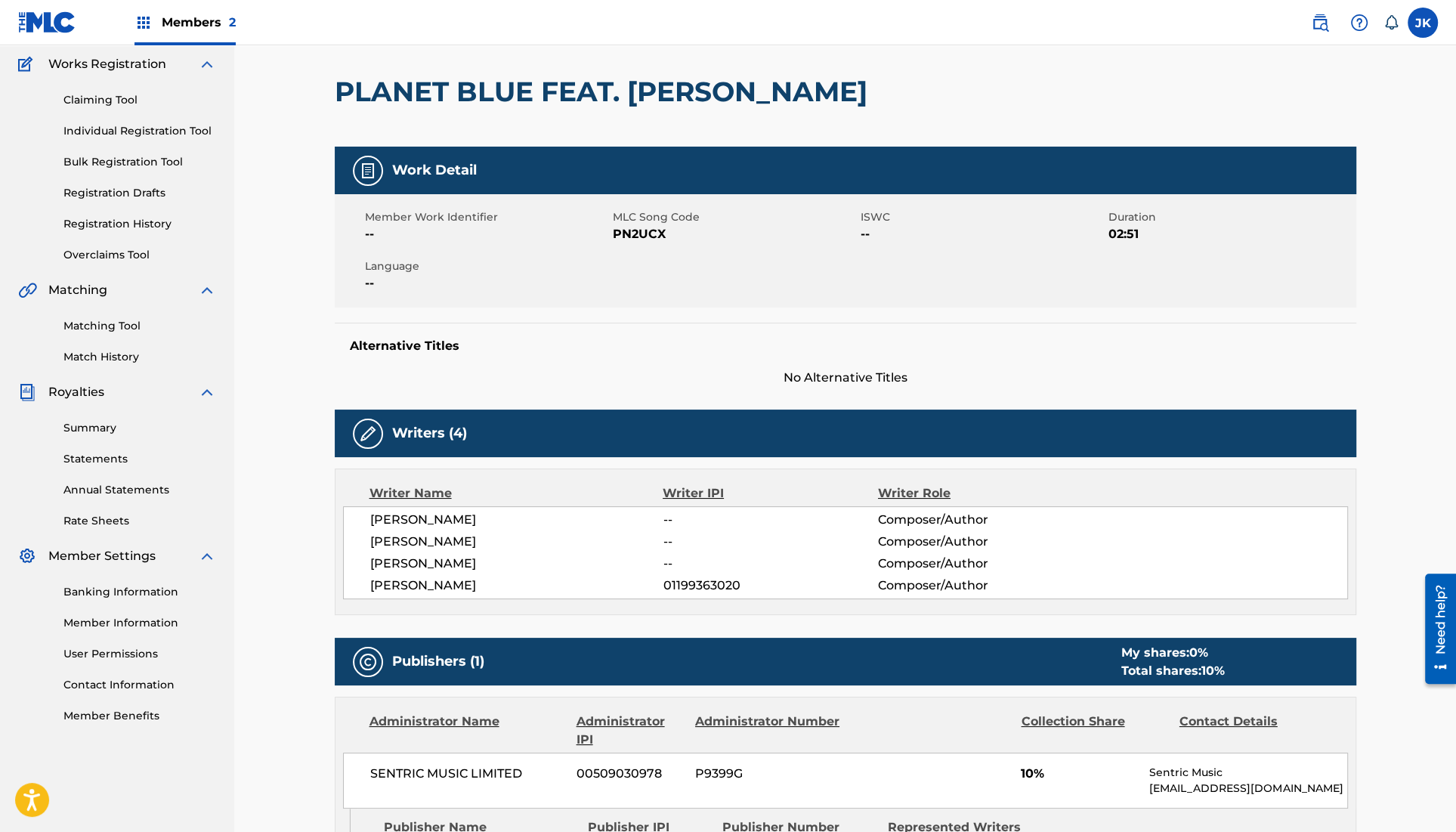 scroll, scrollTop: 120, scrollLeft: 0, axis: vertical 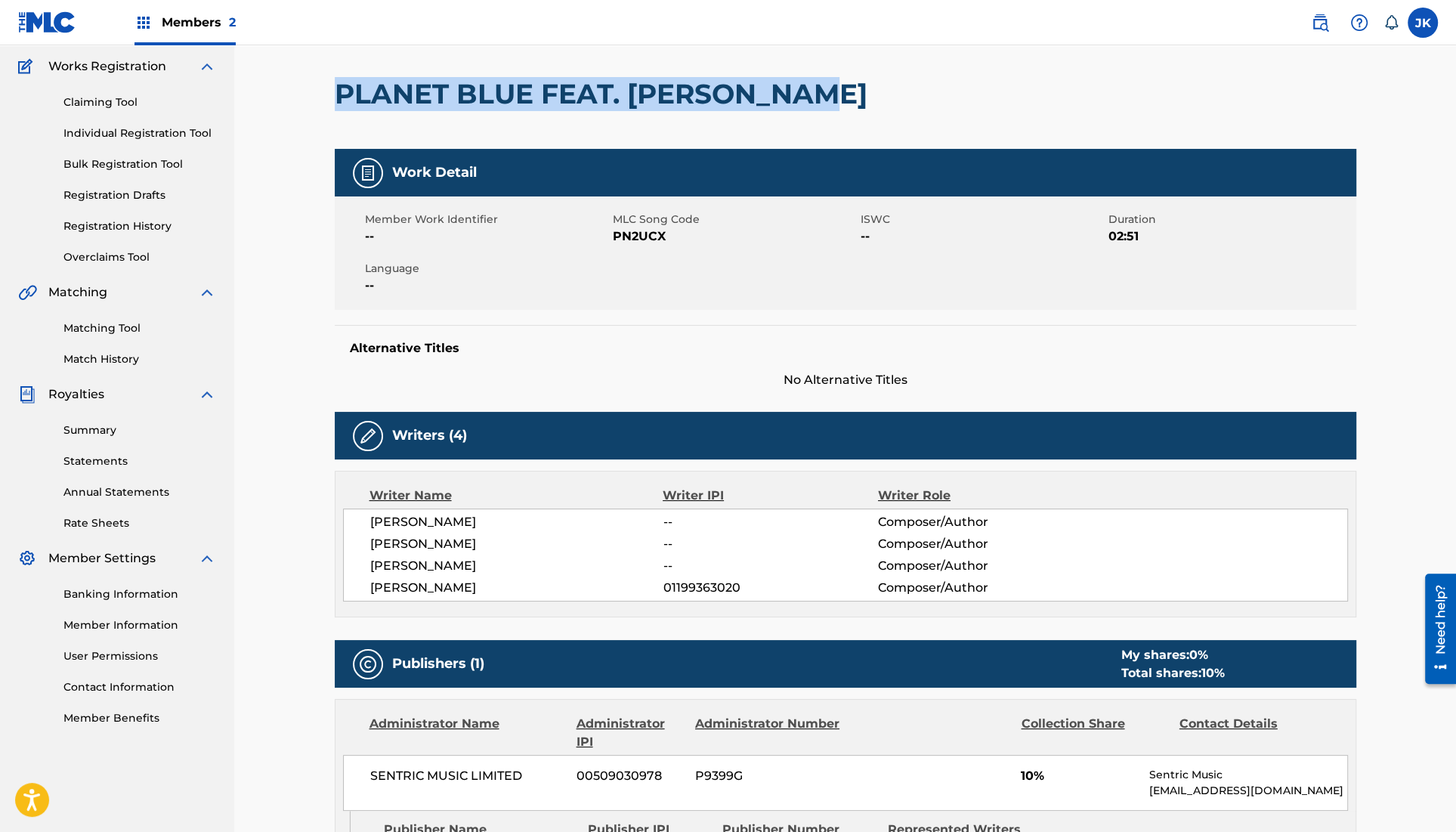 drag, startPoint x: 827, startPoint y: 92, endPoint x: 323, endPoint y: 105, distance: 504.1676 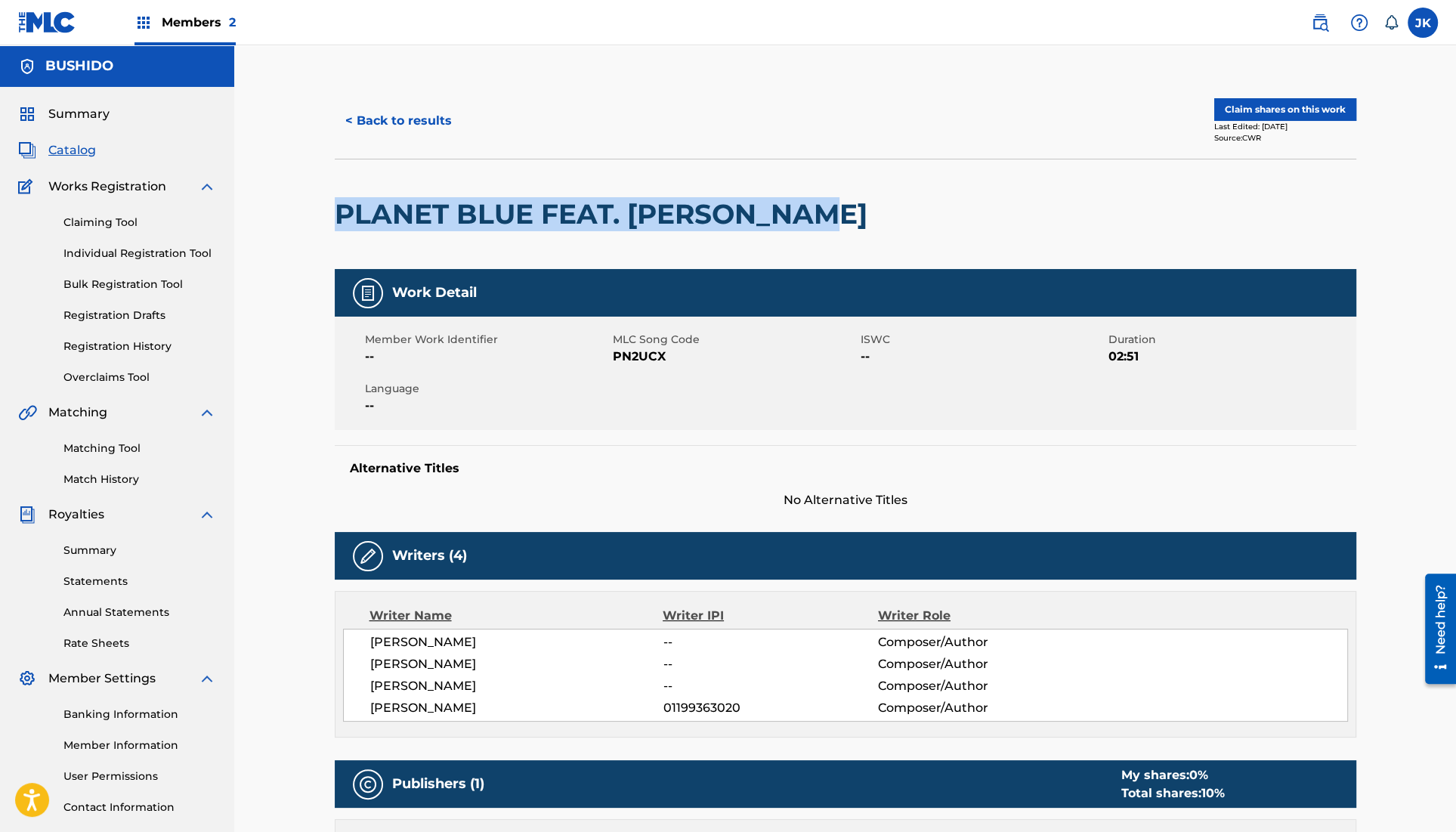 click on "< Back to results" at bounding box center [398, 121] 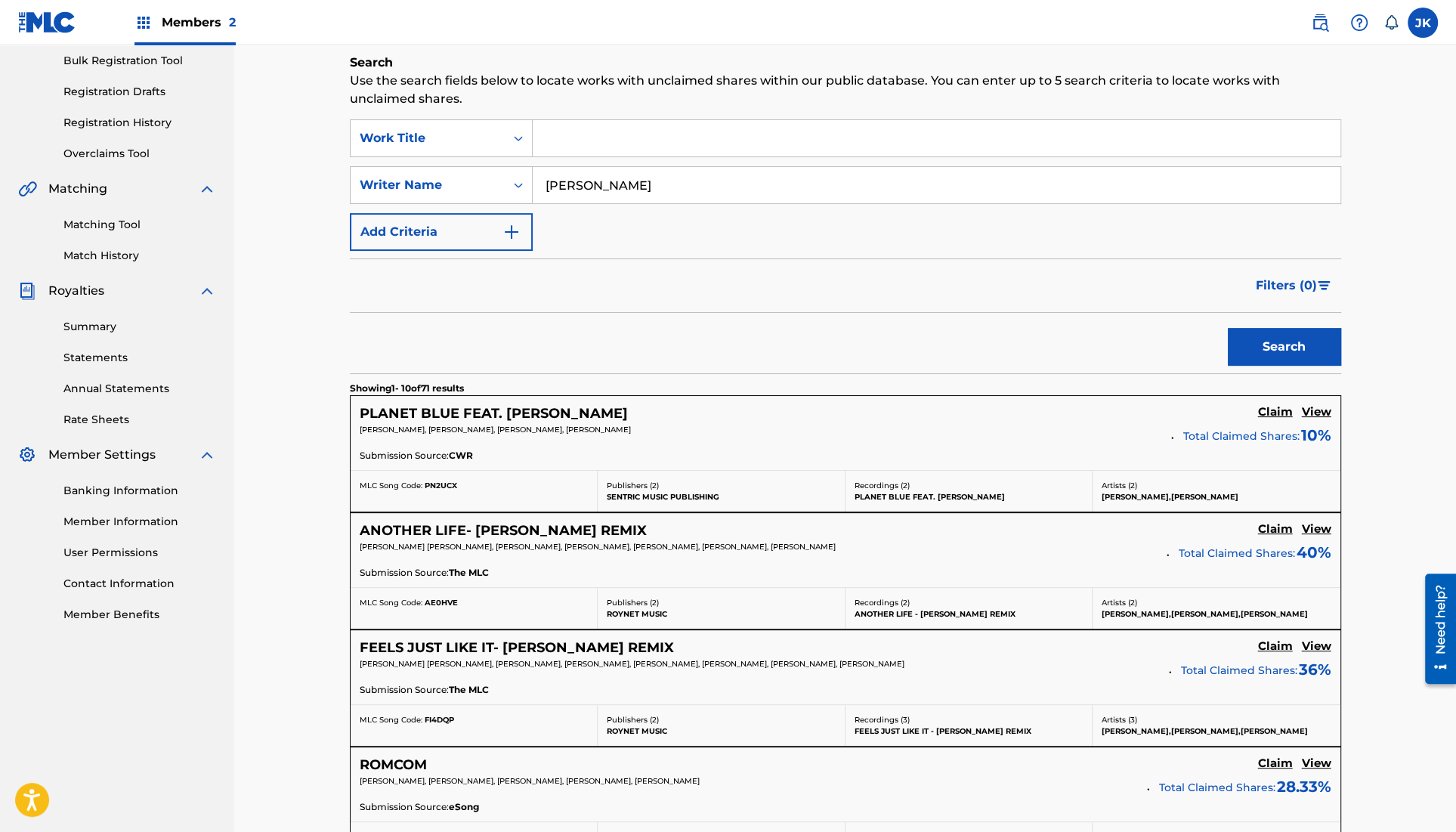 scroll, scrollTop: 233, scrollLeft: 0, axis: vertical 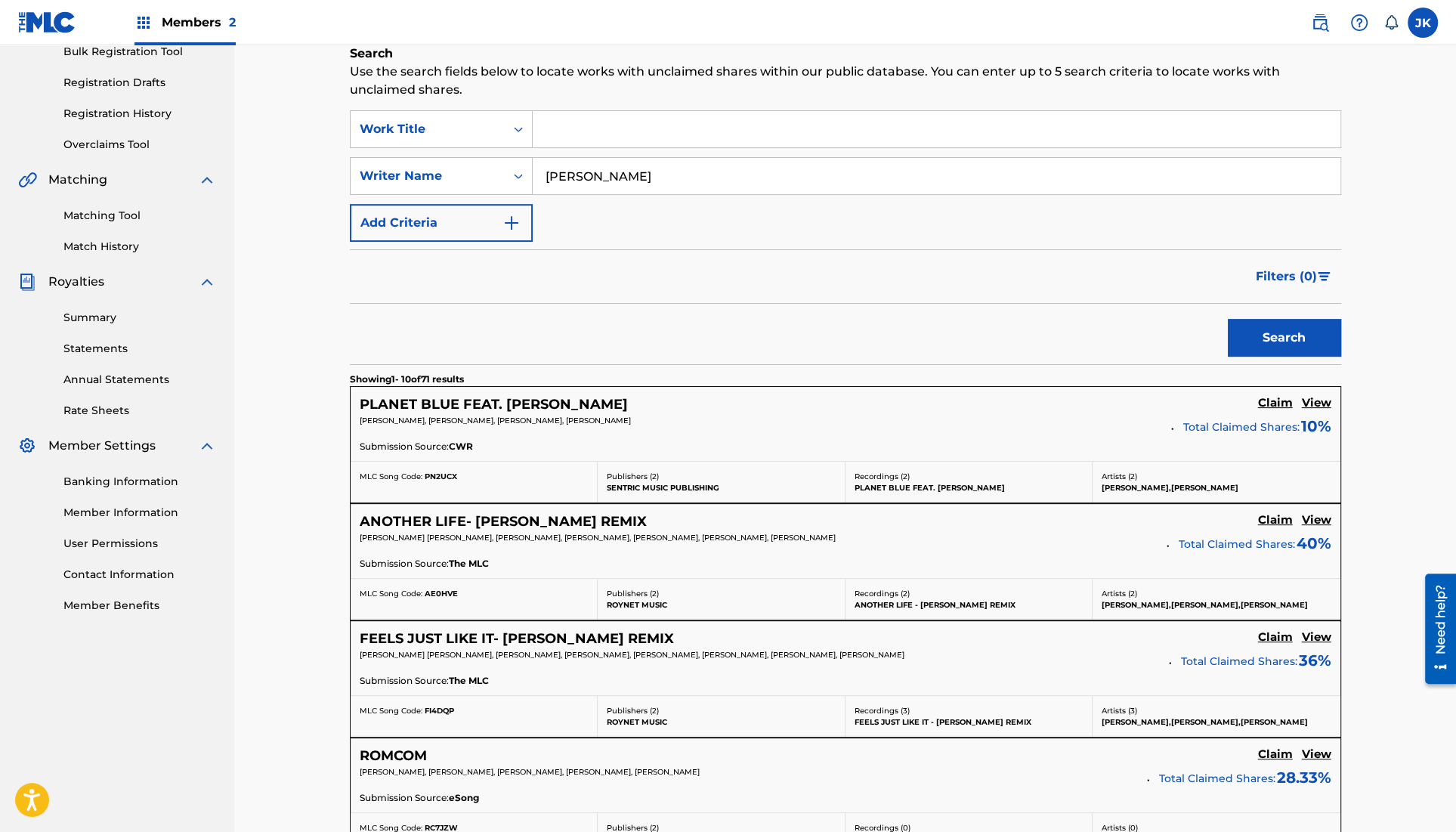 click on "View" at bounding box center (1316, 637) 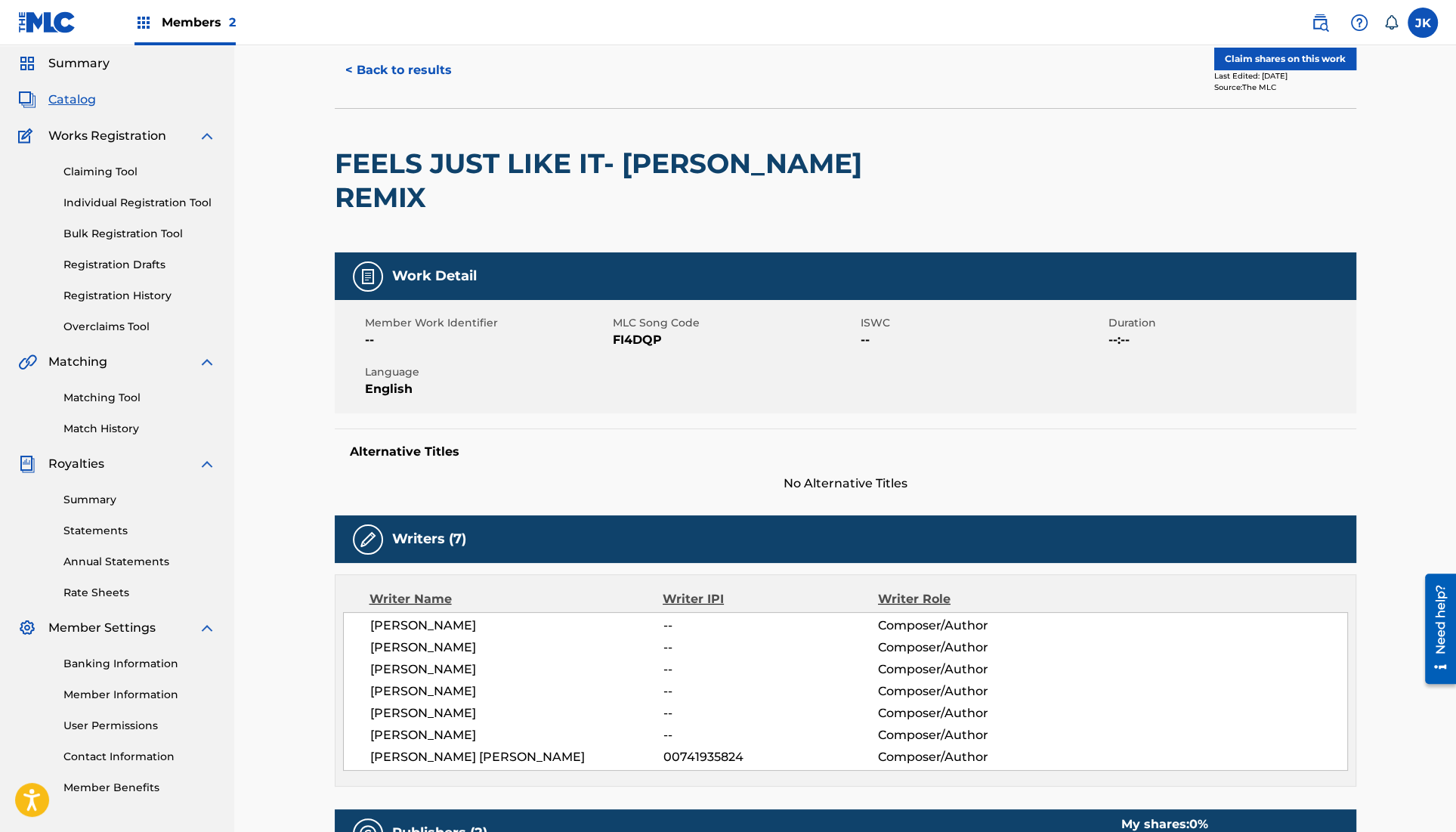 scroll, scrollTop: 20, scrollLeft: 0, axis: vertical 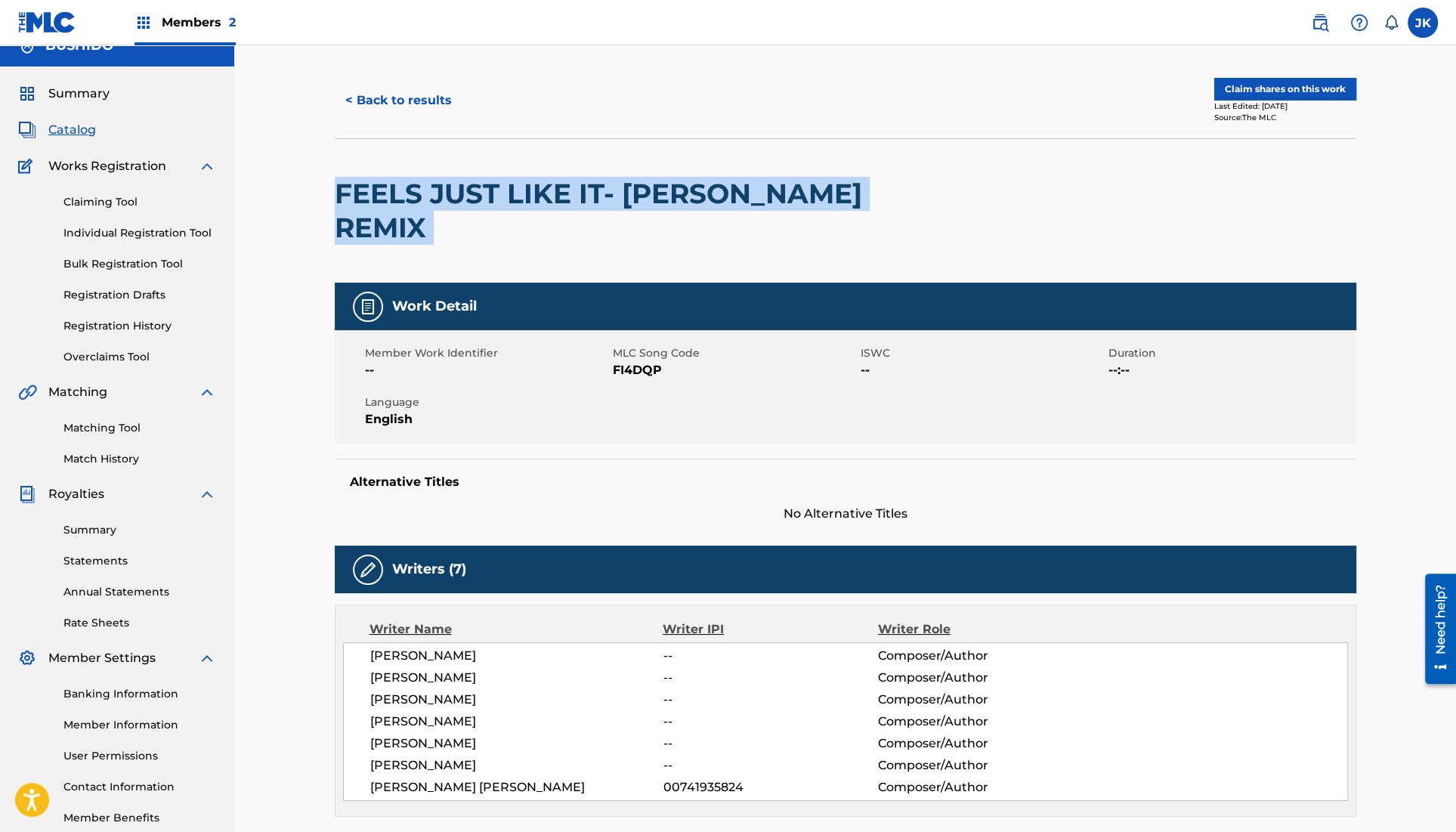 drag, startPoint x: 957, startPoint y: 193, endPoint x: 327, endPoint y: 206, distance: 630.13411 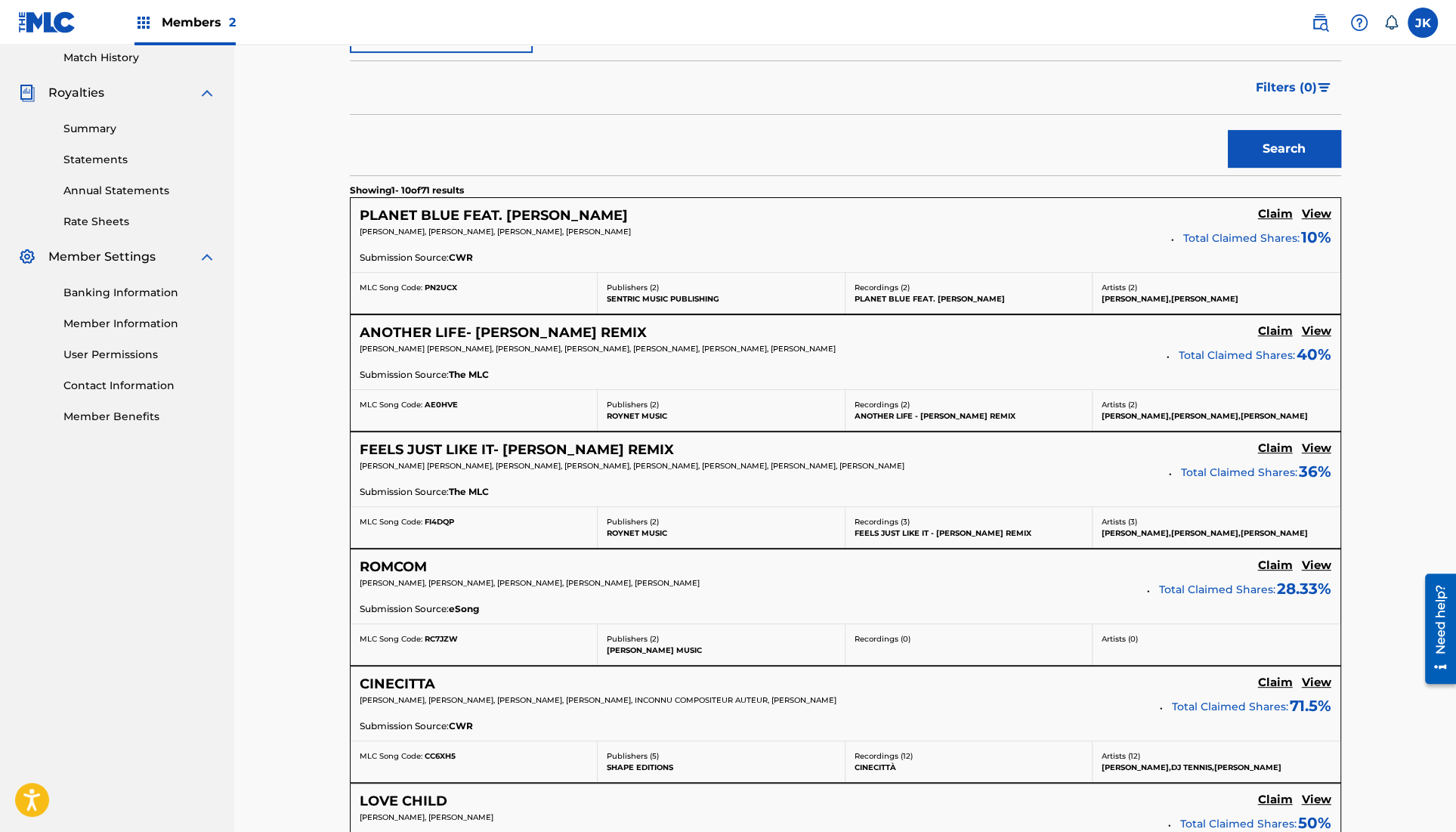 scroll, scrollTop: 424, scrollLeft: 0, axis: vertical 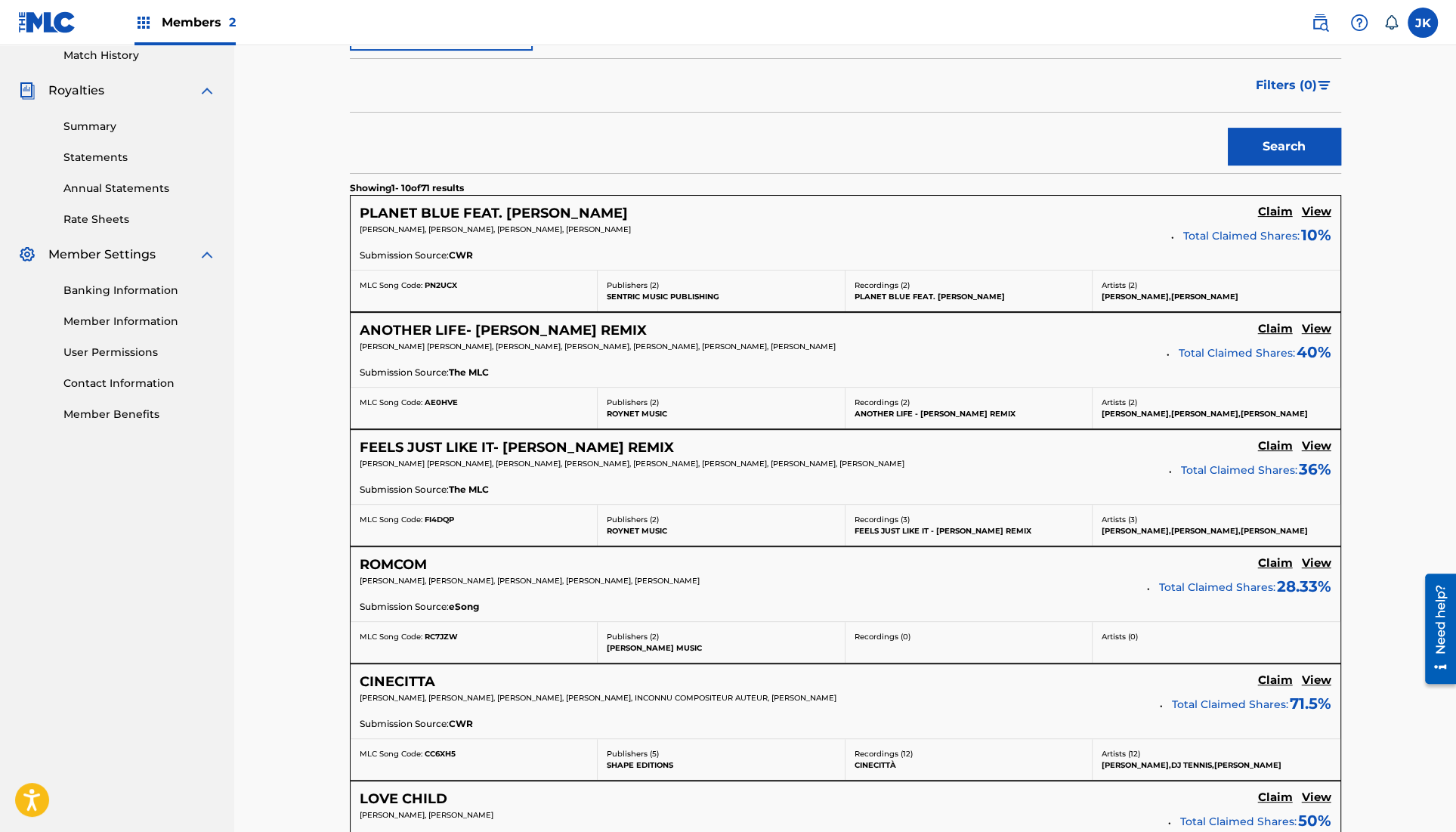 click on "View" at bounding box center [1316, 680] 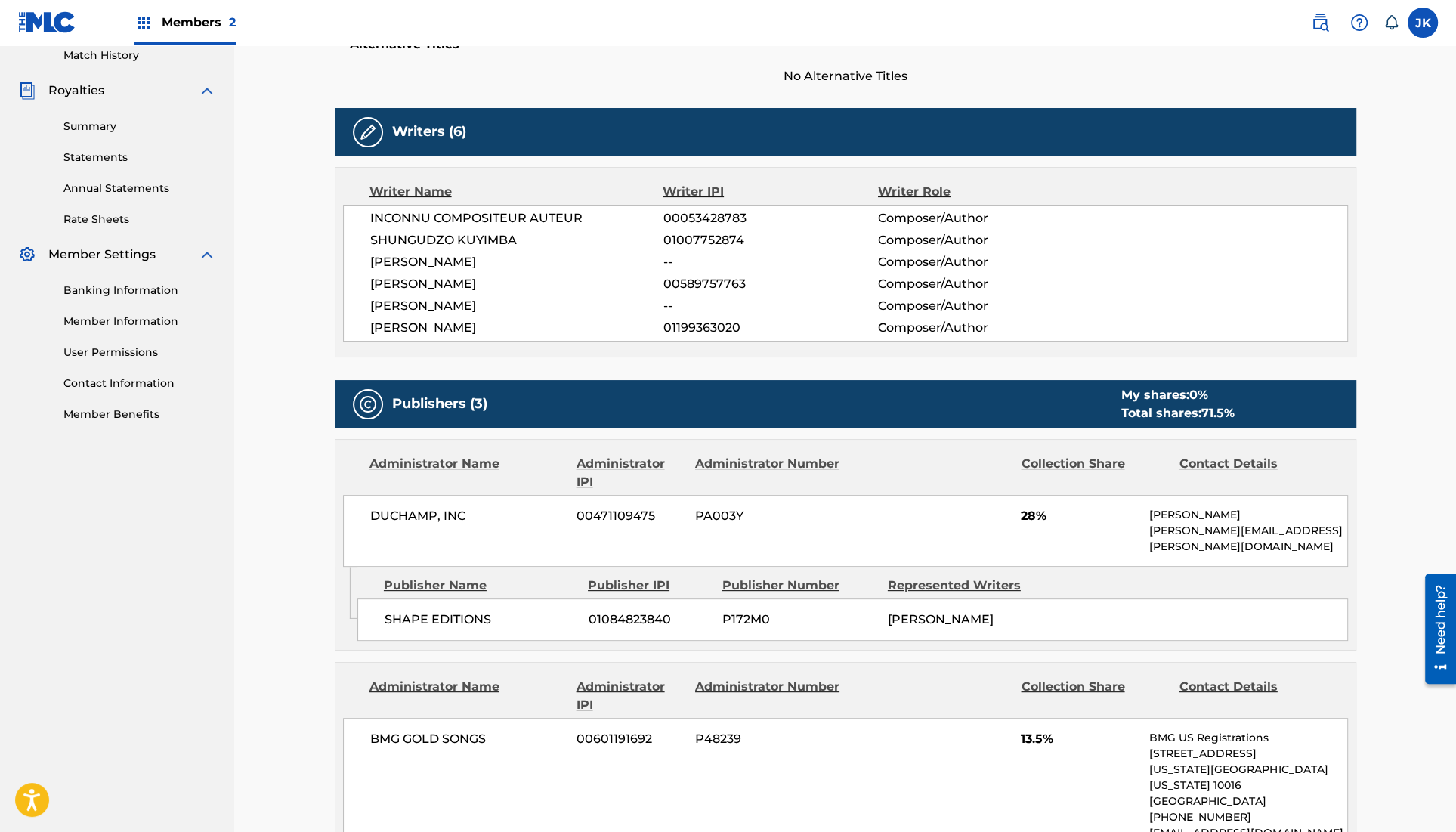 scroll, scrollTop: 0, scrollLeft: 0, axis: both 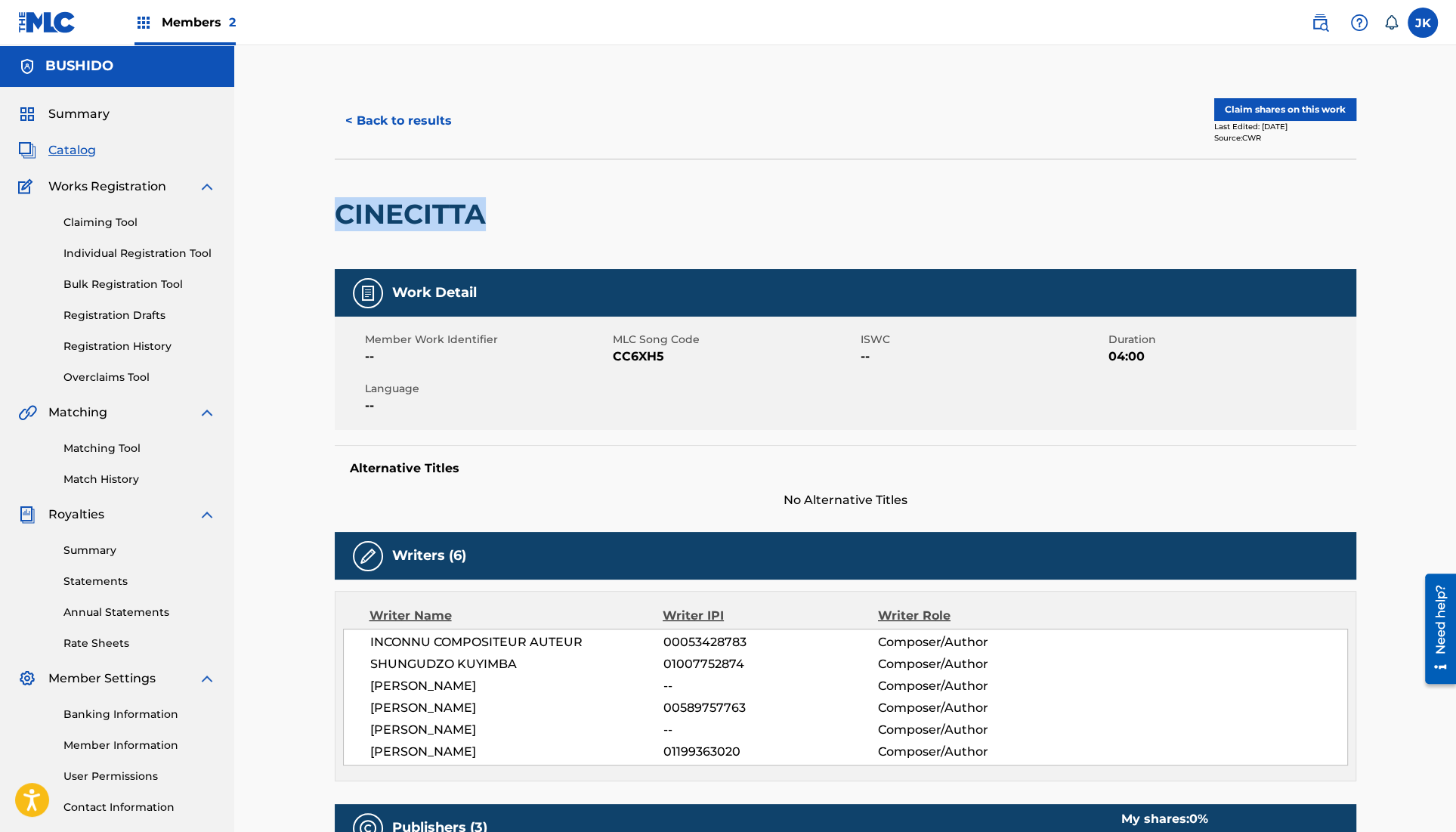 drag, startPoint x: 484, startPoint y: 212, endPoint x: 342, endPoint y: 207, distance: 142.088 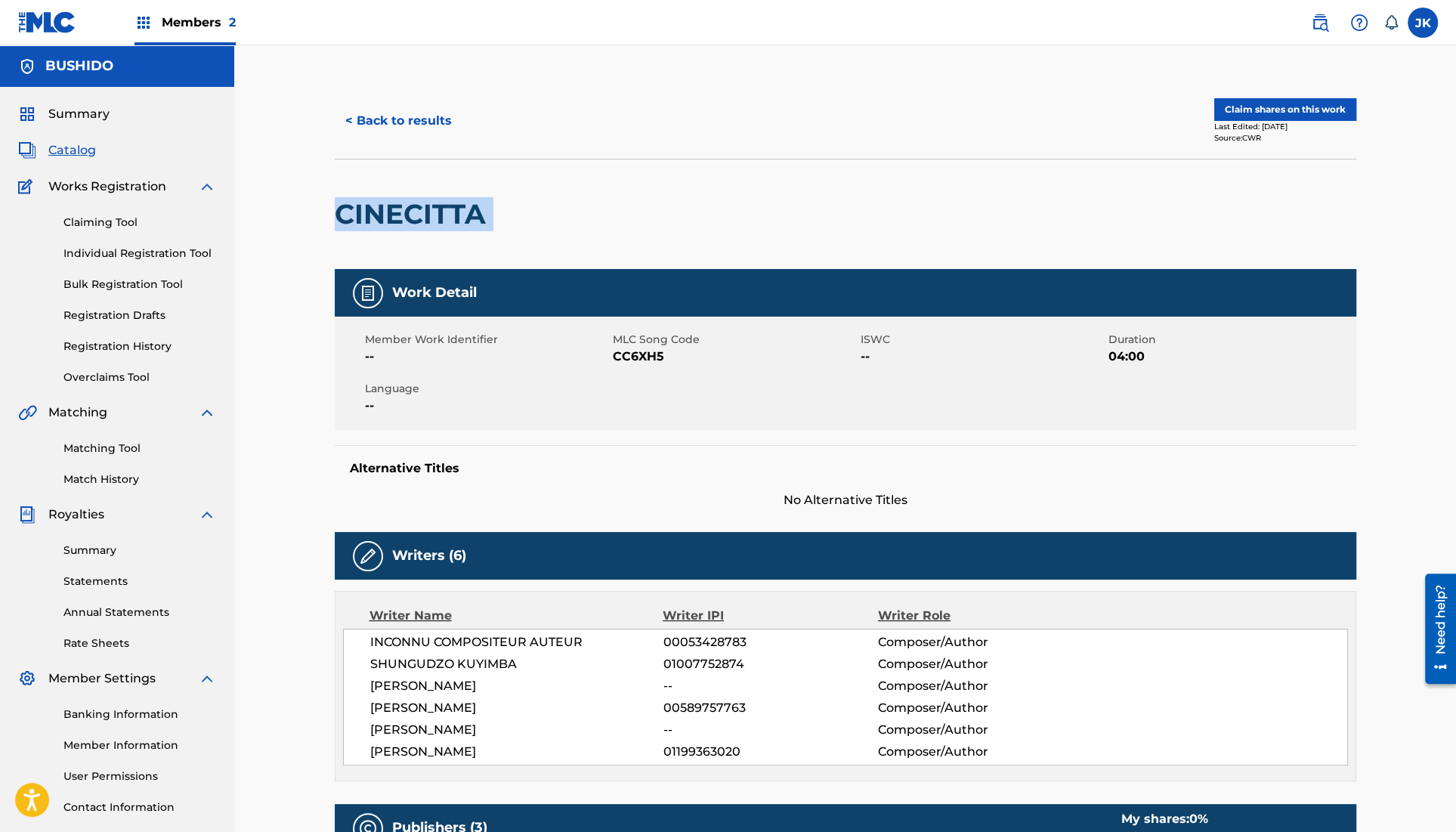 drag, startPoint x: 335, startPoint y: 210, endPoint x: 496, endPoint y: 215, distance: 161.07762 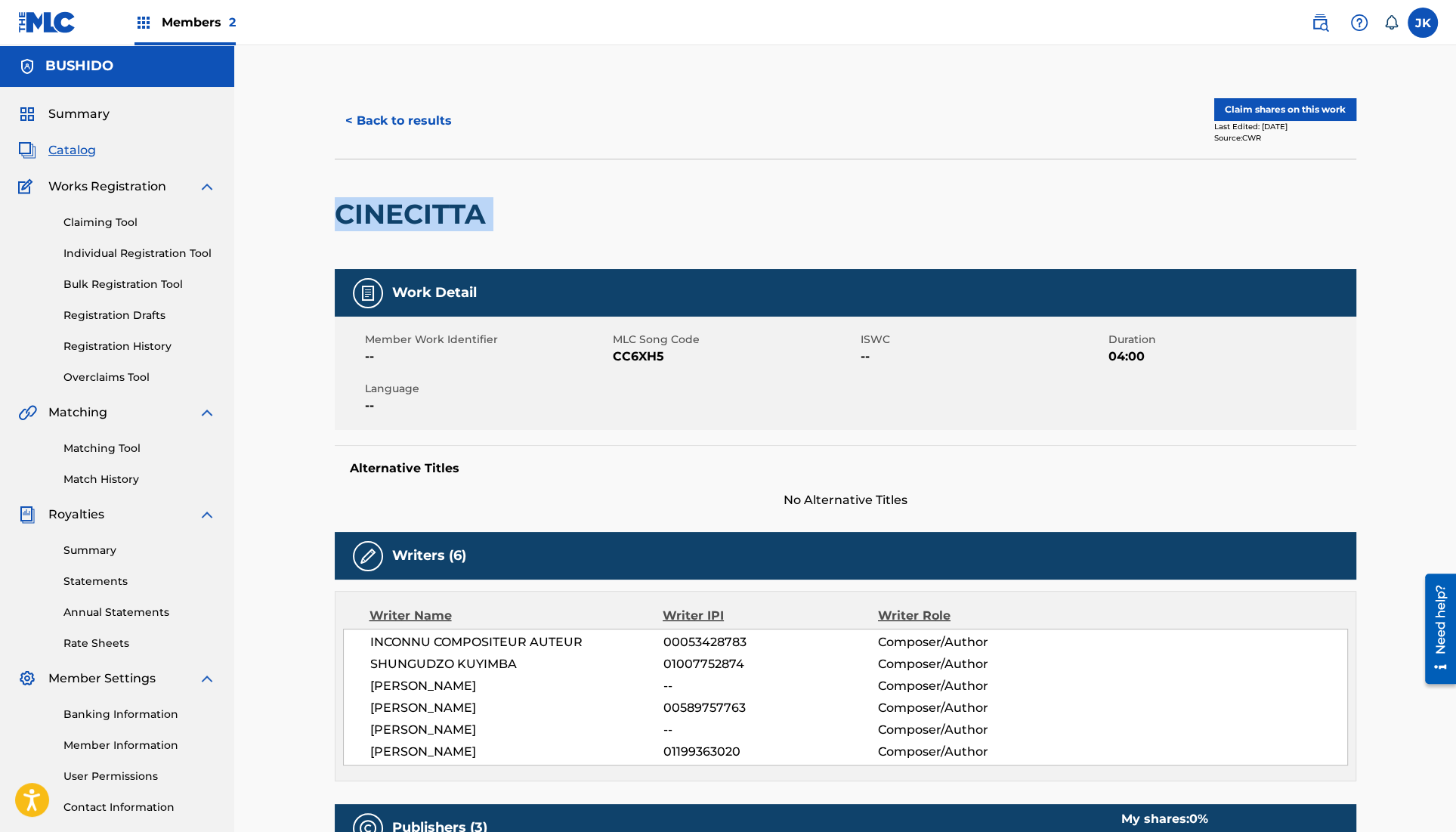 click on "< Back to results" at bounding box center [398, 121] 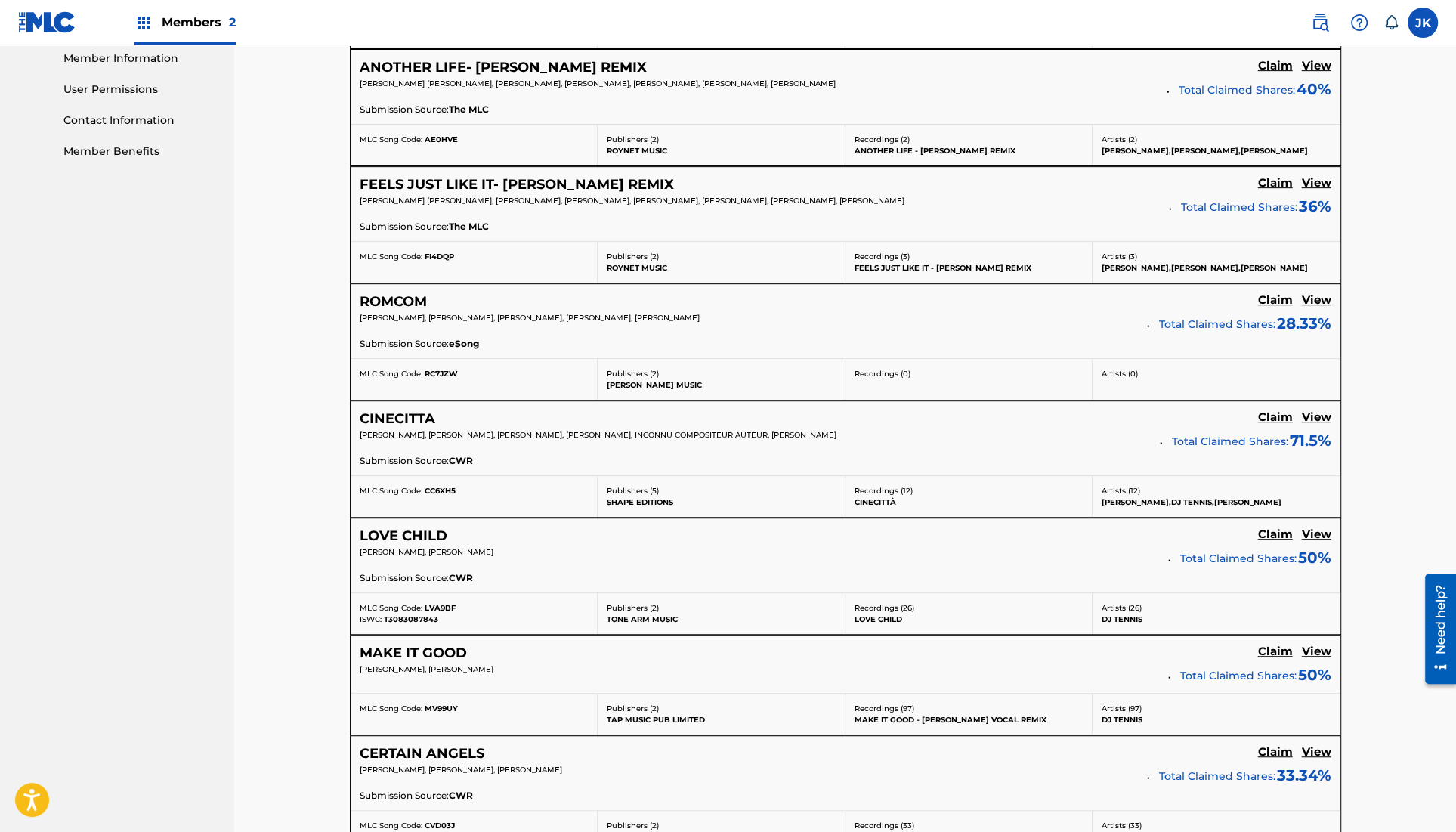 scroll, scrollTop: 695, scrollLeft: 0, axis: vertical 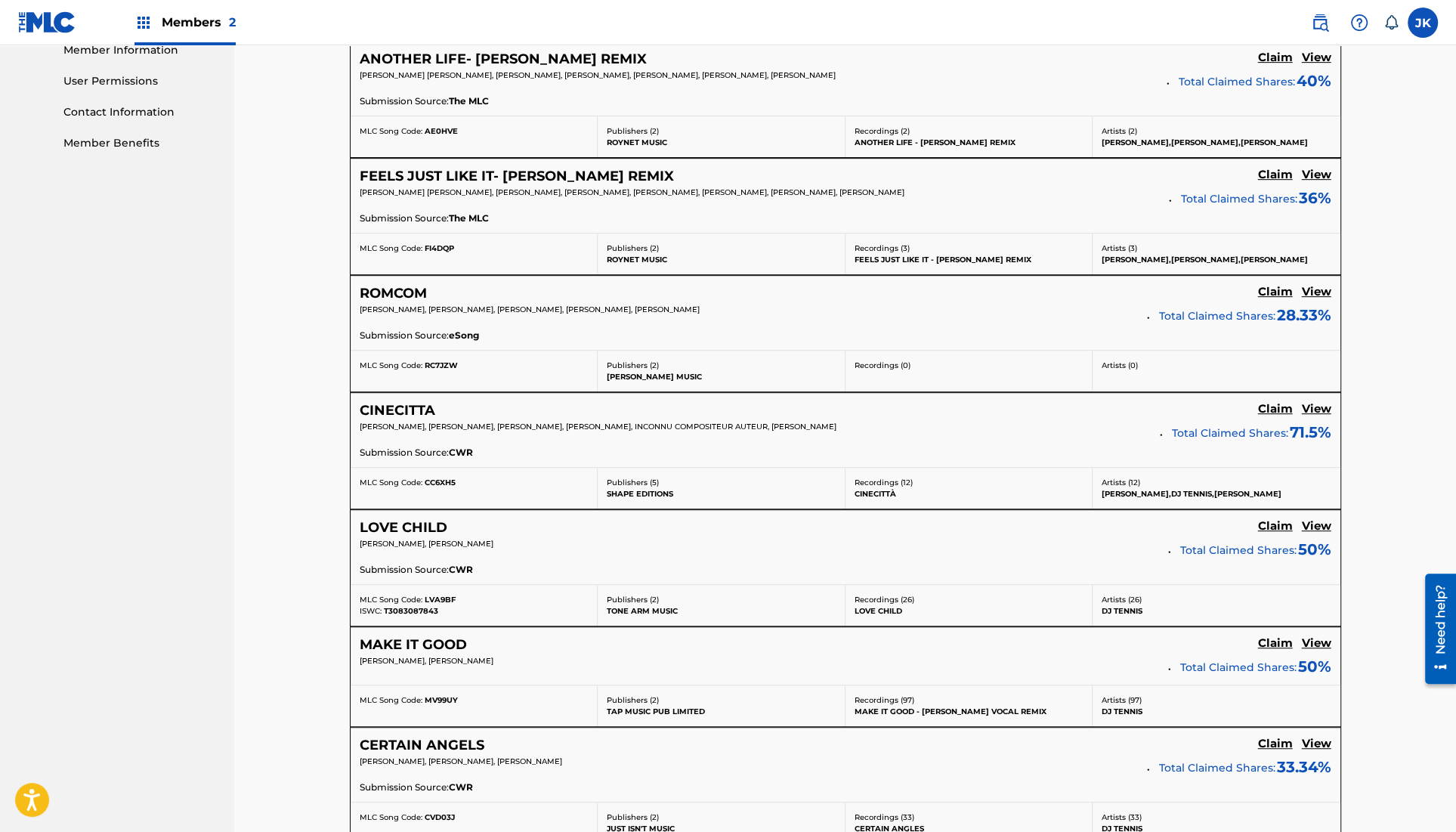 click on "LOVE CHILD Claim View [PERSON_NAME], [PERSON_NAME] Total Claimed Shares:  50 % Submission Source:  CWR" at bounding box center [845, 547] 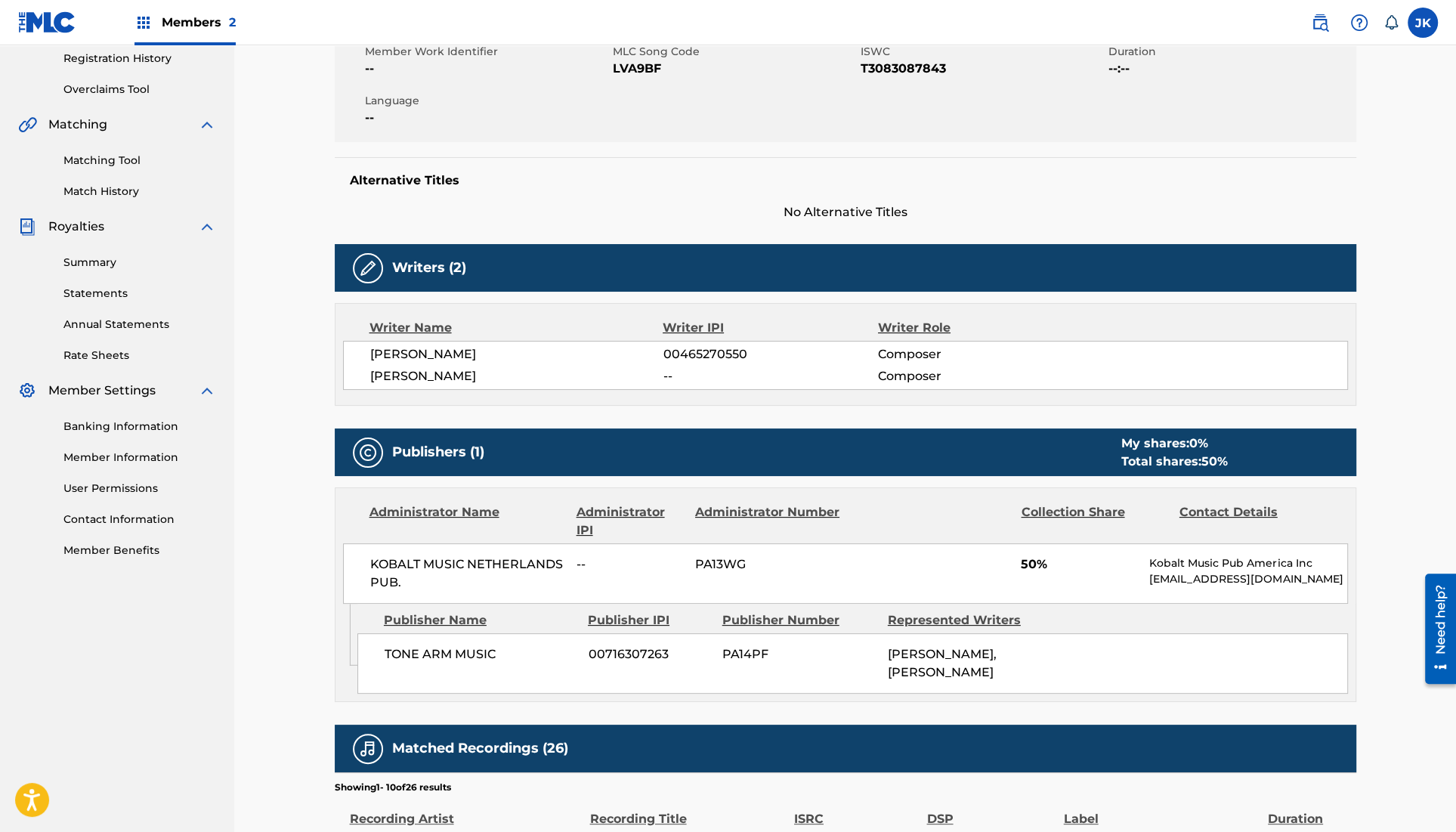 scroll, scrollTop: 0, scrollLeft: 0, axis: both 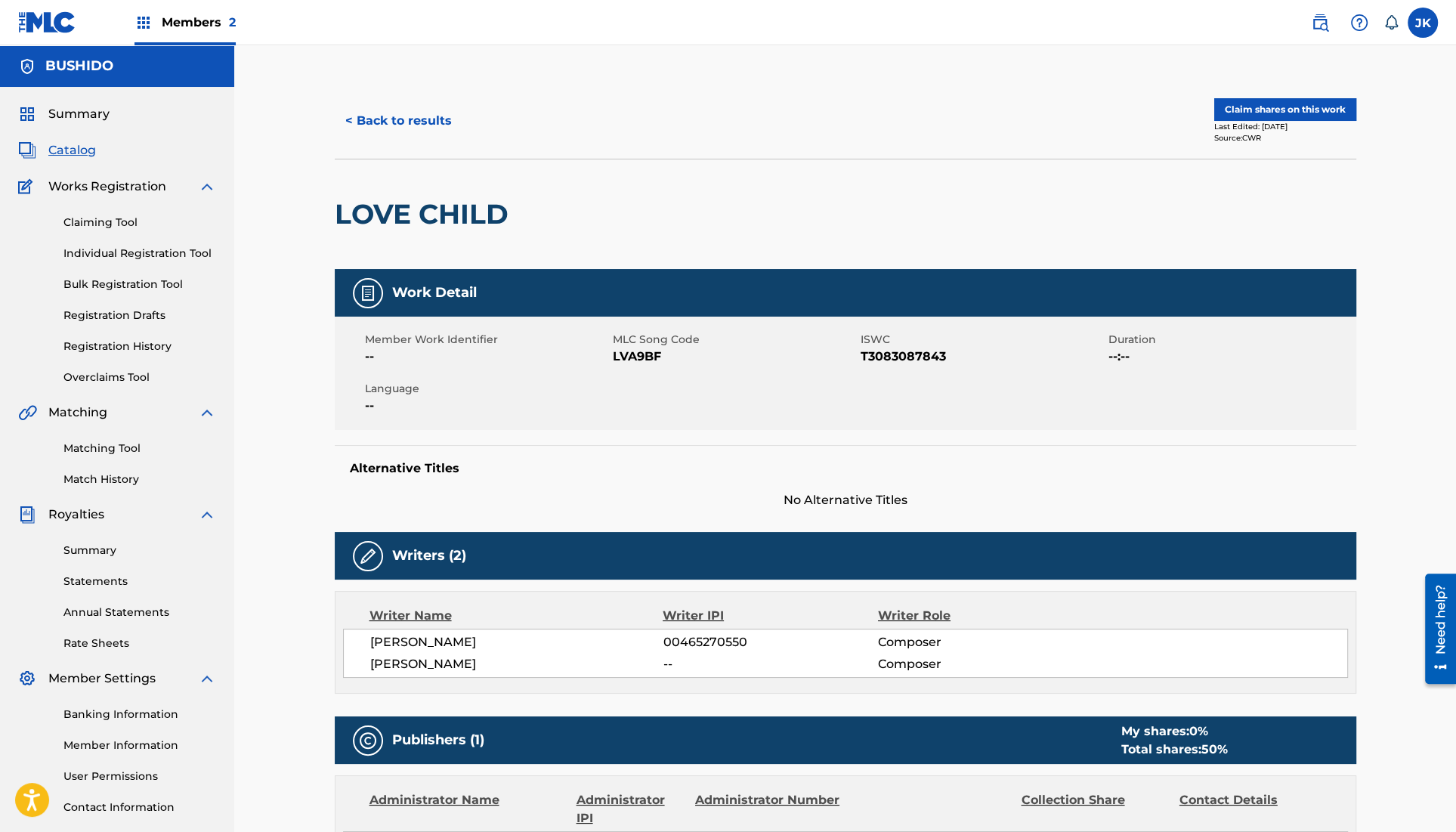 click on "< Back to results" at bounding box center [398, 121] 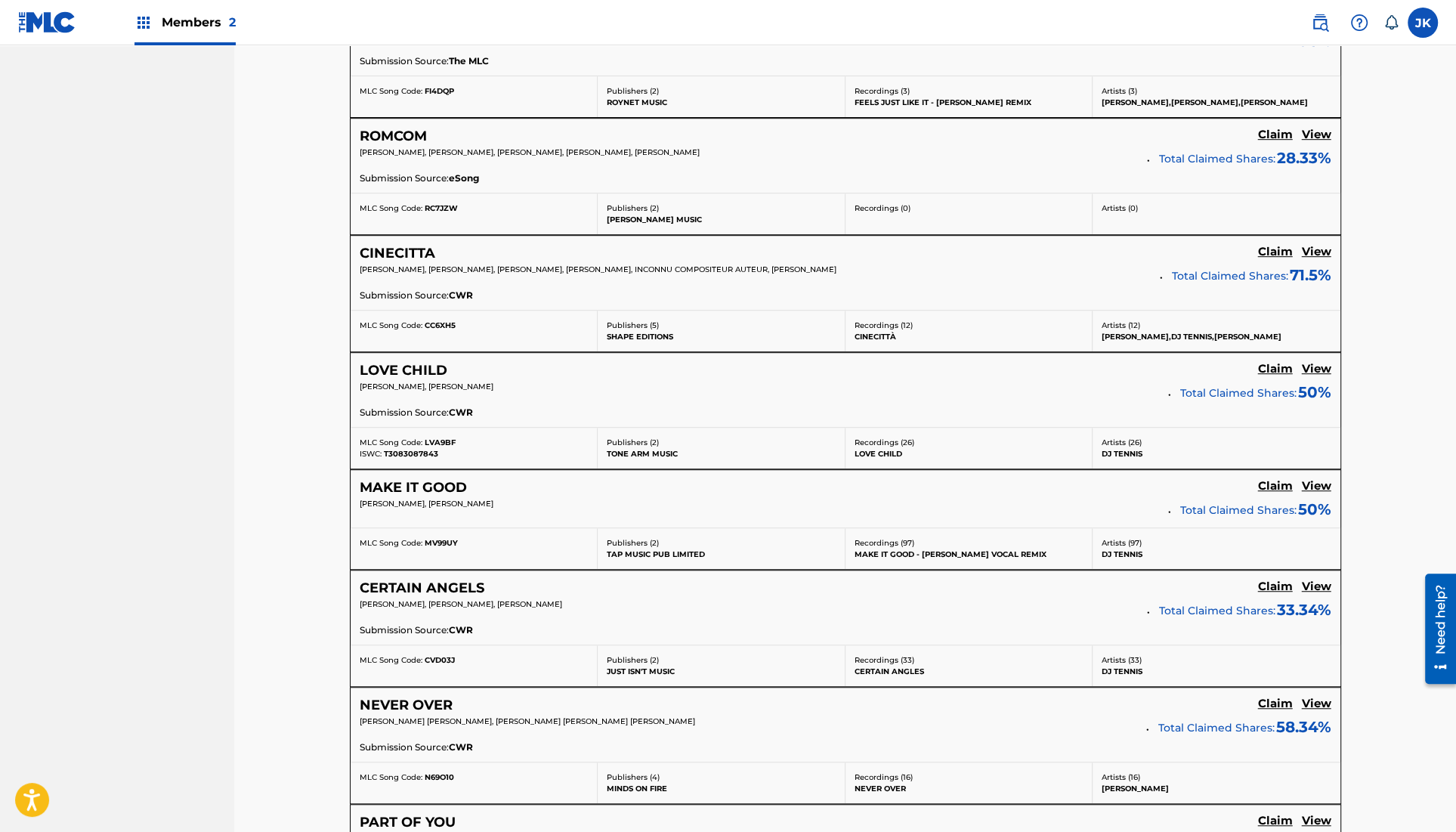scroll, scrollTop: 859, scrollLeft: 0, axis: vertical 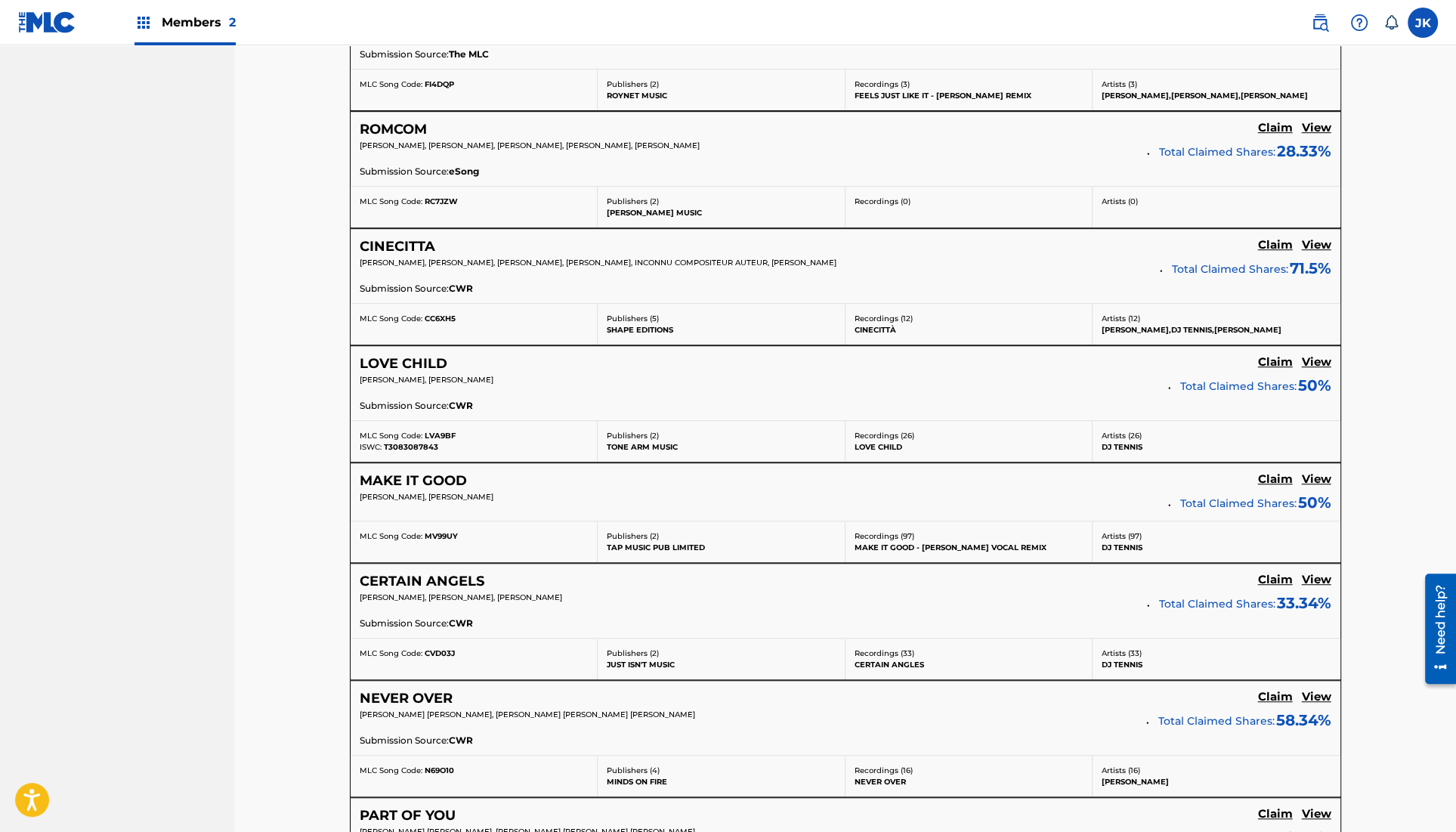 click on "CERTAIN ANGELS" at bounding box center (422, 581) 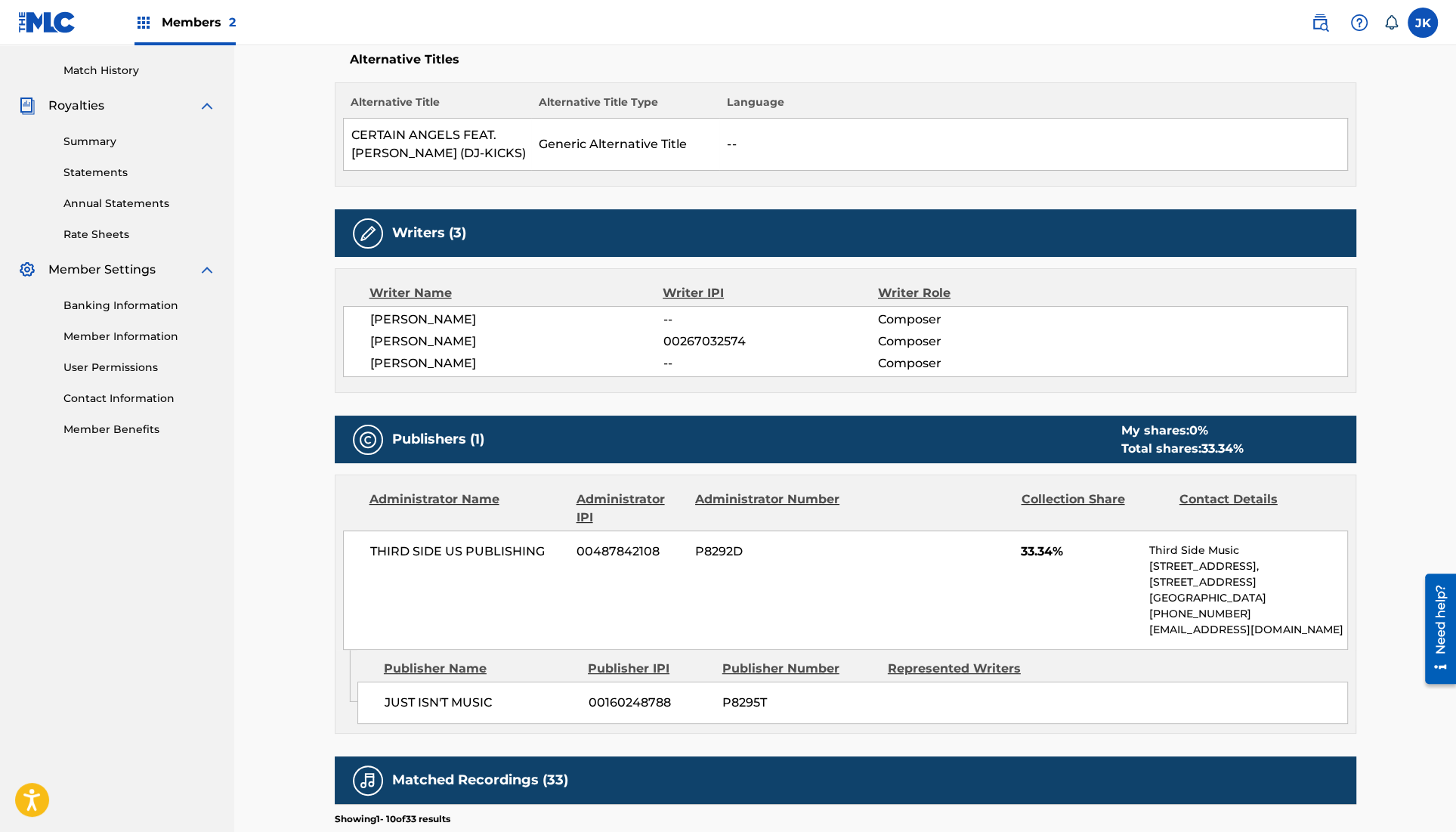 scroll, scrollTop: 0, scrollLeft: 0, axis: both 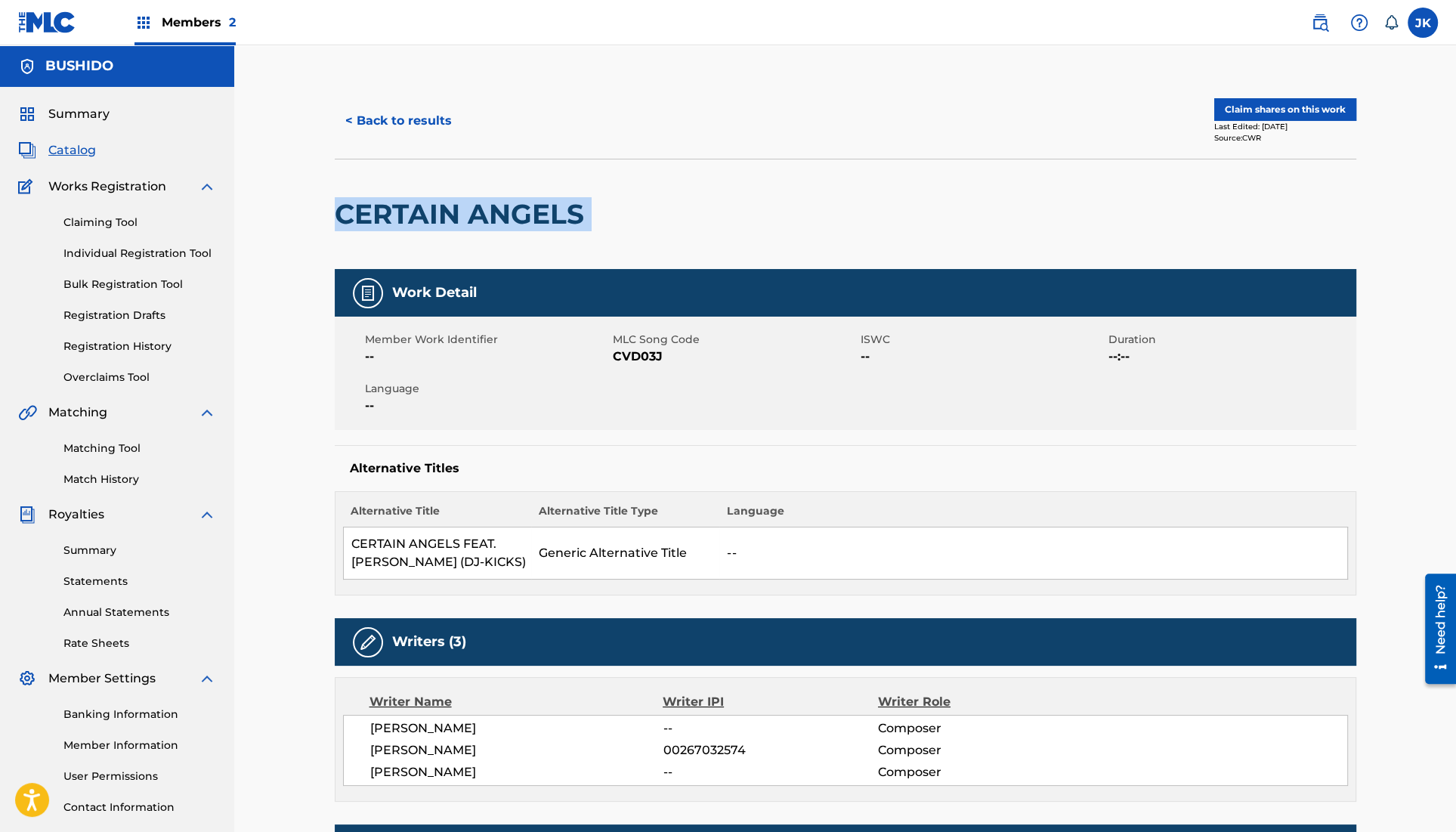 drag, startPoint x: 560, startPoint y: 210, endPoint x: 340, endPoint y: 211, distance: 220.0023 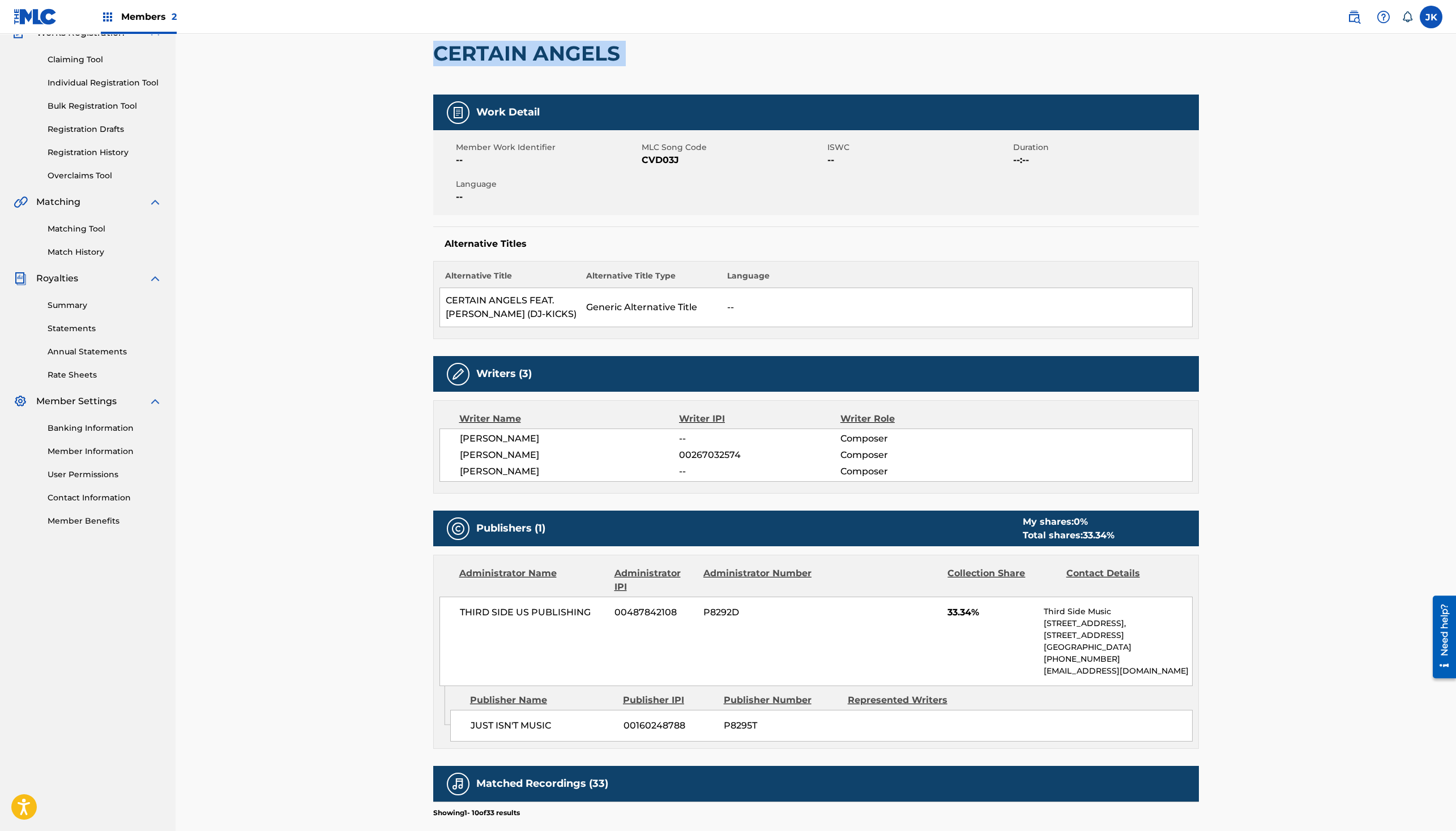 scroll, scrollTop: 105, scrollLeft: 0, axis: vertical 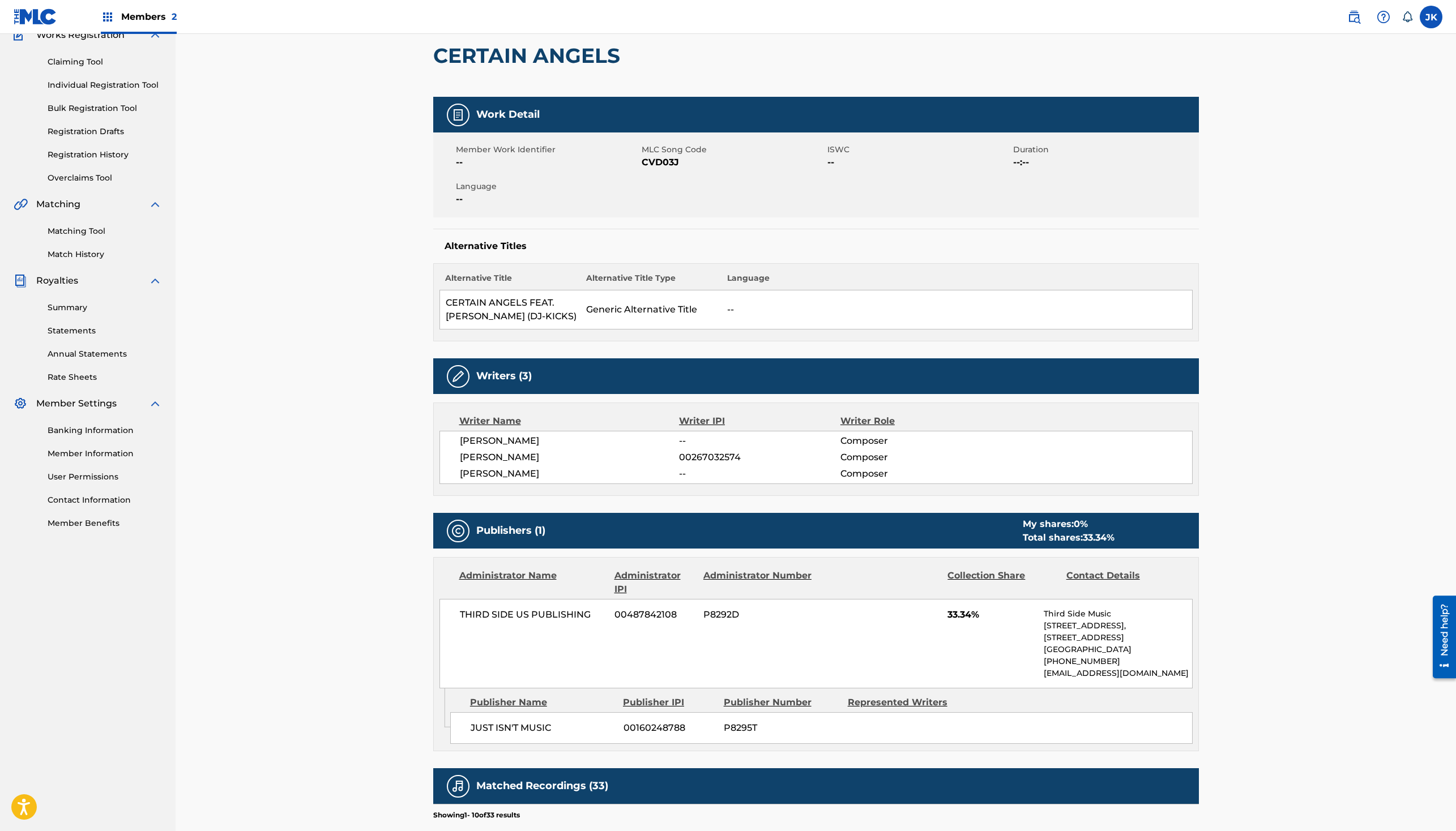 click on "Writer Role" at bounding box center (913, 421) 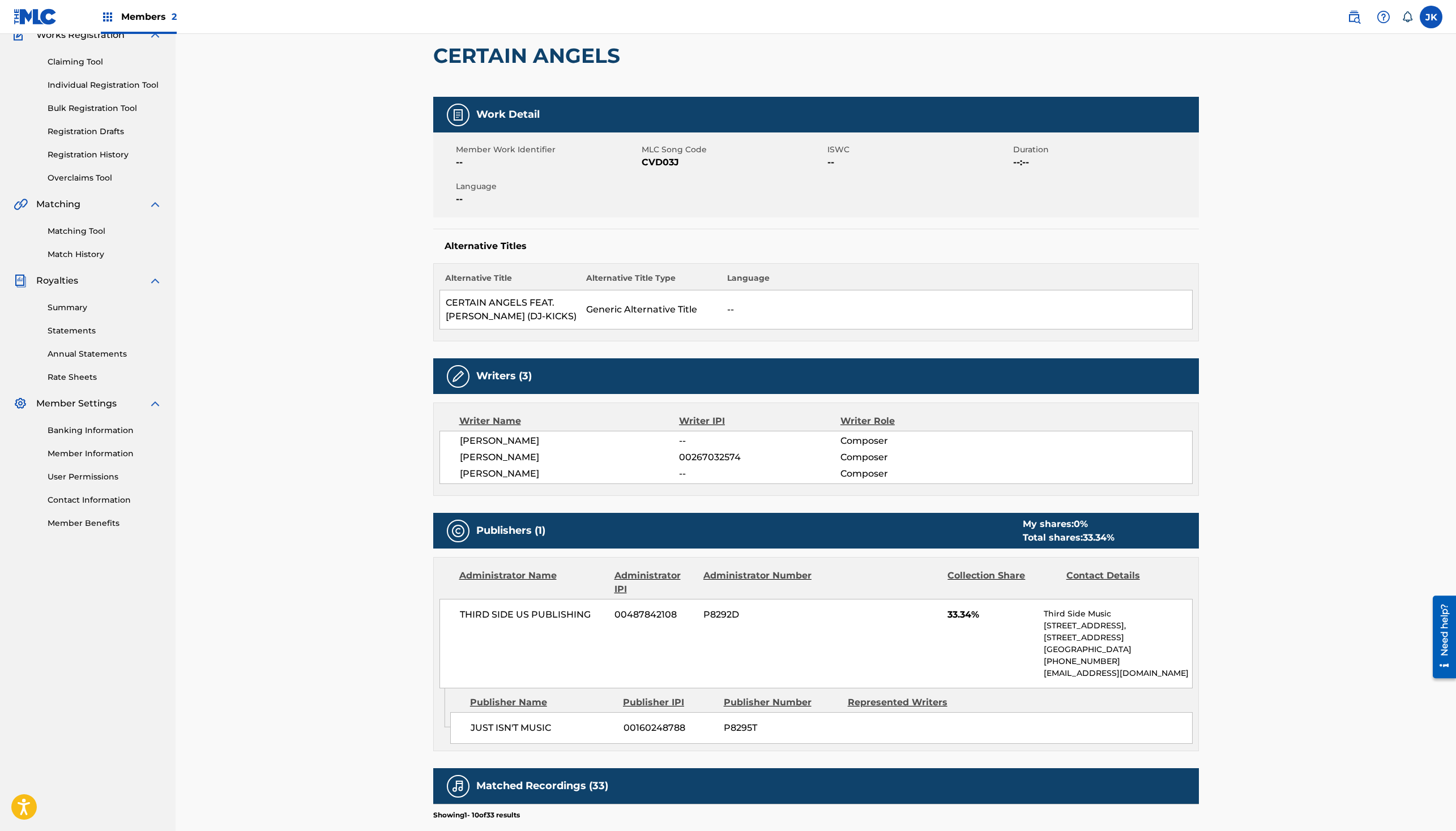 scroll, scrollTop: 0, scrollLeft: 0, axis: both 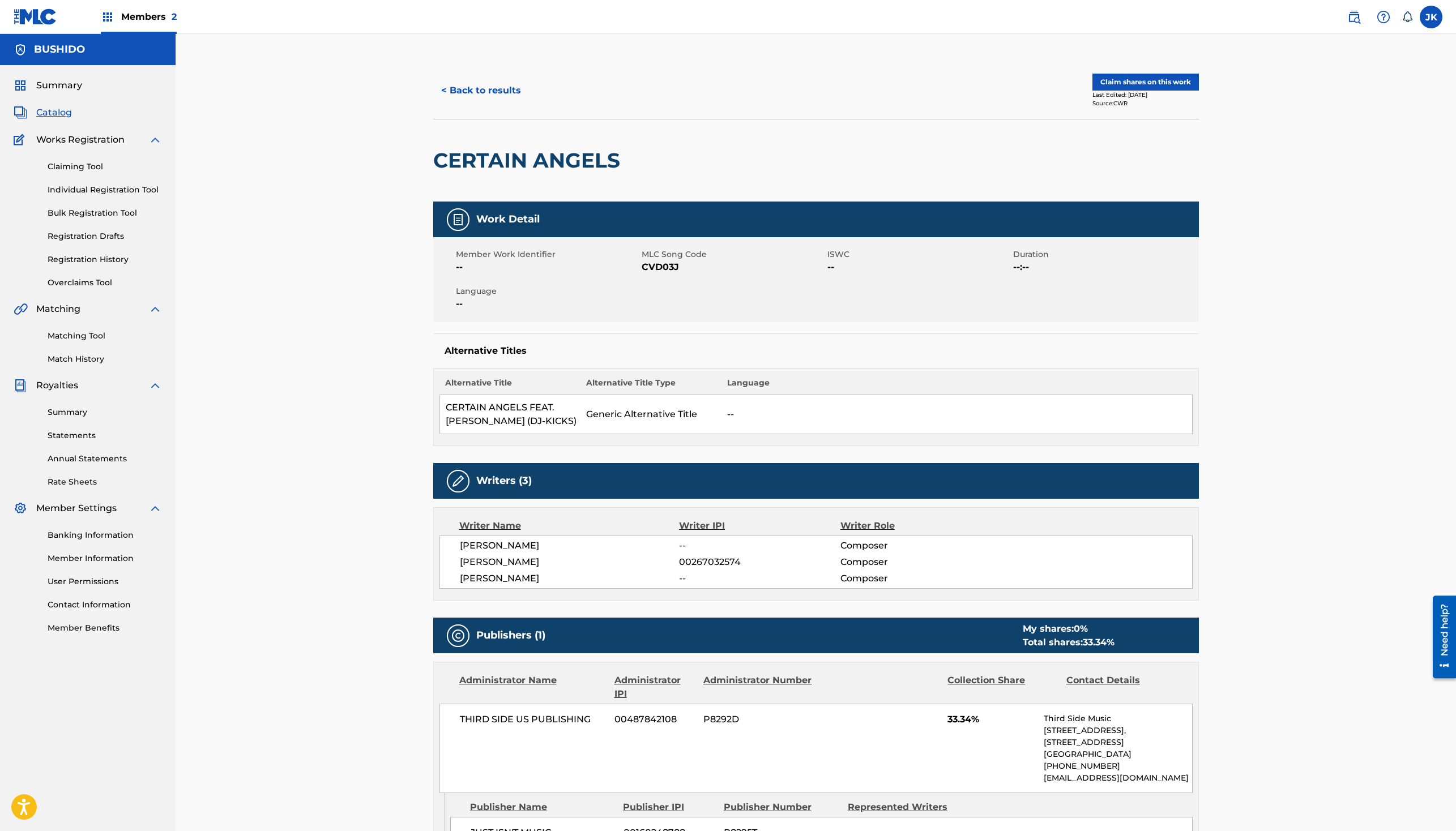 click on "< Back to results" at bounding box center [481, 91] 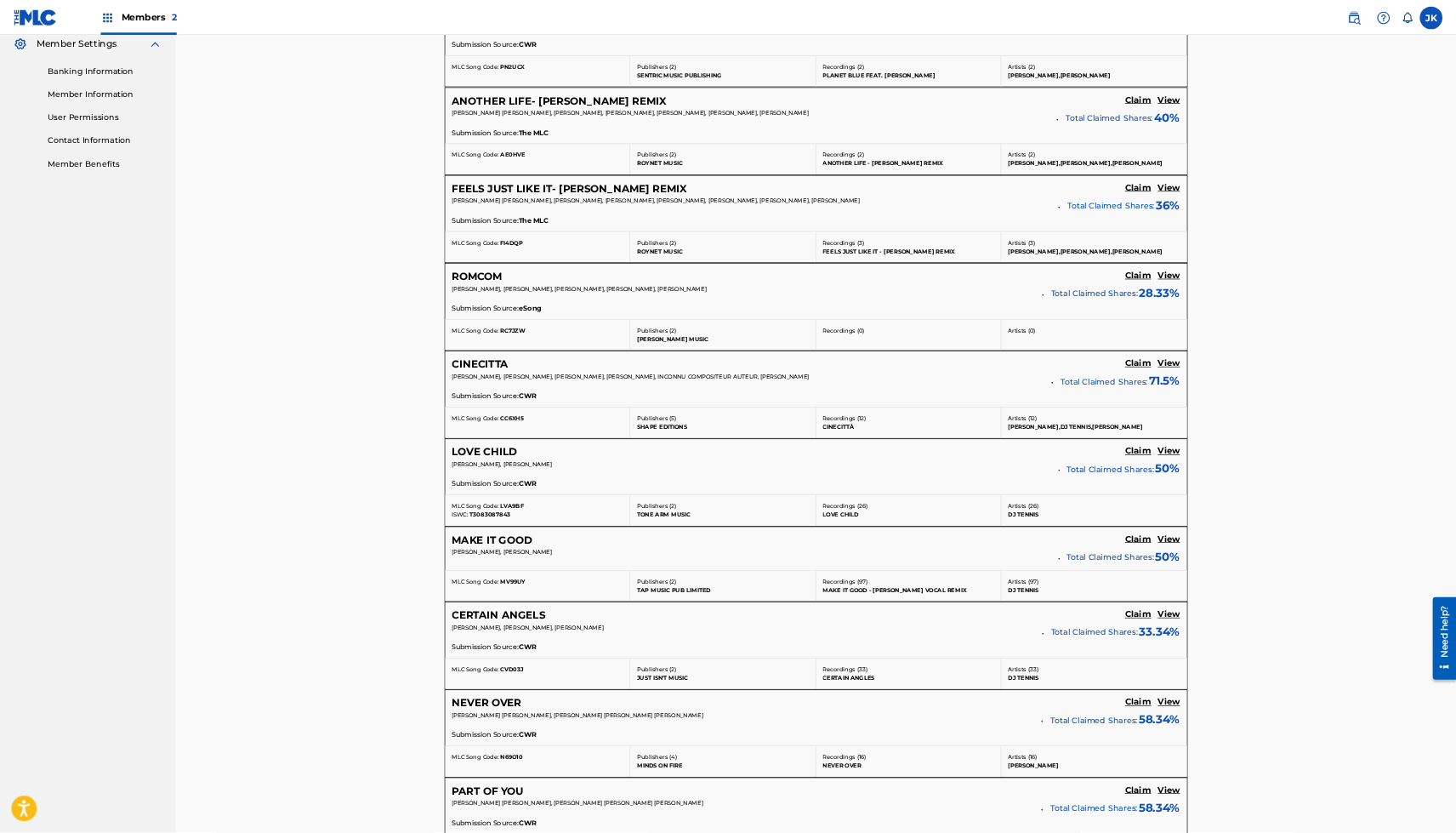 scroll, scrollTop: 0, scrollLeft: 0, axis: both 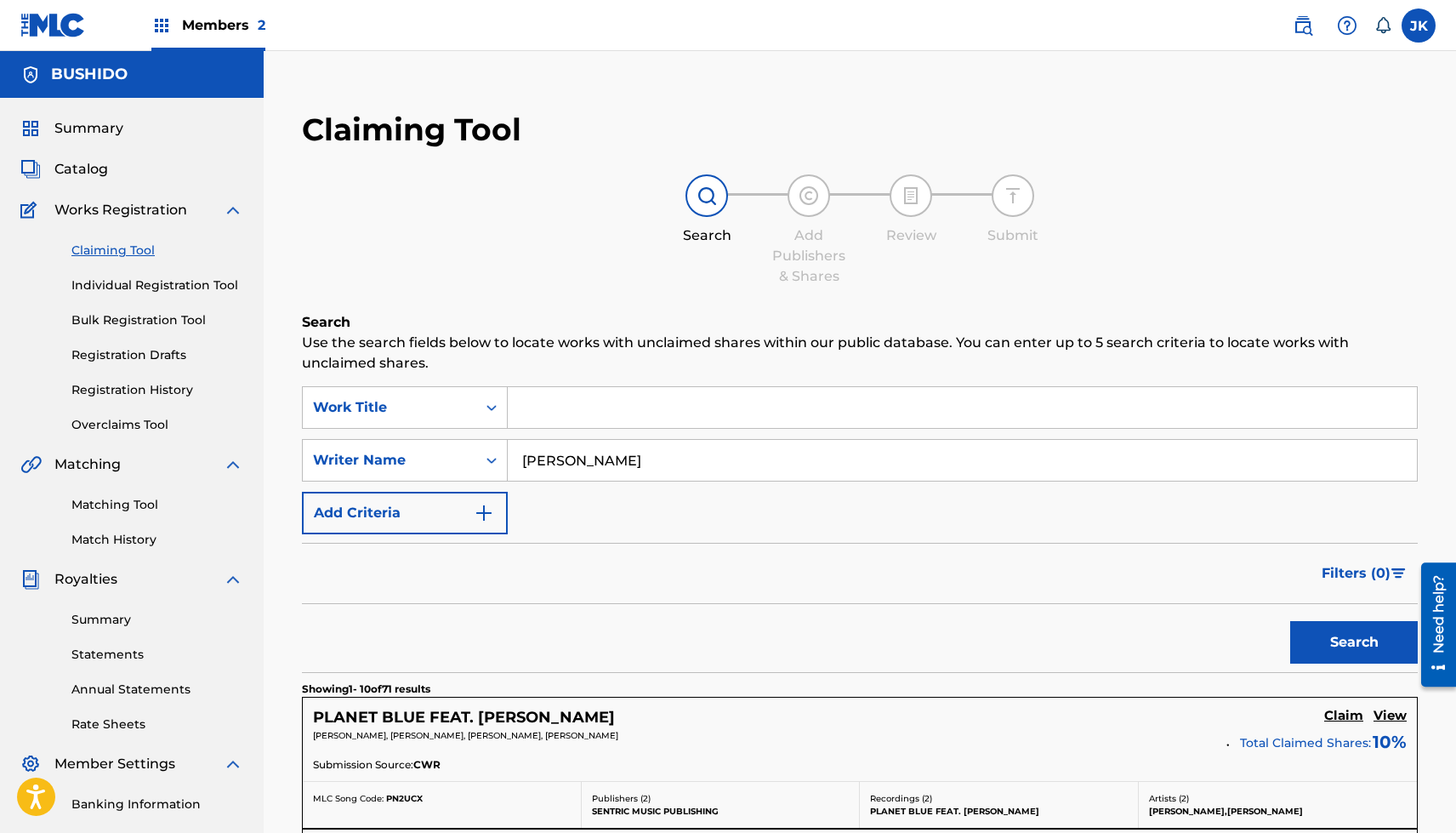 drag, startPoint x: 715, startPoint y: 462, endPoint x: 671, endPoint y: 371, distance: 101.079177 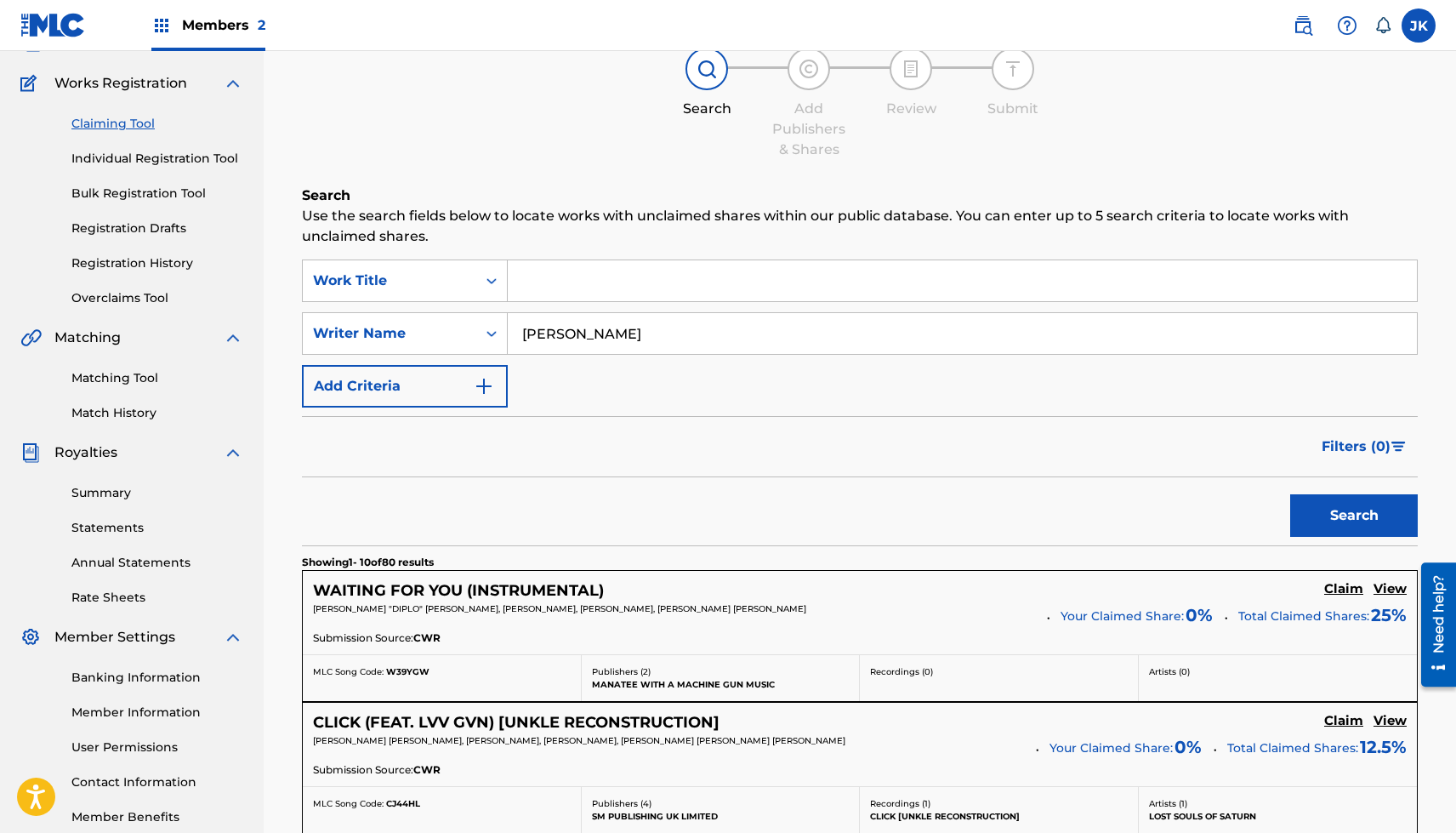 scroll, scrollTop: 129, scrollLeft: 0, axis: vertical 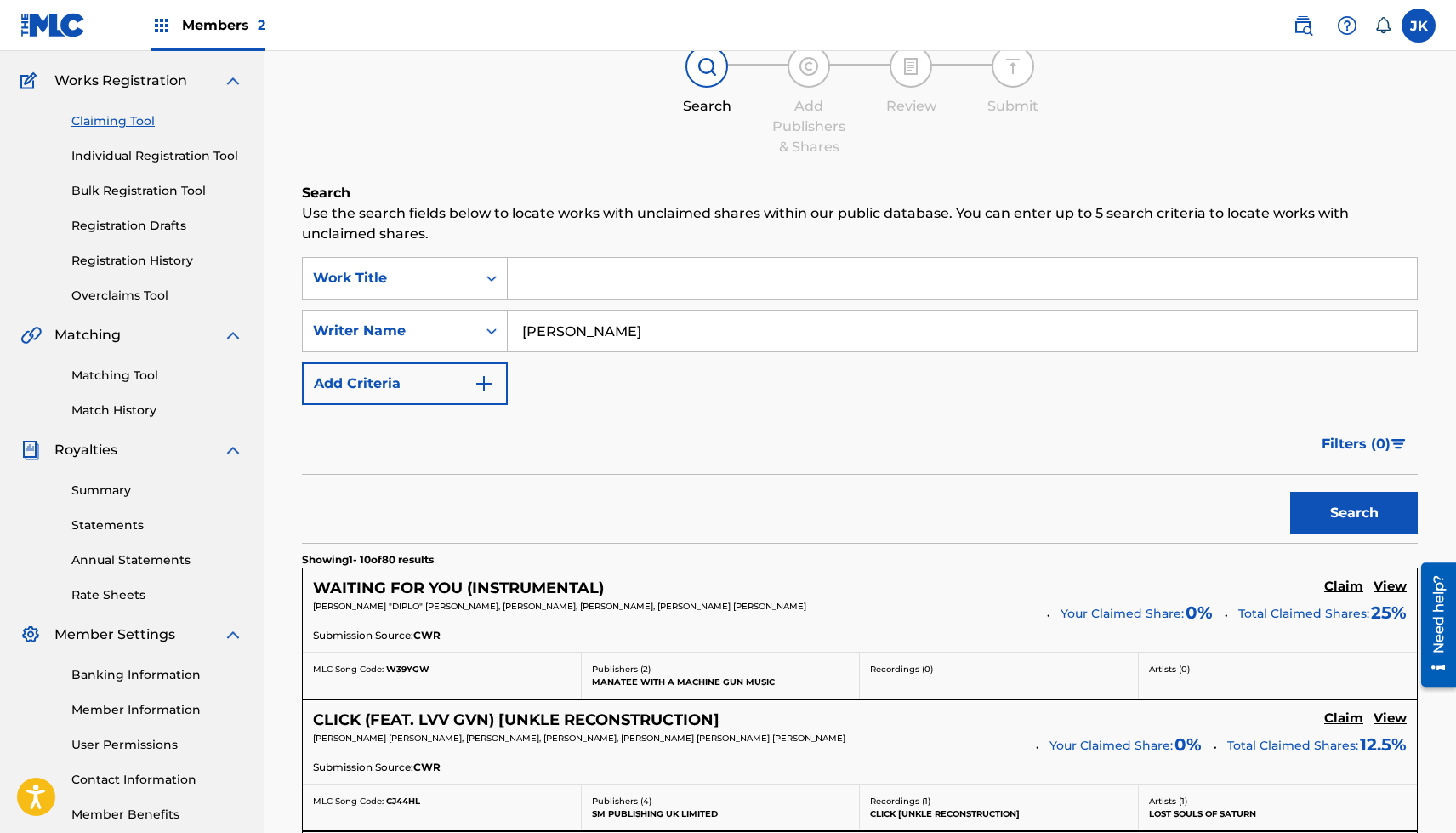 click on "View" at bounding box center (1390, 586) 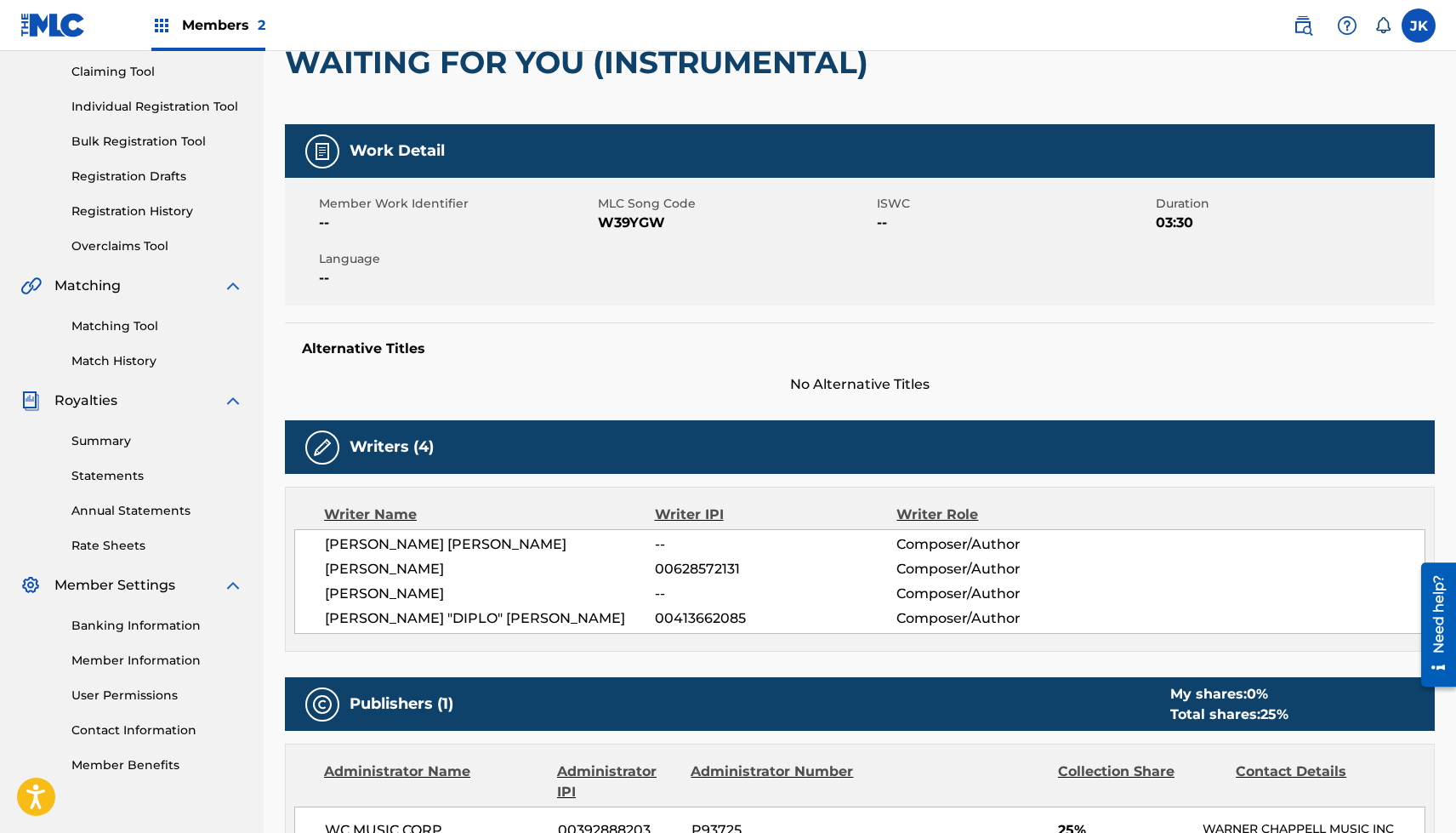 scroll, scrollTop: 143, scrollLeft: 0, axis: vertical 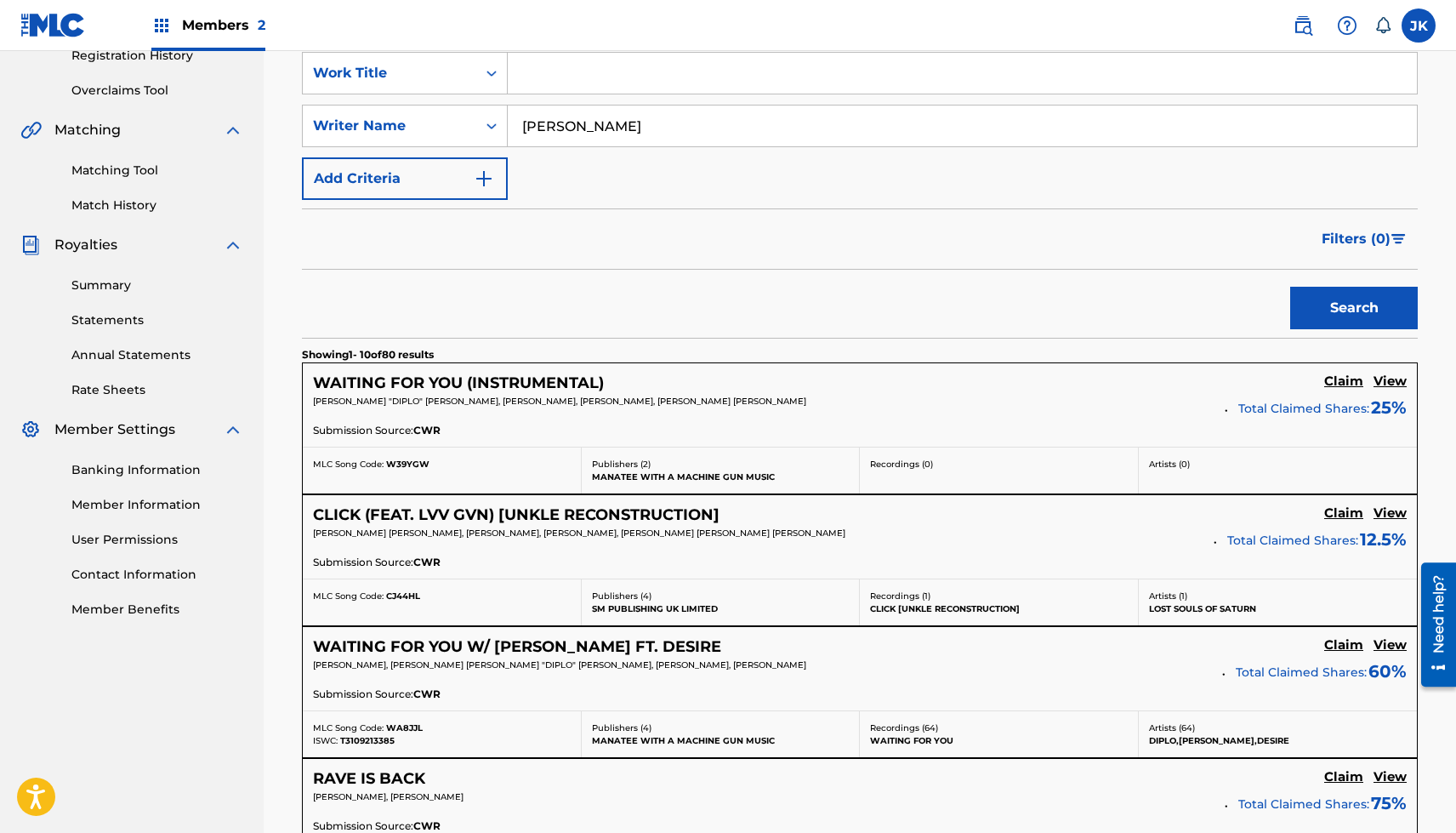click on "View" at bounding box center (1390, 513) 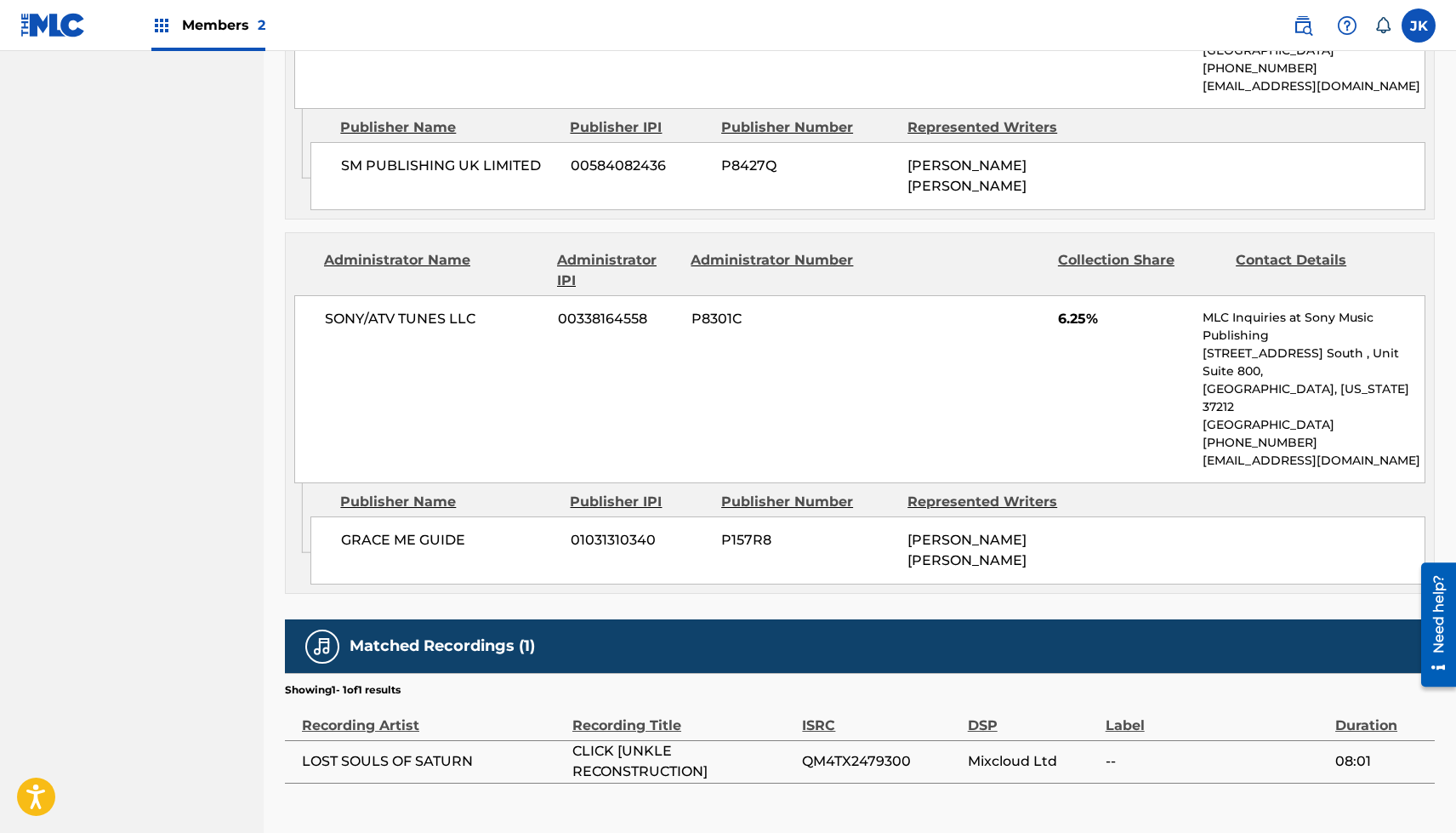 scroll, scrollTop: 0, scrollLeft: 0, axis: both 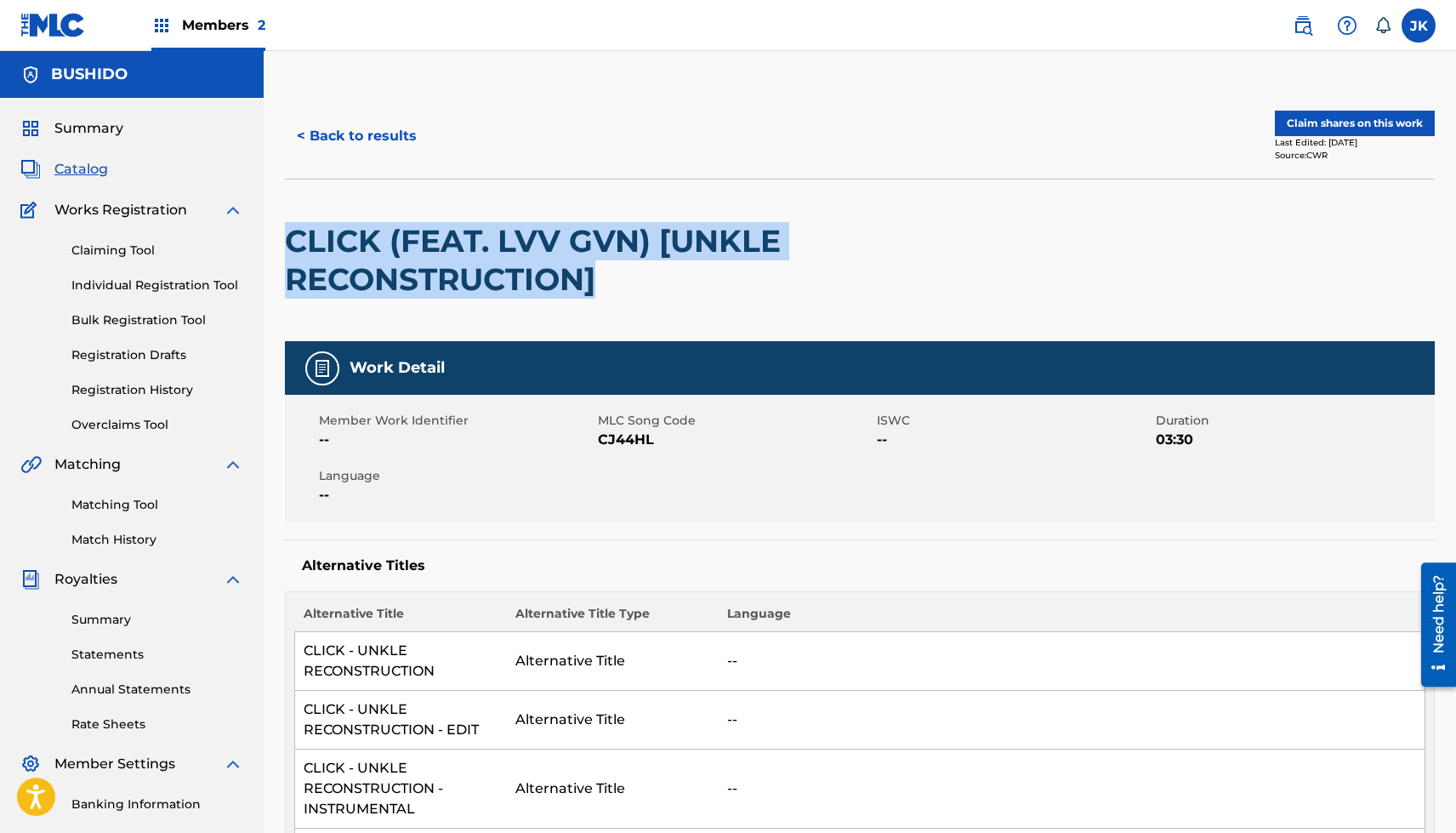 drag, startPoint x: 606, startPoint y: 278, endPoint x: 287, endPoint y: 239, distance: 321.3752 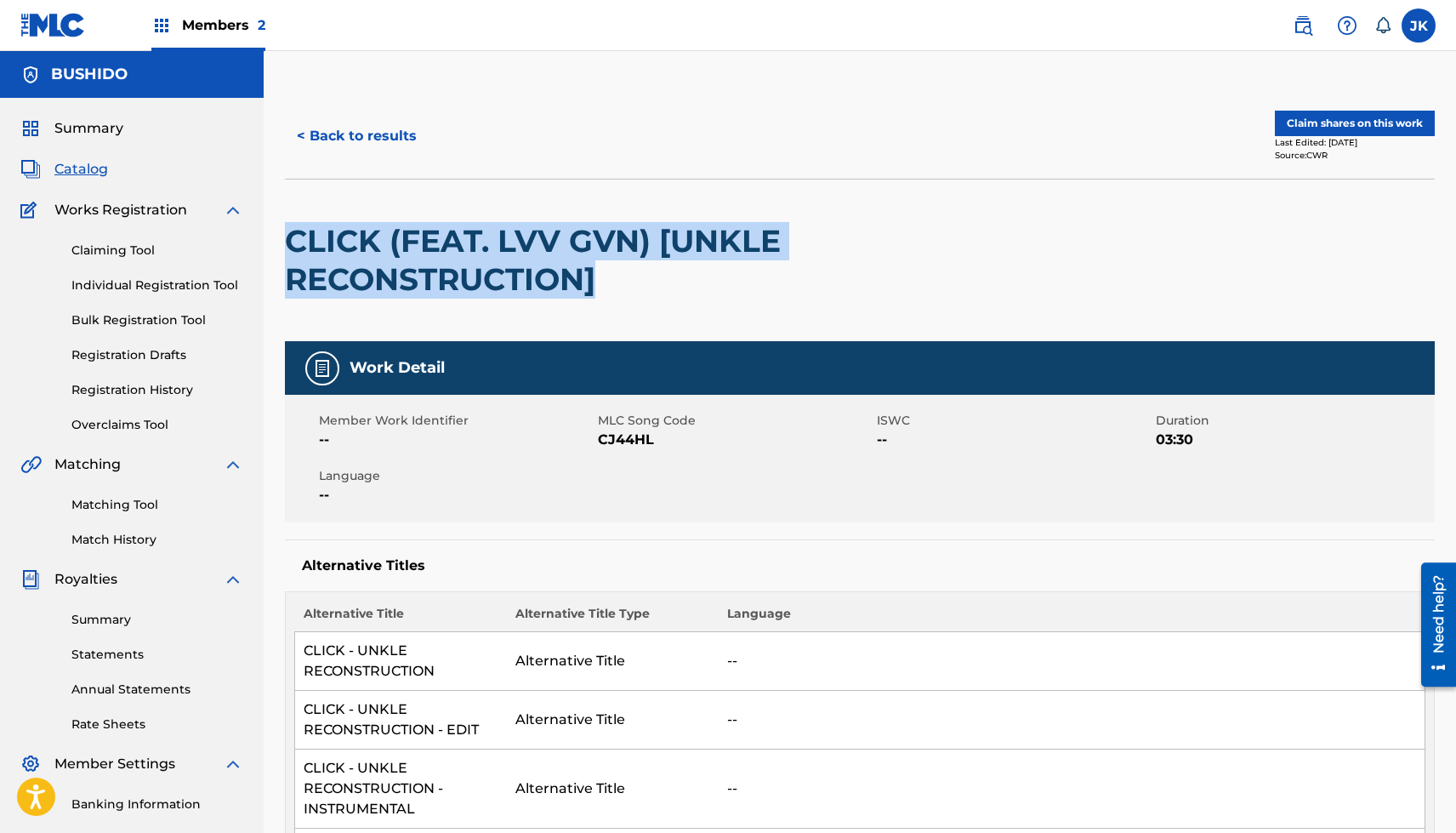 click on "< Back to results" at bounding box center [356, 136] 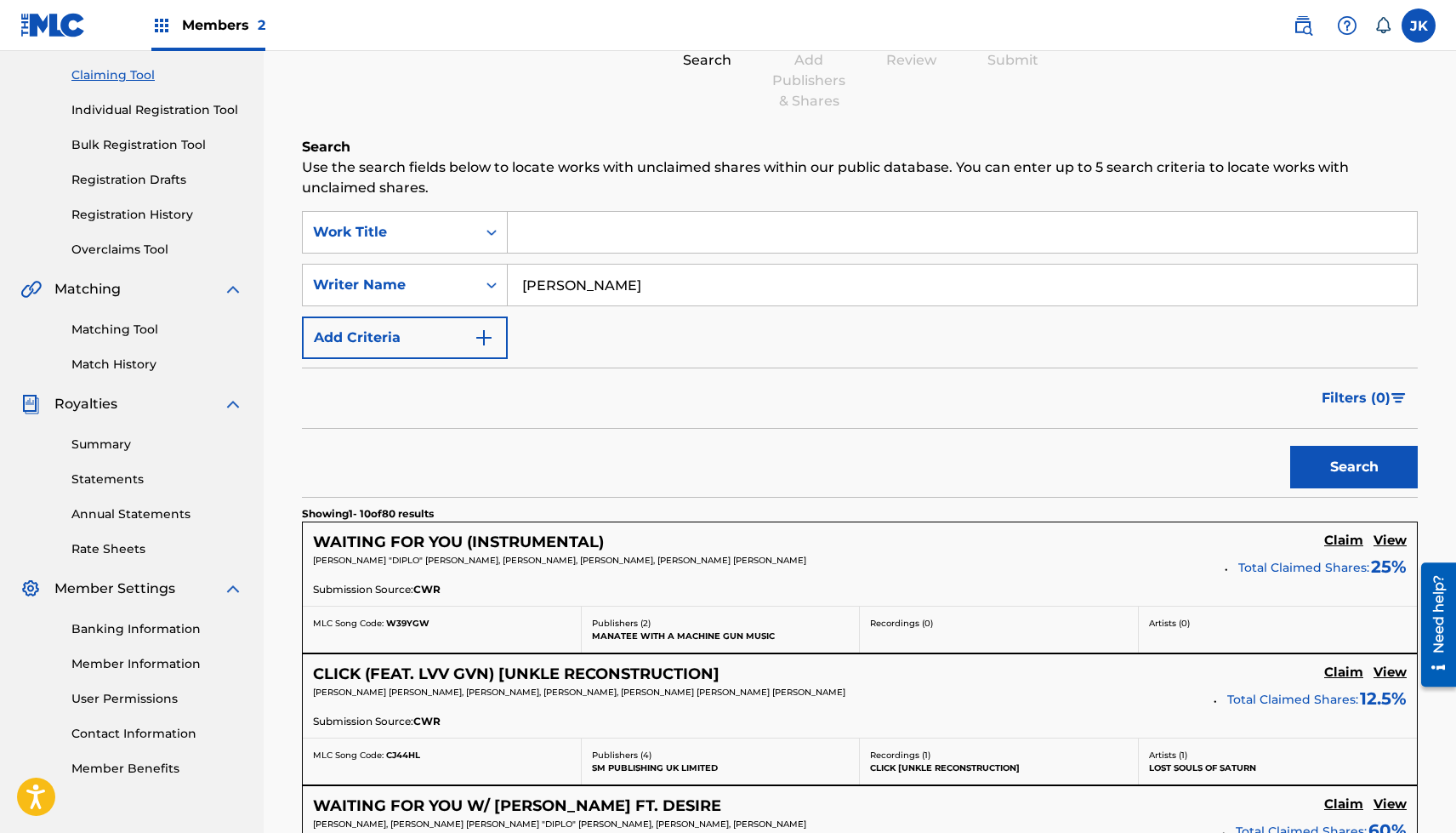 scroll, scrollTop: 71, scrollLeft: 0, axis: vertical 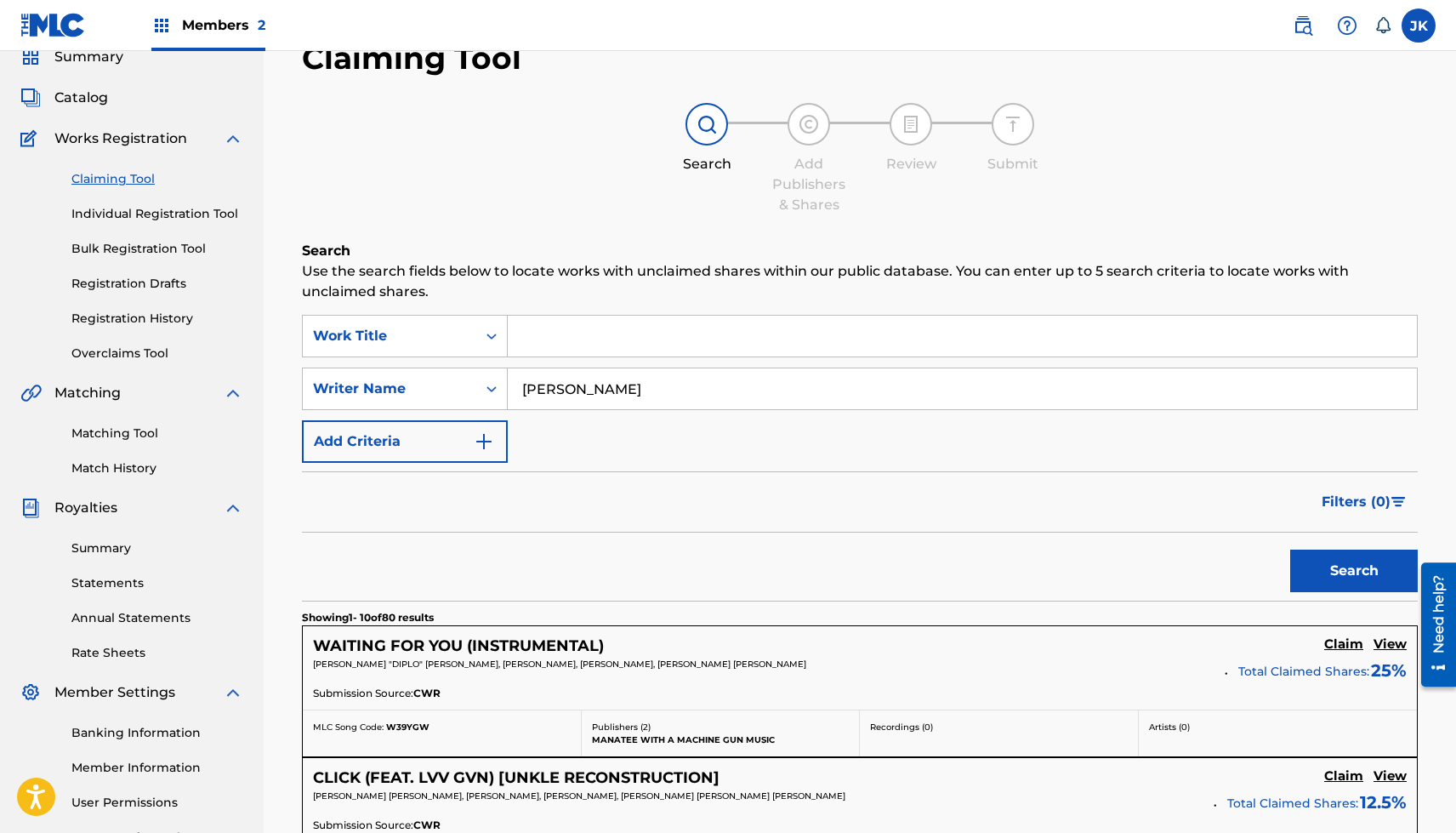 click on "WAITING FOR YOU (INSTRUMENTAL)" at bounding box center [458, 646] 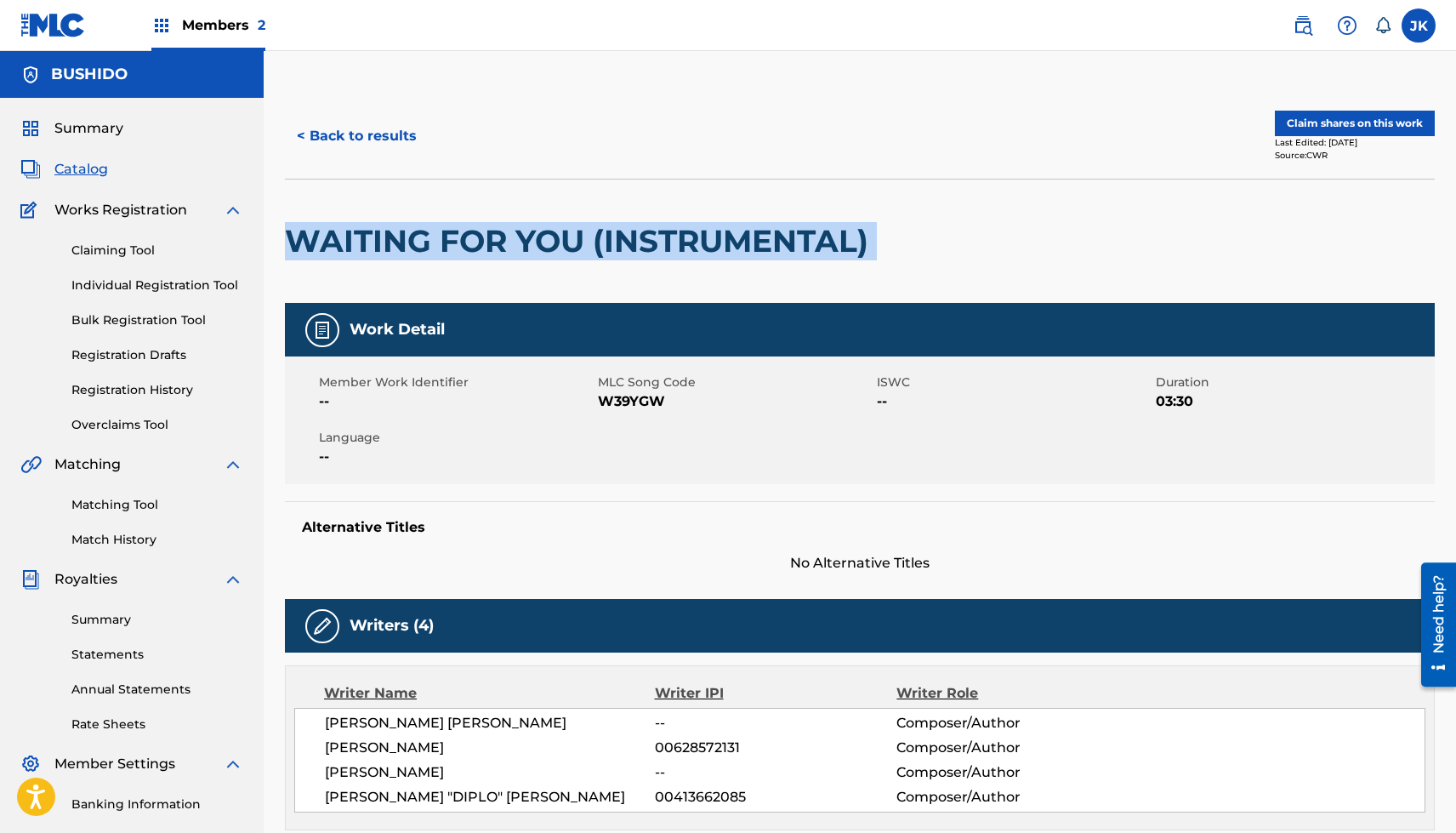 drag, startPoint x: 897, startPoint y: 237, endPoint x: 276, endPoint y: 242, distance: 621.0201 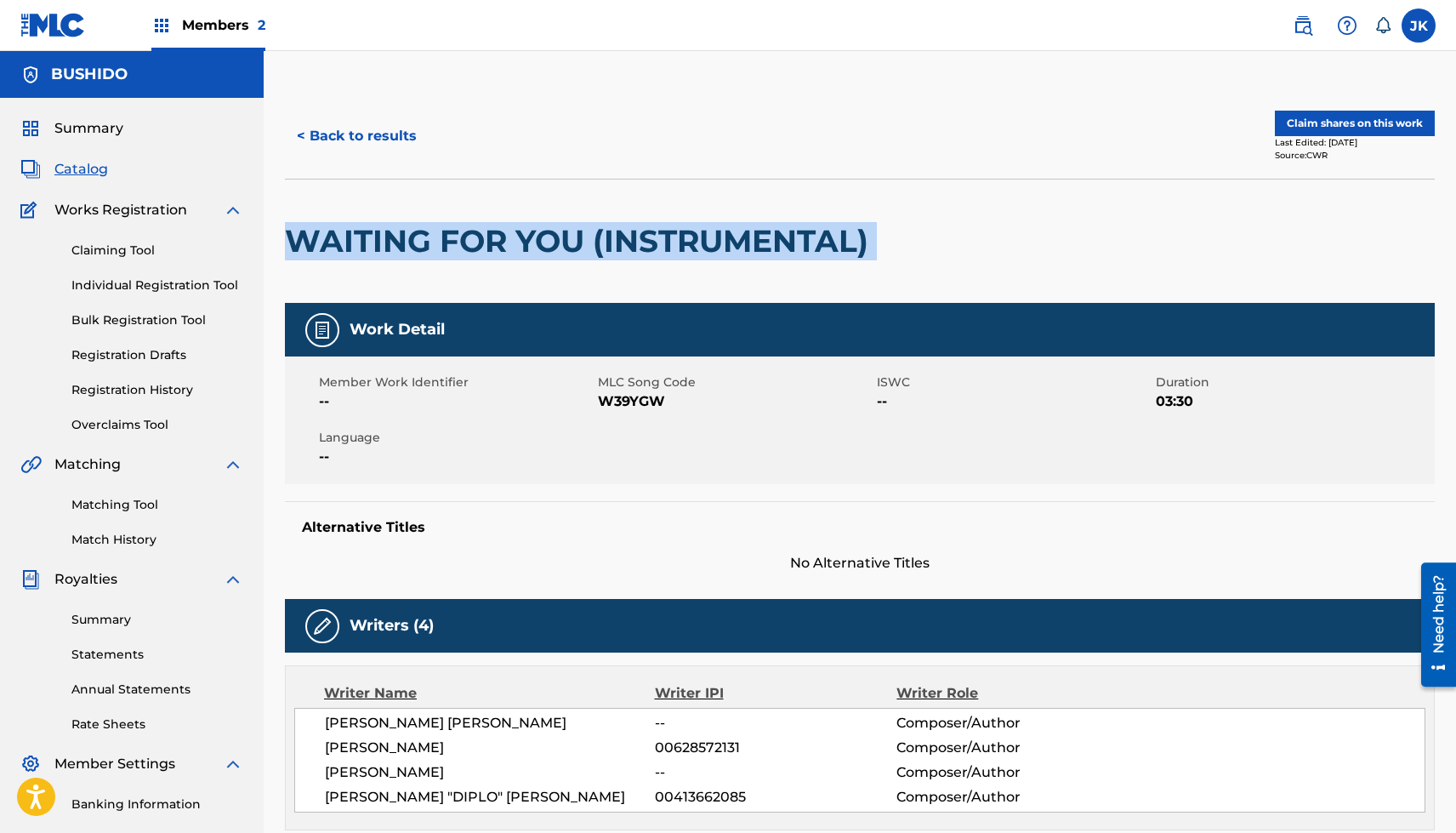 copy on "WAITING FOR YOU (INSTRUMENTAL)" 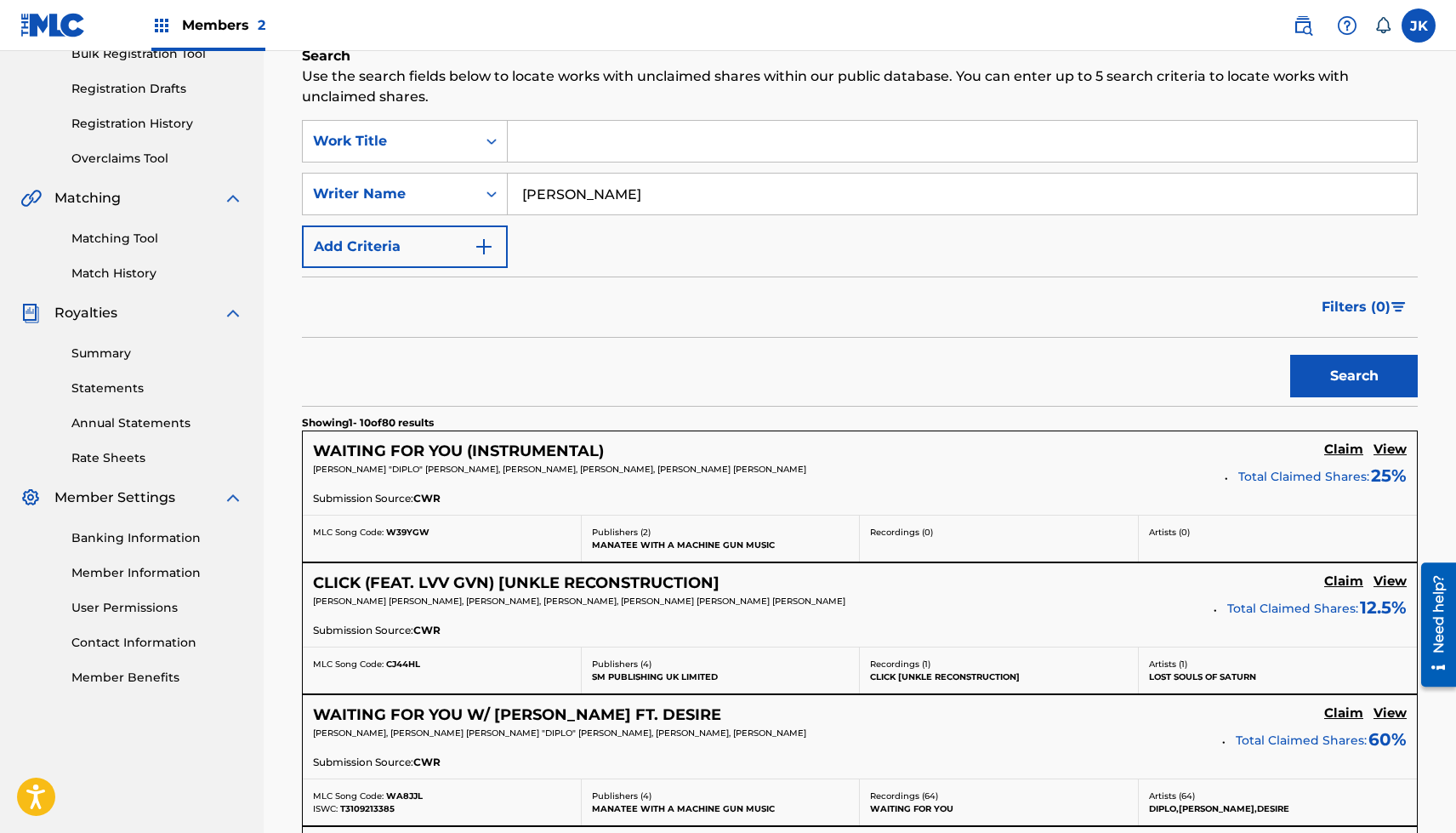 scroll, scrollTop: 279, scrollLeft: 0, axis: vertical 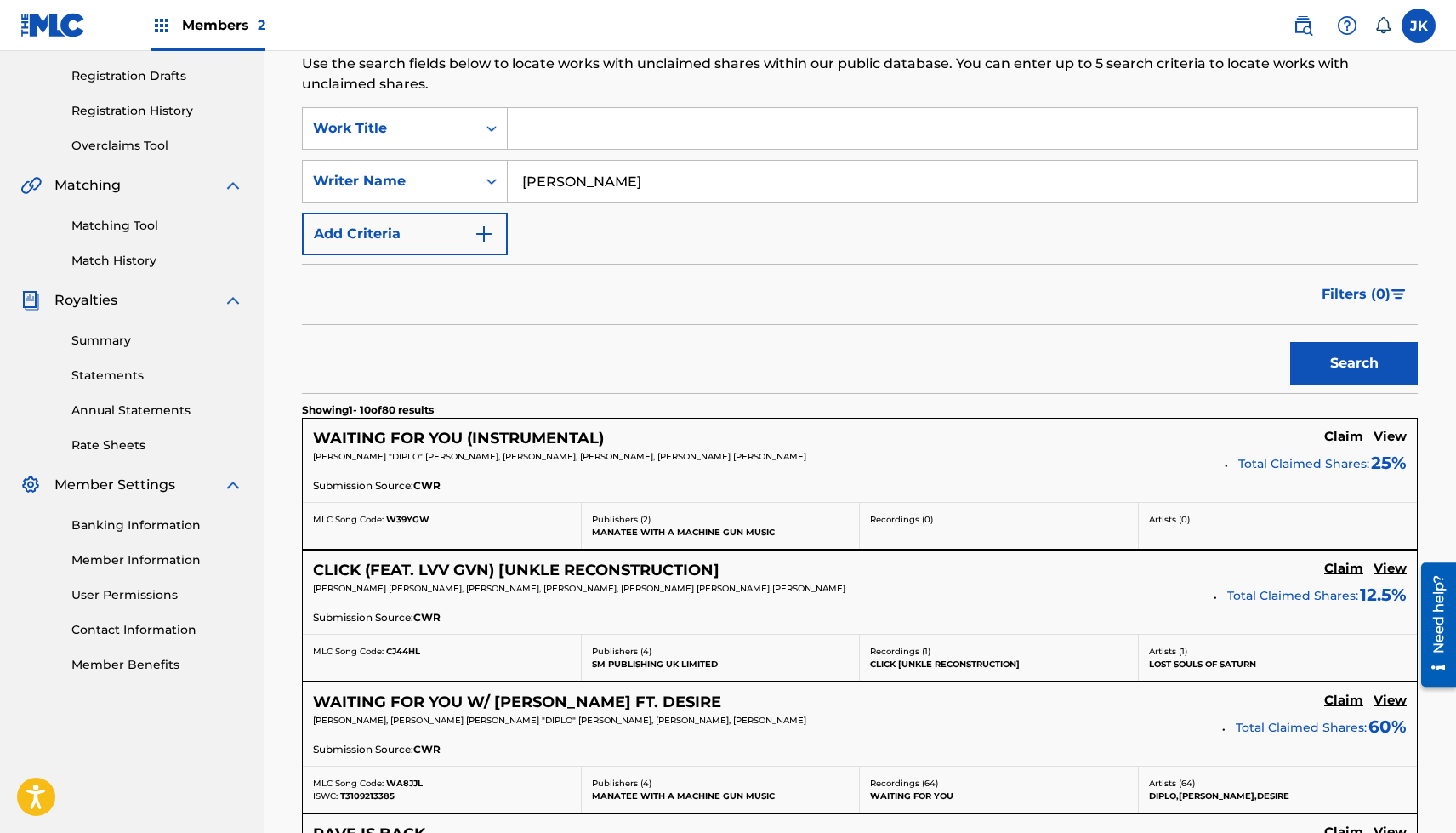 click on "View" at bounding box center (1390, 700) 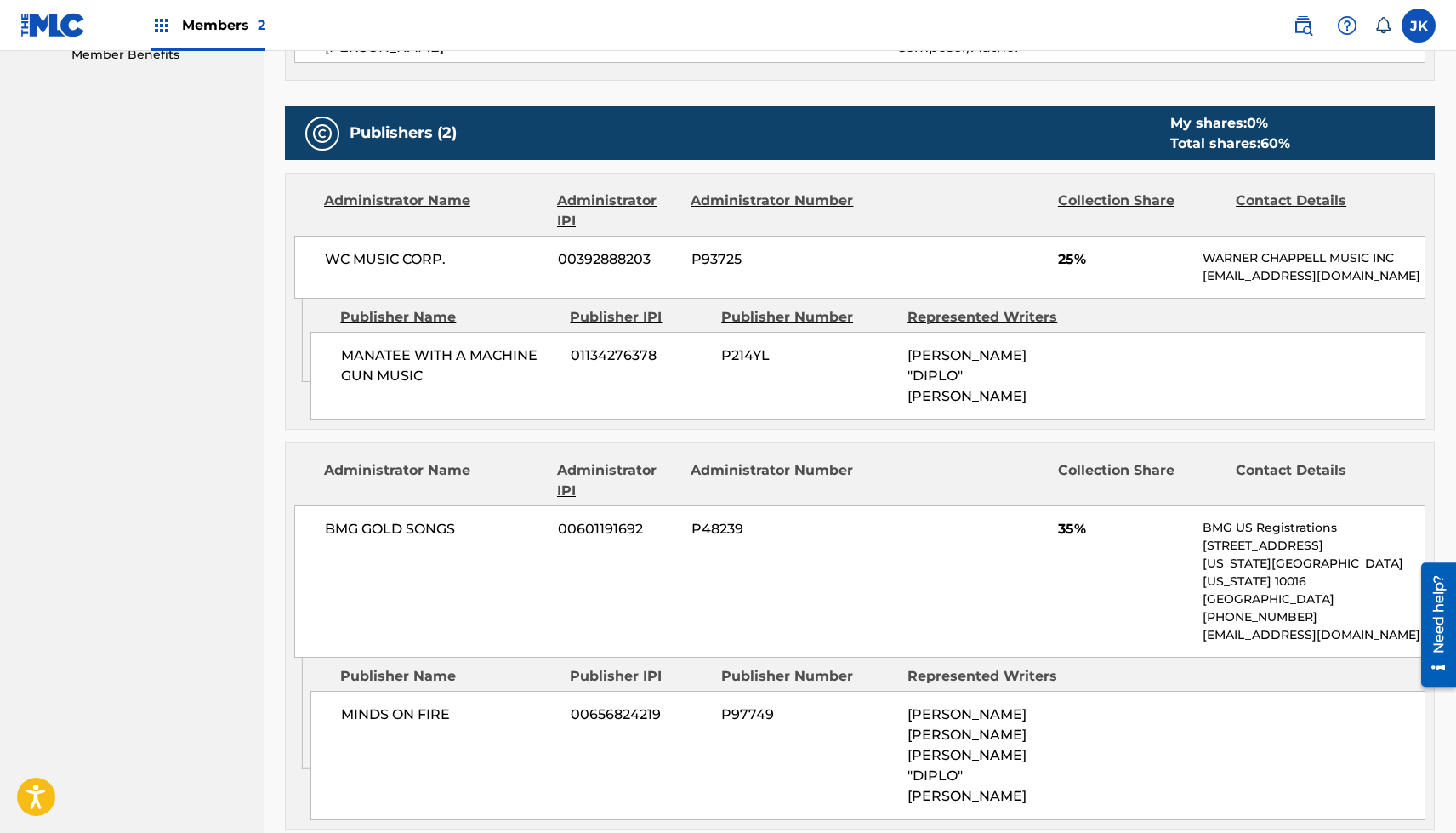 scroll, scrollTop: 896, scrollLeft: 0, axis: vertical 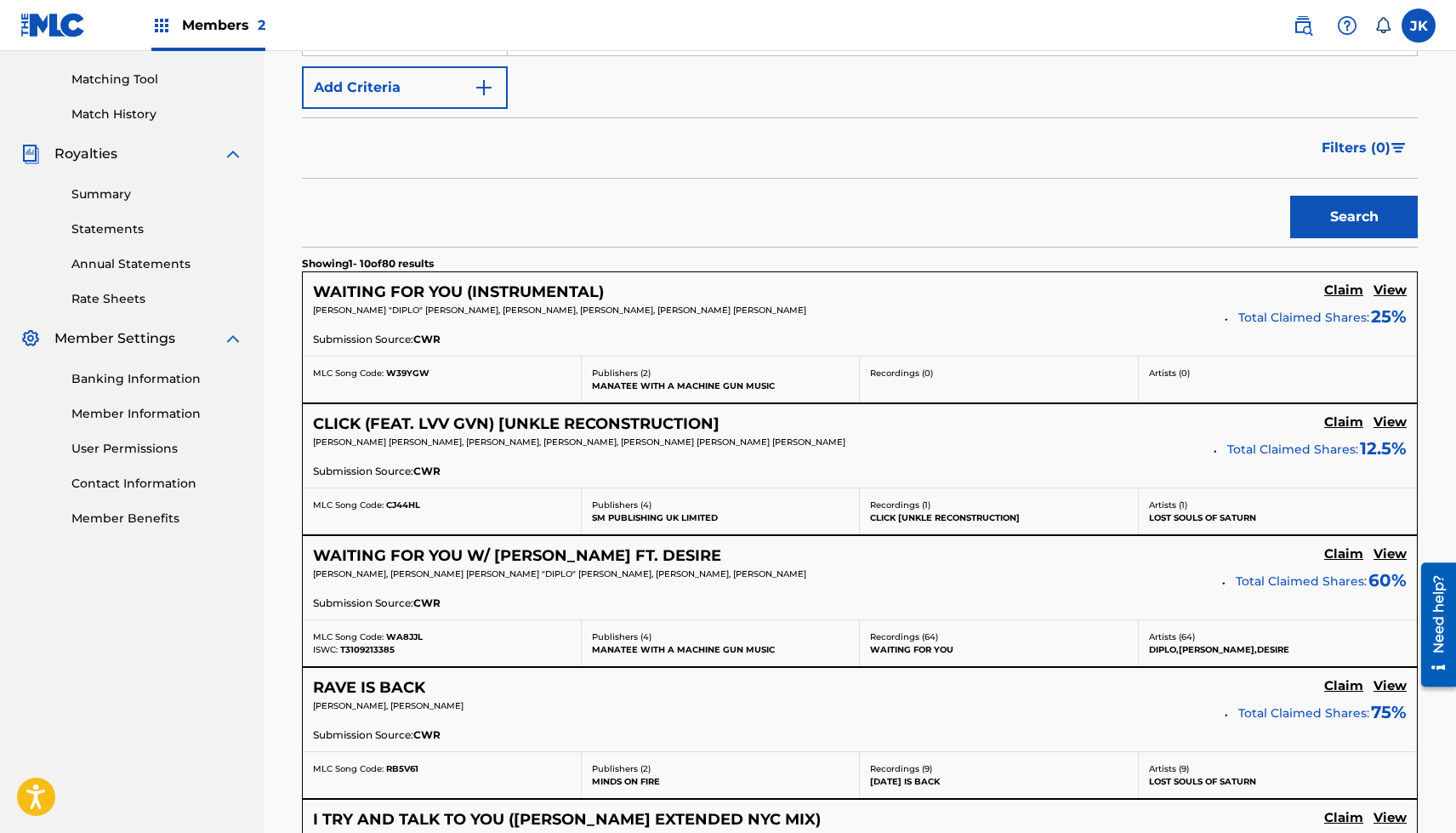 click on "RAVE IS BACK" at bounding box center (369, 688) 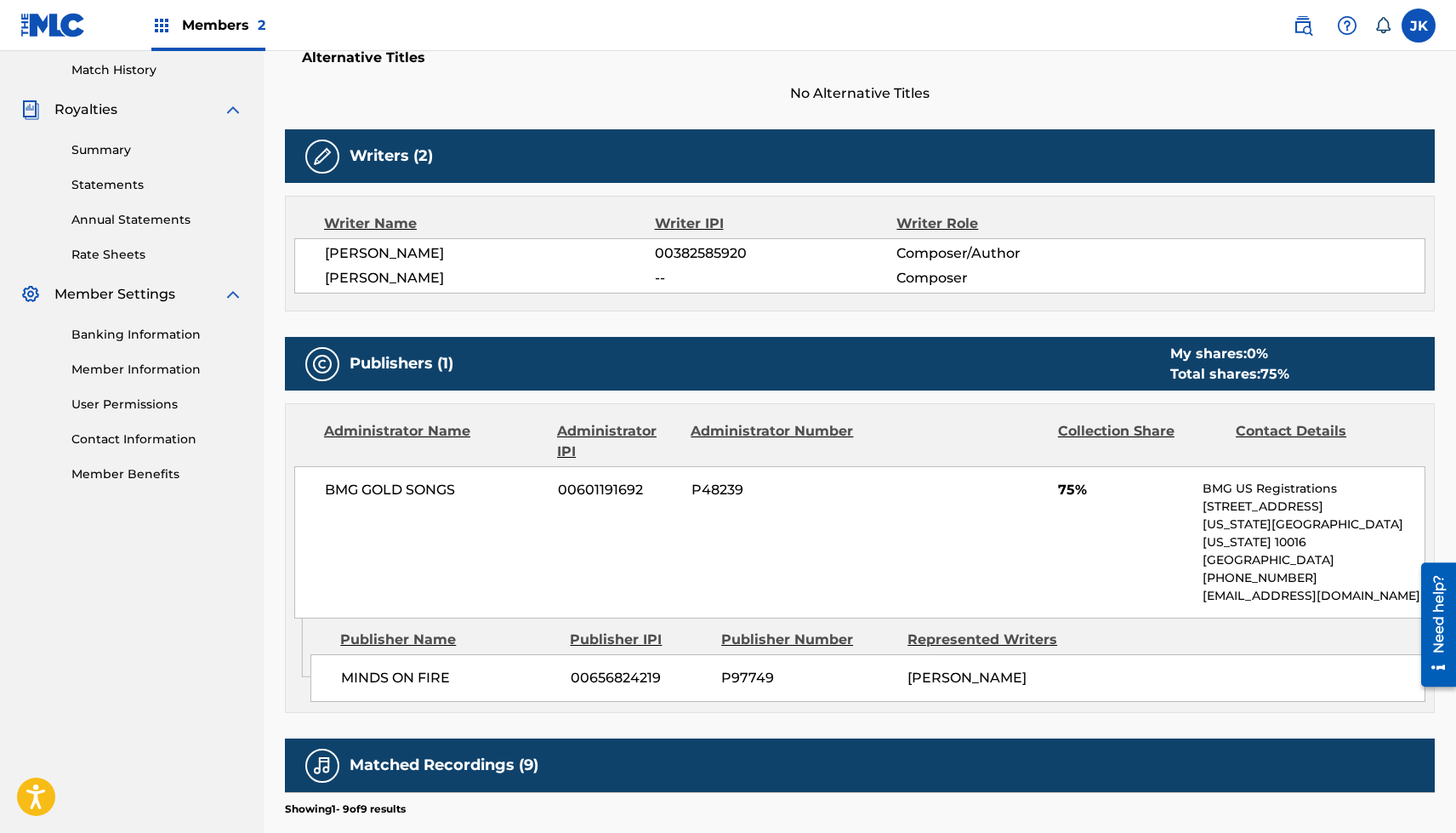 scroll, scrollTop: 473, scrollLeft: 0, axis: vertical 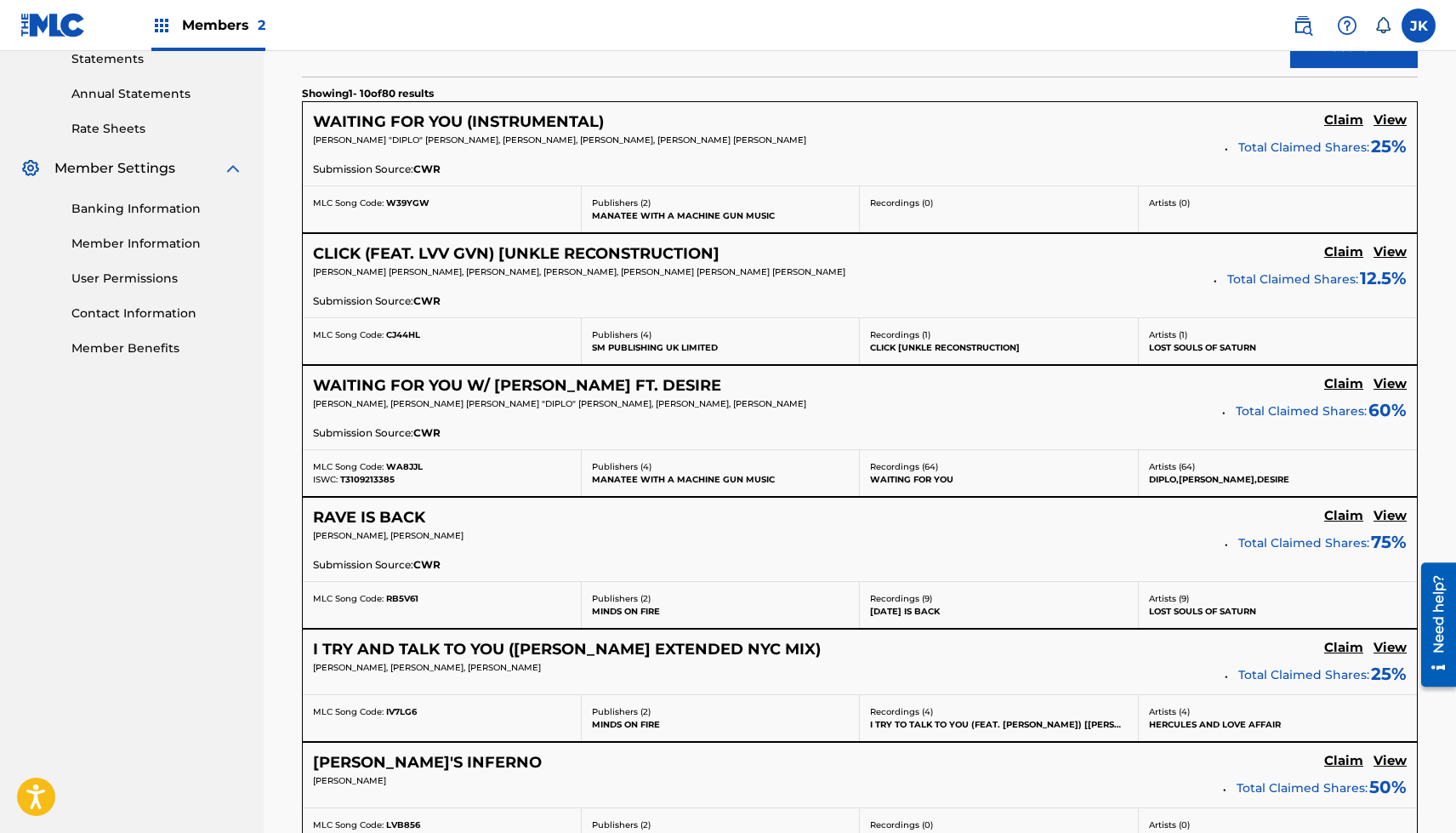 click on "I TRY AND TALK TO YOU ([PERSON_NAME] EXTENDED NYC MIX)" at bounding box center (566, 649) 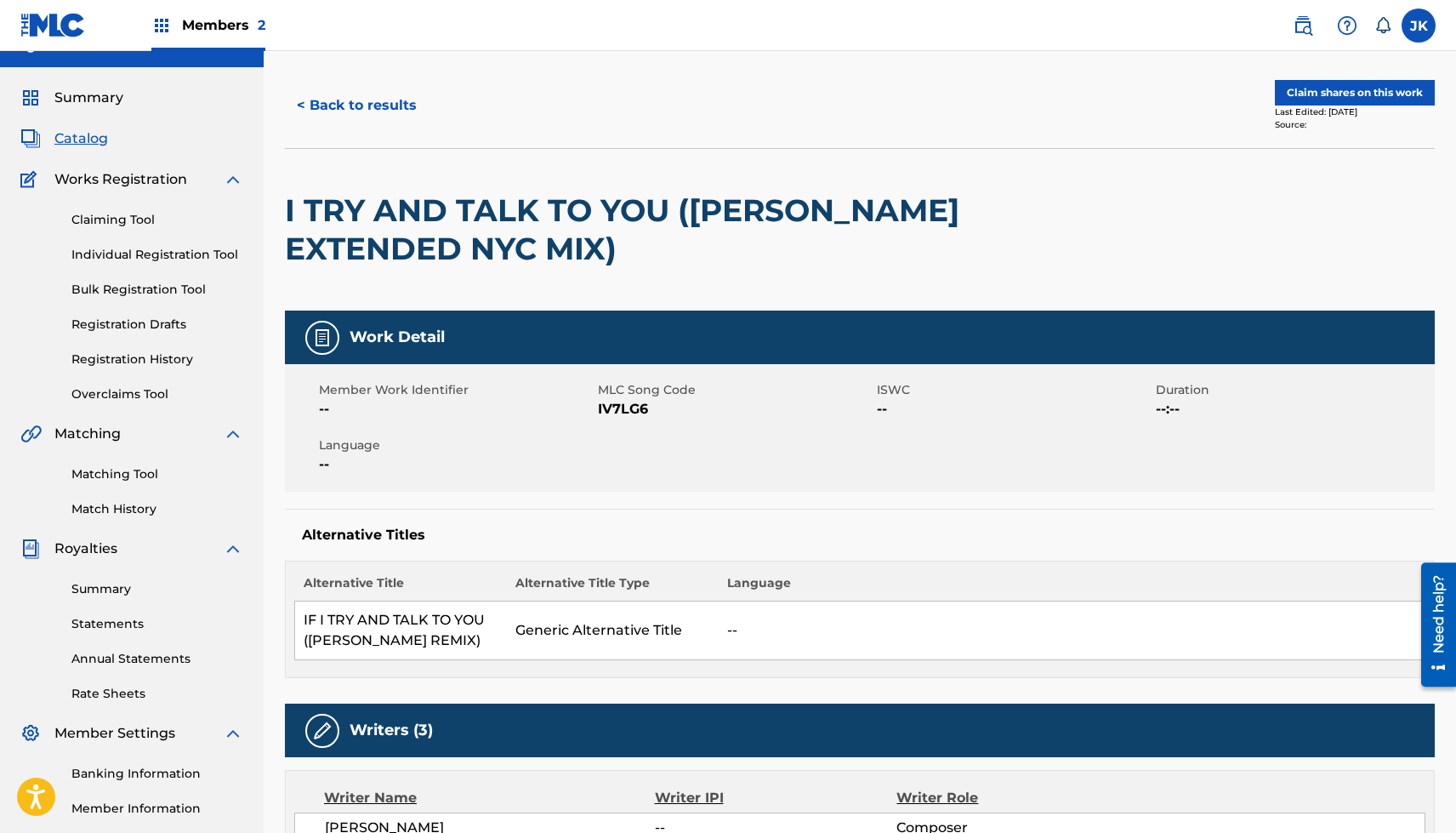 scroll, scrollTop: 0, scrollLeft: 0, axis: both 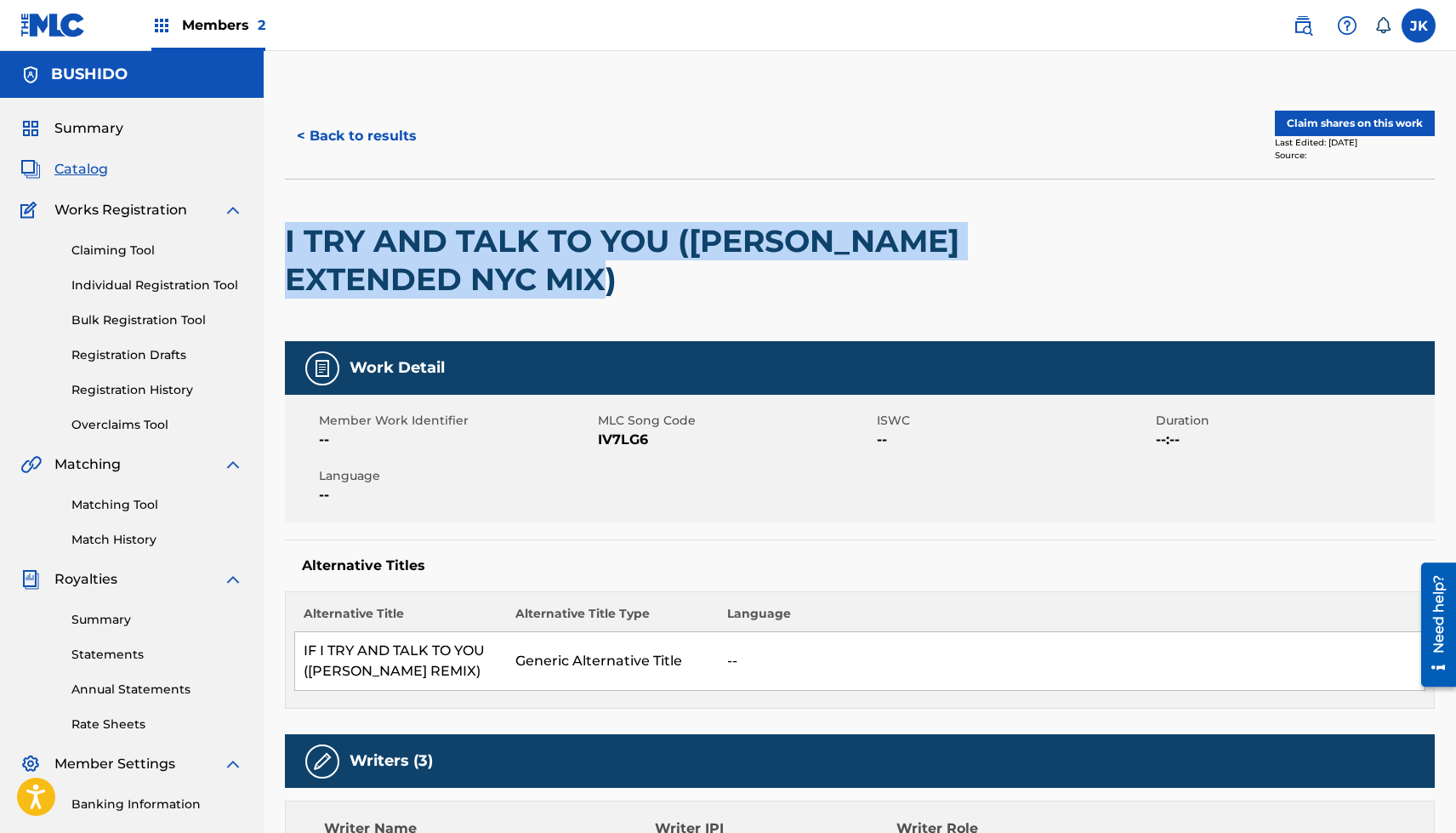 drag, startPoint x: 623, startPoint y: 285, endPoint x: 270, endPoint y: 247, distance: 355.03943 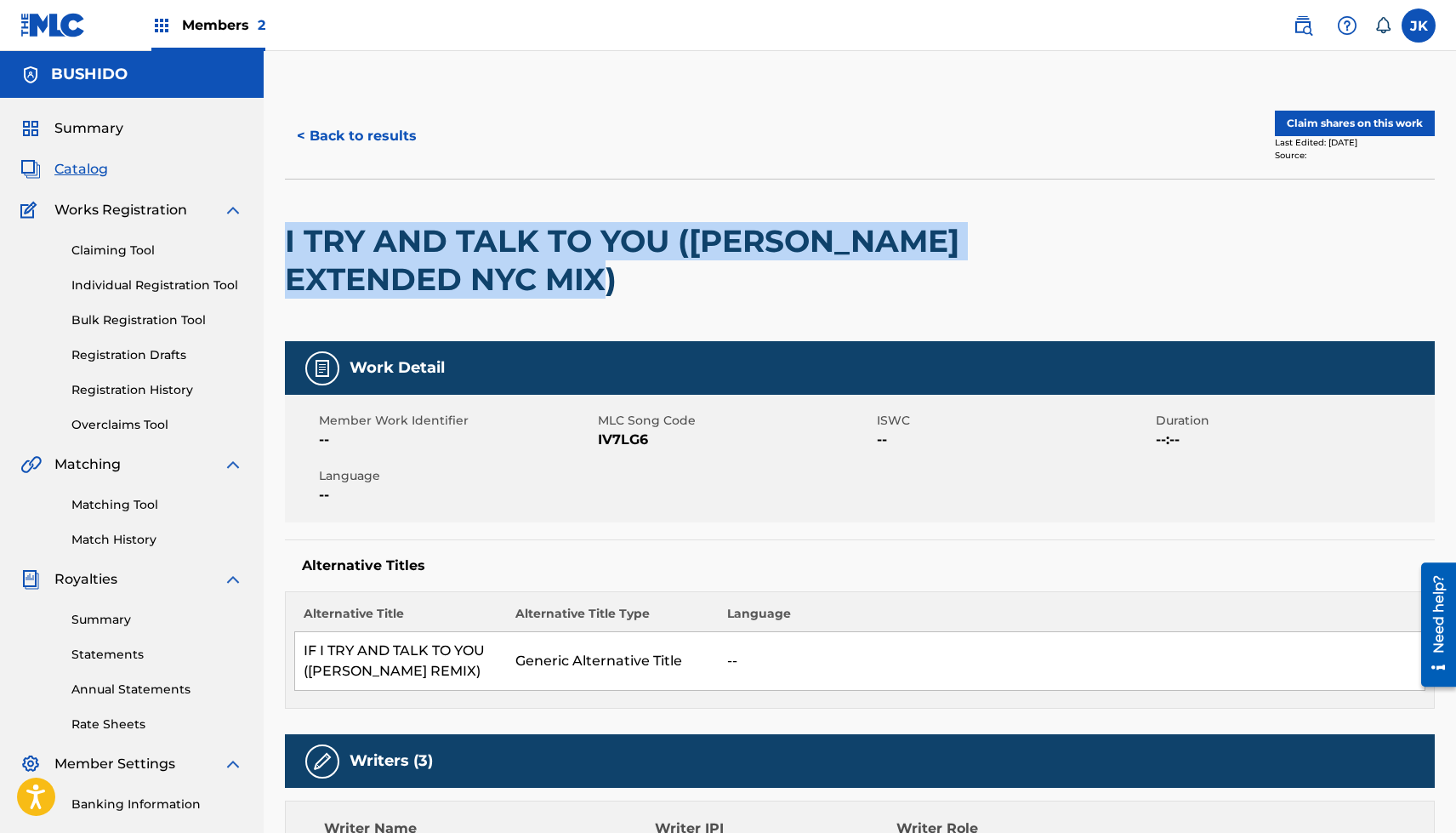 click on "< Back to results" at bounding box center [356, 136] 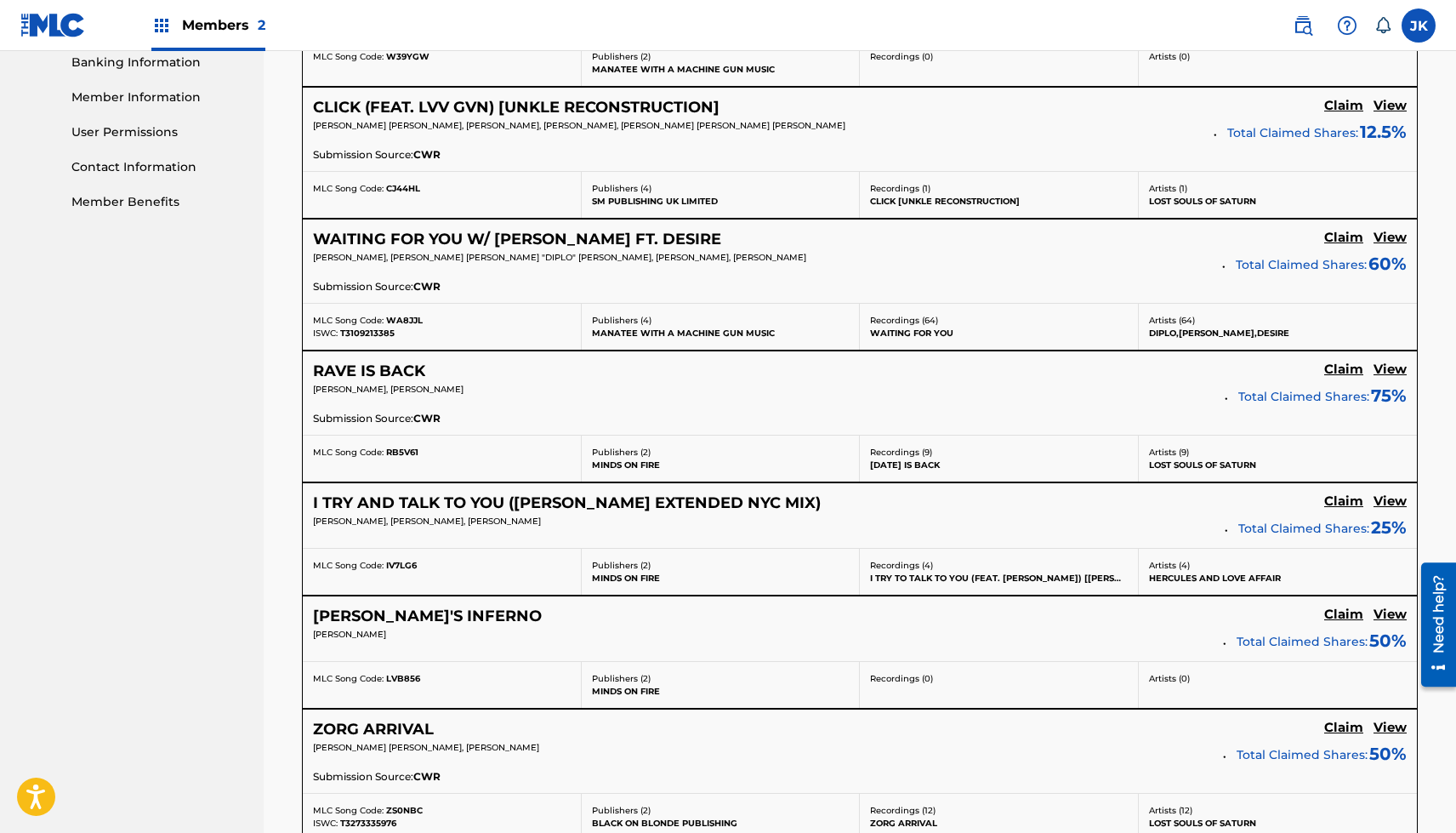 scroll, scrollTop: 824, scrollLeft: 0, axis: vertical 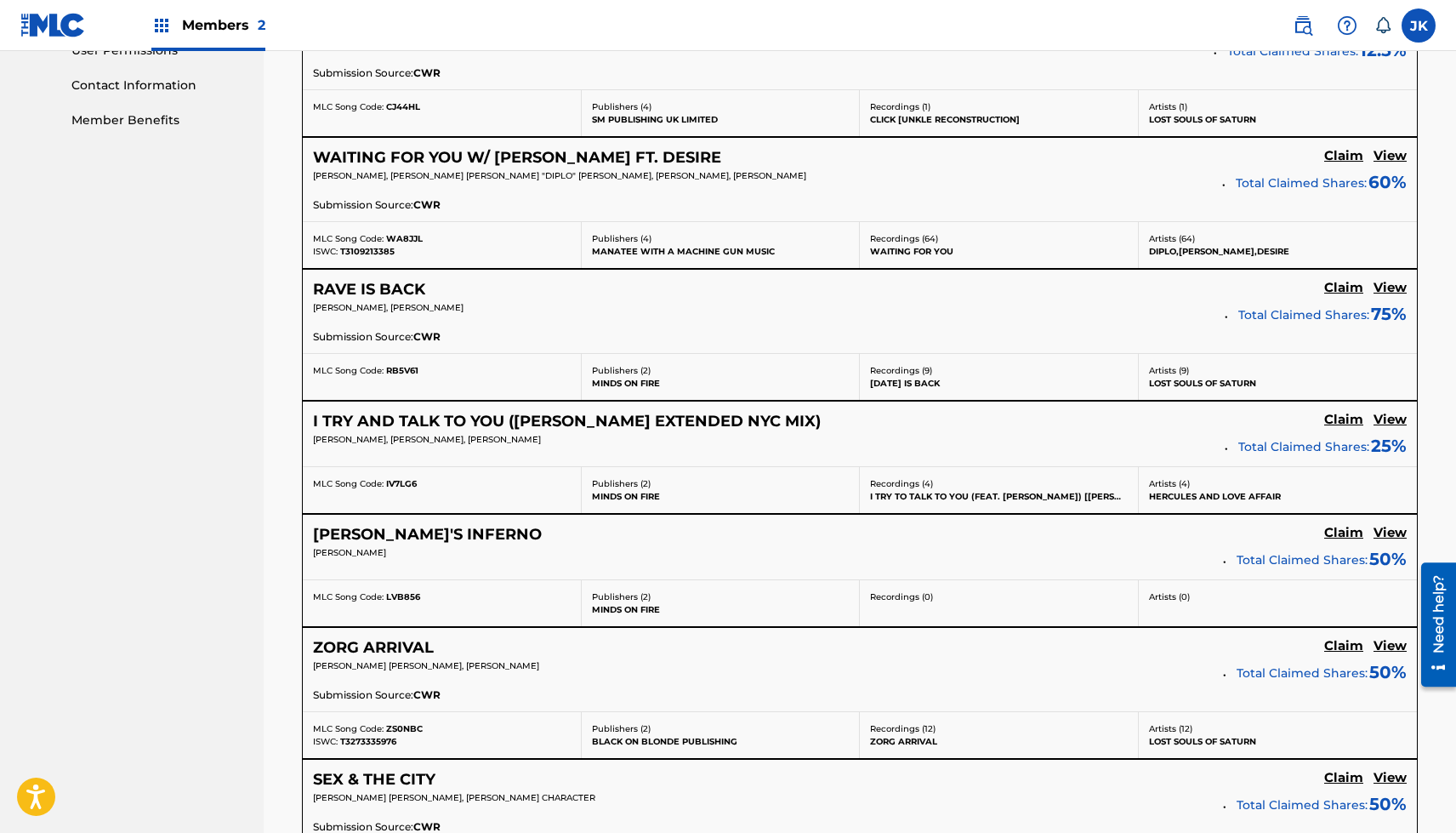 click on "[PERSON_NAME]'S INFERNO" at bounding box center [427, 534] 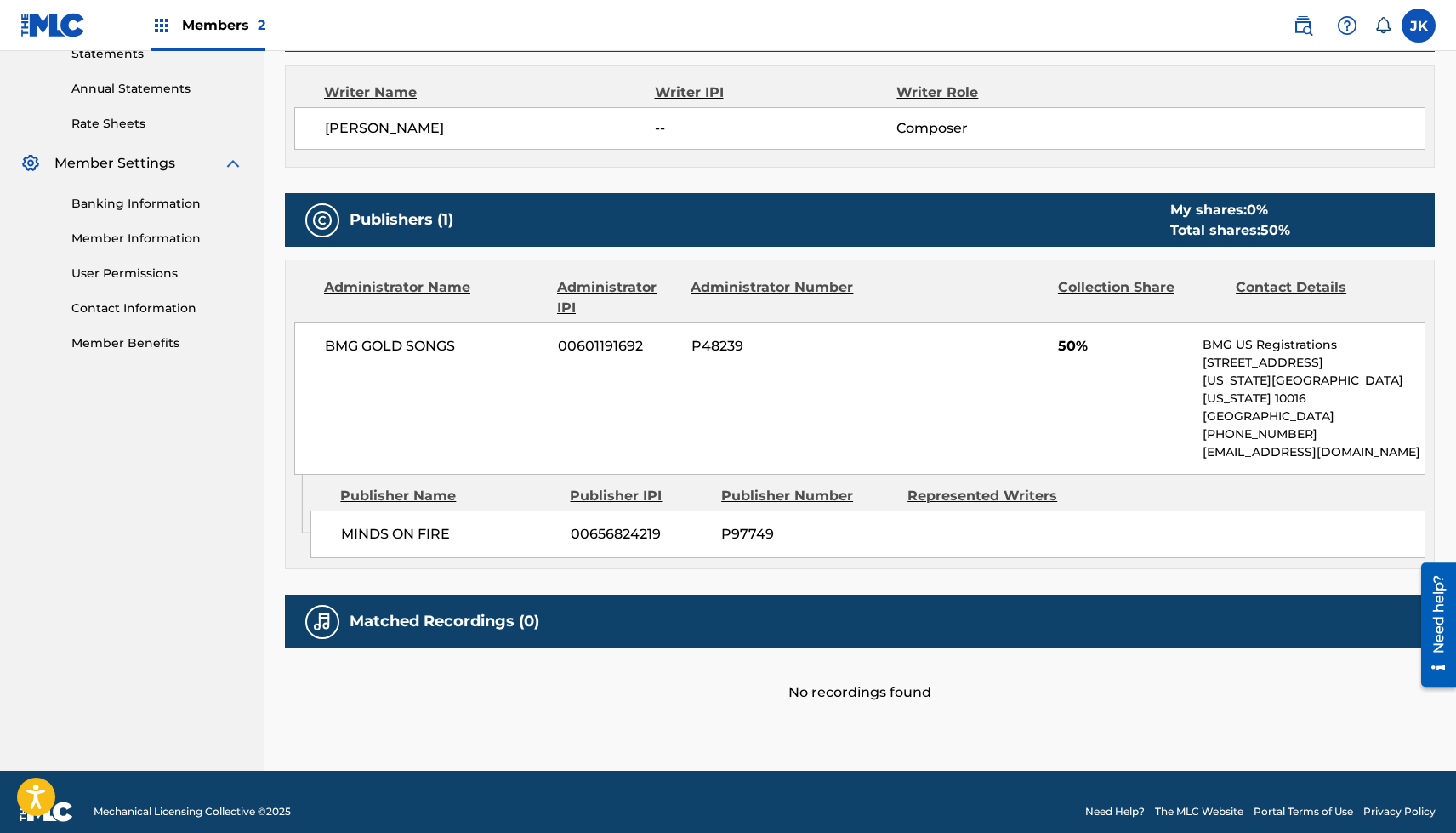 scroll, scrollTop: 0, scrollLeft: 0, axis: both 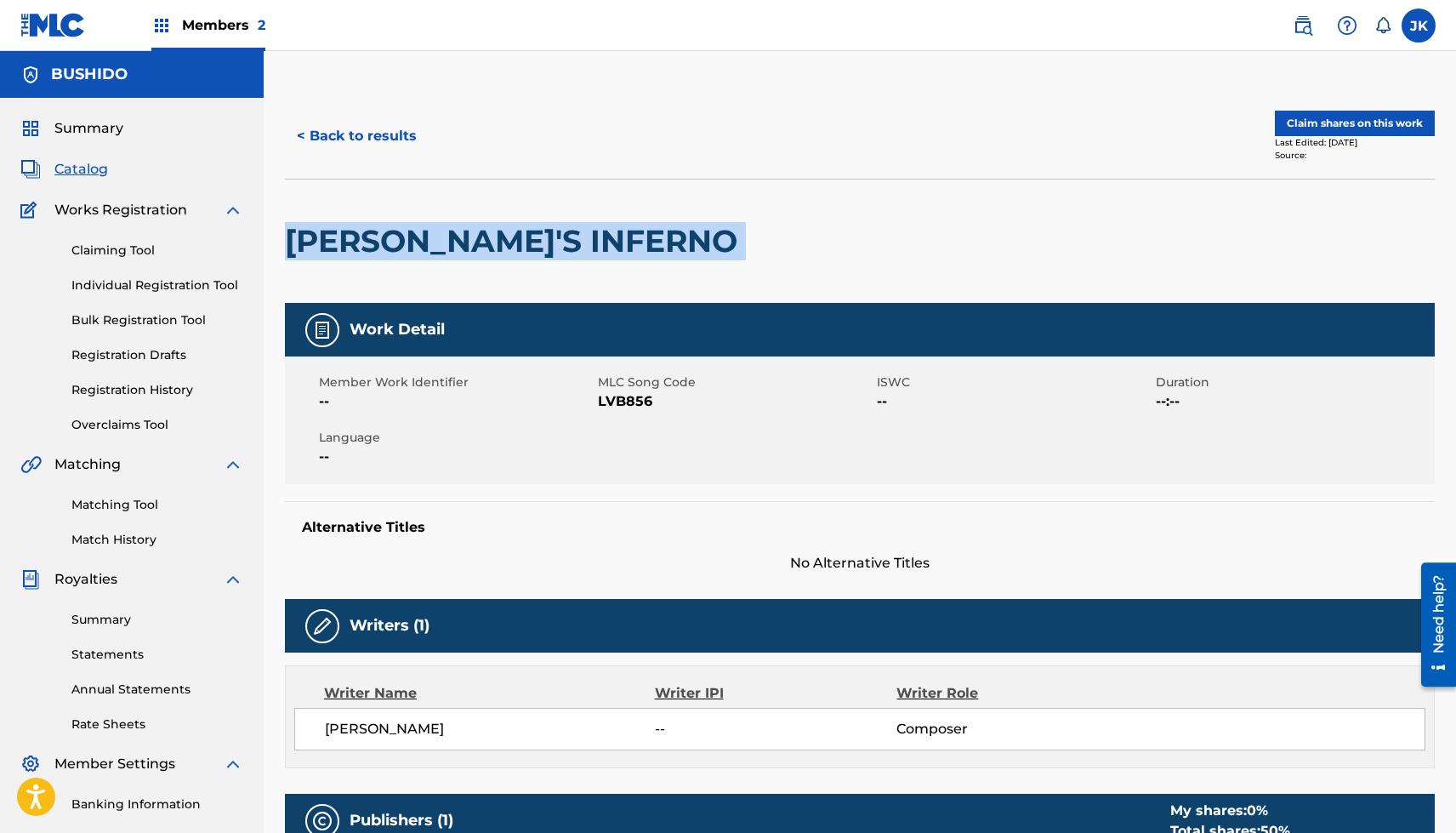 drag, startPoint x: 577, startPoint y: 238, endPoint x: 278, endPoint y: 254, distance: 299.42779 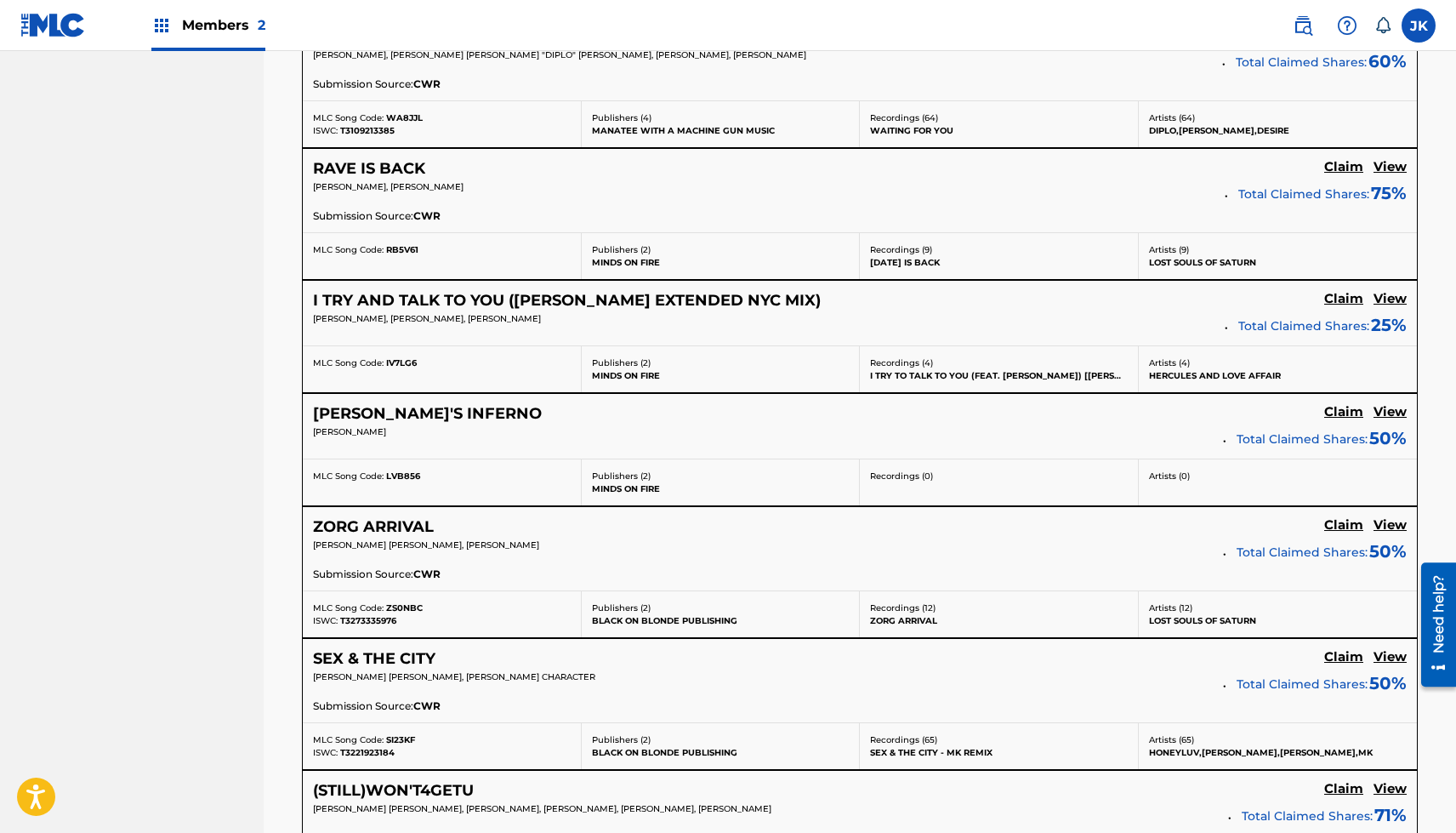 scroll, scrollTop: 985, scrollLeft: 0, axis: vertical 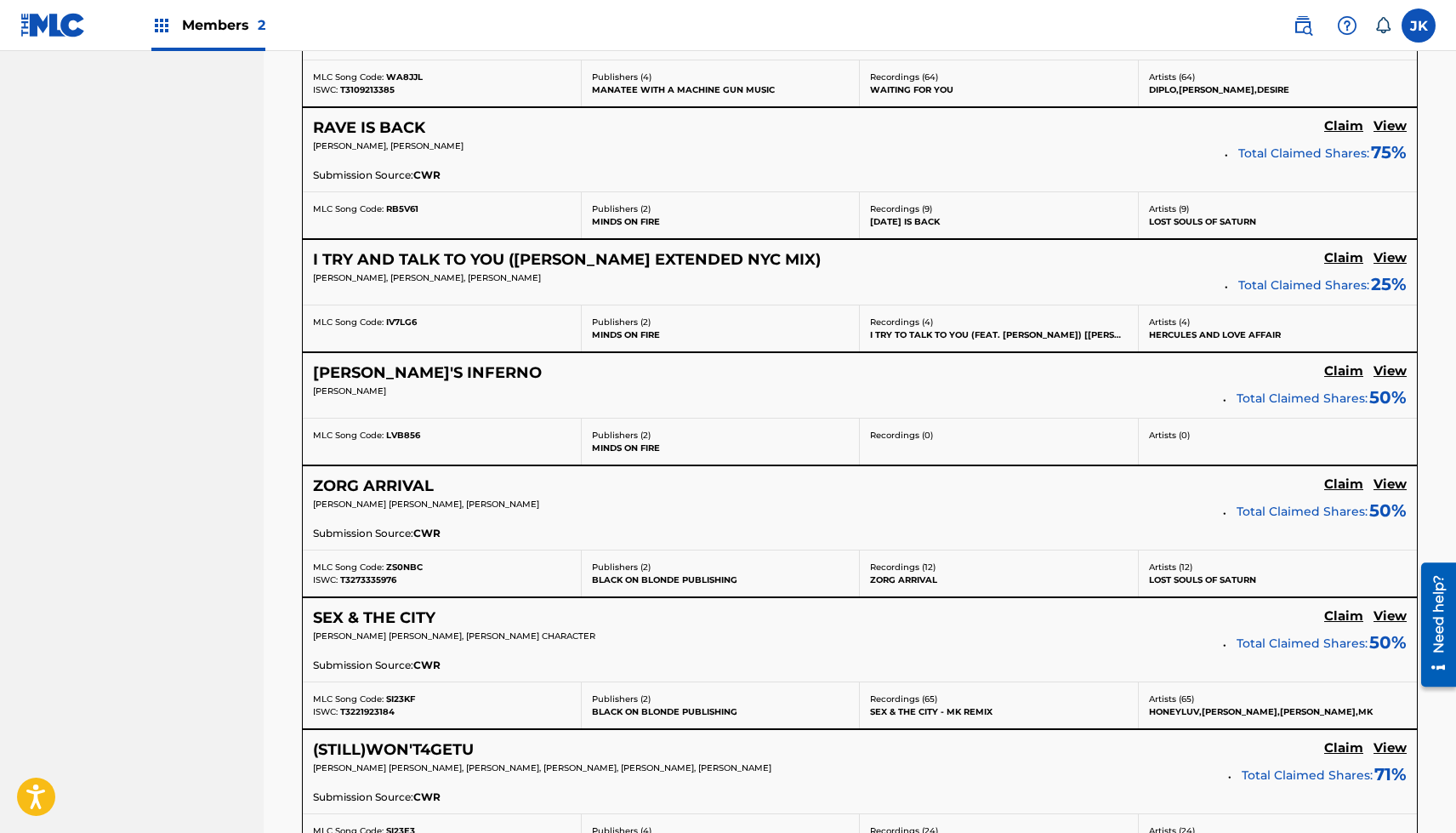 click on "View" at bounding box center (1390, 484) 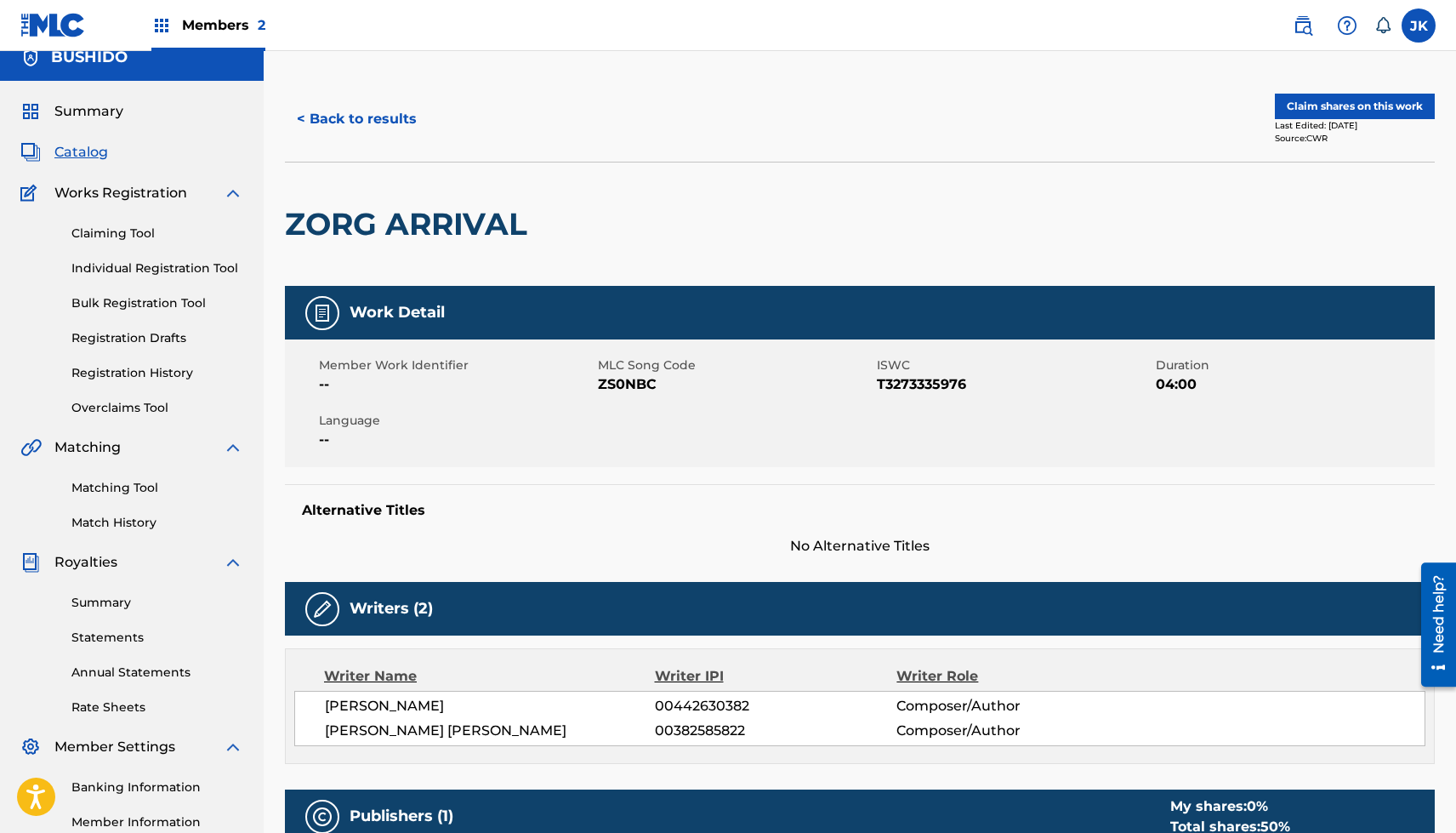 scroll, scrollTop: 0, scrollLeft: 0, axis: both 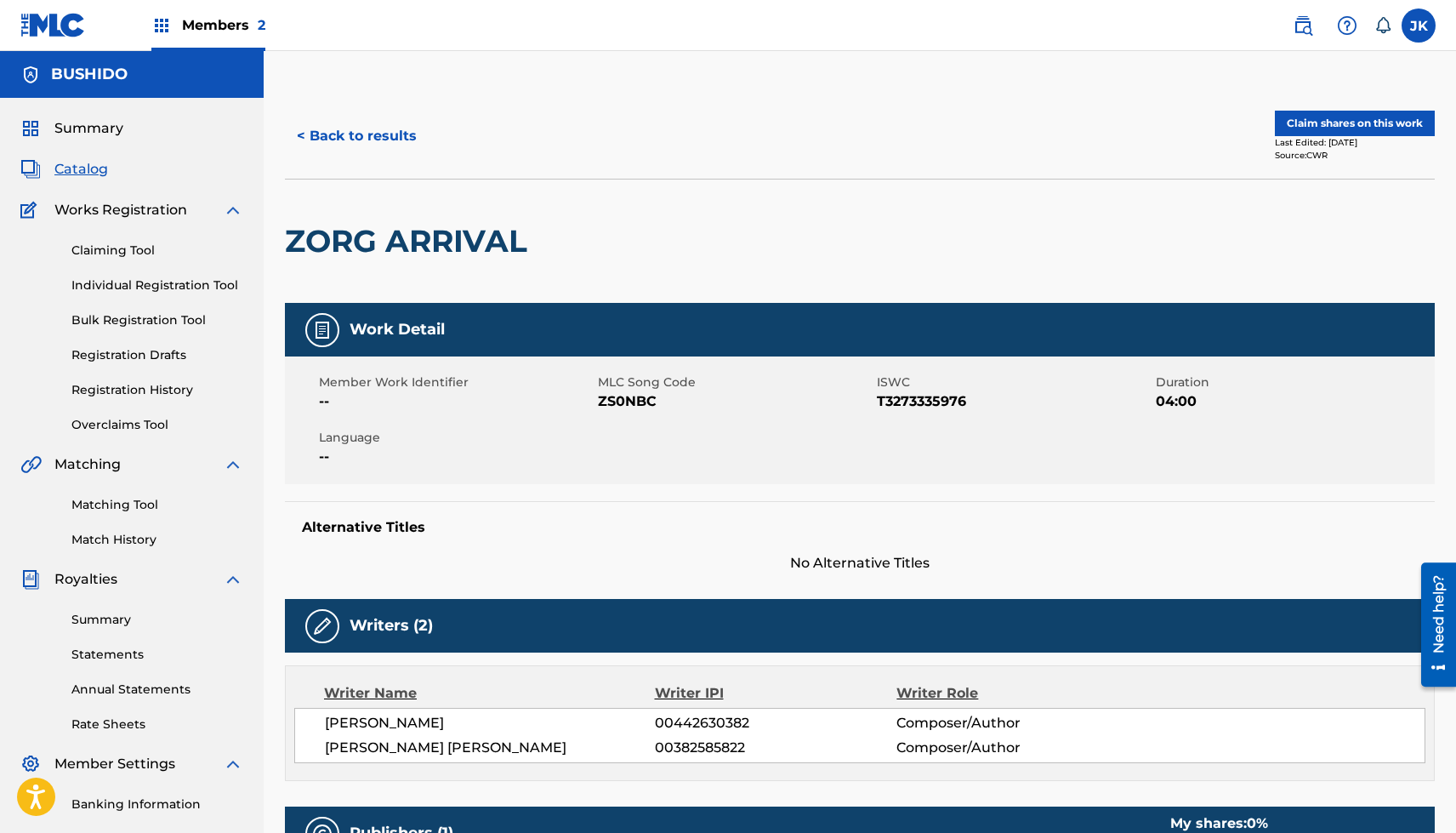 click on "< Back to results" at bounding box center (356, 136) 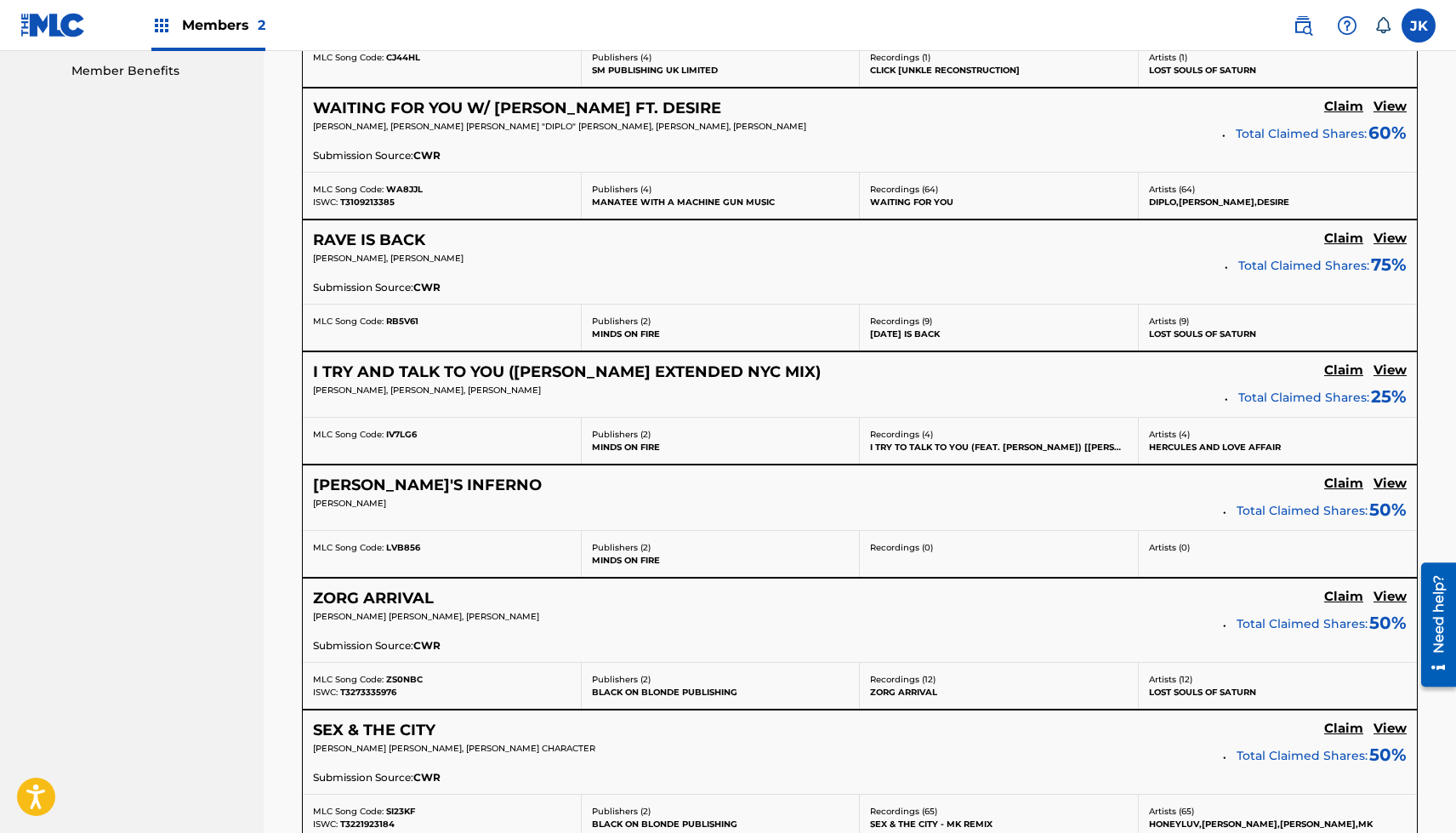 scroll, scrollTop: 1022, scrollLeft: 0, axis: vertical 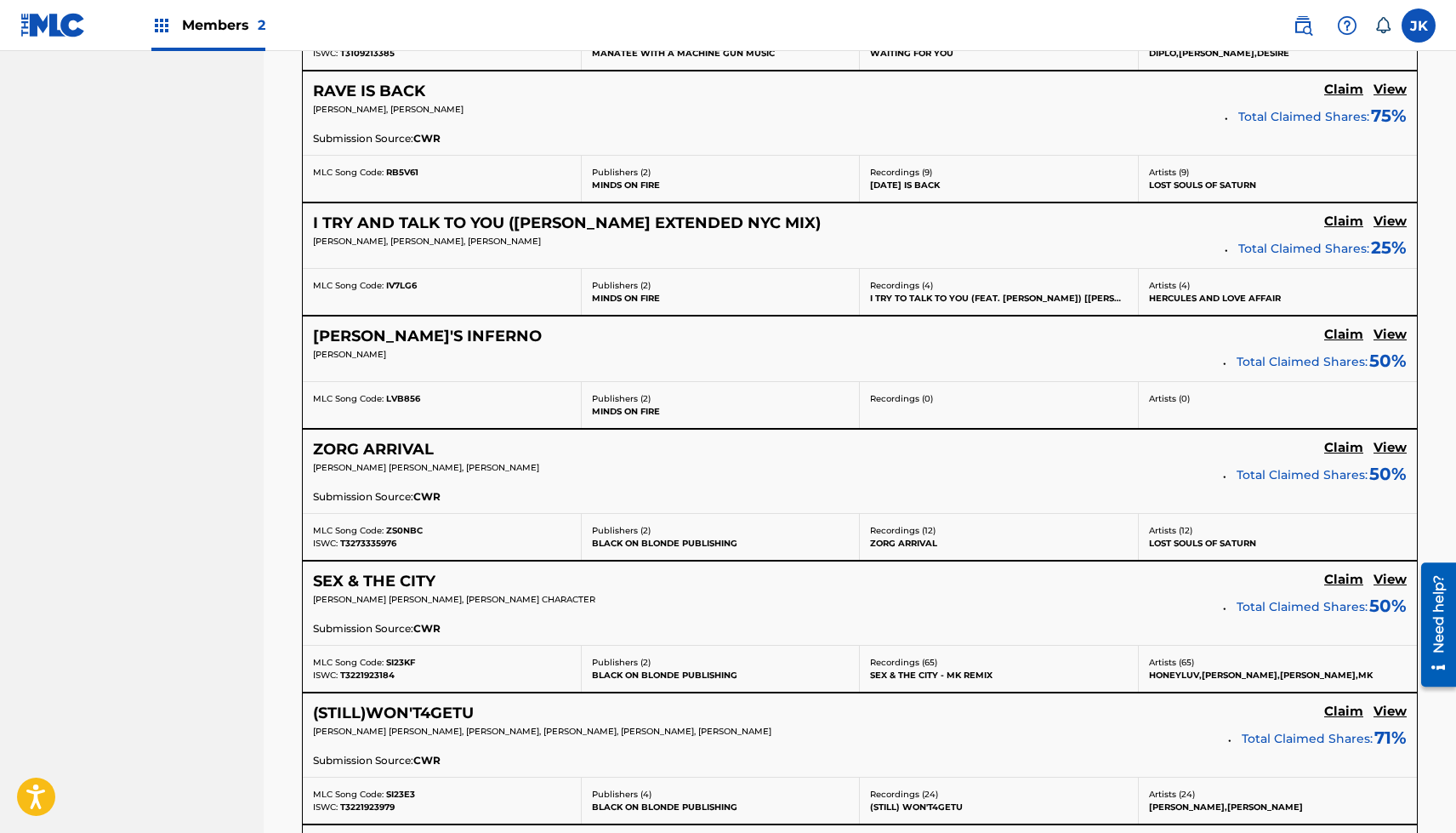 click on "View" at bounding box center (1390, 448) 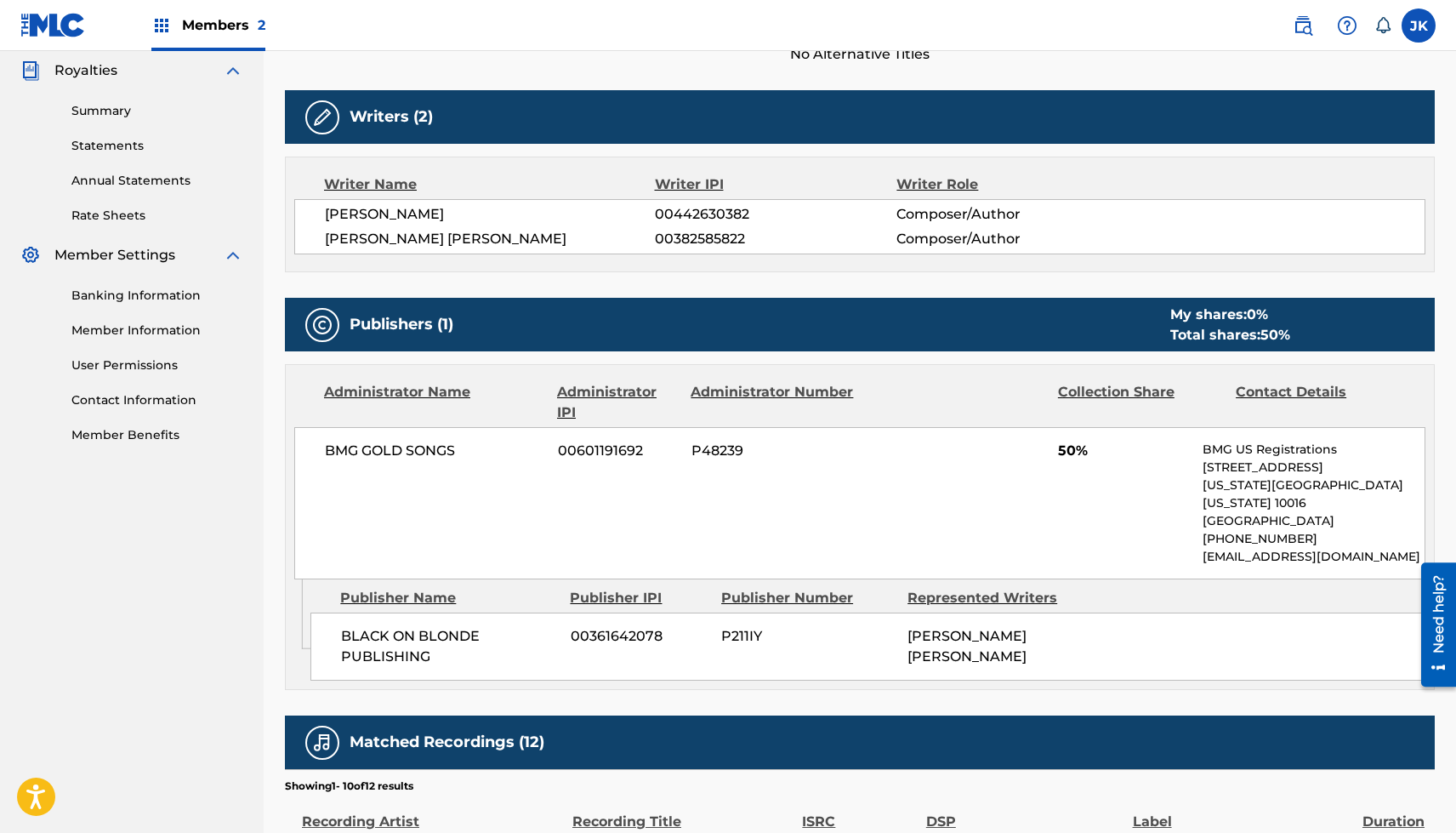 scroll, scrollTop: 511, scrollLeft: 0, axis: vertical 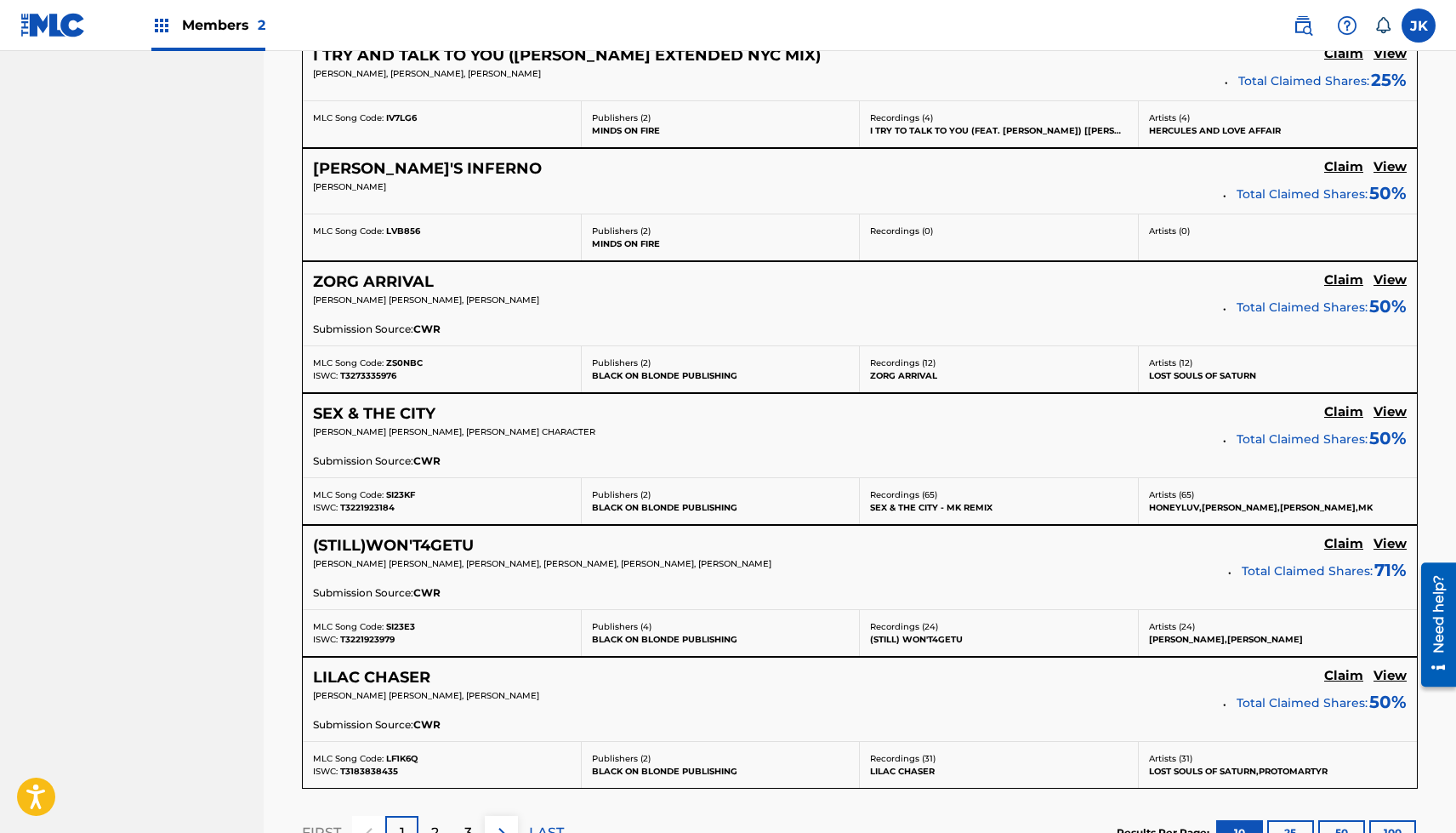 click on "View" at bounding box center [1390, 676] 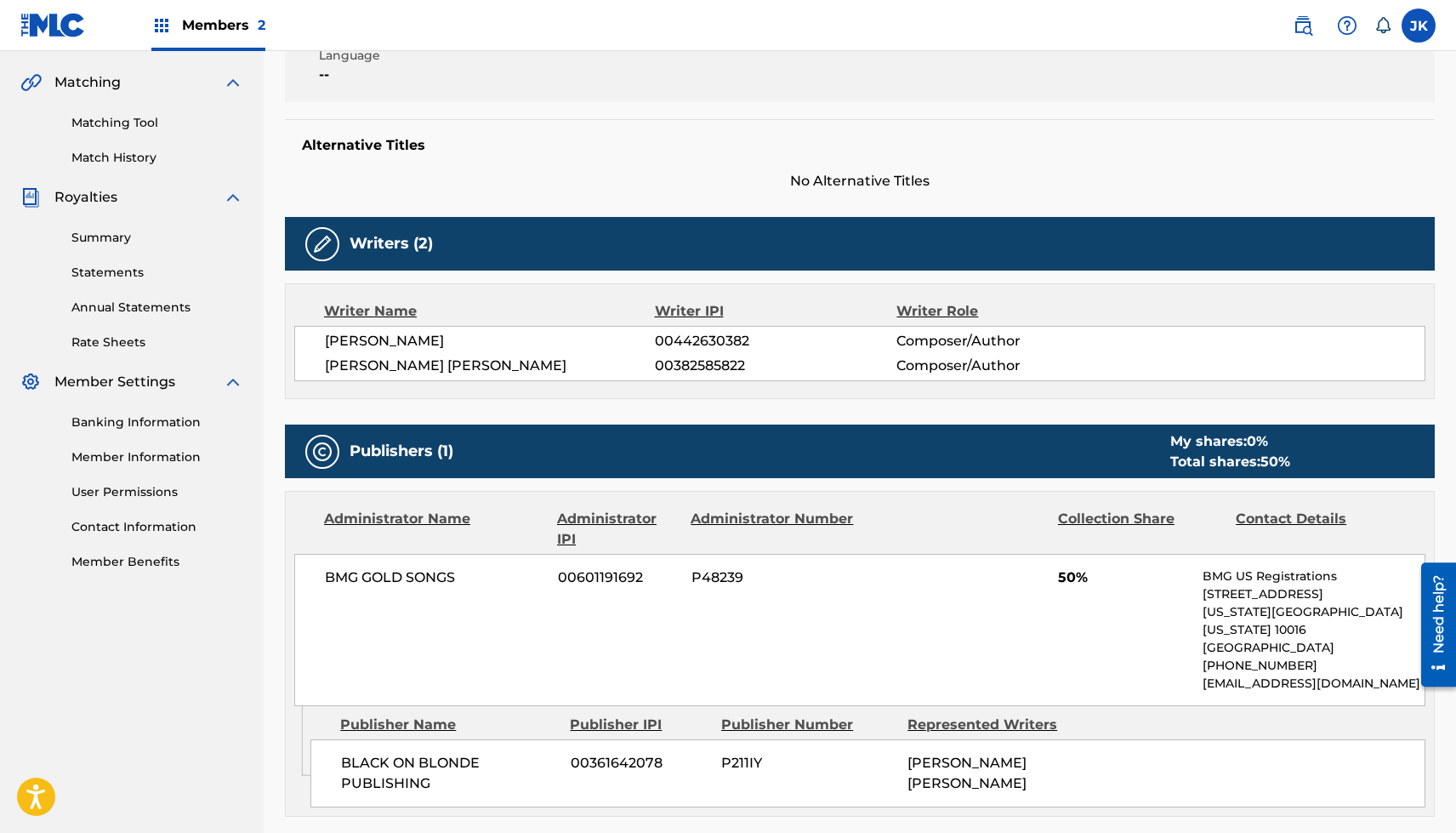 scroll, scrollTop: 0, scrollLeft: 0, axis: both 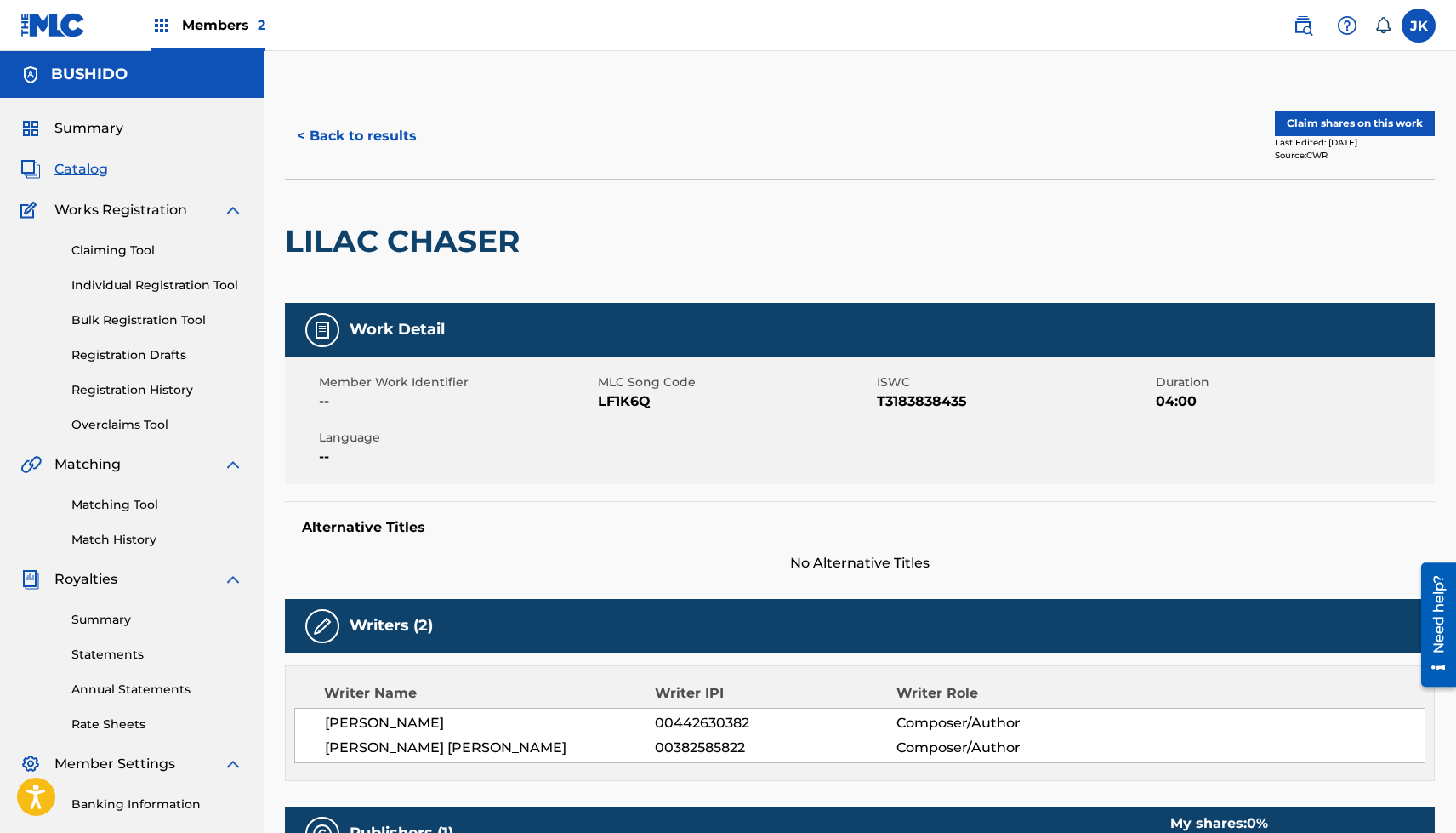 click on "< Back to results" at bounding box center (356, 136) 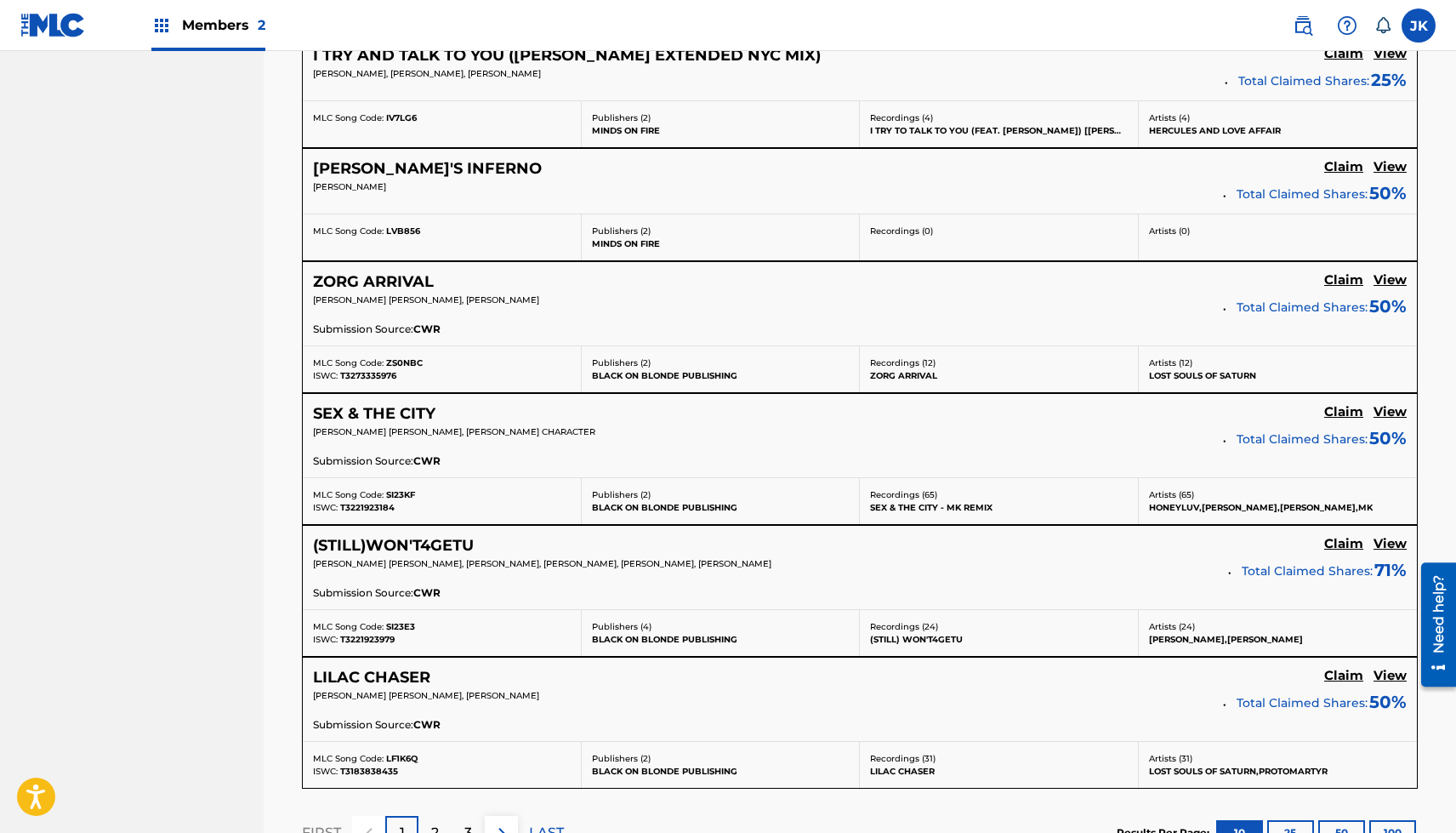 scroll, scrollTop: 0, scrollLeft: 0, axis: both 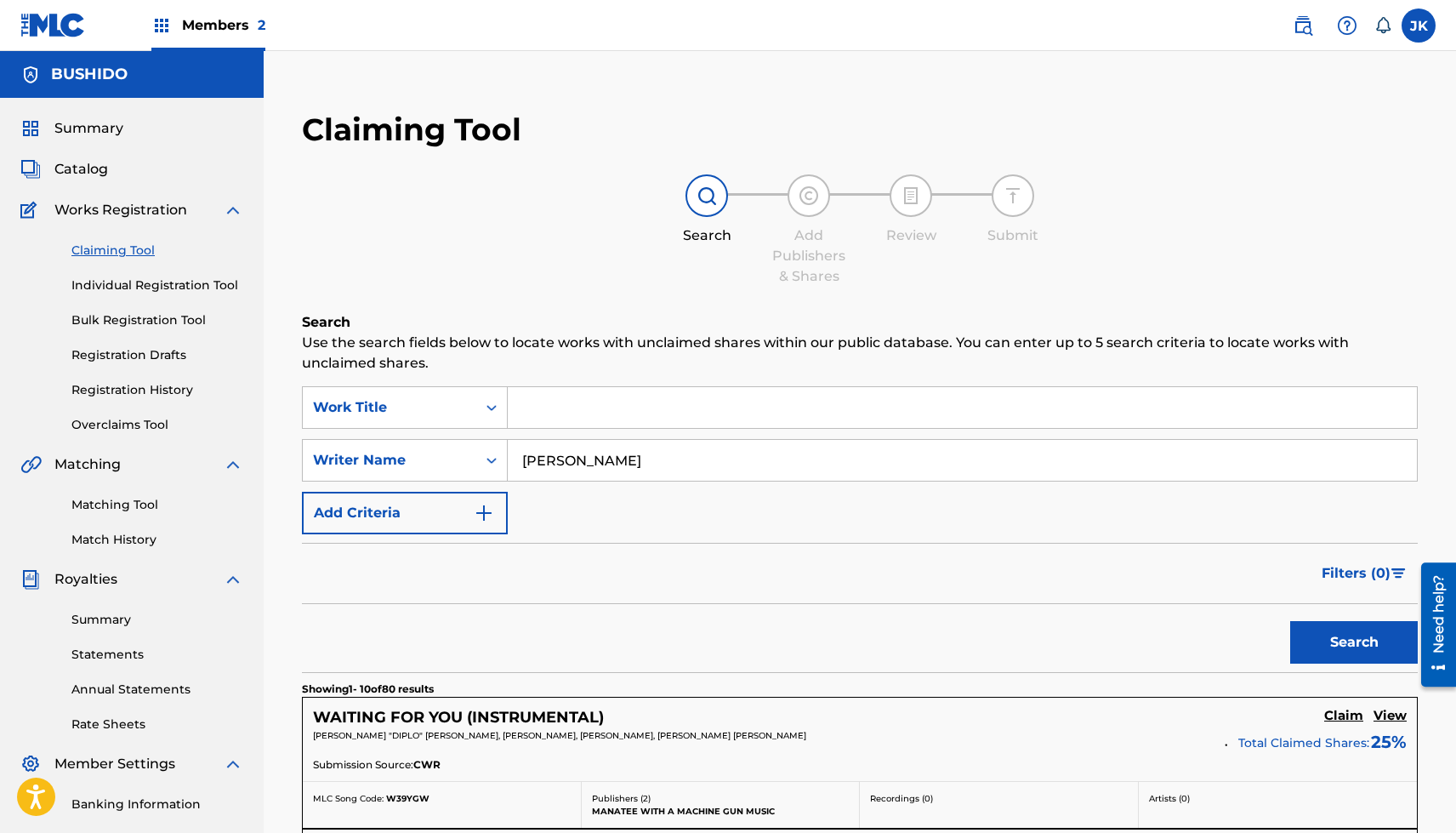 click at bounding box center [962, 408] 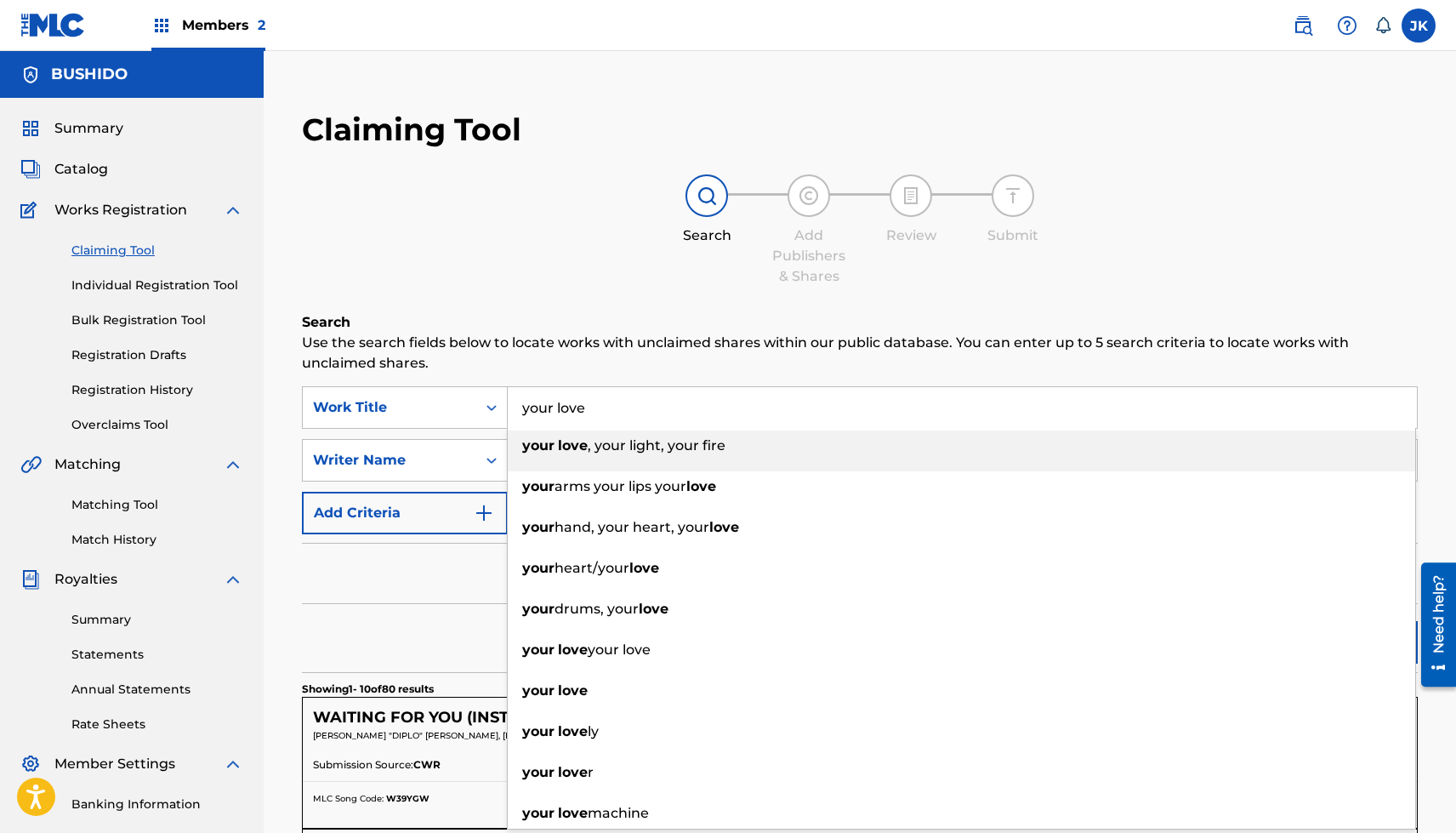 click on "your love" at bounding box center [962, 408] 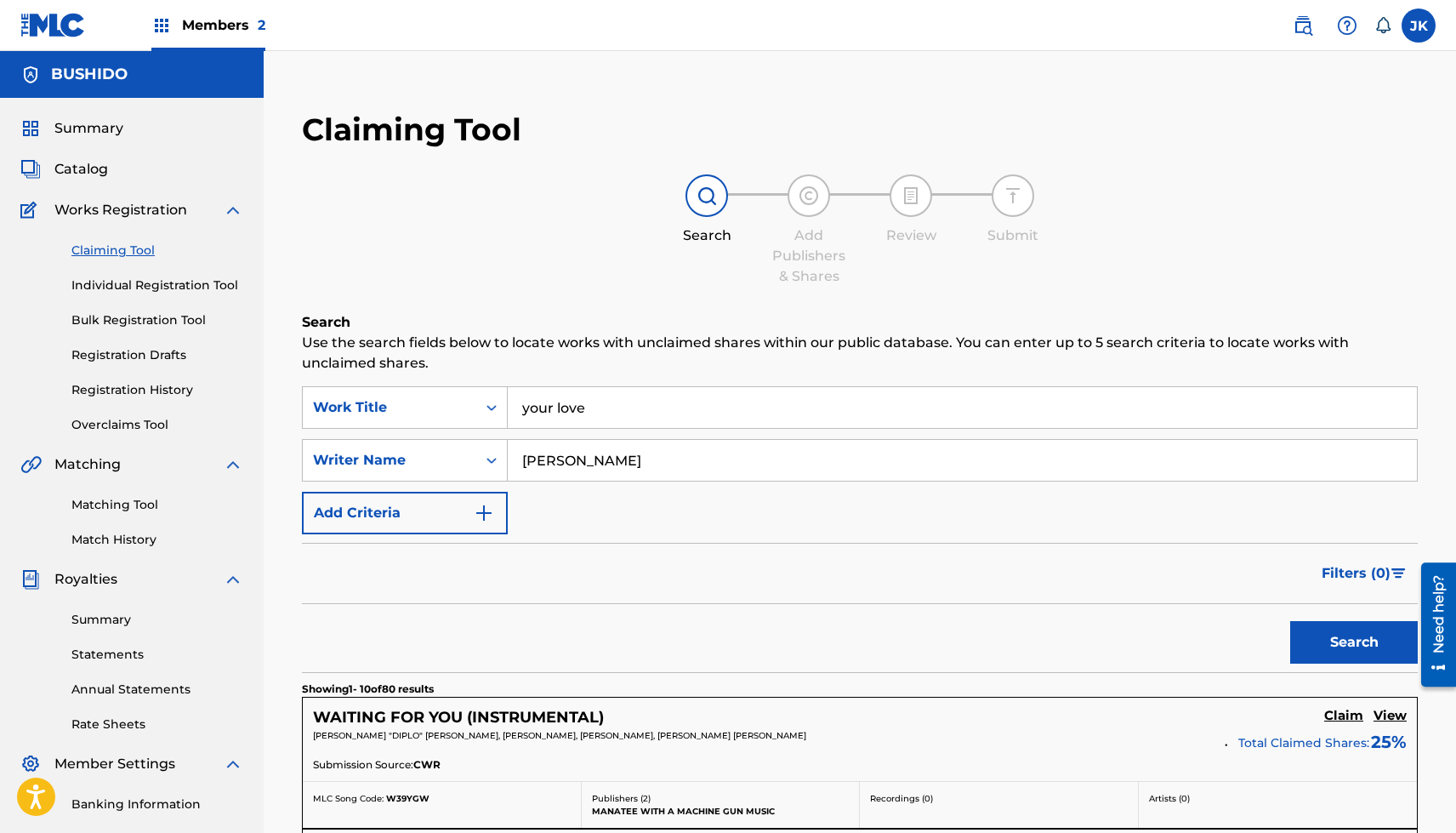 click on "Search Use the search fields below to locate works with unclaimed shares within our public database. You can enter up
to 5 search criteria to locate works with unclaimed shares. SearchWithCriteriade2c2f4f-9762-468b-bca4-a1e0056514ef Work Title your love SearchWithCriteria83f0f367-a0d1-4dab-b526-dab612c00f9f Writer Name [PERSON_NAME] Add Criteria Filter Claim Search Filters Include works claimed by my Member   Remove Filters Apply Filters Filters ( 0 ) Search Showing  1  -   10  of  80   results   WAITING FOR YOU (INSTRUMENTAL) Claim View [PERSON_NAME] "DIPLO"  [PERSON_NAME], [PERSON_NAME], [PERSON_NAME], [PERSON_NAME] [PERSON_NAME] Total Claimed Shares:  25 % Submission Source:  CWR MLC Song Code:   W39YGW Publishers ( 2 ) MANATEE WITH A MACHINE GUN MUSIC Recordings ( 0 ) Artists ( 0 ) CLICK (FEAT. LVV GVN) [UNKLE RECONSTRUCTION] Claim View [PERSON_NAME] [PERSON_NAME], [PERSON_NAME], [PERSON_NAME], [PERSON_NAME] [PERSON_NAME] [PERSON_NAME] Total Claimed Shares:  12.5 % Submission Source:  CWR MLC Song Code:   CJ44HL Publishers ( 4 ) 1" at bounding box center [860, 1231] 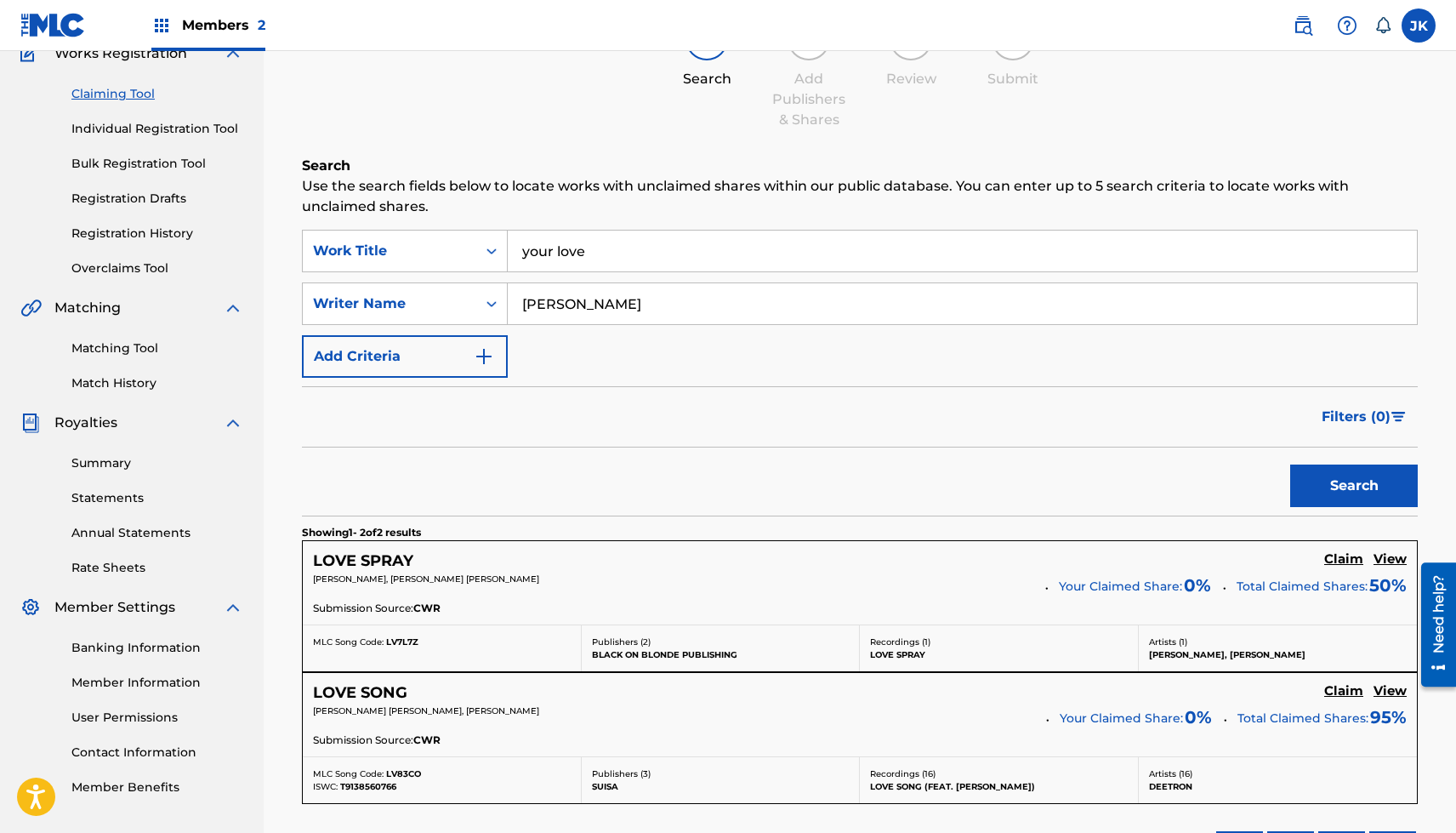 scroll, scrollTop: 158, scrollLeft: 0, axis: vertical 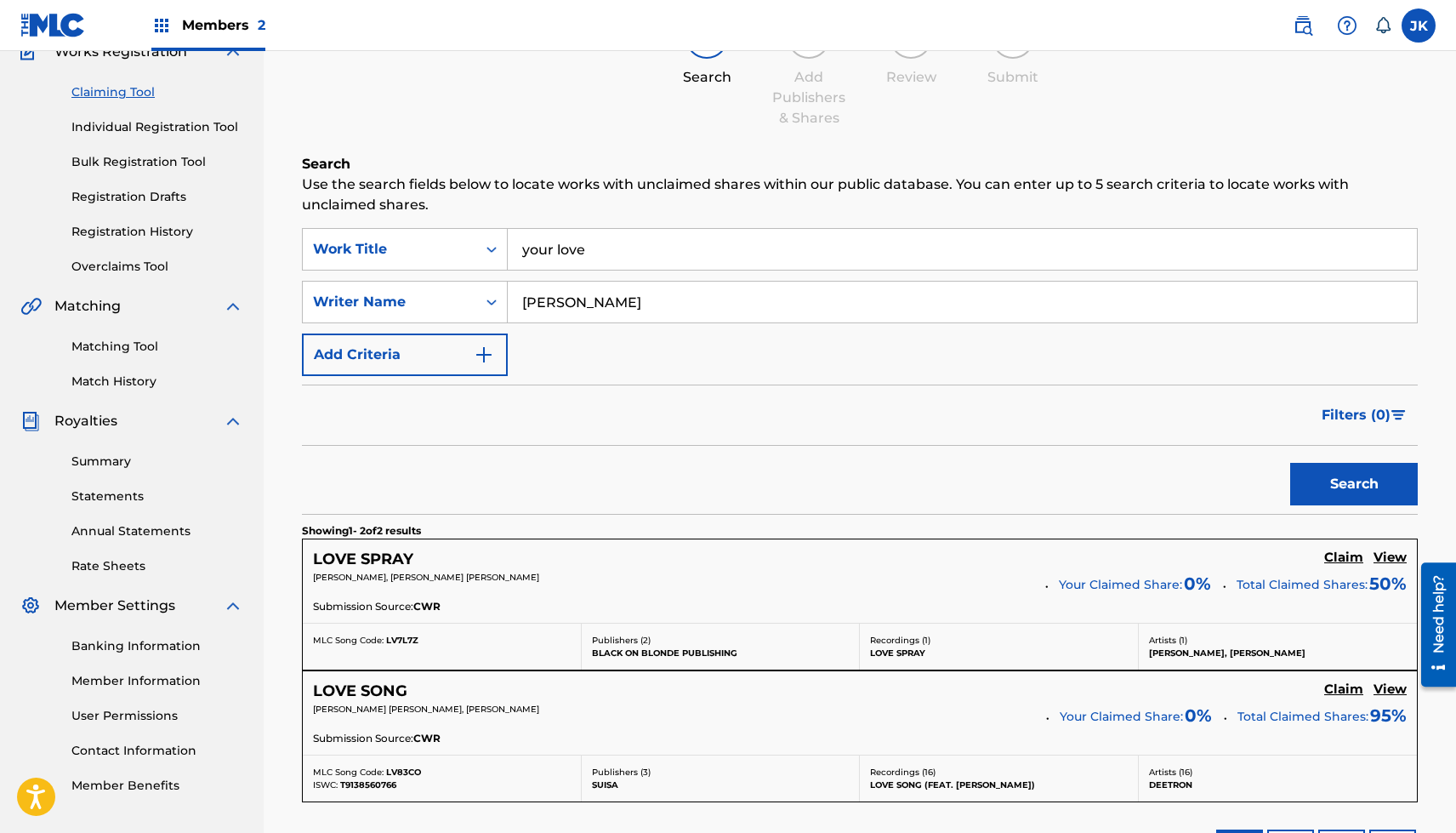 click on "View" at bounding box center [1390, 557] 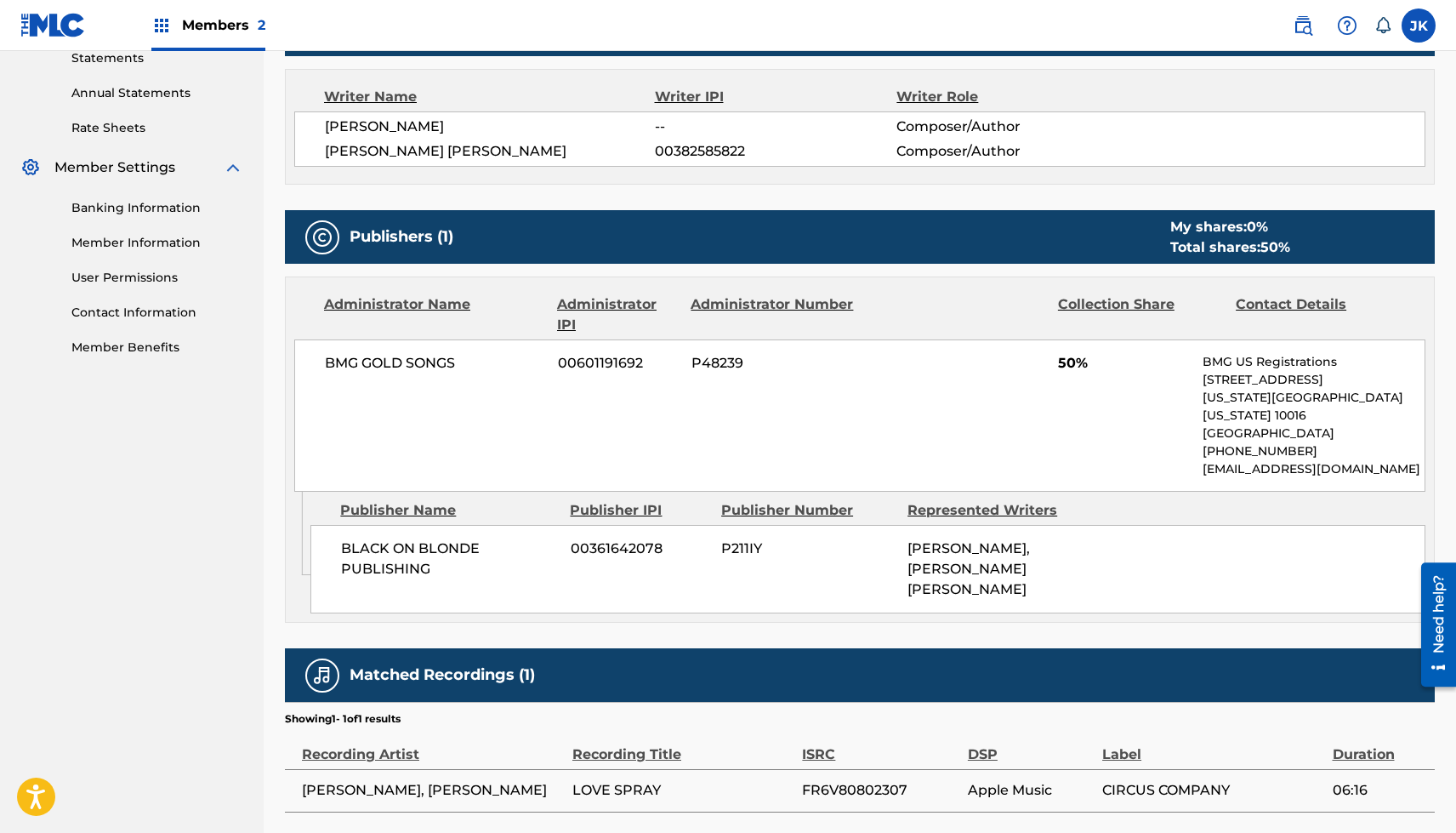 scroll, scrollTop: 0, scrollLeft: 0, axis: both 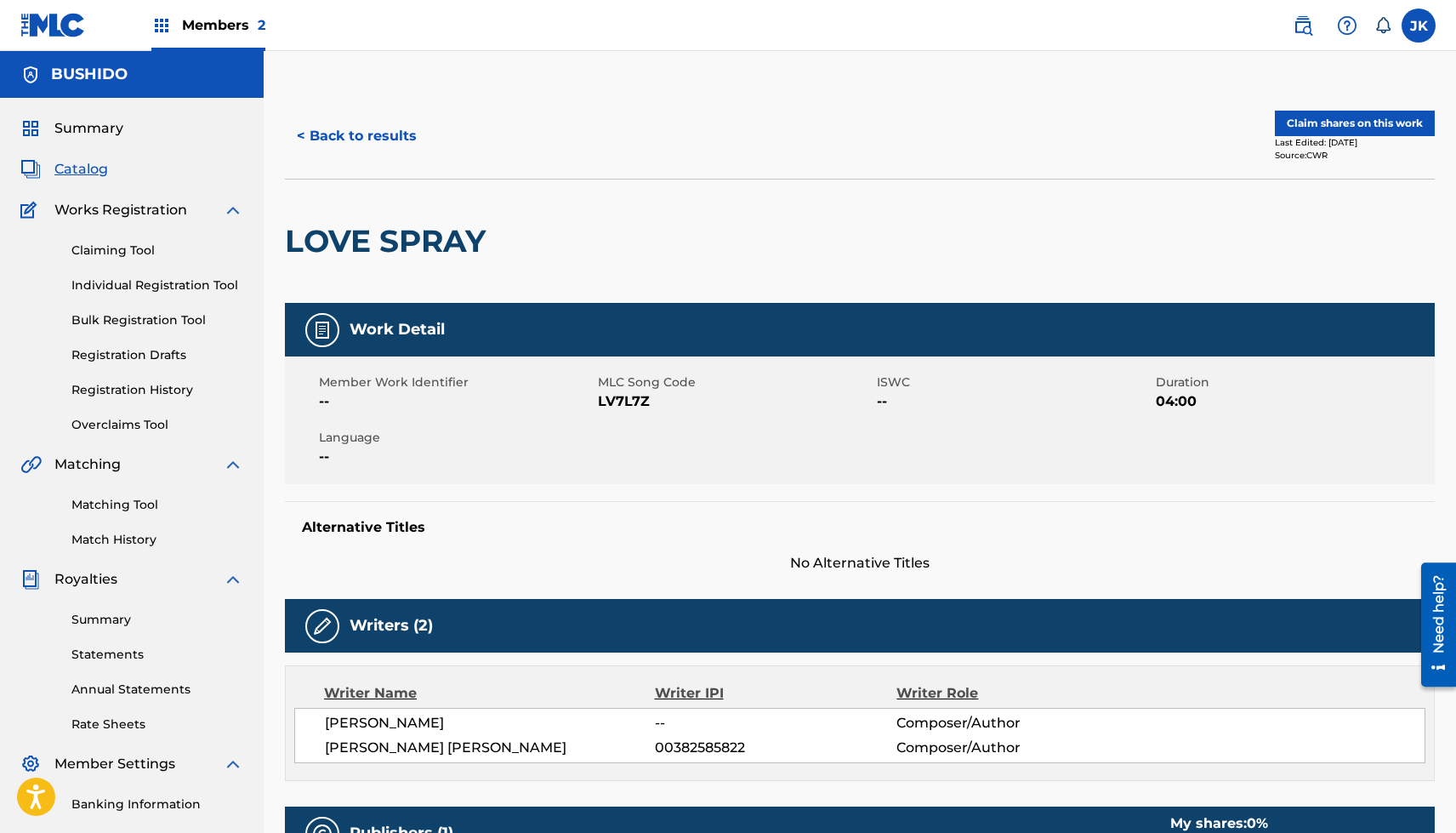 click on "< Back to results" at bounding box center [356, 136] 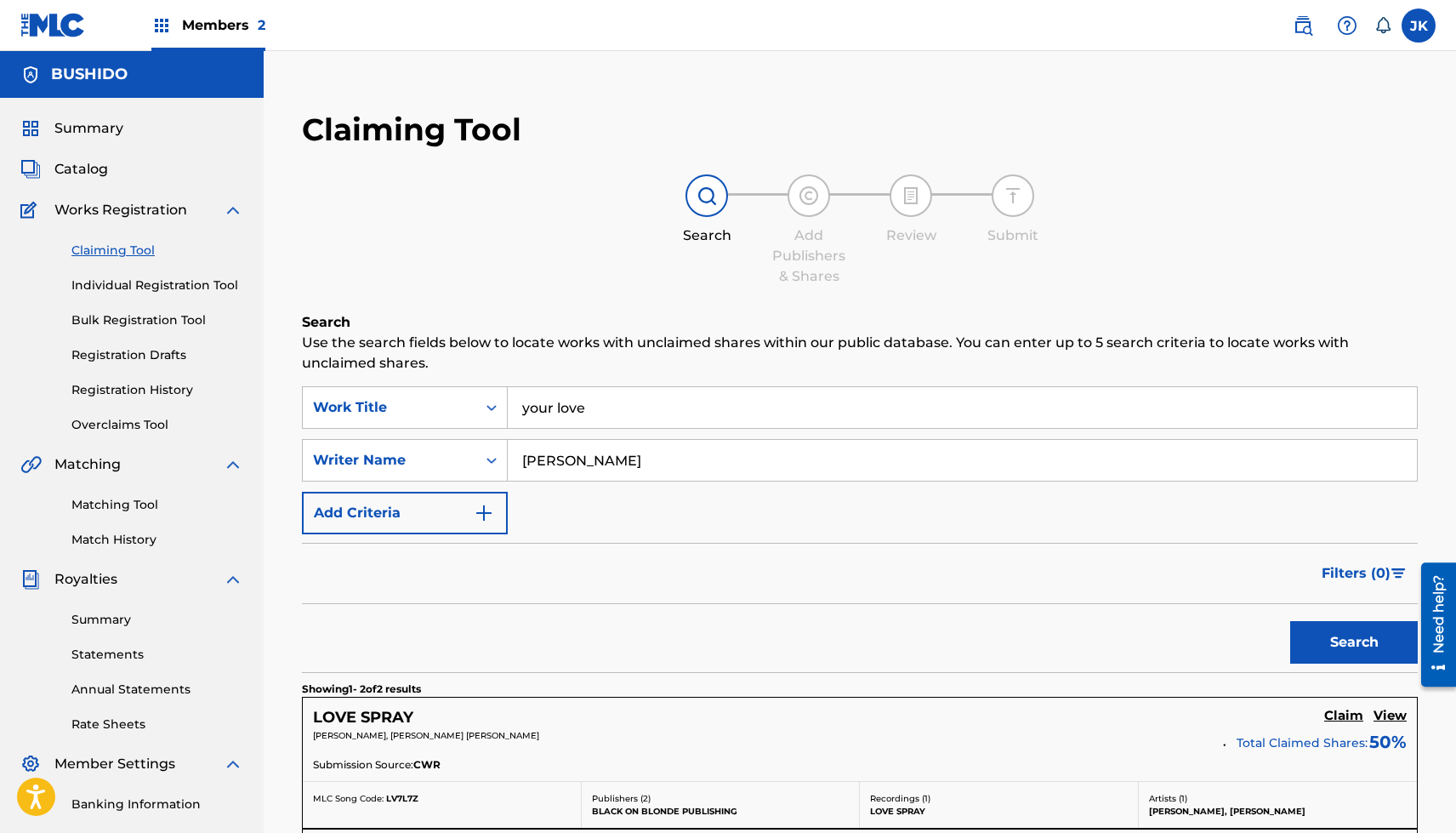 scroll, scrollTop: 158, scrollLeft: 0, axis: vertical 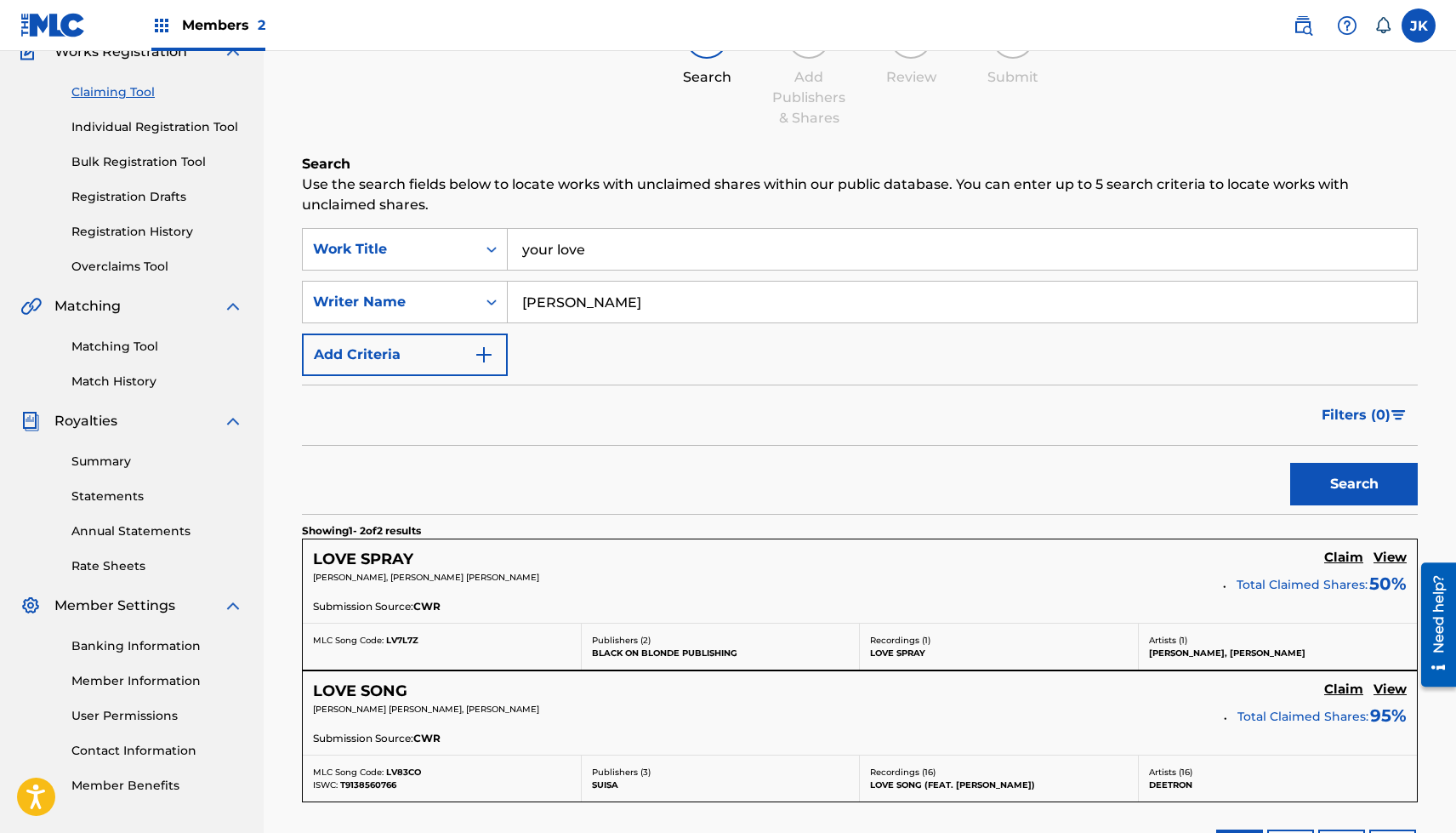click on "your love" at bounding box center (962, 249) 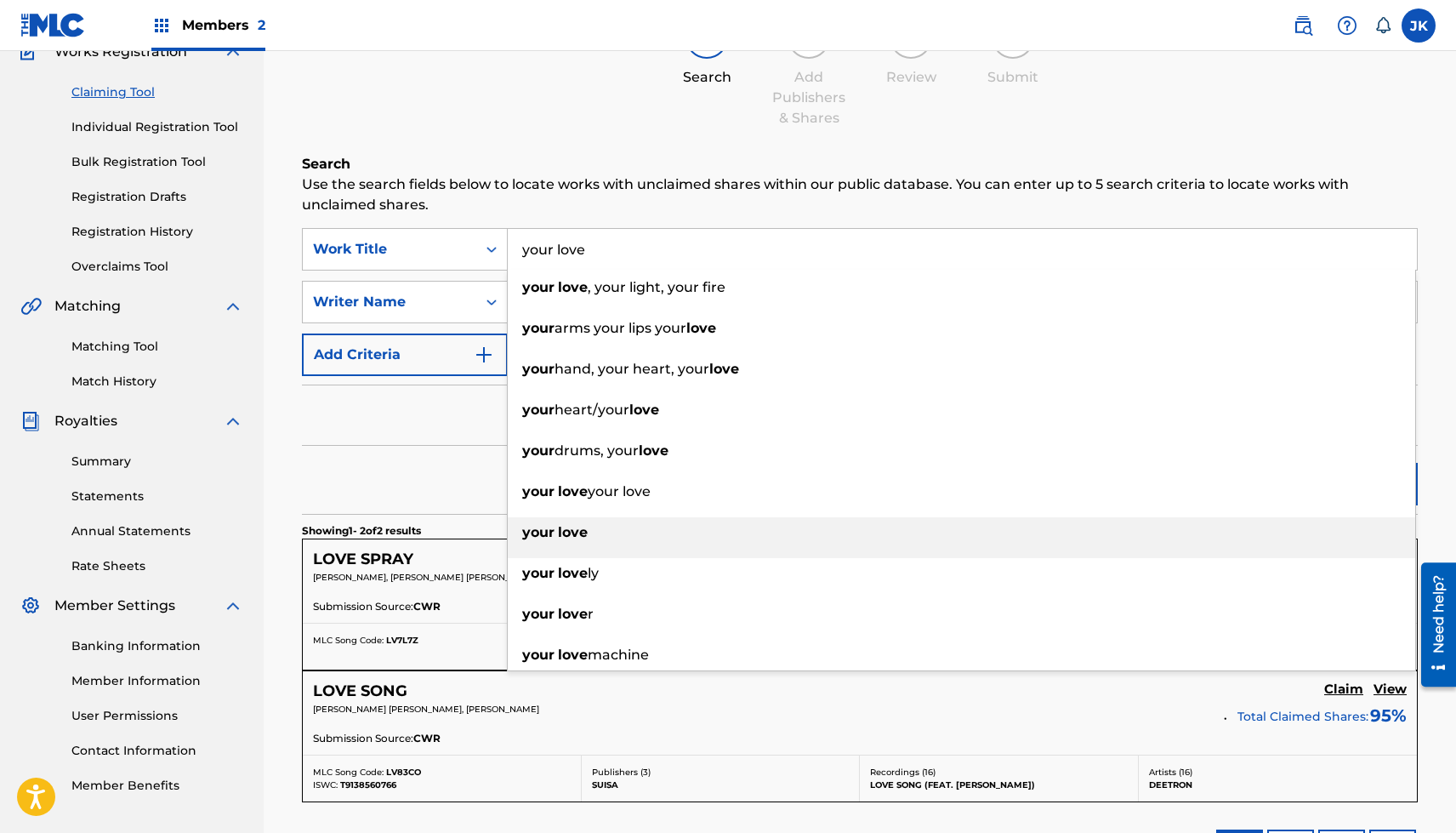 click on "your   love" at bounding box center (961, 533) 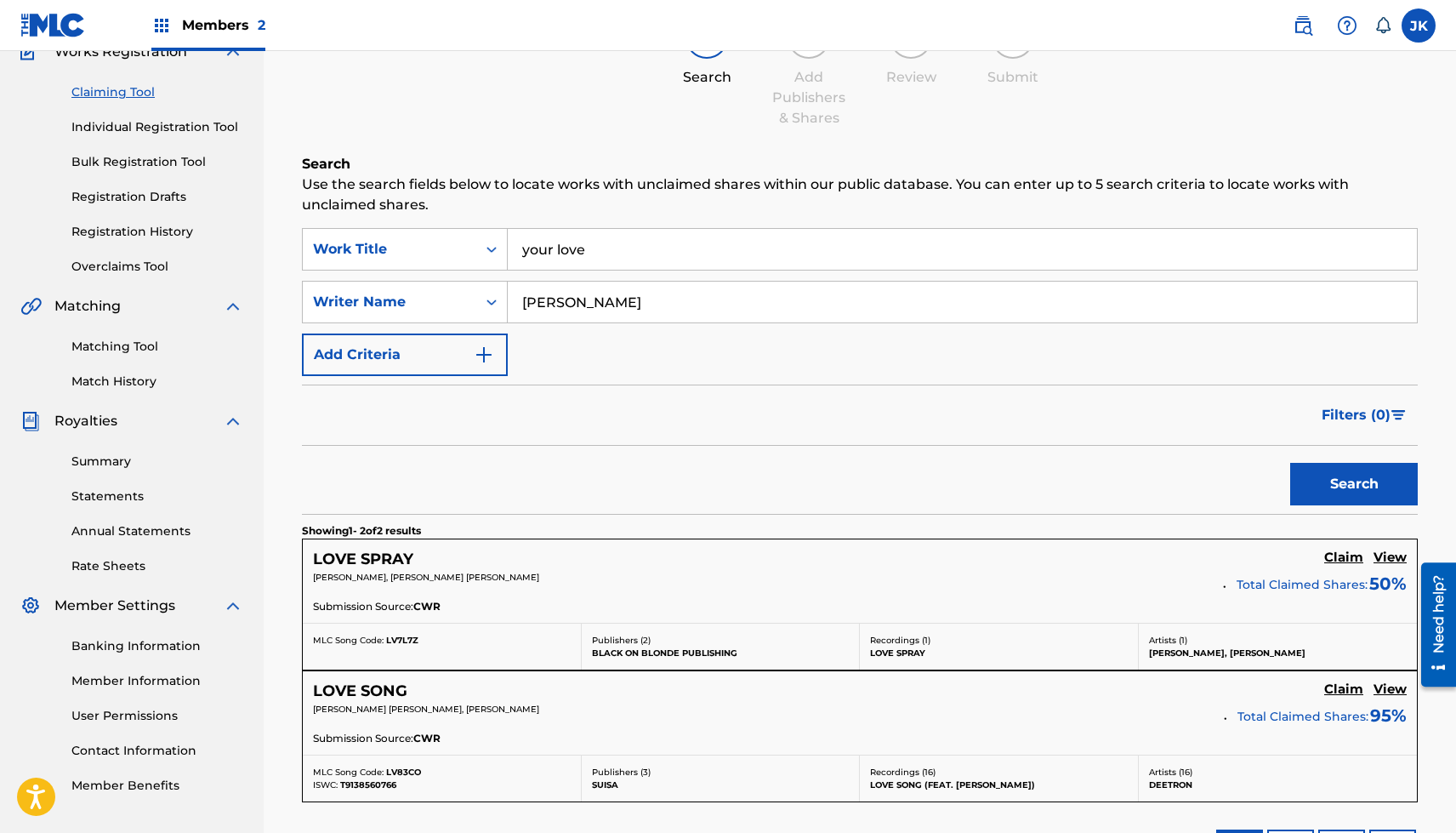 click on "Search" at bounding box center (1354, 484) 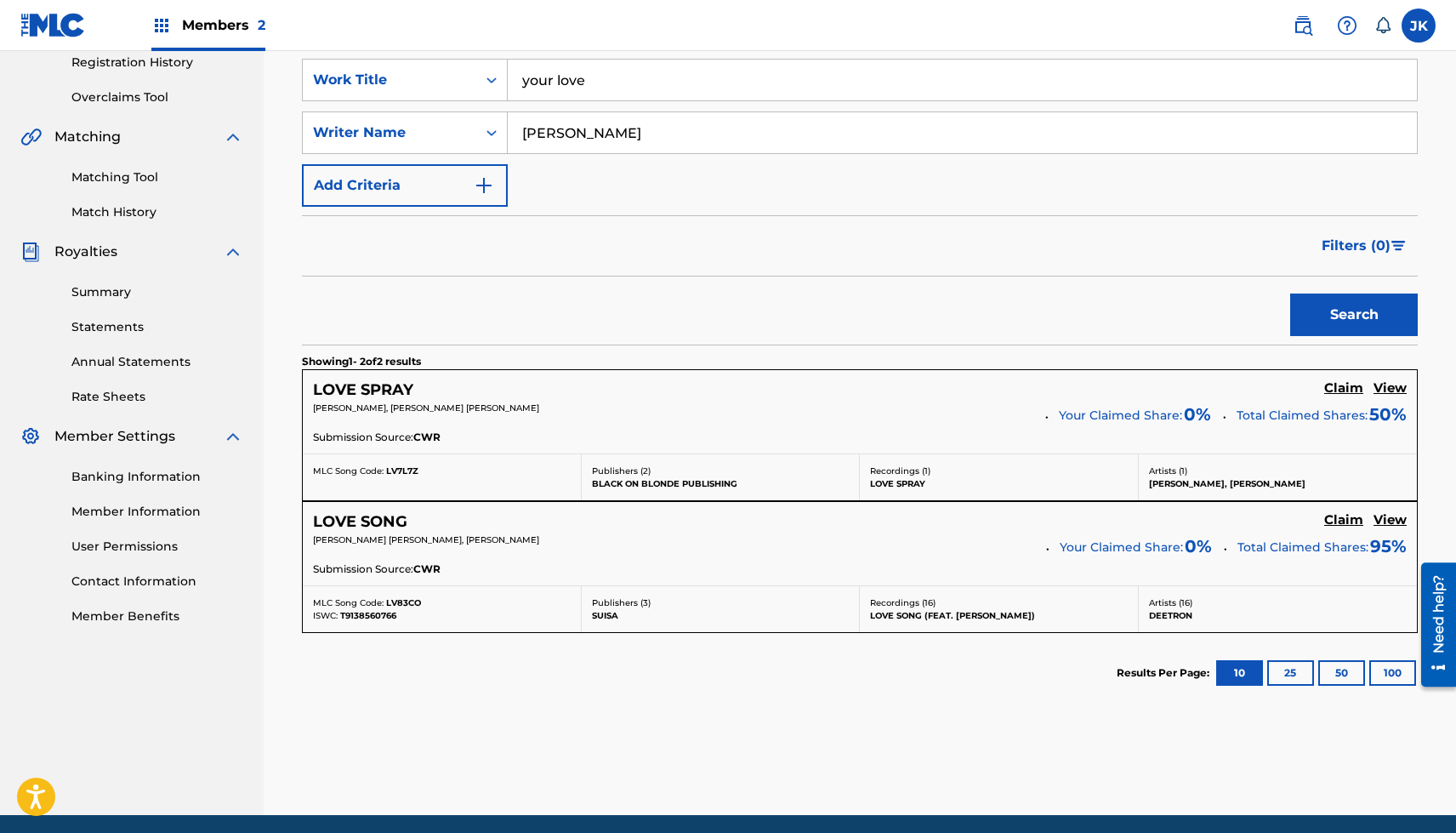 scroll, scrollTop: 328, scrollLeft: 0, axis: vertical 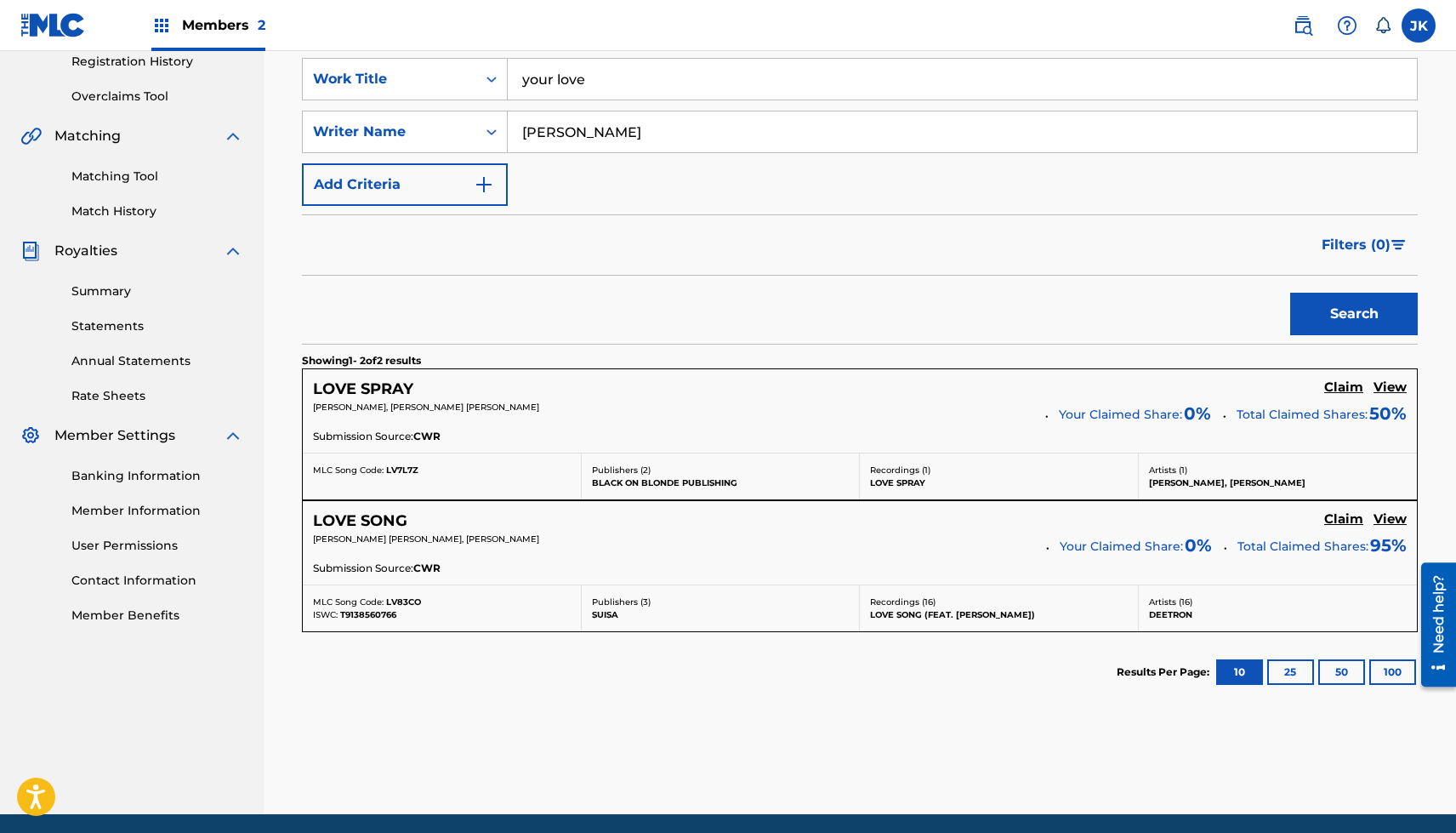 click on "View" at bounding box center (1390, 387) 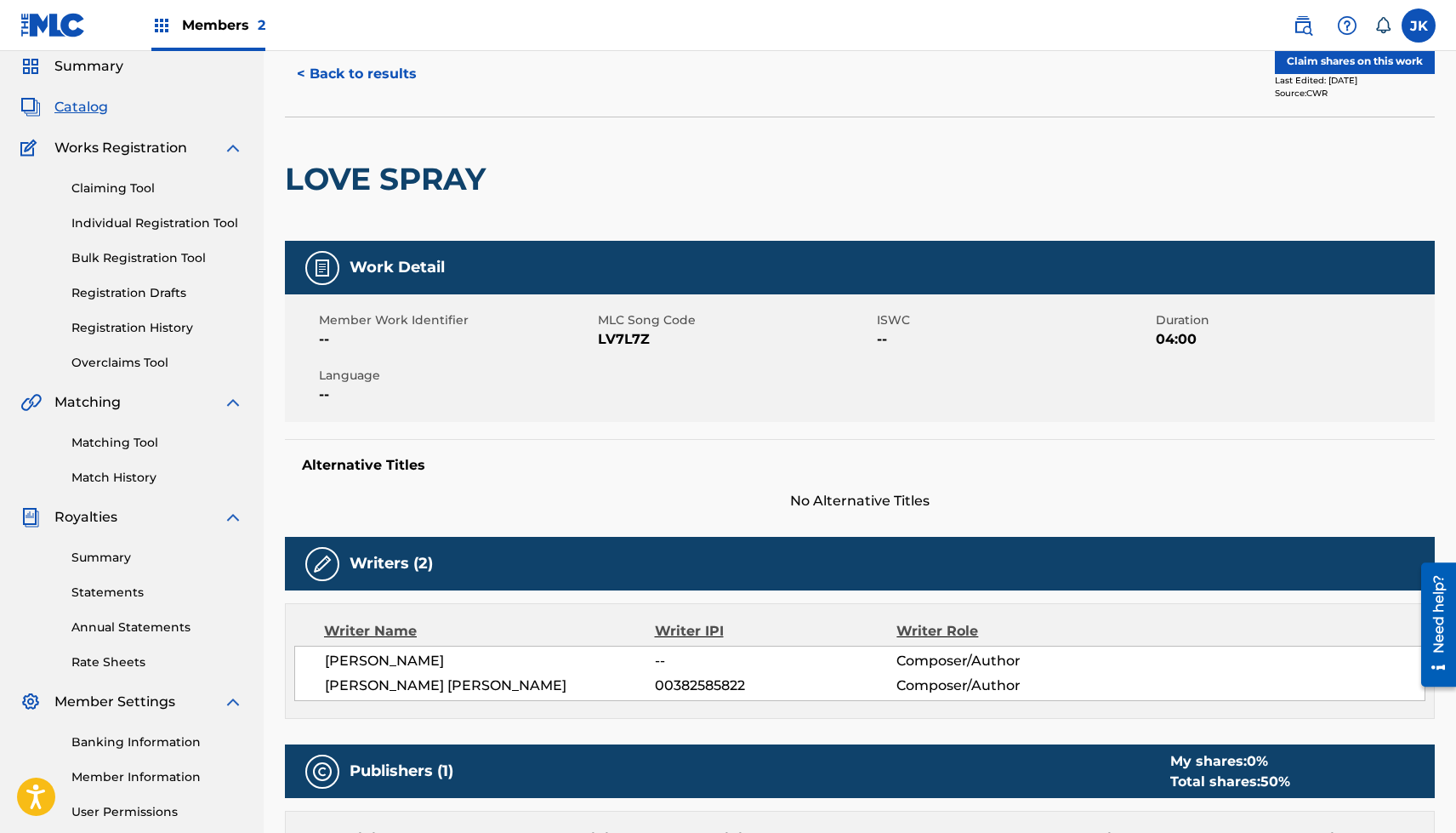 scroll, scrollTop: 0, scrollLeft: 0, axis: both 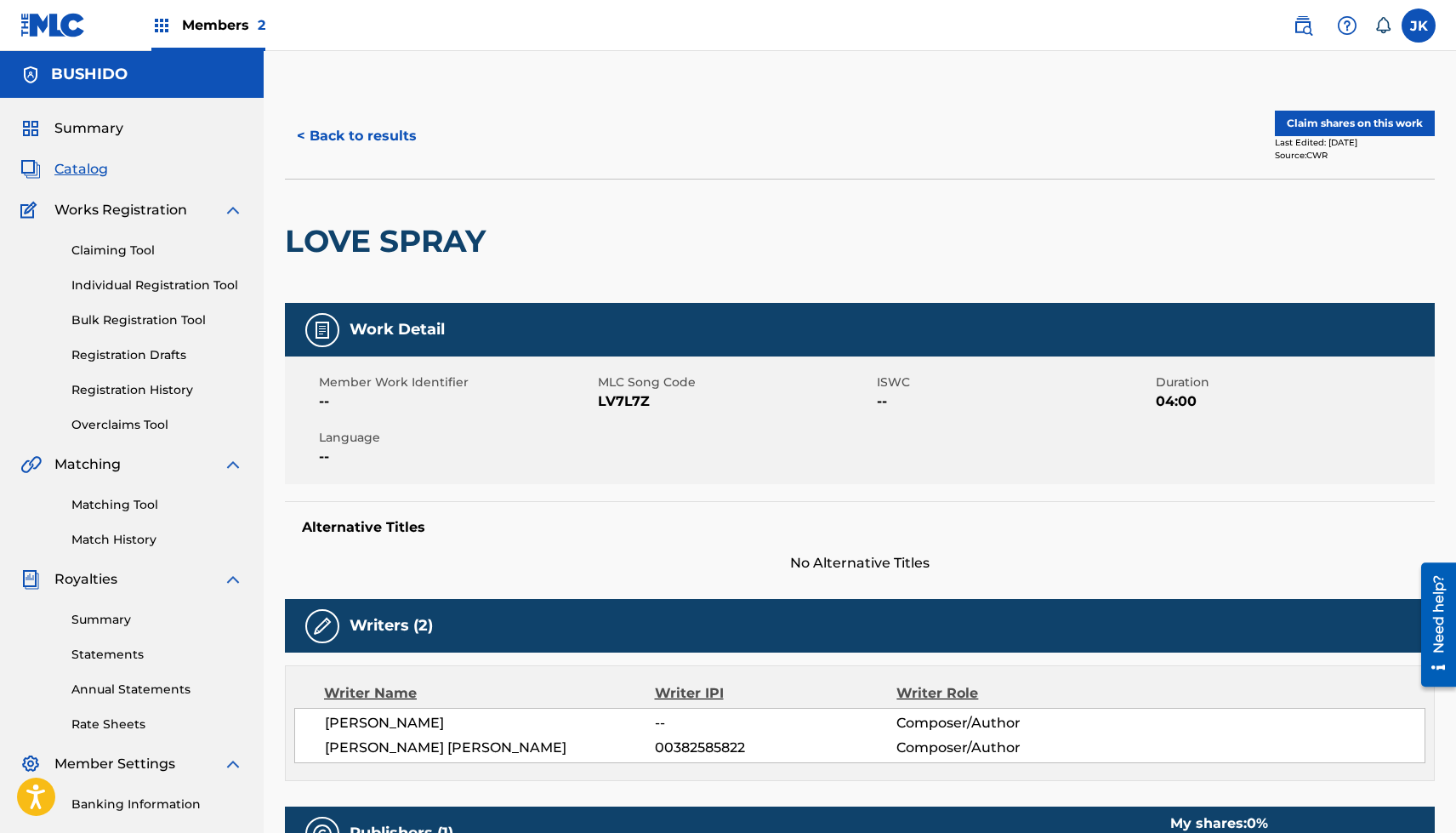 click on "< Back to results" at bounding box center [356, 136] 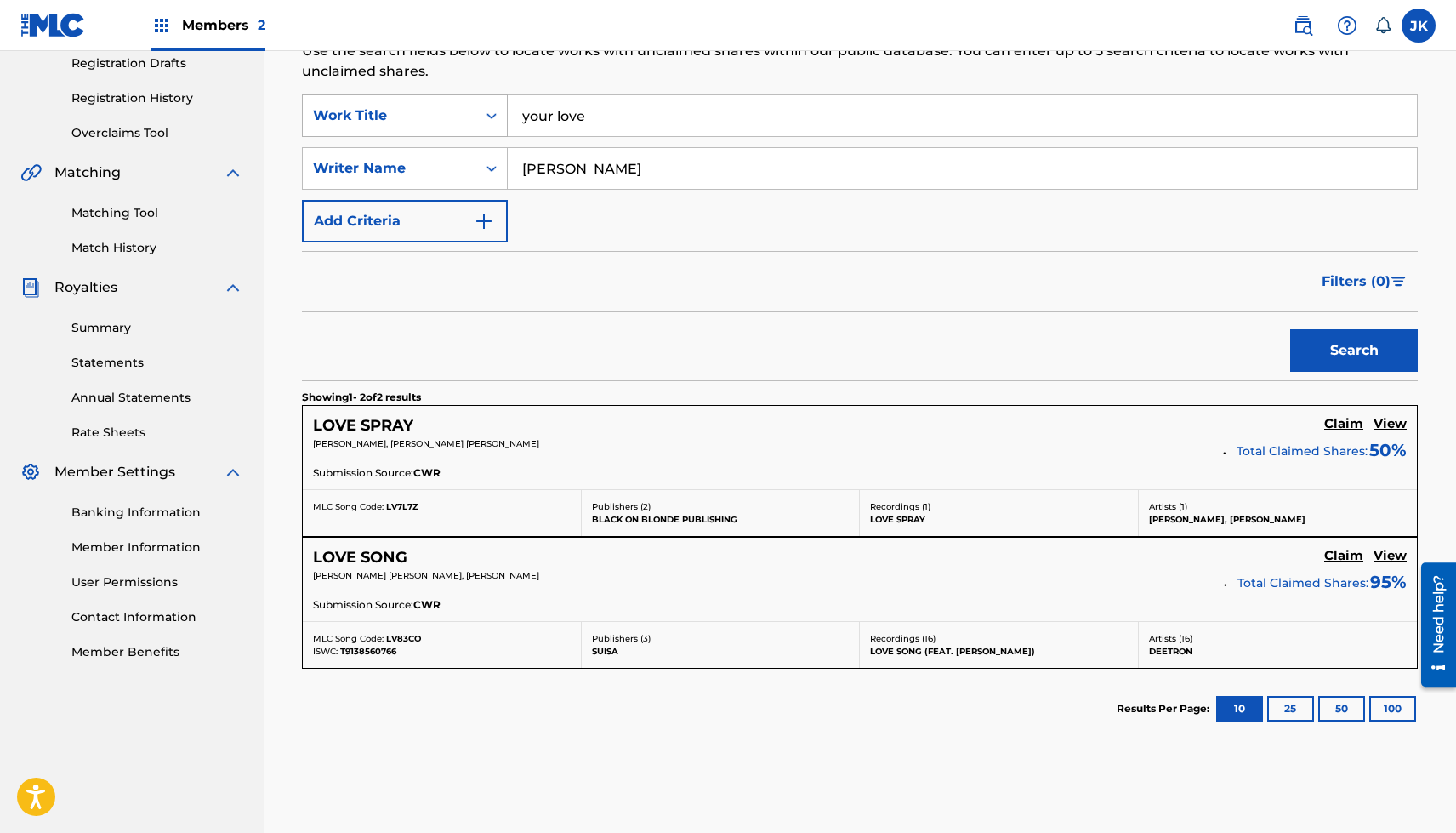 drag, startPoint x: 614, startPoint y: 119, endPoint x: 430, endPoint y: 118, distance: 184.00272 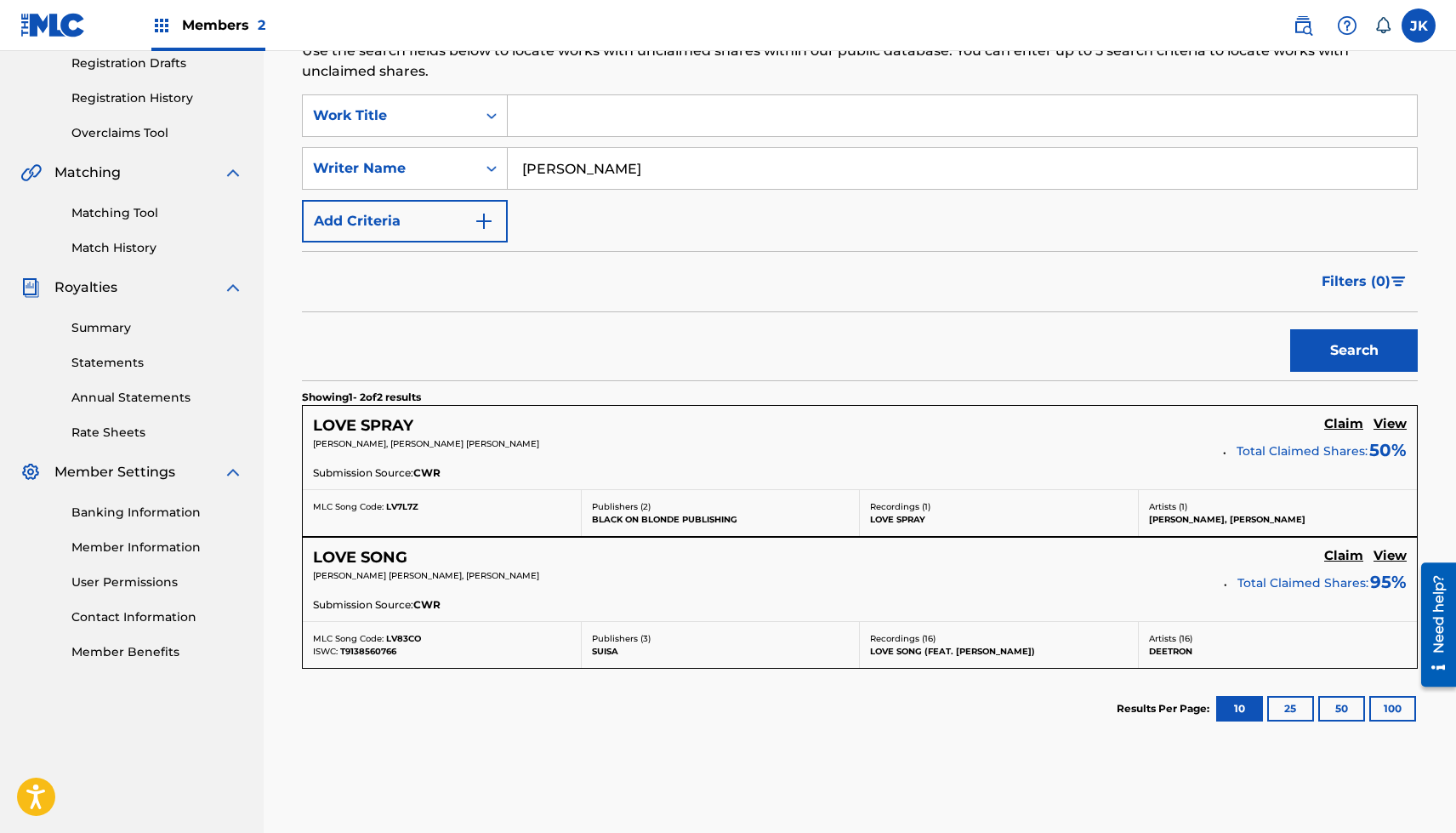 type 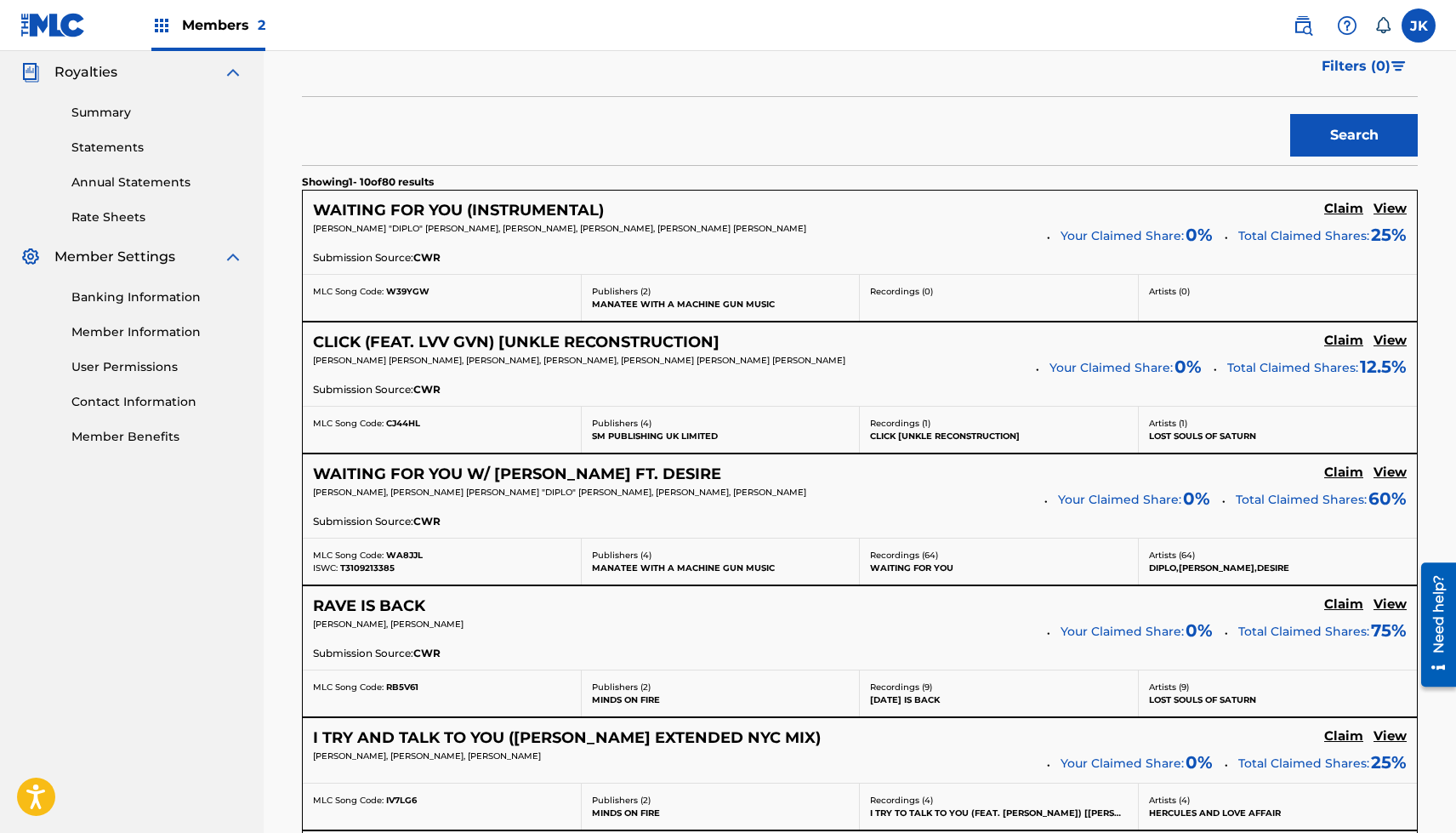 scroll, scrollTop: 1091, scrollLeft: 0, axis: vertical 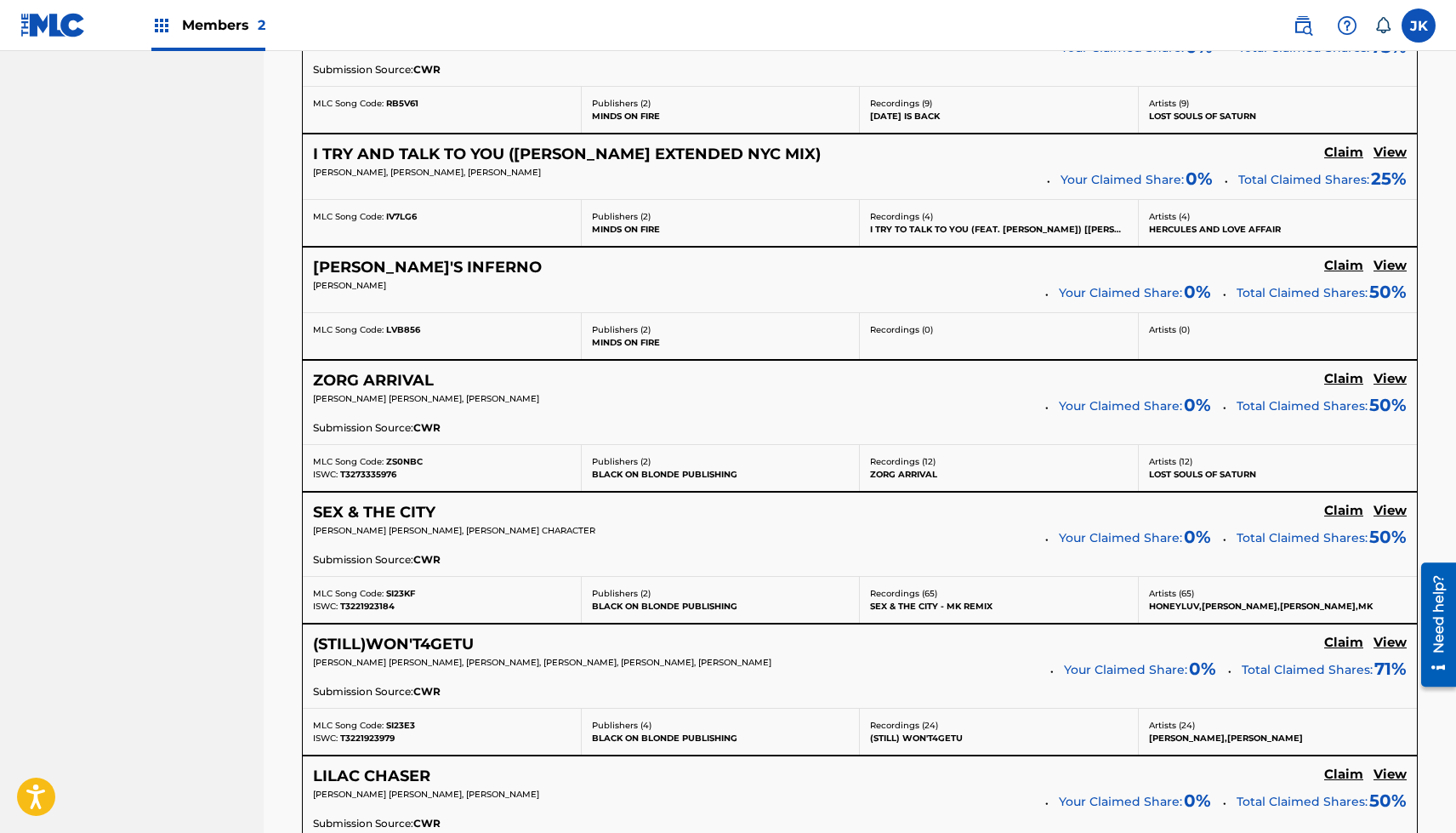 click on "View" at bounding box center [1390, 511] 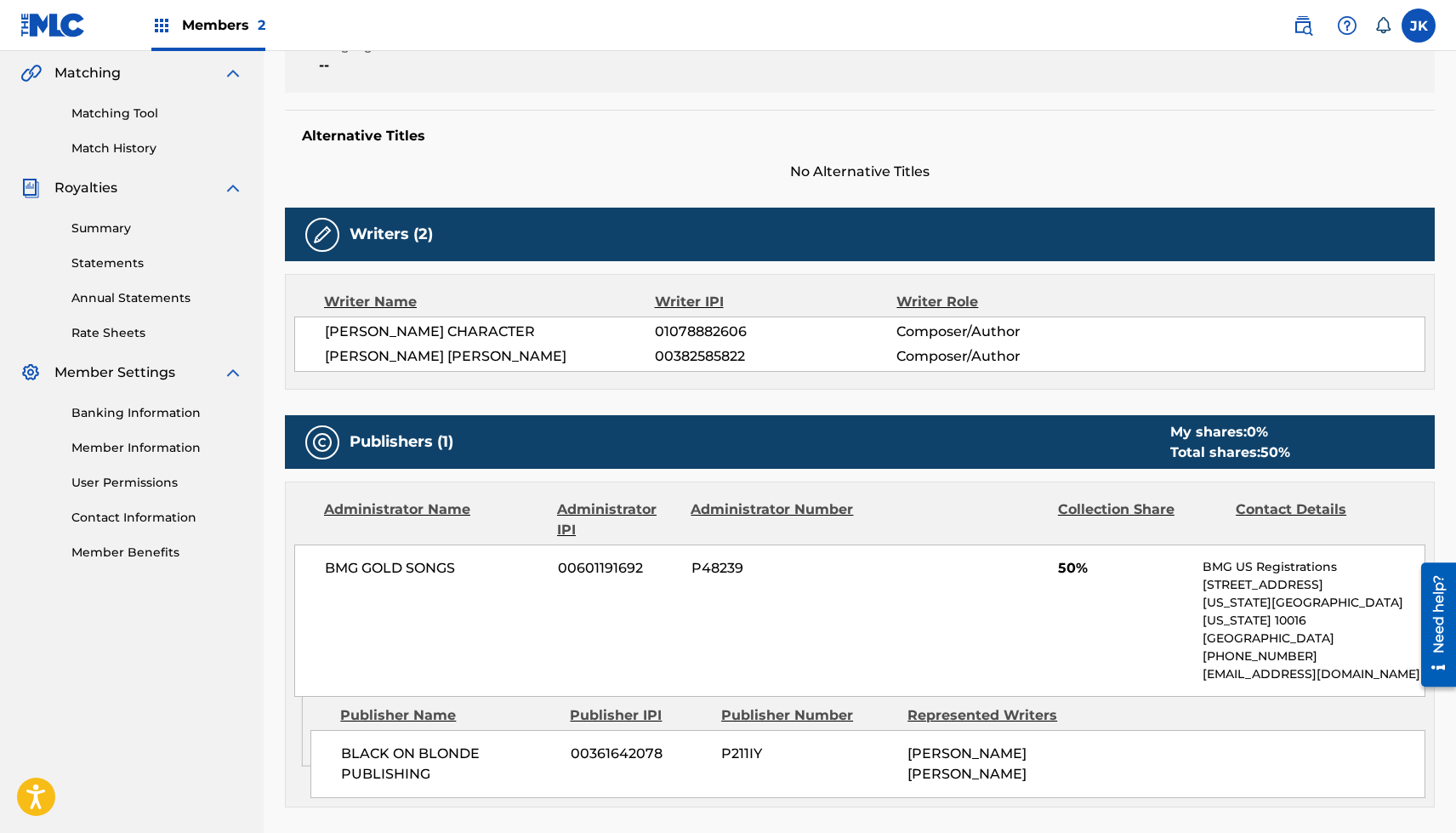 scroll, scrollTop: 0, scrollLeft: 0, axis: both 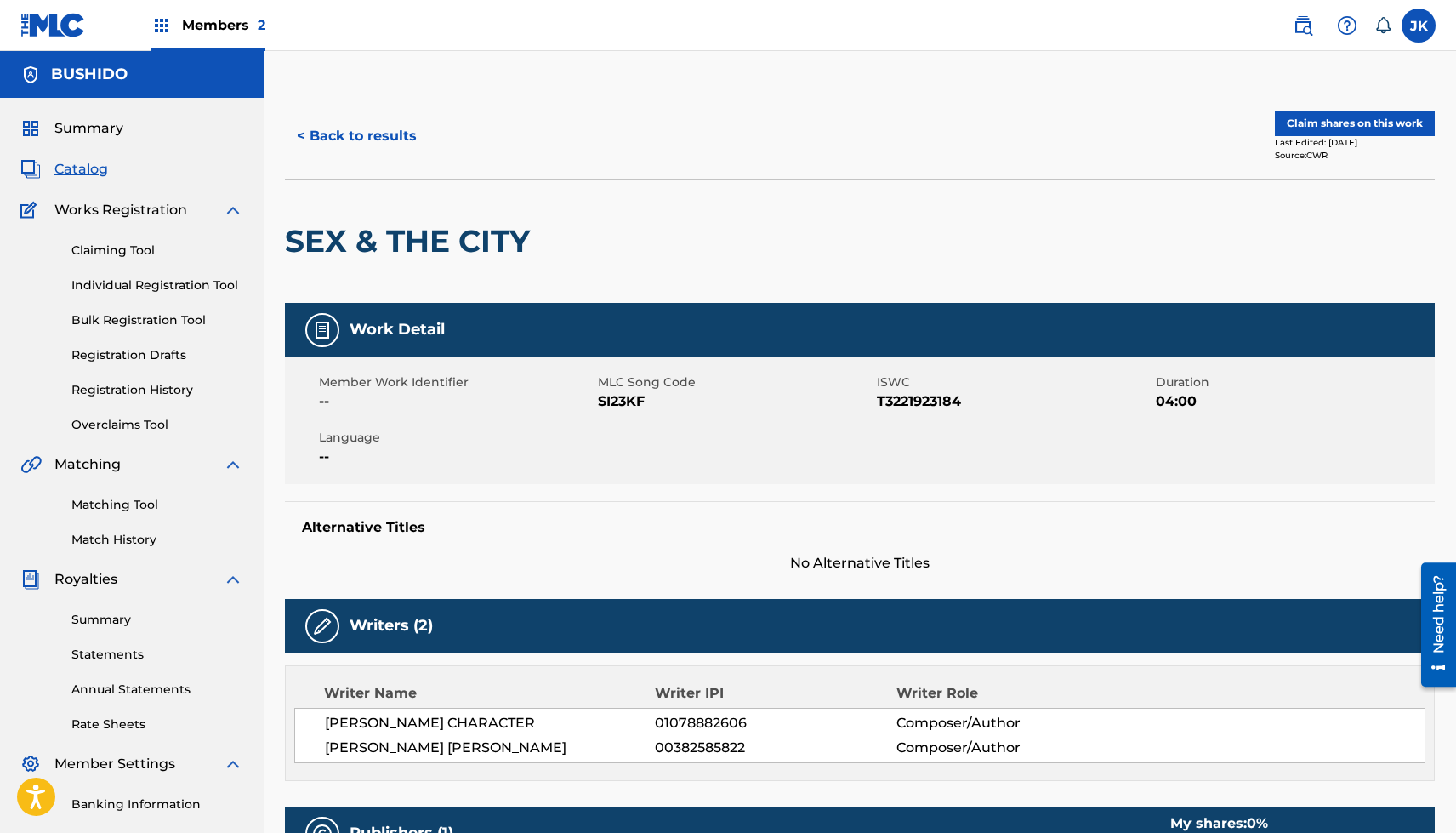 click on "< Back to results Claim shares on this work Last Edited:   [DATE] Source:  CWR" at bounding box center [860, 136] 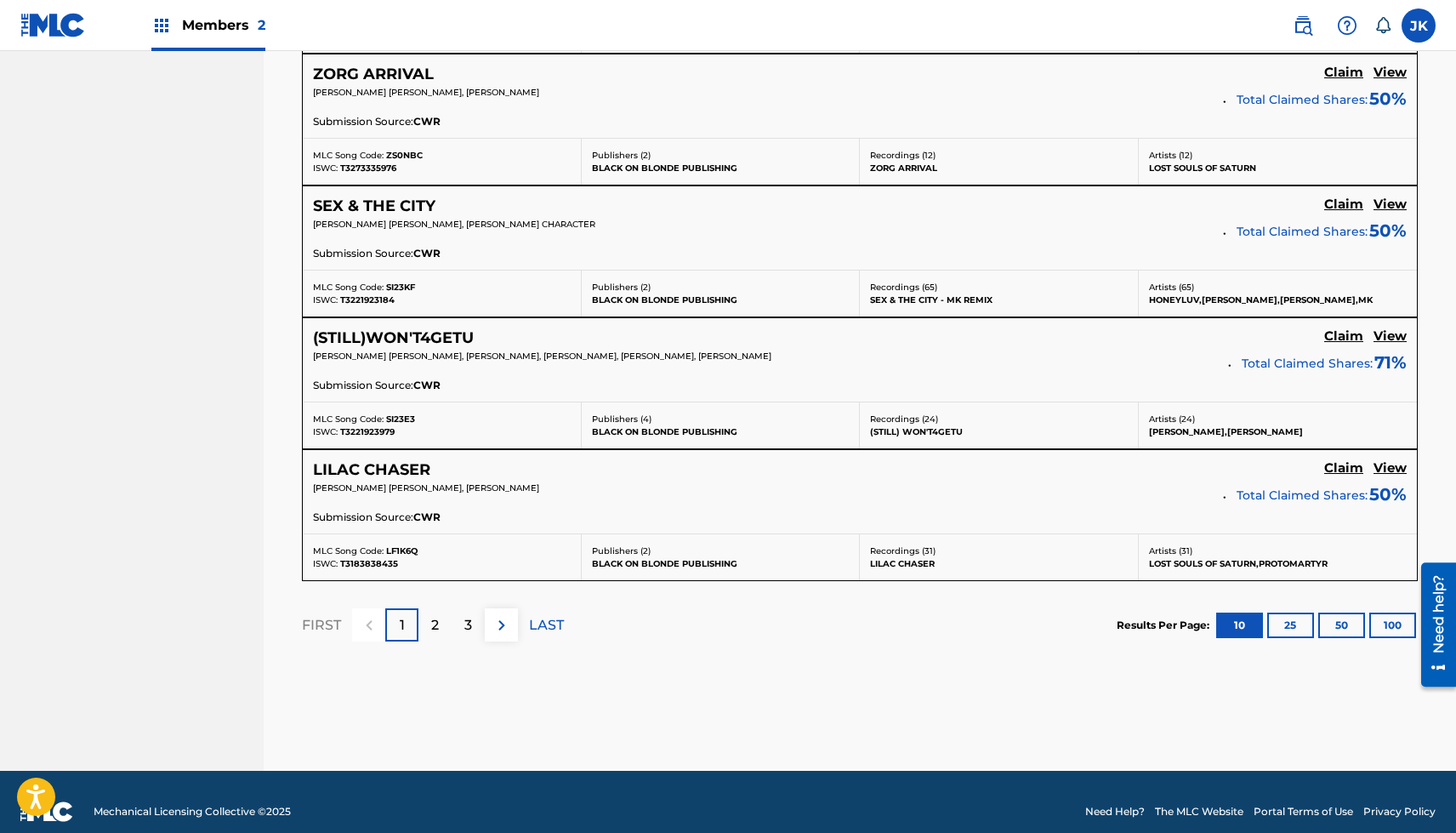 scroll, scrollTop: 1407, scrollLeft: 0, axis: vertical 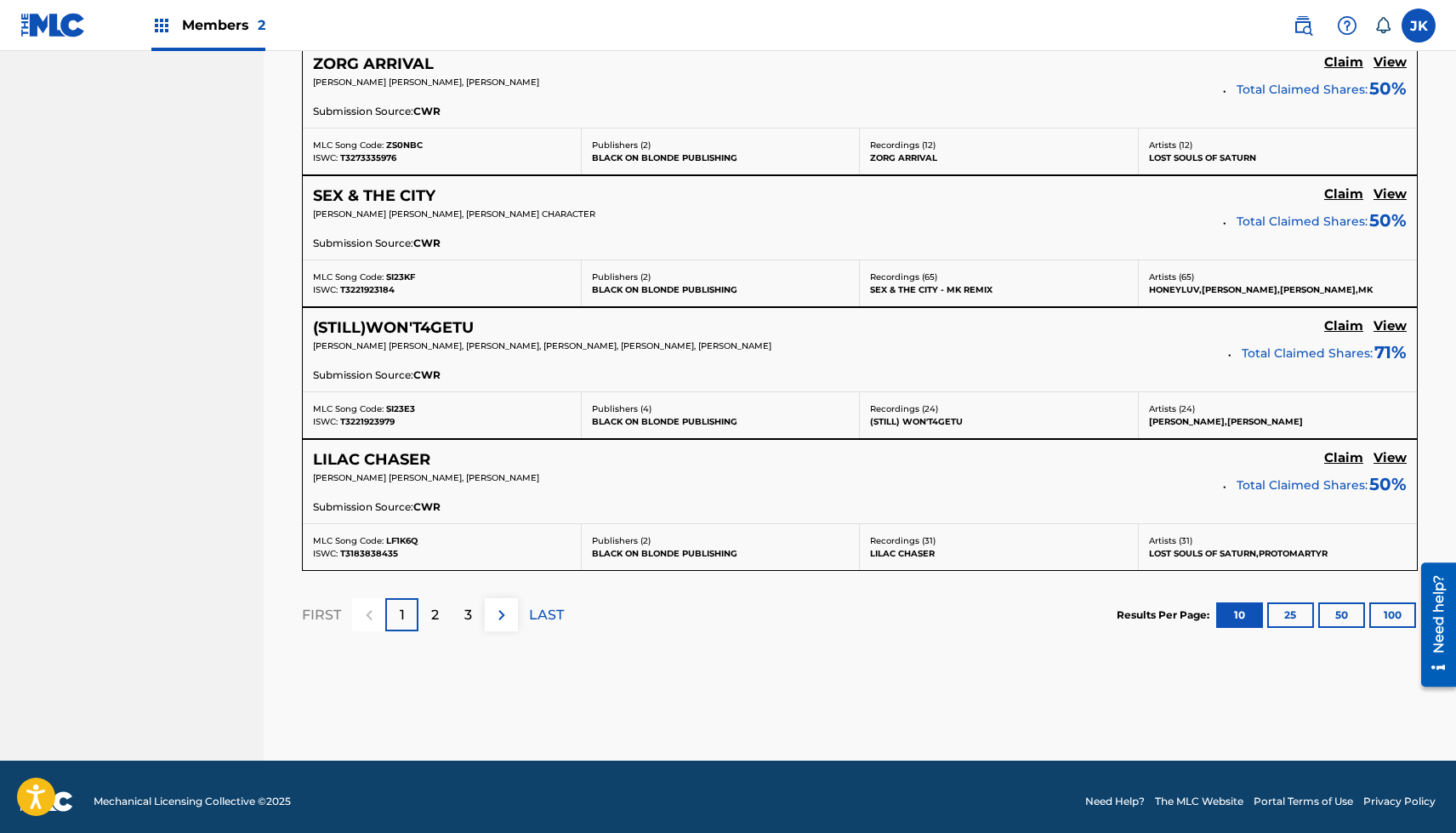 click on "View" at bounding box center [1390, 458] 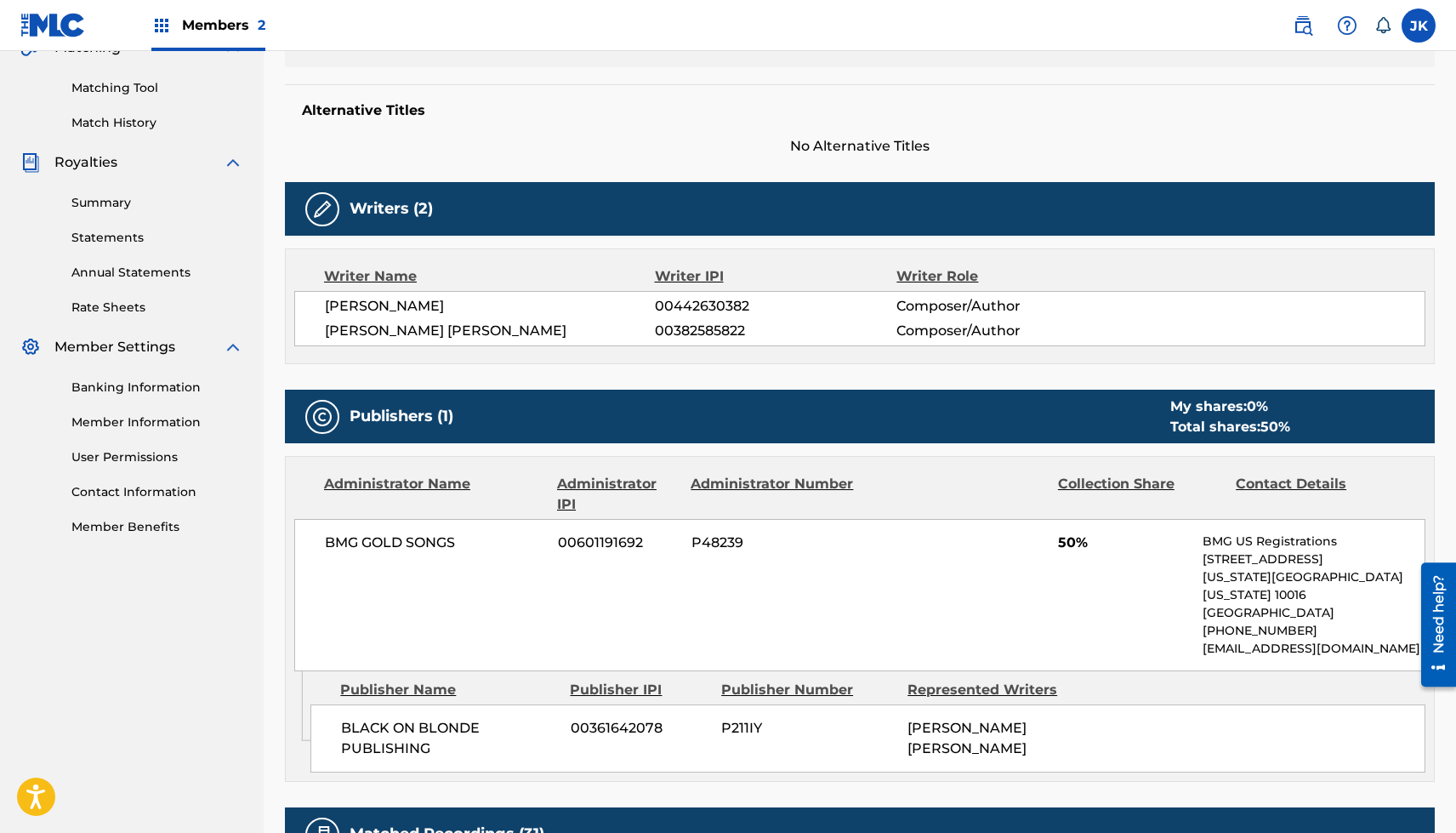 scroll, scrollTop: 0, scrollLeft: 0, axis: both 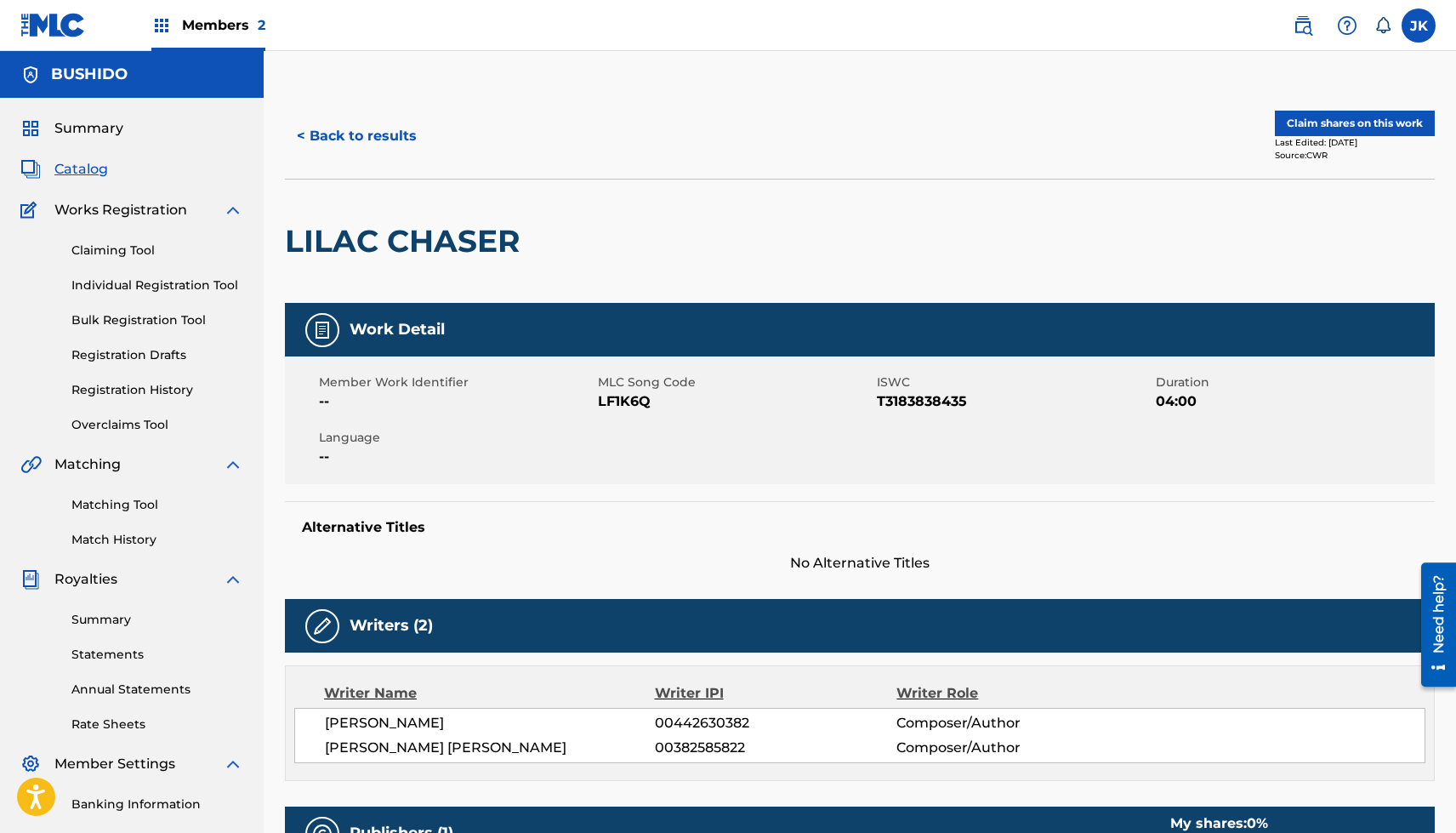 click on "< Back to results" at bounding box center [356, 136] 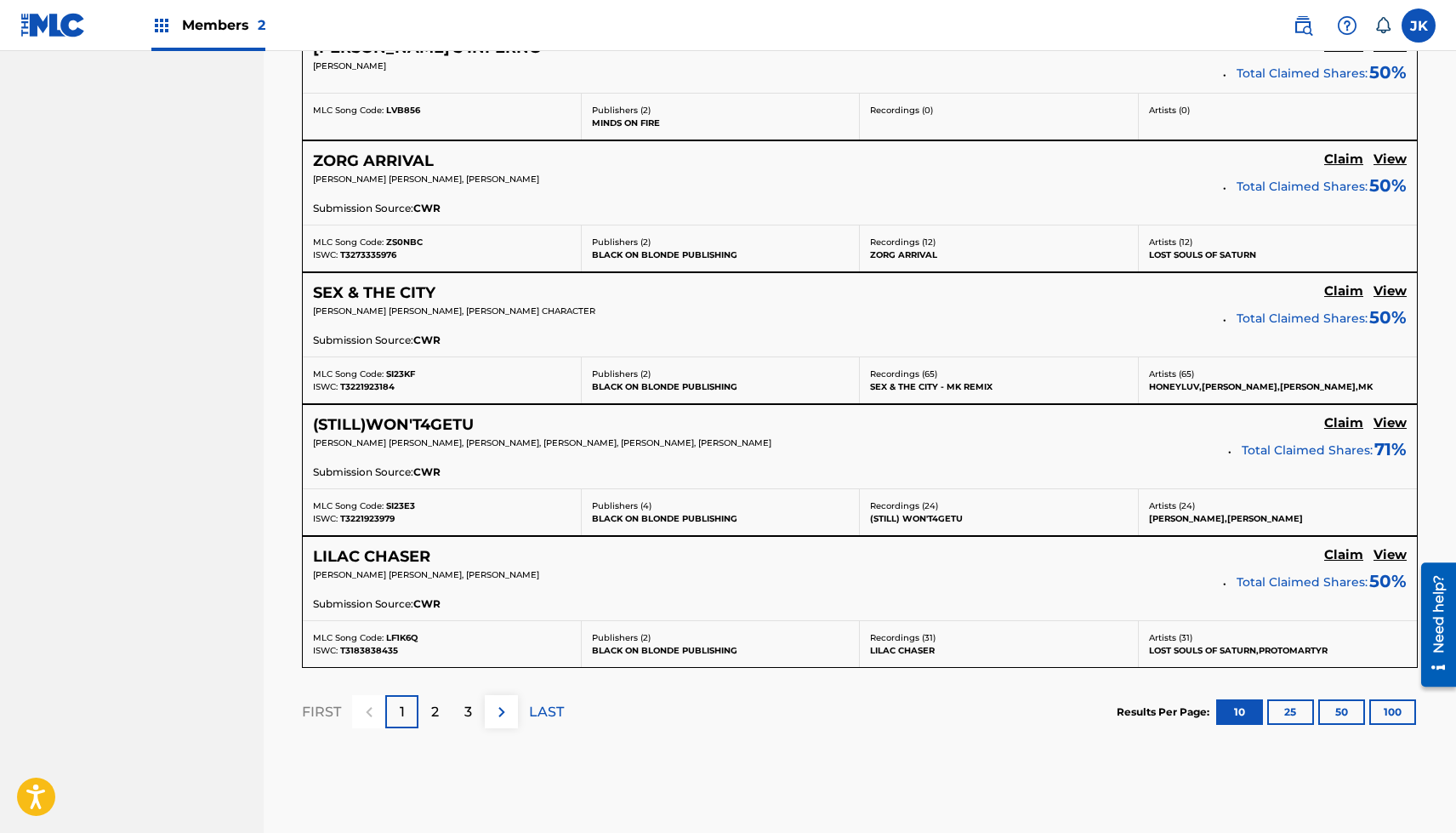 click on "View" at bounding box center [1390, 555] 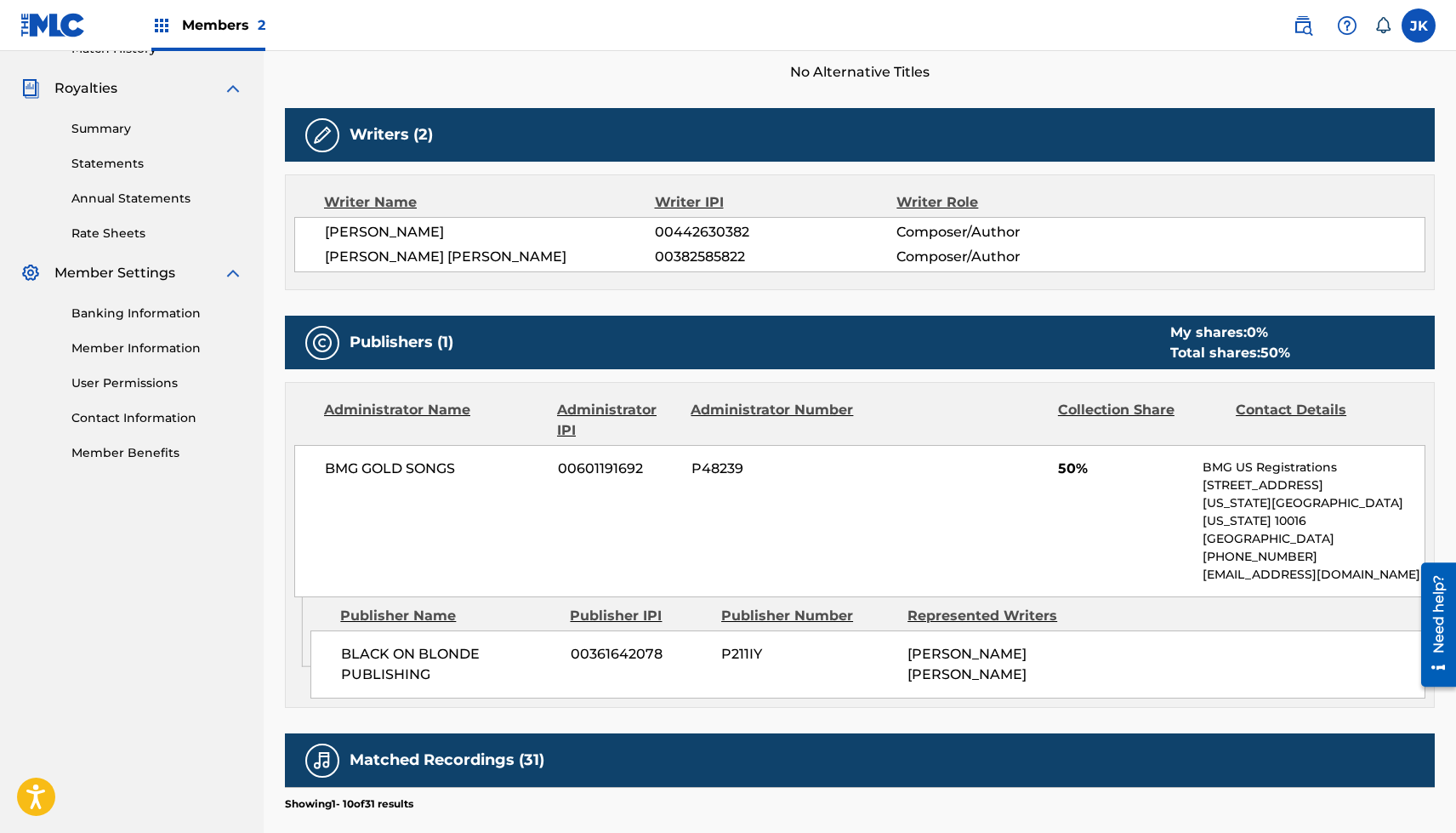 scroll, scrollTop: 252, scrollLeft: 0, axis: vertical 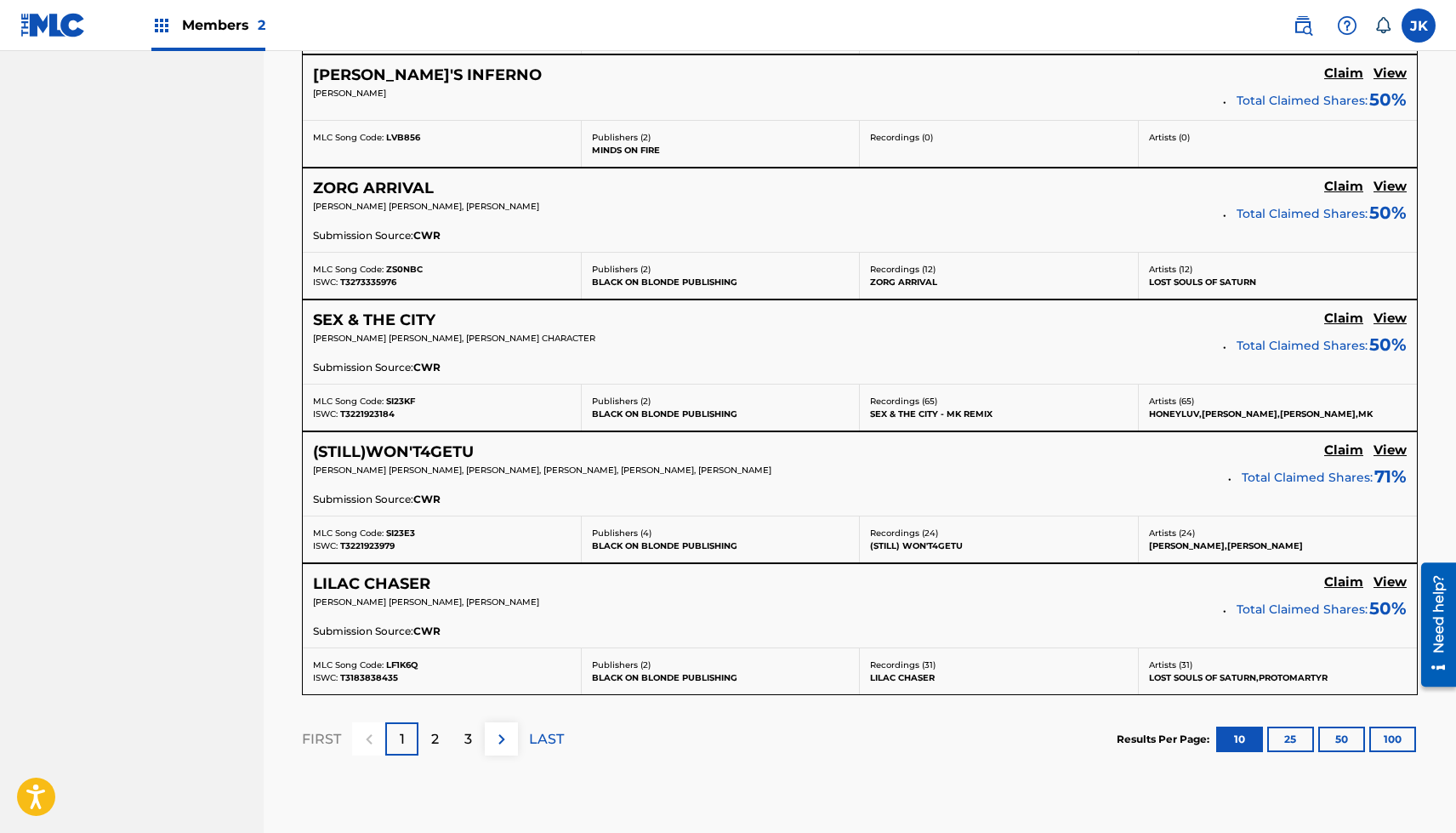 click on "FIRST 1 2 3 LAST" at bounding box center (433, 739) 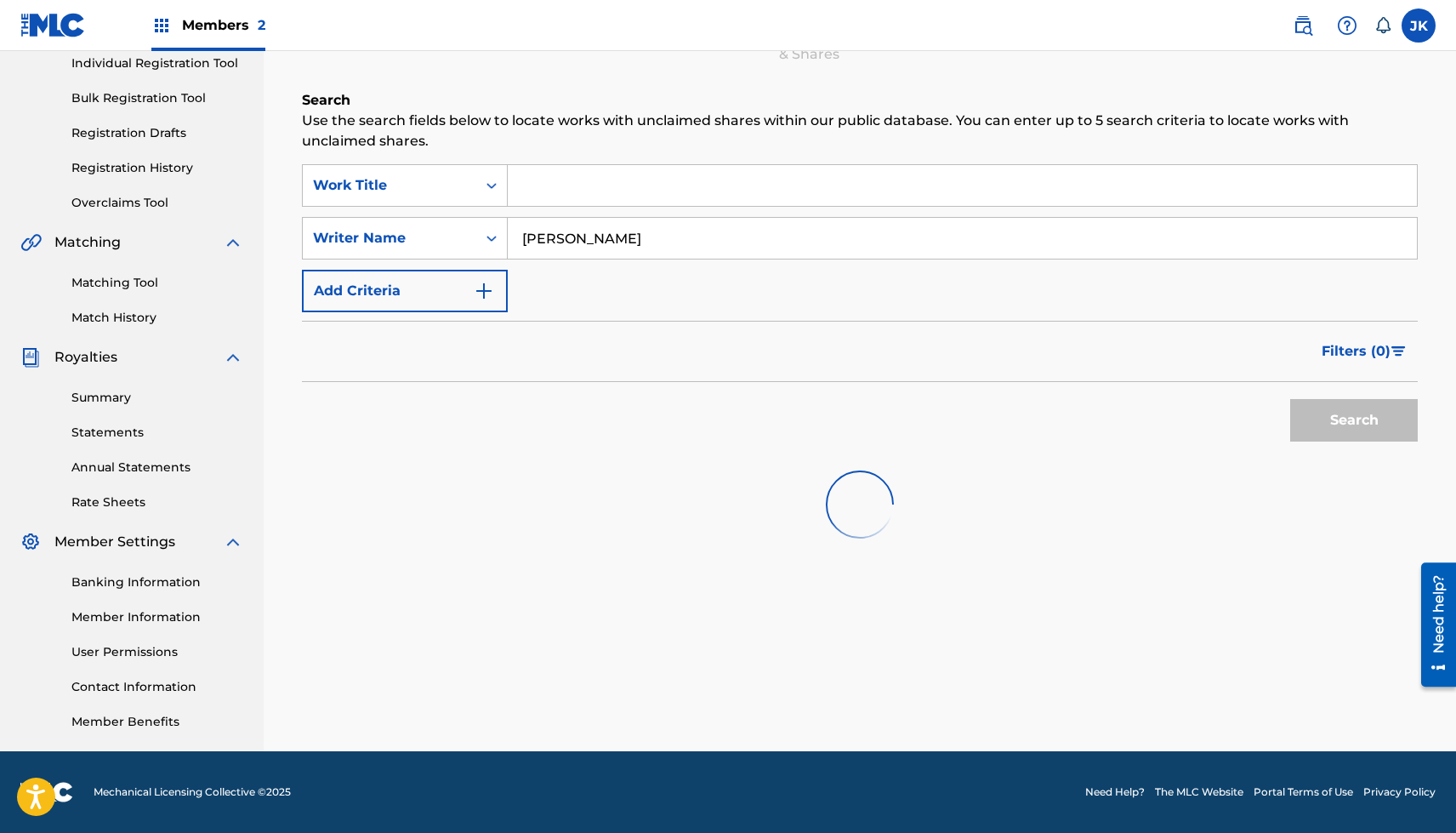 scroll, scrollTop: 1283, scrollLeft: 0, axis: vertical 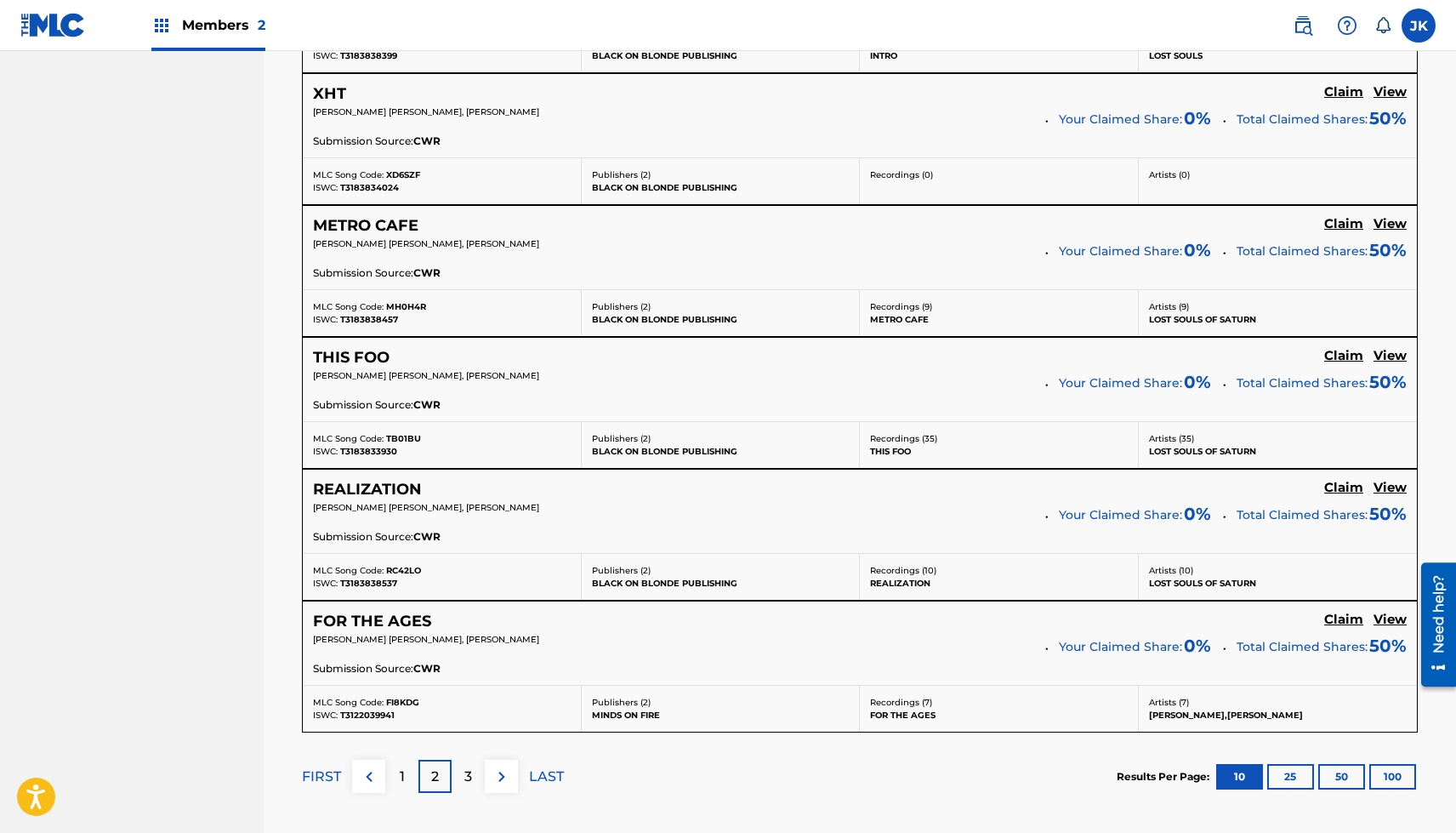 click on "View" at bounding box center (1390, 619) 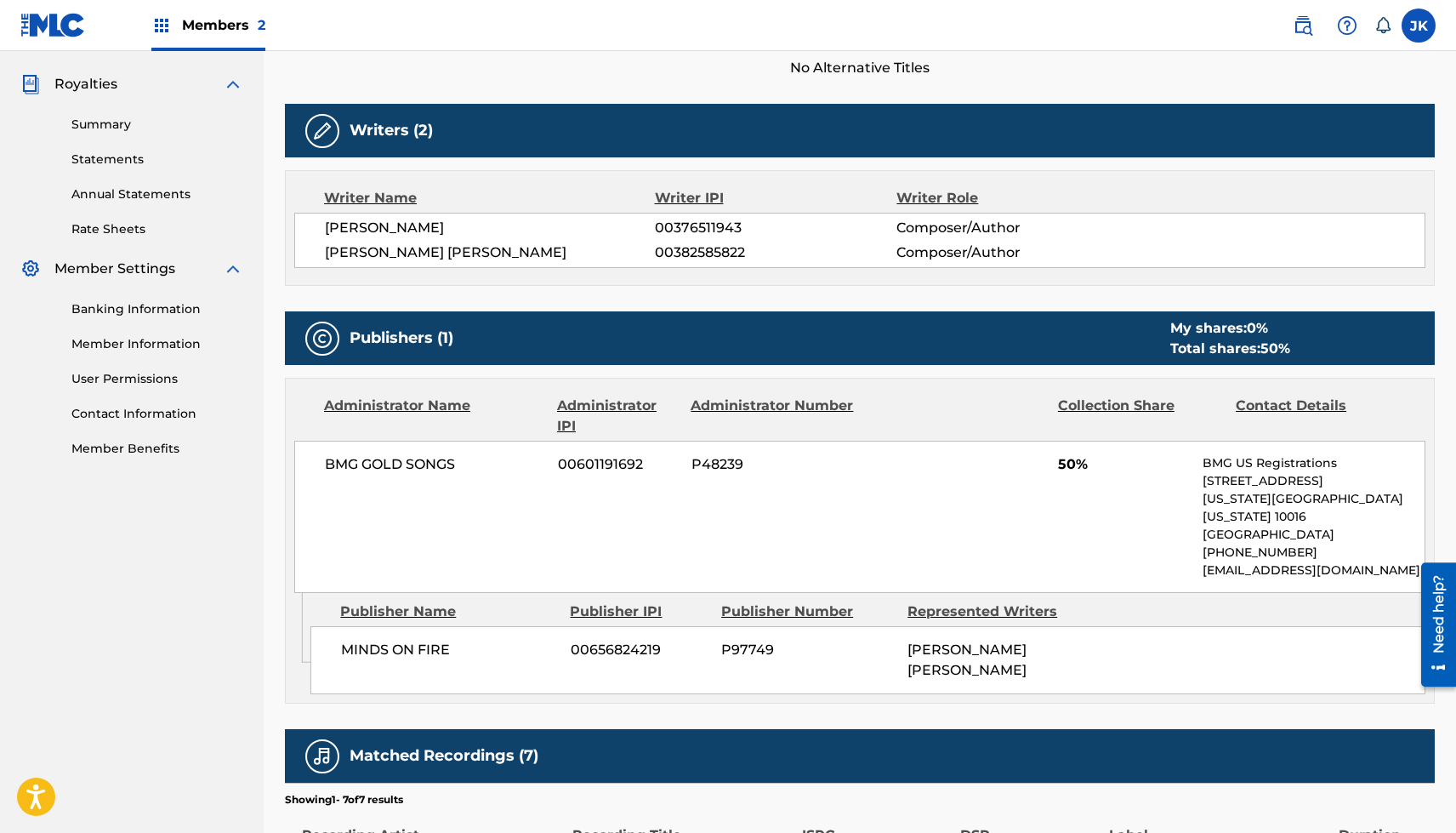 scroll, scrollTop: 0, scrollLeft: 0, axis: both 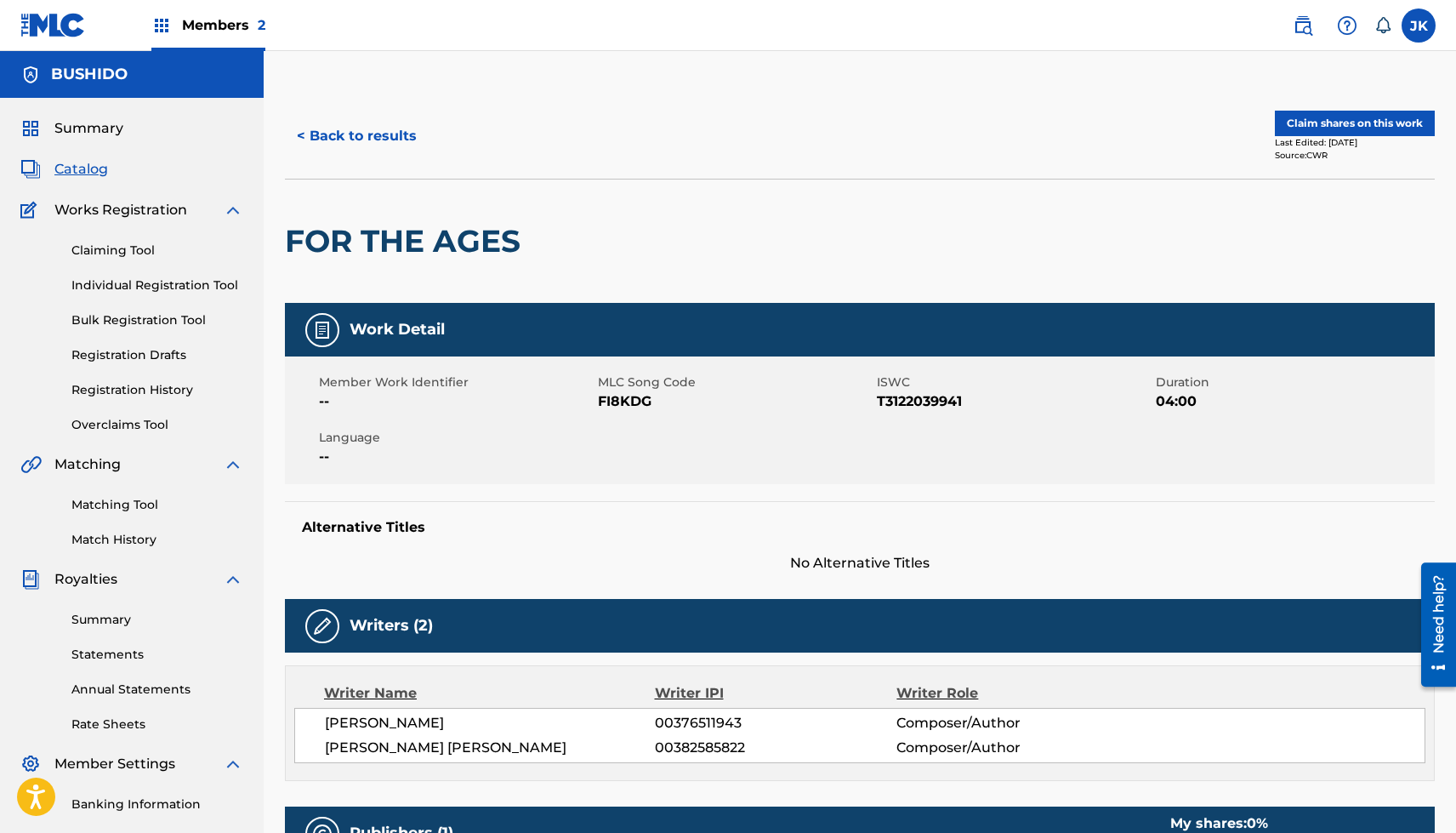 click on "< Back to results" at bounding box center (356, 136) 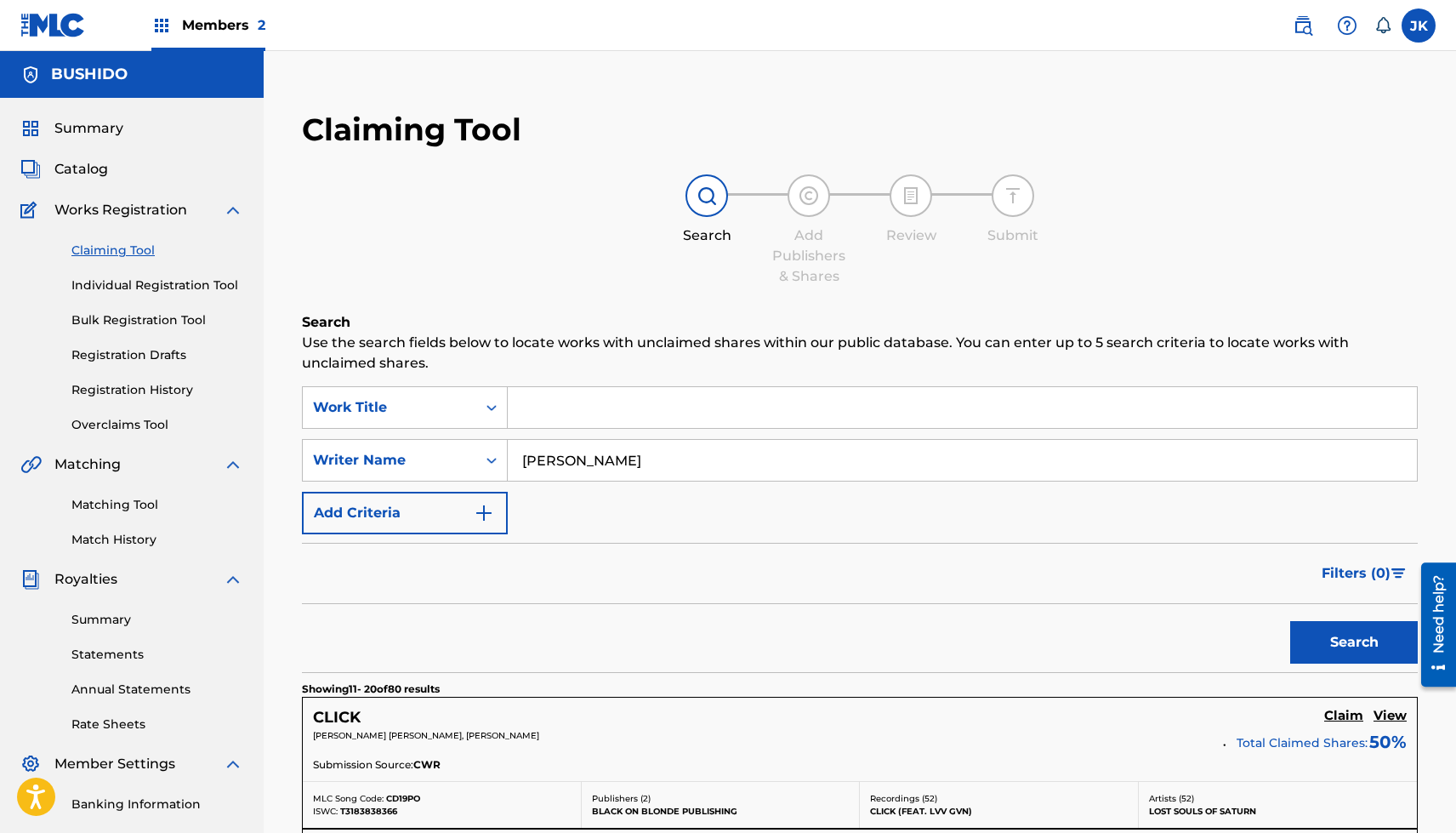 scroll, scrollTop: 1283, scrollLeft: 0, axis: vertical 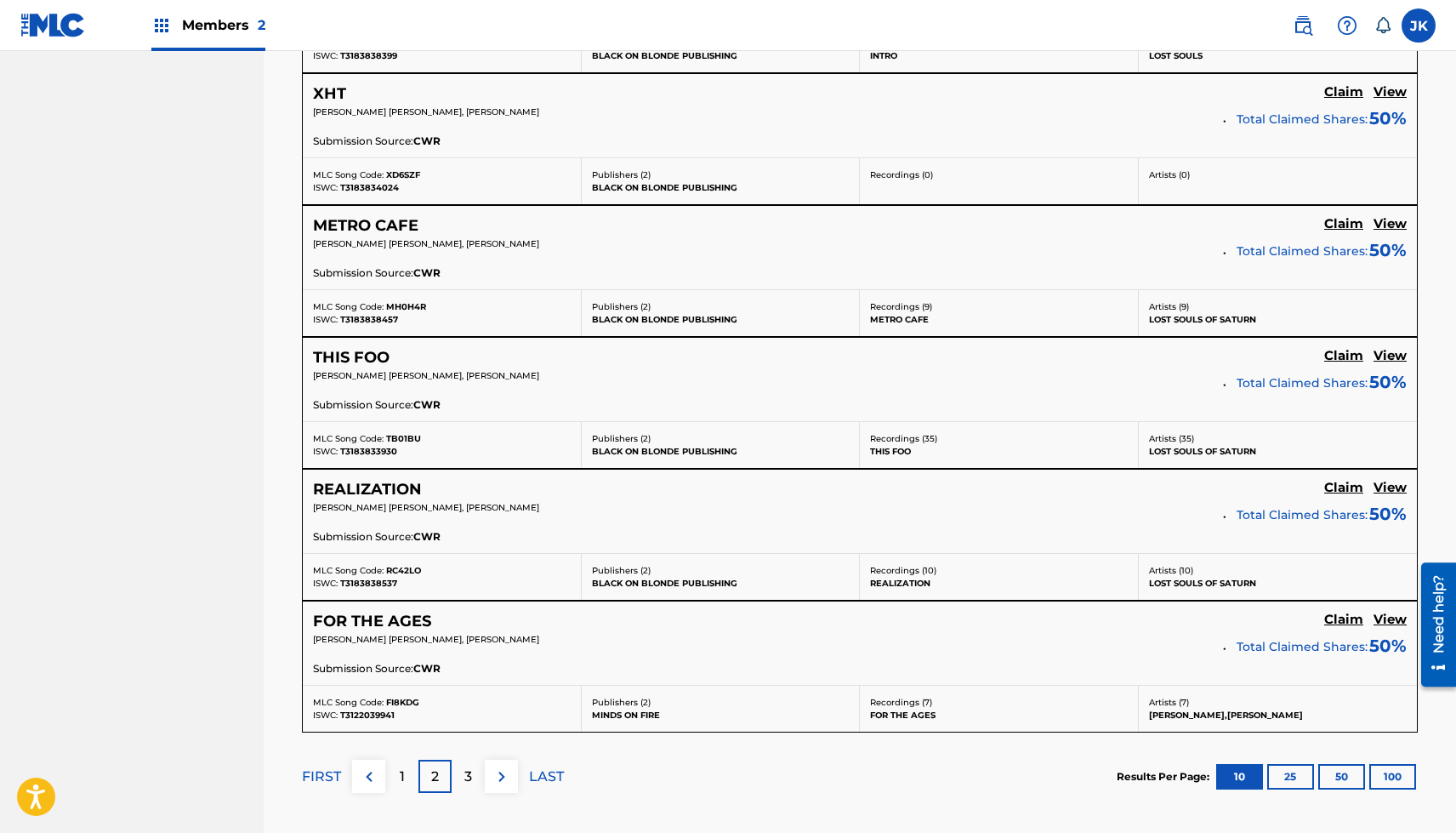 click on "3" at bounding box center [468, 776] 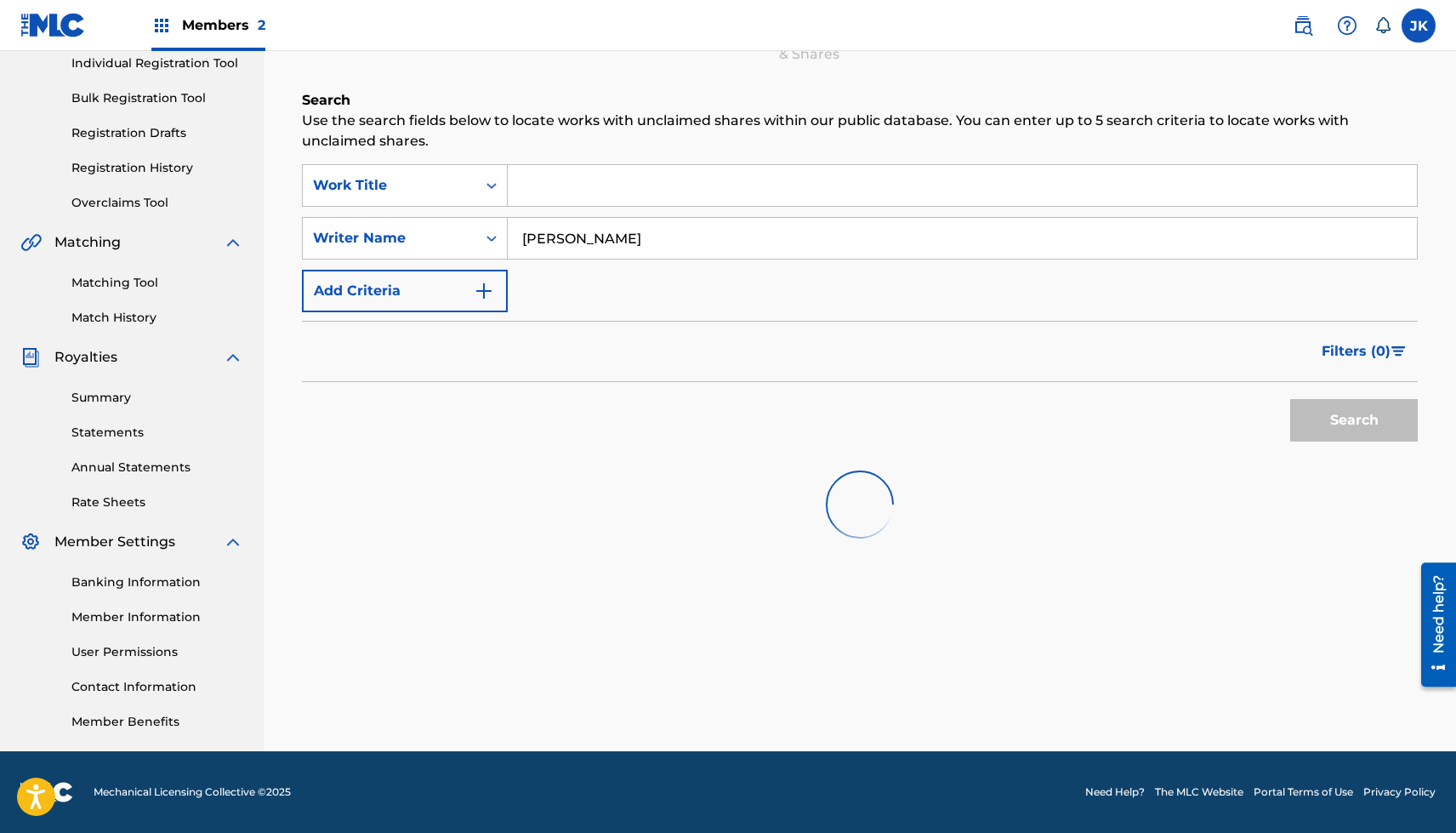 scroll, scrollTop: 1283, scrollLeft: 0, axis: vertical 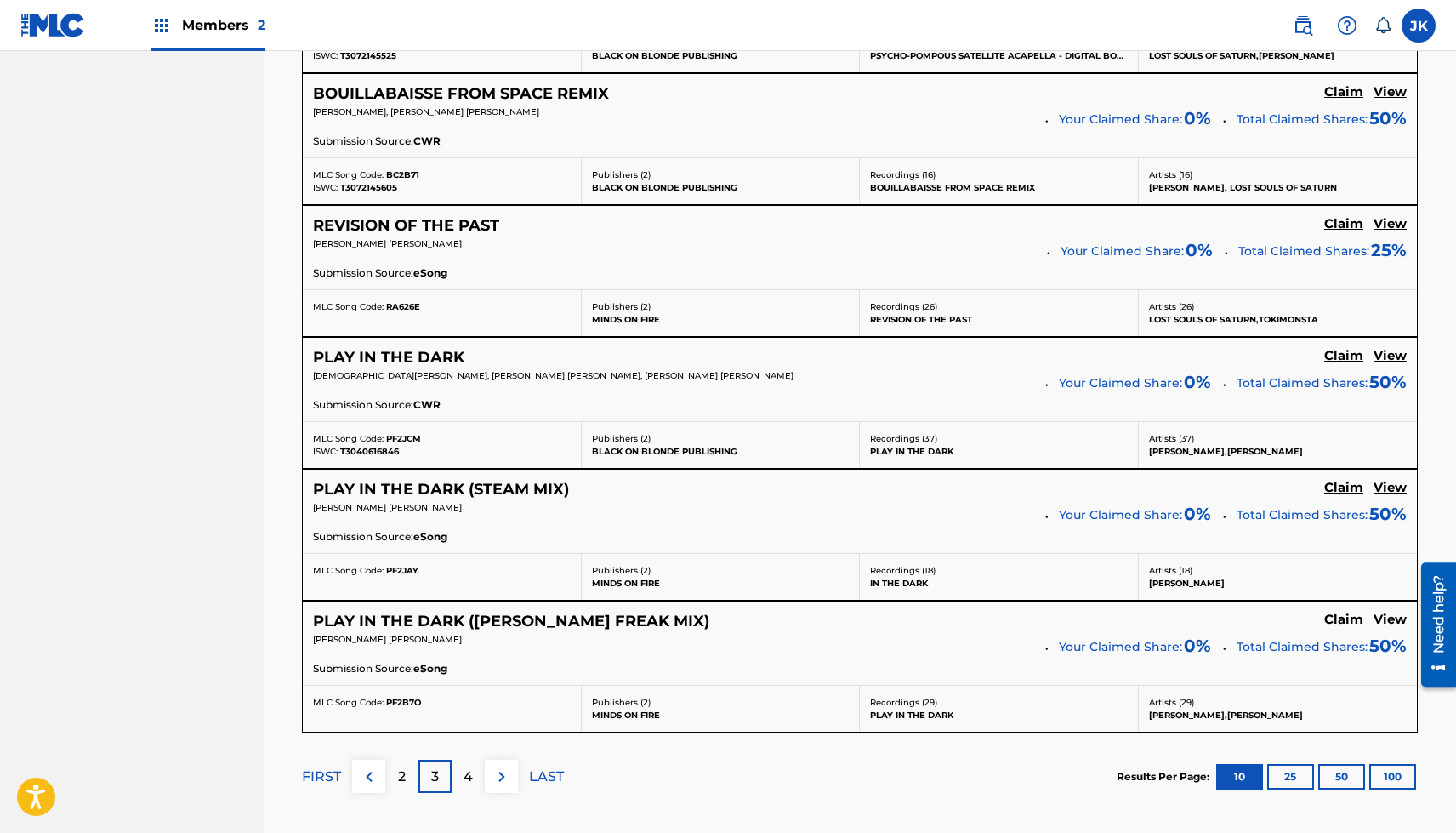 click on "View" at bounding box center [1390, 619] 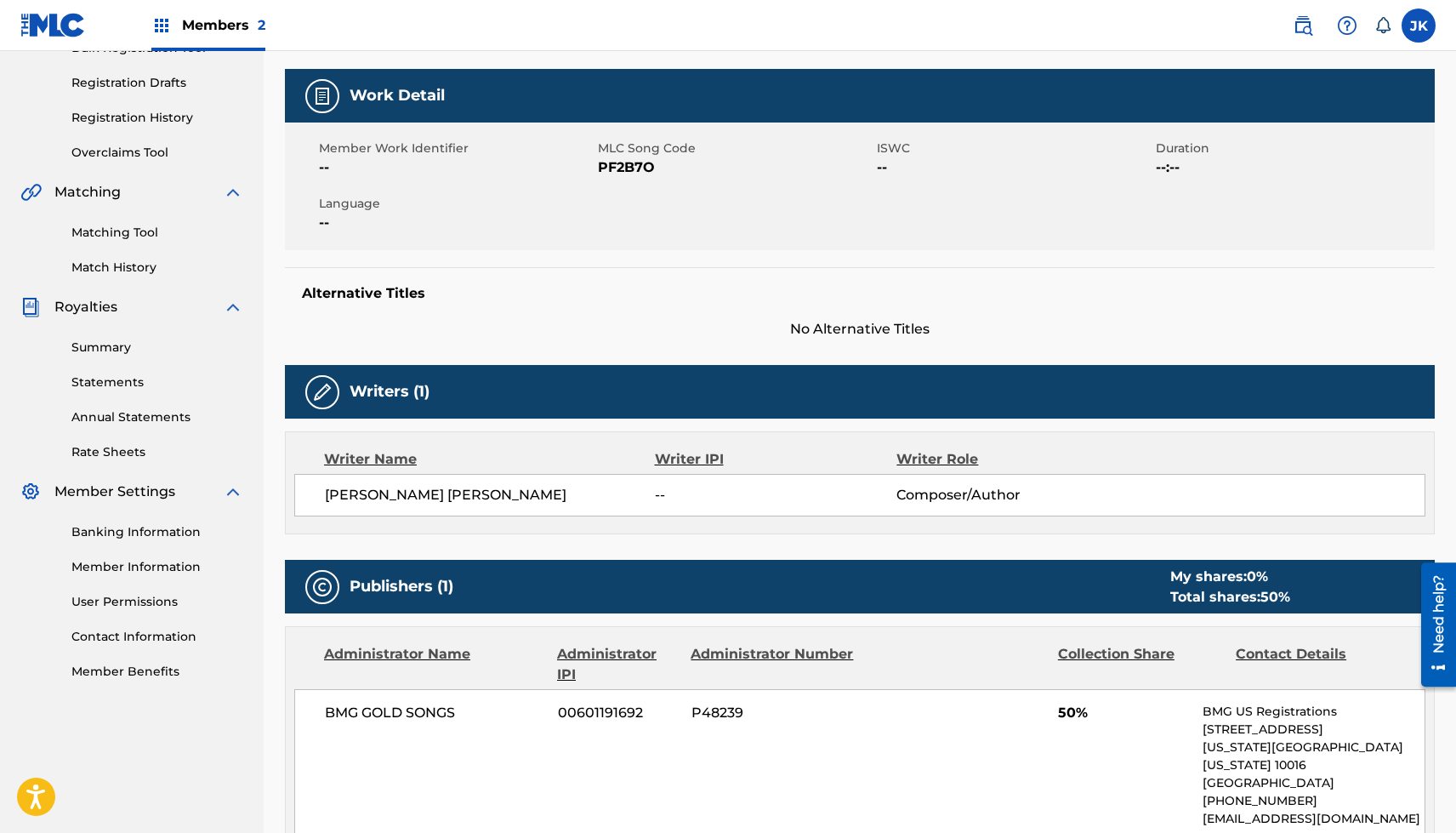scroll, scrollTop: 0, scrollLeft: 0, axis: both 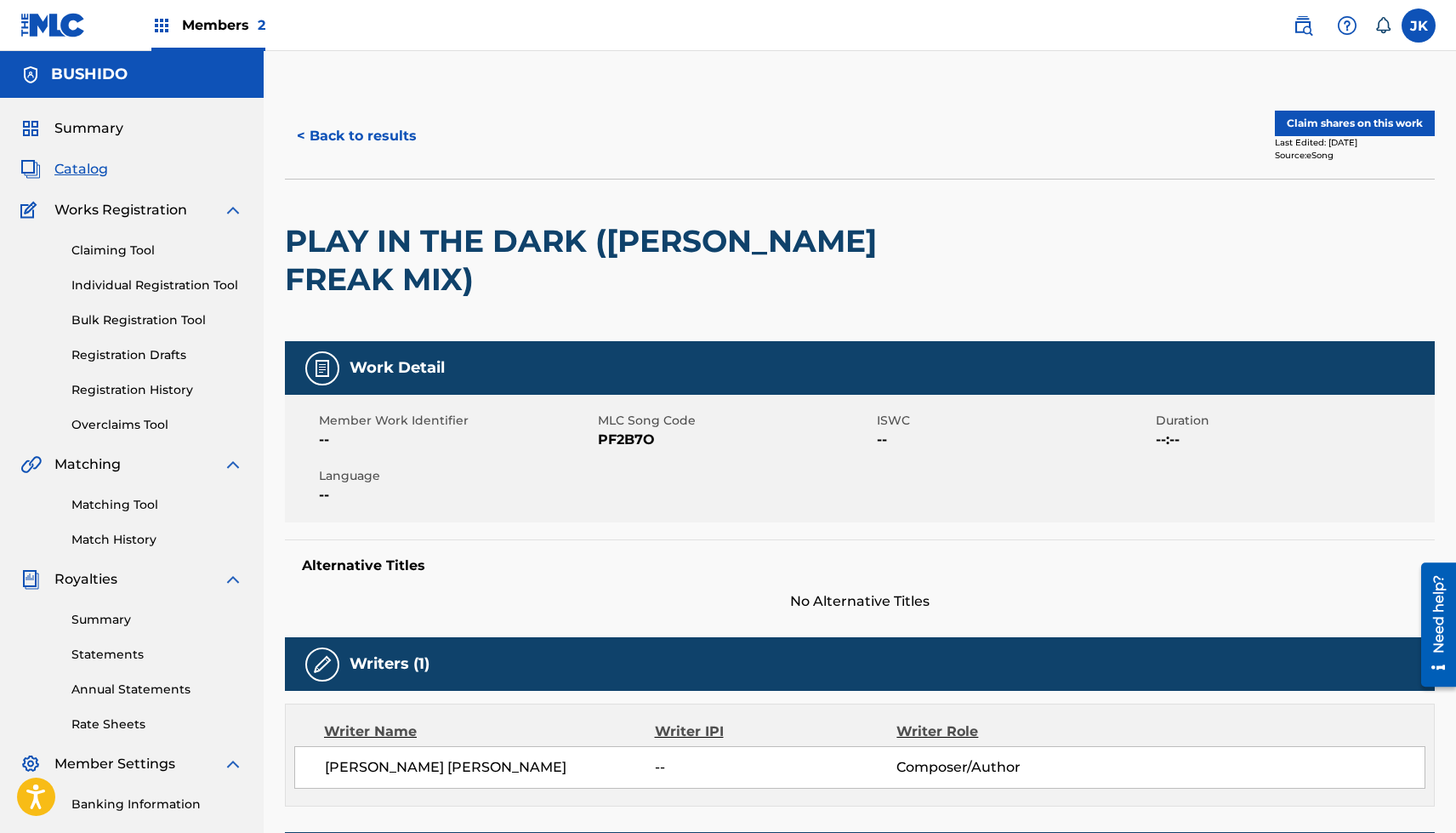 click on "< Back to results" at bounding box center (356, 136) 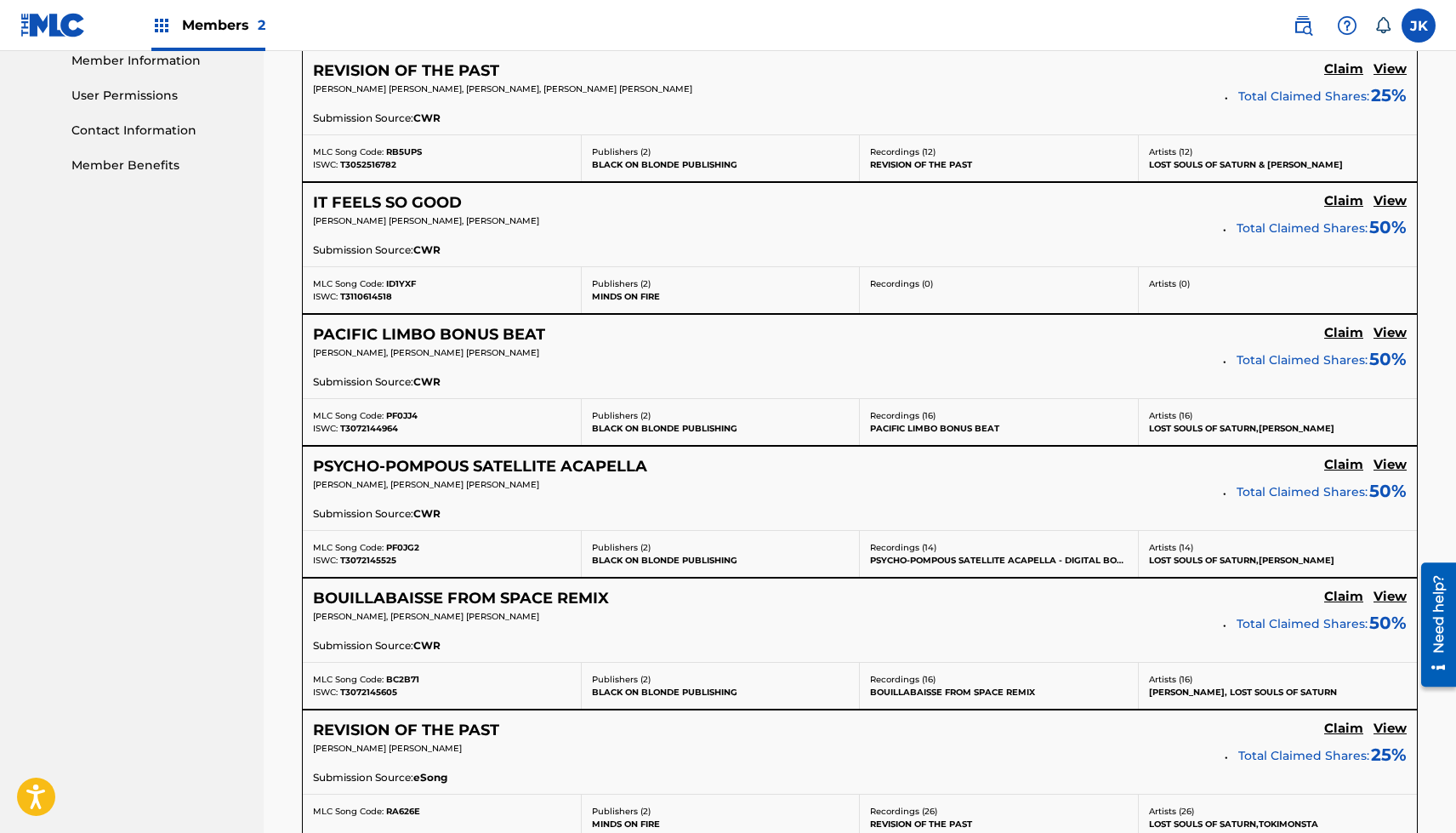 scroll, scrollTop: 0, scrollLeft: 0, axis: both 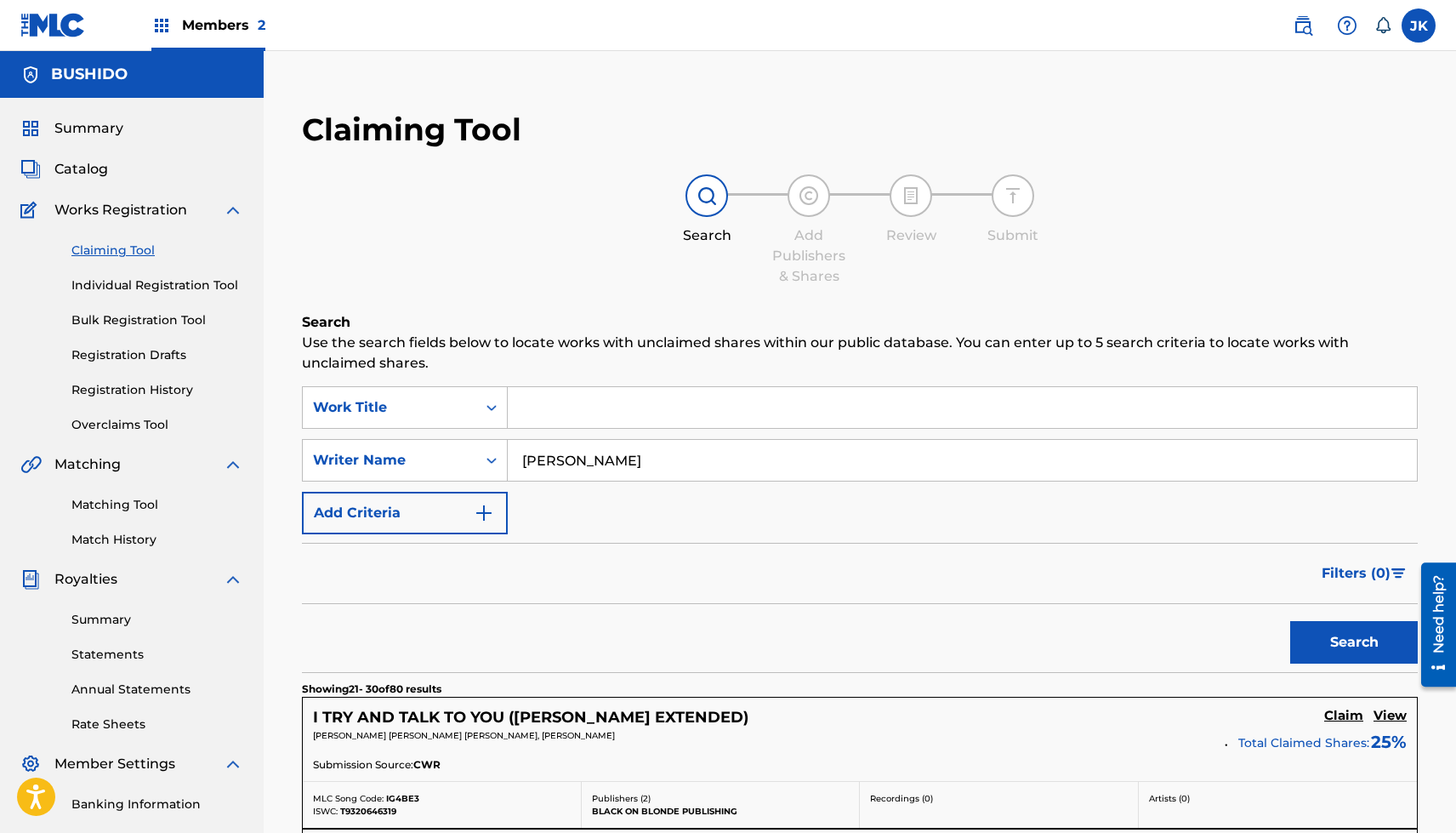 click at bounding box center [962, 408] 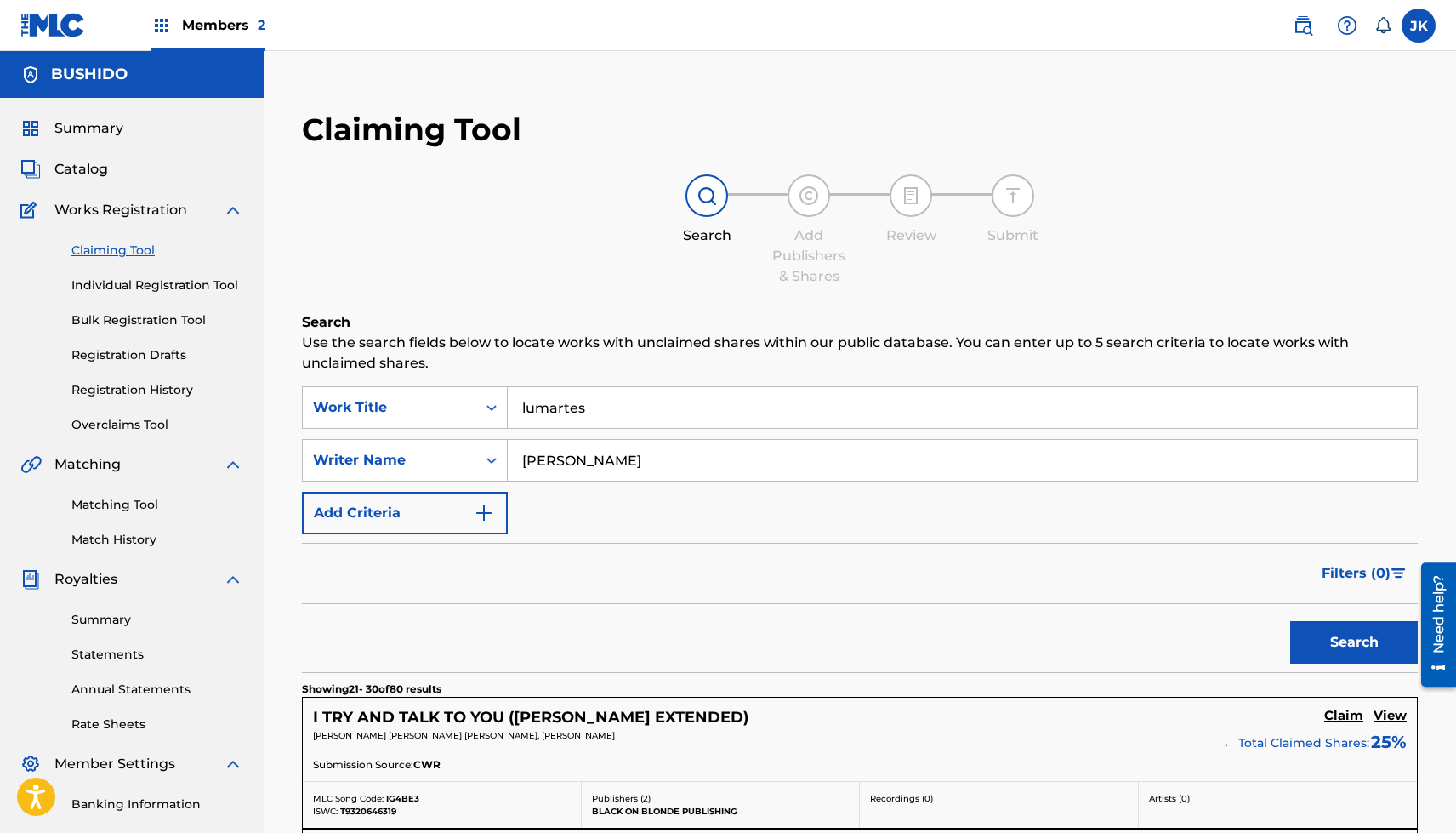 type on "lumartes" 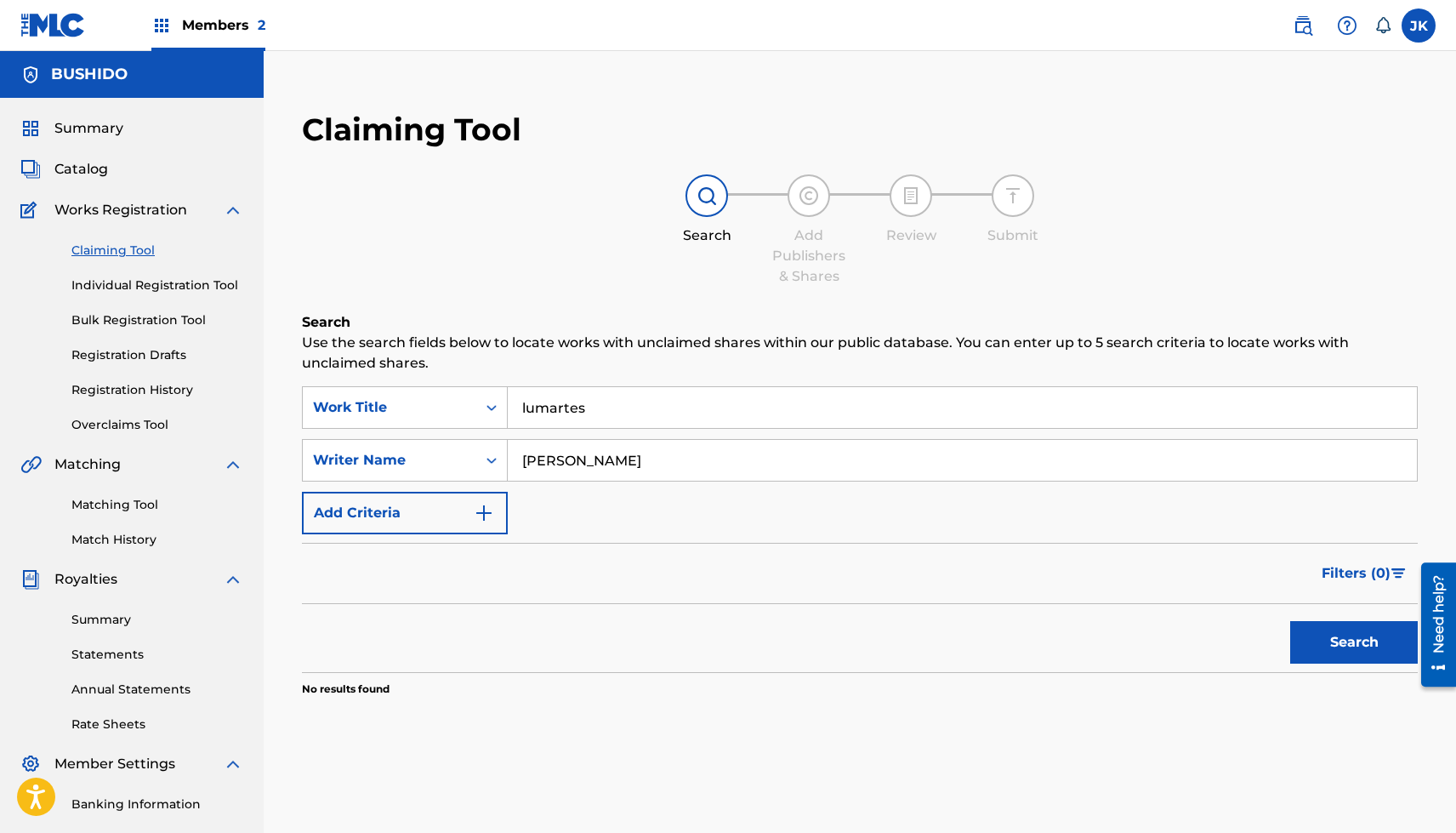 click on "[PERSON_NAME]" at bounding box center (962, 460) 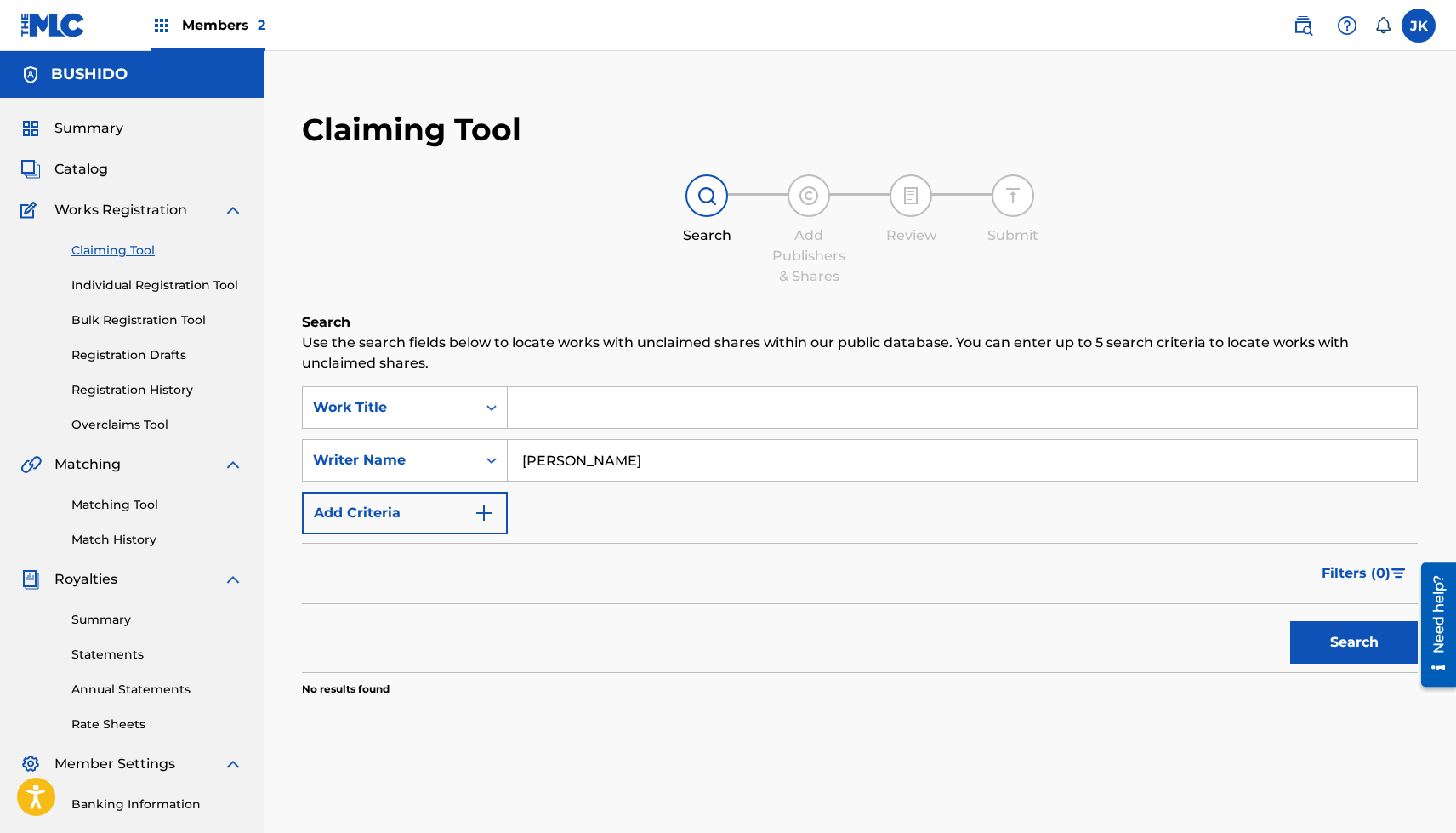 type 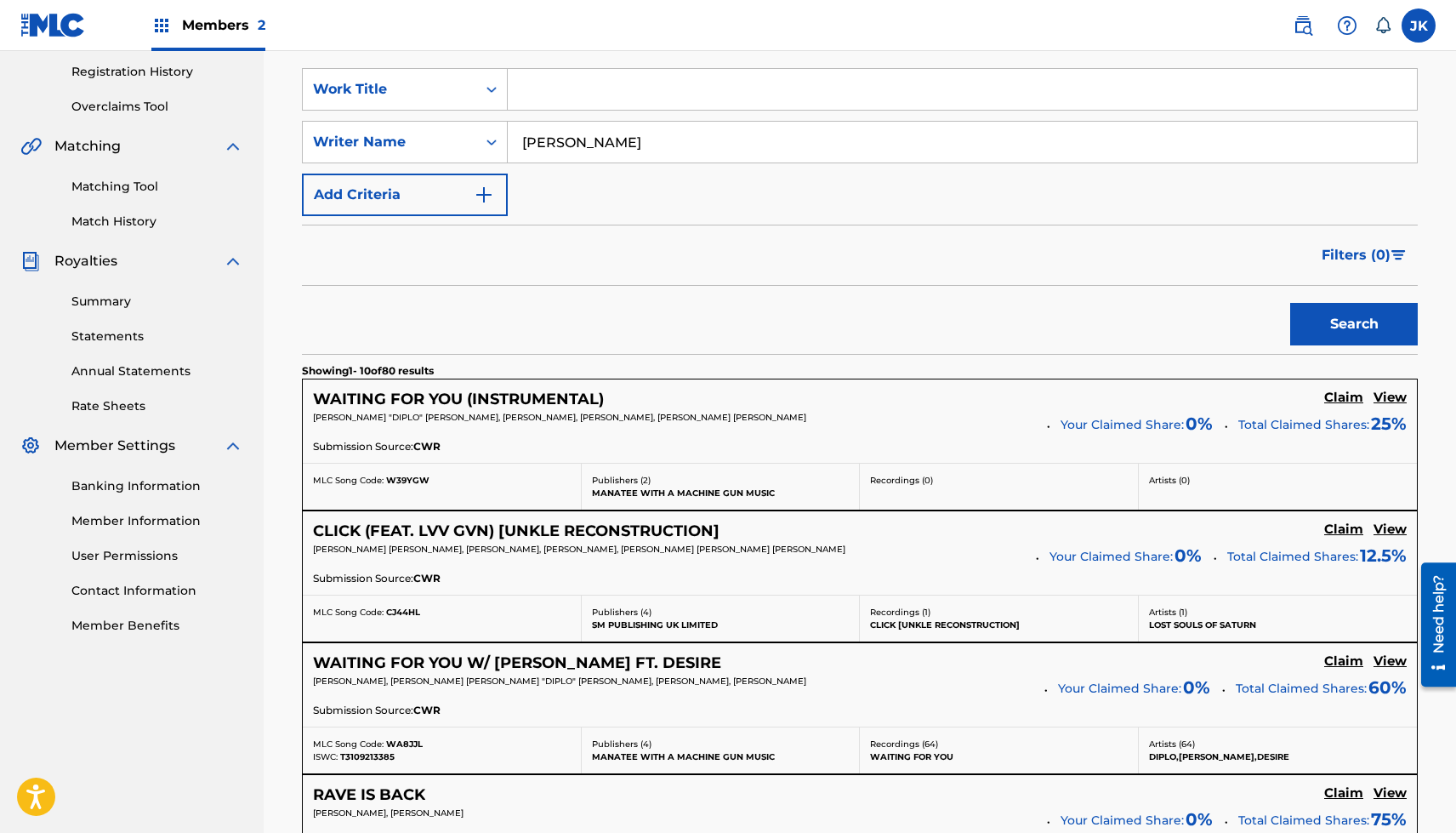 scroll, scrollTop: 330, scrollLeft: 0, axis: vertical 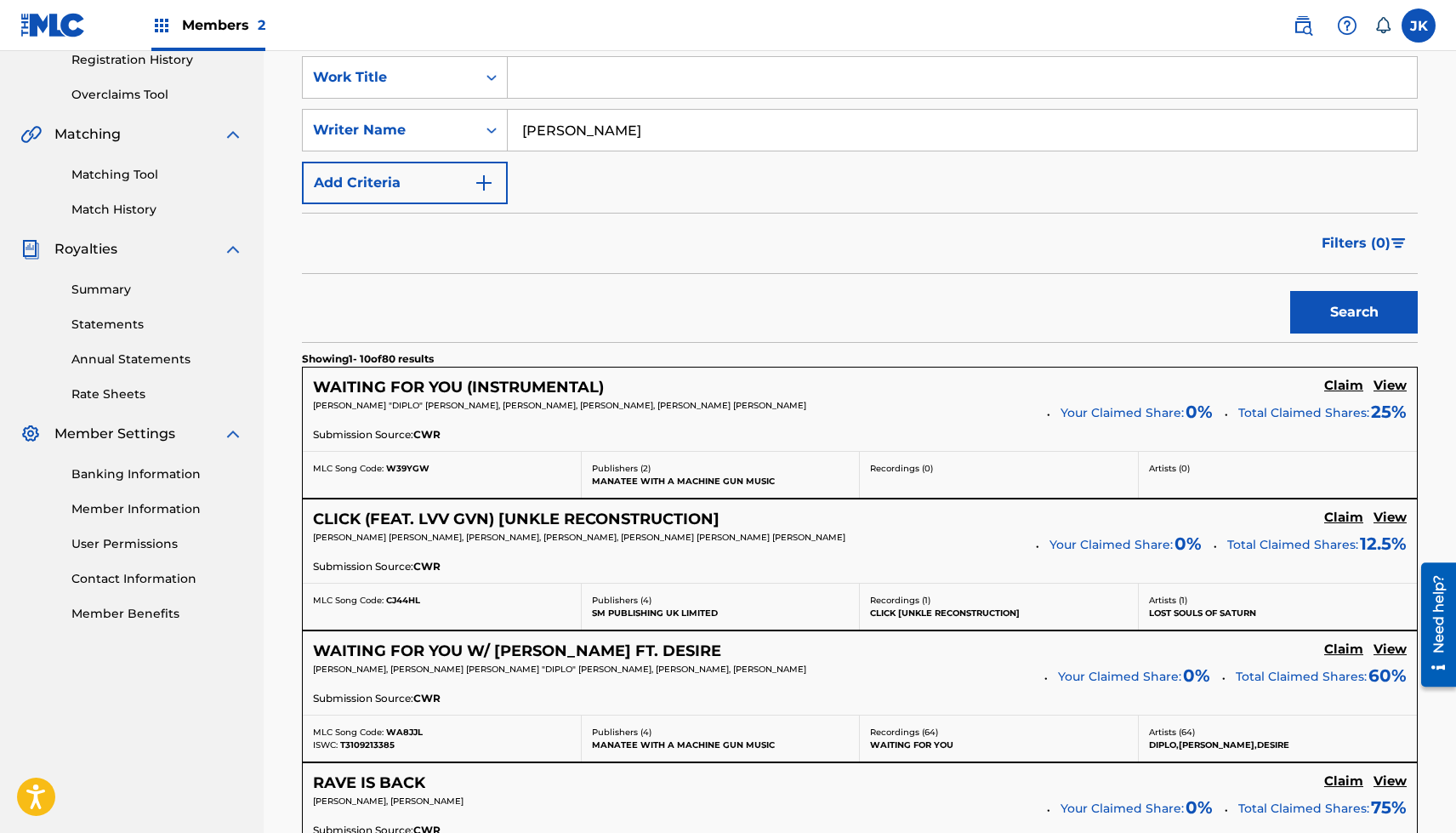 click on "View" at bounding box center [1390, 649] 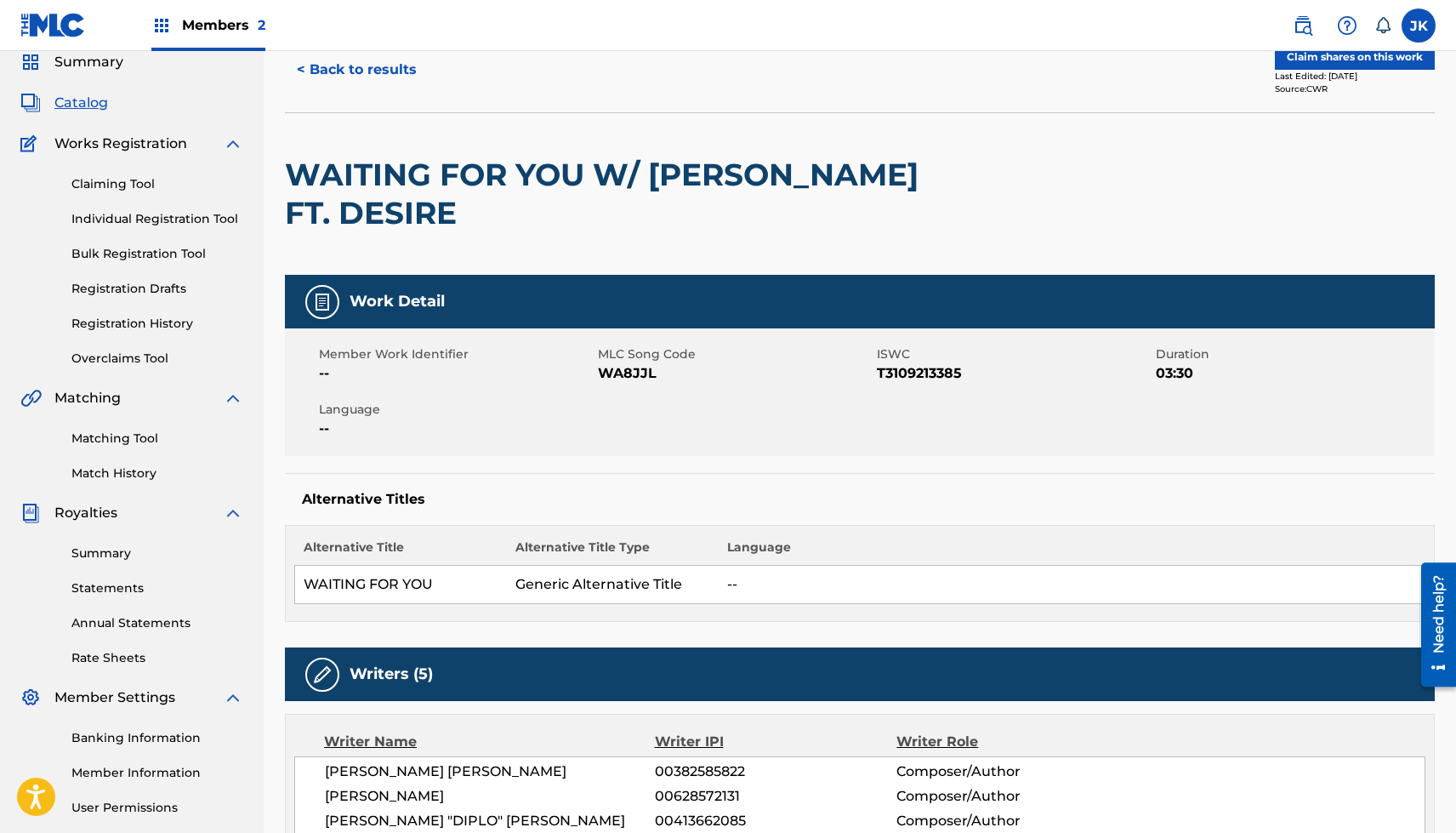 scroll, scrollTop: 0, scrollLeft: 0, axis: both 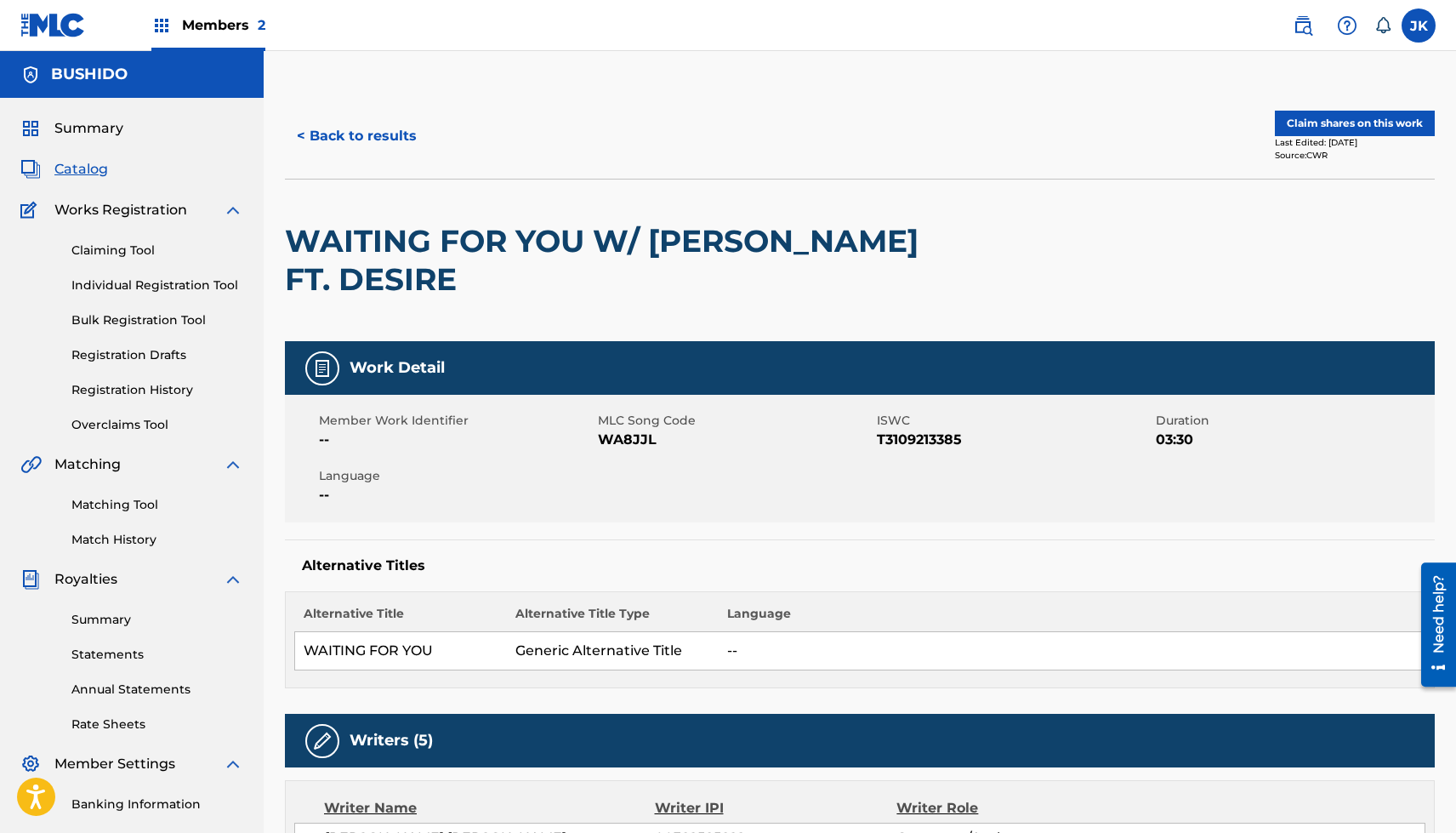 click on "< Back to results" at bounding box center (356, 136) 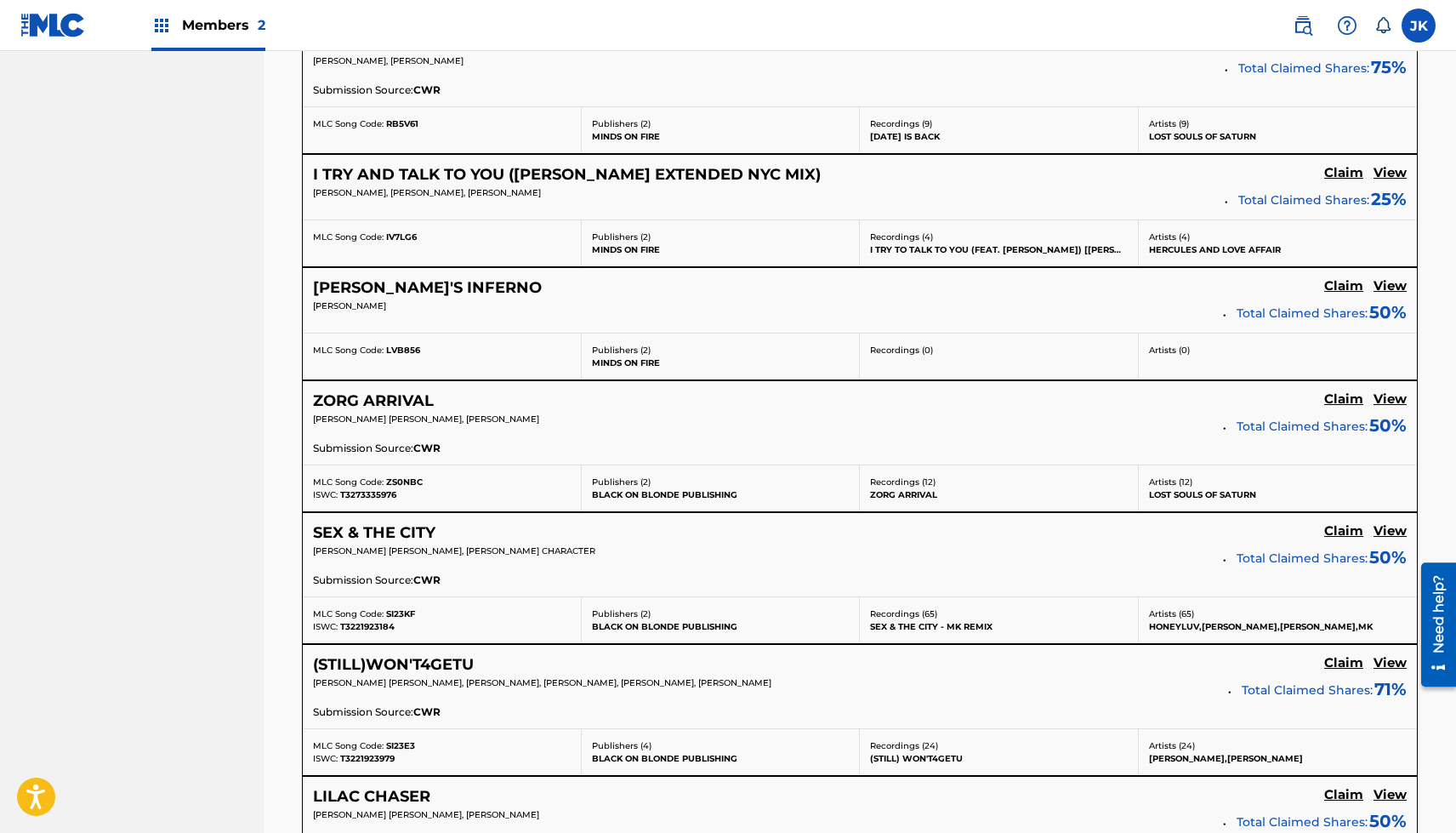 scroll, scrollTop: 1216, scrollLeft: 0, axis: vertical 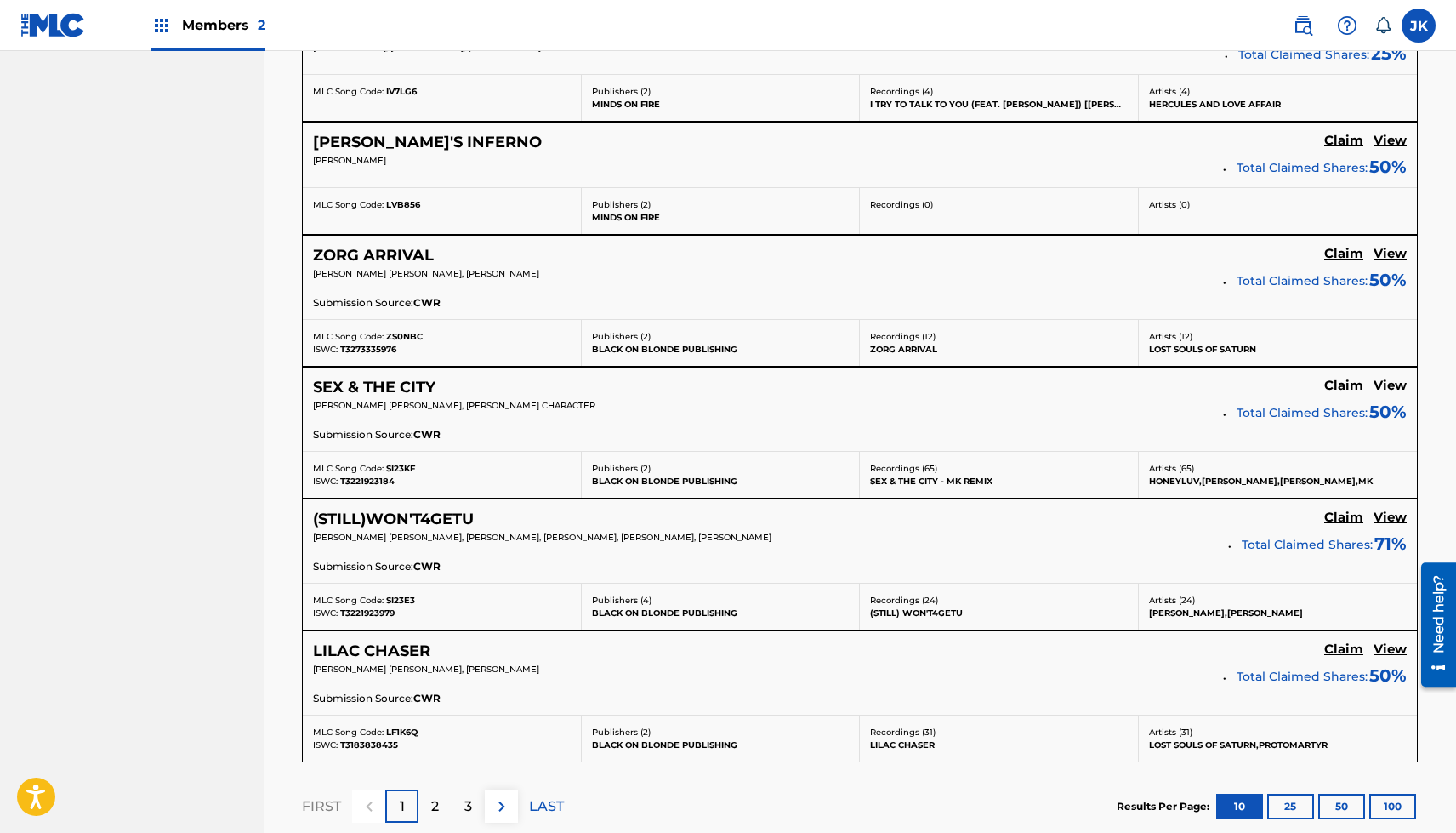 click on "3" at bounding box center [468, 806] 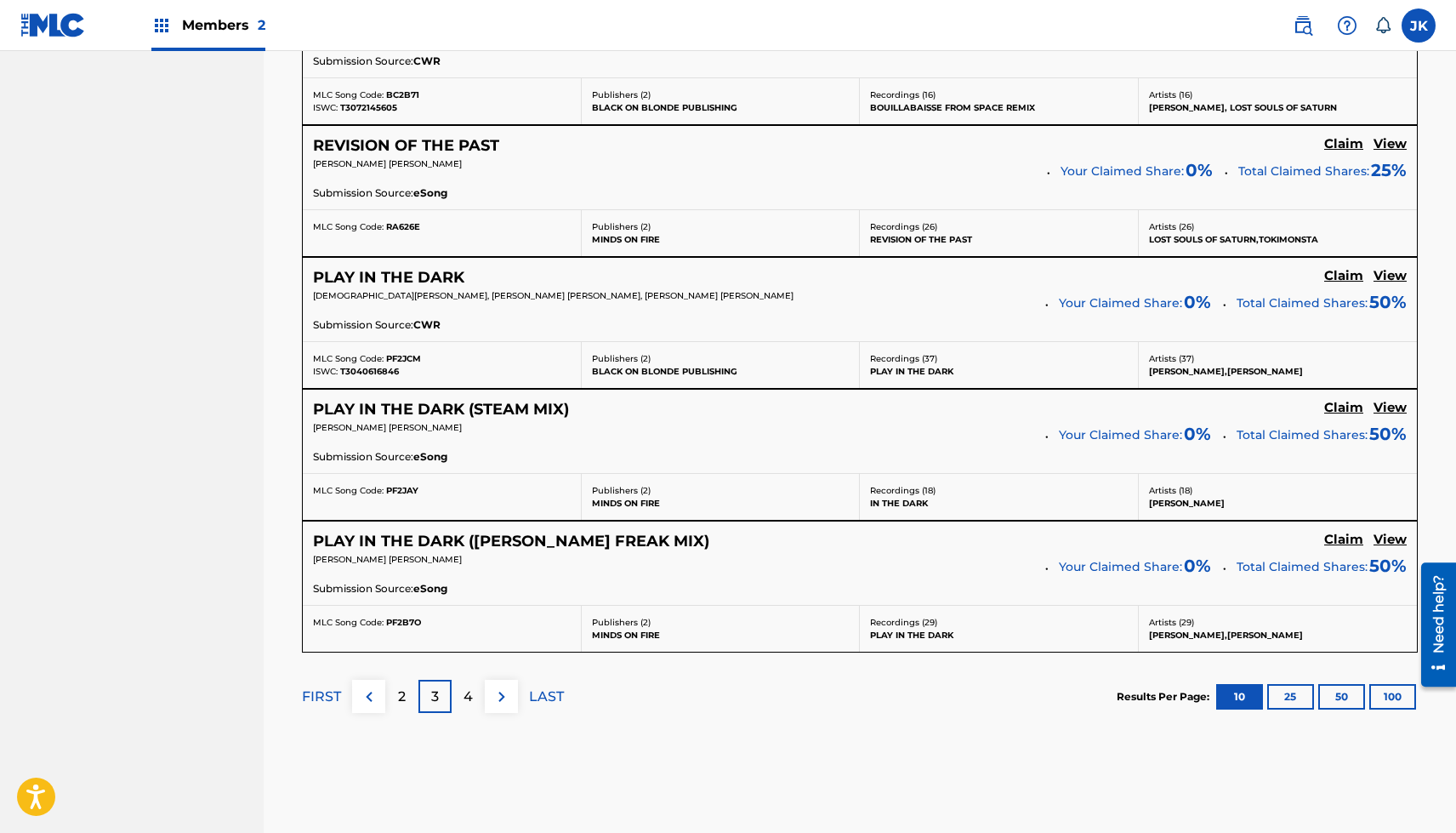 scroll, scrollTop: 1370, scrollLeft: 0, axis: vertical 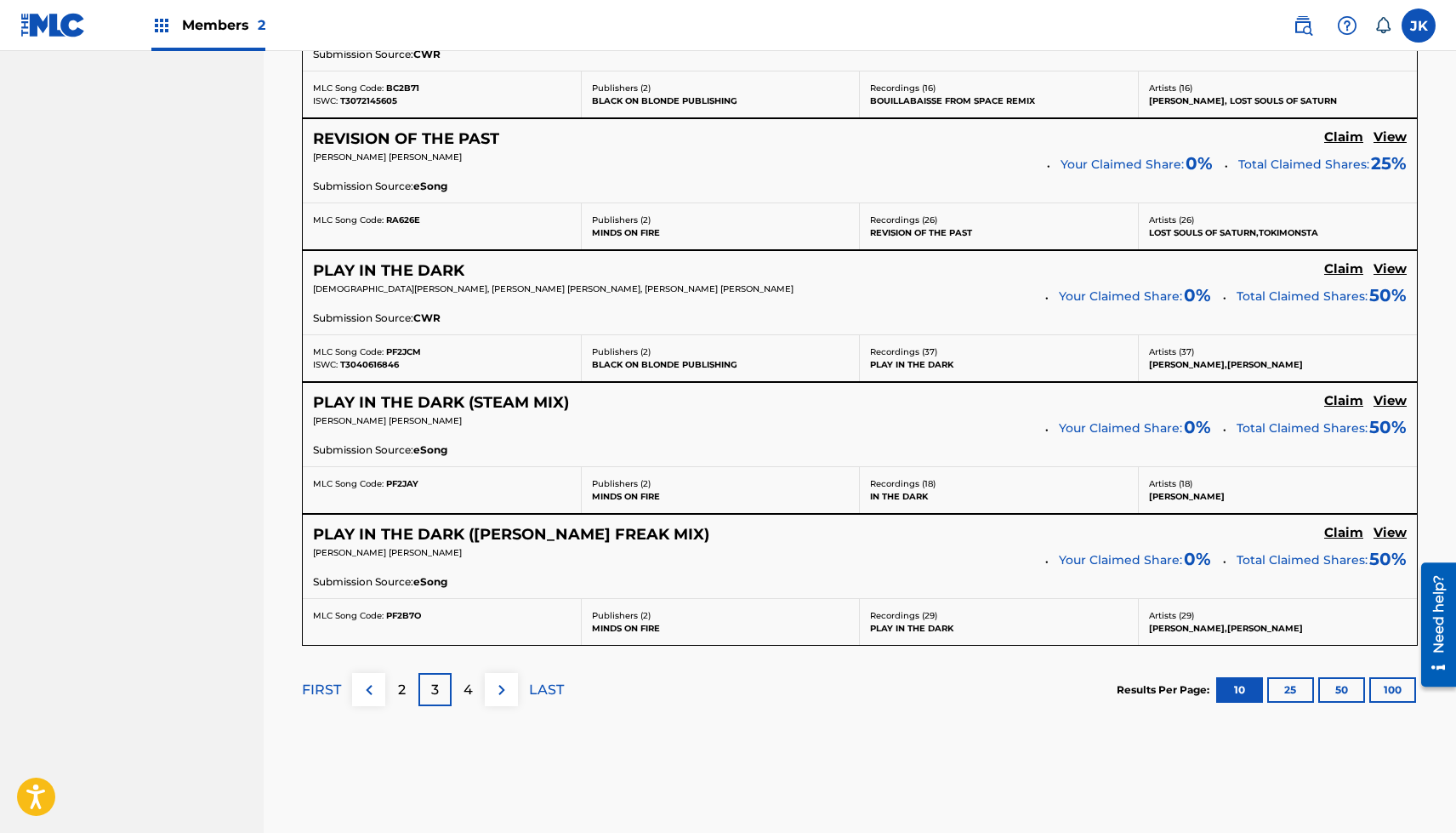 click on "4" at bounding box center (468, 690) 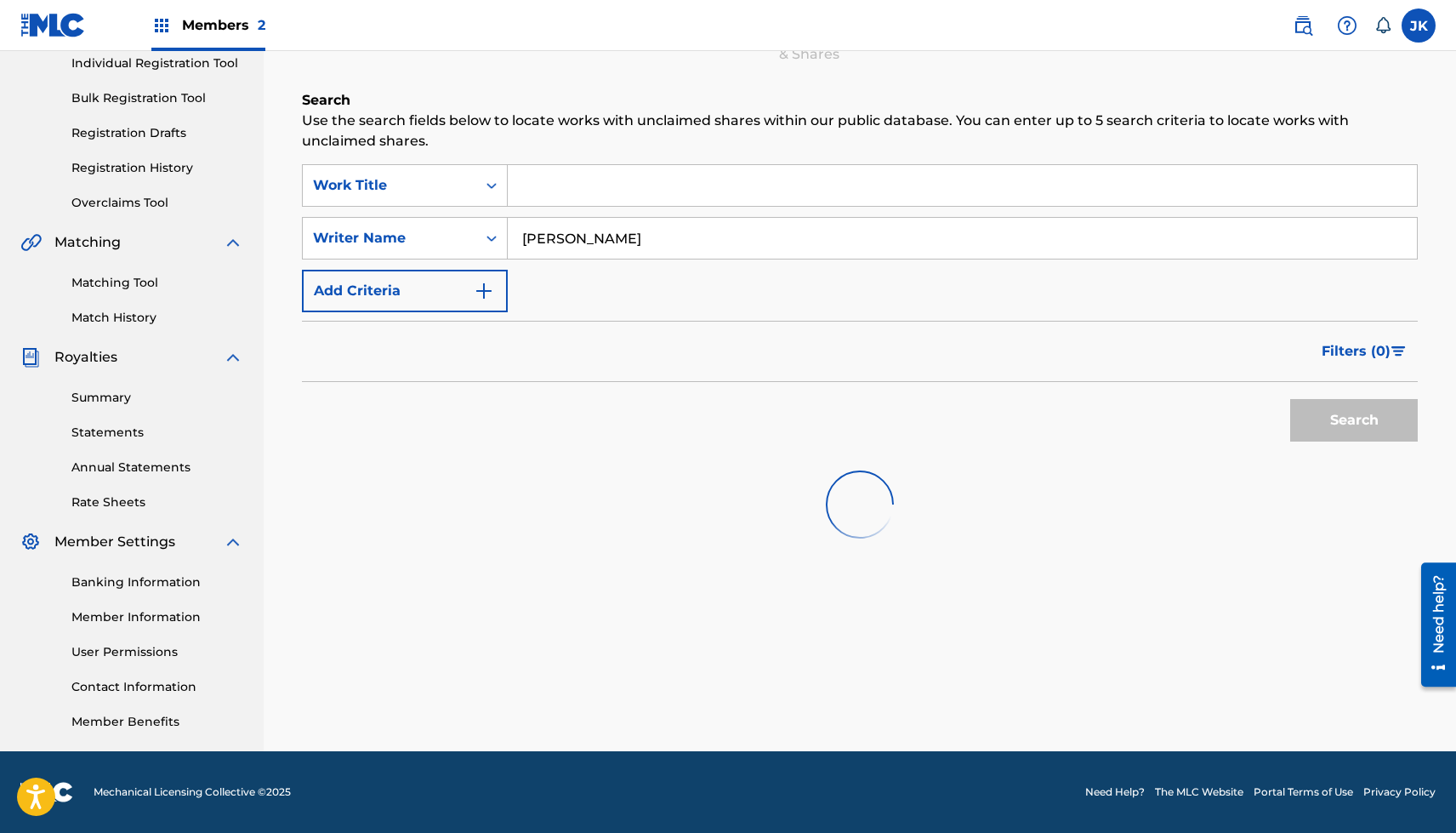 scroll, scrollTop: 1370, scrollLeft: 0, axis: vertical 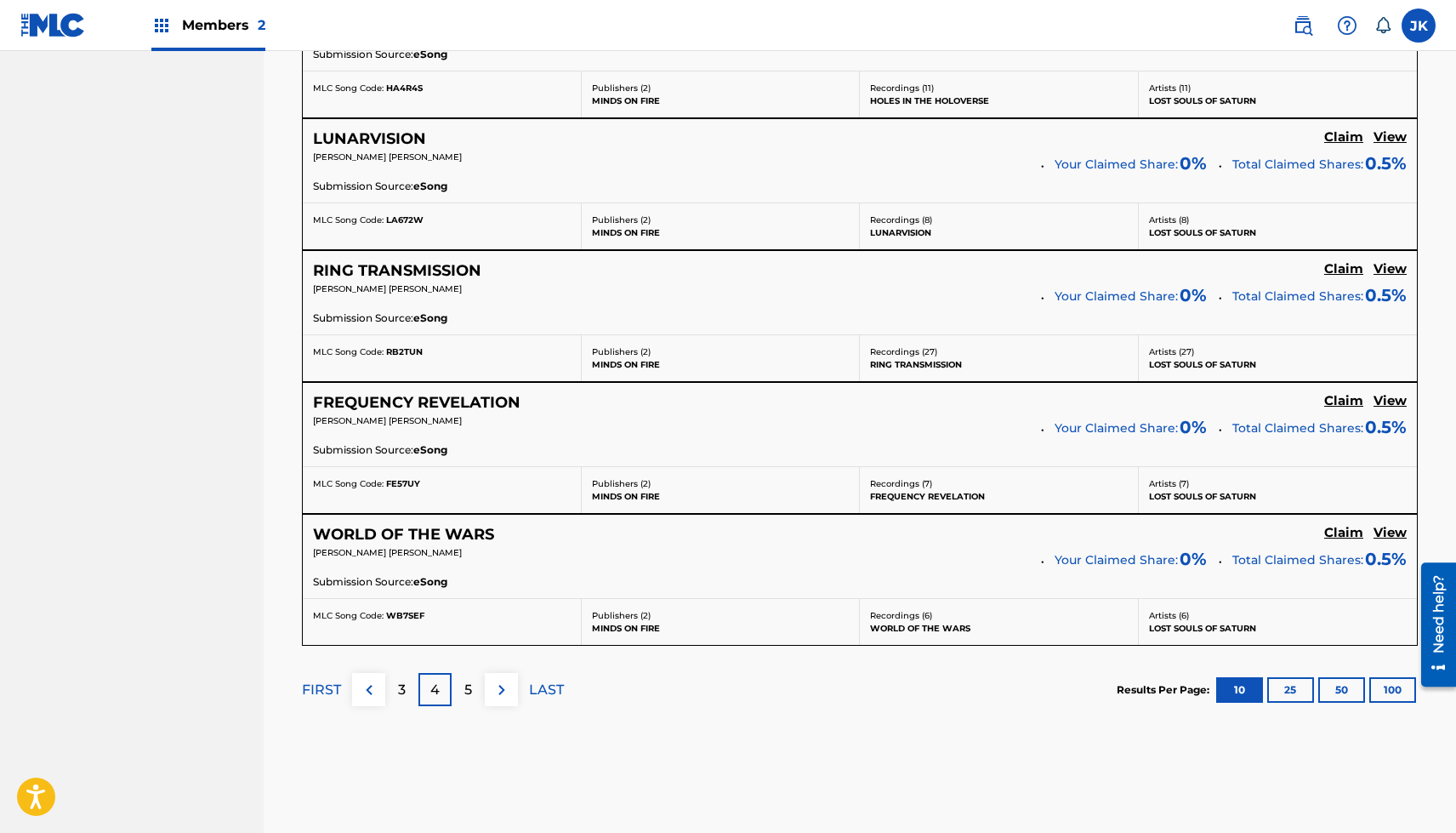 click on "View" at bounding box center (1390, 533) 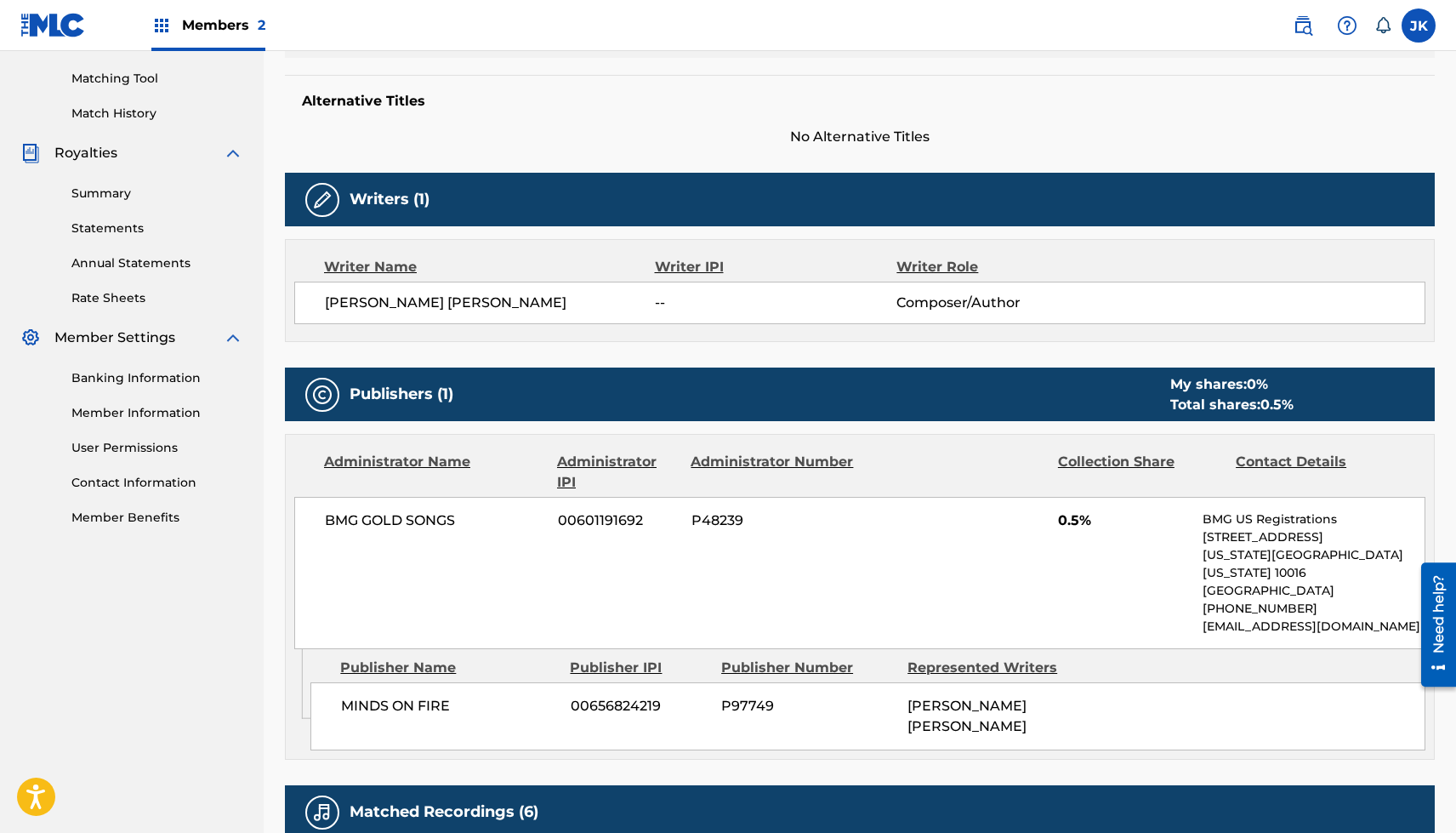 scroll, scrollTop: 0, scrollLeft: 0, axis: both 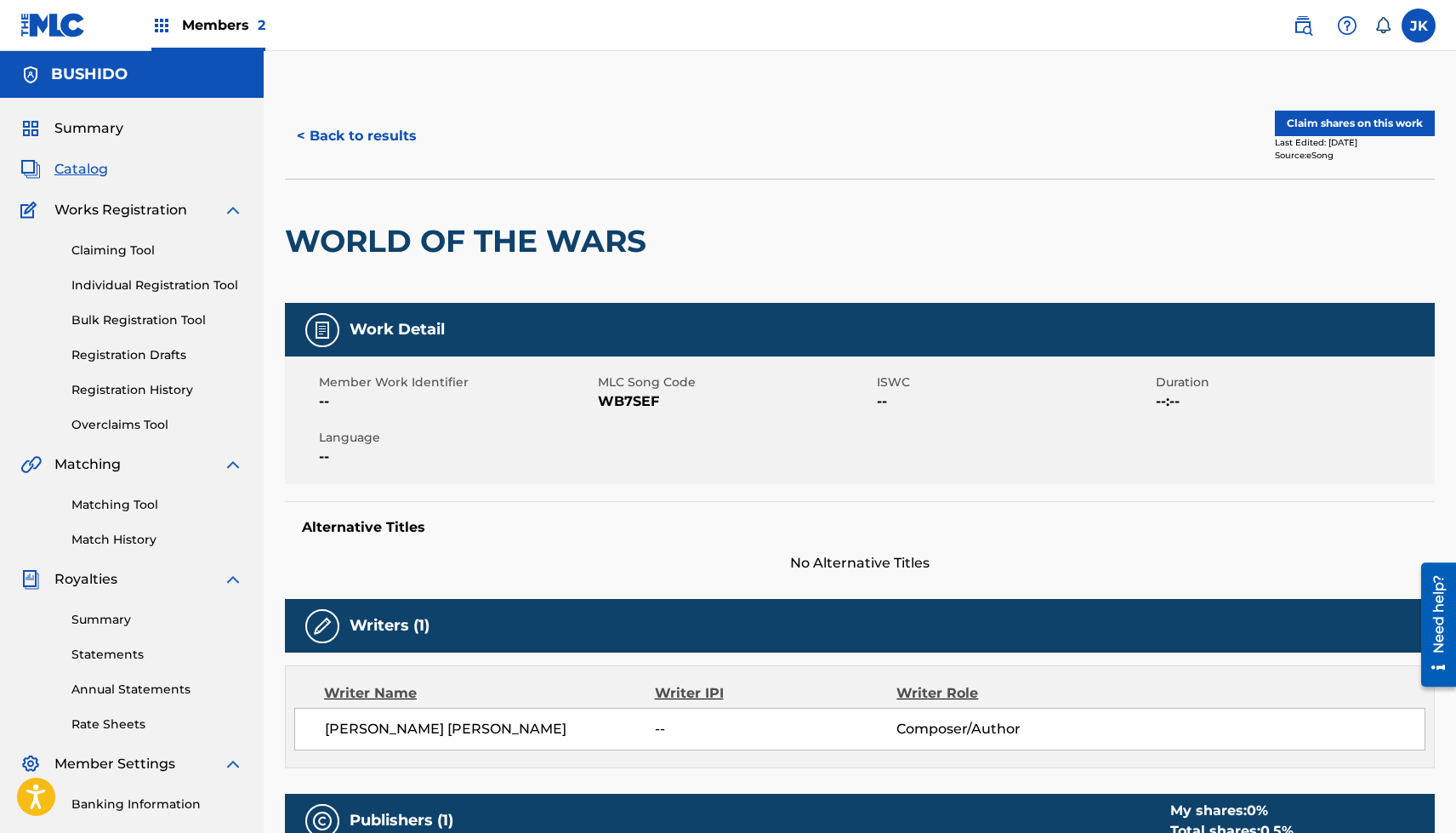 click on "< Back to results" at bounding box center (356, 136) 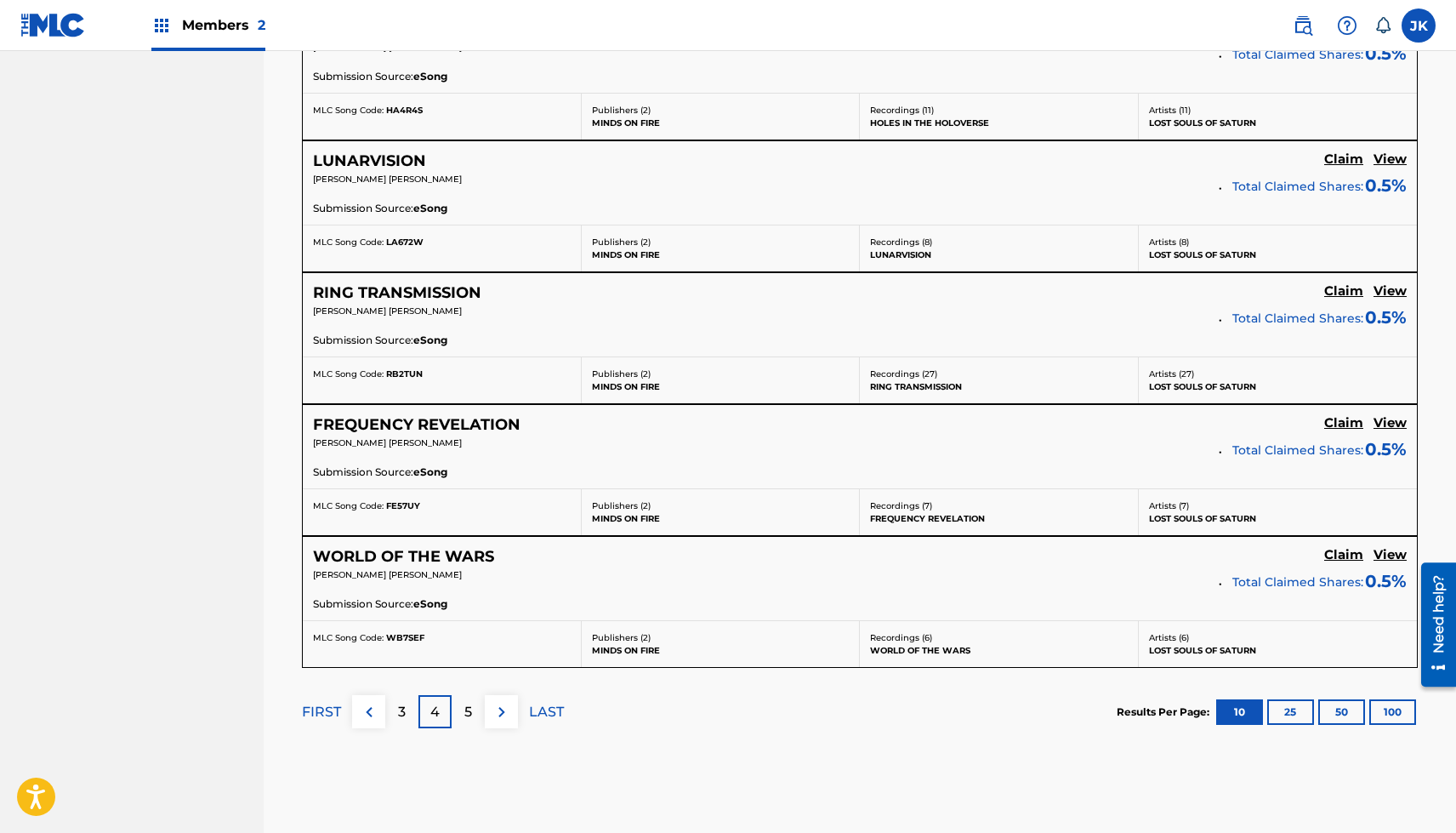 scroll, scrollTop: 1445, scrollLeft: 0, axis: vertical 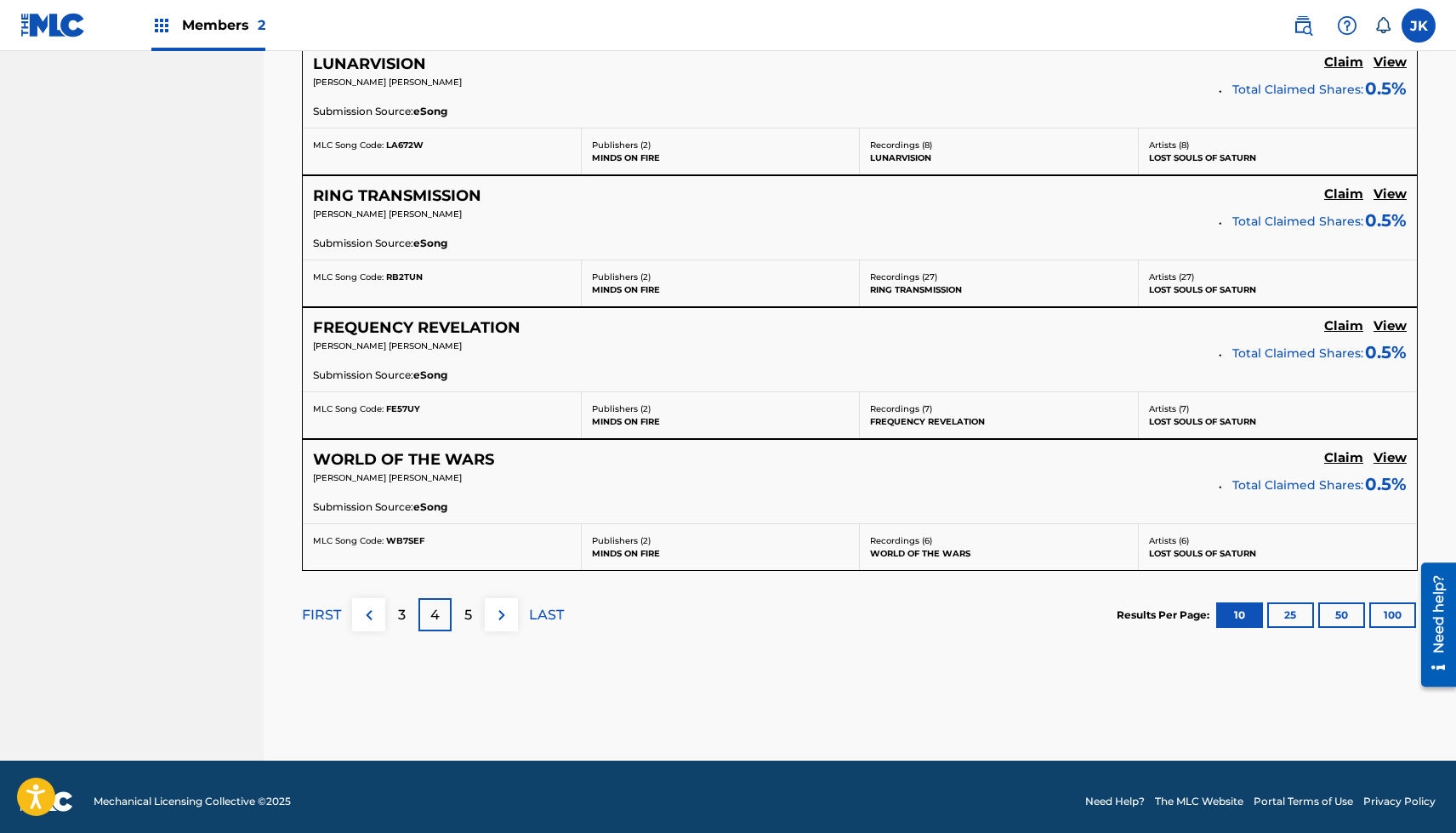 click on "5" at bounding box center [468, 615] 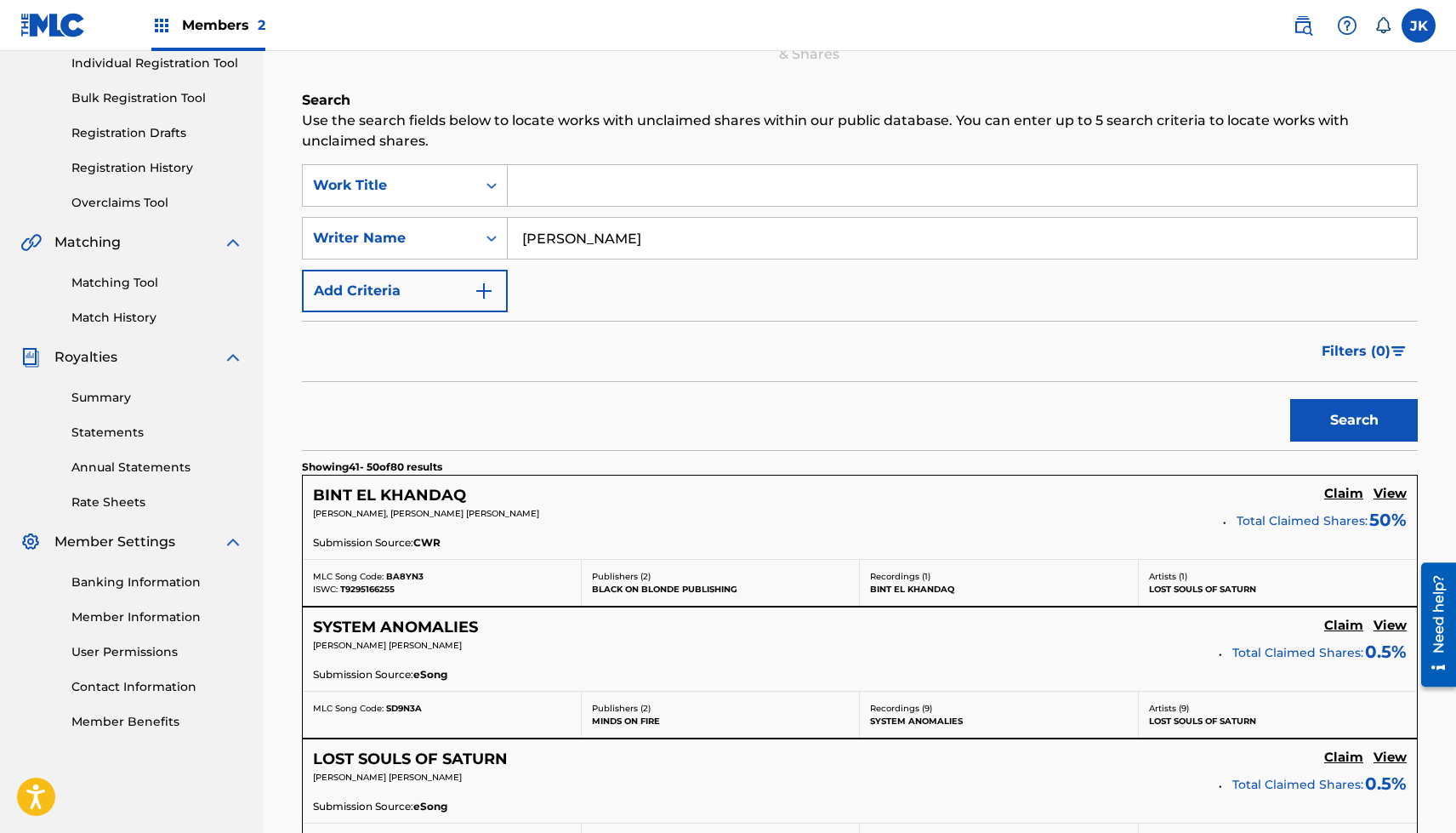 scroll, scrollTop: 1445, scrollLeft: 0, axis: vertical 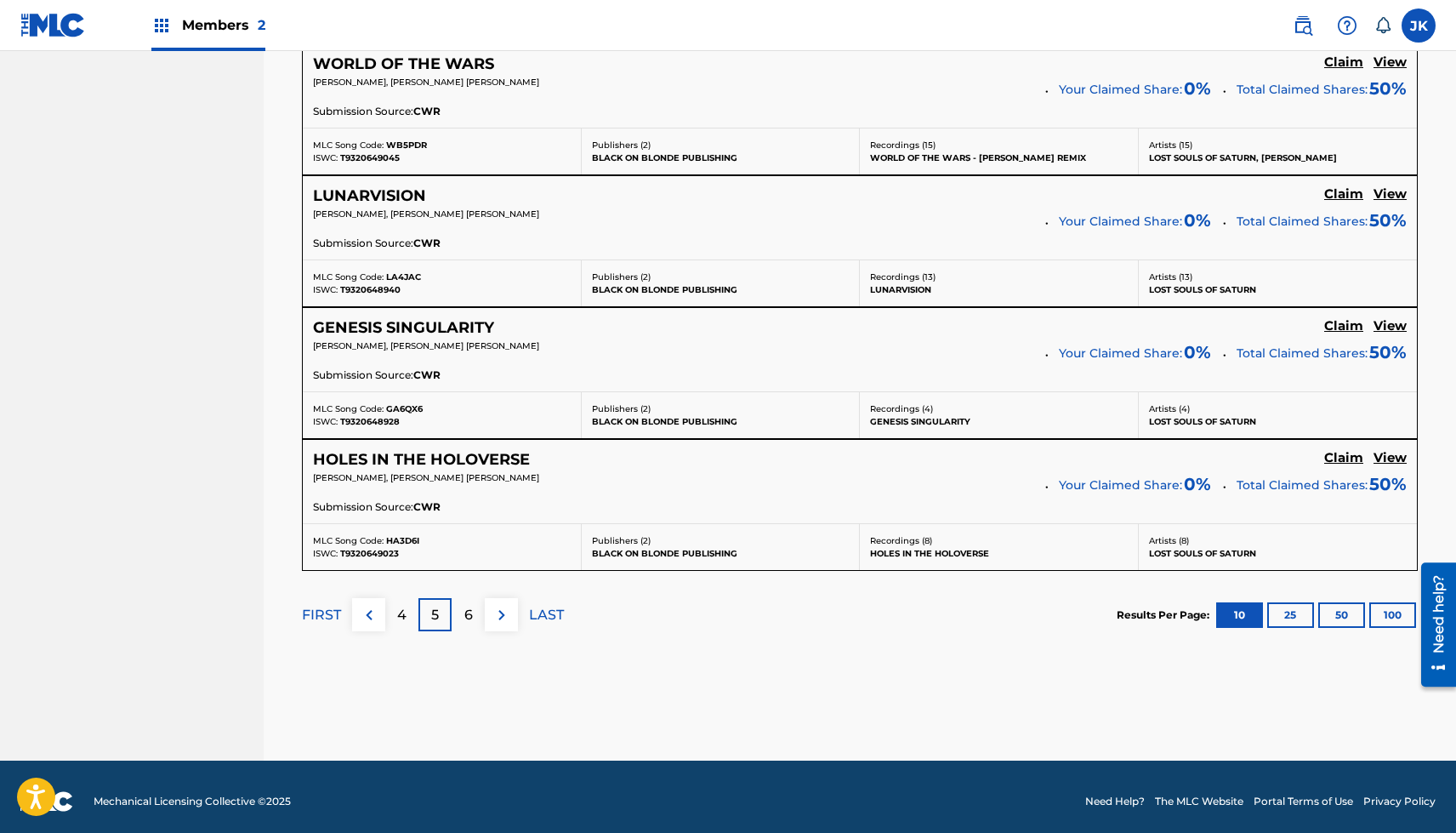 click on "View" at bounding box center [1390, 458] 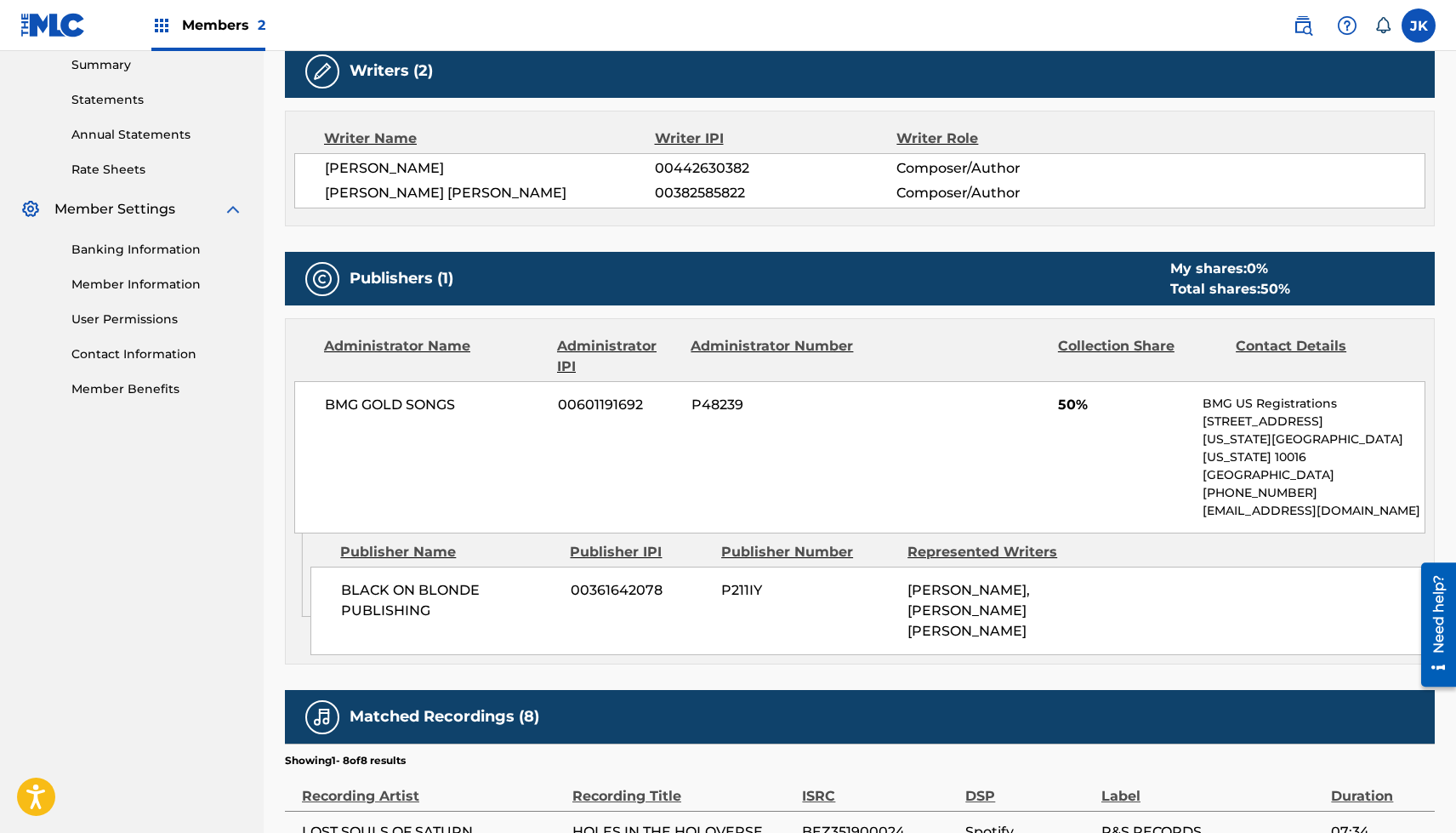 scroll, scrollTop: 0, scrollLeft: 0, axis: both 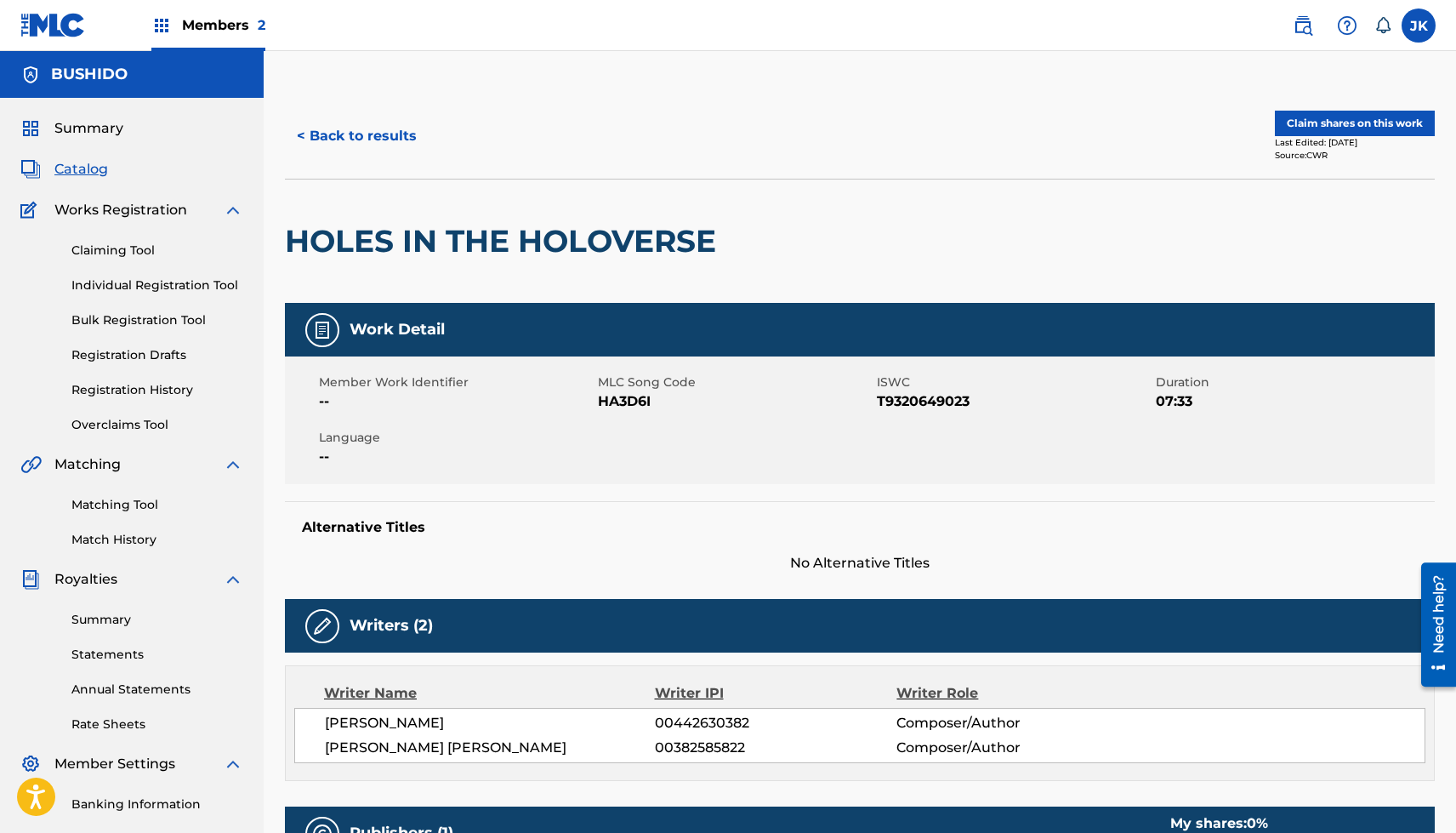 click on "< Back to results" at bounding box center (356, 136) 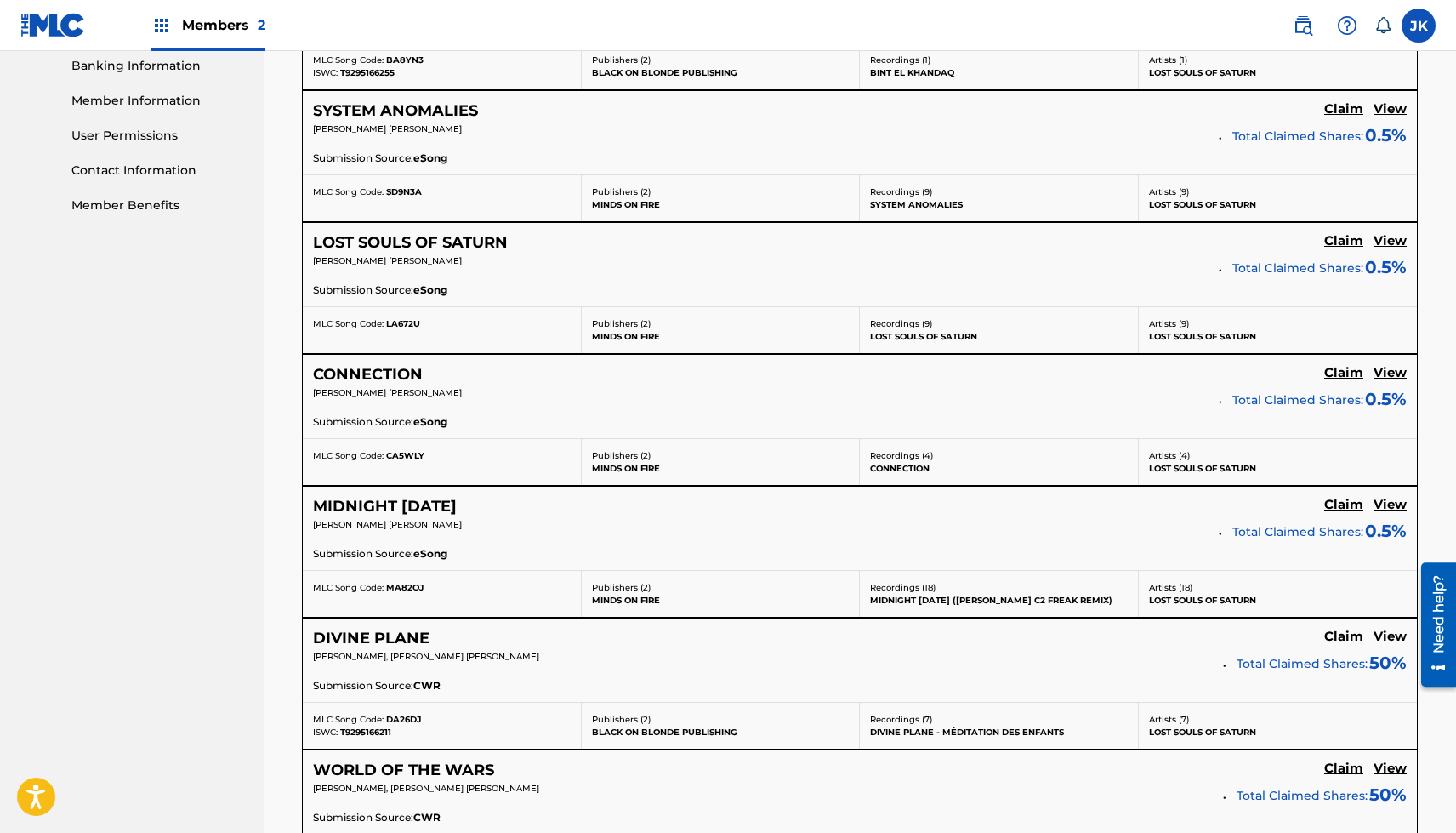 scroll, scrollTop: 1445, scrollLeft: 0, axis: vertical 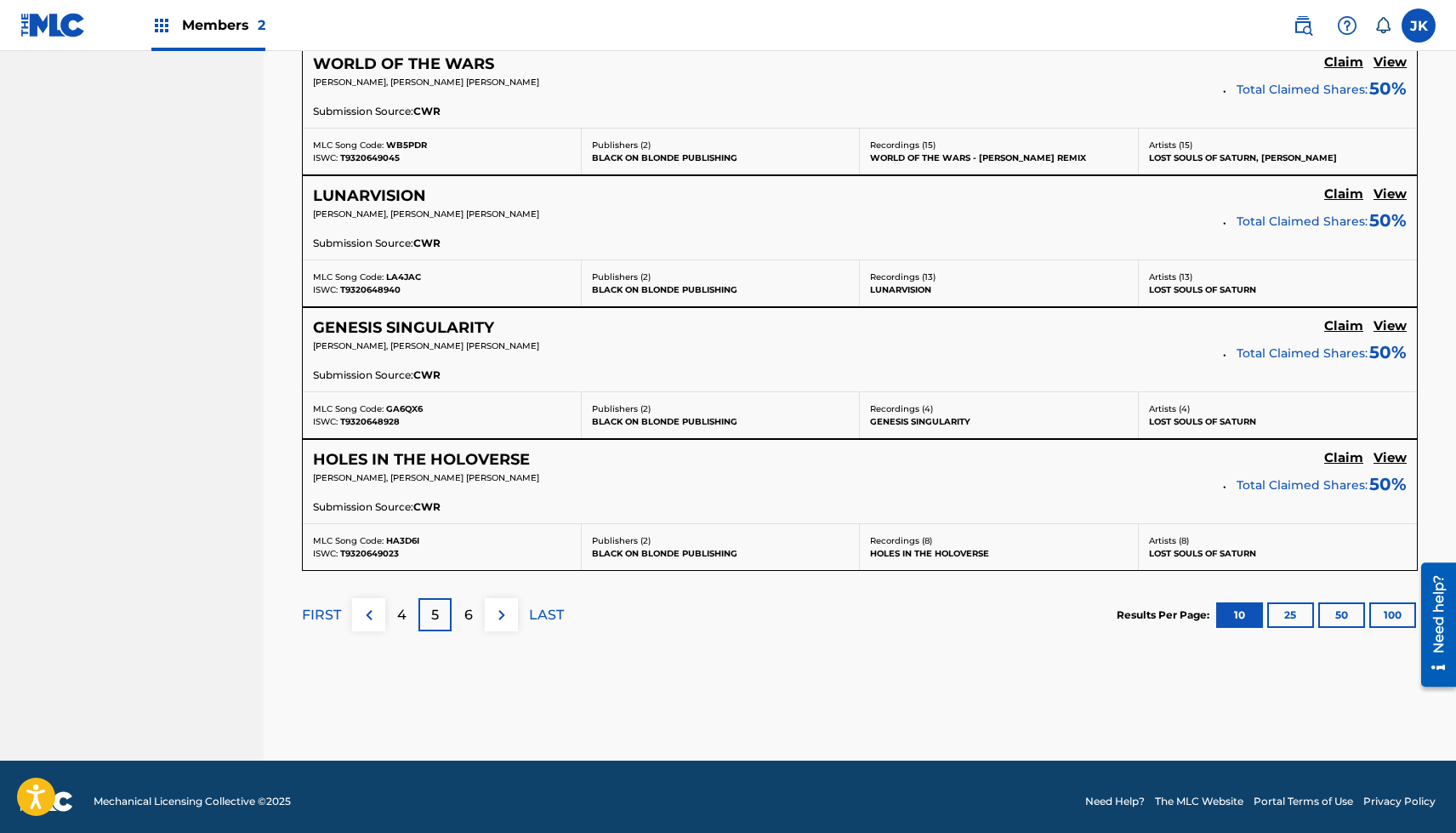click at bounding box center [369, 615] 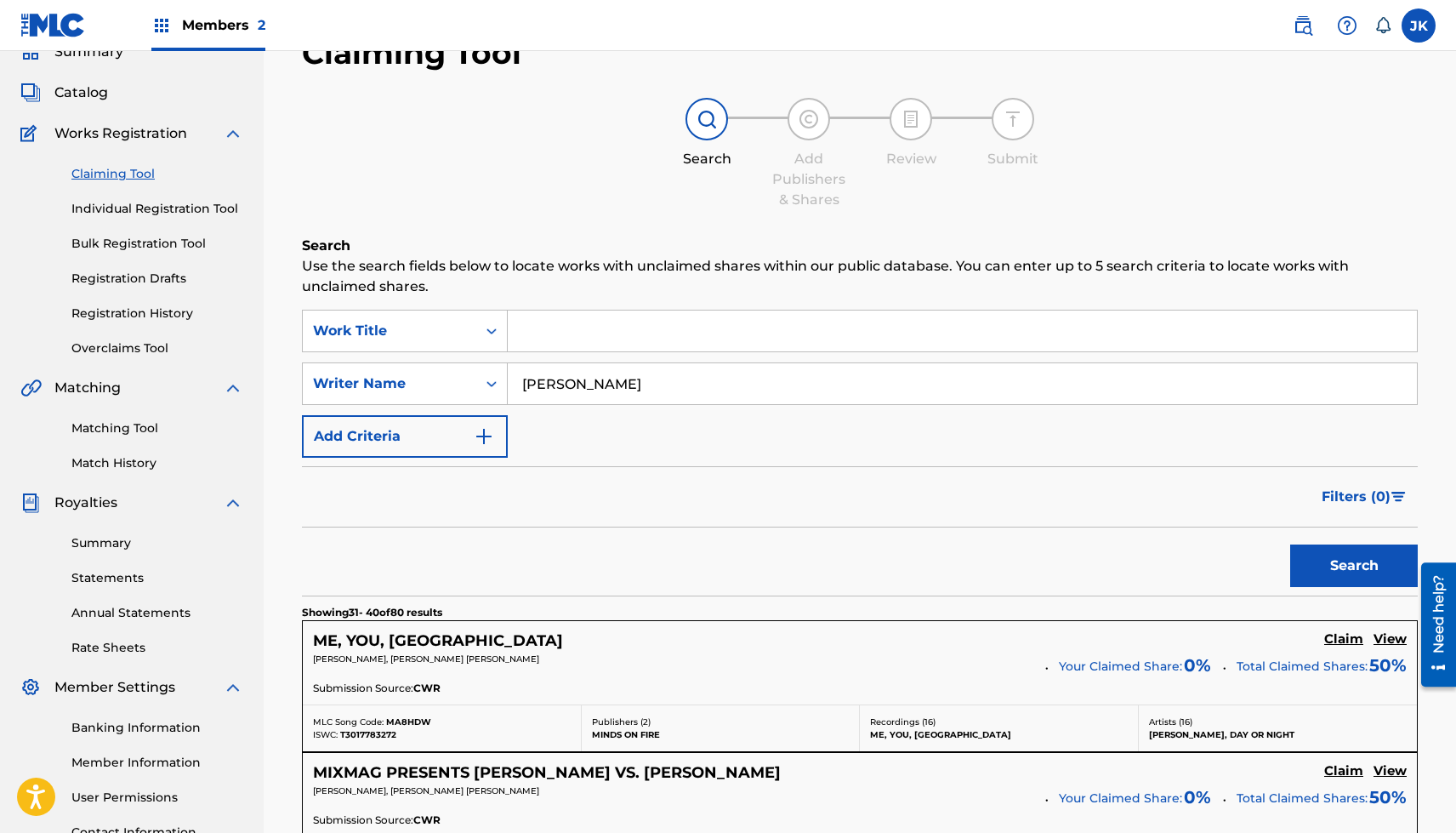 scroll, scrollTop: 77, scrollLeft: 0, axis: vertical 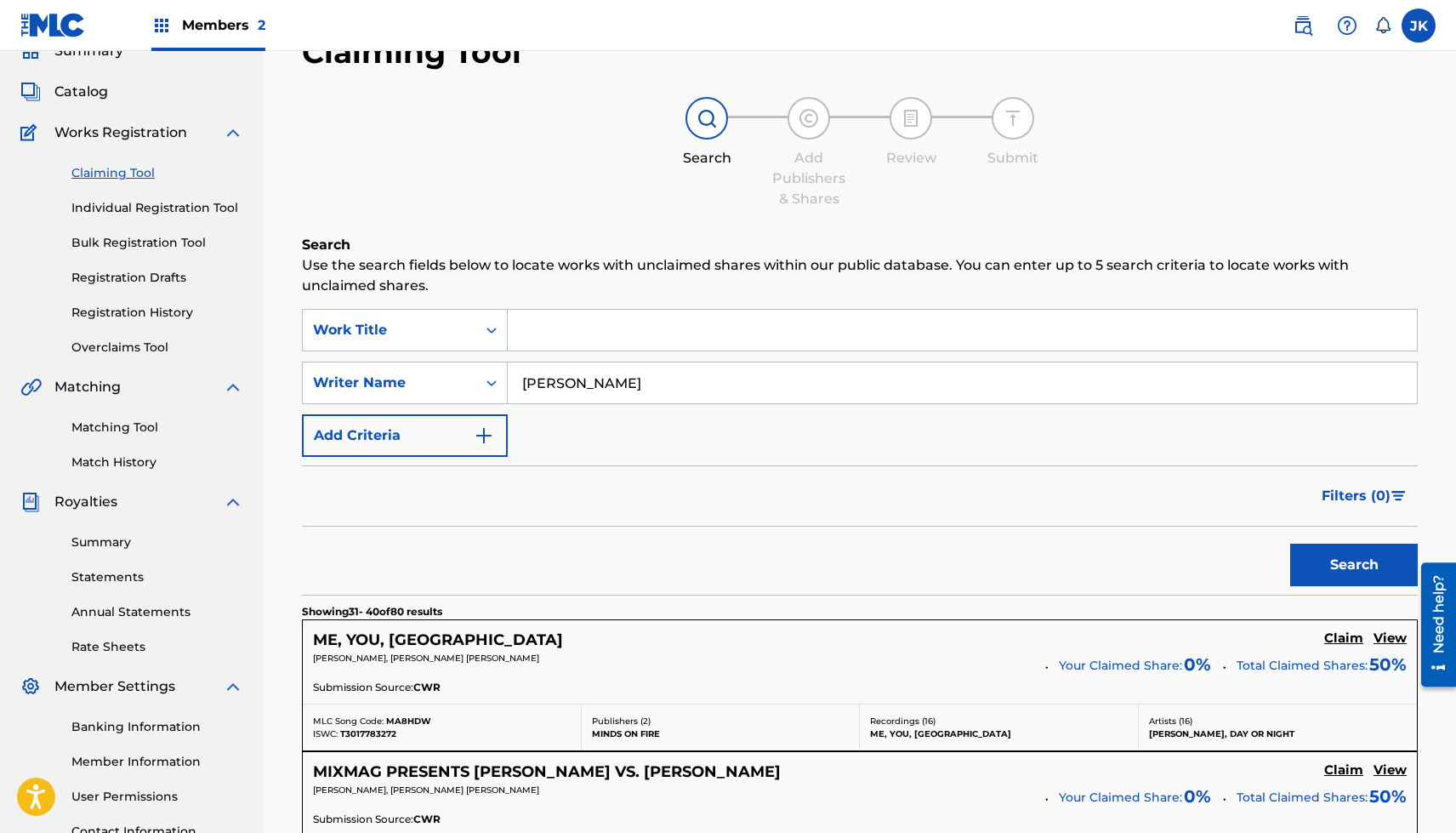 click on "View" at bounding box center [1390, 638] 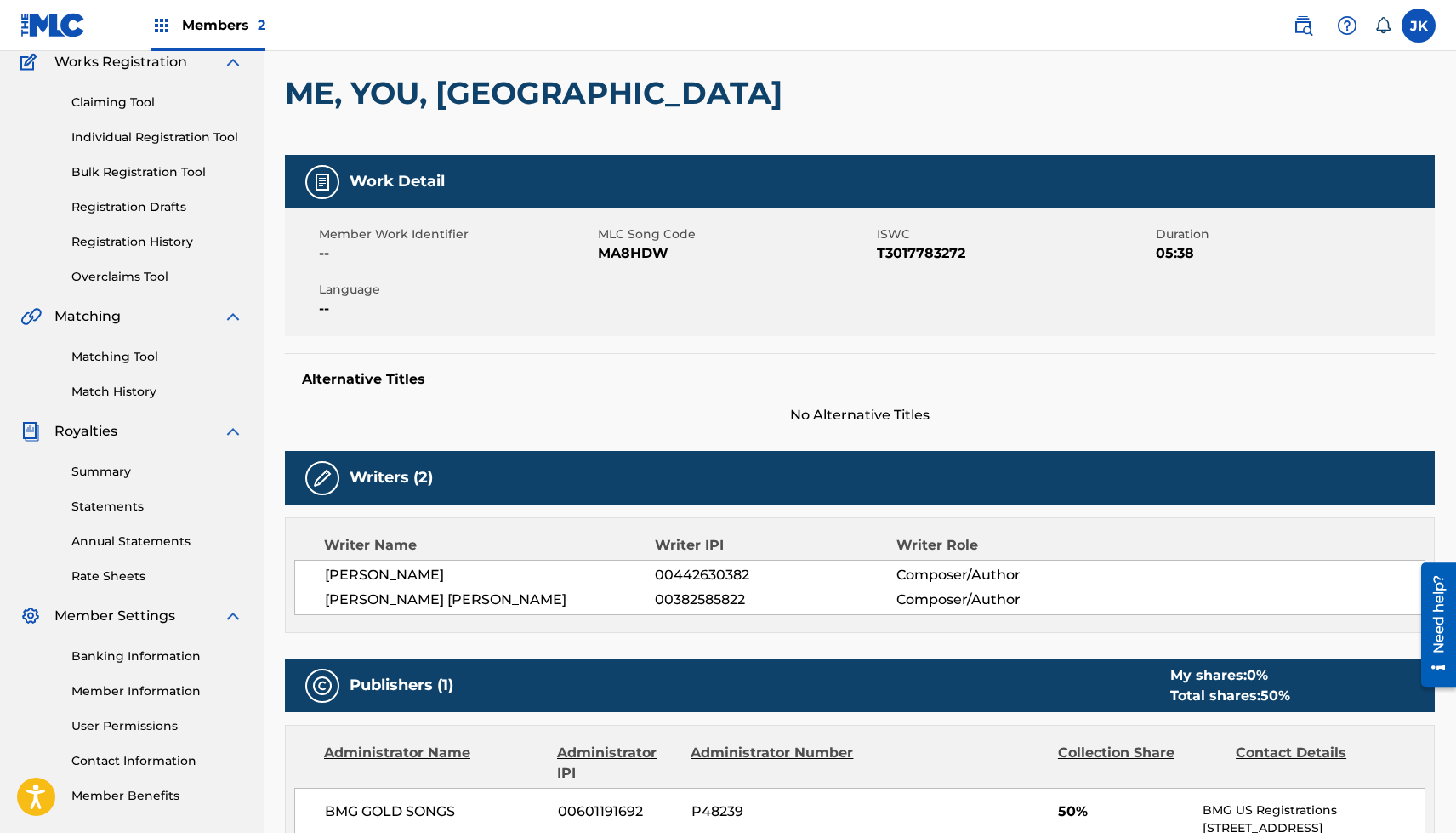 scroll, scrollTop: 0, scrollLeft: 0, axis: both 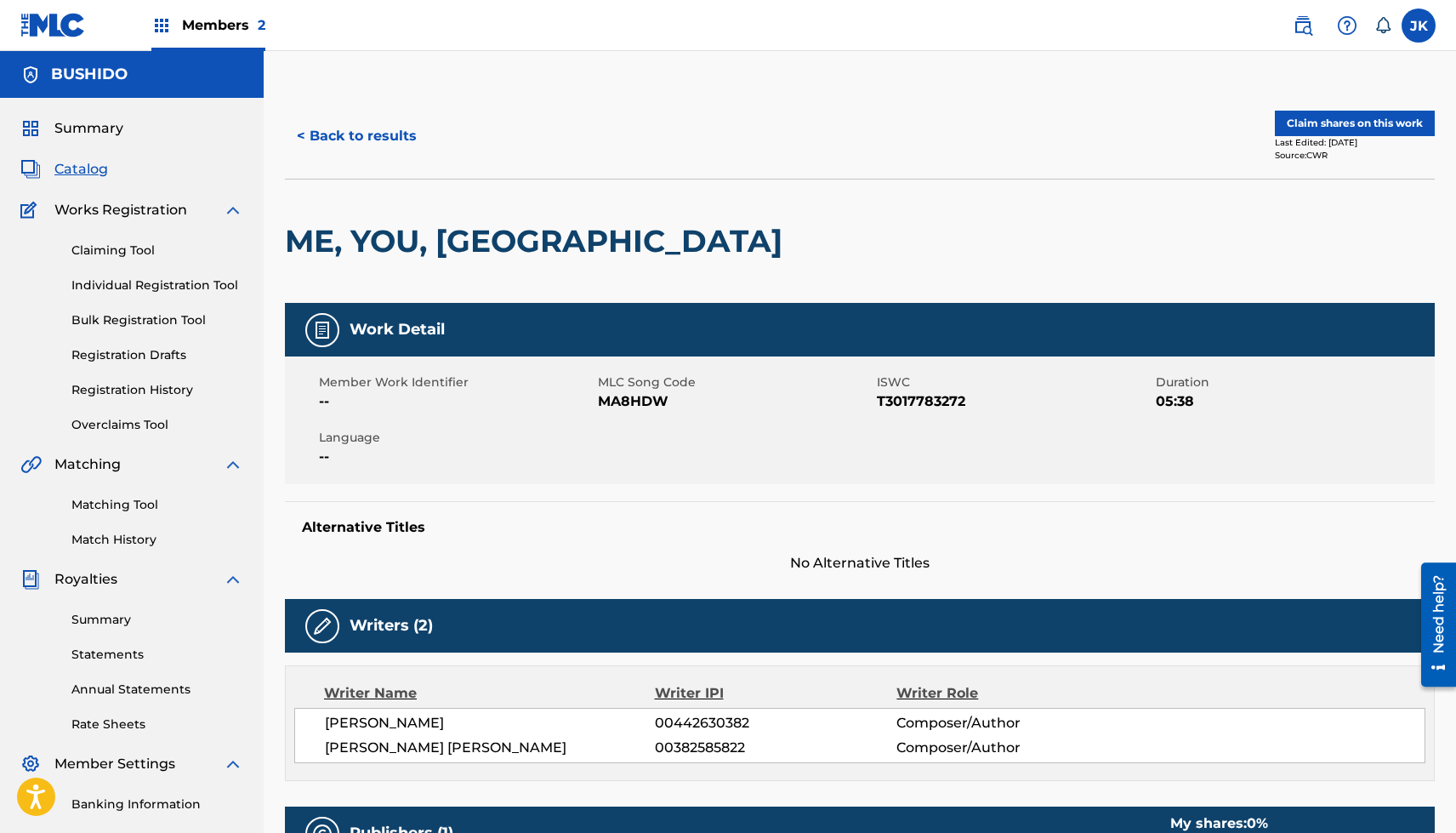 click on "< Back to results" at bounding box center (356, 136) 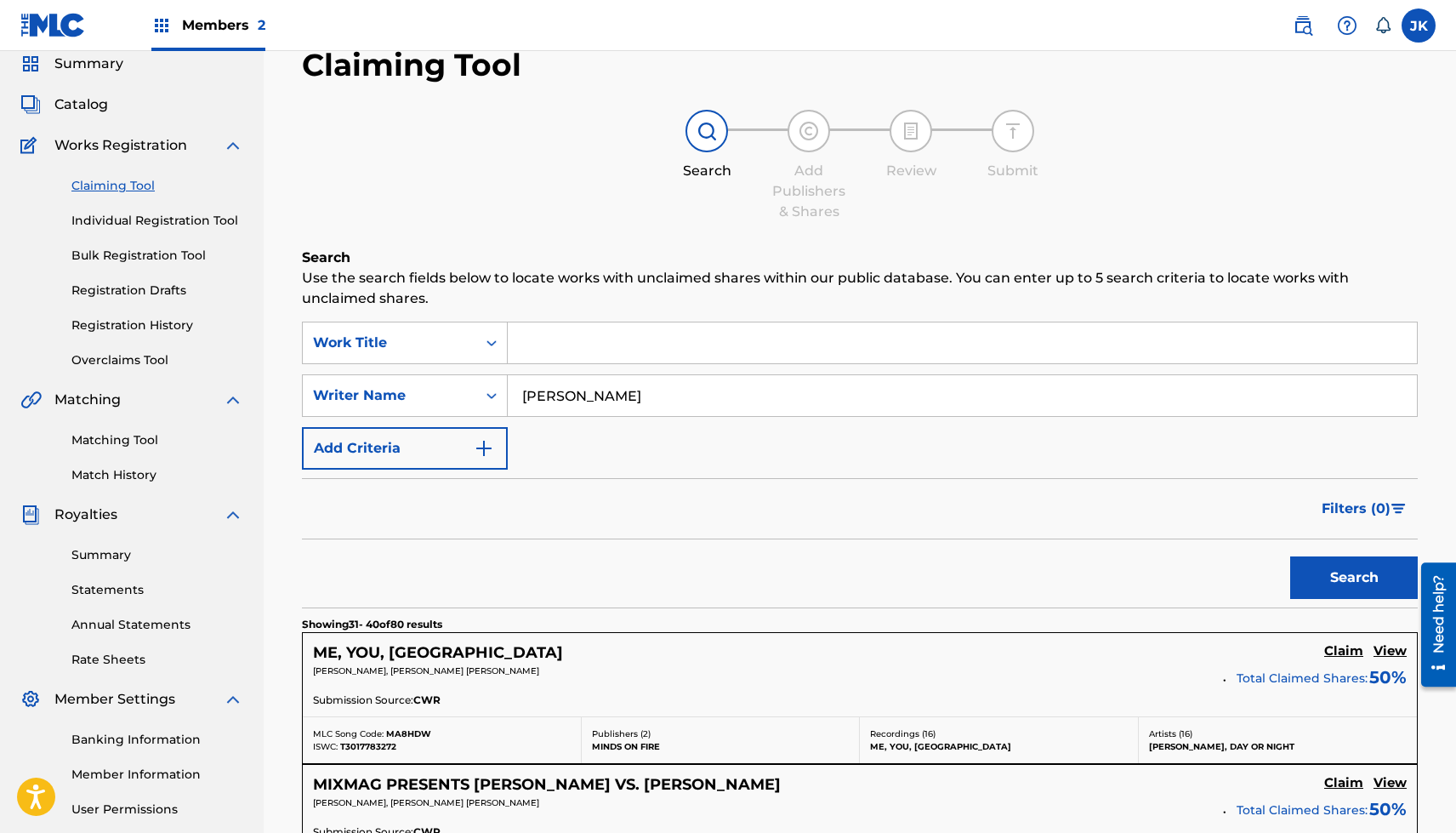 scroll, scrollTop: 0, scrollLeft: 0, axis: both 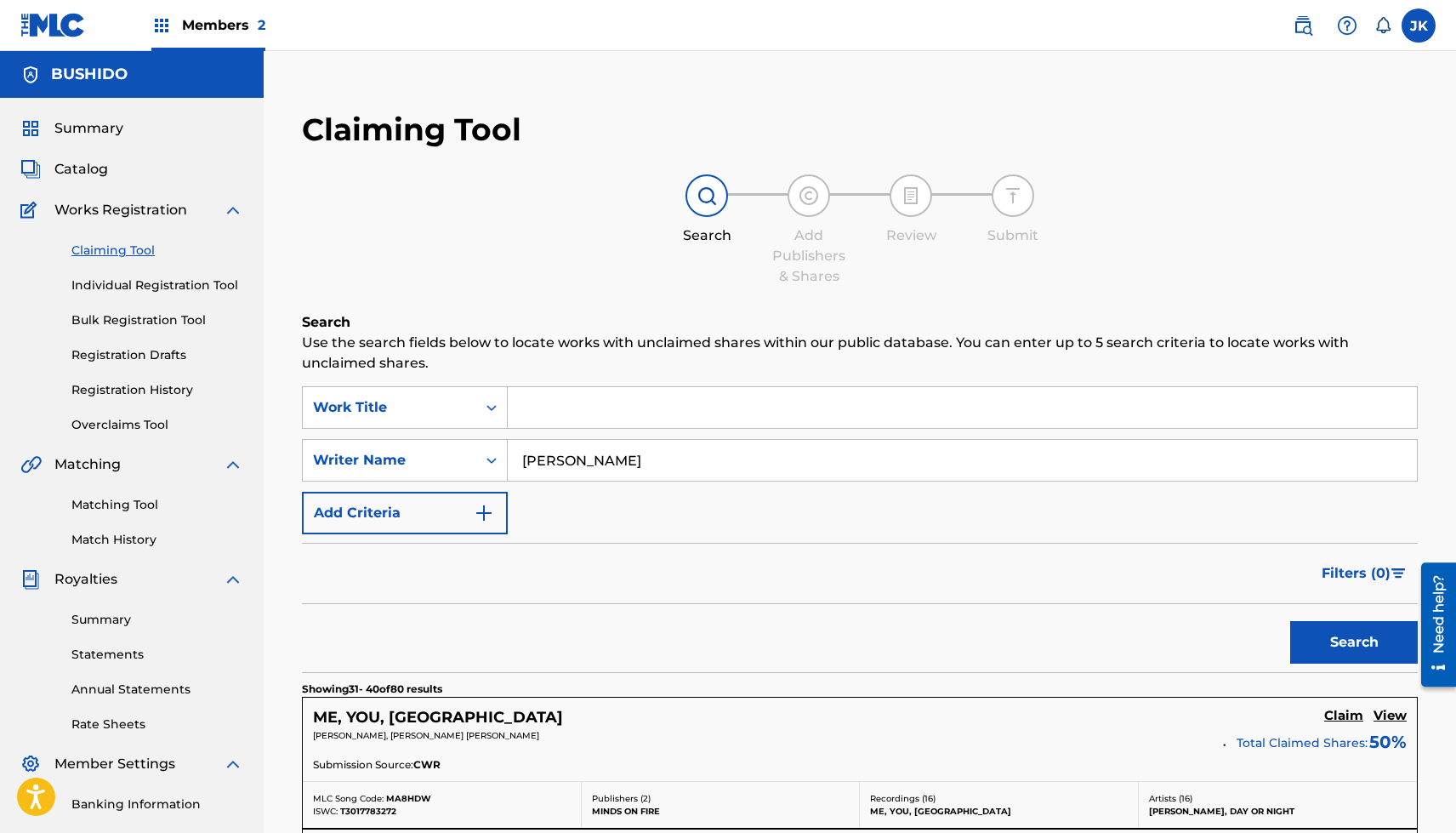 click at bounding box center (962, 408) 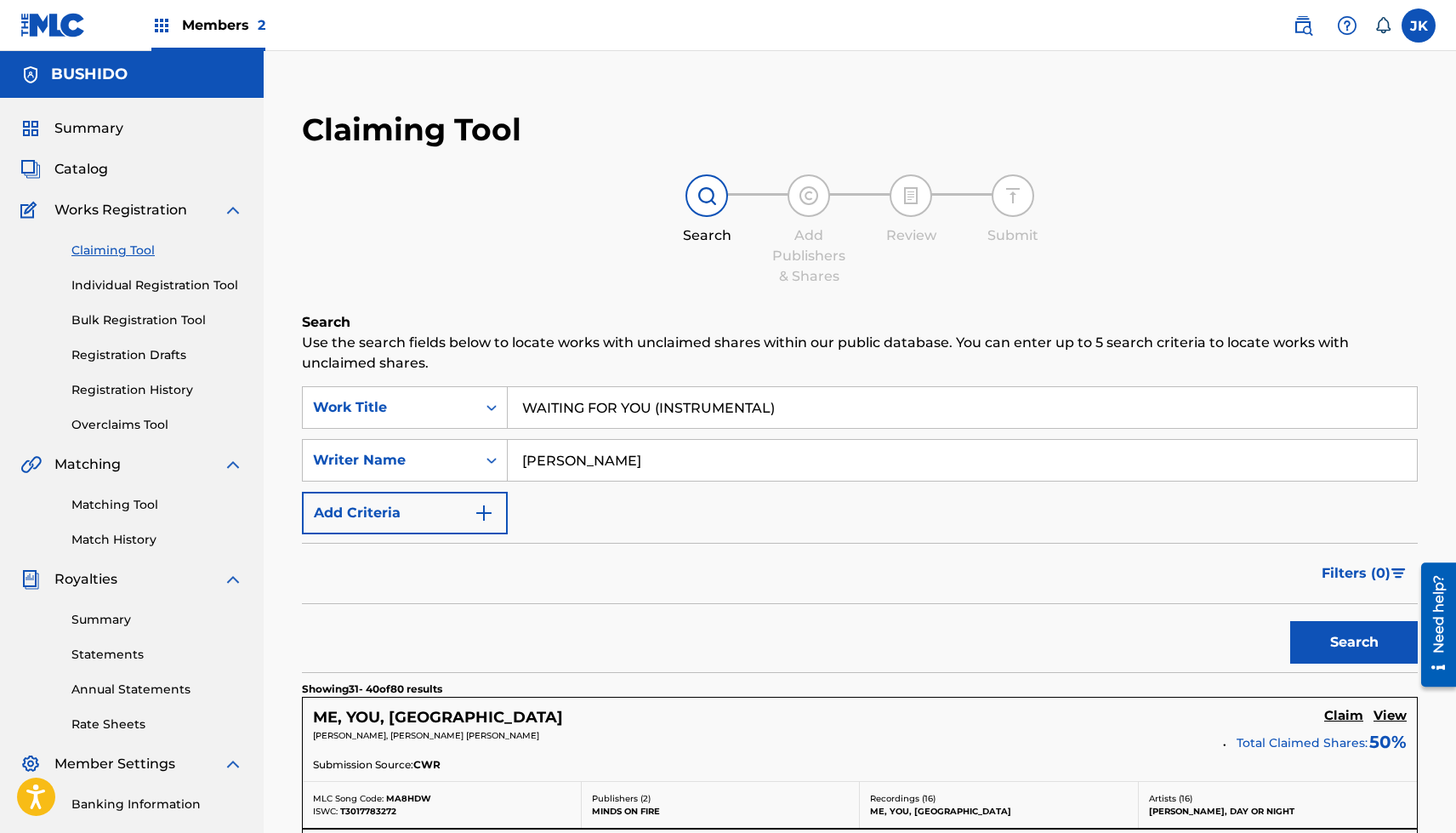 type on "WAITING FOR YOU (INSTRUMENTAL)" 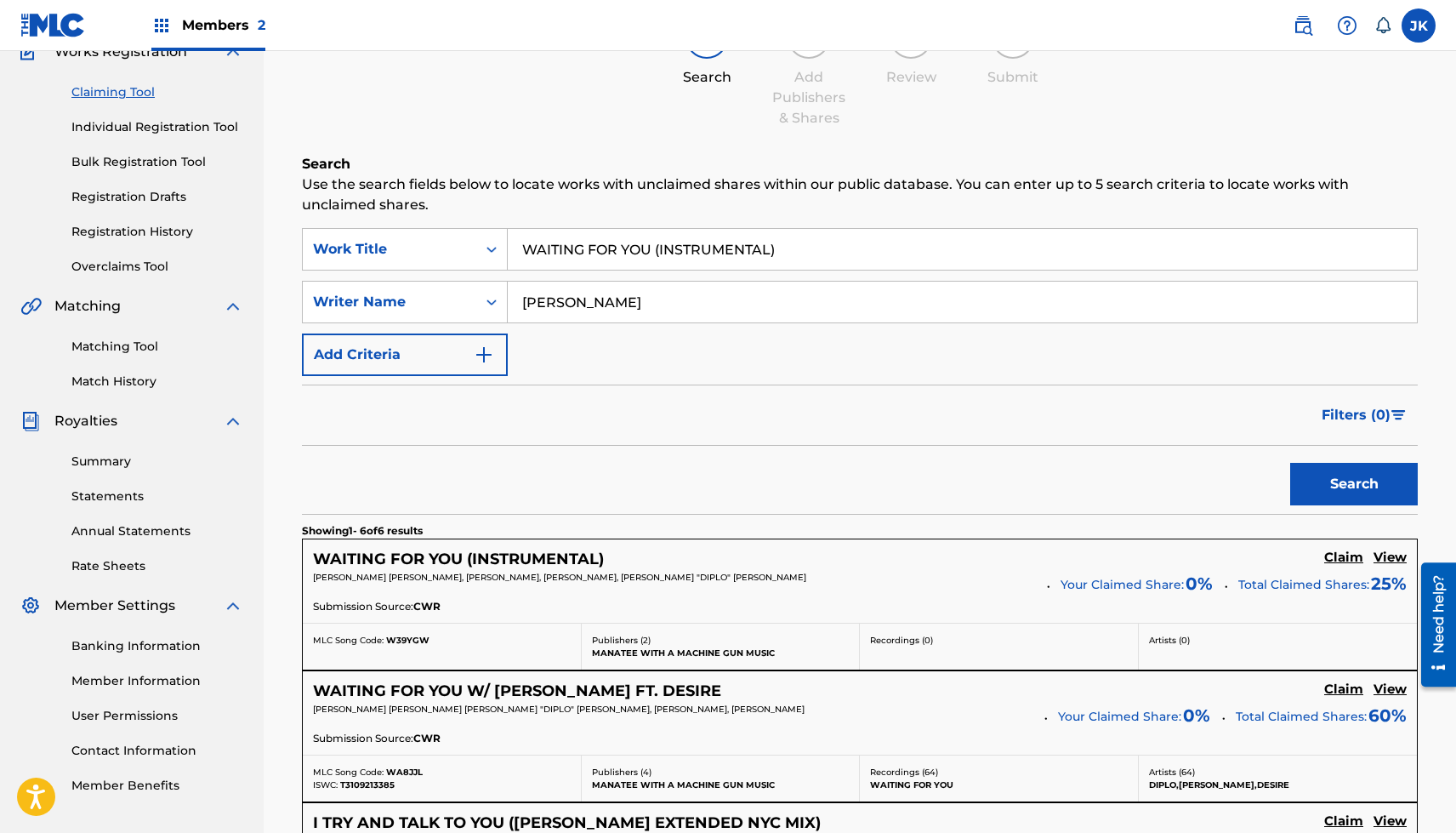 scroll, scrollTop: 174, scrollLeft: 0, axis: vertical 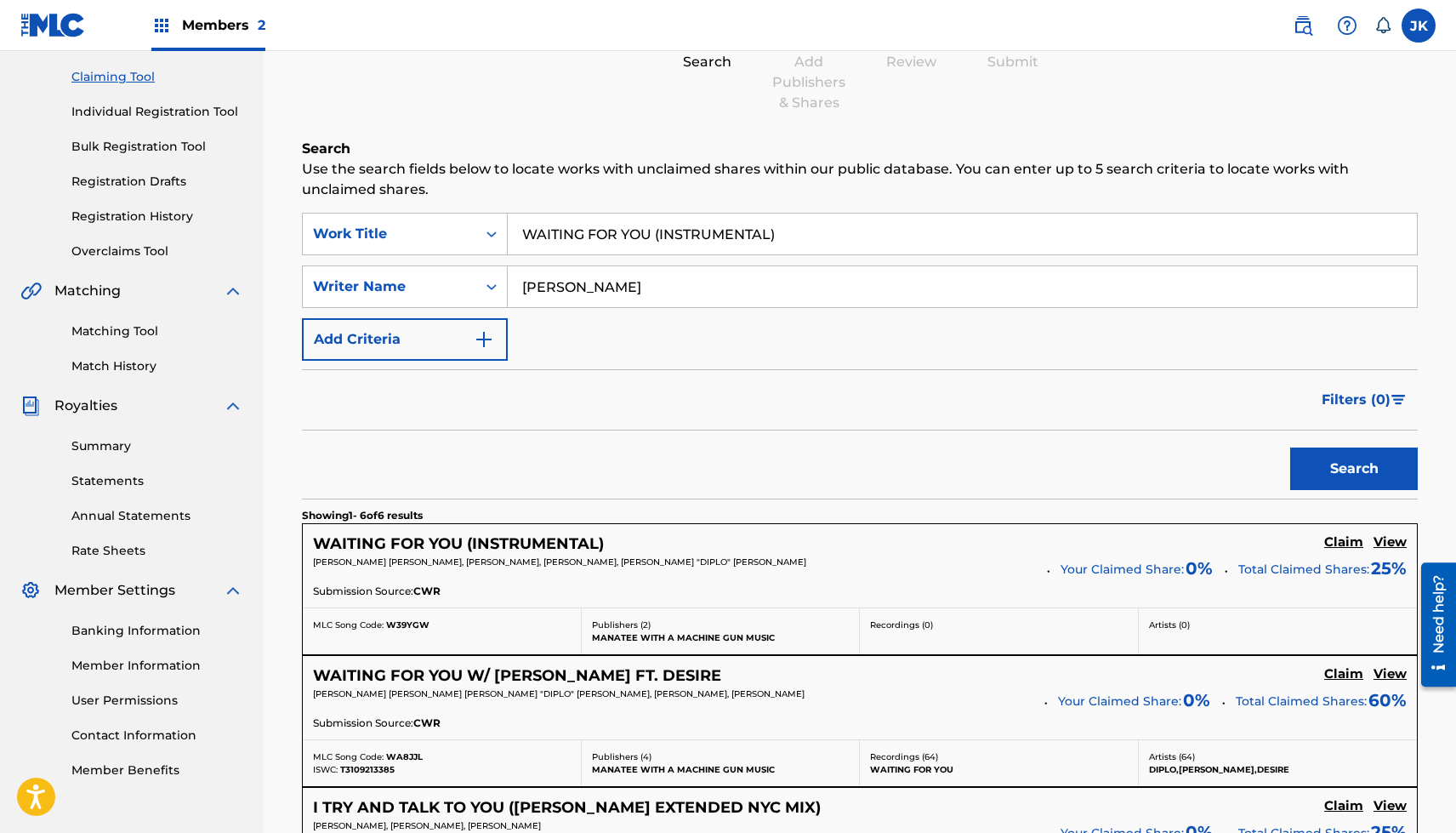 click on "View" at bounding box center (1390, 542) 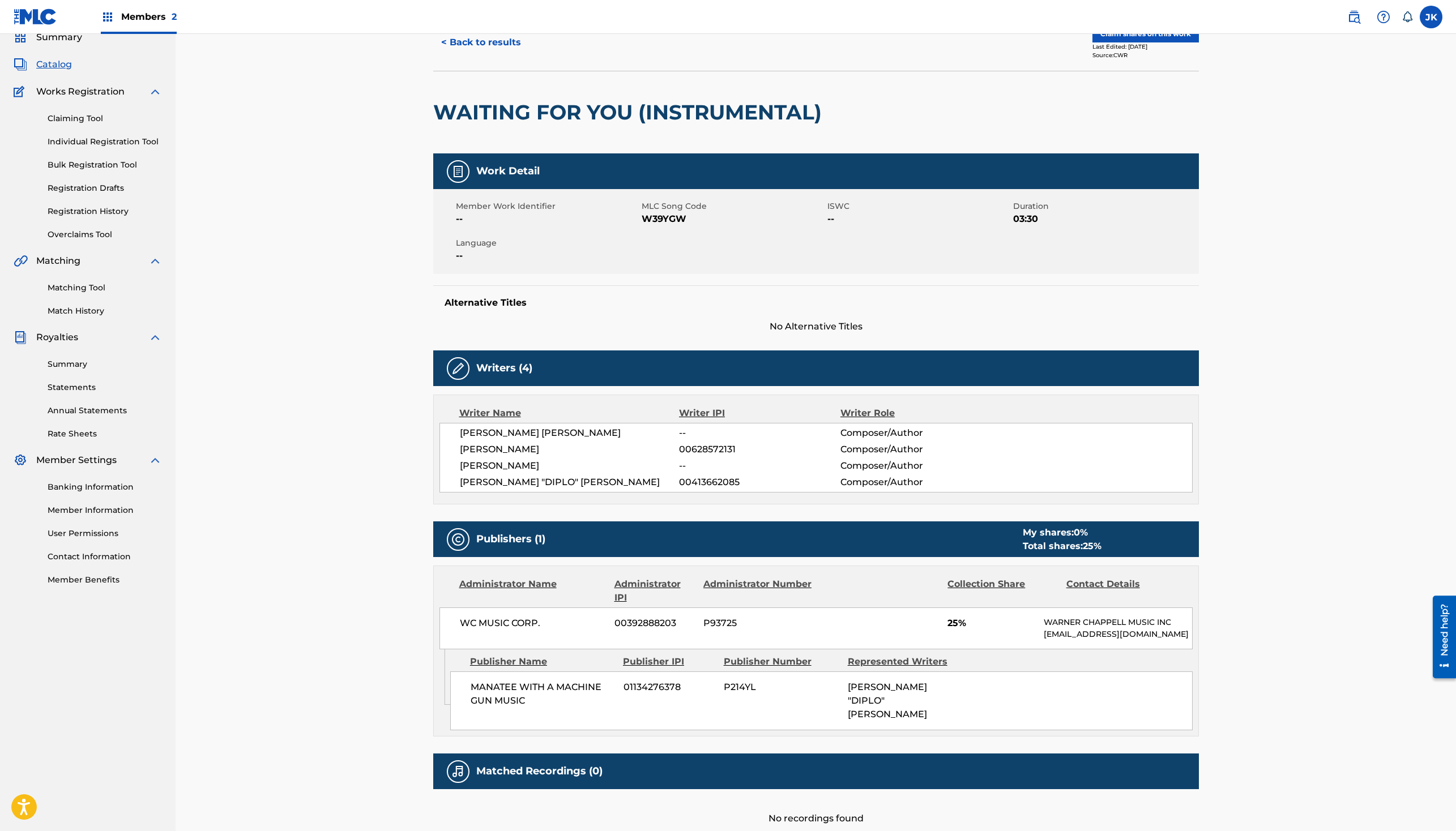 scroll, scrollTop: 0, scrollLeft: 0, axis: both 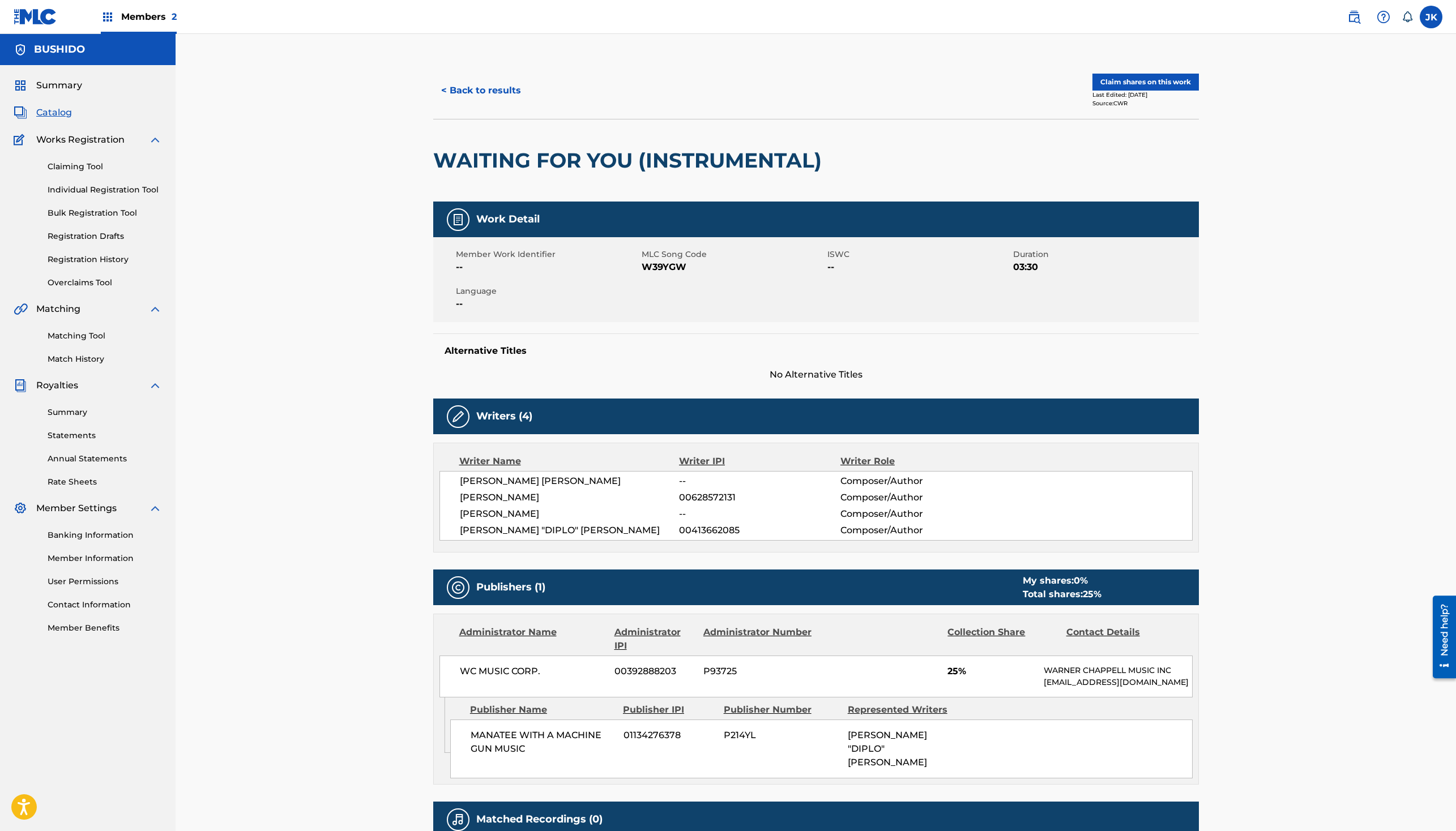click on "< Back to results" at bounding box center (481, 91) 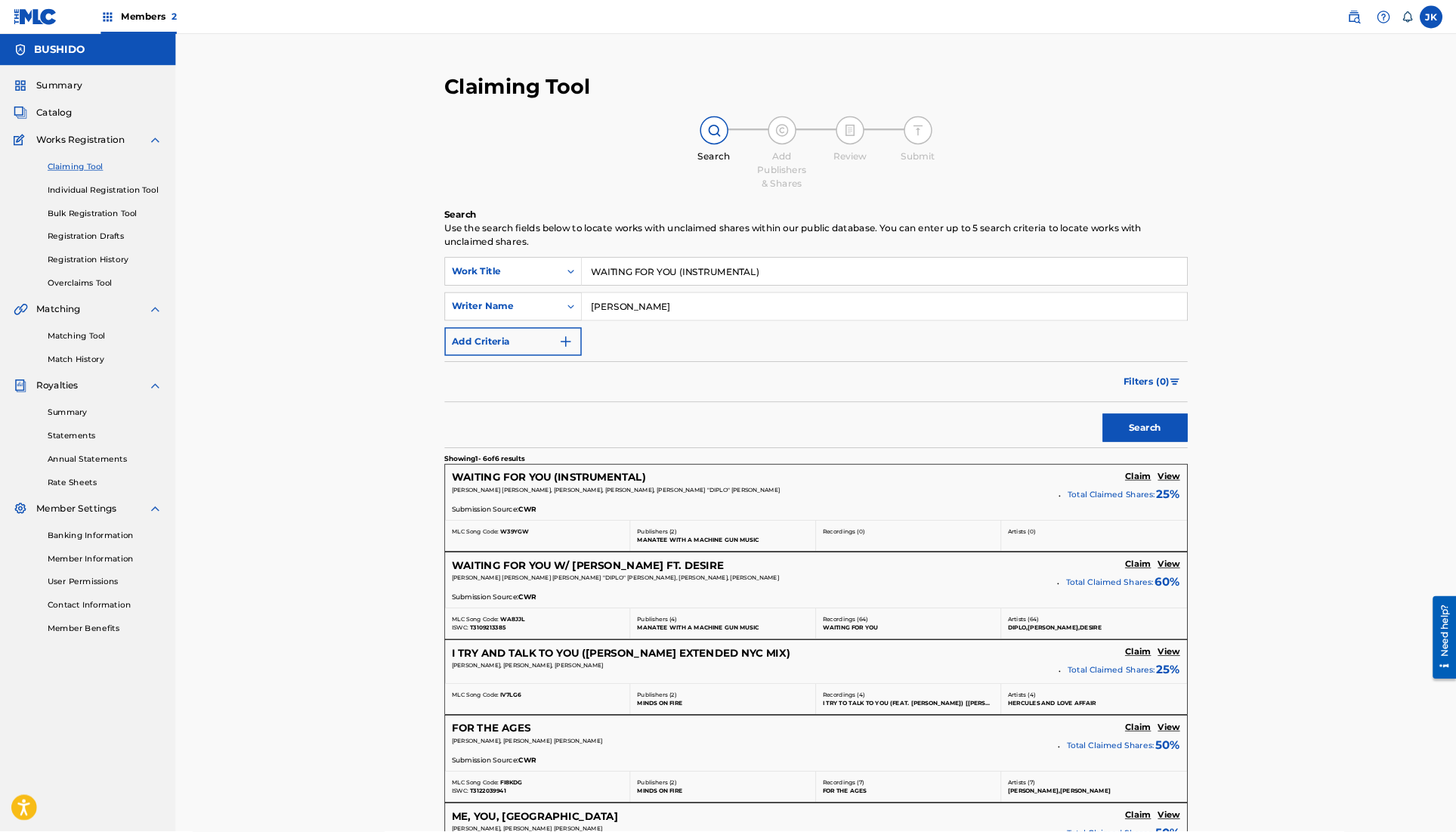 scroll, scrollTop: 154, scrollLeft: 0, axis: vertical 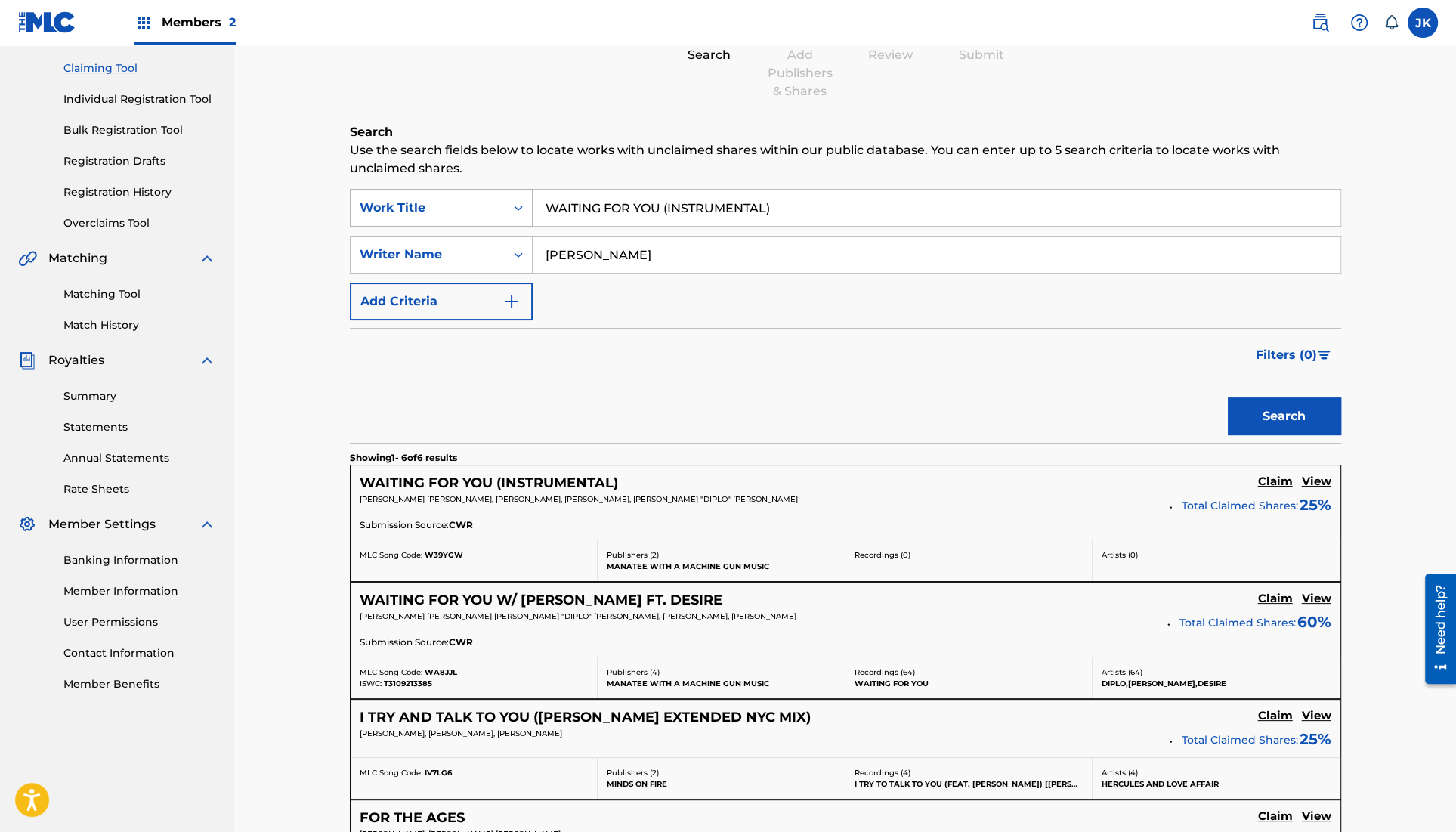 drag, startPoint x: 793, startPoint y: 199, endPoint x: 458, endPoint y: 198, distance: 335.00149 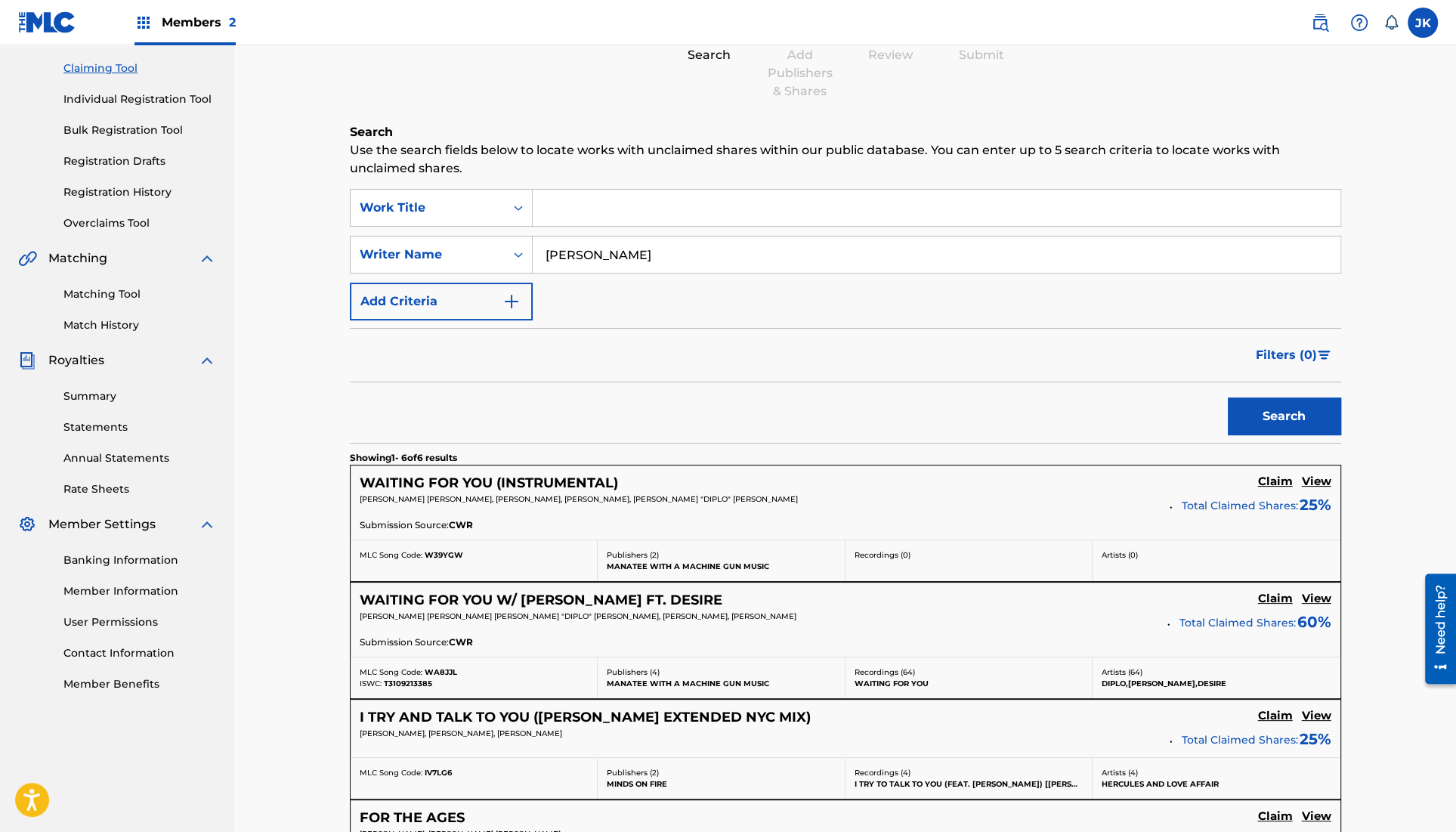 type 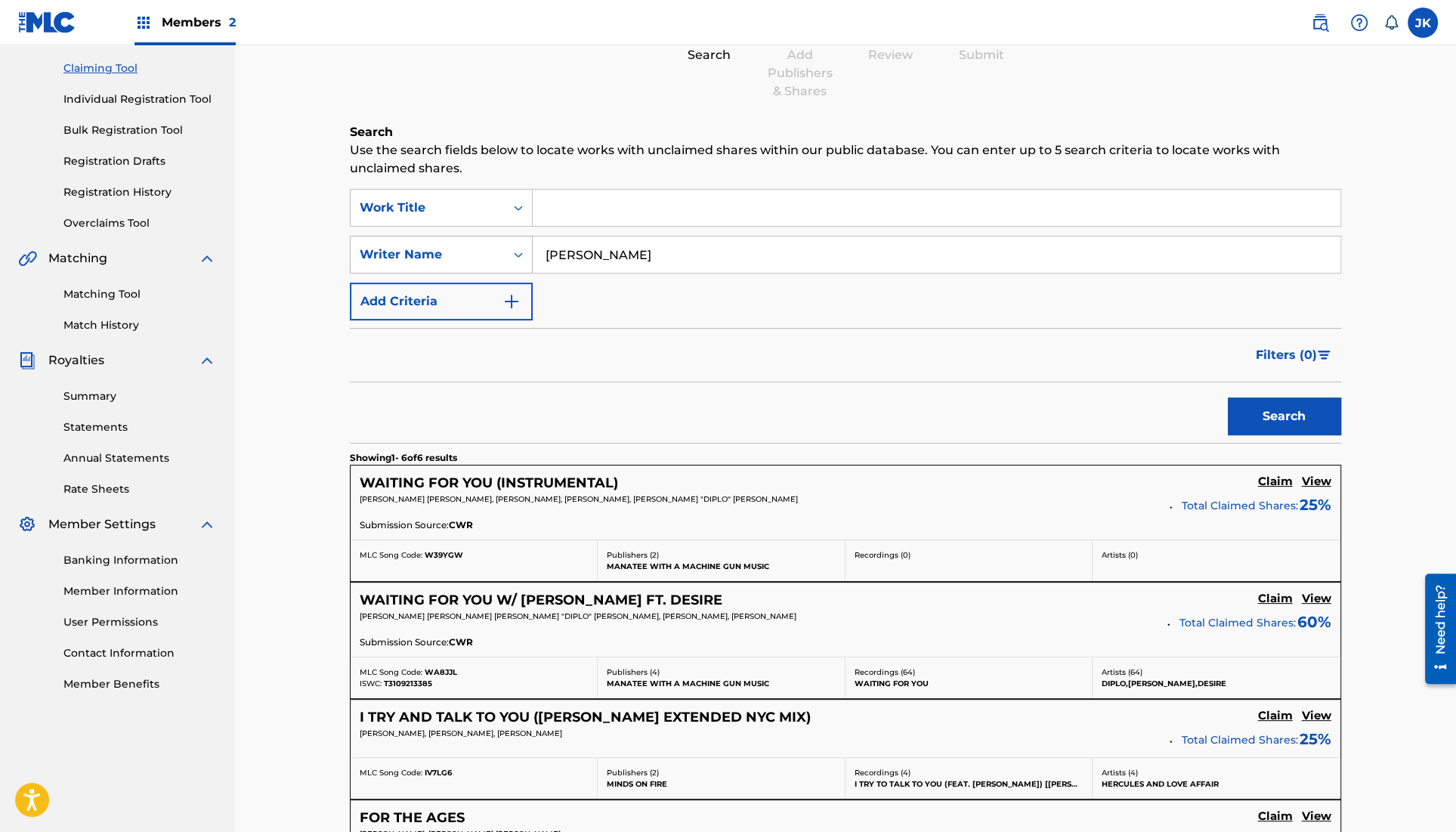 drag, startPoint x: 633, startPoint y: 263, endPoint x: 528, endPoint y: 263, distance: 105 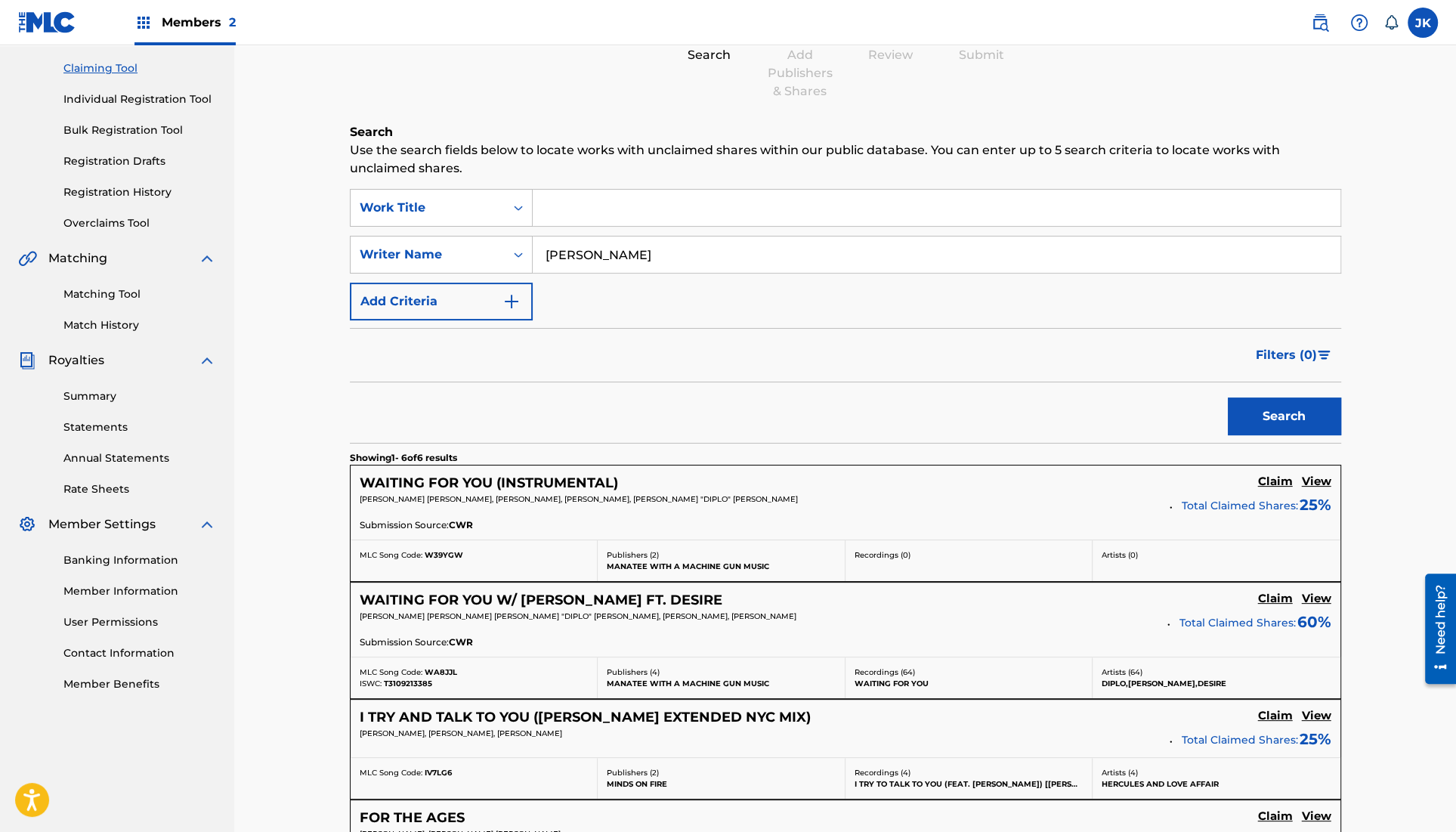 click on "[PERSON_NAME]" at bounding box center (936, 255) 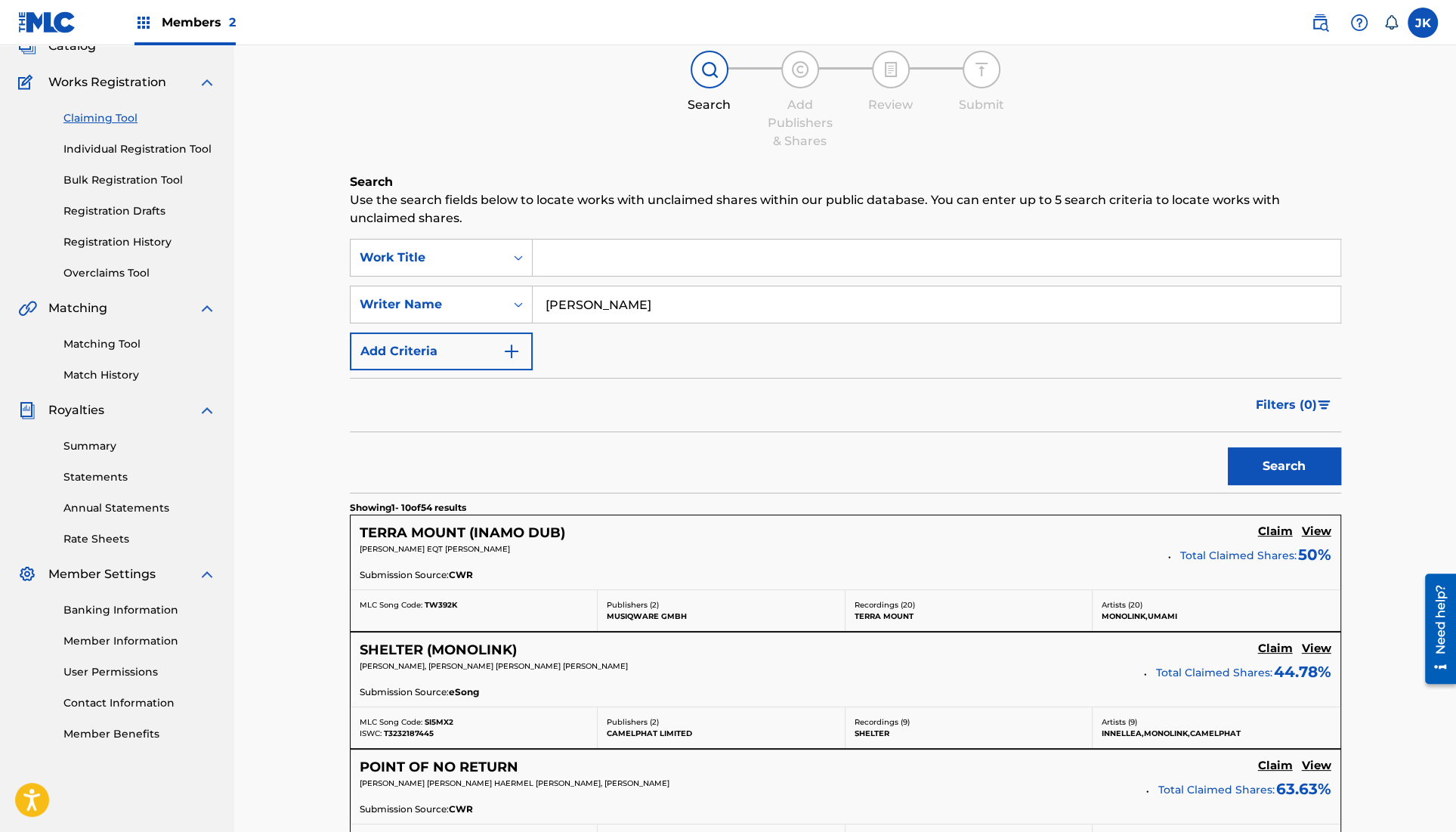 scroll, scrollTop: 154, scrollLeft: 0, axis: vertical 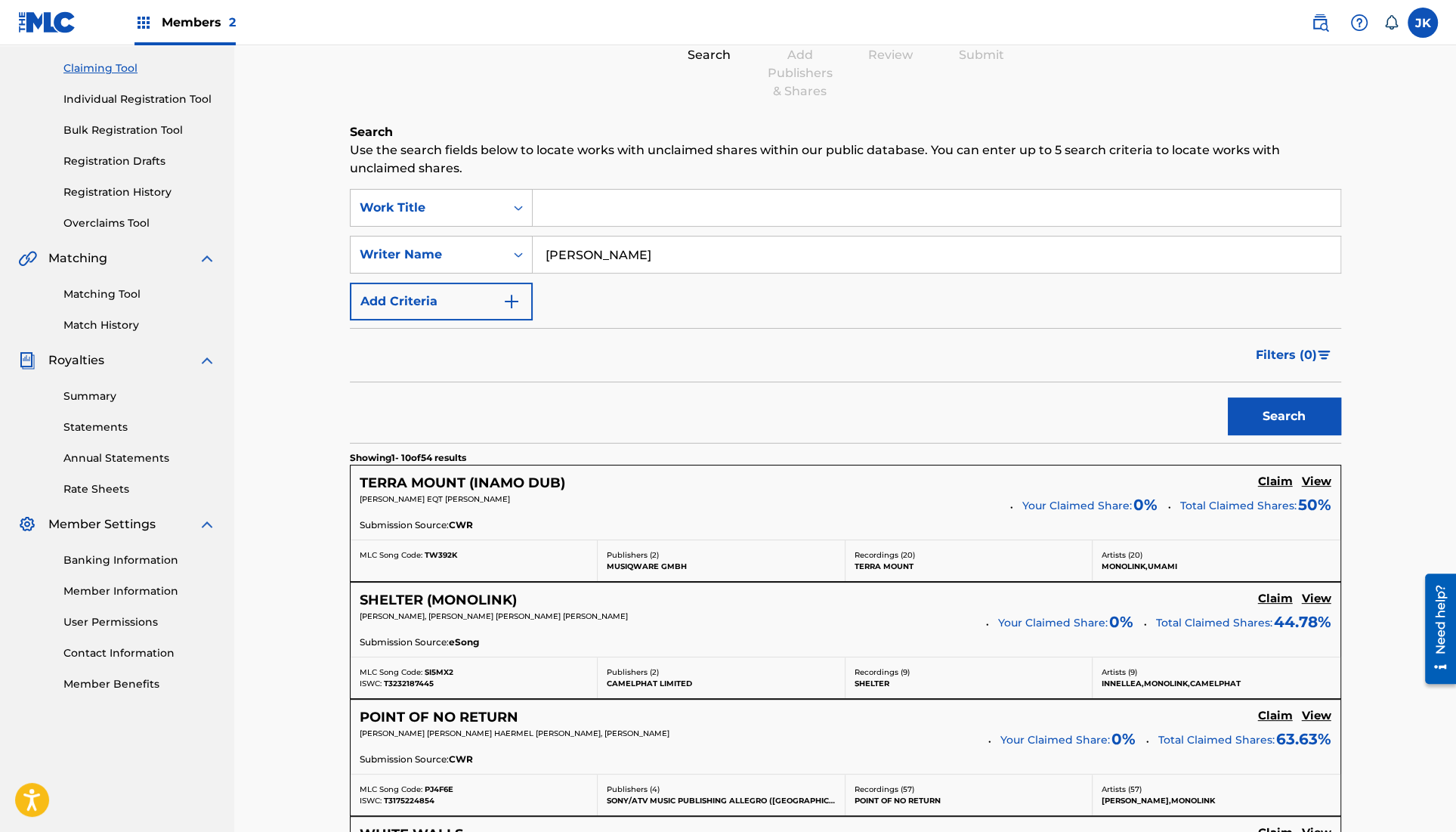 click on "TERRA MOUNT (INAMO DUB) Claim View [PERSON_NAME] EQT [PERSON_NAME] Your Claimed Share:  0 % Total Claimed Shares:  50 % Submission Source:  CWR" at bounding box center [845, 503] 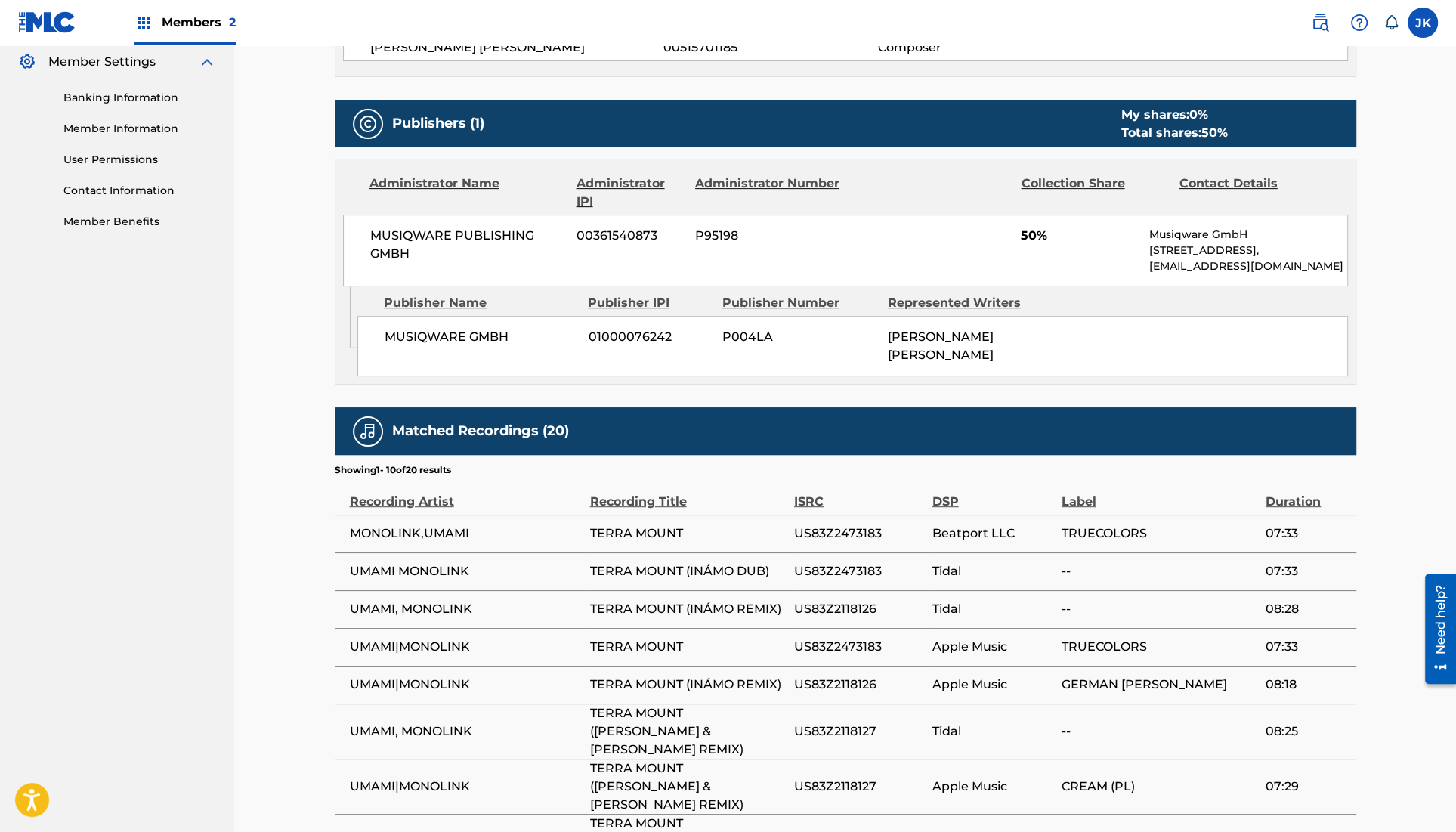 scroll, scrollTop: 0, scrollLeft: 0, axis: both 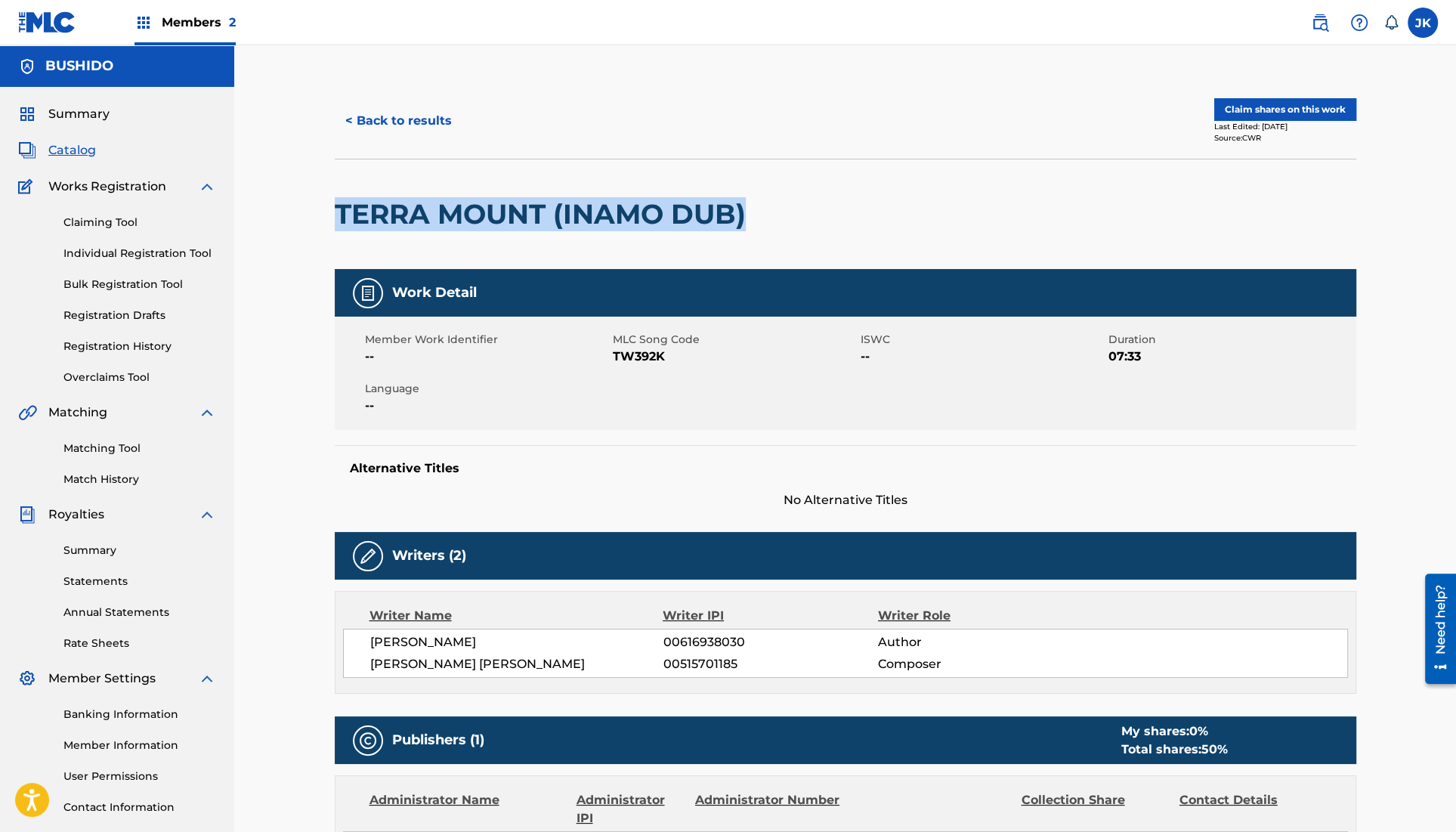 drag, startPoint x: 752, startPoint y: 219, endPoint x: 340, endPoint y: 193, distance: 412.8196 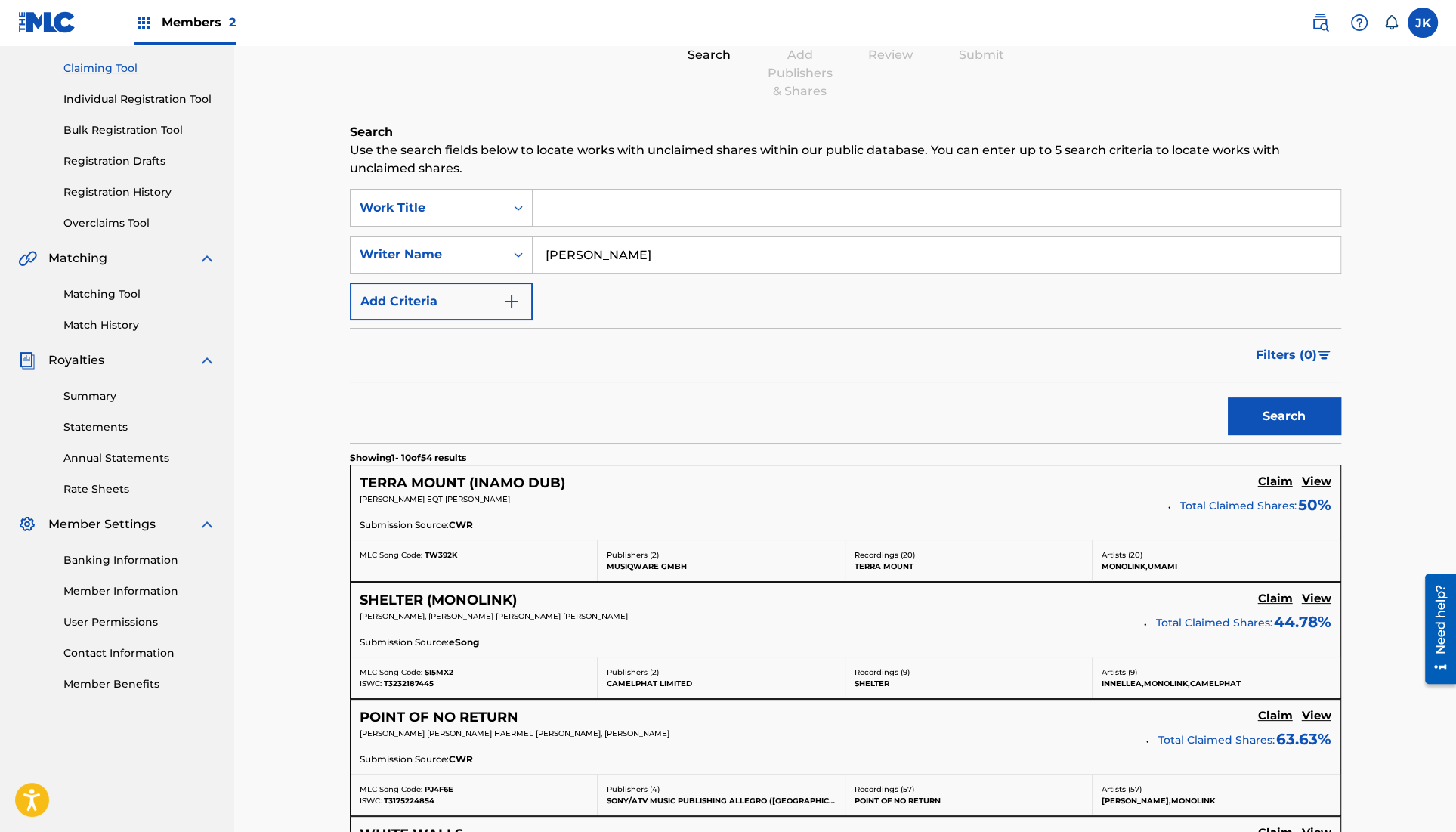 click on "View" at bounding box center (1316, 598) 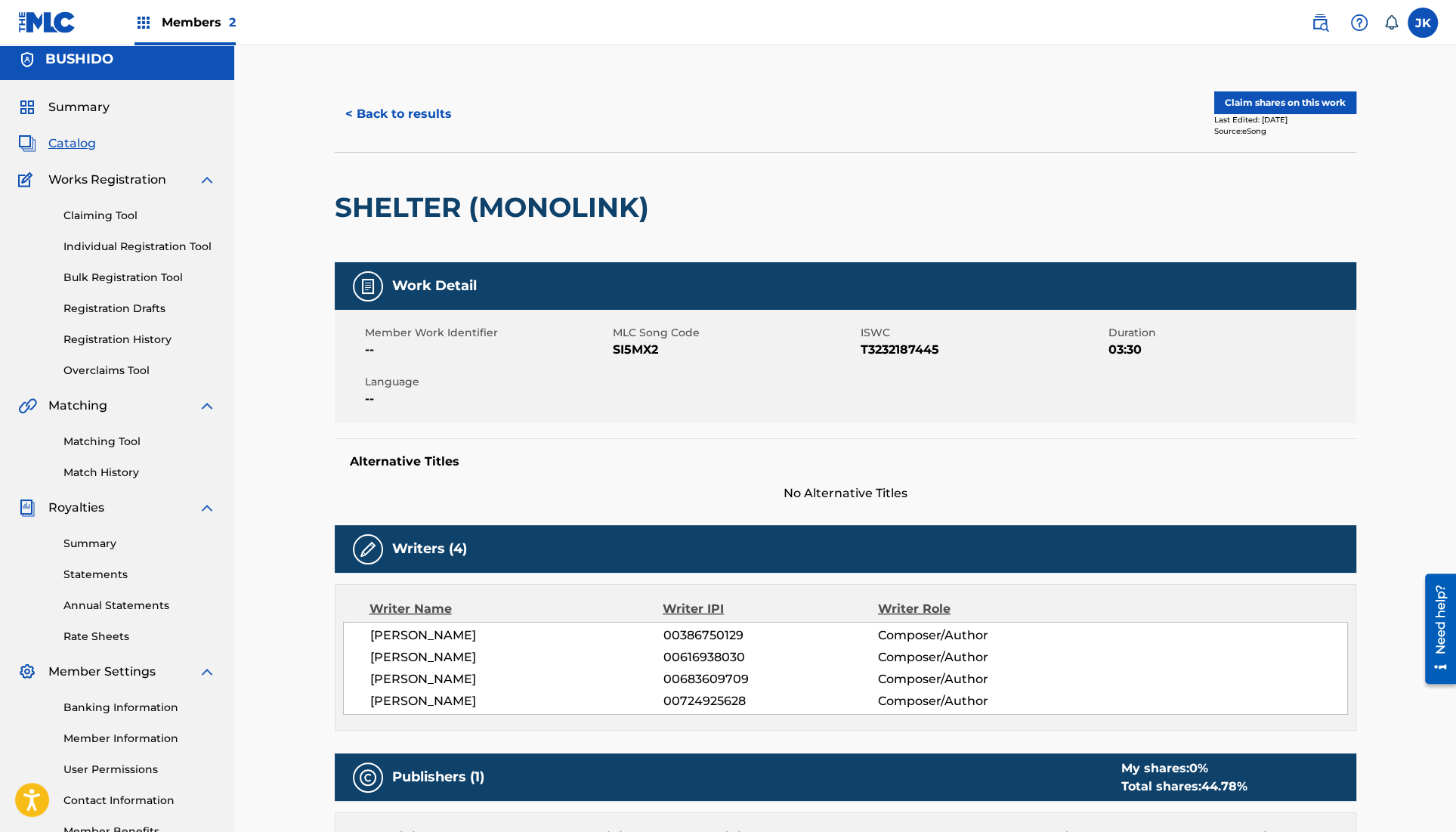 scroll, scrollTop: 0, scrollLeft: 0, axis: both 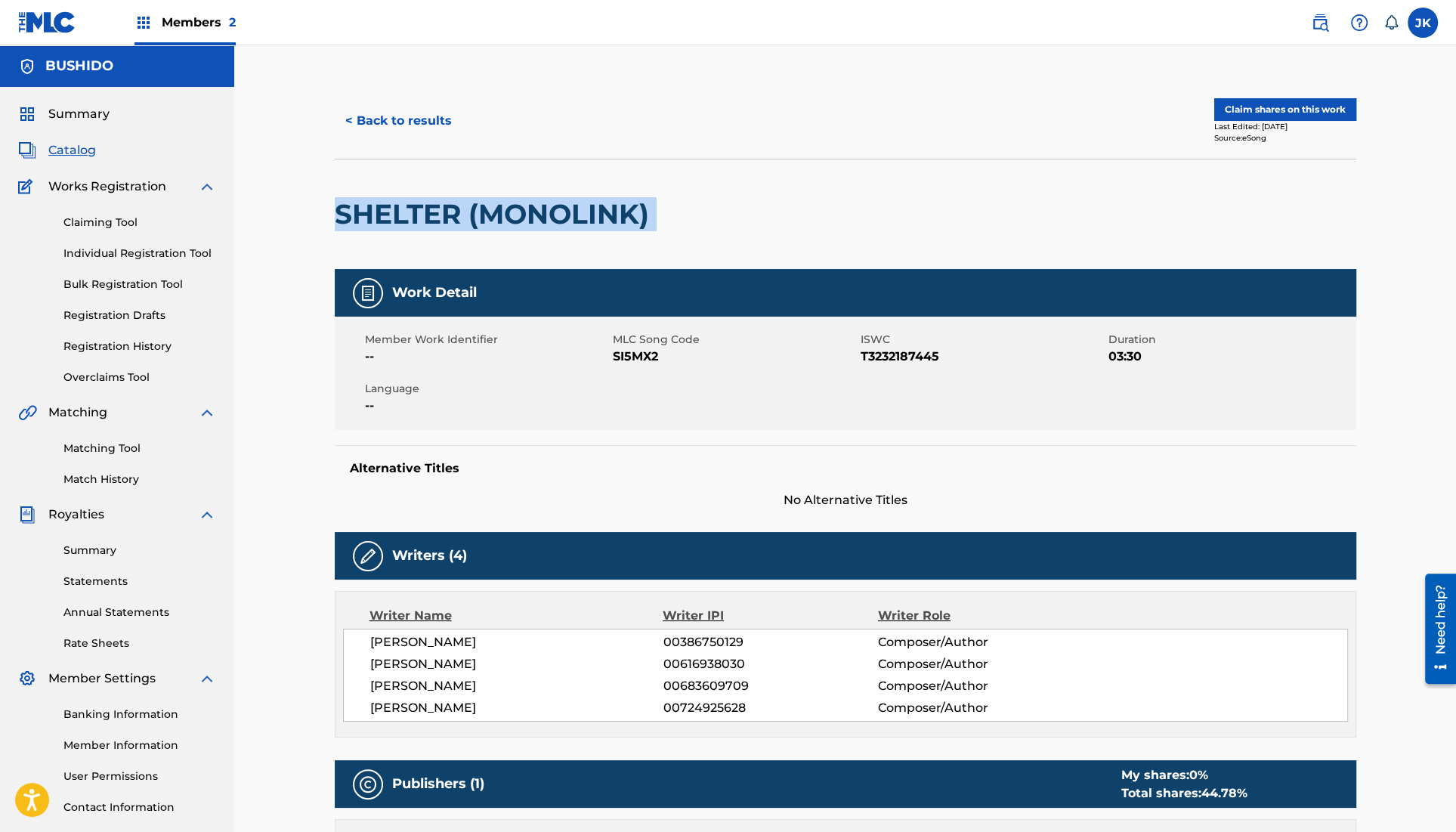 drag, startPoint x: 662, startPoint y: 215, endPoint x: 326, endPoint y: 198, distance: 336.4298 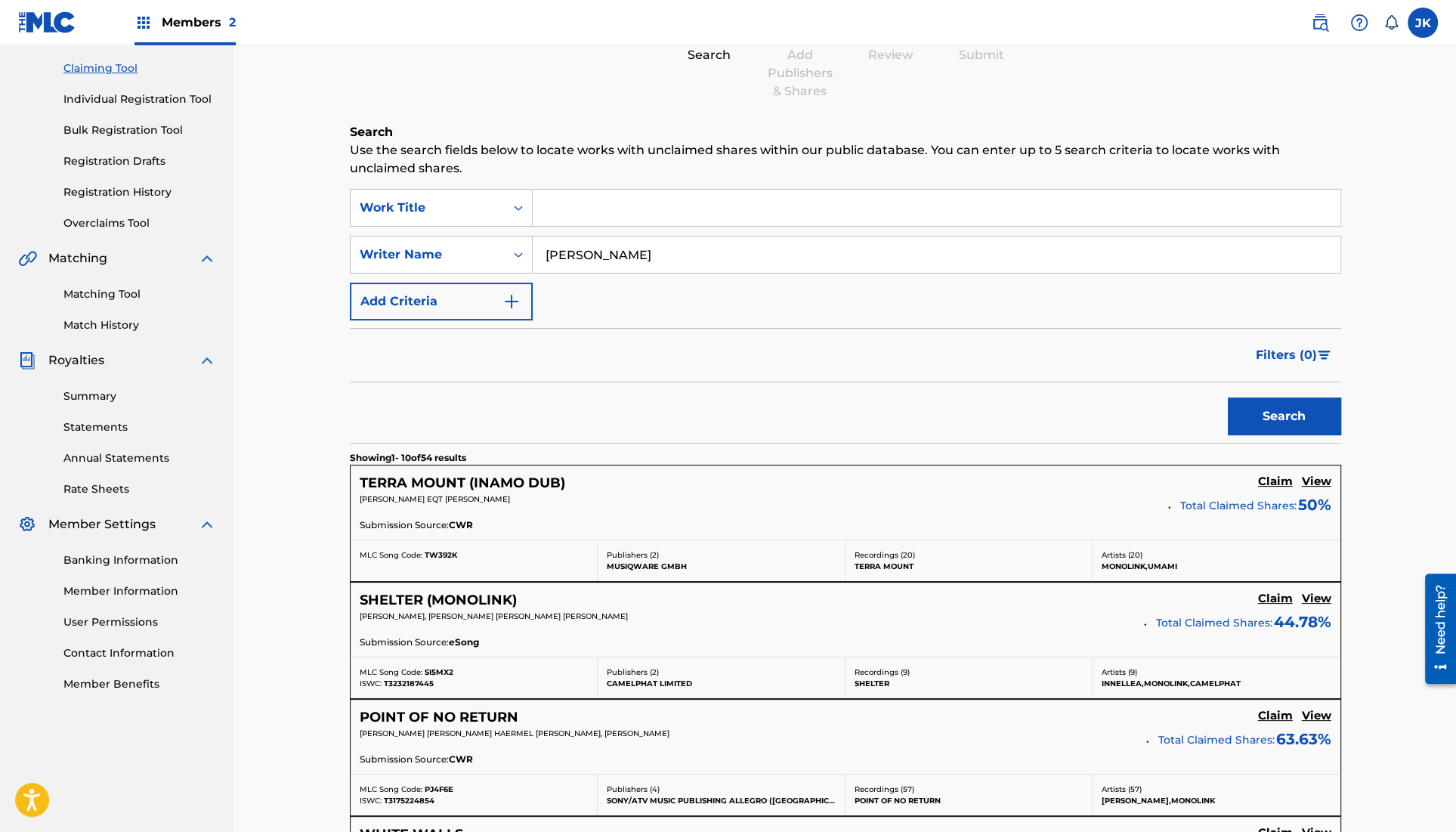 scroll, scrollTop: 240, scrollLeft: 0, axis: vertical 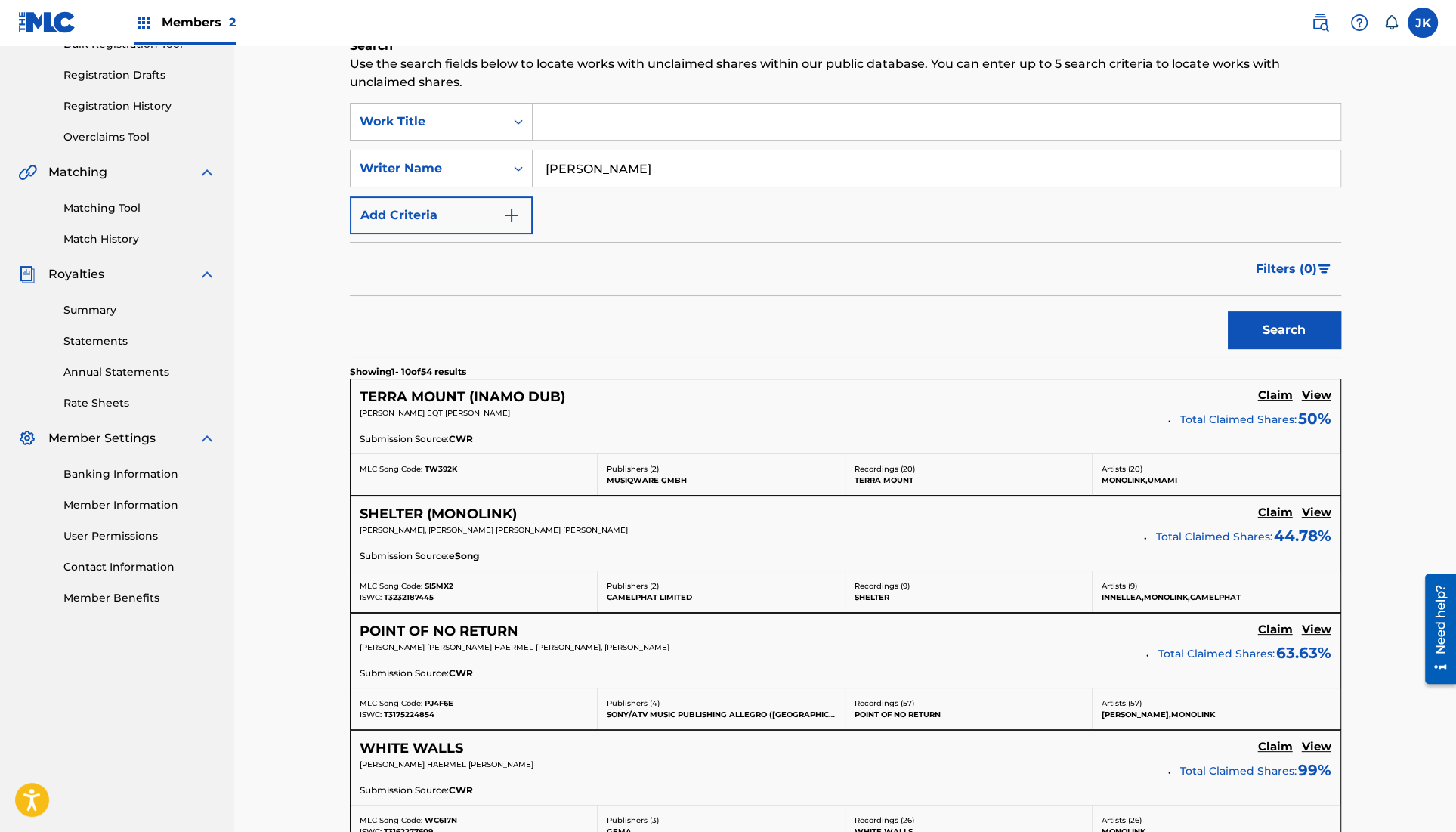 click on "View" at bounding box center [1316, 629] 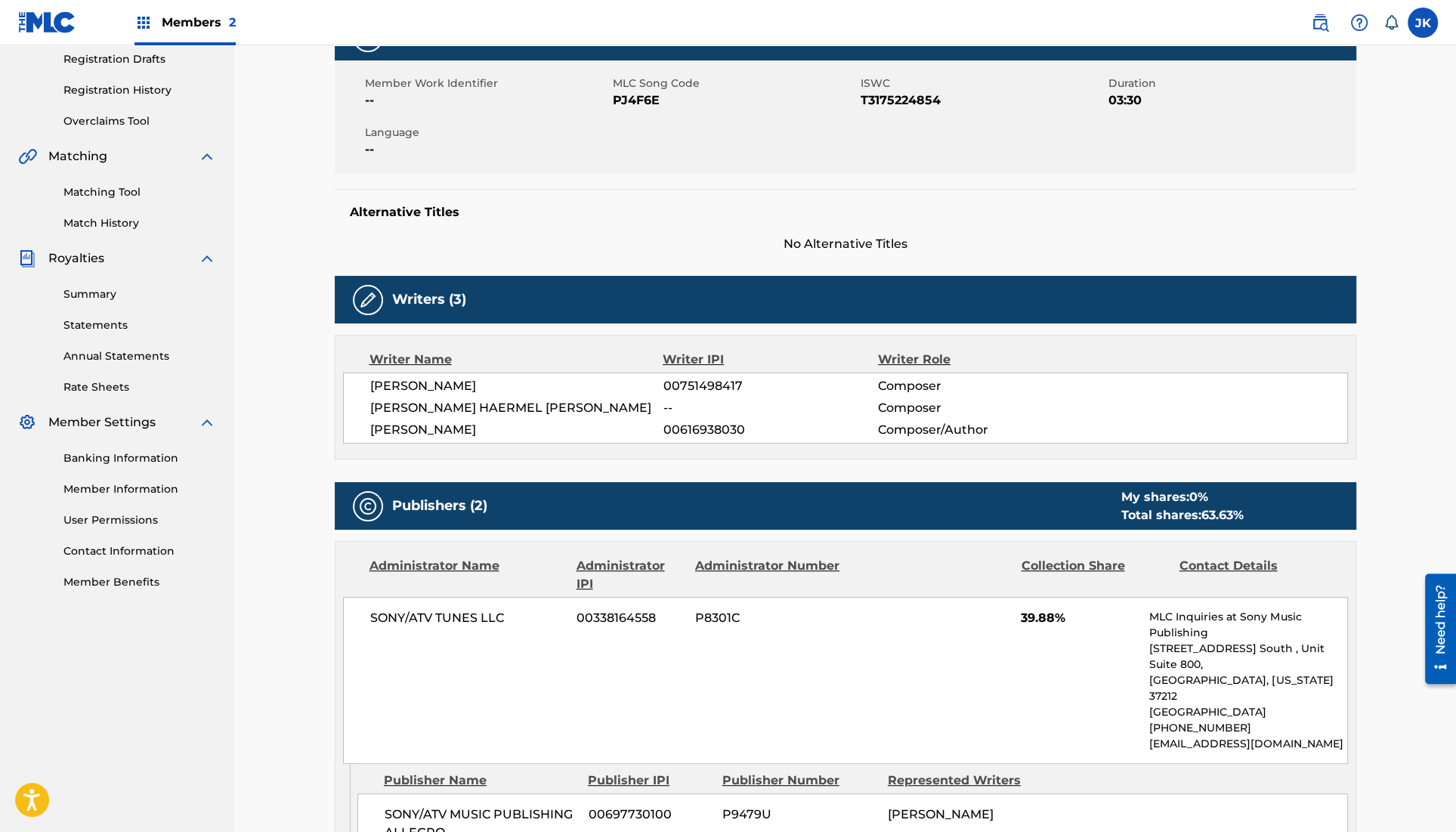 scroll, scrollTop: 0, scrollLeft: 0, axis: both 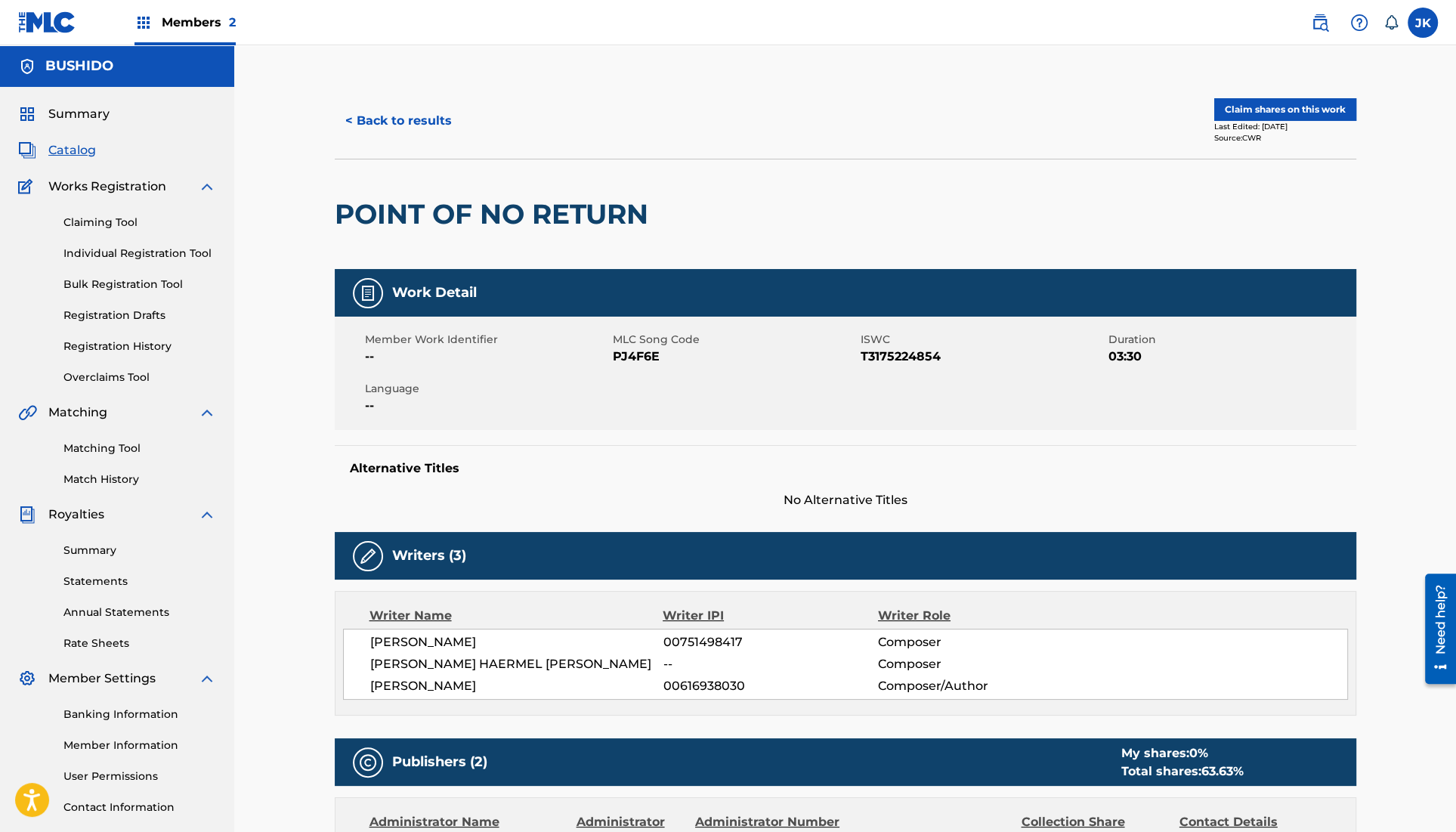 click on "< Back to results" at bounding box center (398, 121) 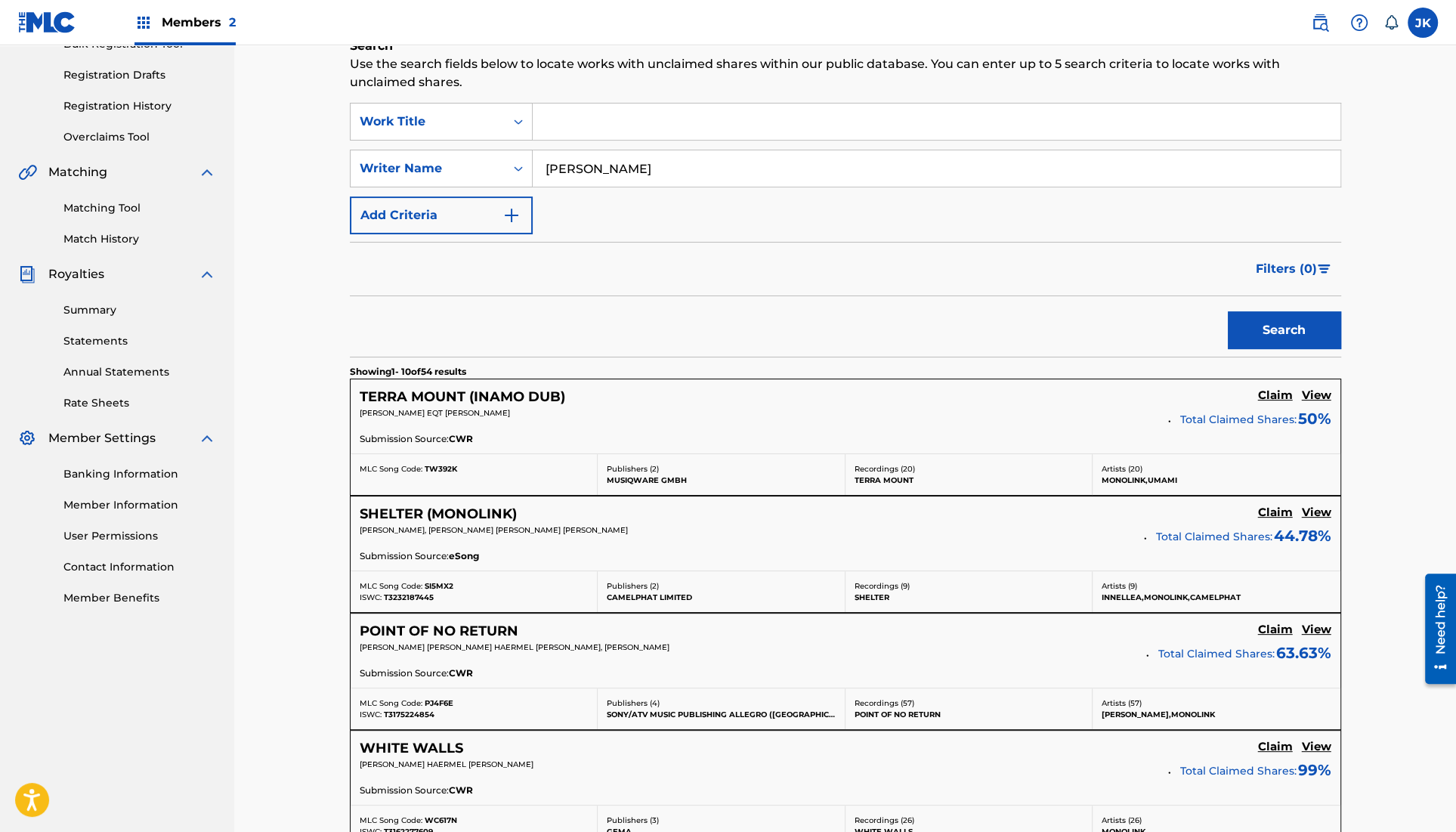 scroll, scrollTop: 372, scrollLeft: 0, axis: vertical 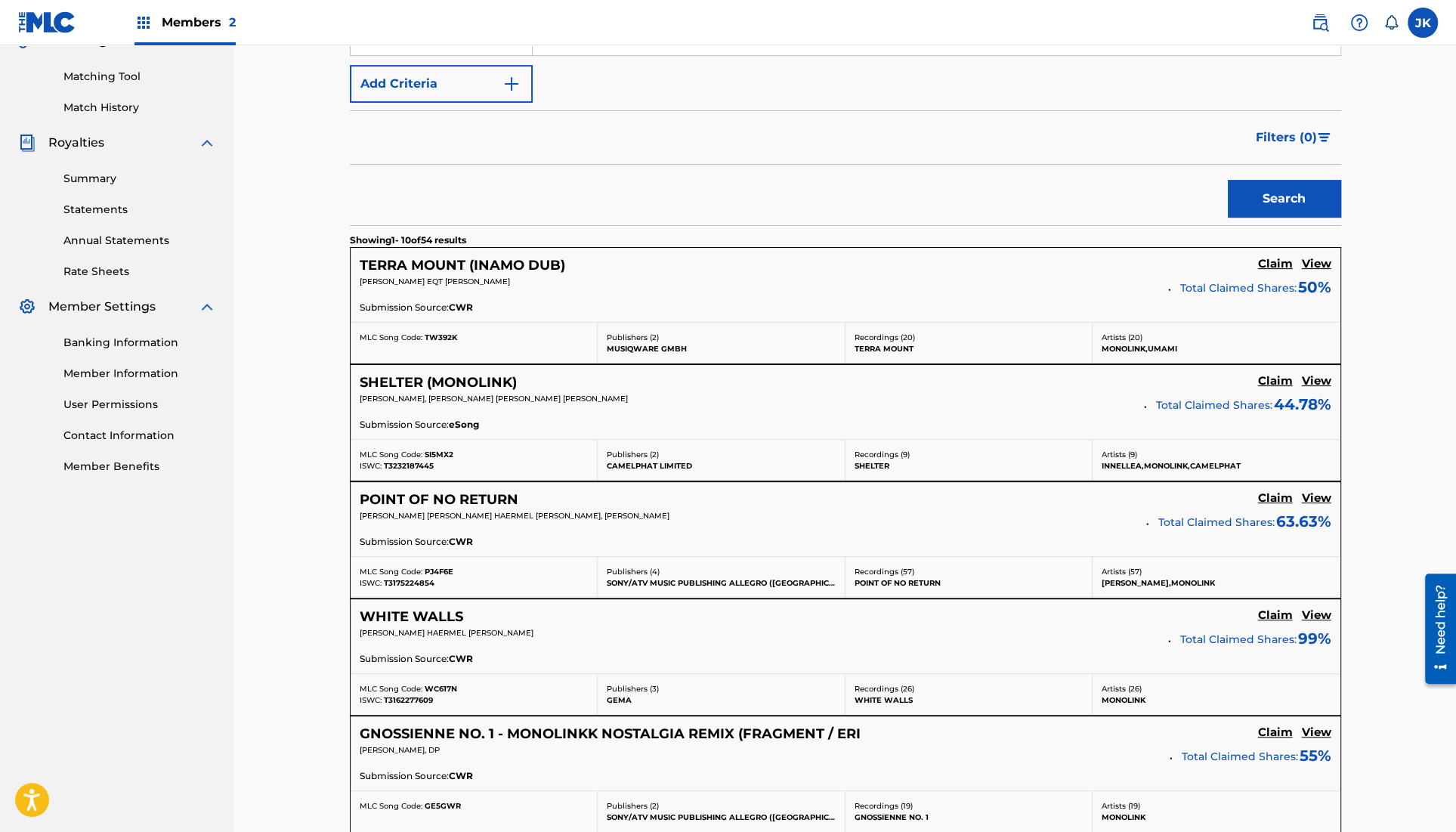 click on "View" at bounding box center (1316, 615) 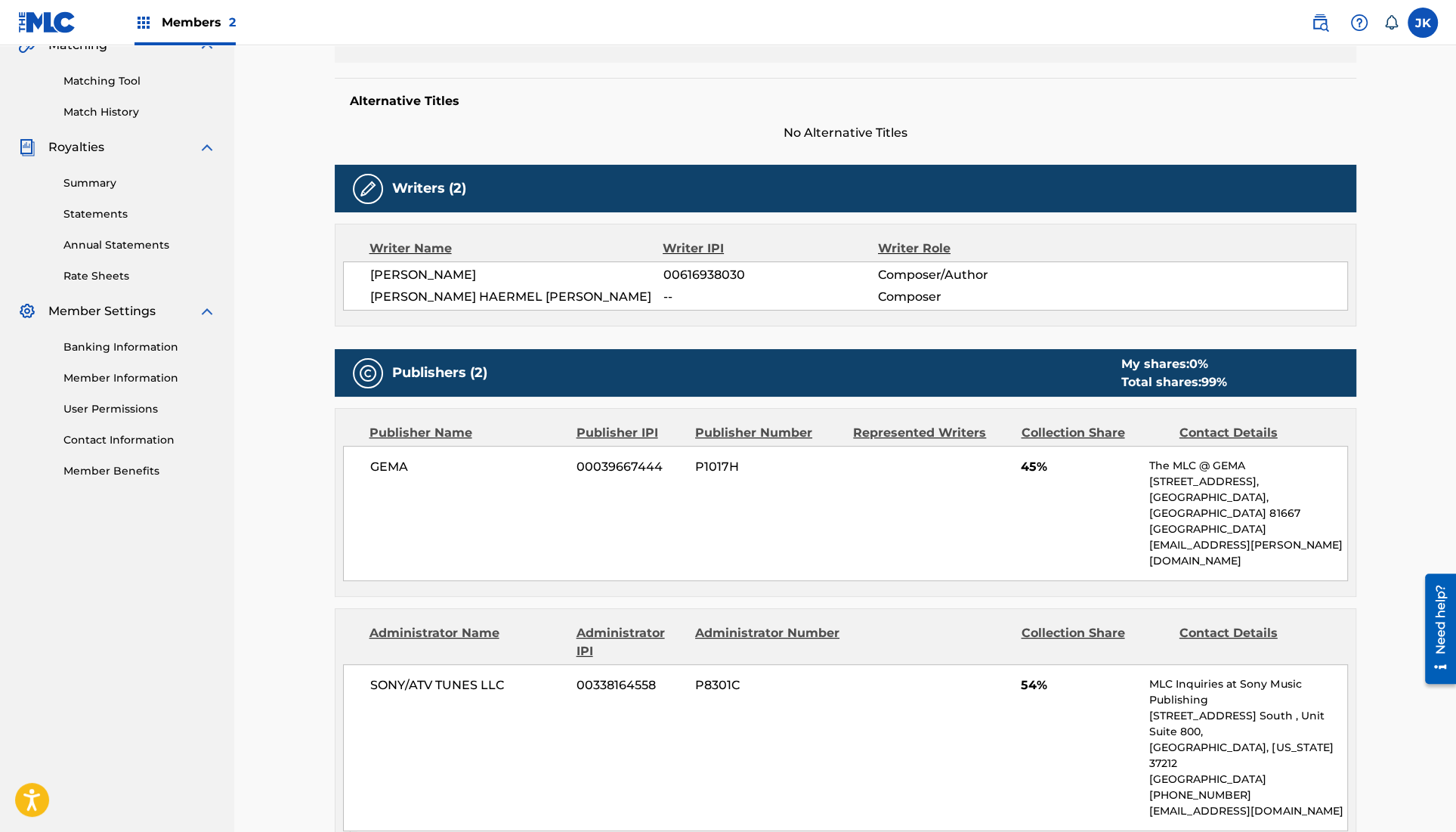 scroll, scrollTop: 0, scrollLeft: 0, axis: both 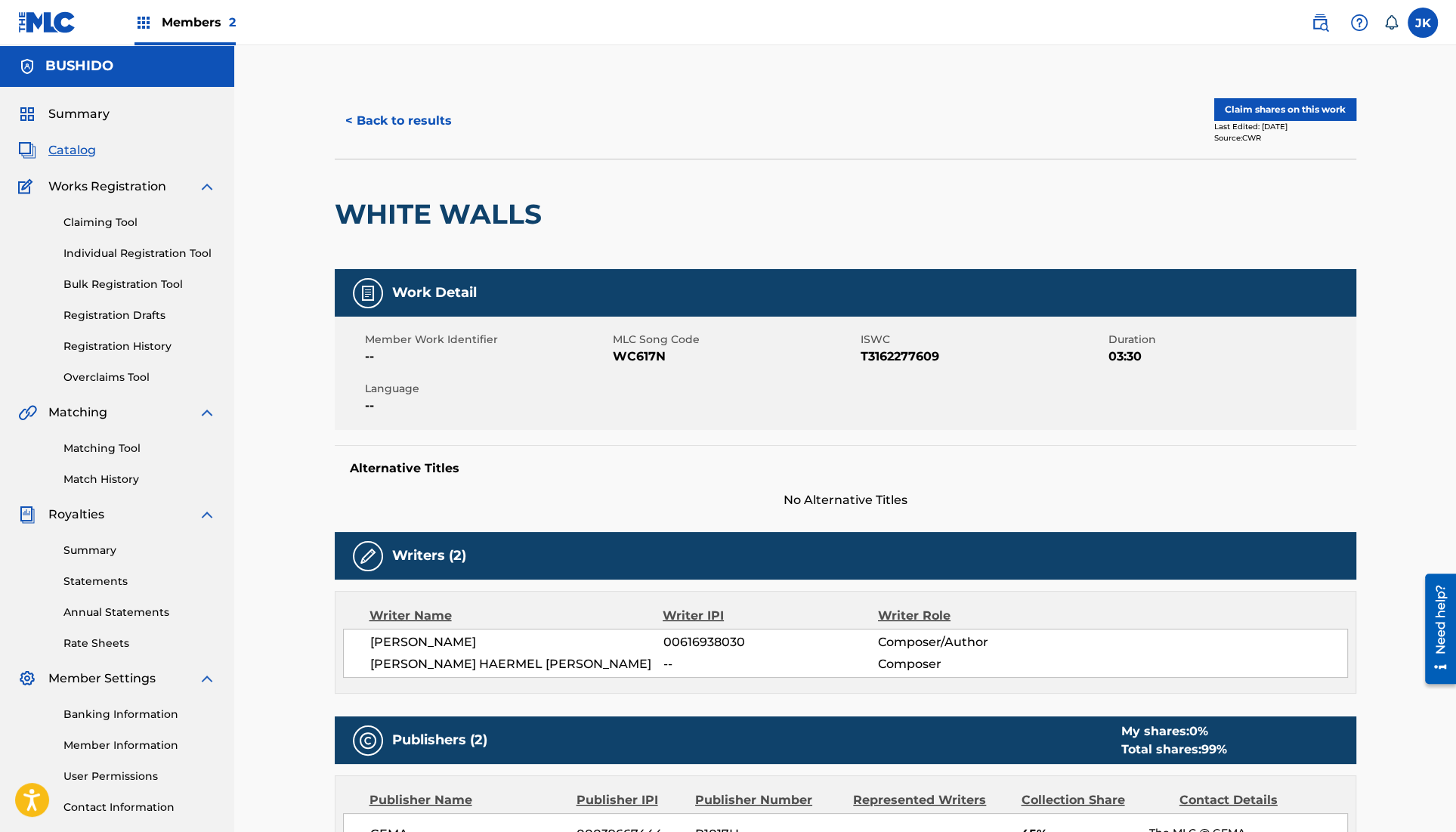 click on "< Back to results" at bounding box center (398, 121) 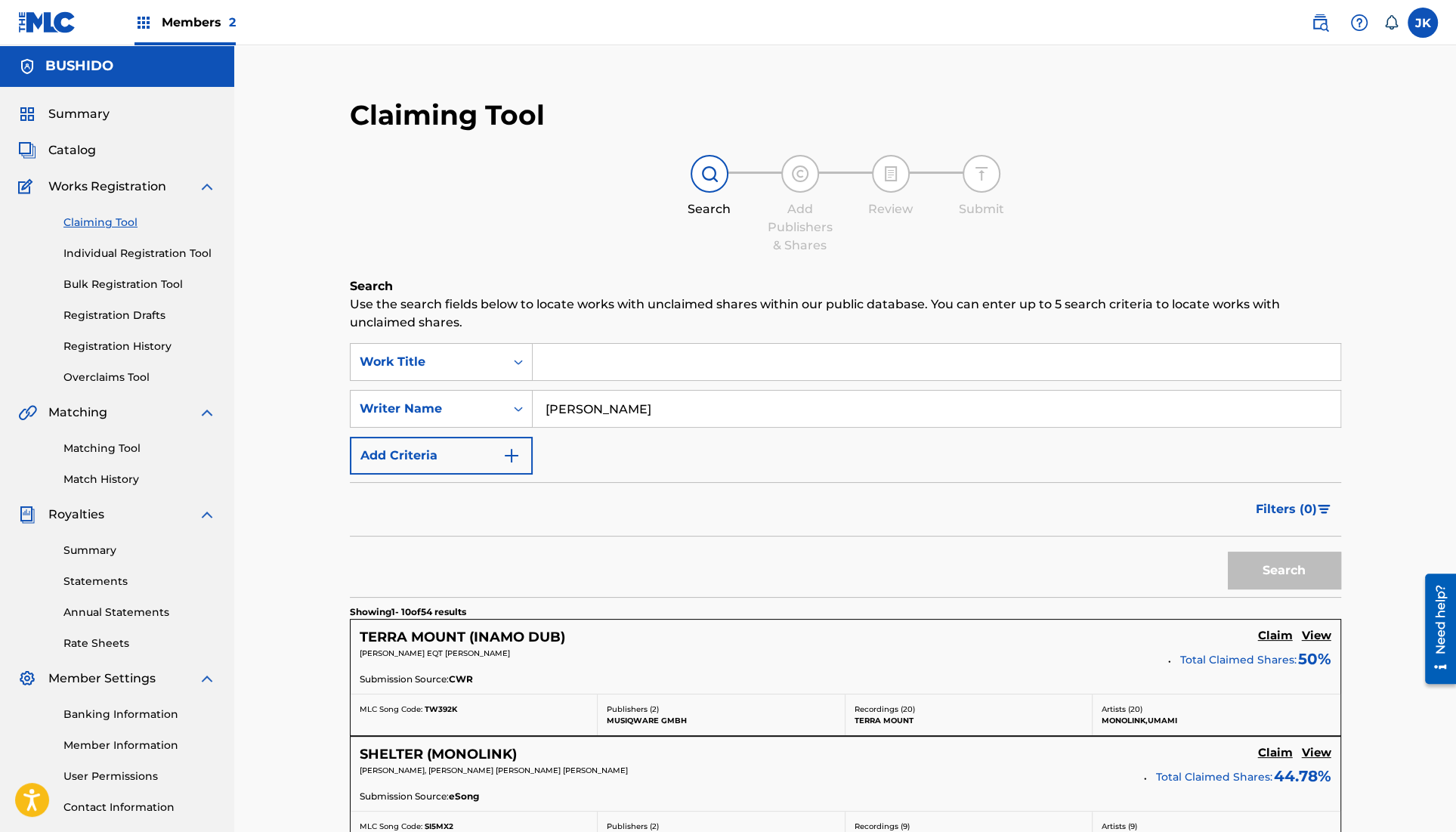 scroll, scrollTop: 372, scrollLeft: 0, axis: vertical 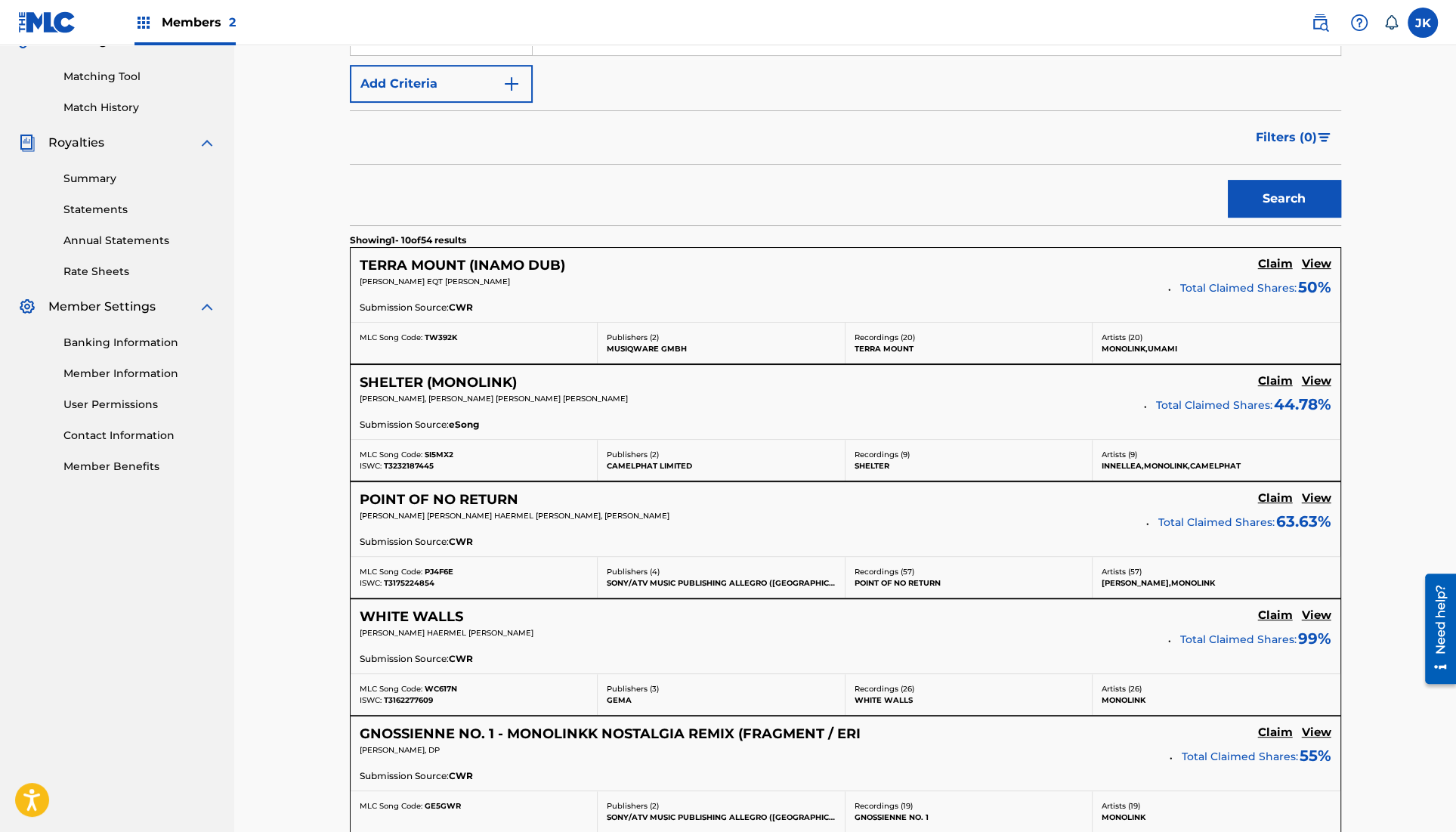 click on "GNOSSIENNE NO. 1 - MONOLINKK NOSTALGIA REMIX (FRAGMENT / ERI" at bounding box center [610, 734] 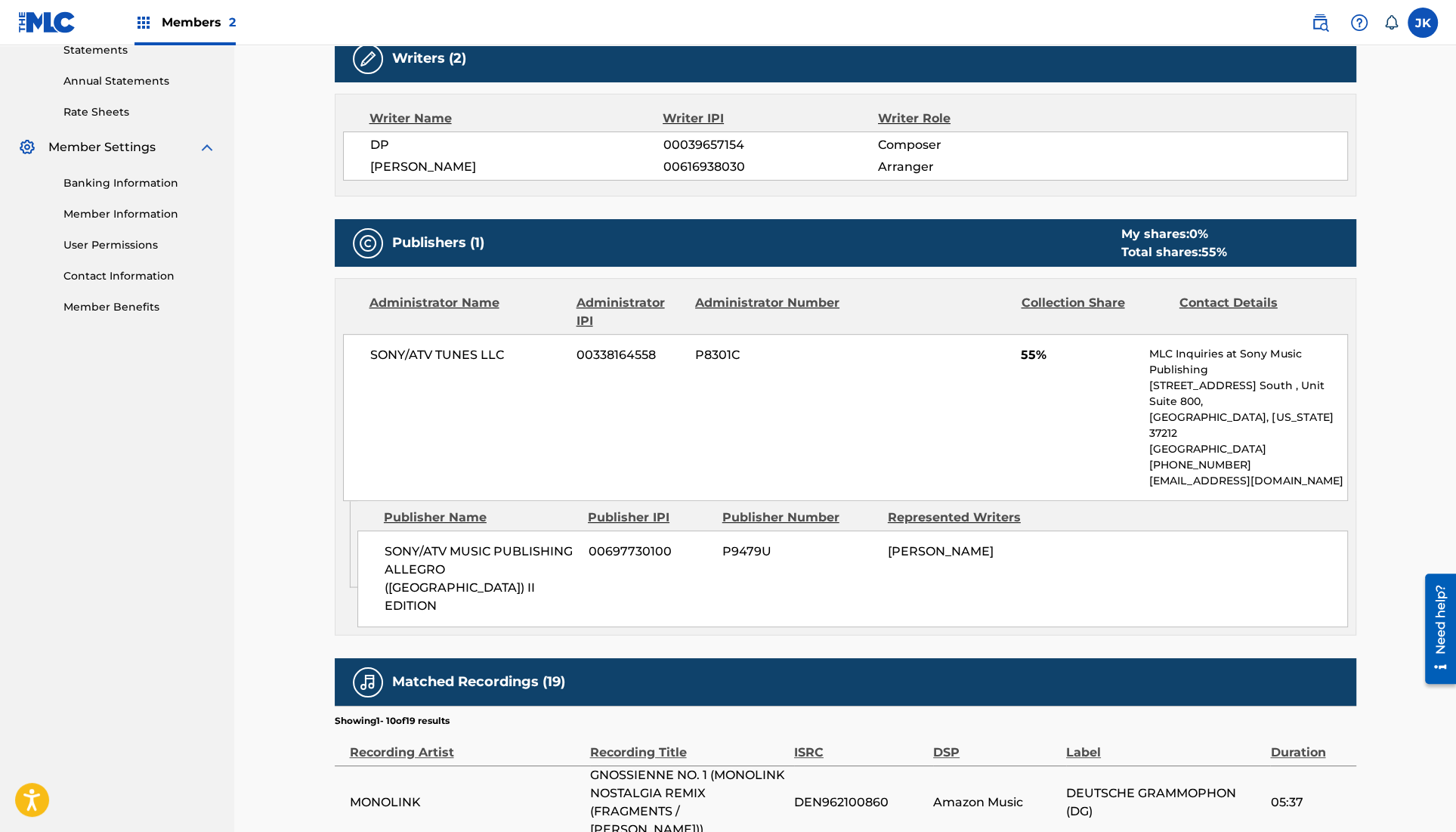 scroll, scrollTop: 530, scrollLeft: 0, axis: vertical 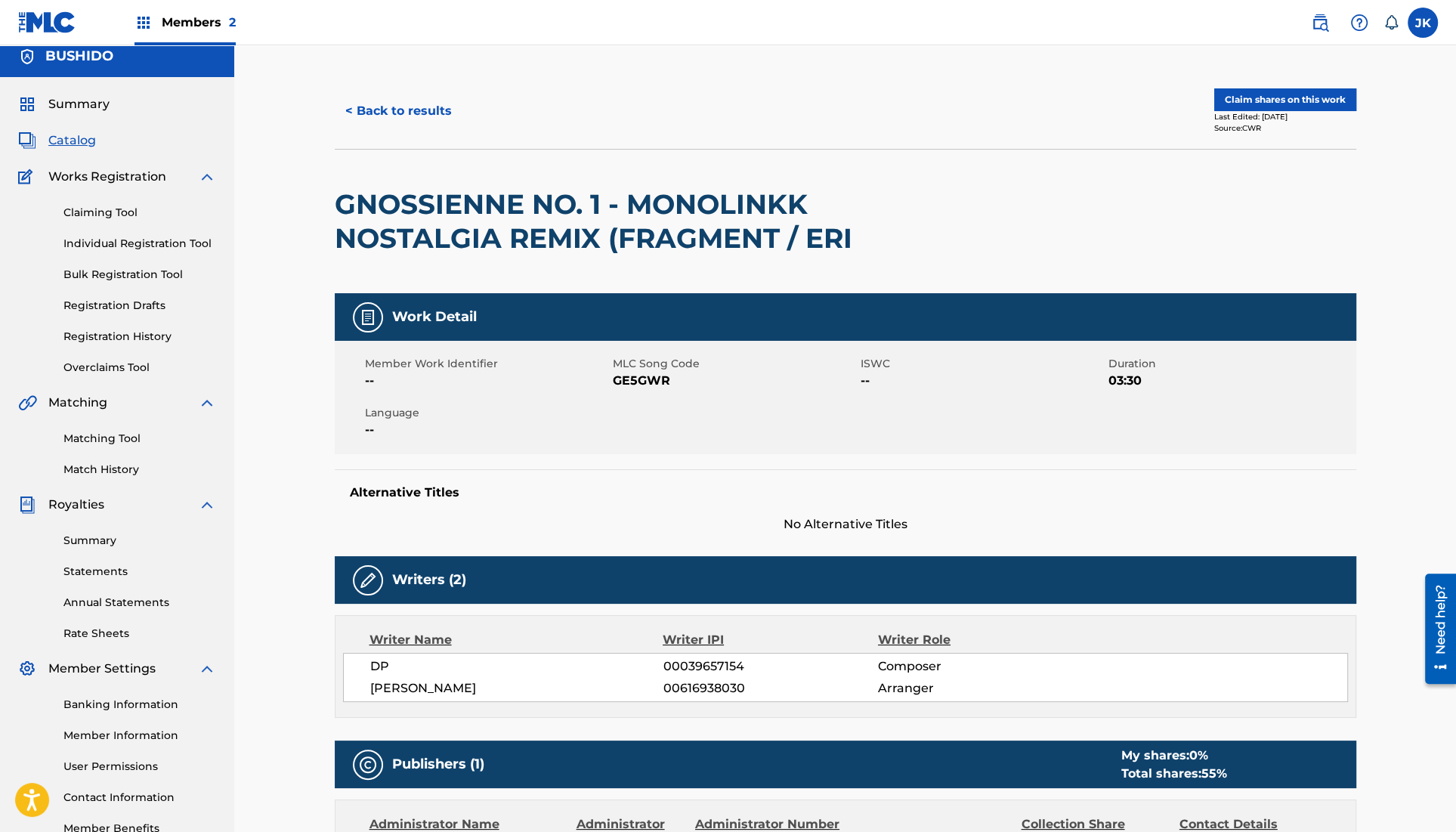 click on "< Back to results" at bounding box center [398, 111] 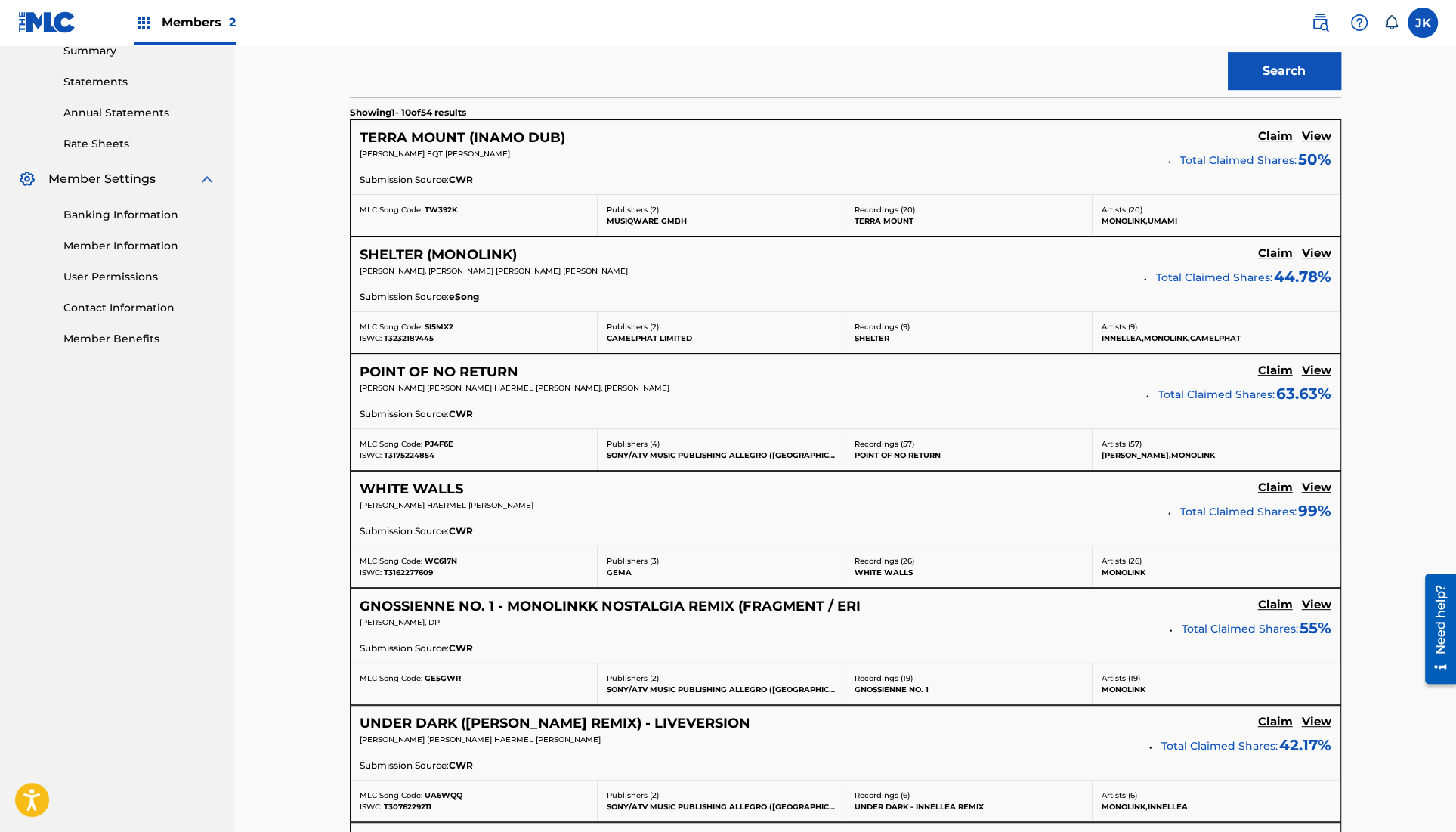 scroll, scrollTop: 530, scrollLeft: 0, axis: vertical 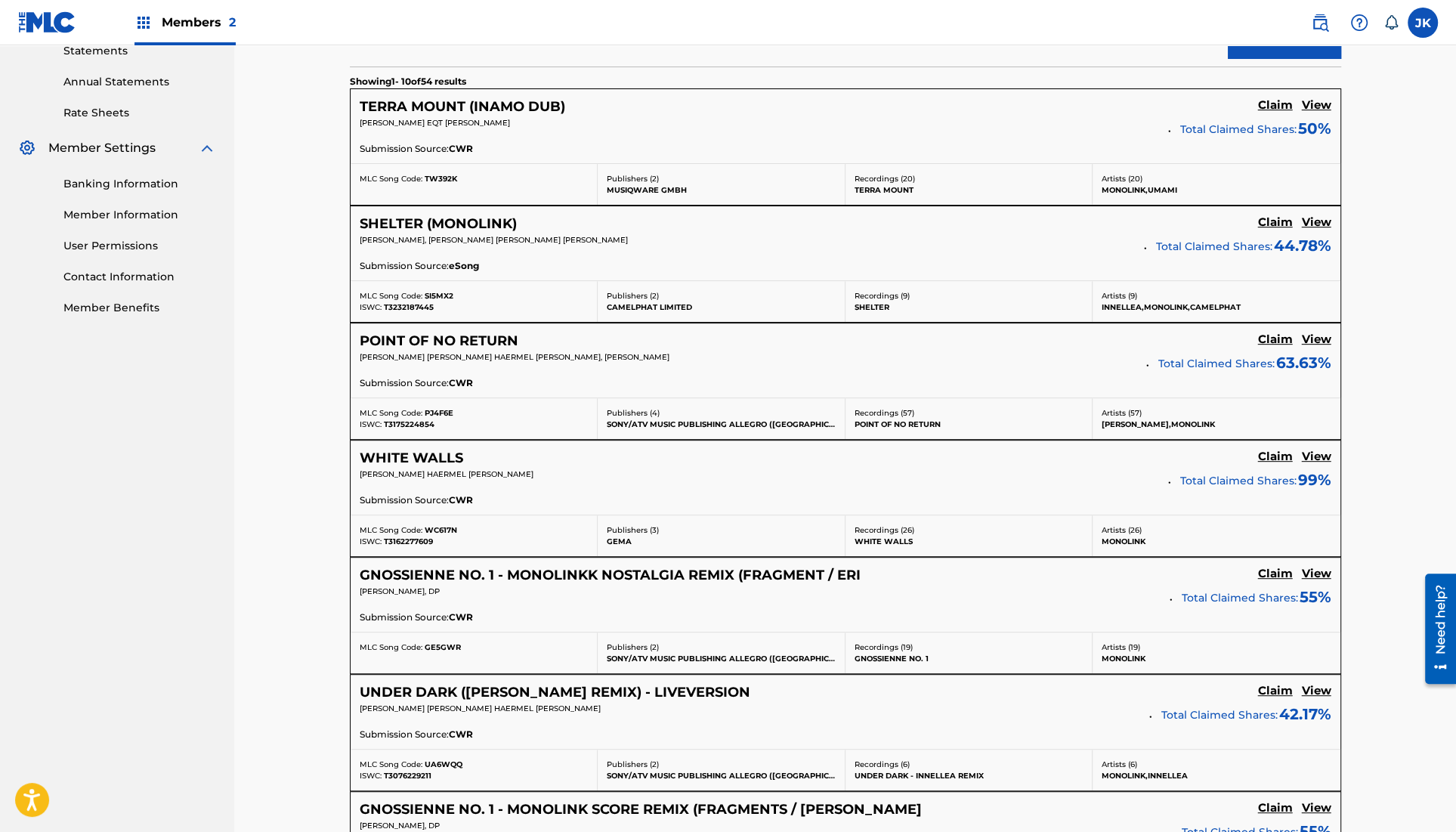click on "UNDER DARK ([PERSON_NAME] REMIX) - LIVEVERSION" at bounding box center (555, 692) 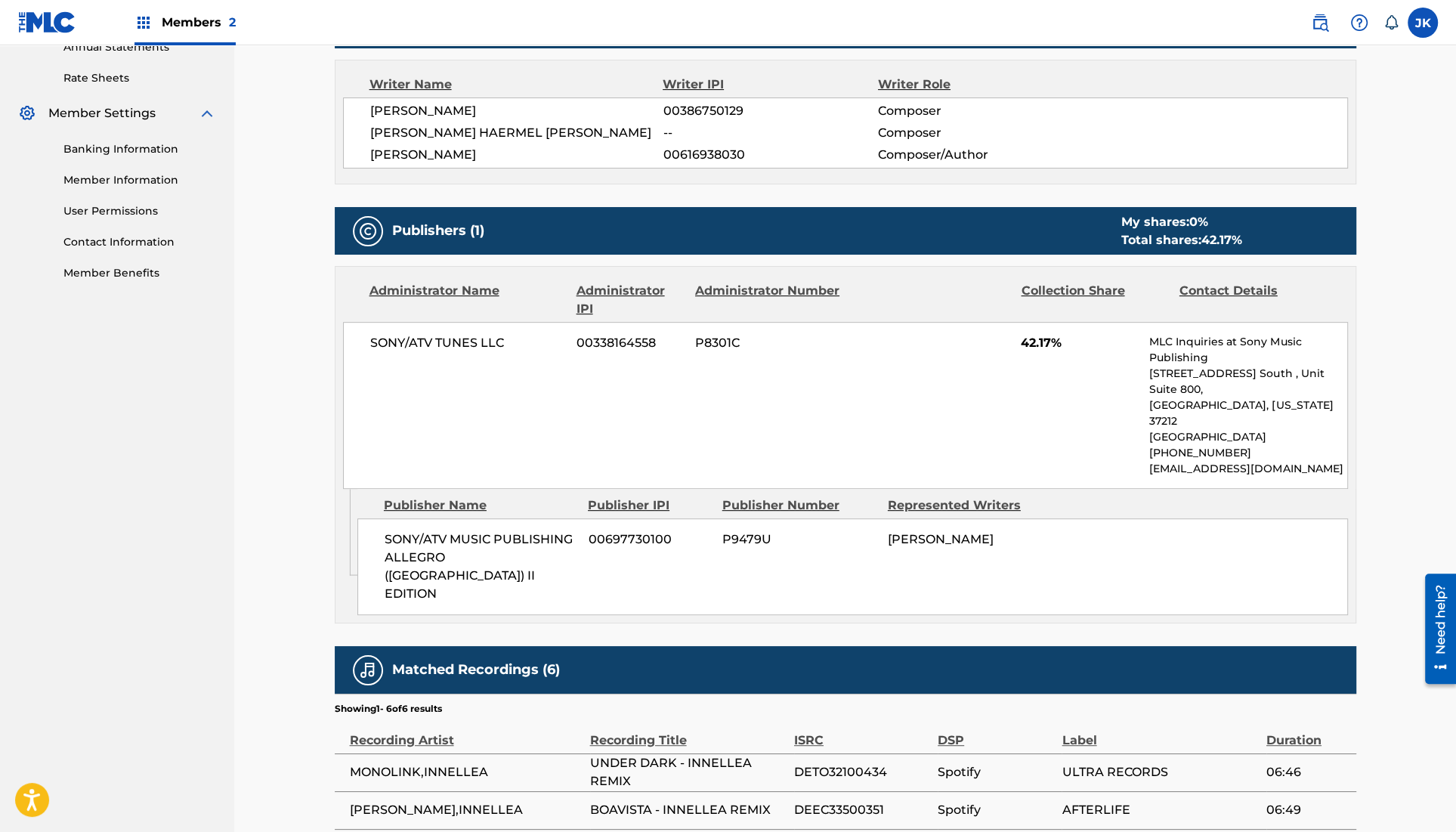 scroll, scrollTop: 0, scrollLeft: 0, axis: both 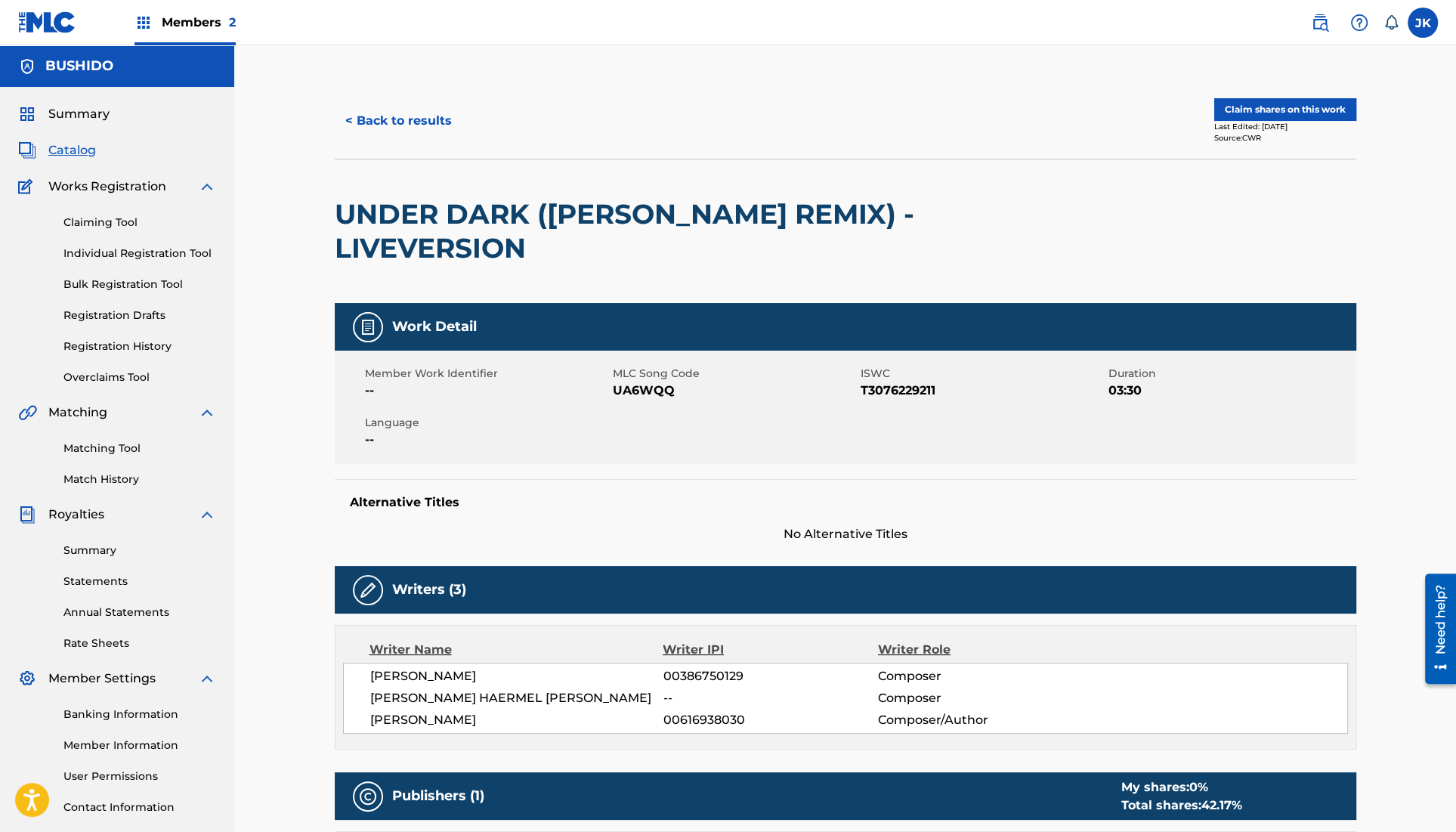 click on "< Back to results" at bounding box center [398, 121] 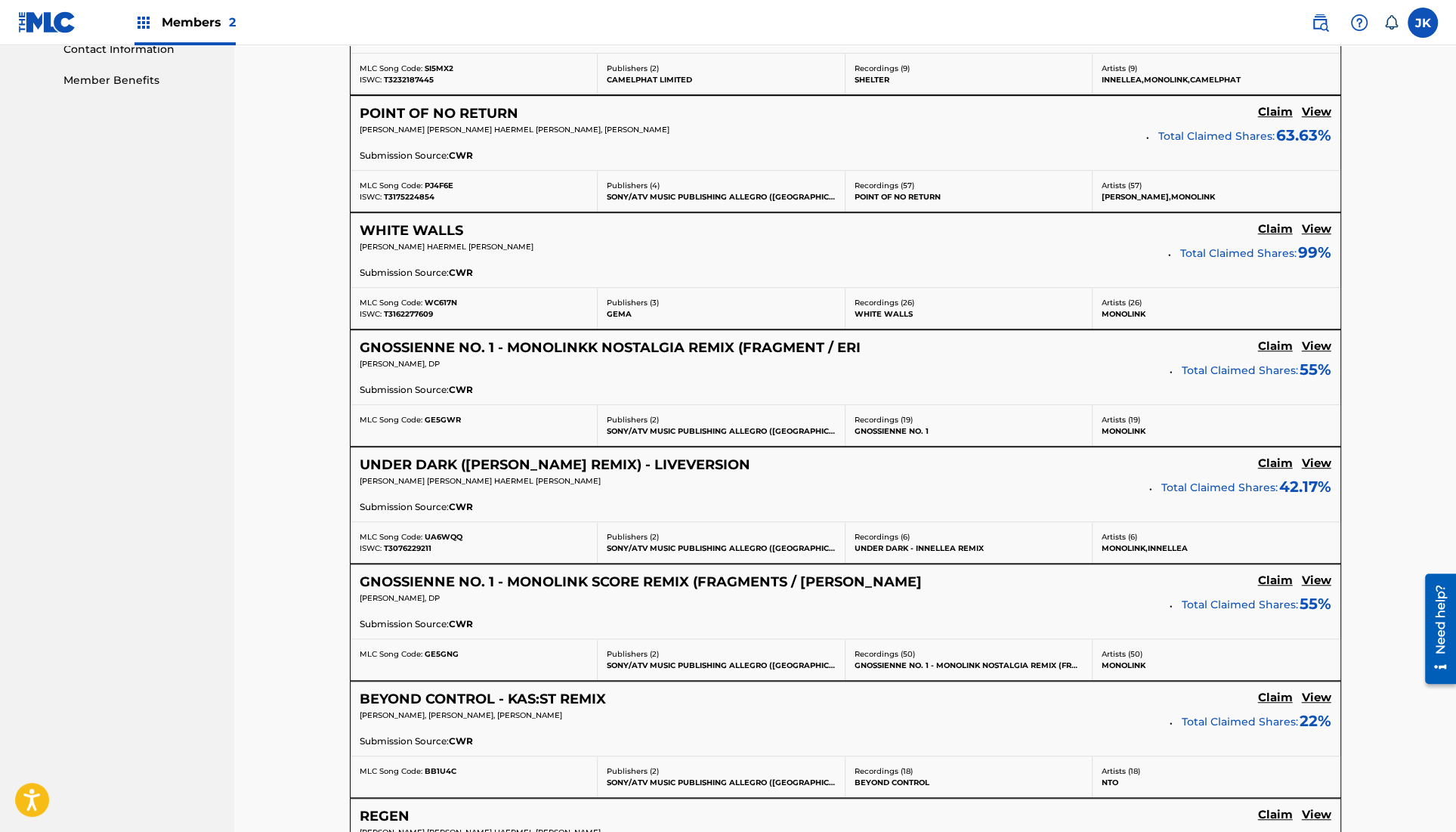 scroll, scrollTop: 757, scrollLeft: 0, axis: vertical 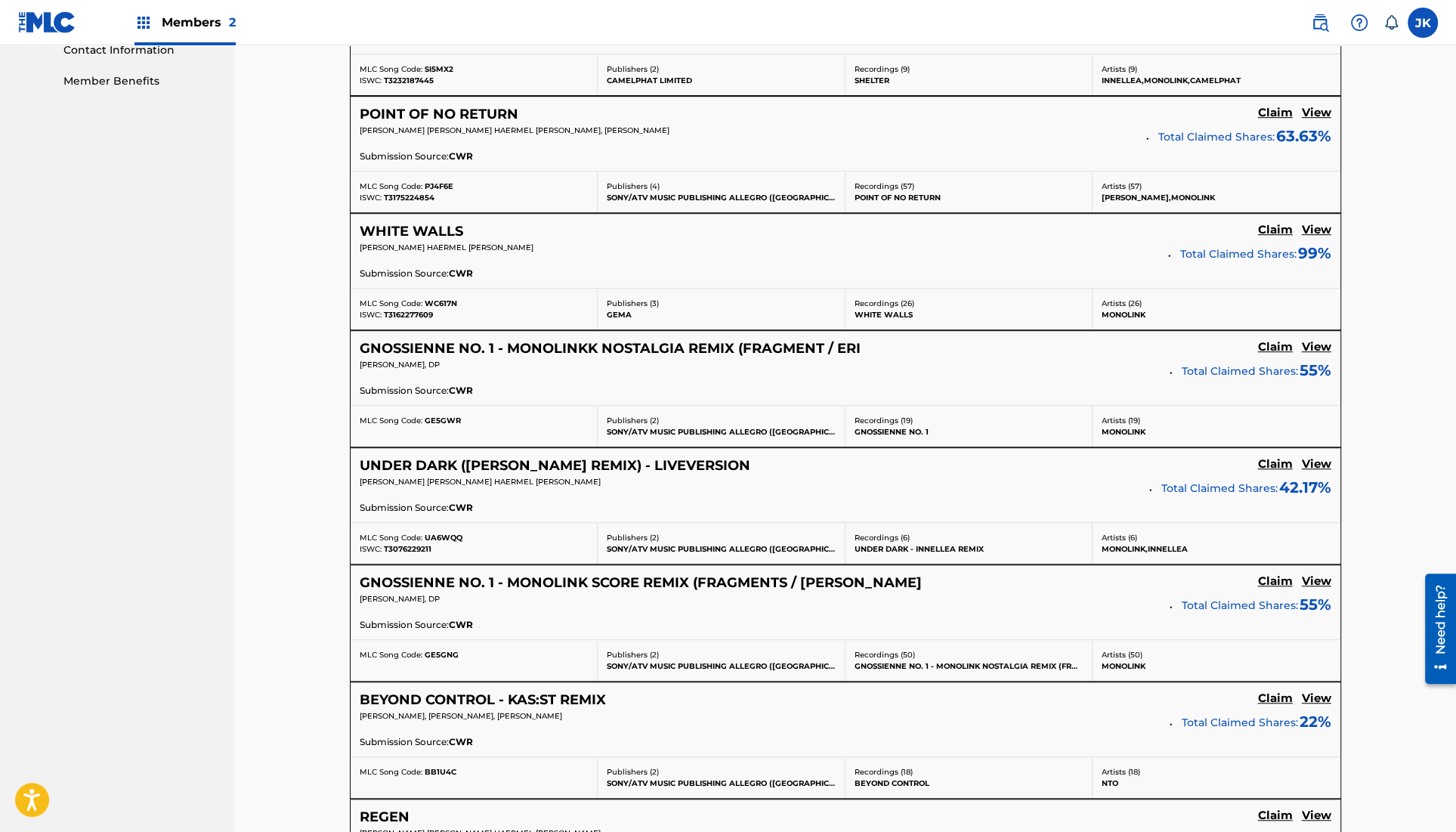 click on "View" at bounding box center (1316, 581) 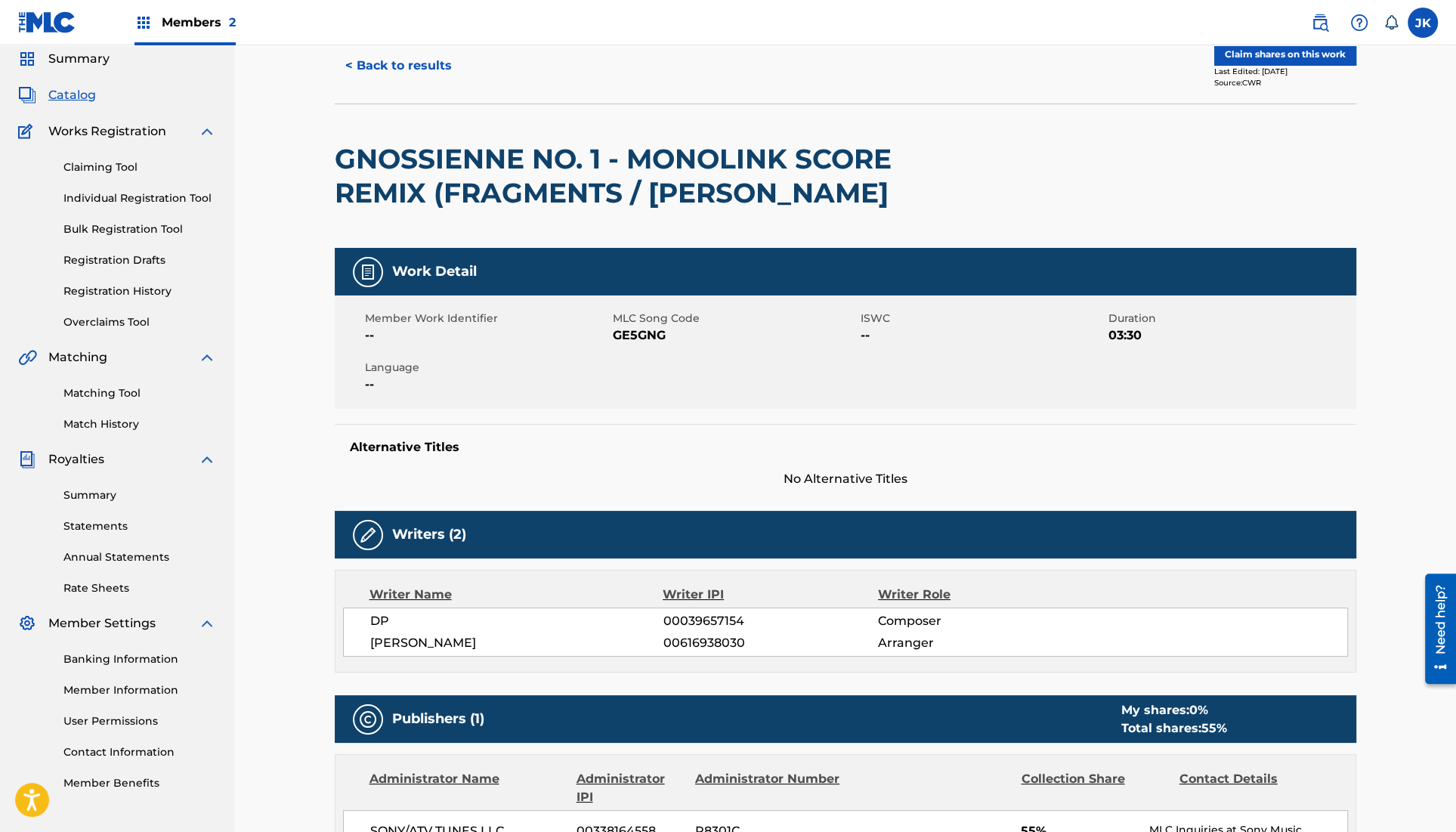scroll, scrollTop: 0, scrollLeft: 0, axis: both 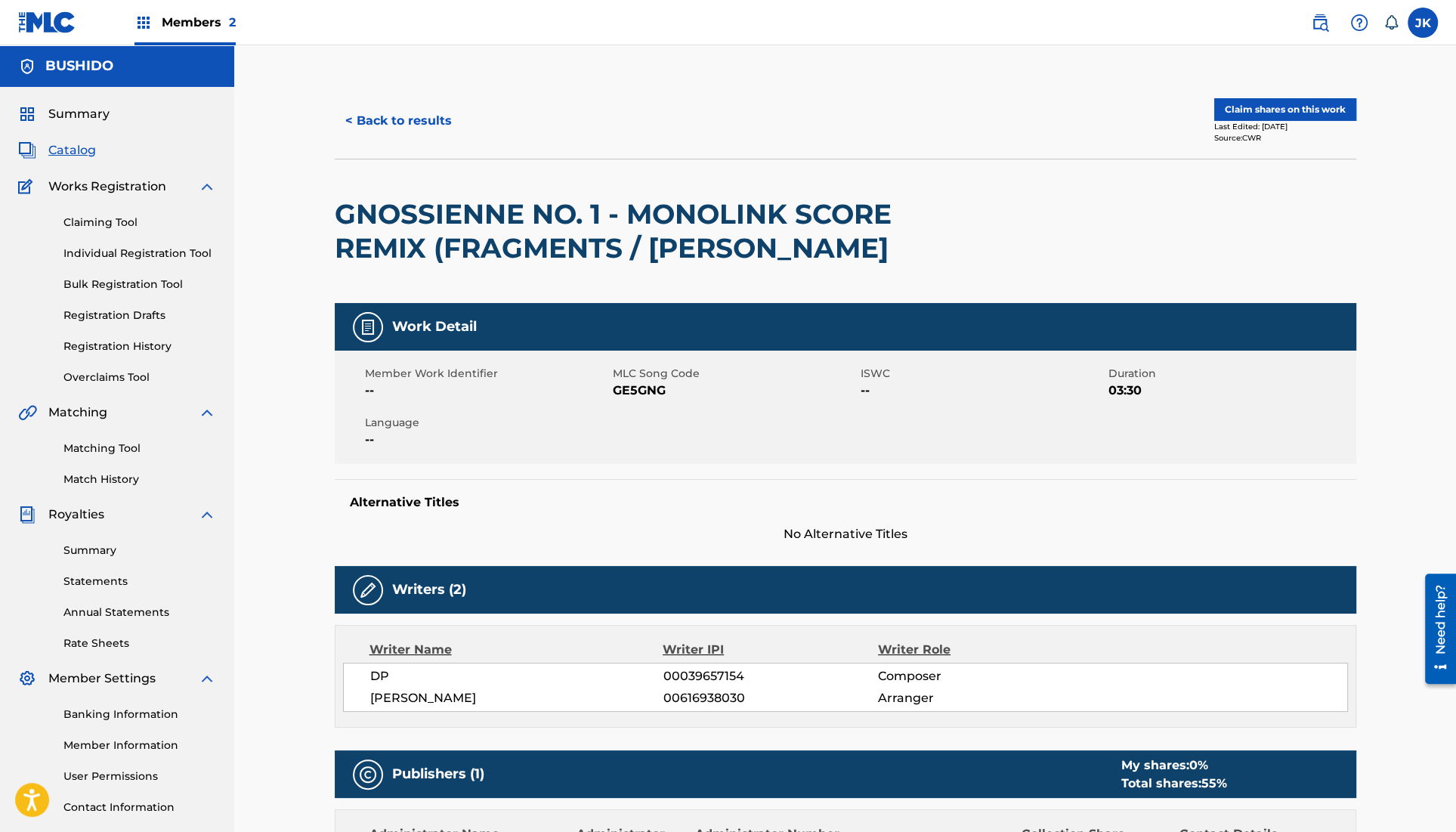 click on "< Back to results" at bounding box center [398, 121] 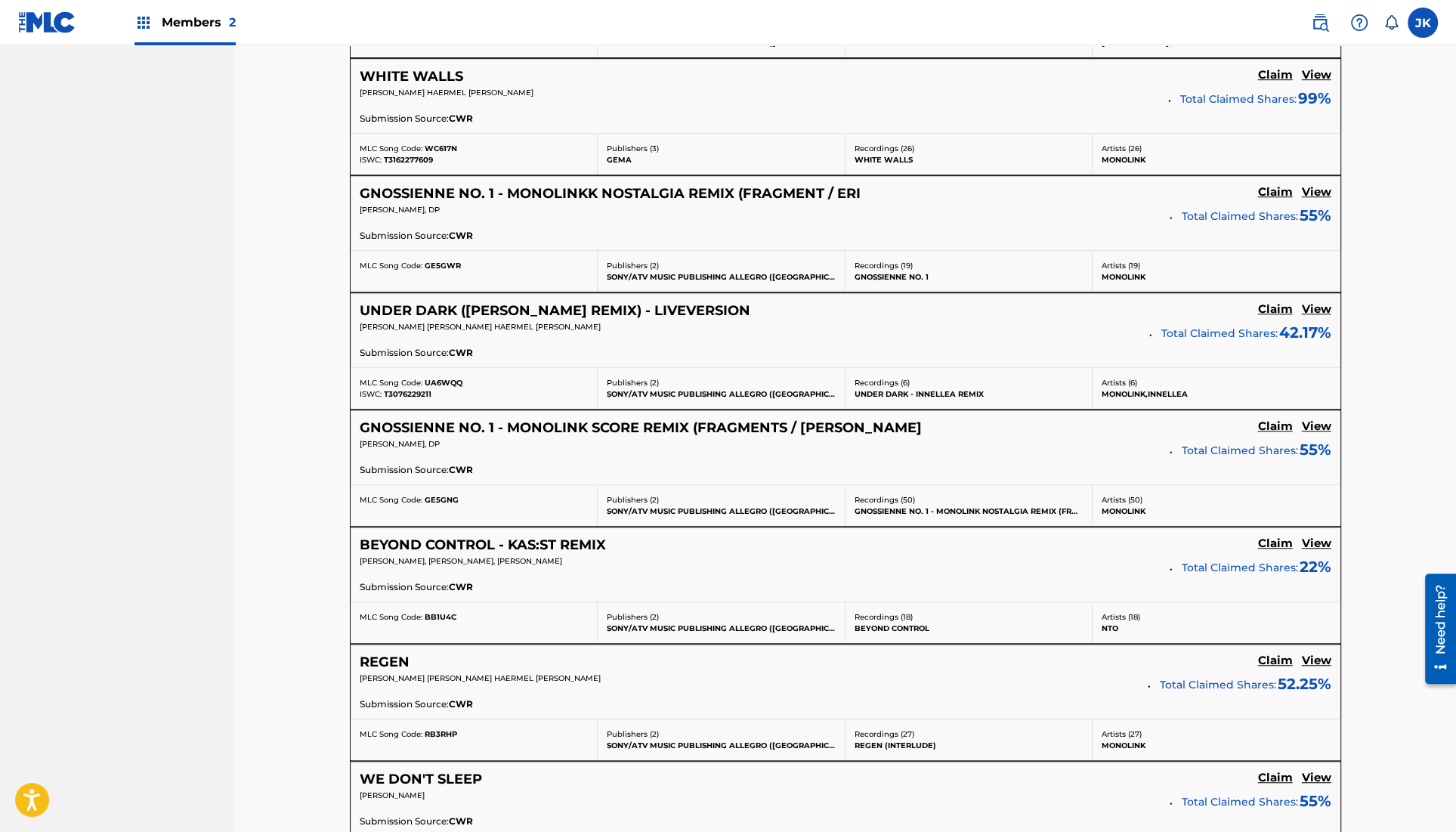 scroll, scrollTop: 991, scrollLeft: 0, axis: vertical 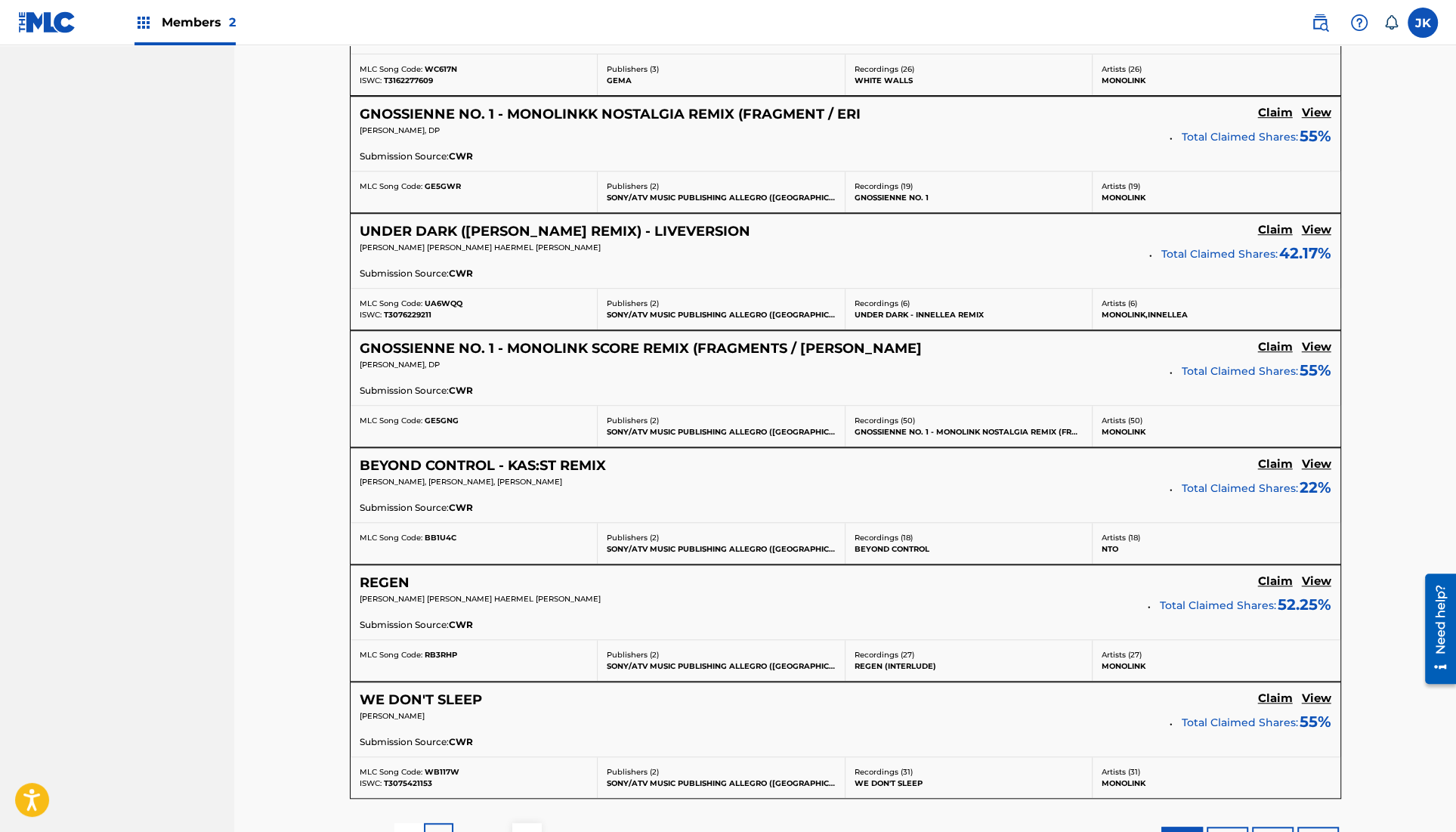 click on "REGEN" at bounding box center (385, 583) 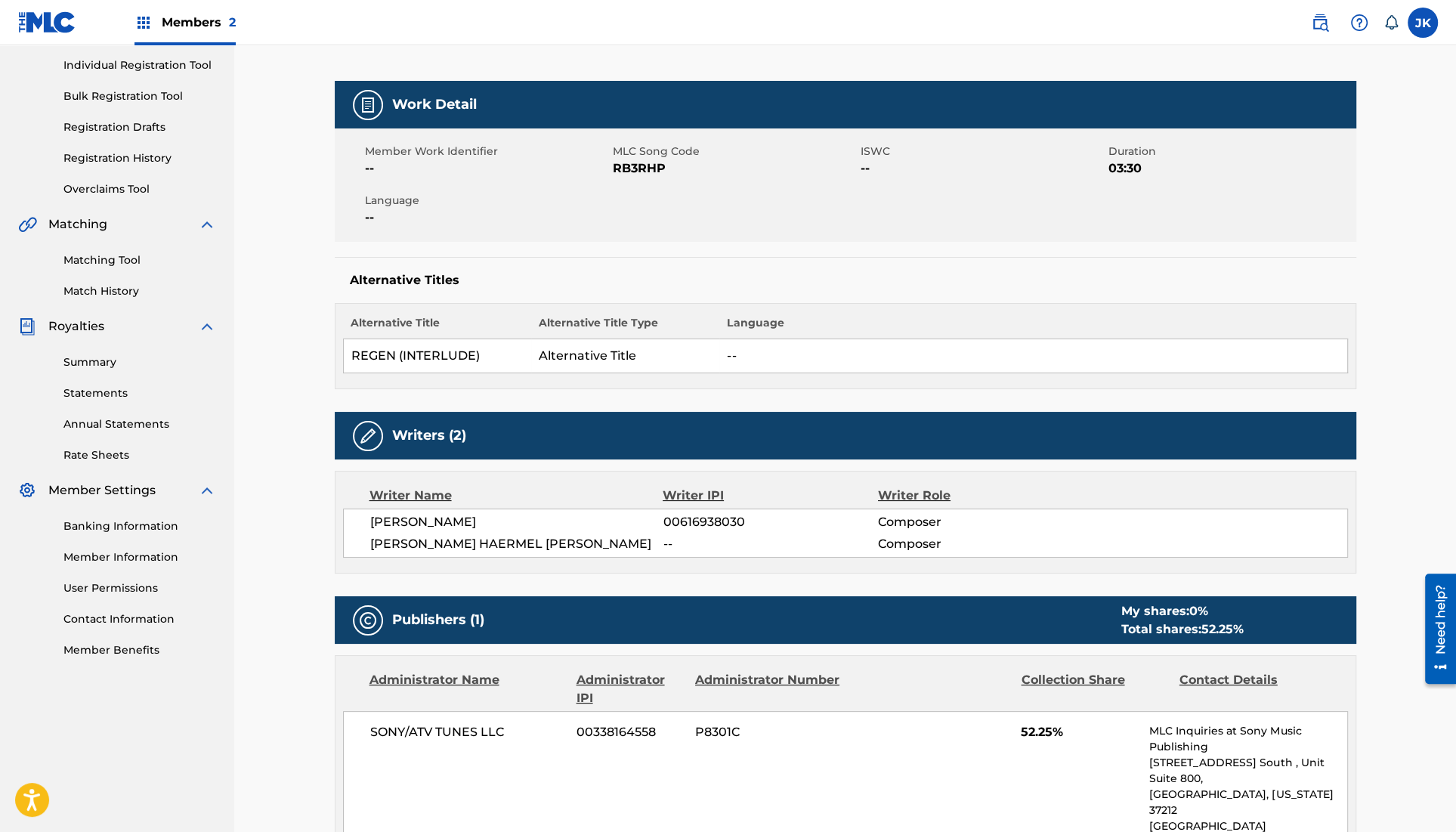 scroll, scrollTop: 0, scrollLeft: 0, axis: both 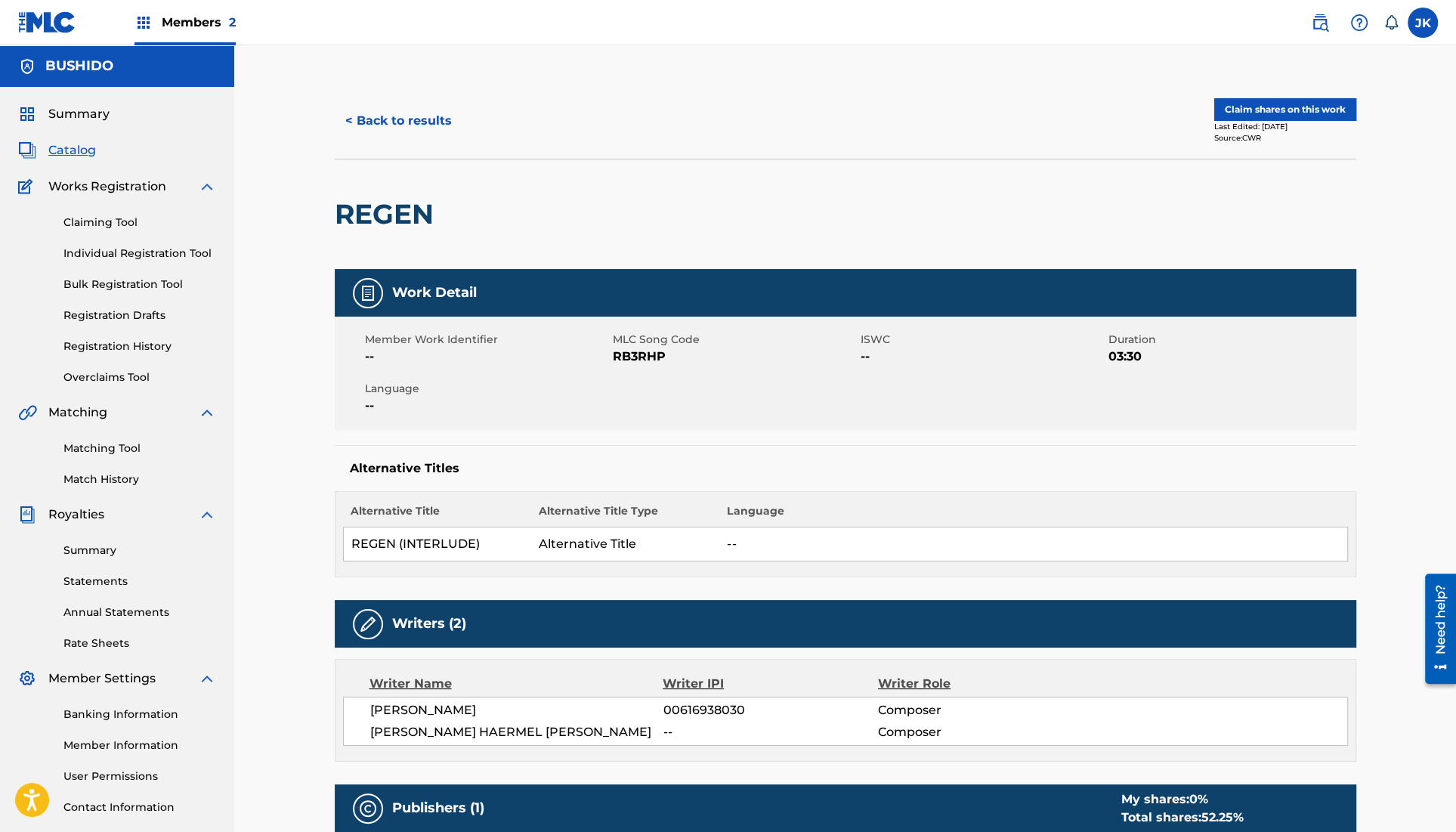 click on "< Back to results" at bounding box center [398, 121] 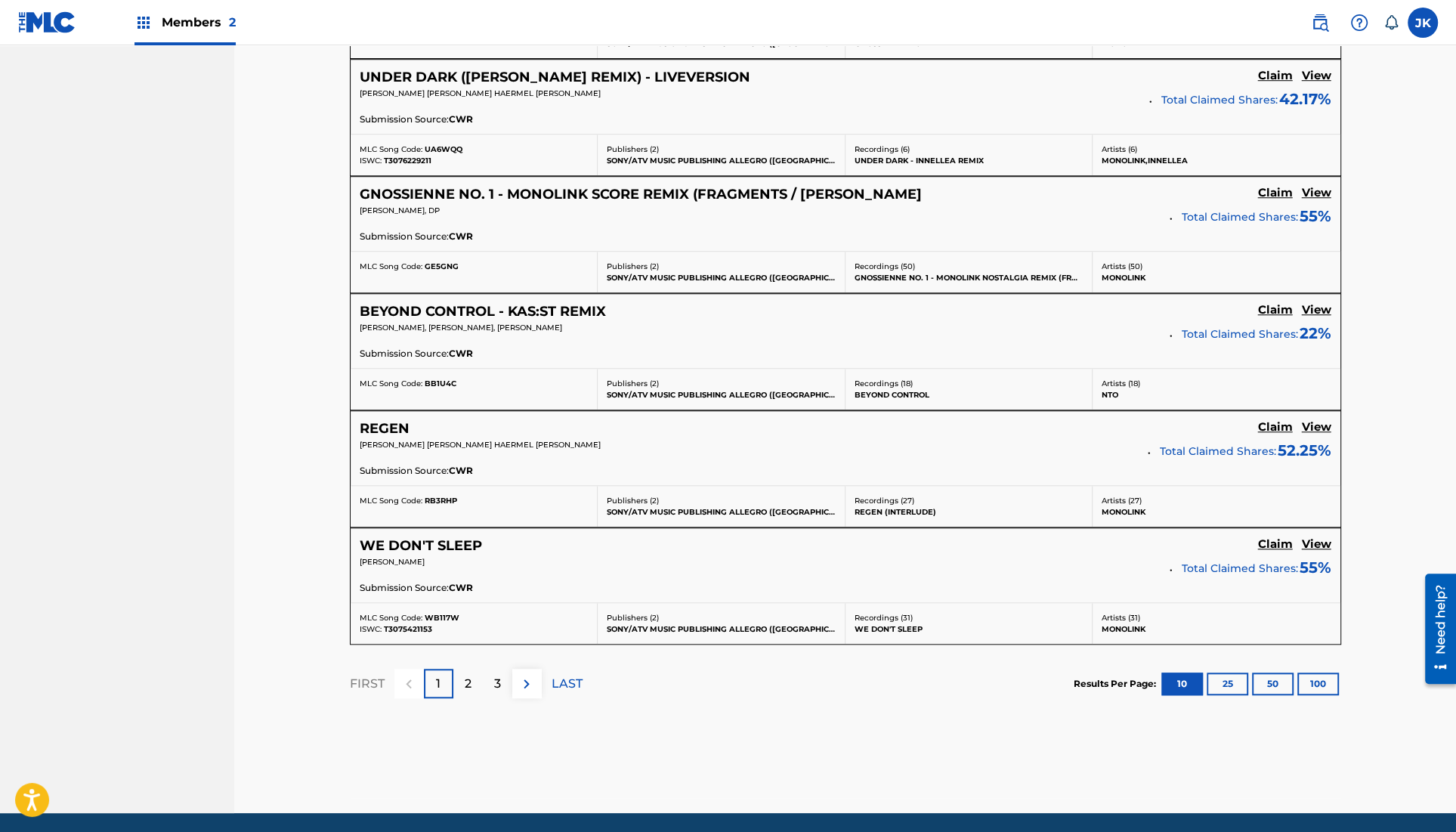 click on "2" at bounding box center (468, 683) 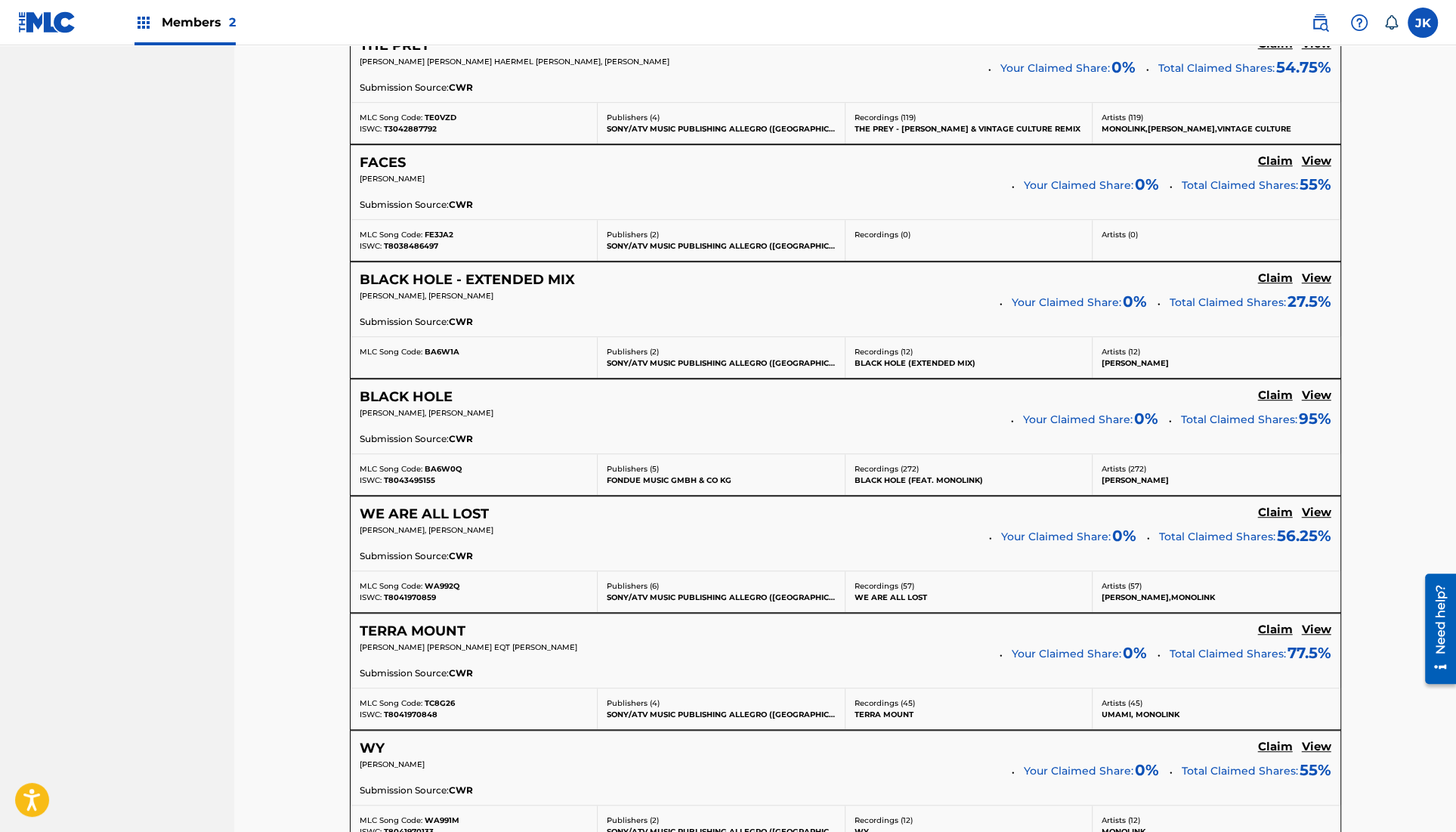 scroll, scrollTop: 824, scrollLeft: 0, axis: vertical 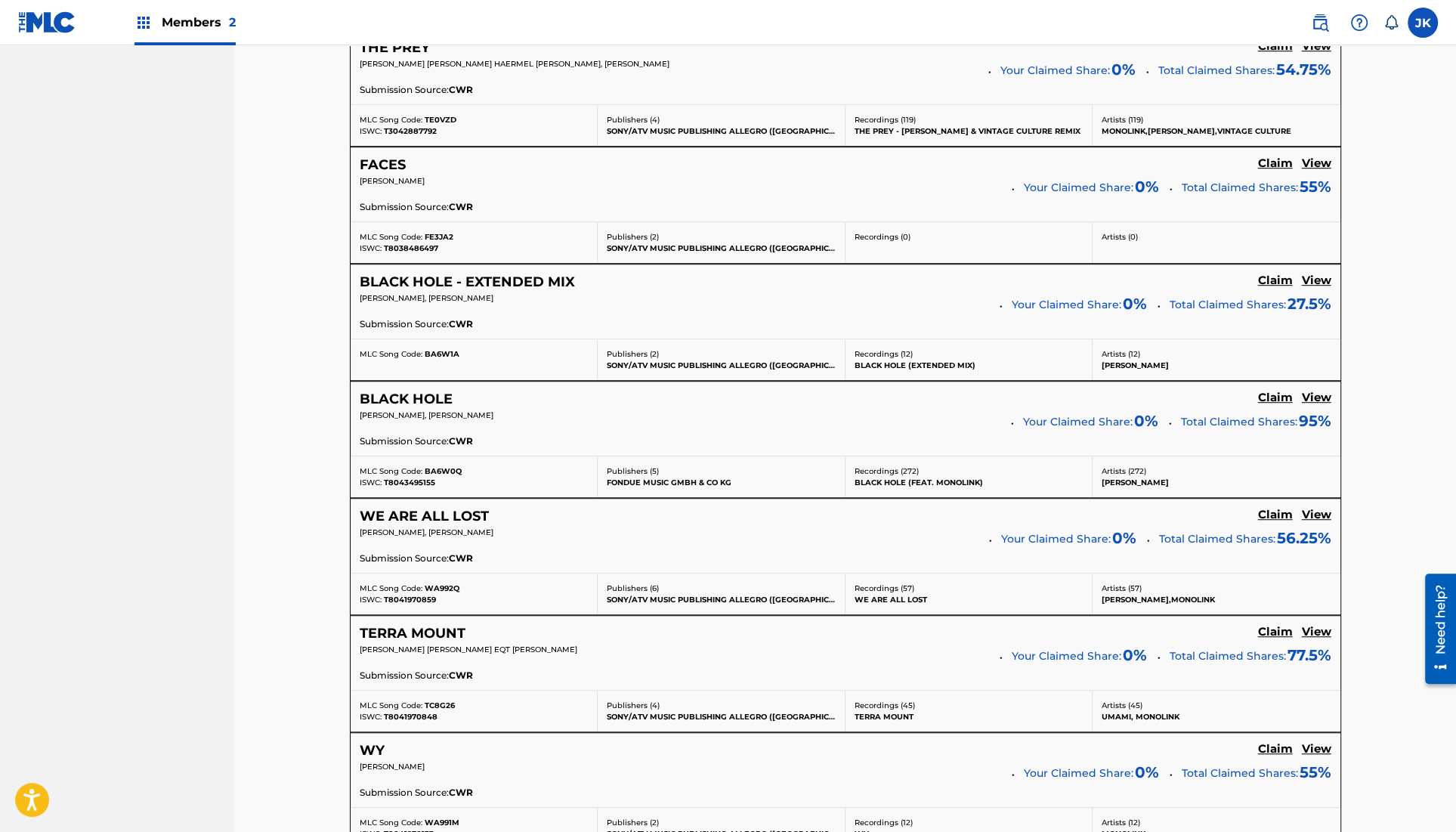 click on "TERRA MOUNT" at bounding box center [413, 633] 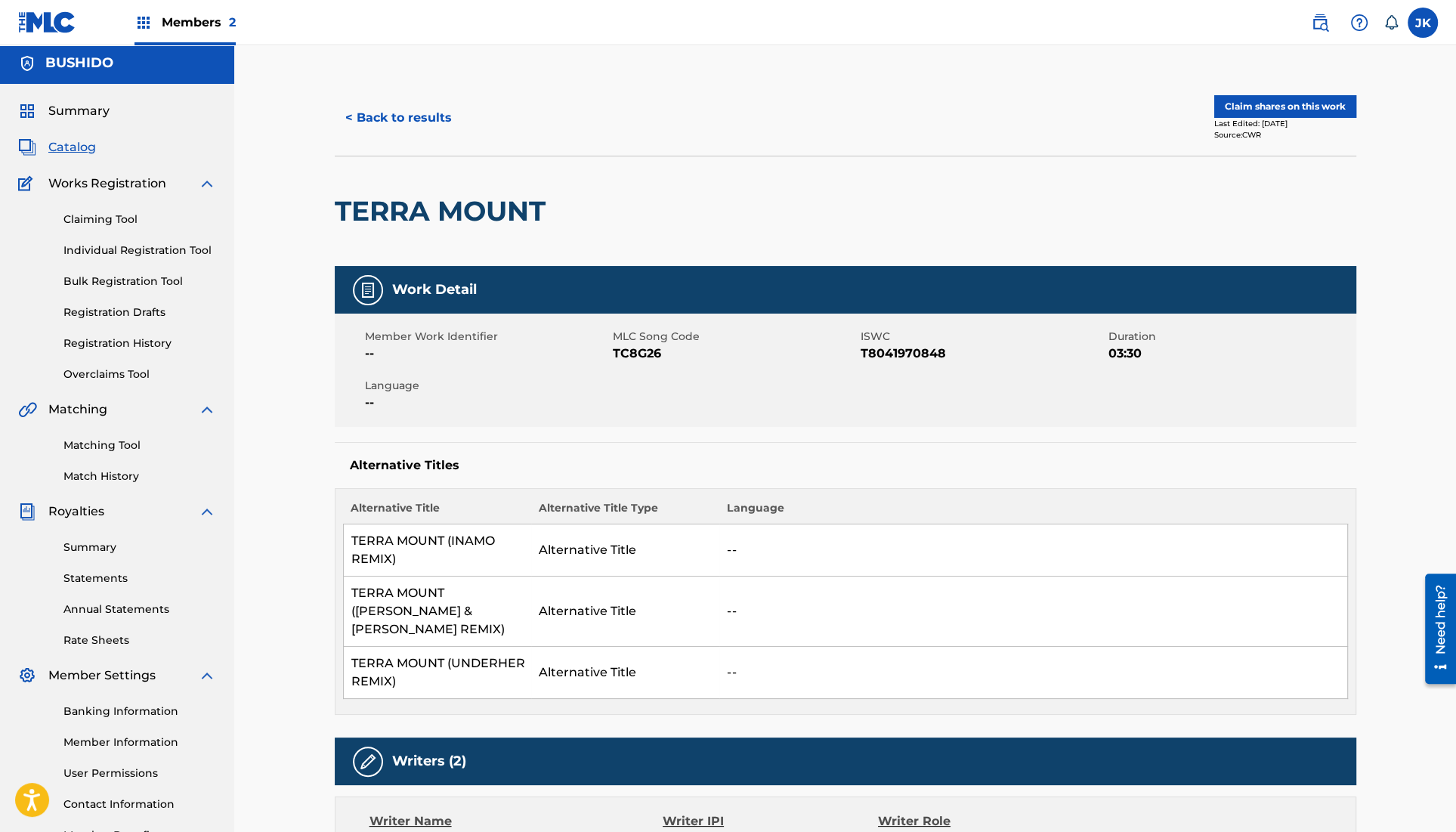 scroll, scrollTop: 0, scrollLeft: 0, axis: both 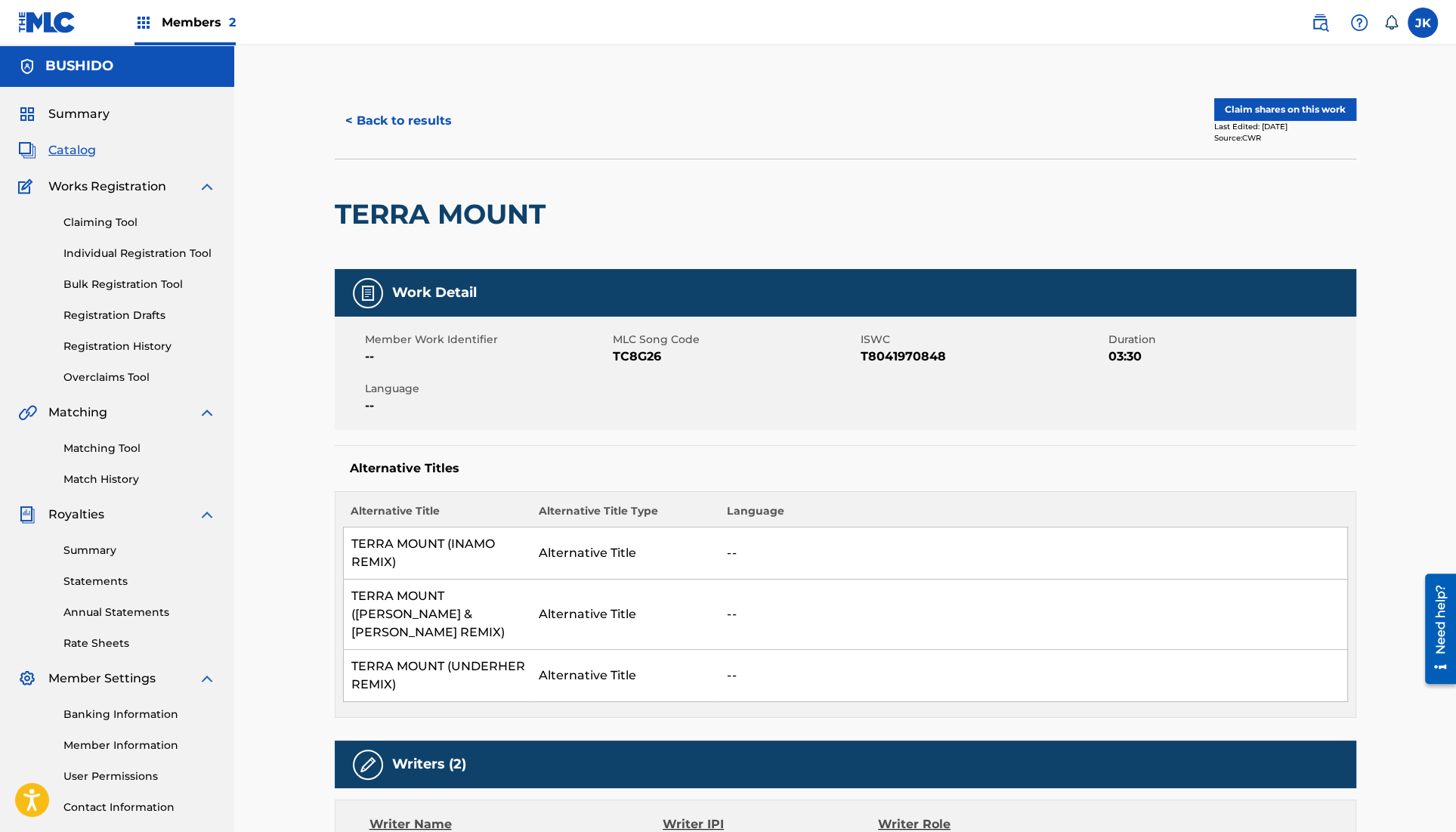 click on "< Back to results" at bounding box center [398, 121] 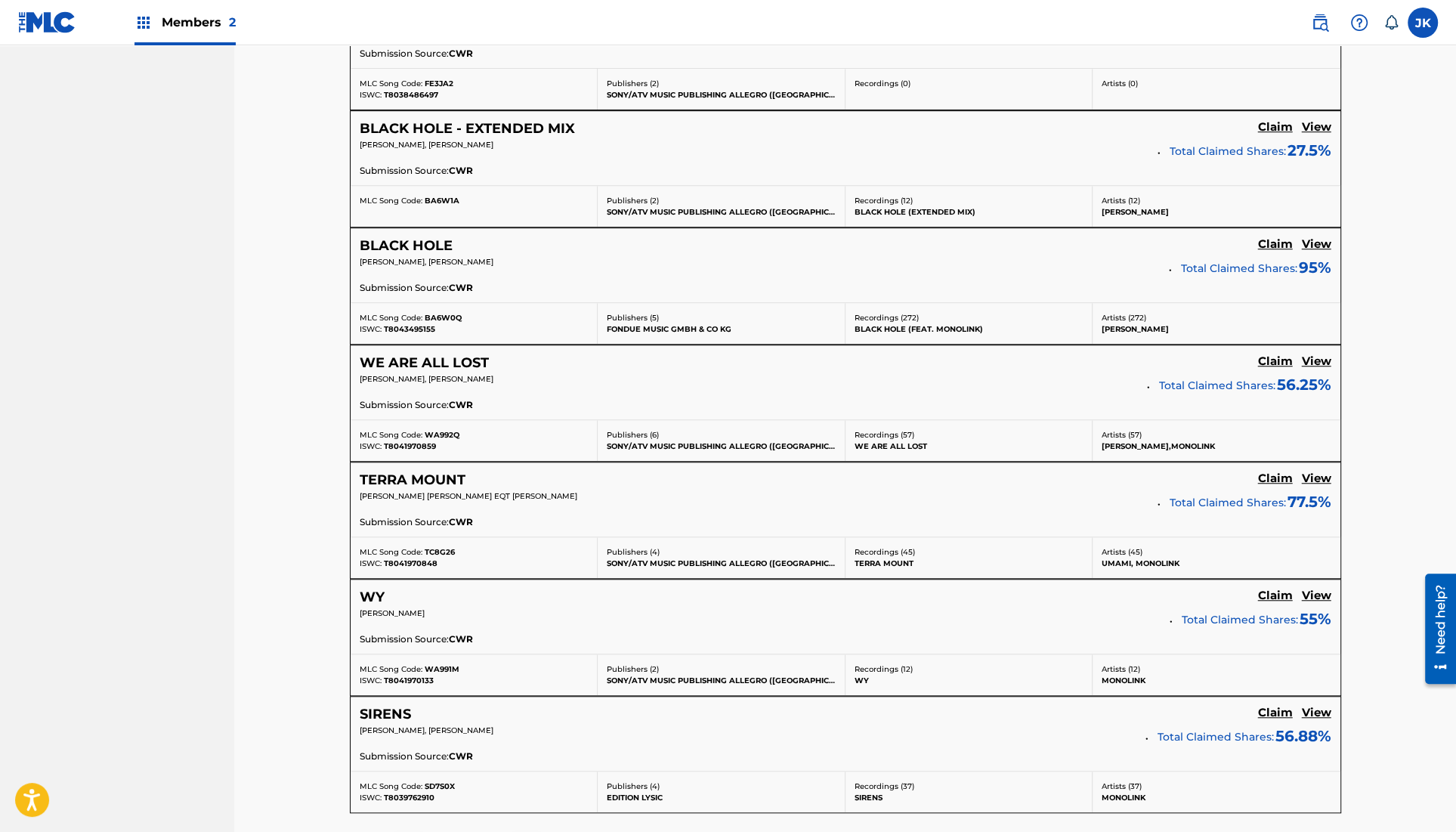 scroll, scrollTop: 1025, scrollLeft: 0, axis: vertical 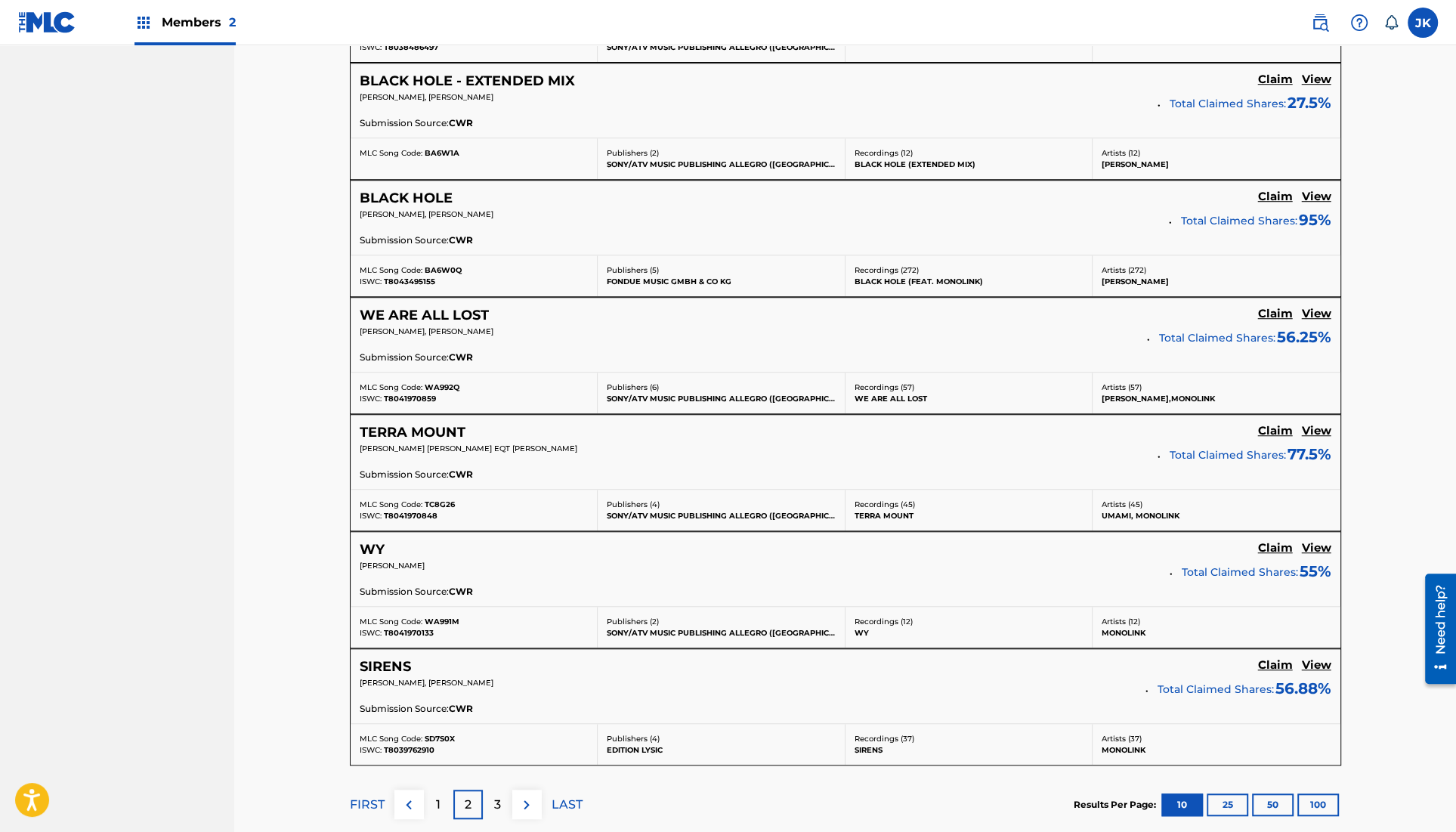 click on "WY" at bounding box center [372, 549] 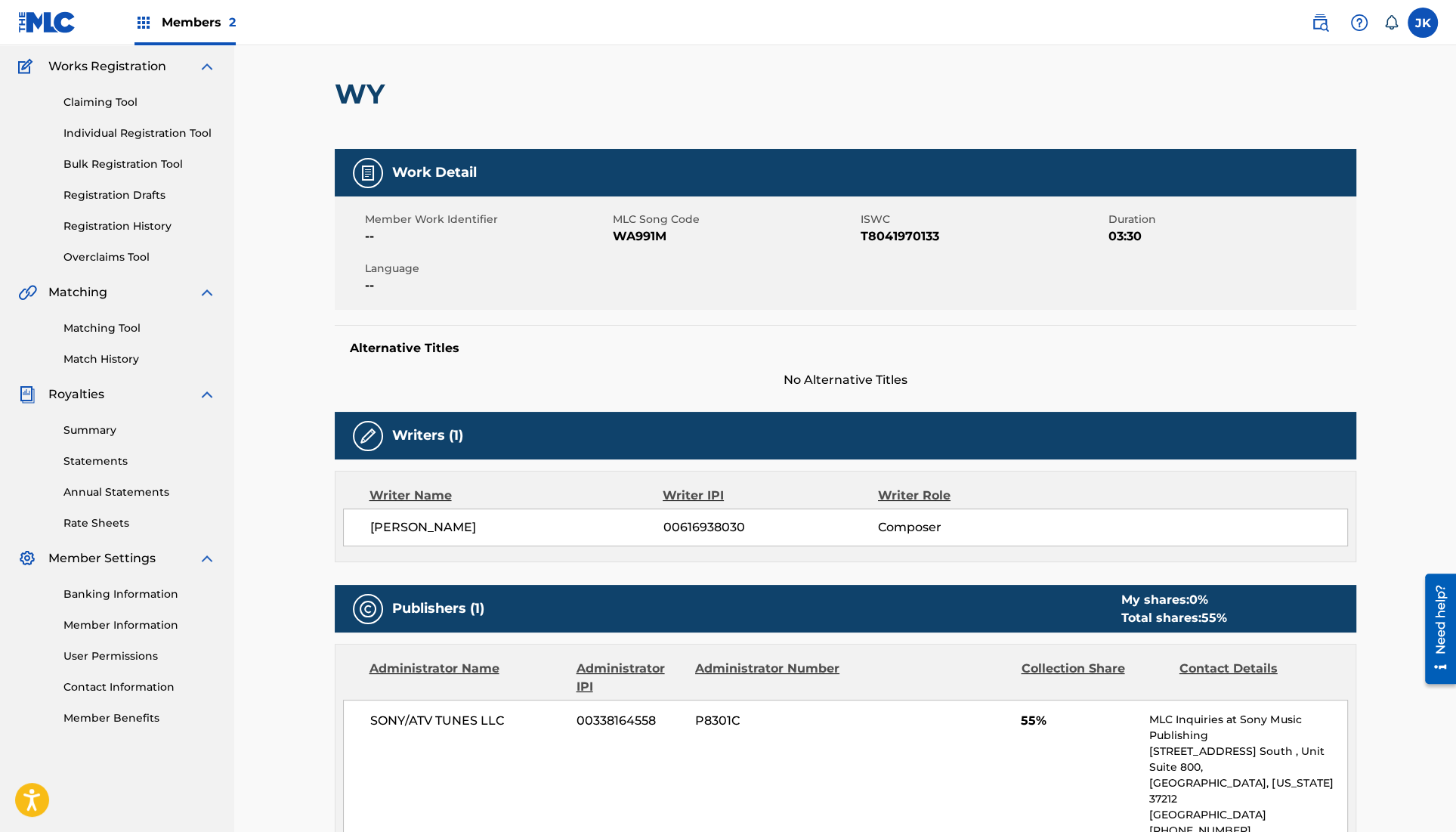 scroll, scrollTop: 0, scrollLeft: 0, axis: both 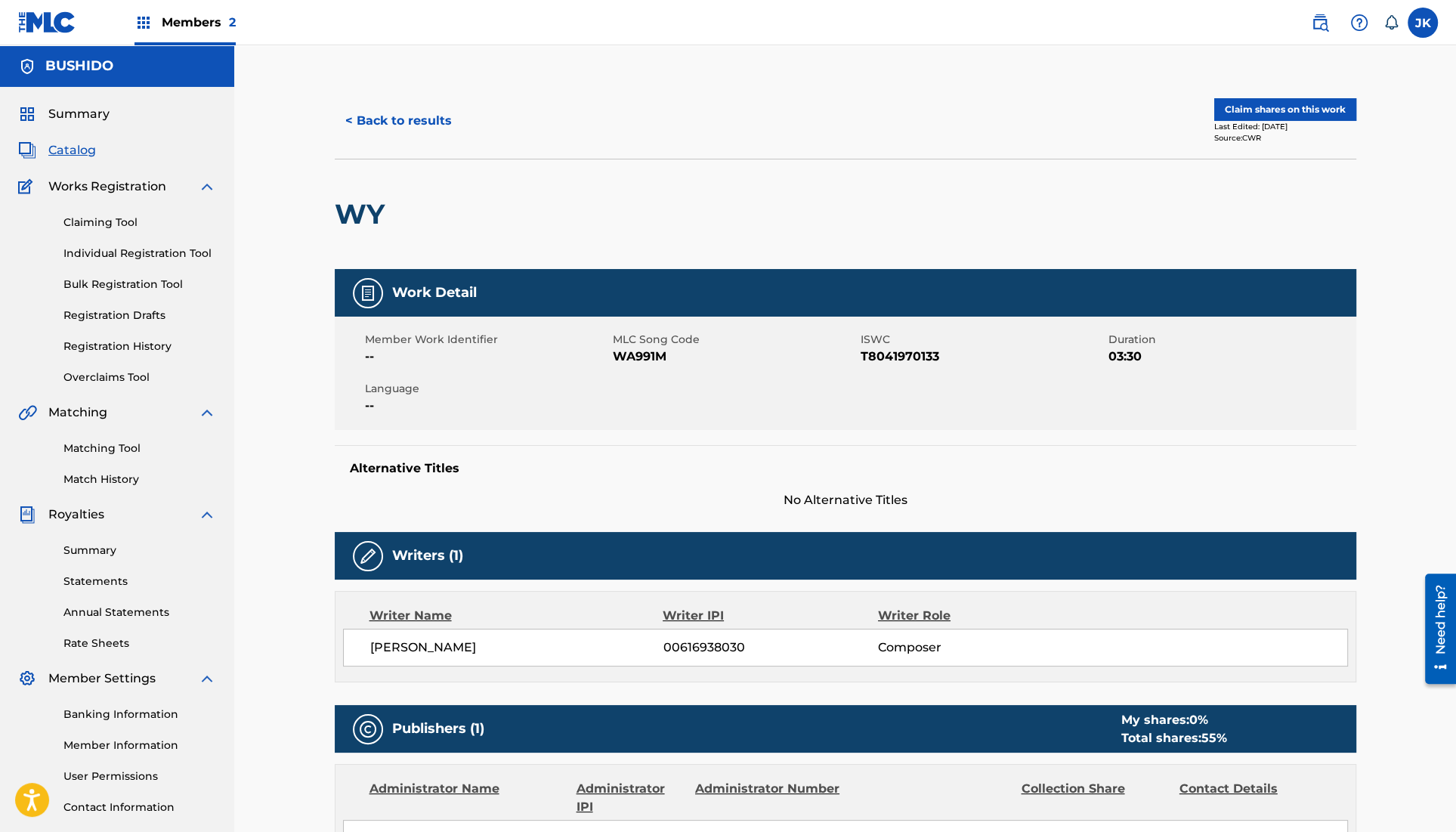 click on "< Back to results" at bounding box center [398, 121] 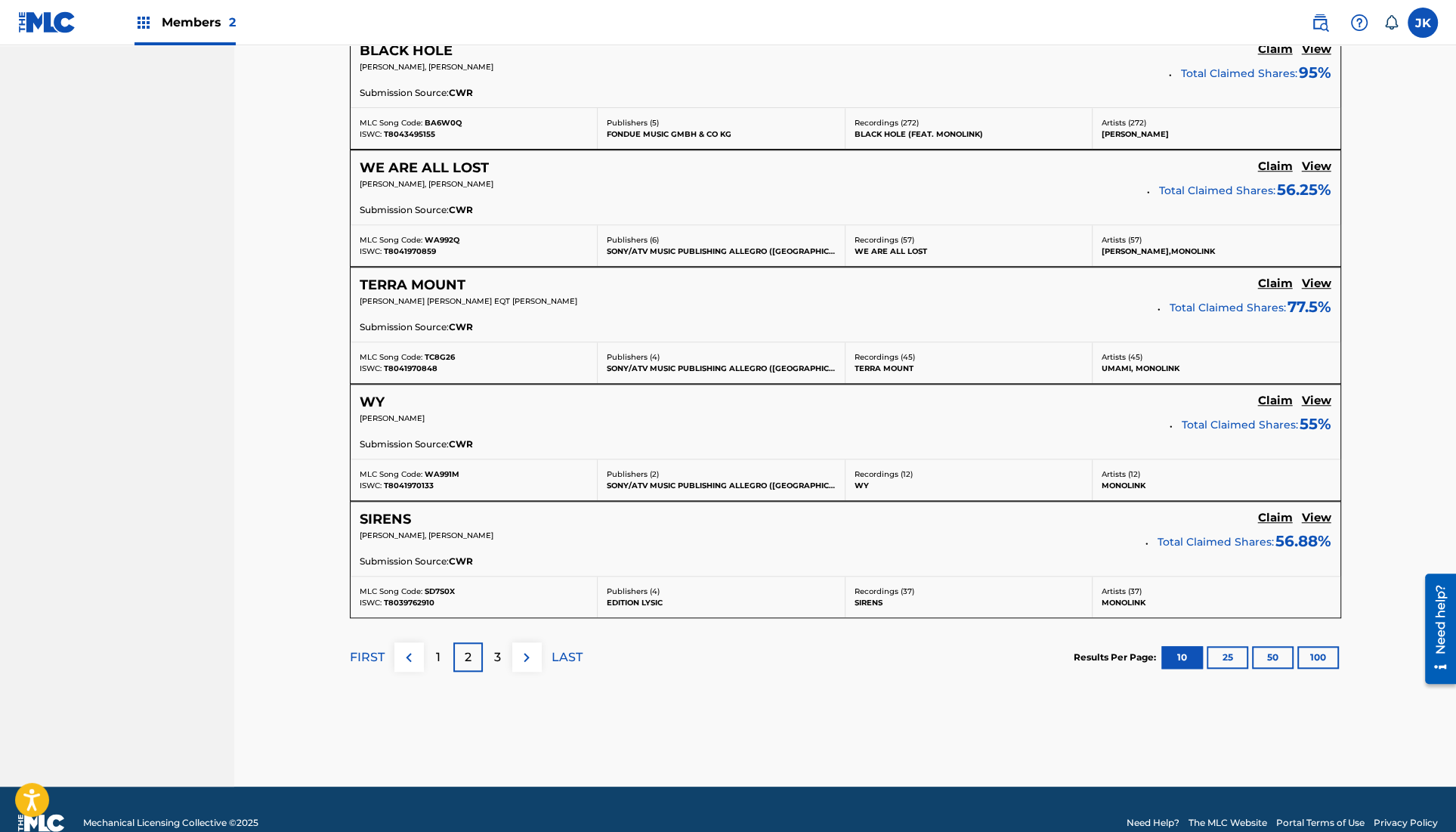 scroll, scrollTop: 1192, scrollLeft: 0, axis: vertical 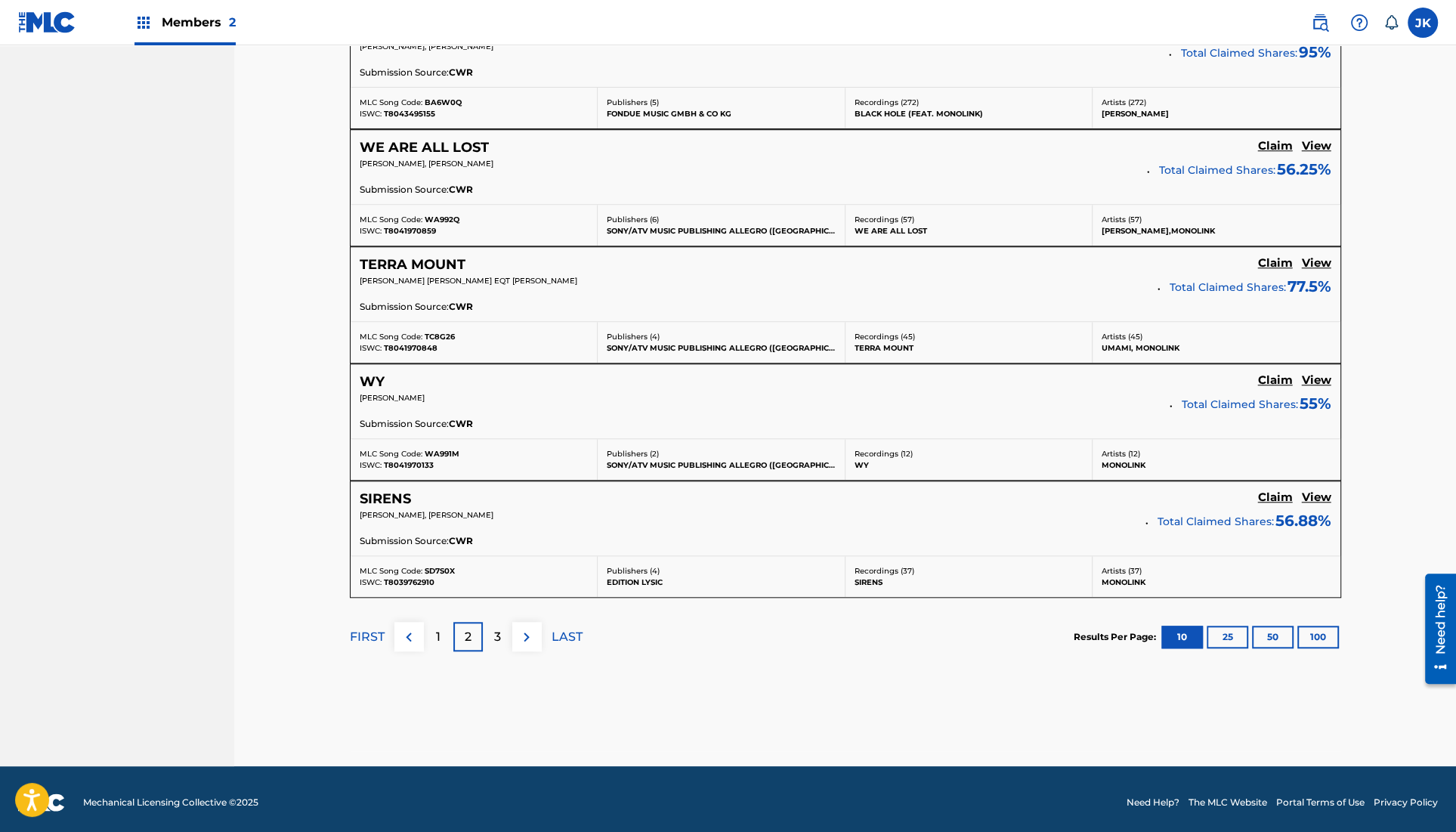 click on "SIRENS" at bounding box center (385, 499) 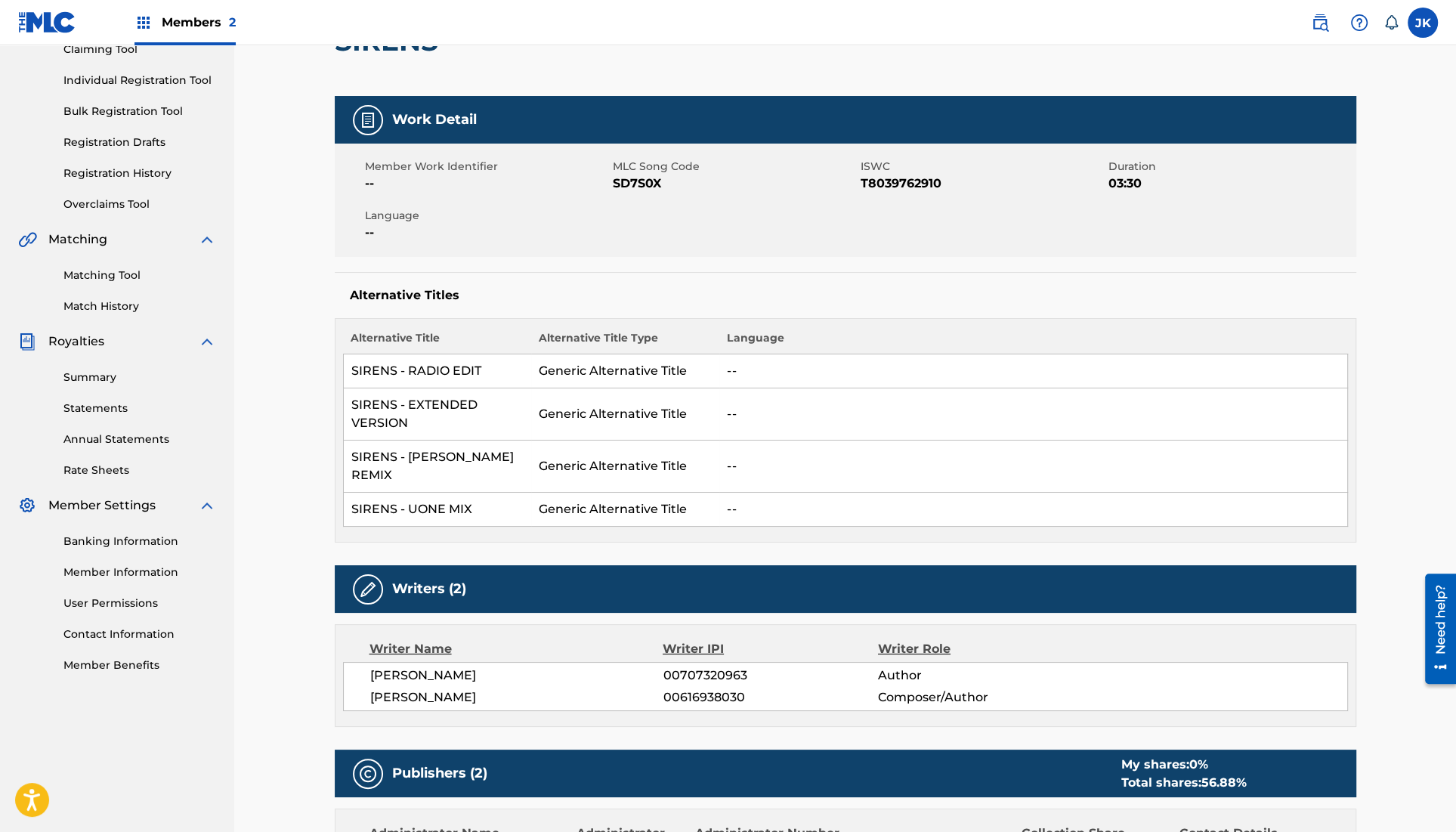 scroll, scrollTop: 0, scrollLeft: 0, axis: both 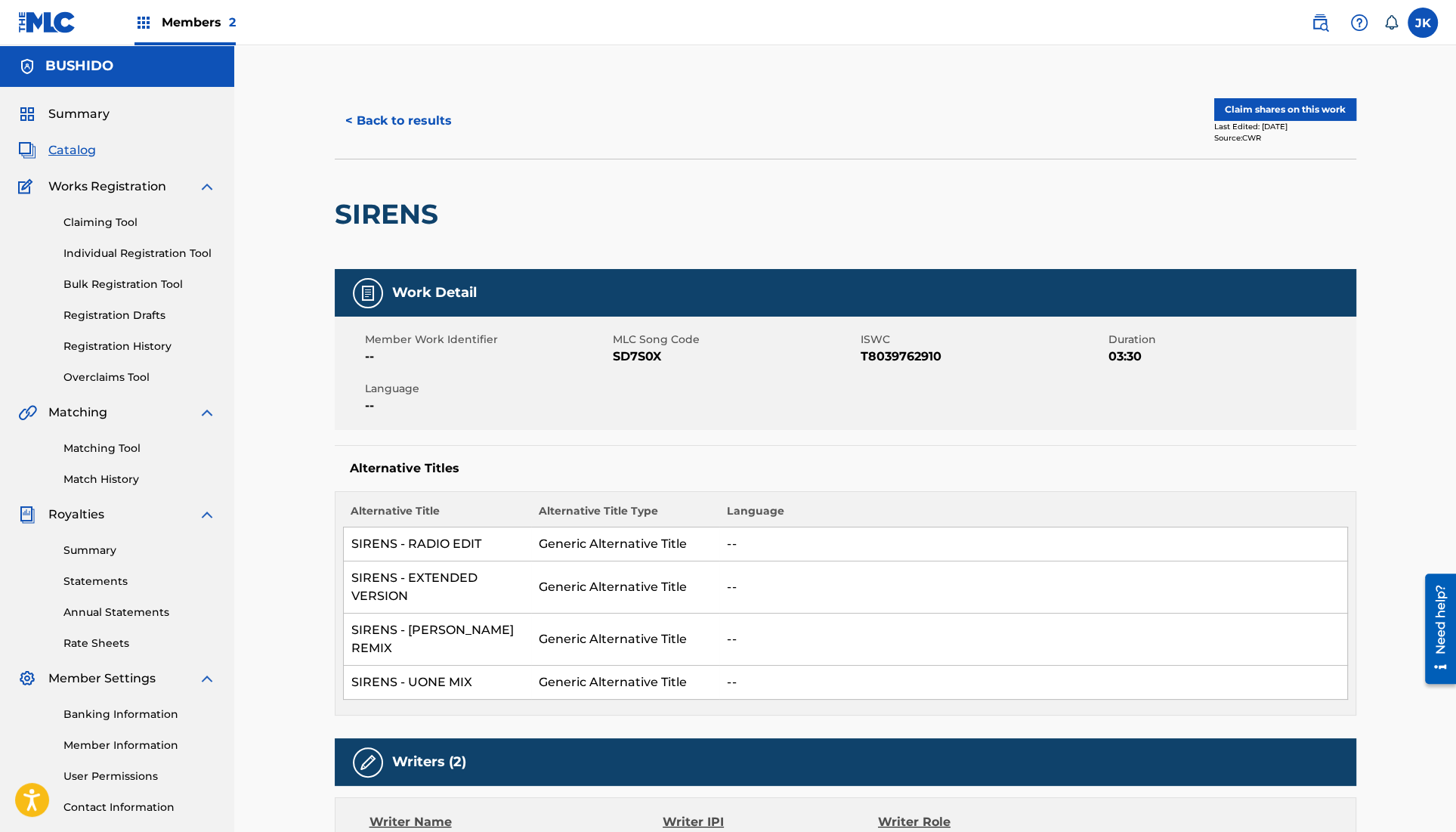 click on "< Back to results" at bounding box center (398, 121) 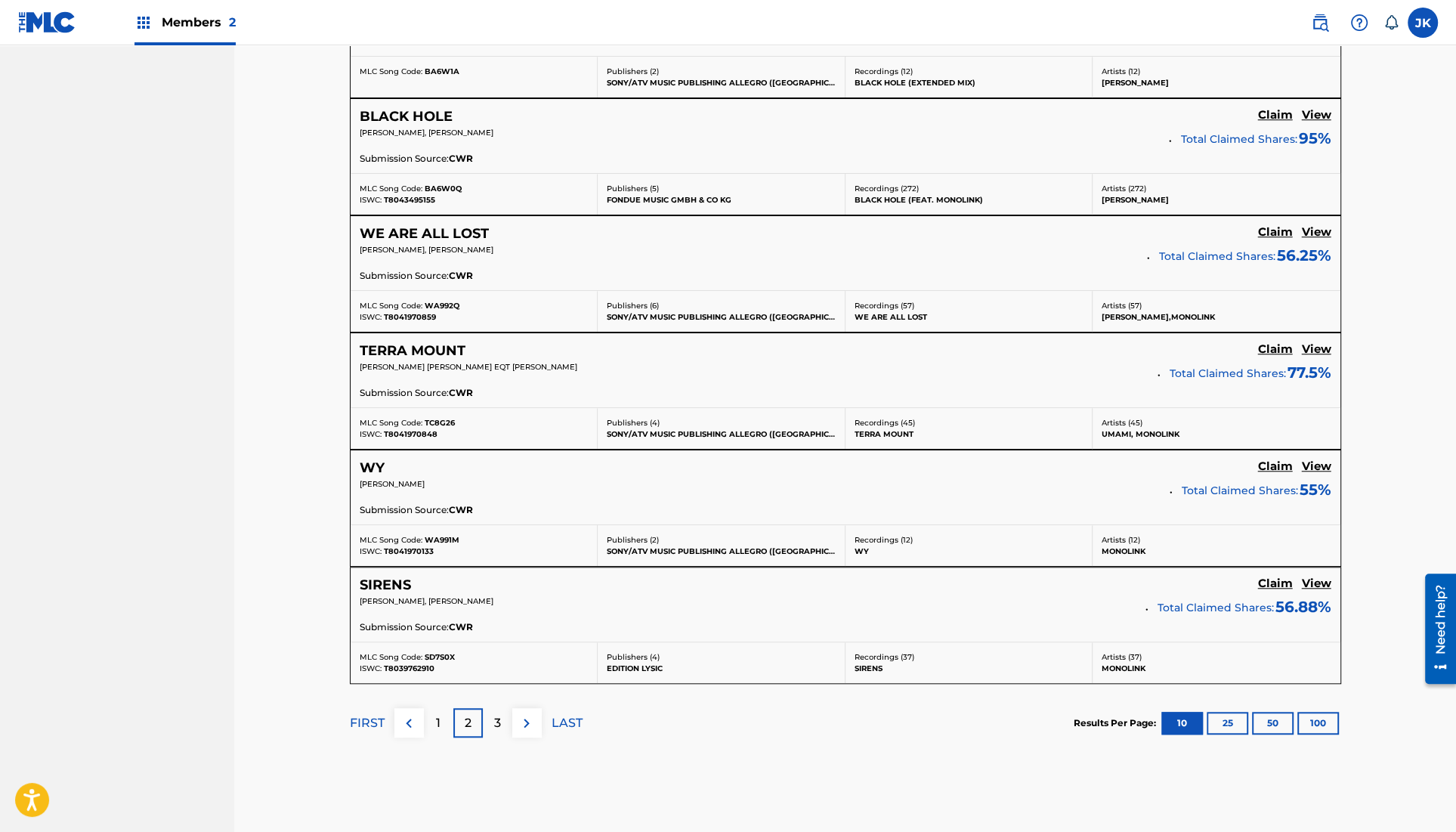 scroll, scrollTop: 1192, scrollLeft: 0, axis: vertical 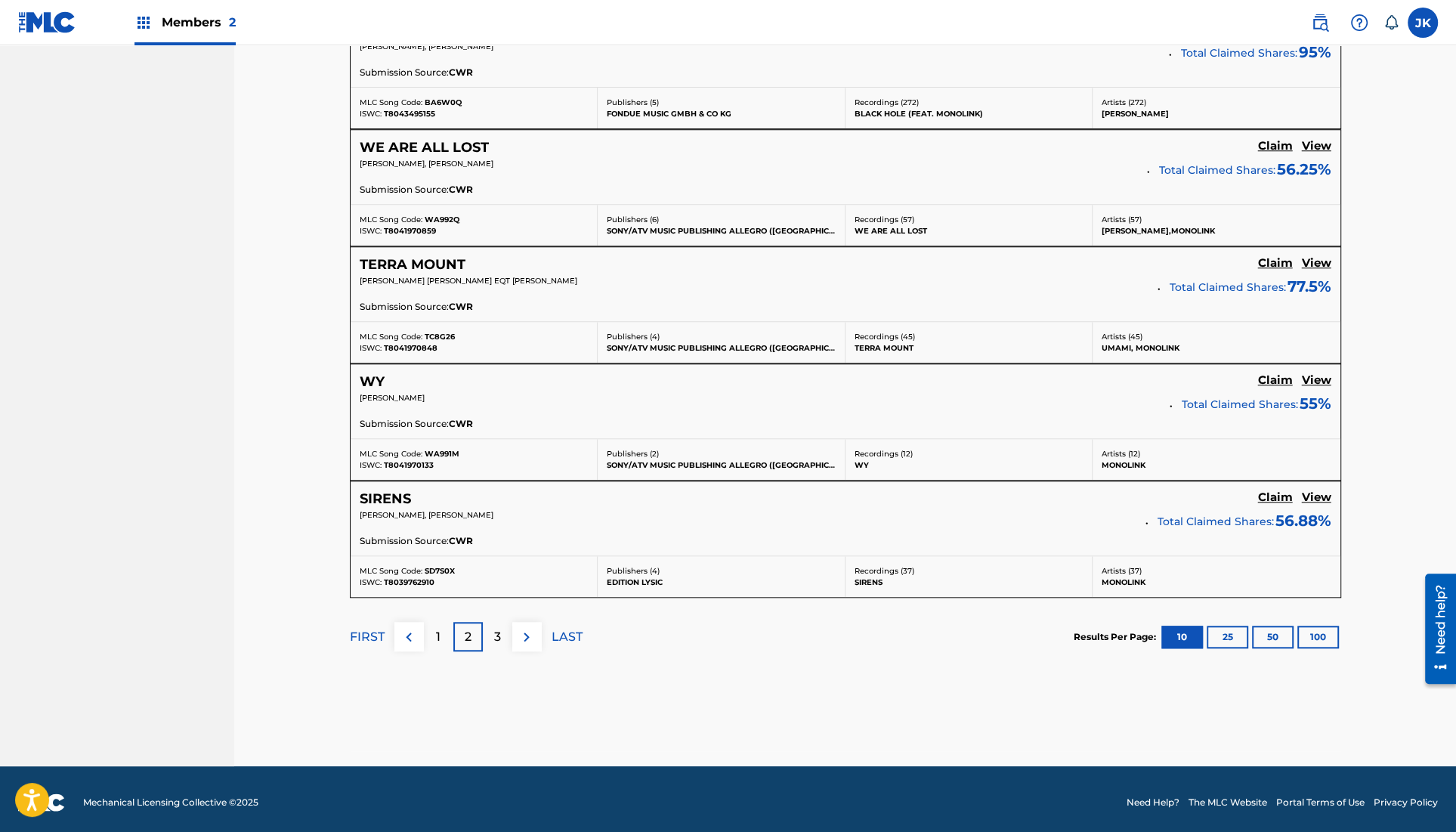click on "3" at bounding box center [497, 637] 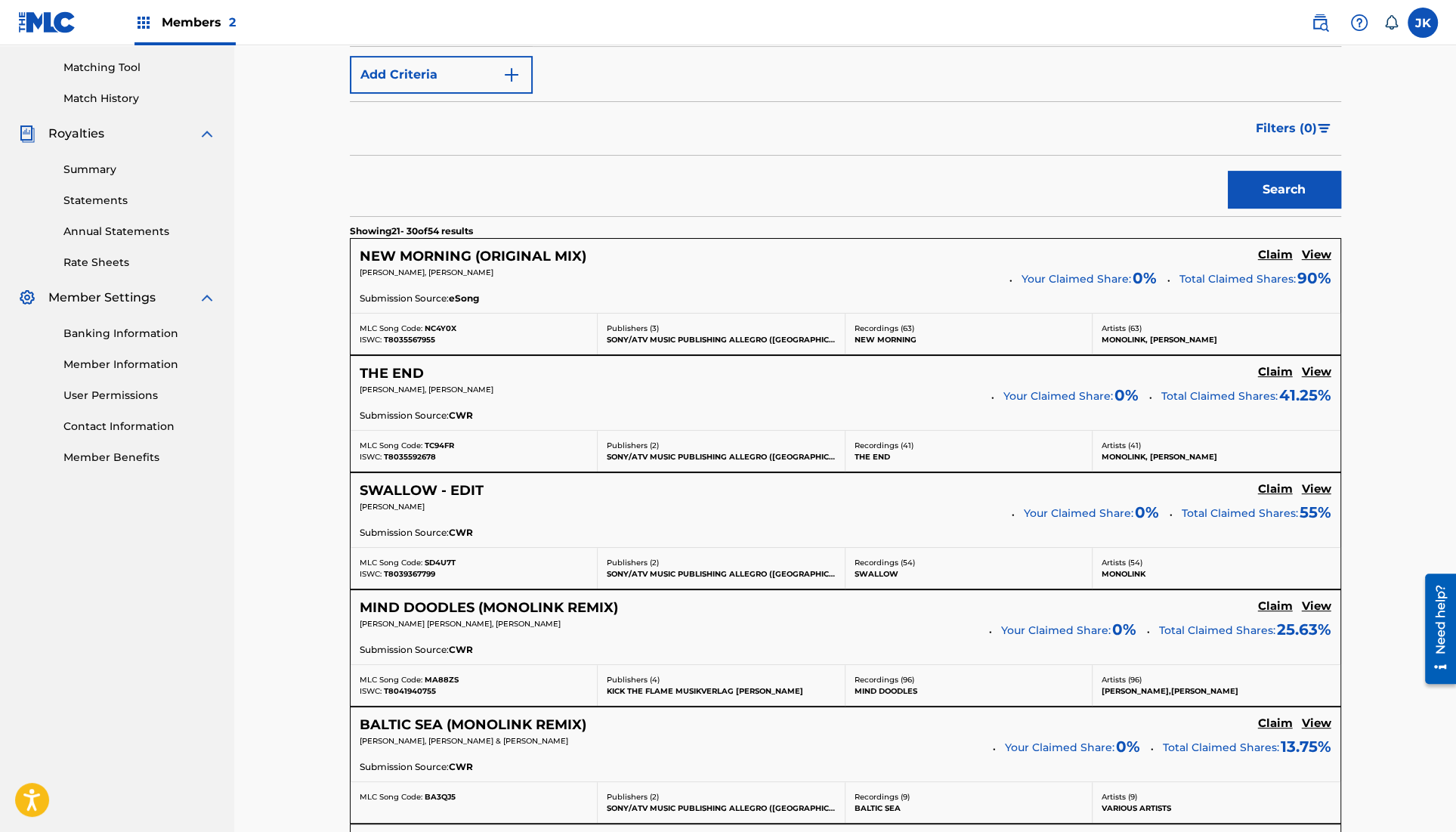 scroll, scrollTop: 374, scrollLeft: 0, axis: vertical 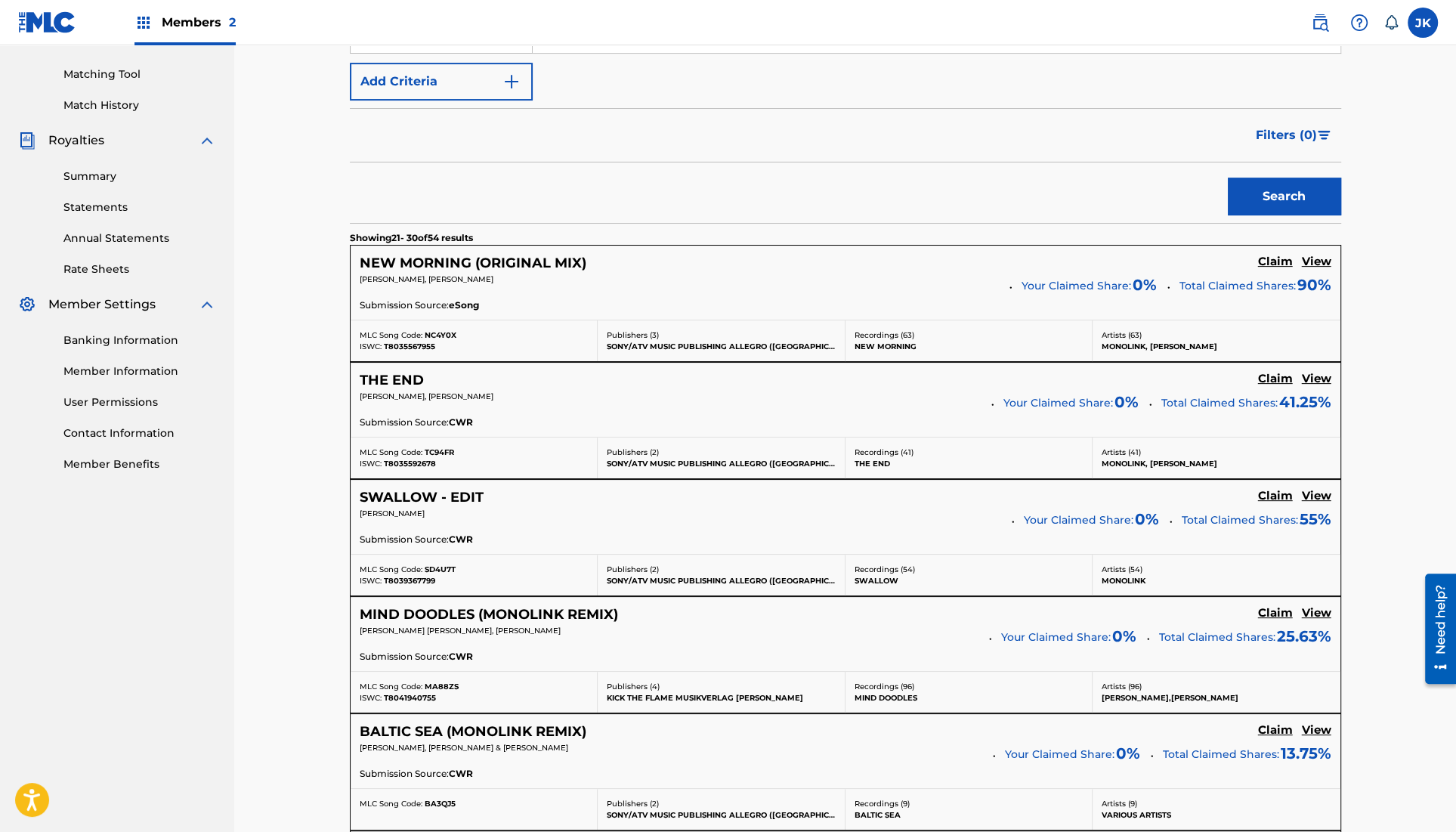 click on "View" at bounding box center (1316, 261) 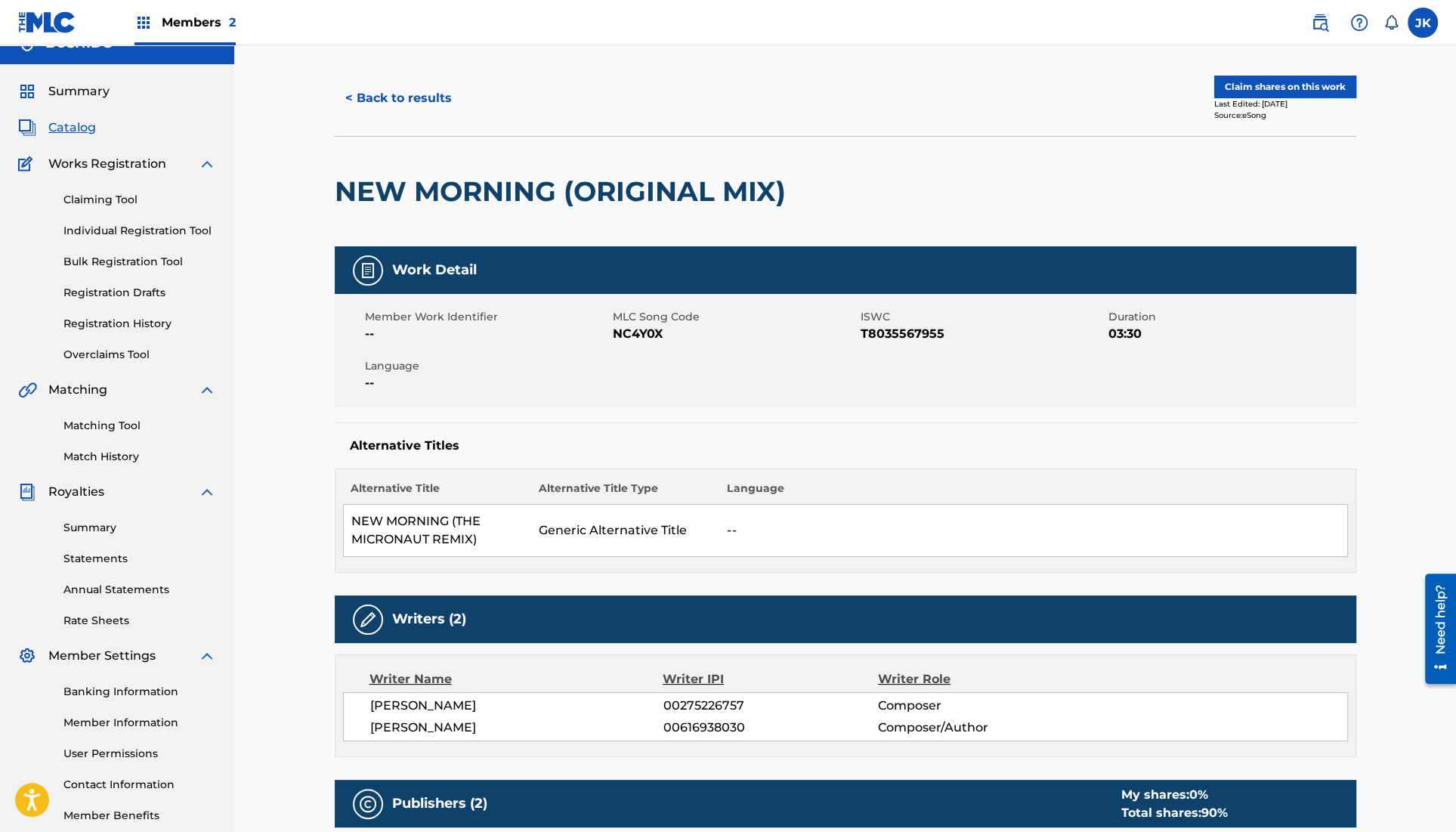 scroll, scrollTop: 0, scrollLeft: 0, axis: both 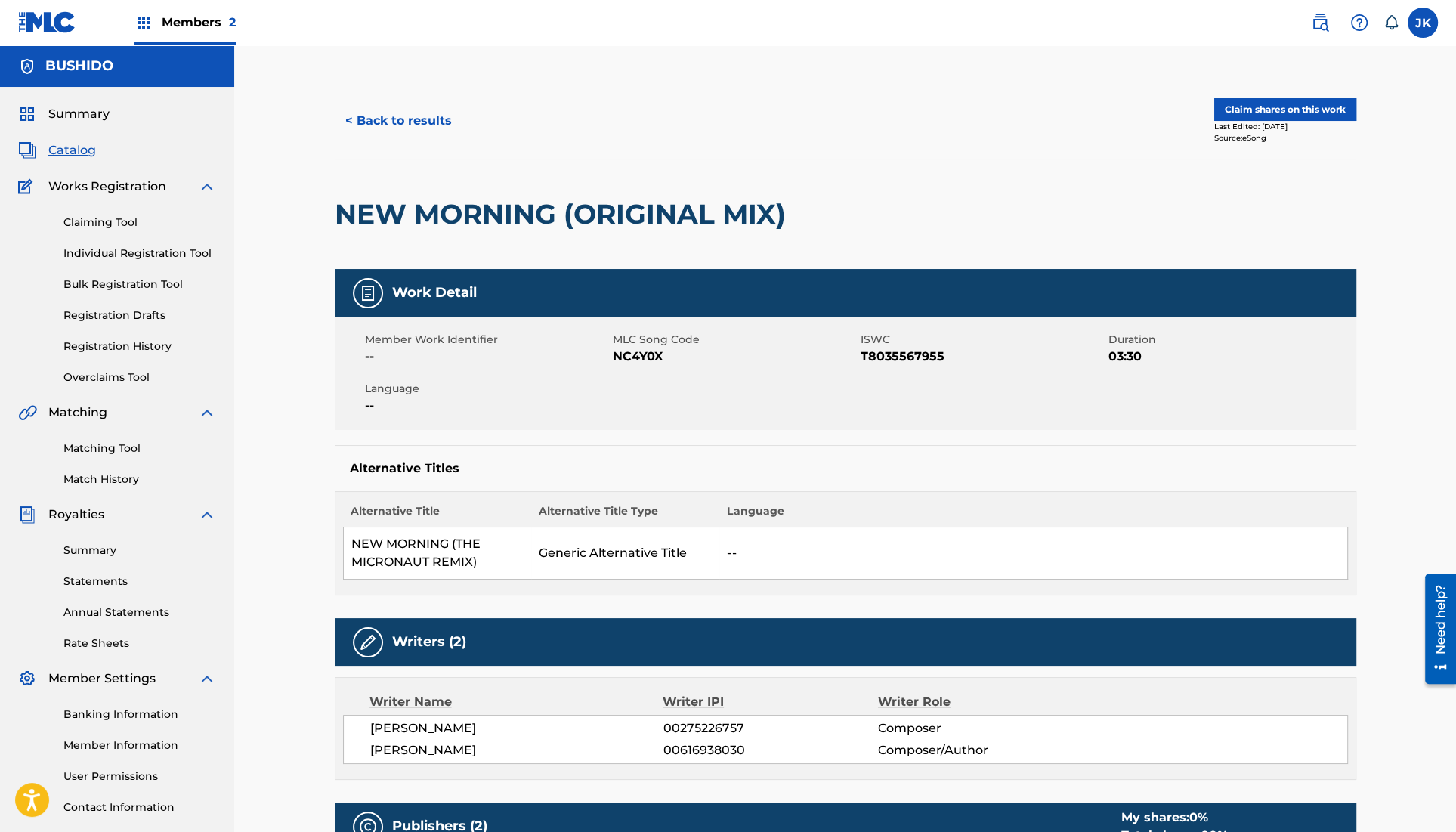 click on "< Back to results" at bounding box center [398, 121] 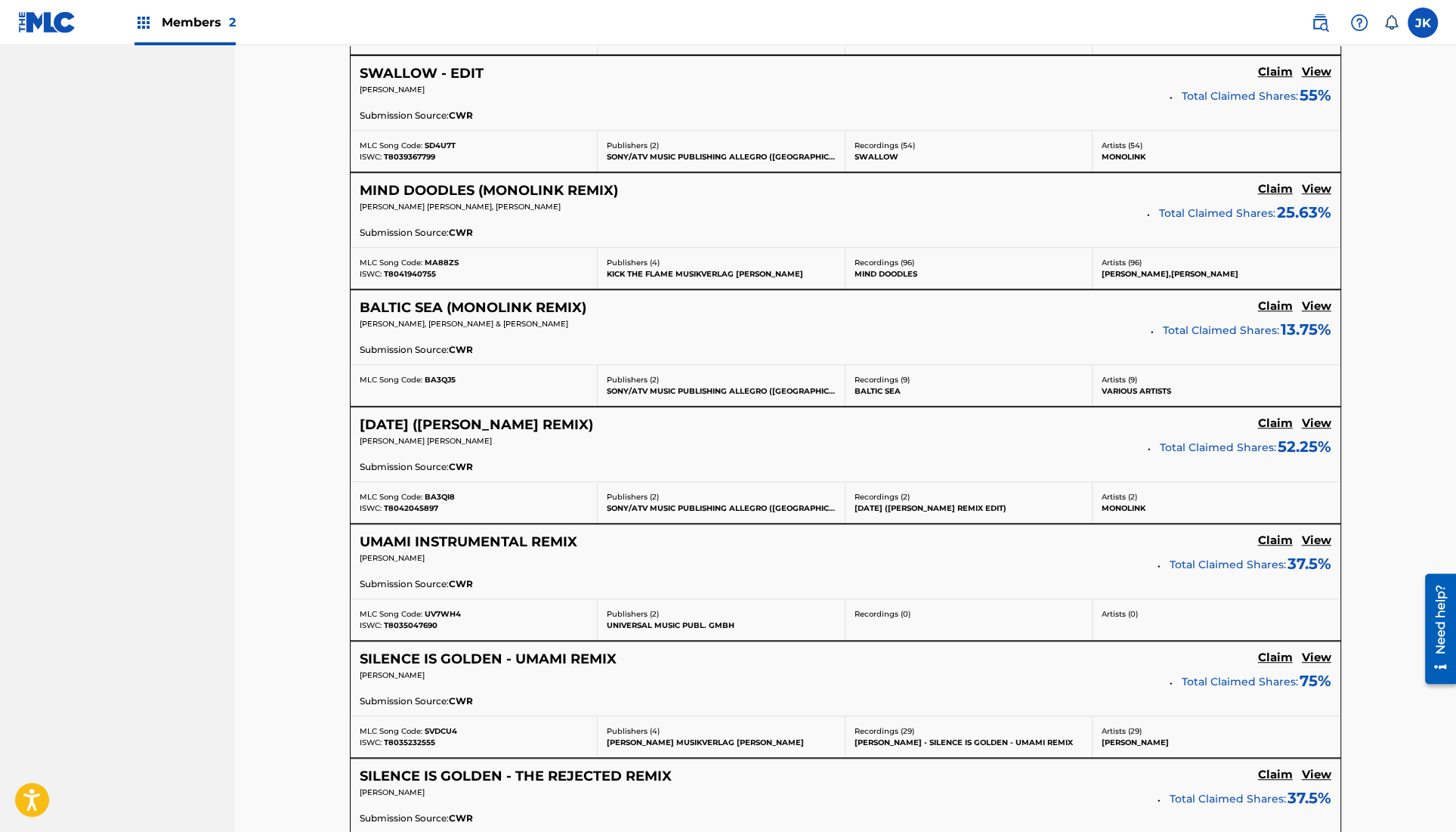 scroll, scrollTop: 803, scrollLeft: 0, axis: vertical 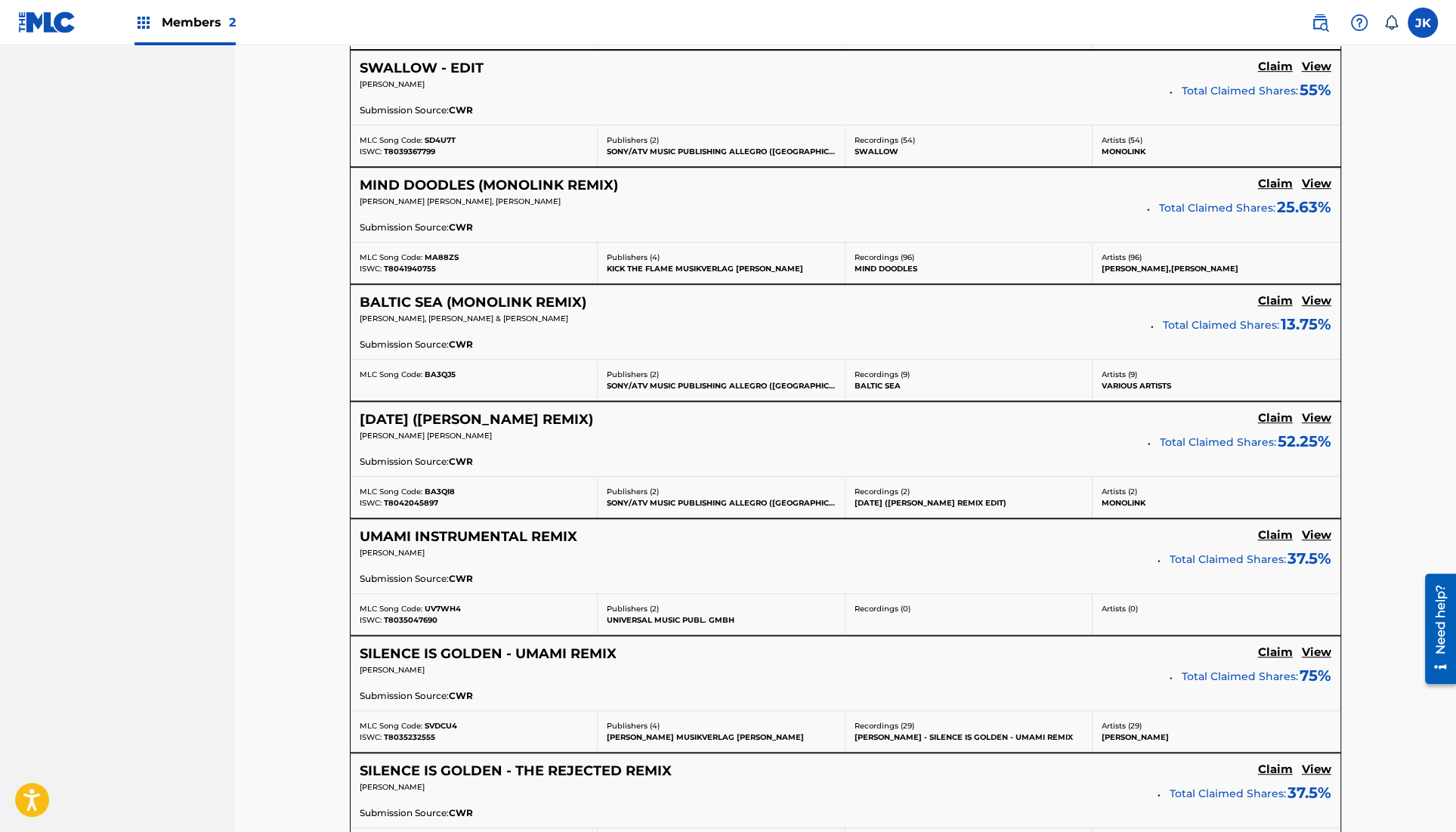 click on "View" at bounding box center (1316, 769) 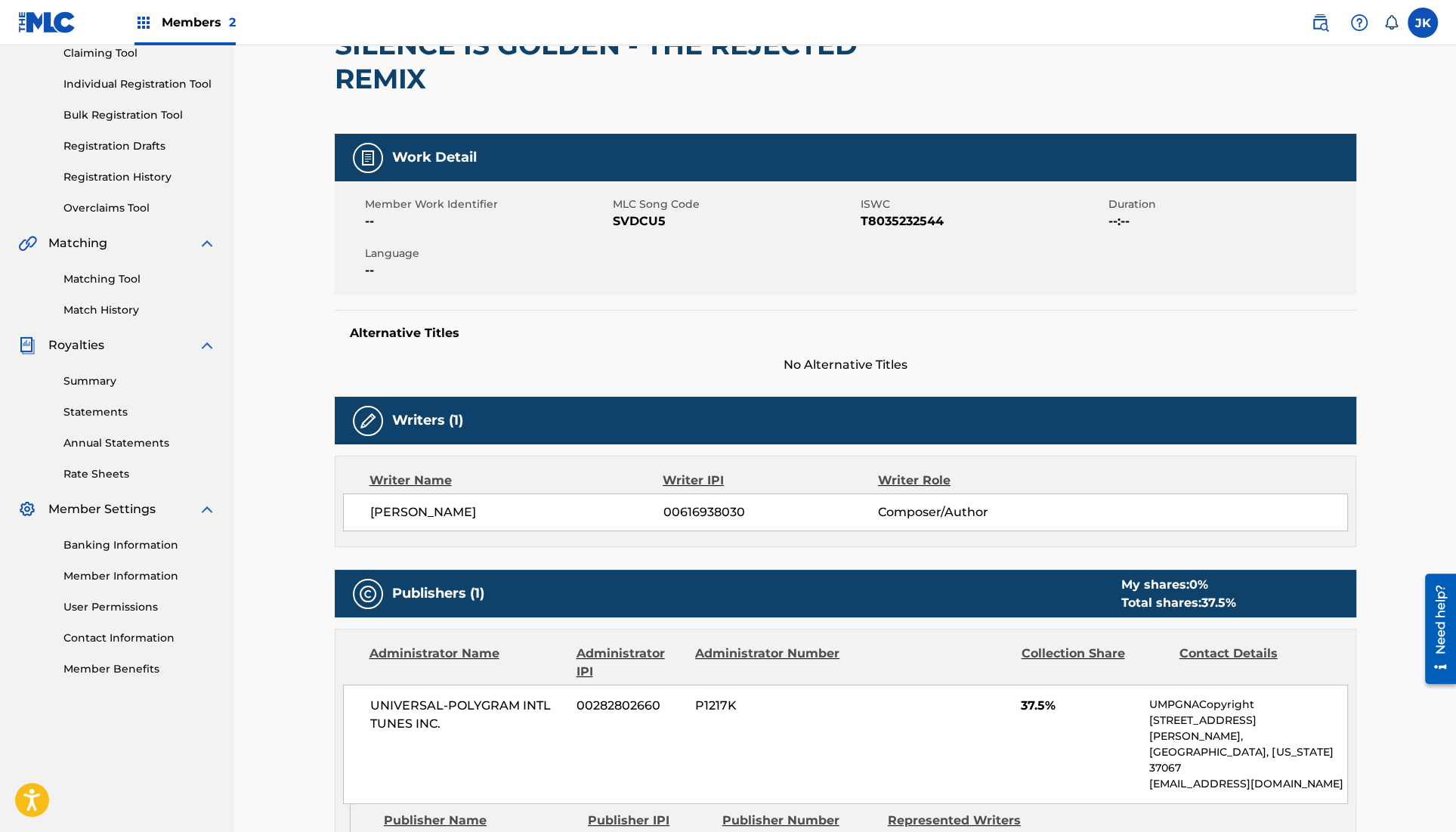 scroll, scrollTop: 0, scrollLeft: 0, axis: both 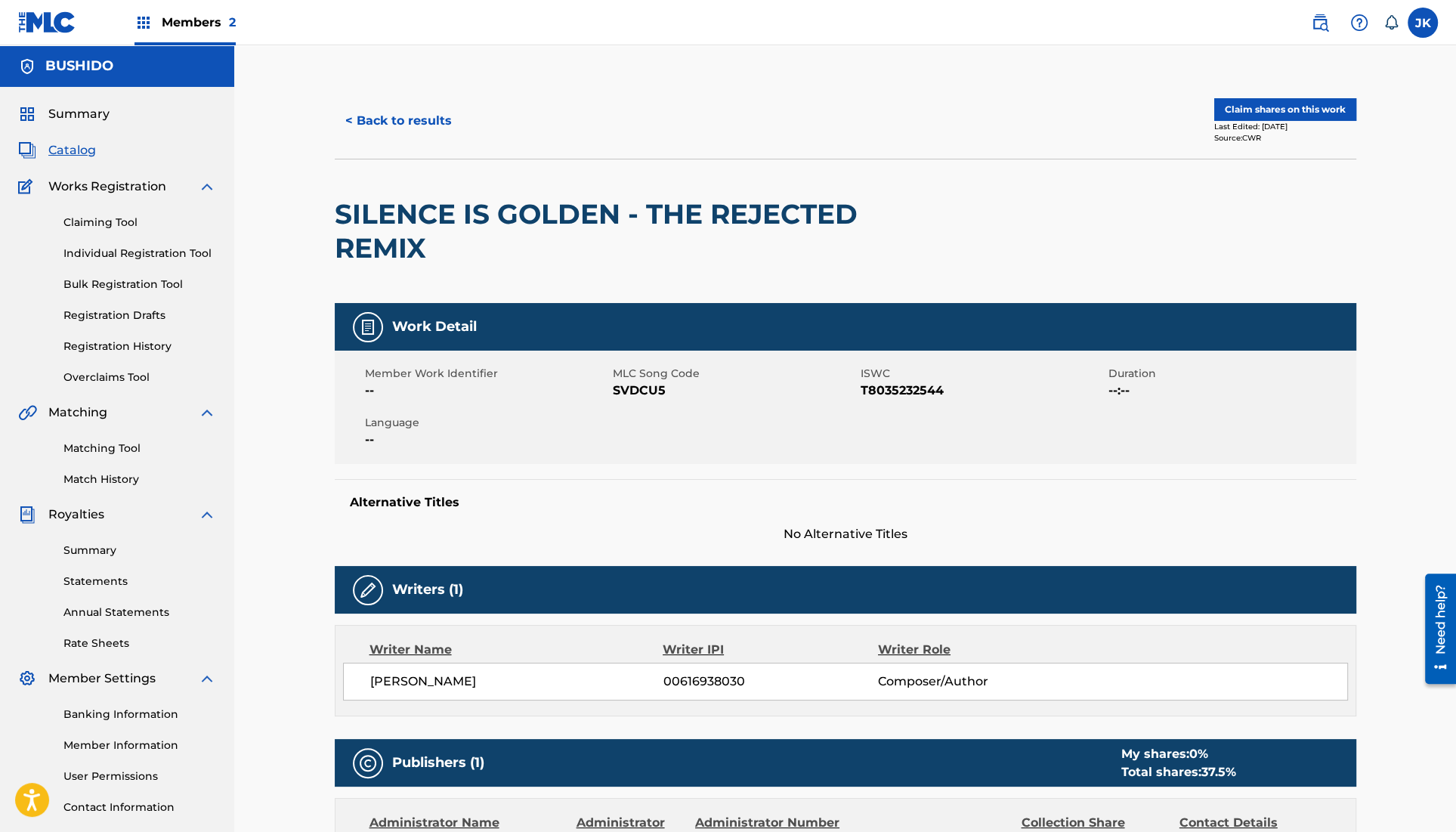 click on "< Back to results" at bounding box center (398, 121) 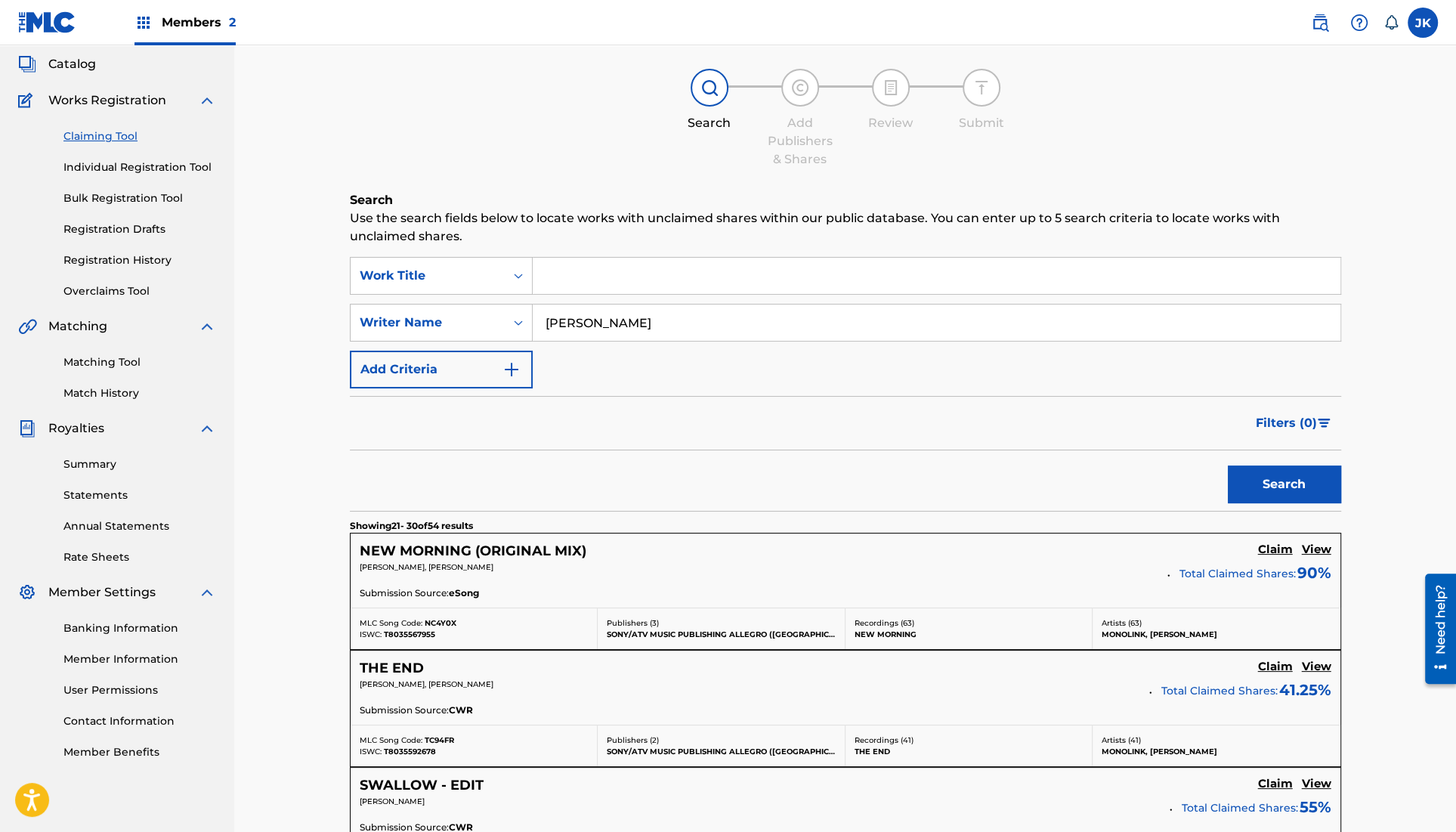scroll, scrollTop: 0, scrollLeft: 0, axis: both 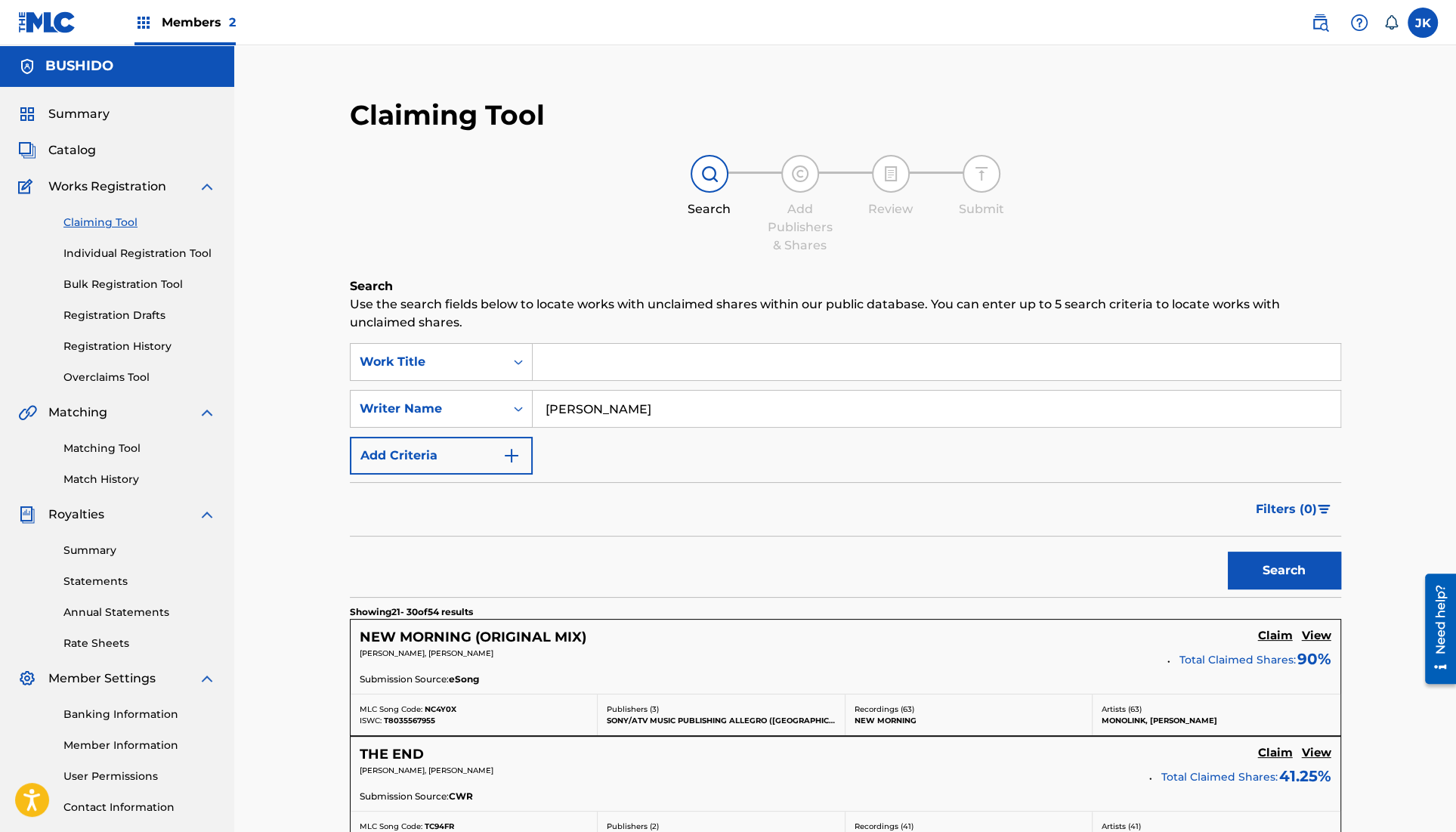 click at bounding box center (936, 362) 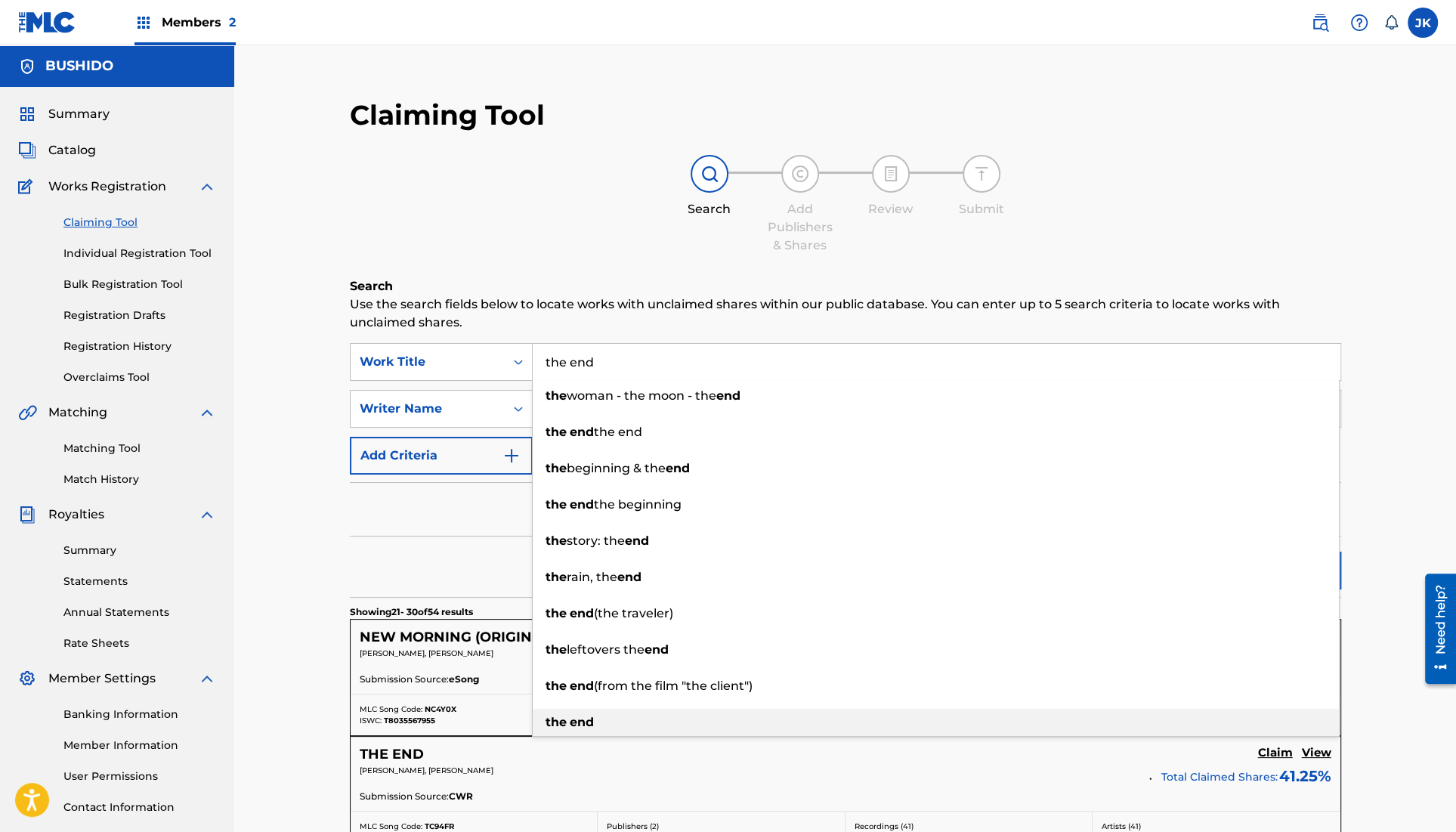 type on "the end" 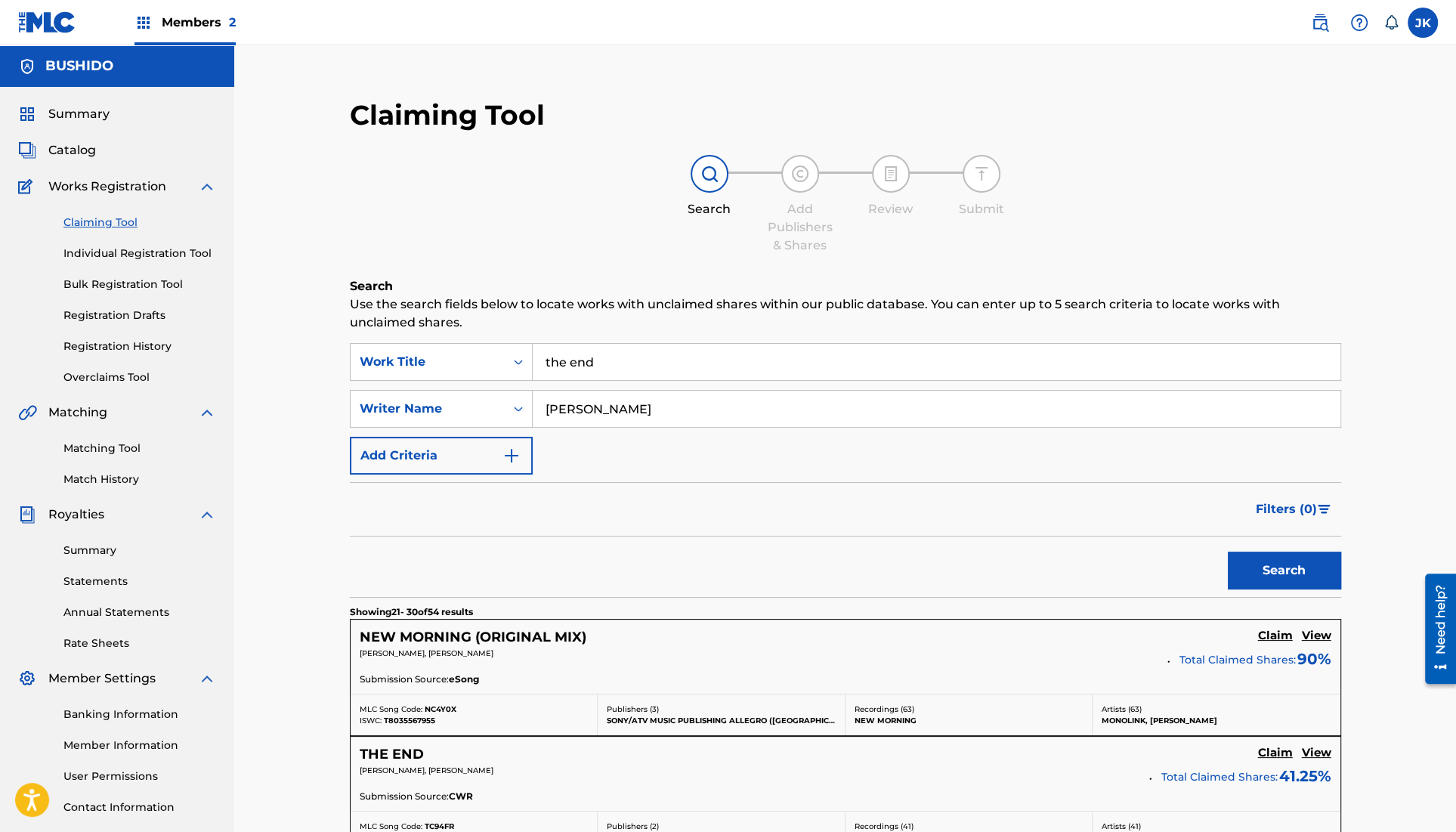 click on "Search" at bounding box center [1284, 571] 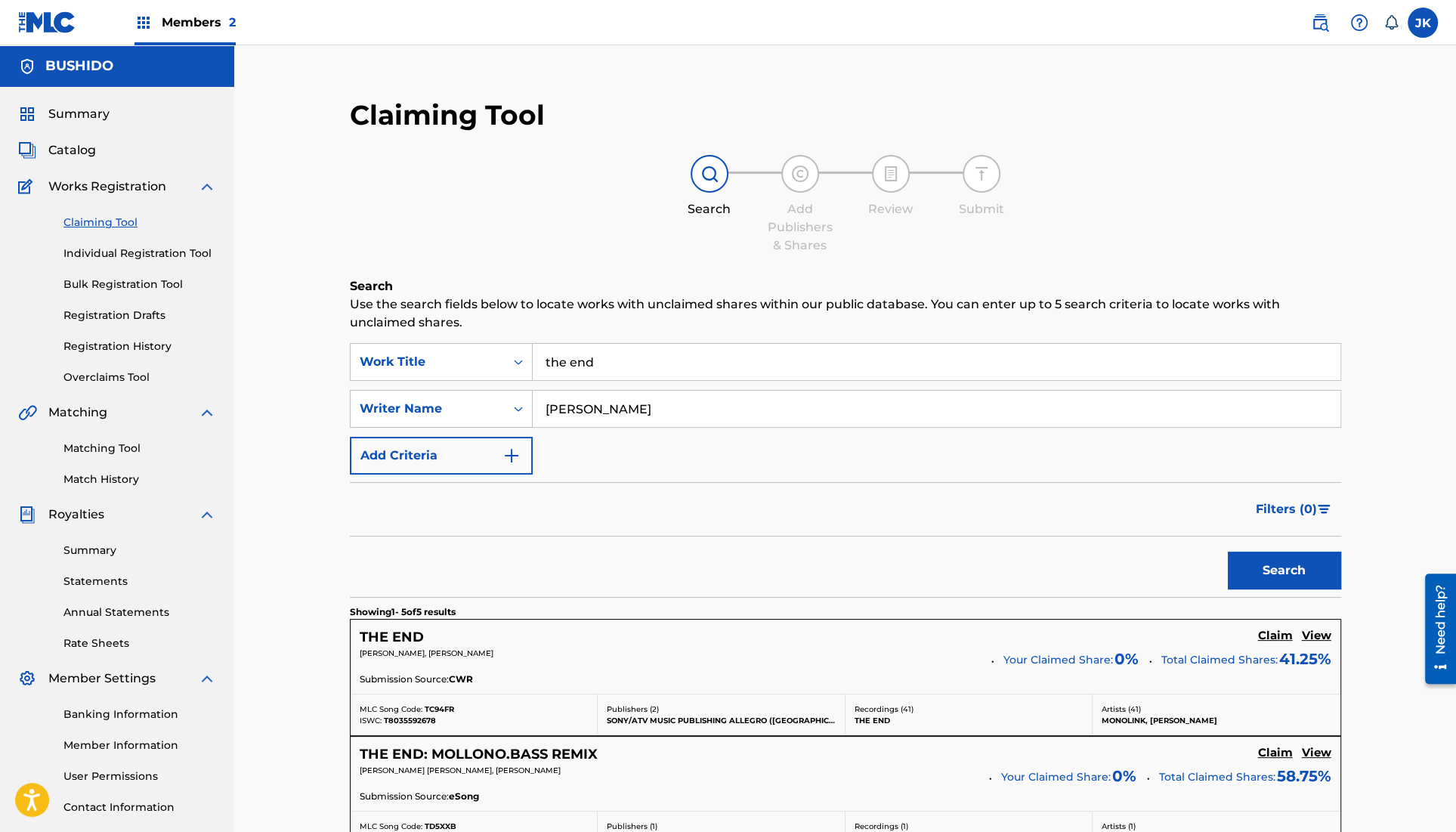 click on "View" at bounding box center (1316, 636) 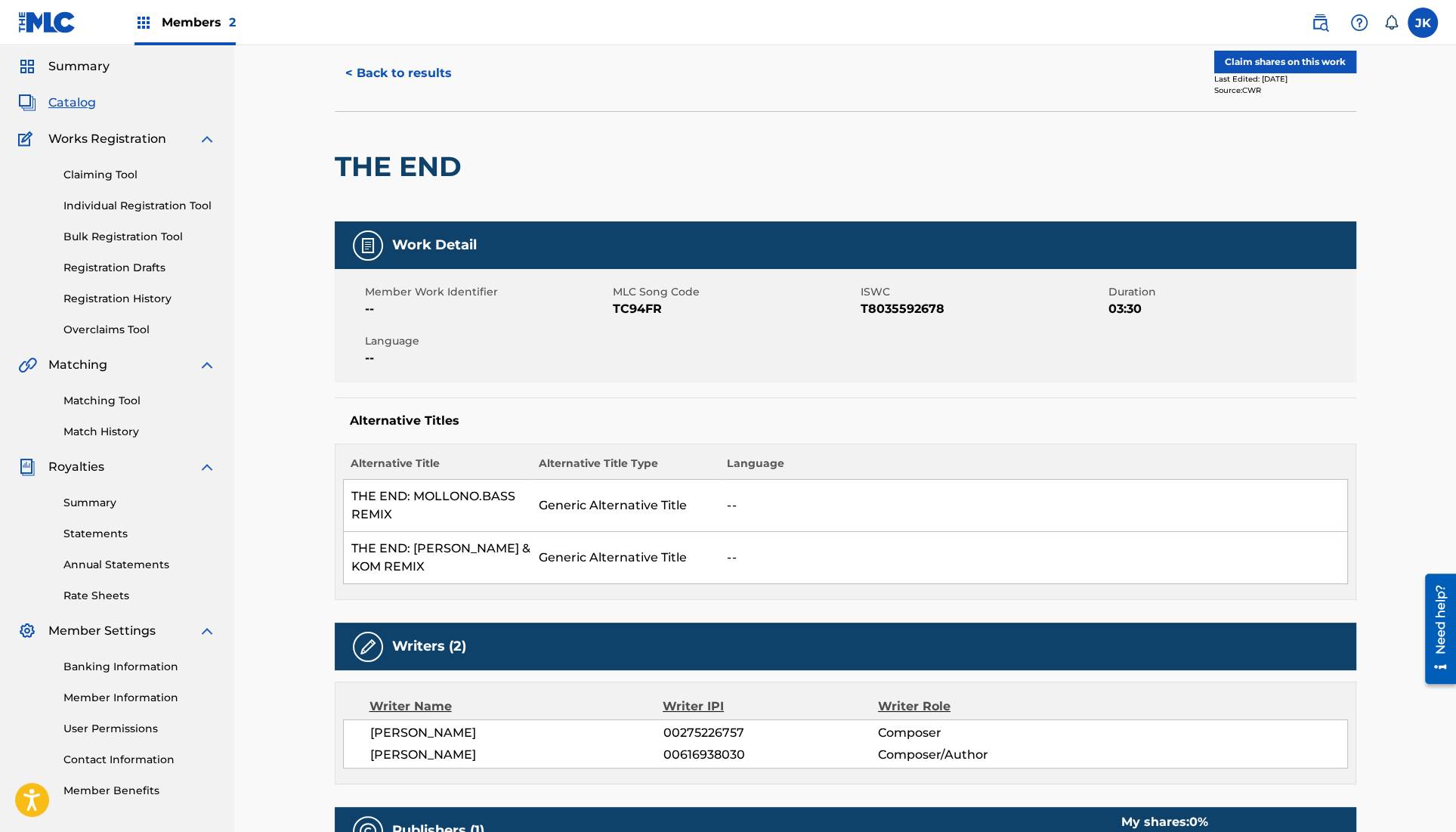 scroll, scrollTop: 0, scrollLeft: 0, axis: both 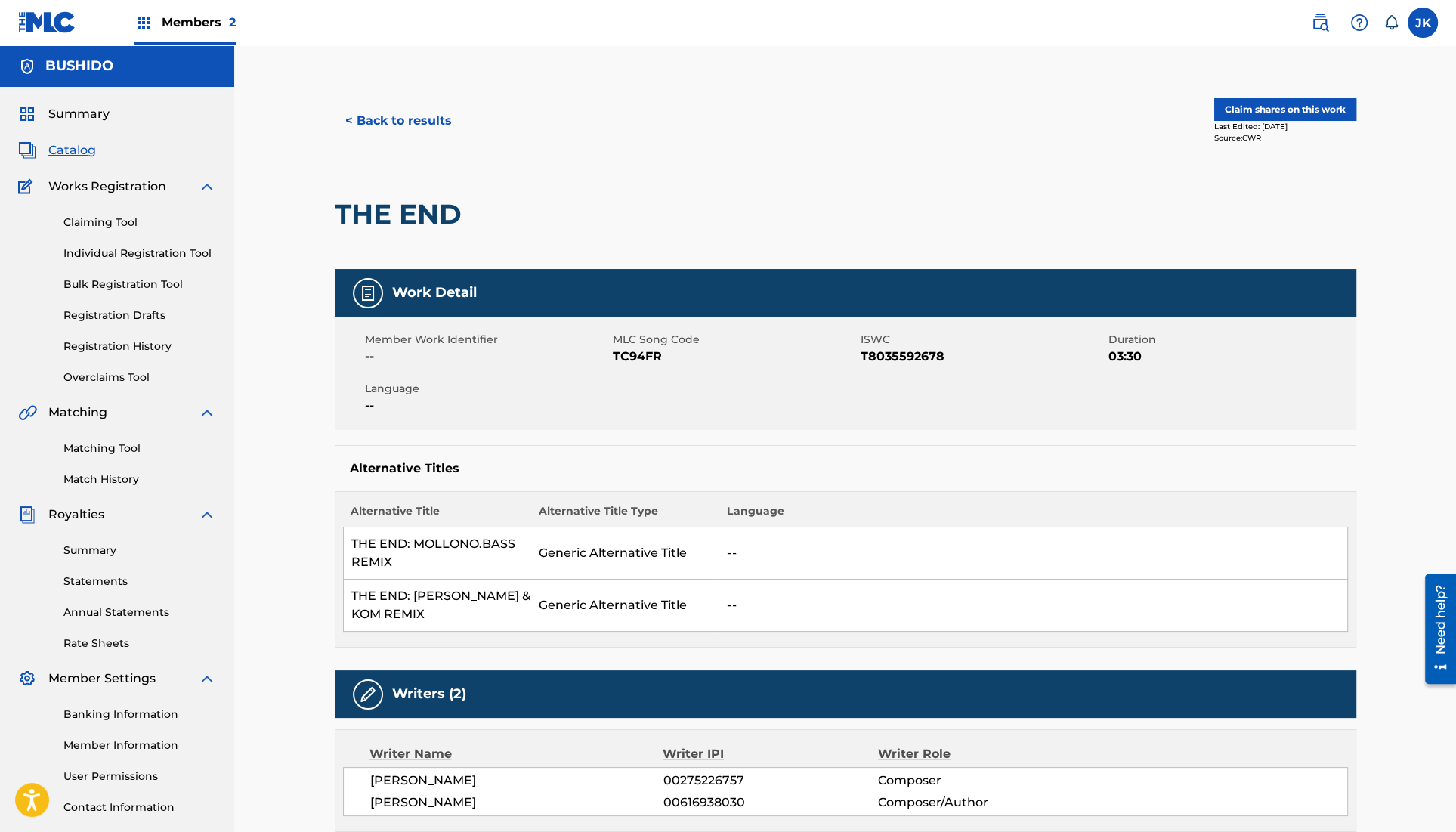 click on "< Back to results" at bounding box center [398, 121] 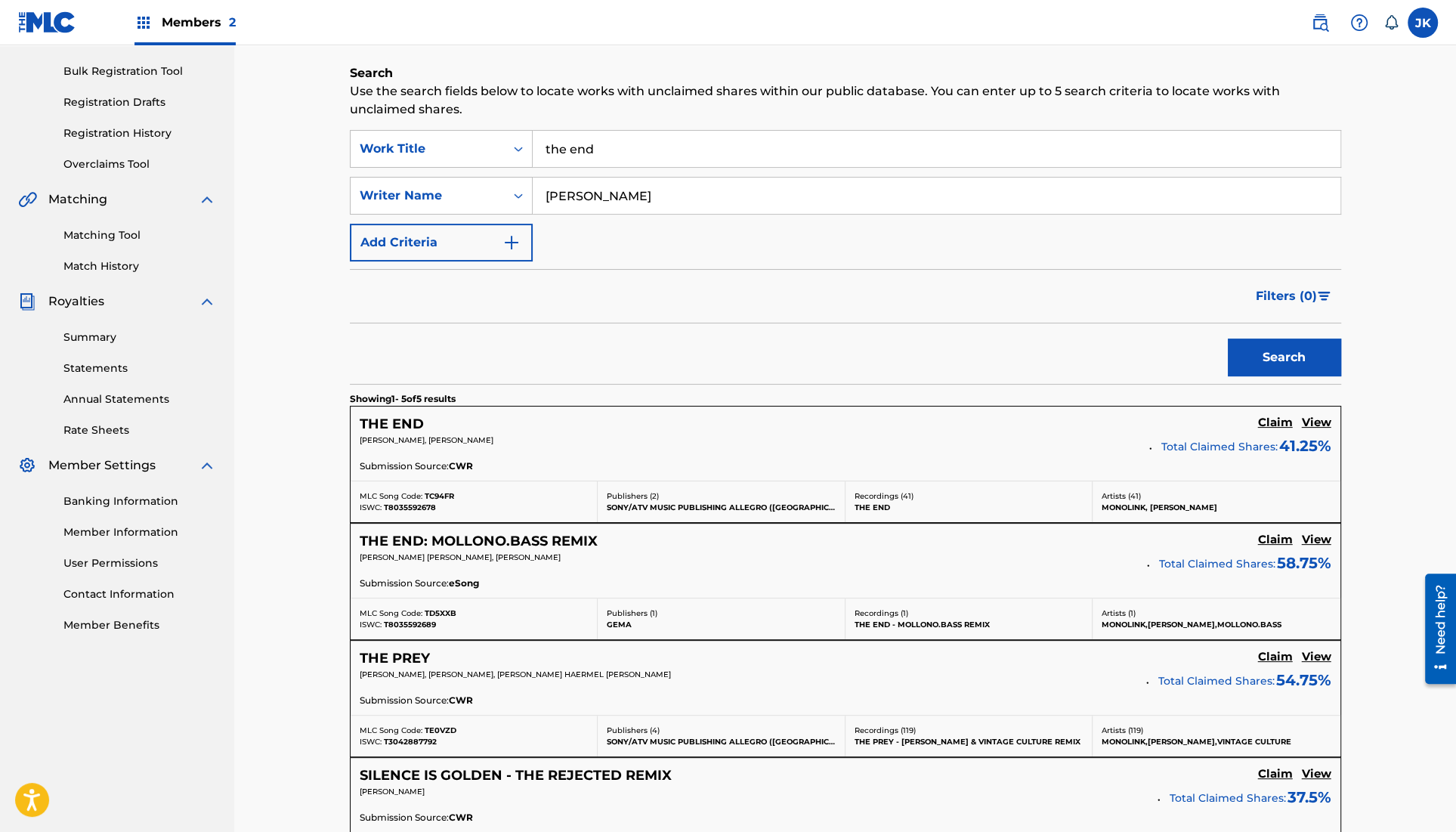 scroll, scrollTop: 221, scrollLeft: 0, axis: vertical 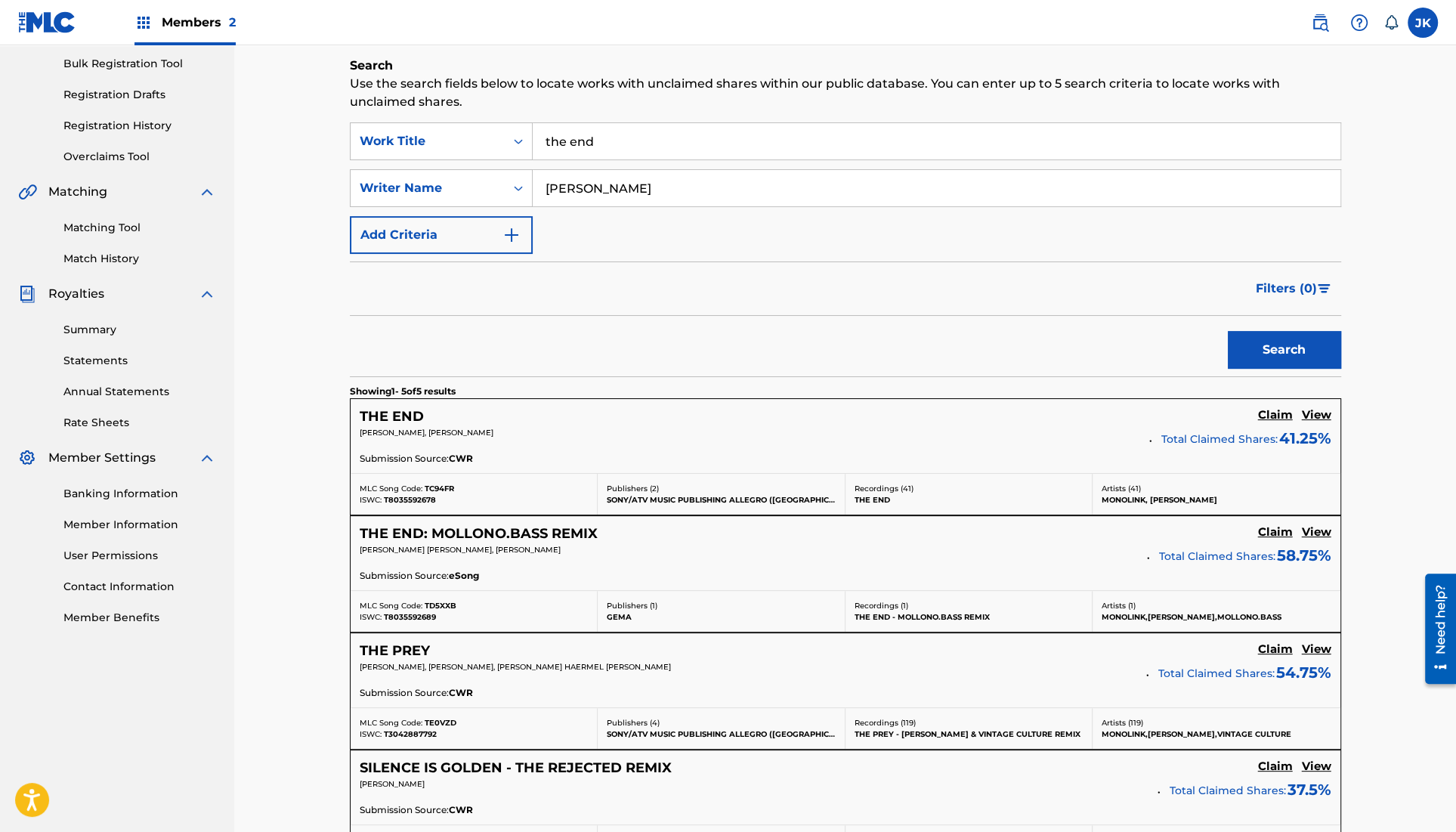 click on "View" at bounding box center [1316, 651] 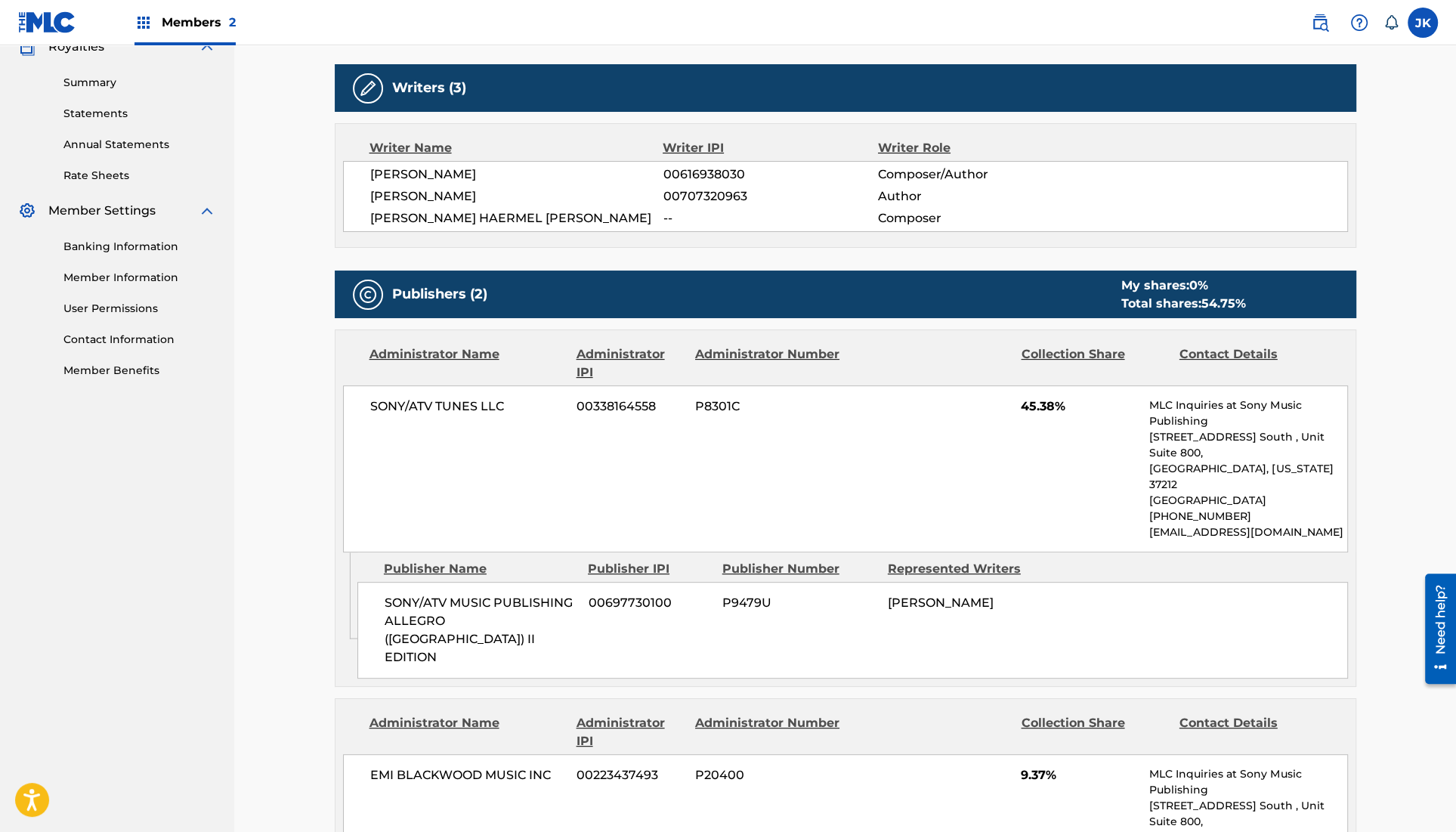 scroll, scrollTop: 0, scrollLeft: 0, axis: both 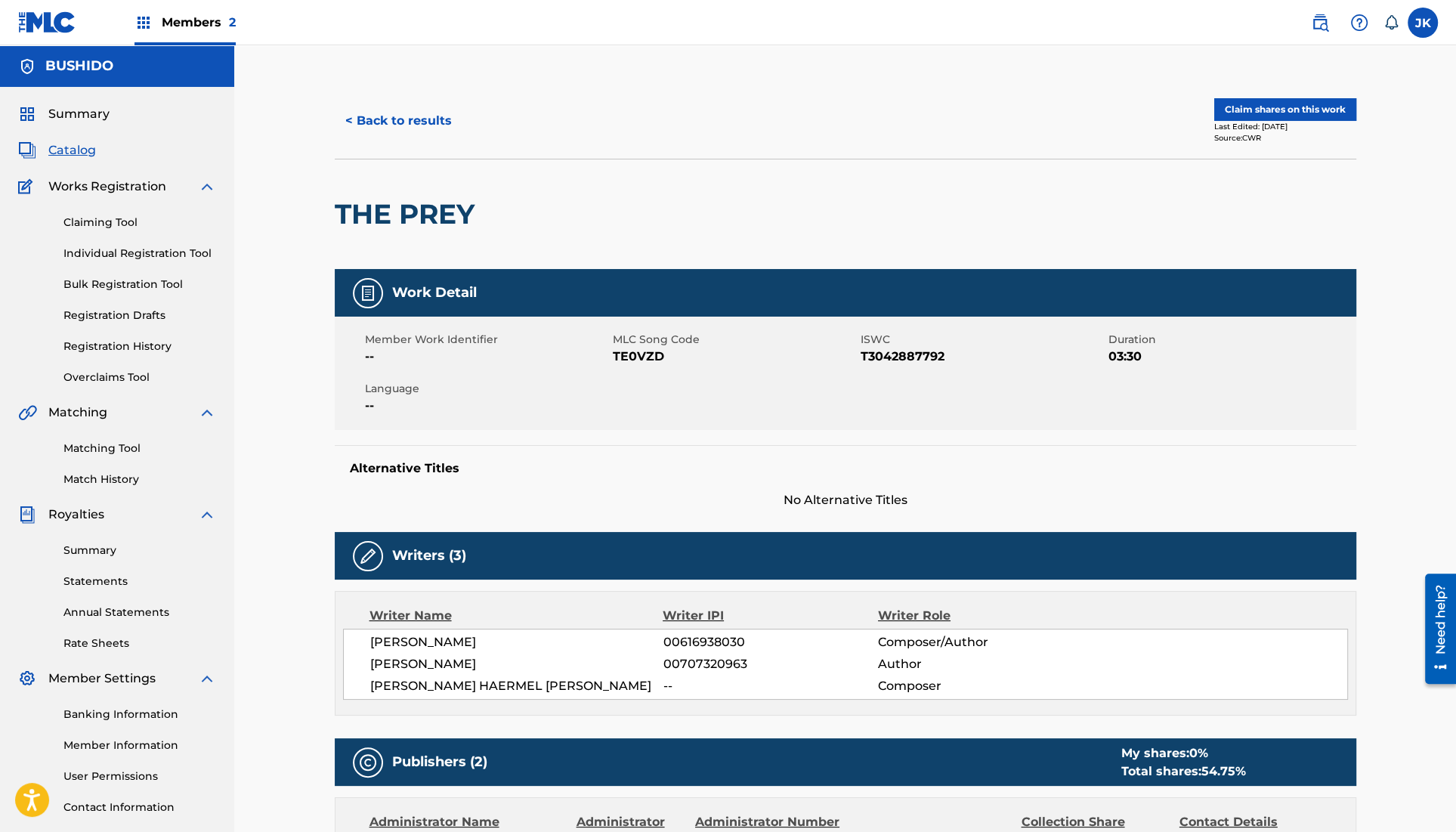 click on "< Back to results" at bounding box center (398, 121) 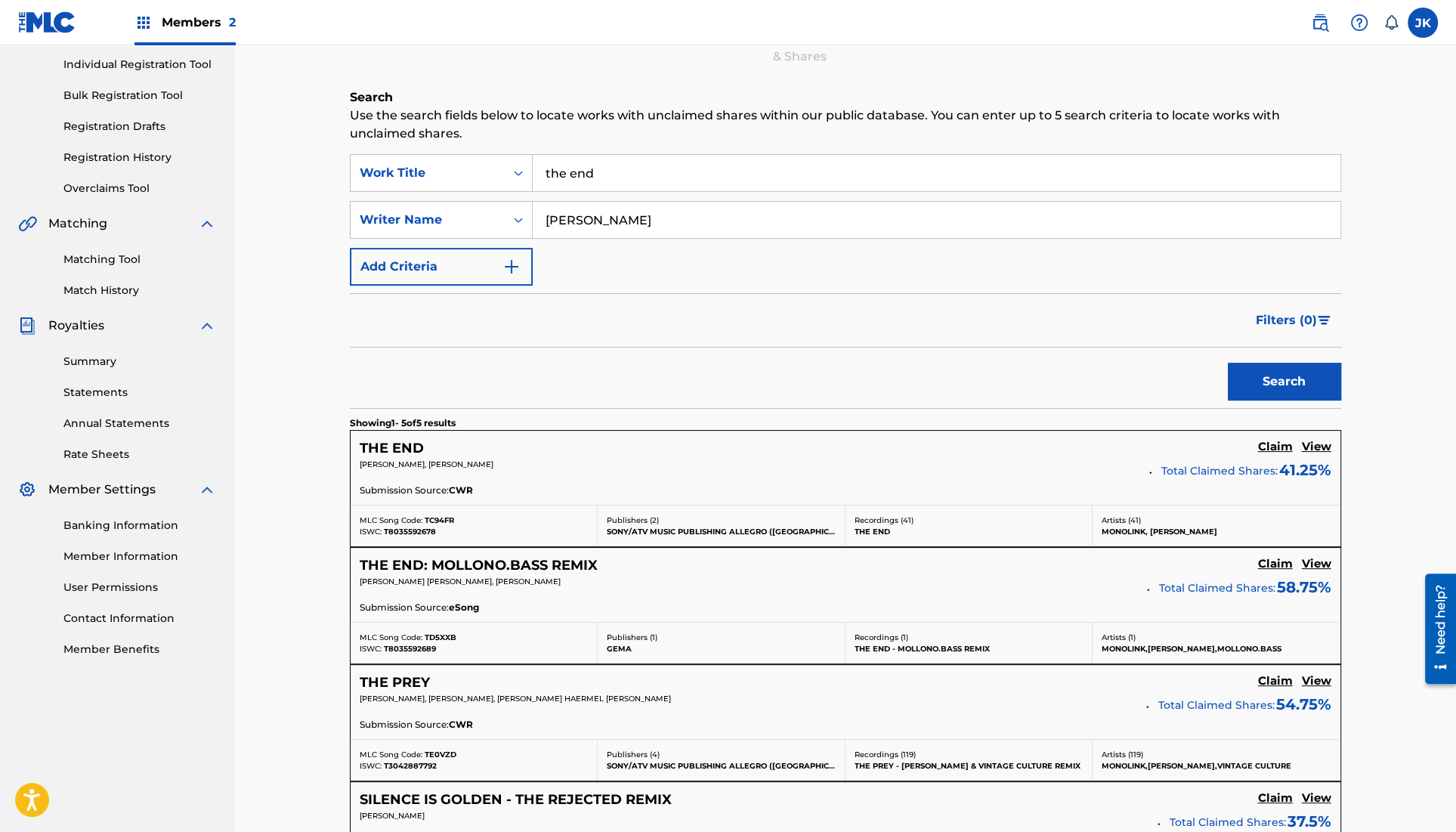 scroll, scrollTop: 159, scrollLeft: 0, axis: vertical 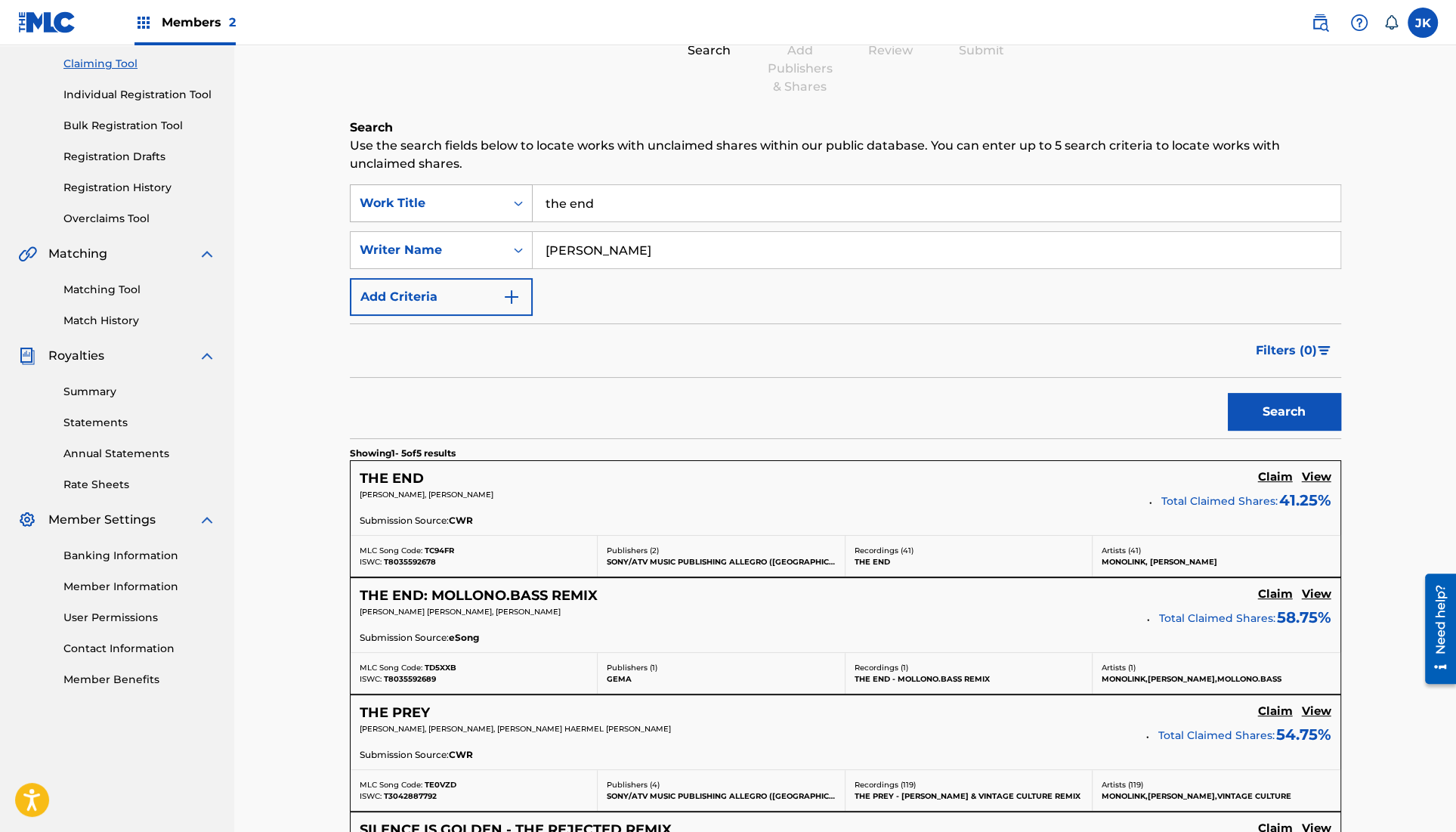 drag, startPoint x: 623, startPoint y: 205, endPoint x: 469, endPoint y: 204, distance: 154.00325 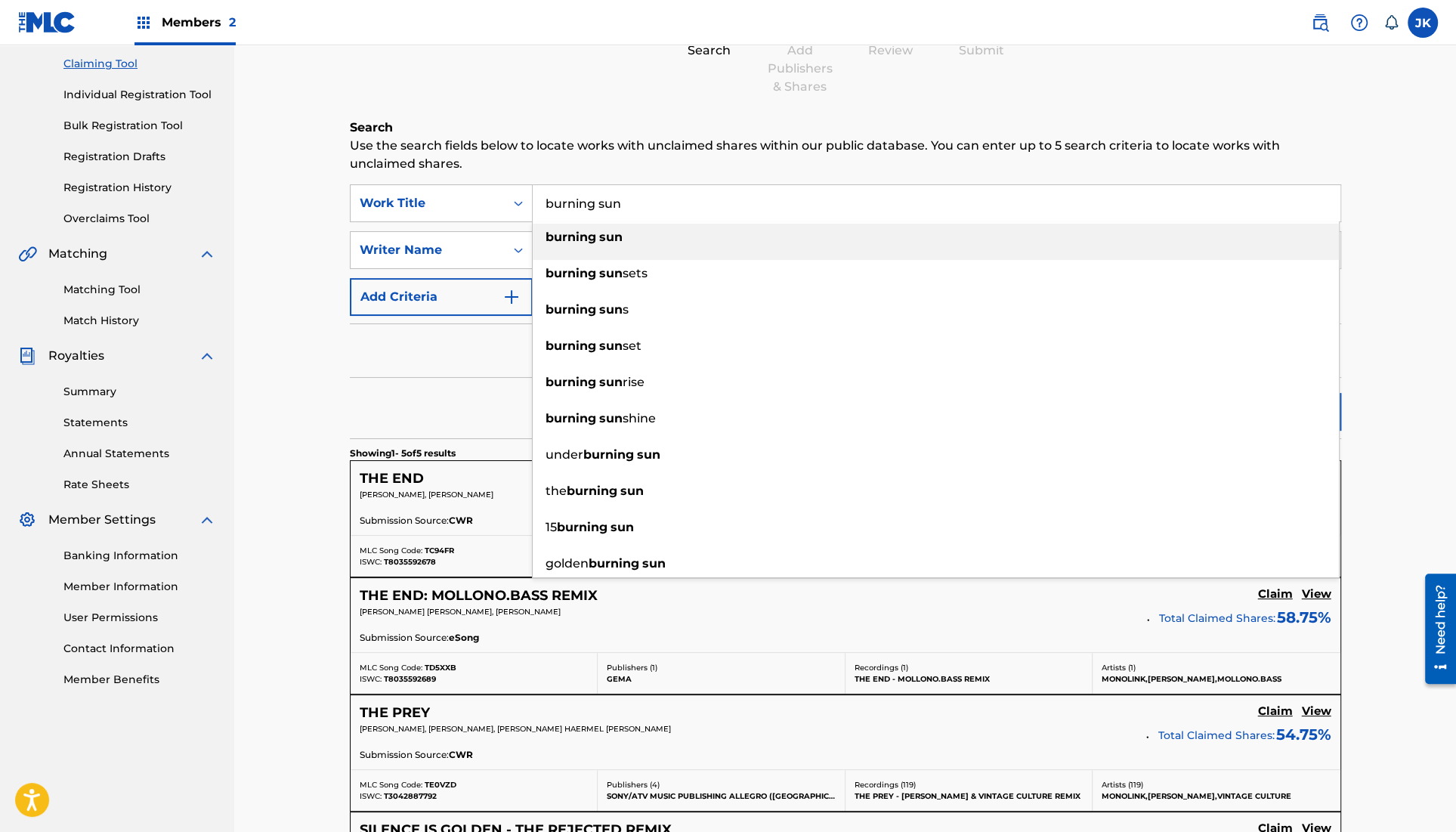 click on "burning" at bounding box center [570, 237] 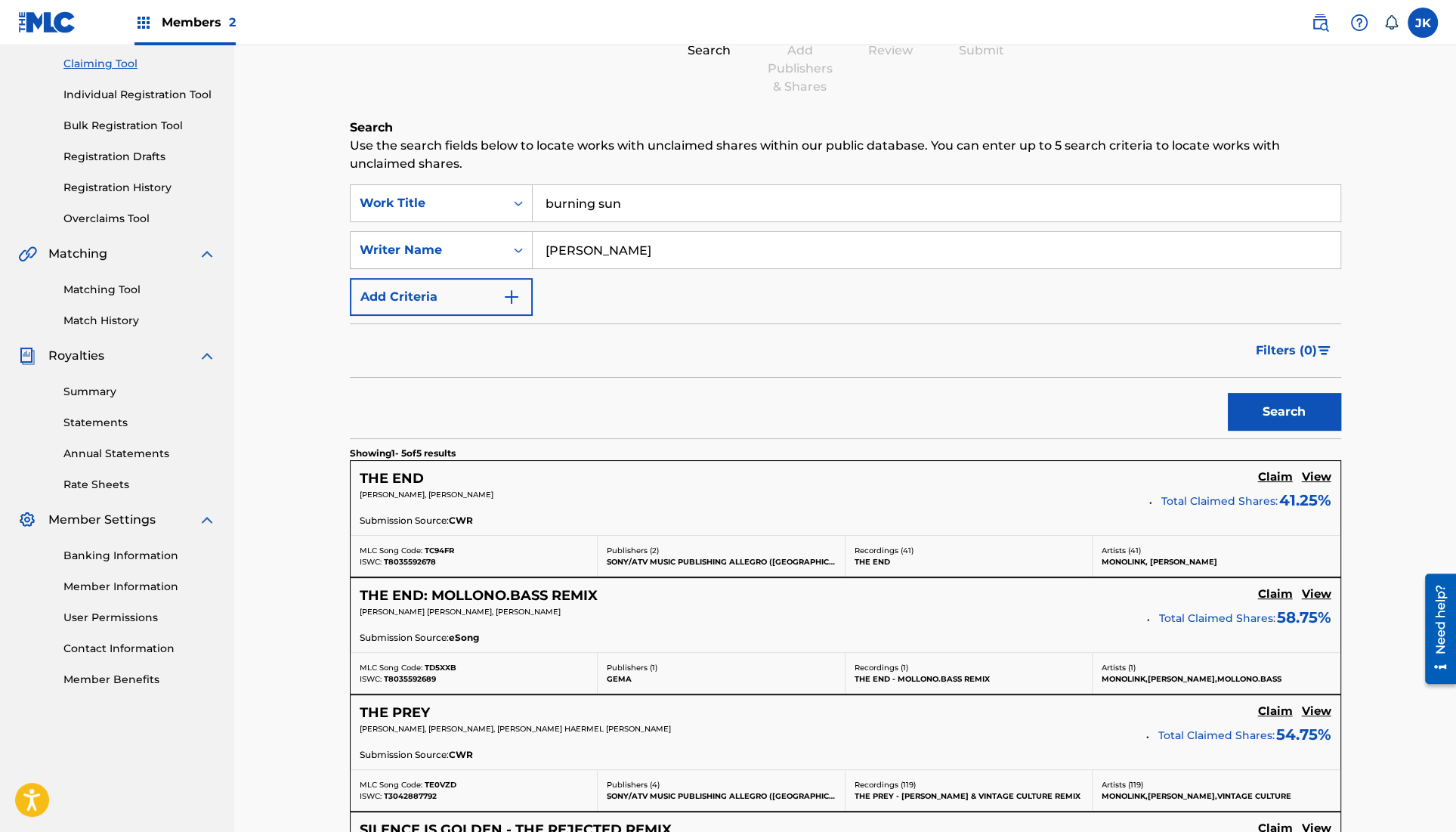 click on "Search" at bounding box center (1284, 412) 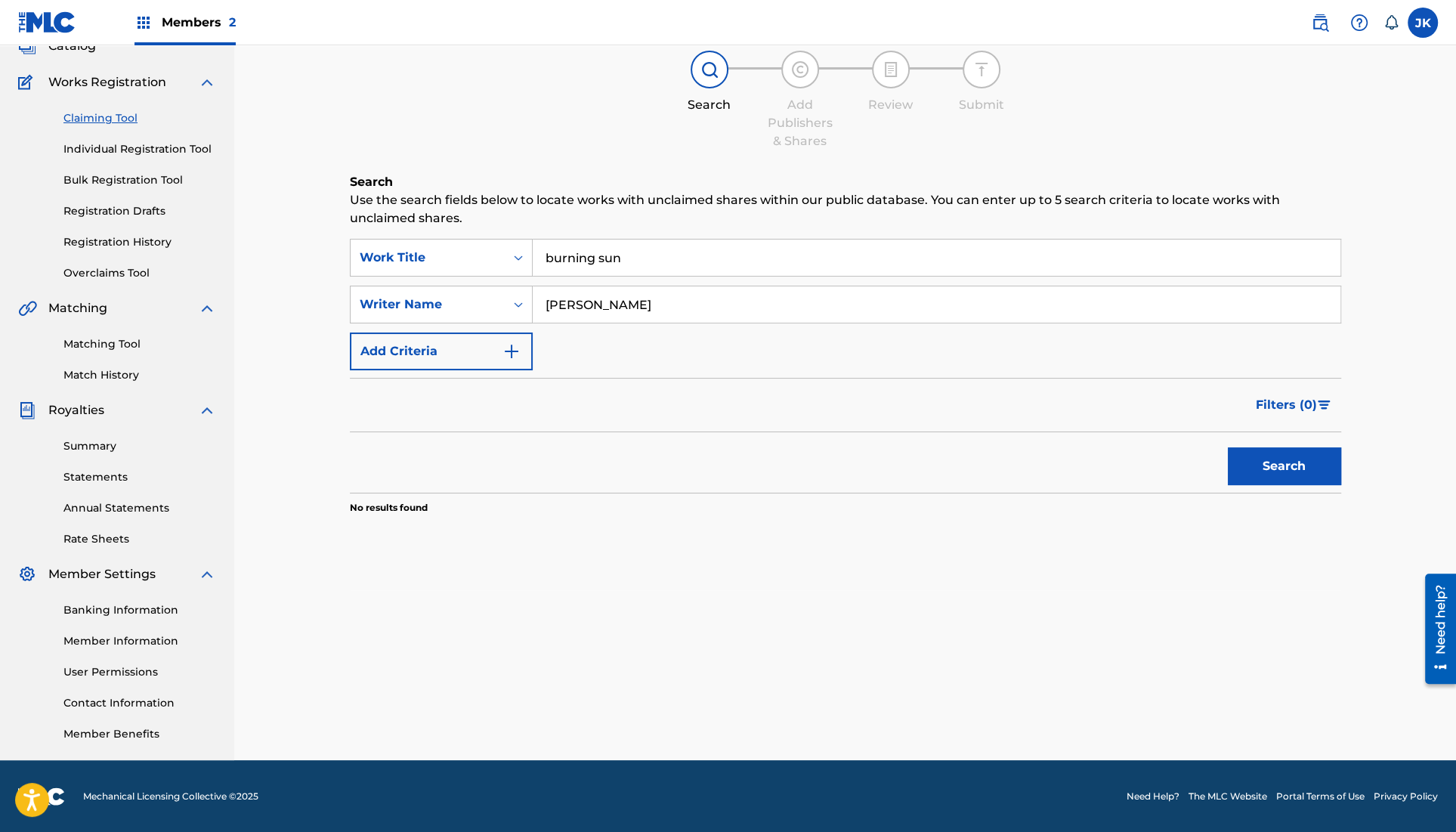 click on "Search" at bounding box center [1284, 466] 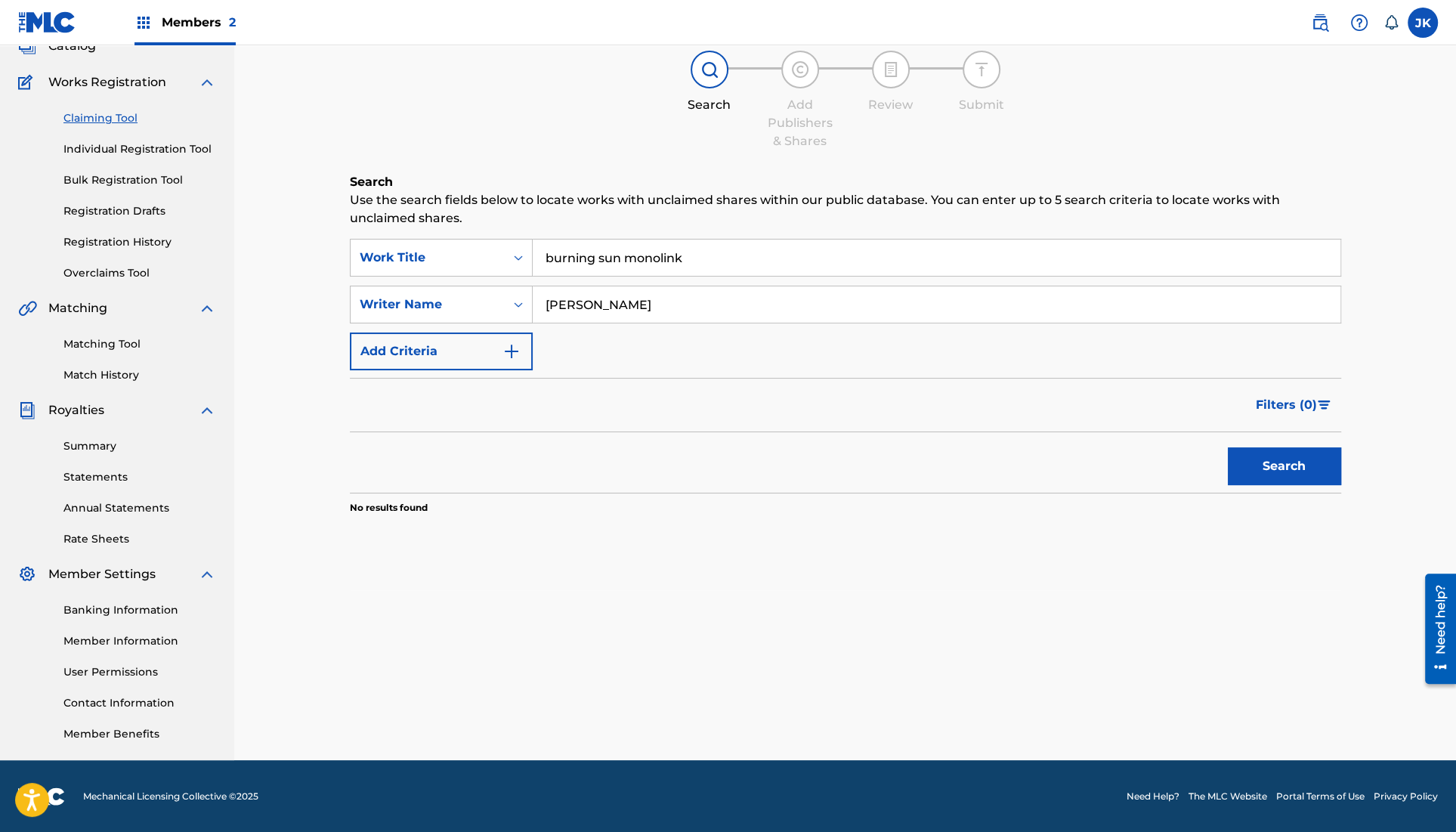 type on "burning sun monolink" 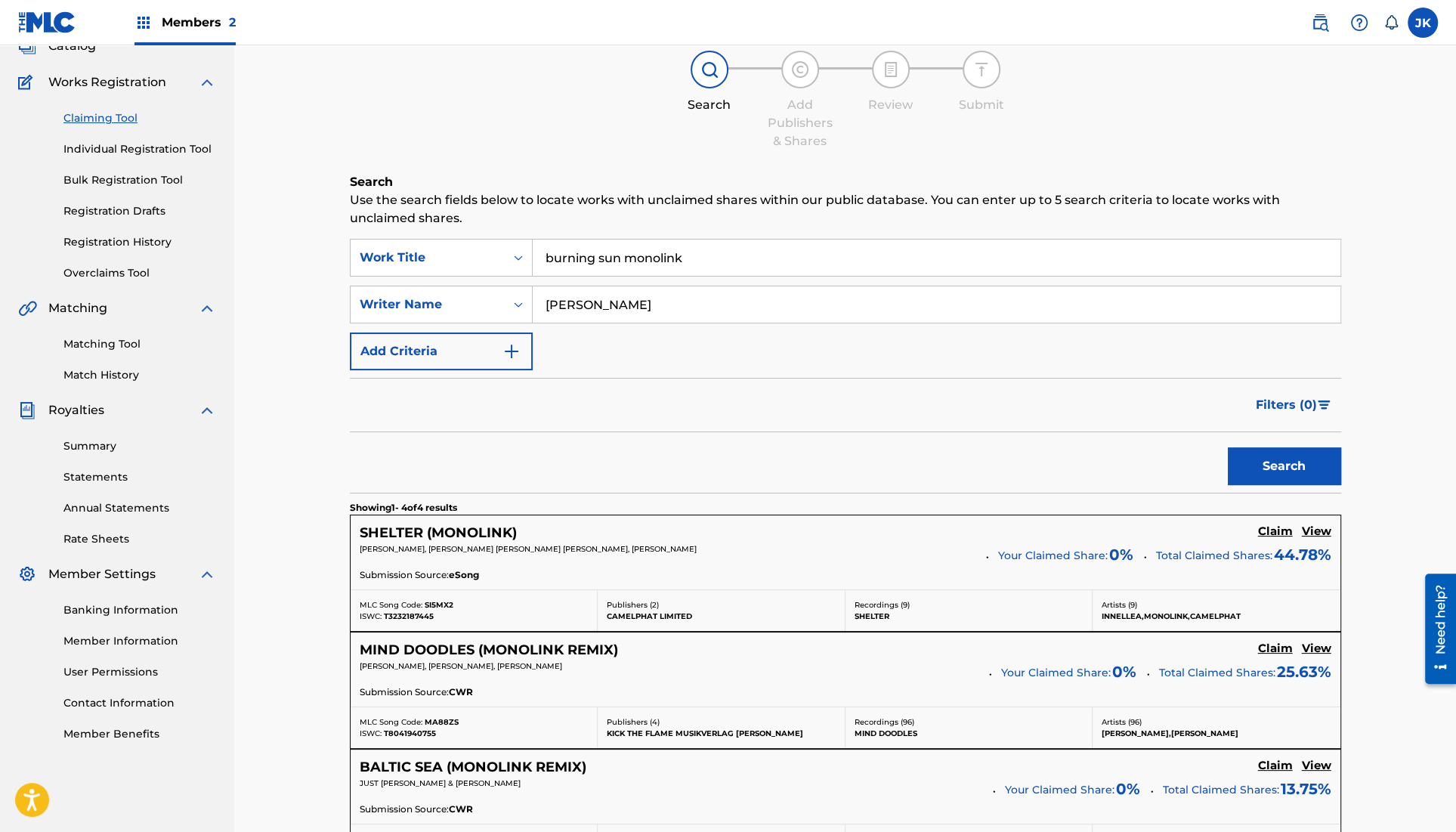 click on "View" at bounding box center [1316, 531] 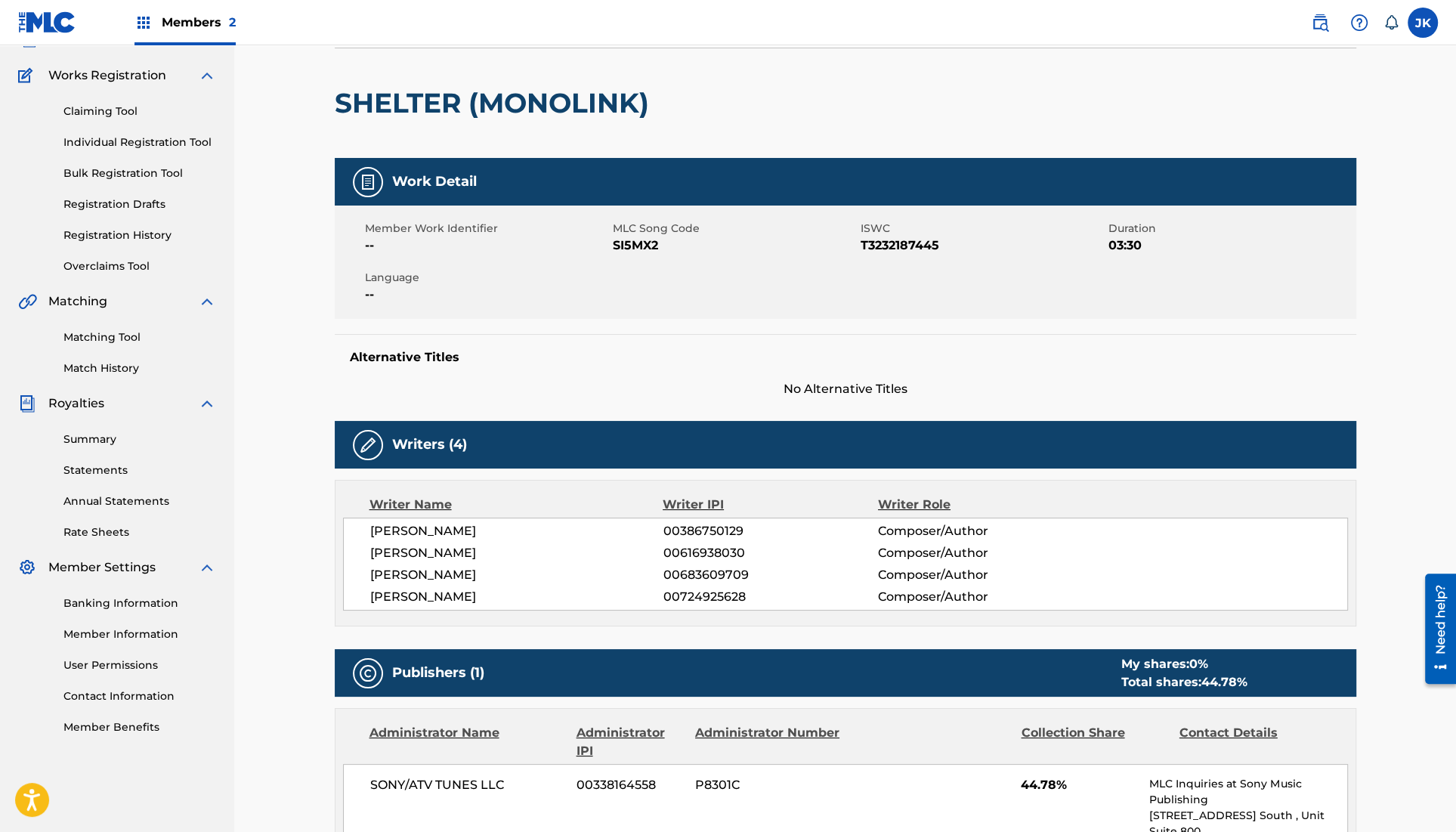 scroll, scrollTop: 0, scrollLeft: 0, axis: both 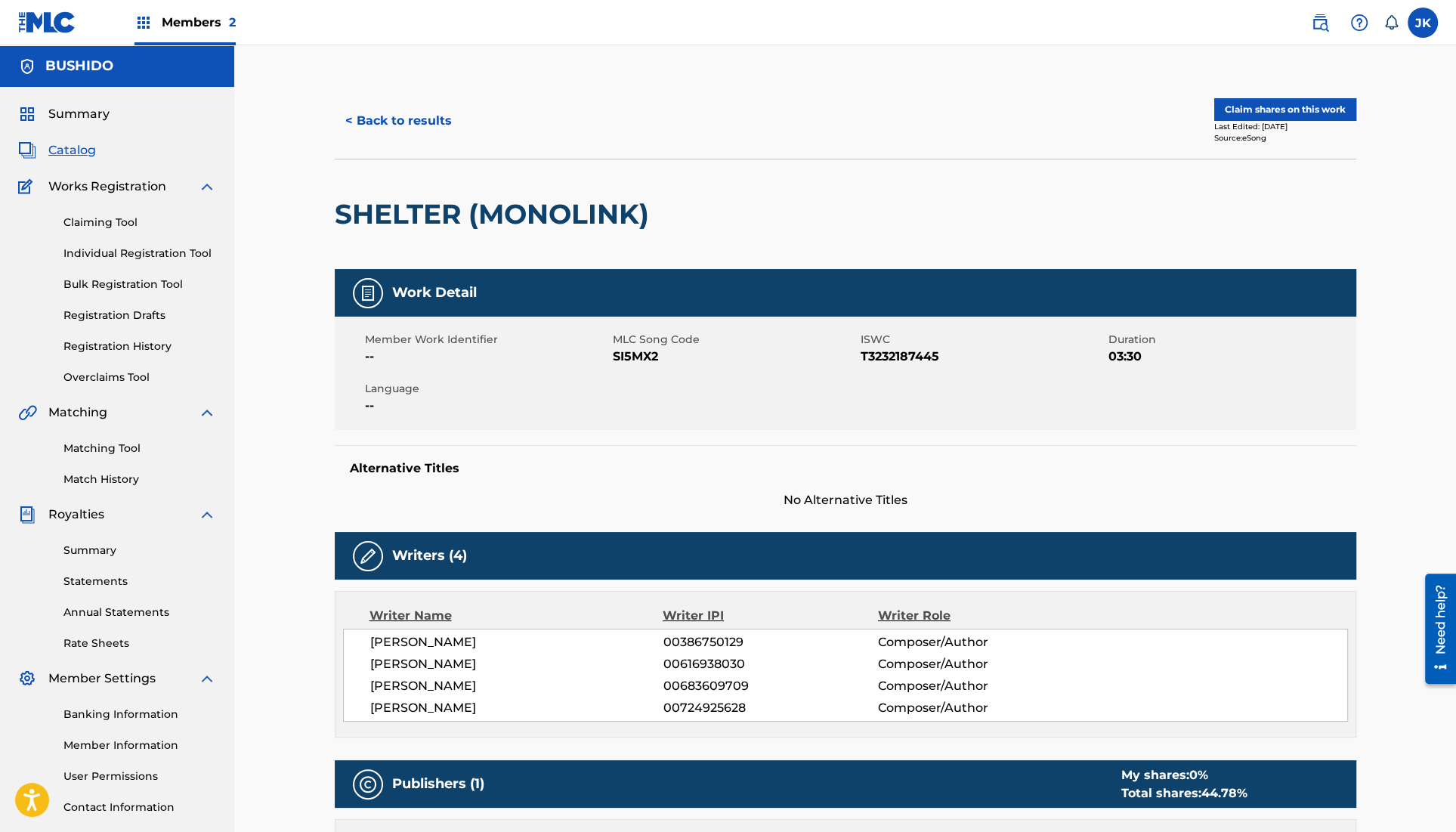 click on "< Back to results" at bounding box center (398, 121) 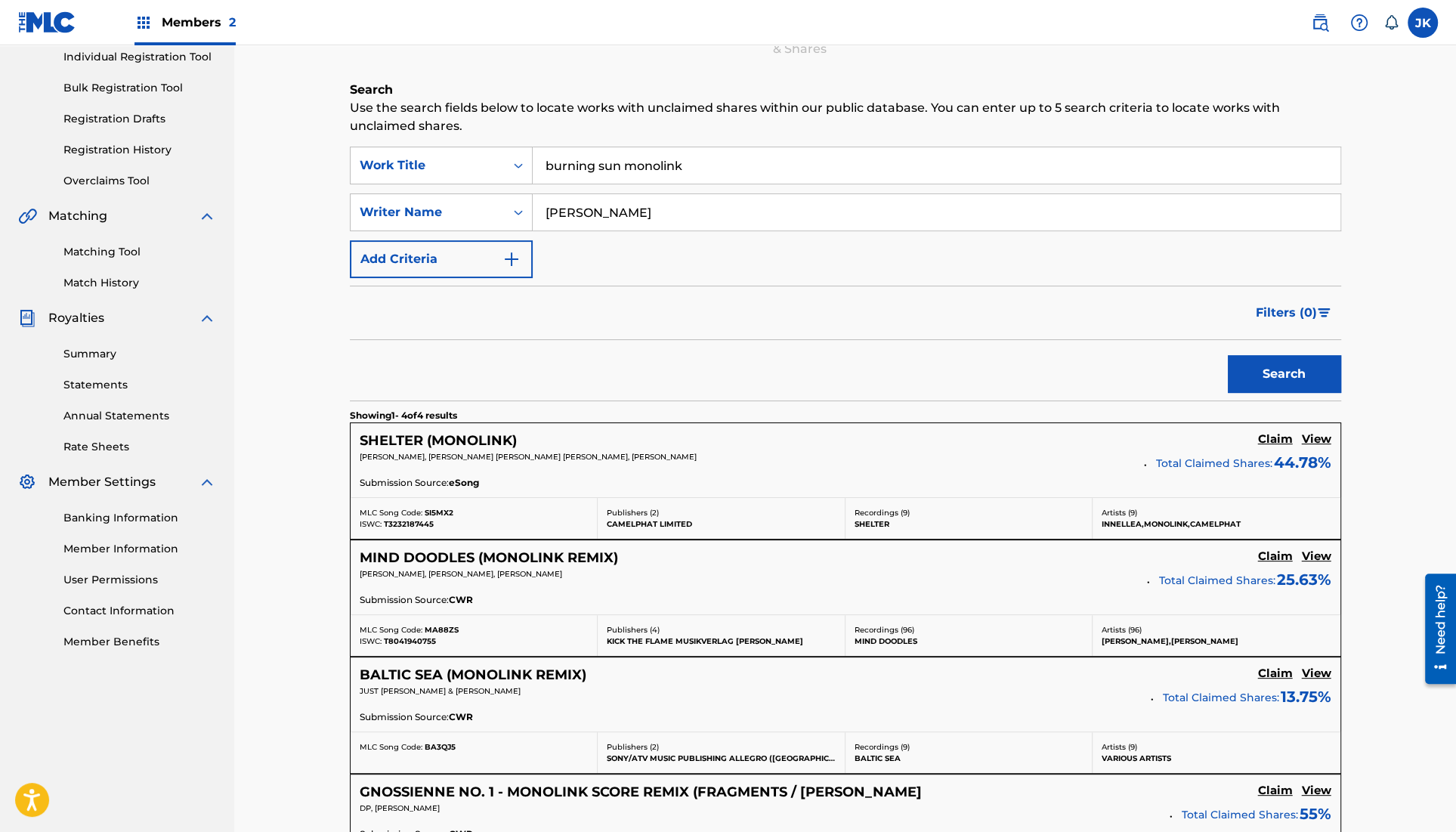 scroll, scrollTop: 217, scrollLeft: 0, axis: vertical 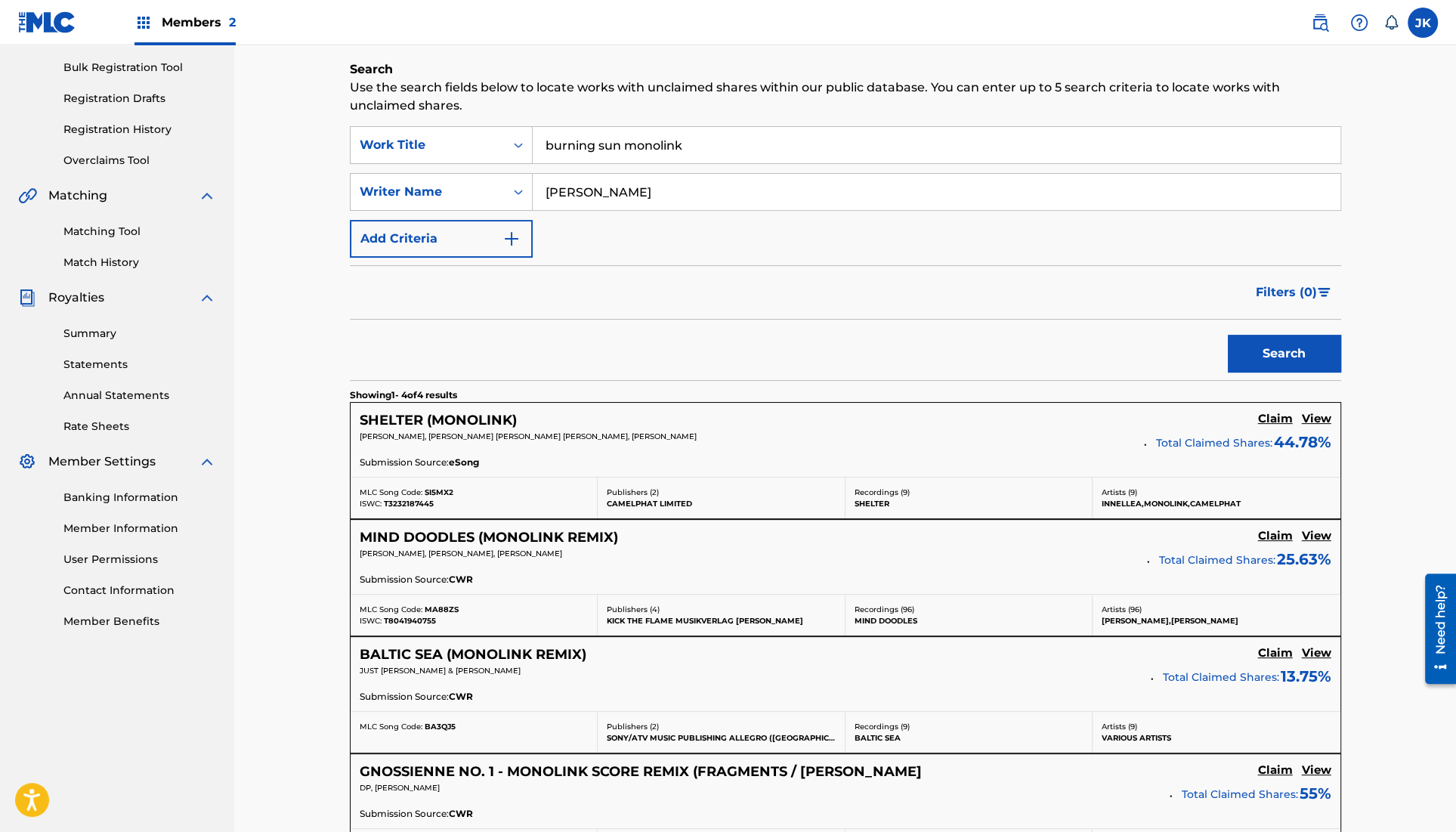 click on "View" at bounding box center [1316, 536] 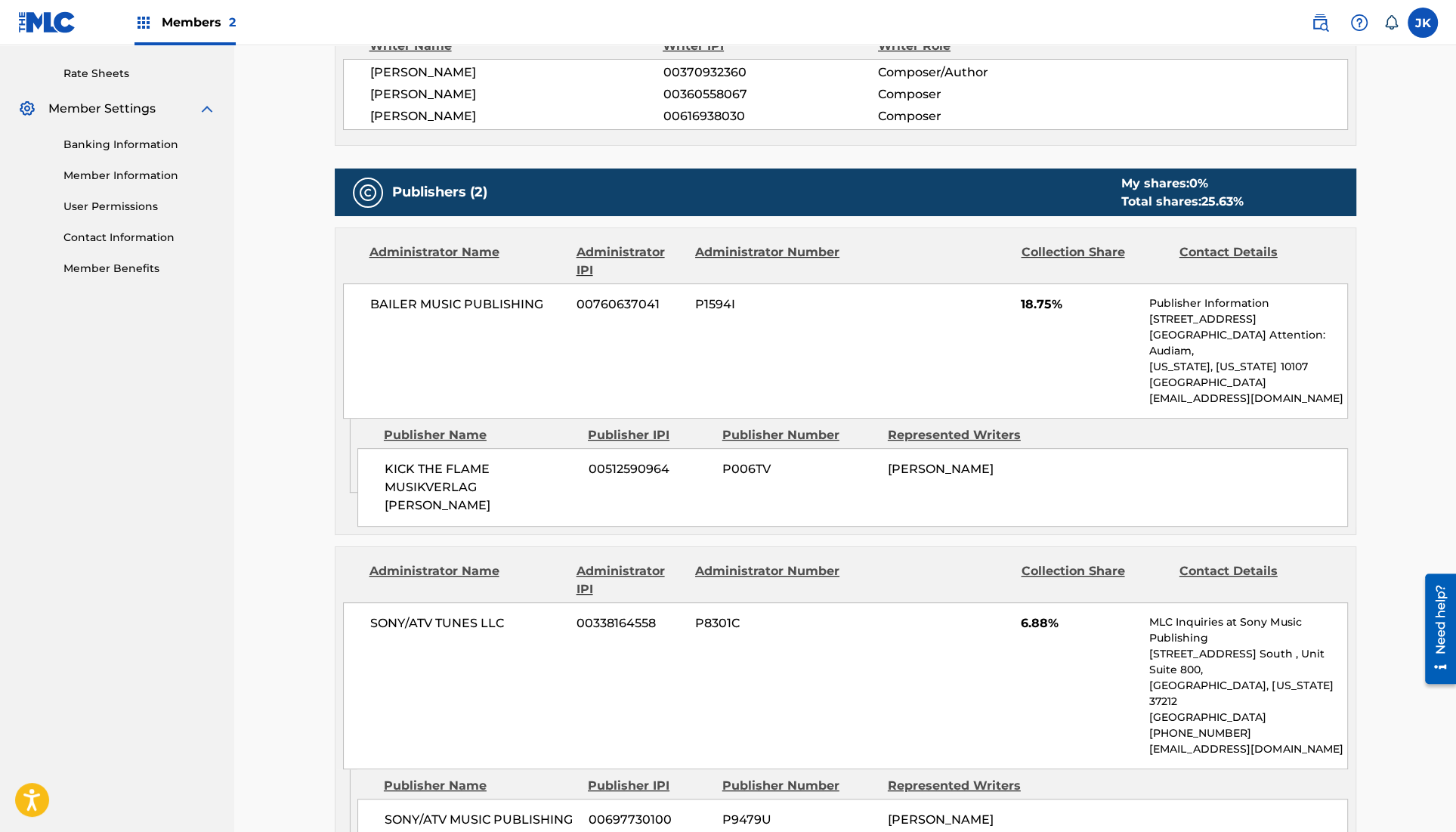scroll, scrollTop: 0, scrollLeft: 0, axis: both 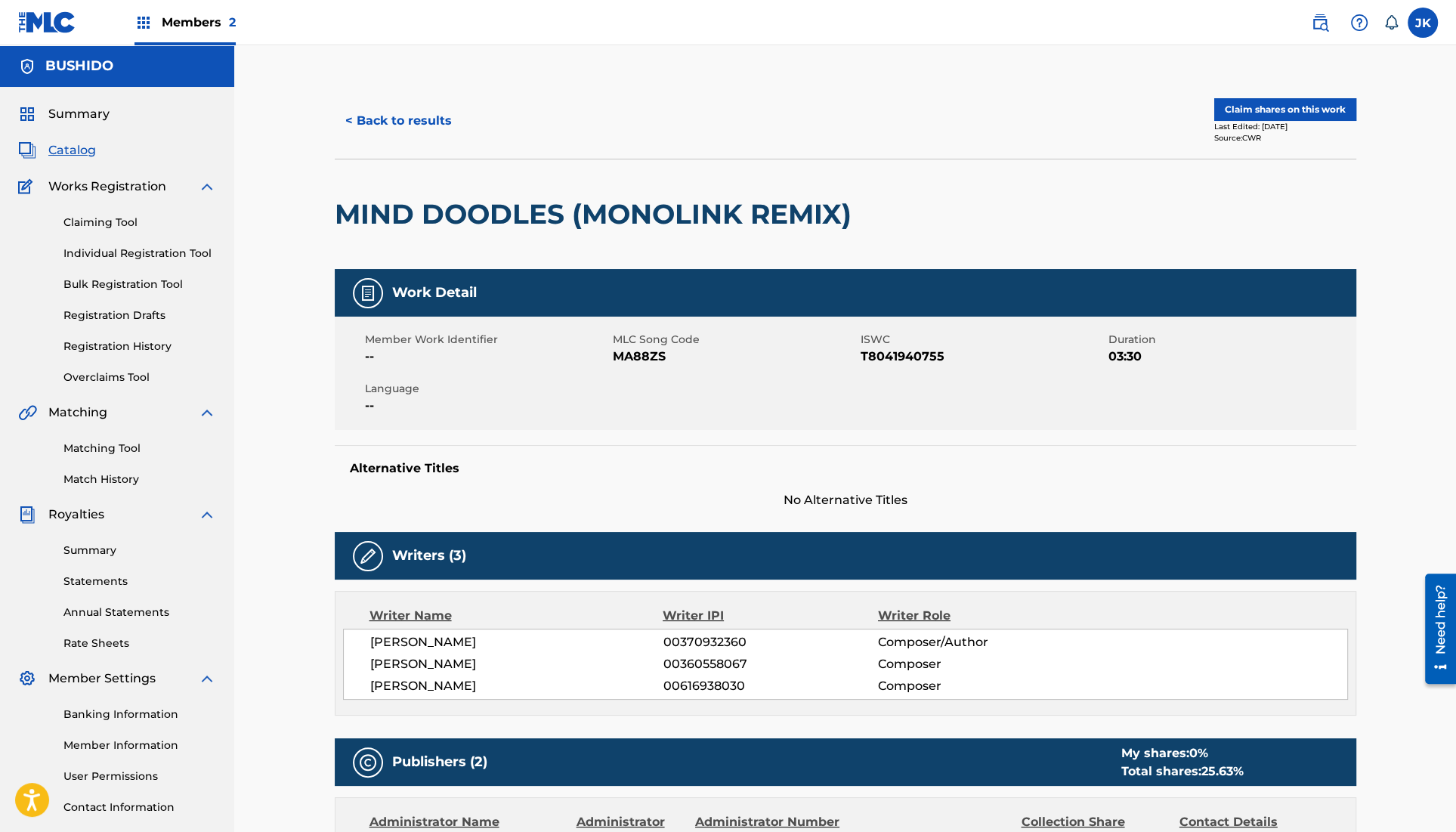 click on "< Back to results" at bounding box center (398, 121) 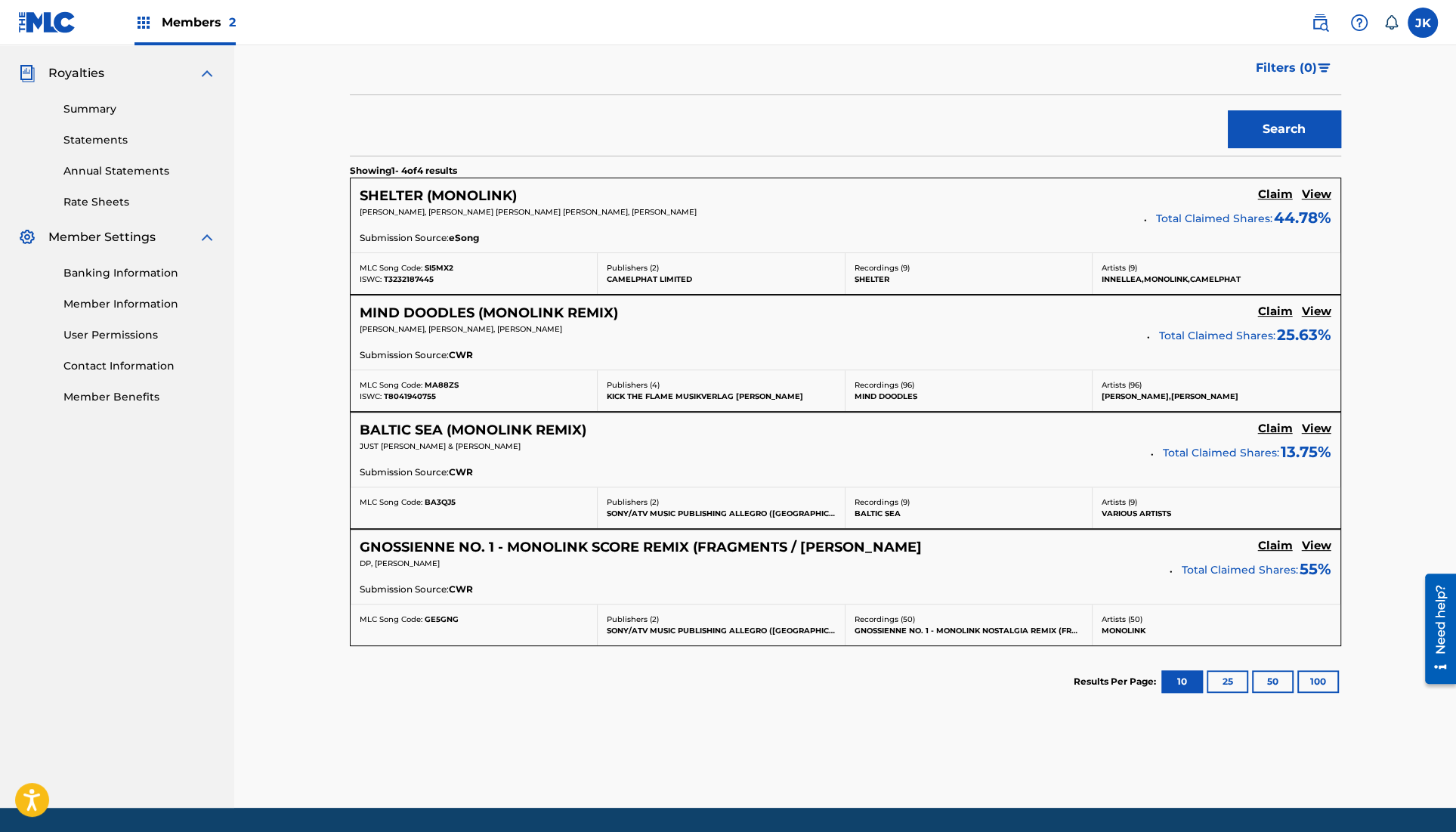 scroll, scrollTop: 487, scrollLeft: 0, axis: vertical 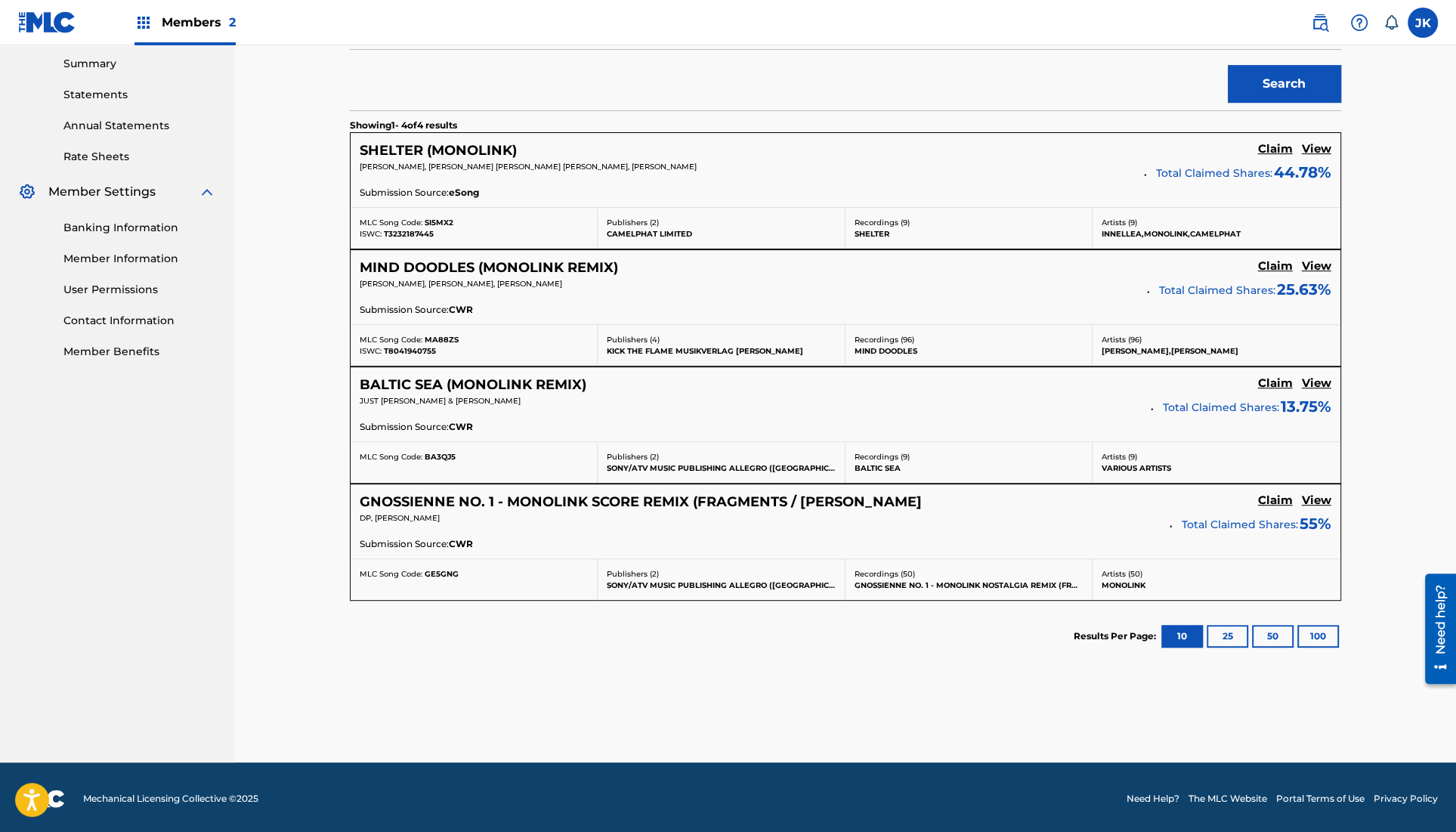 click on "BALTIC SEA (MONOLINK REMIX)" at bounding box center (473, 385) 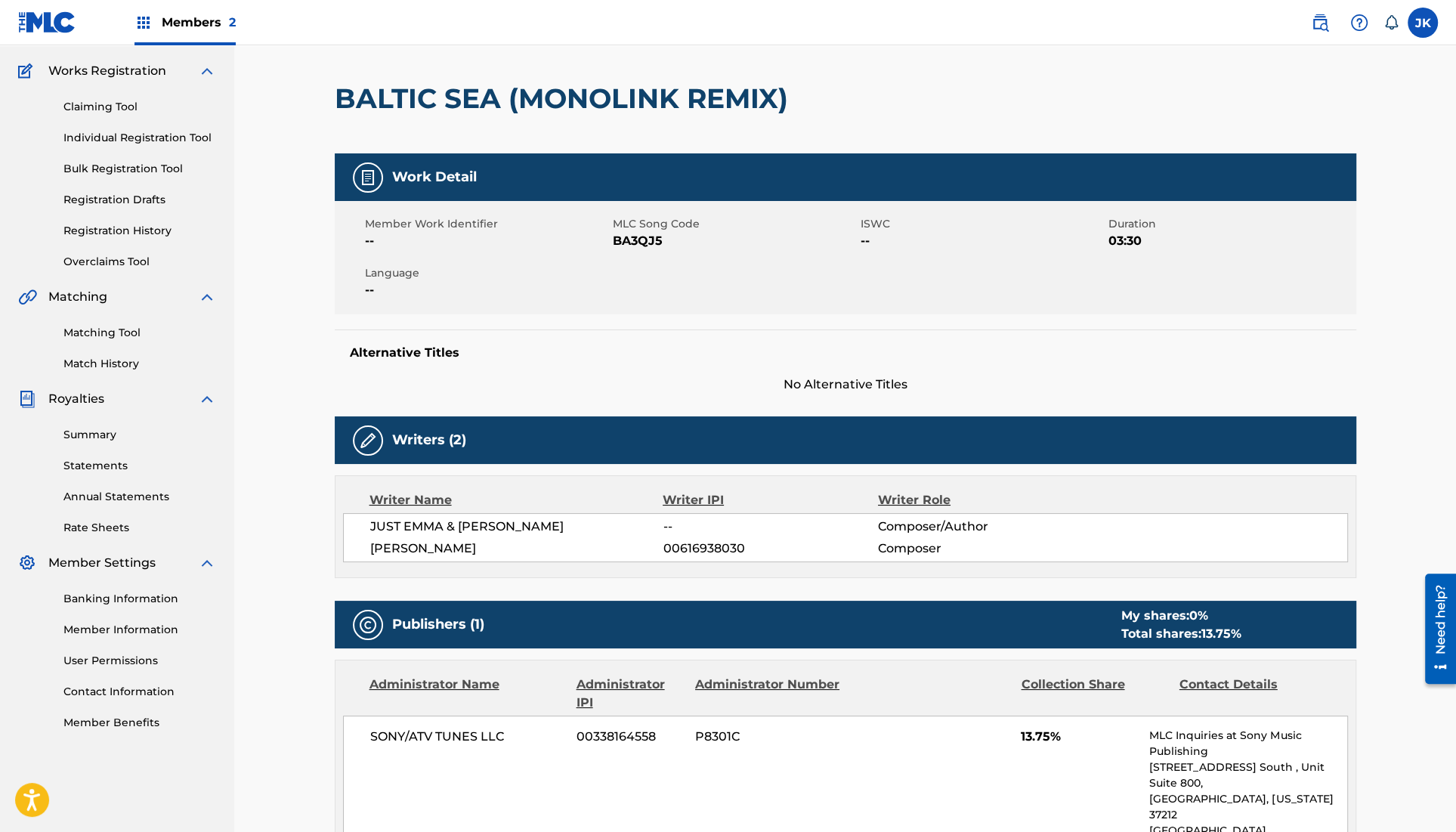 scroll, scrollTop: 0, scrollLeft: 0, axis: both 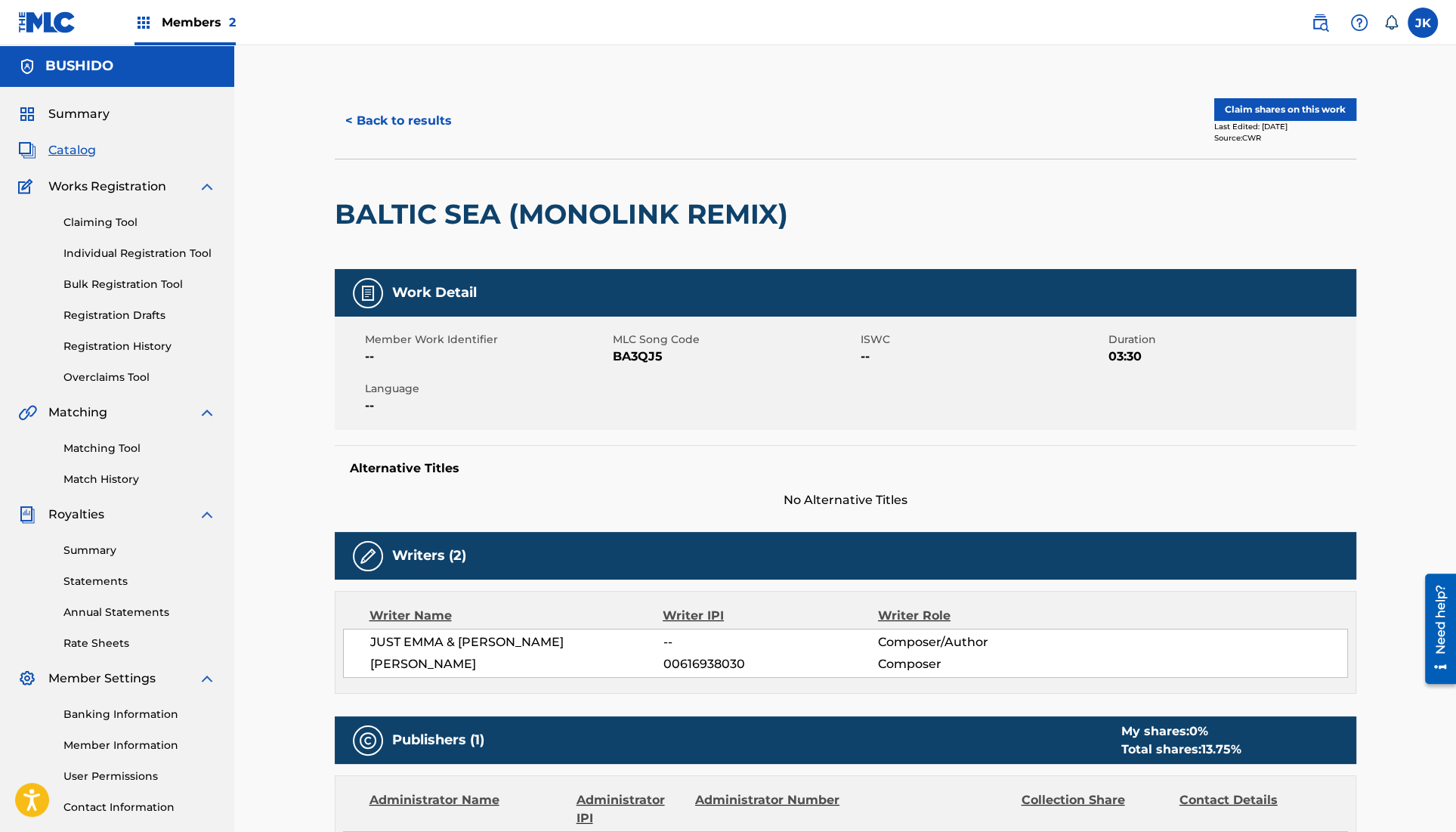 click on "< Back to results" at bounding box center [398, 121] 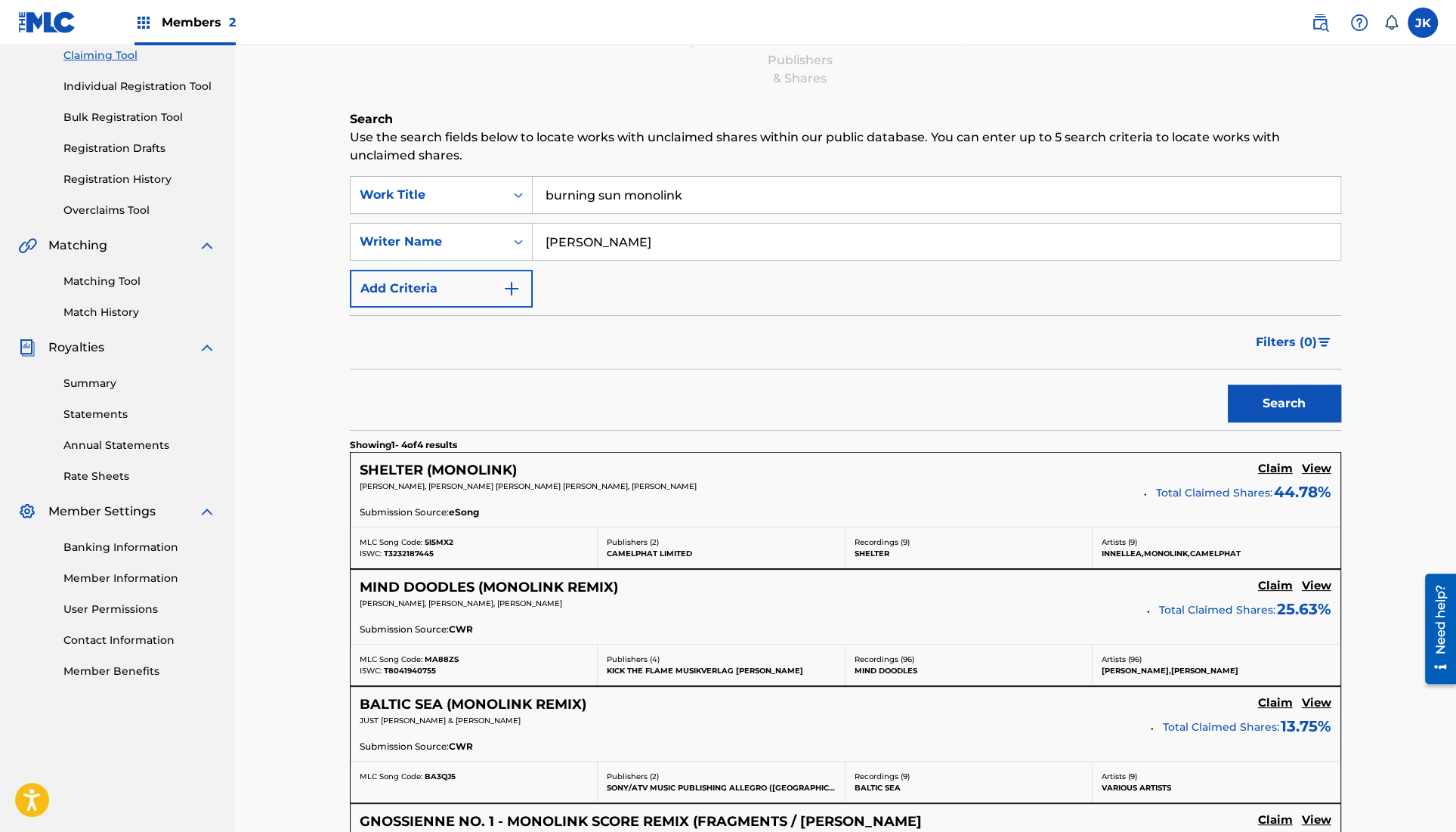 scroll, scrollTop: 0, scrollLeft: 0, axis: both 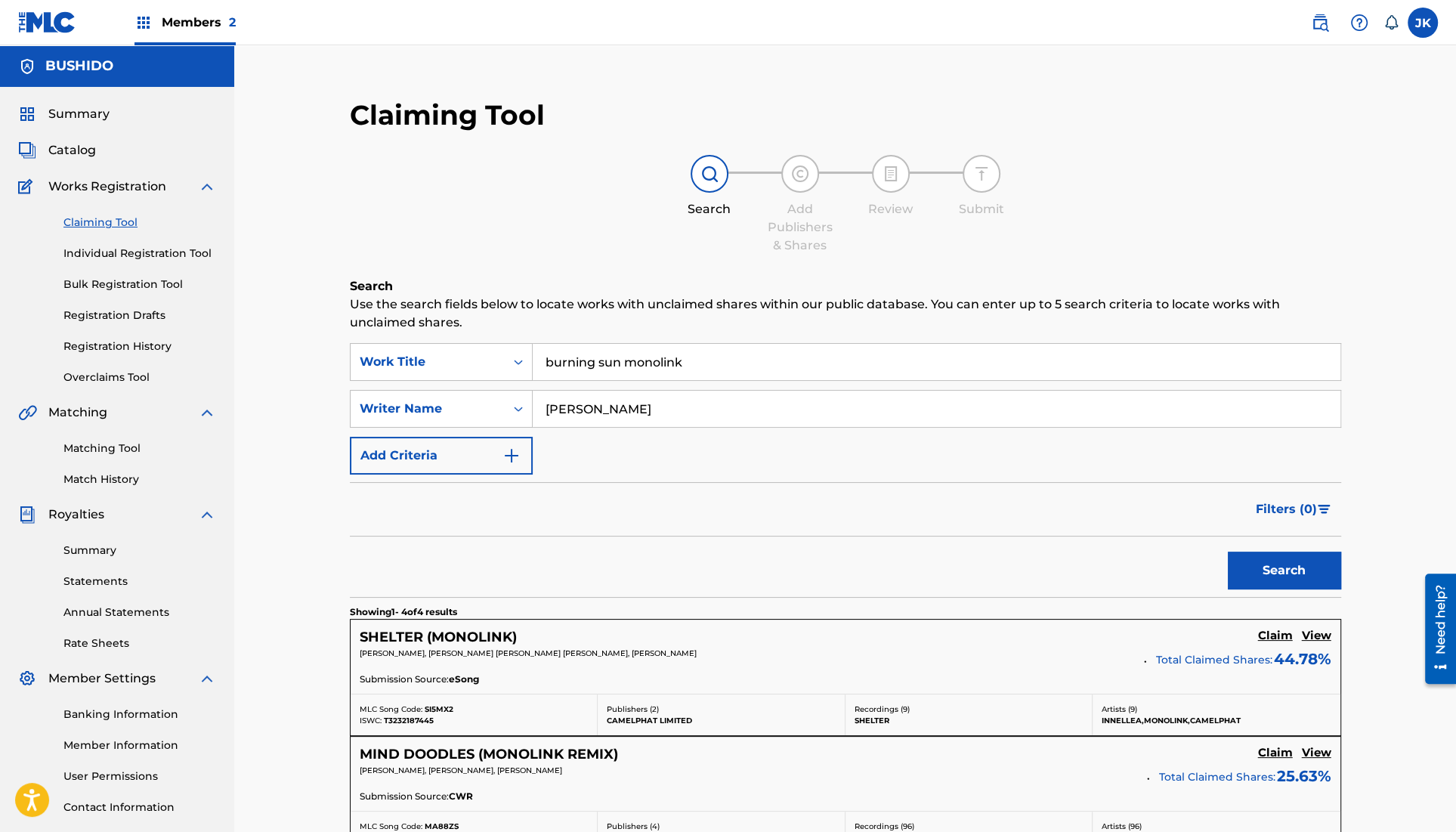 drag, startPoint x: 753, startPoint y: 372, endPoint x: 735, endPoint y: 326, distance: 49.39636 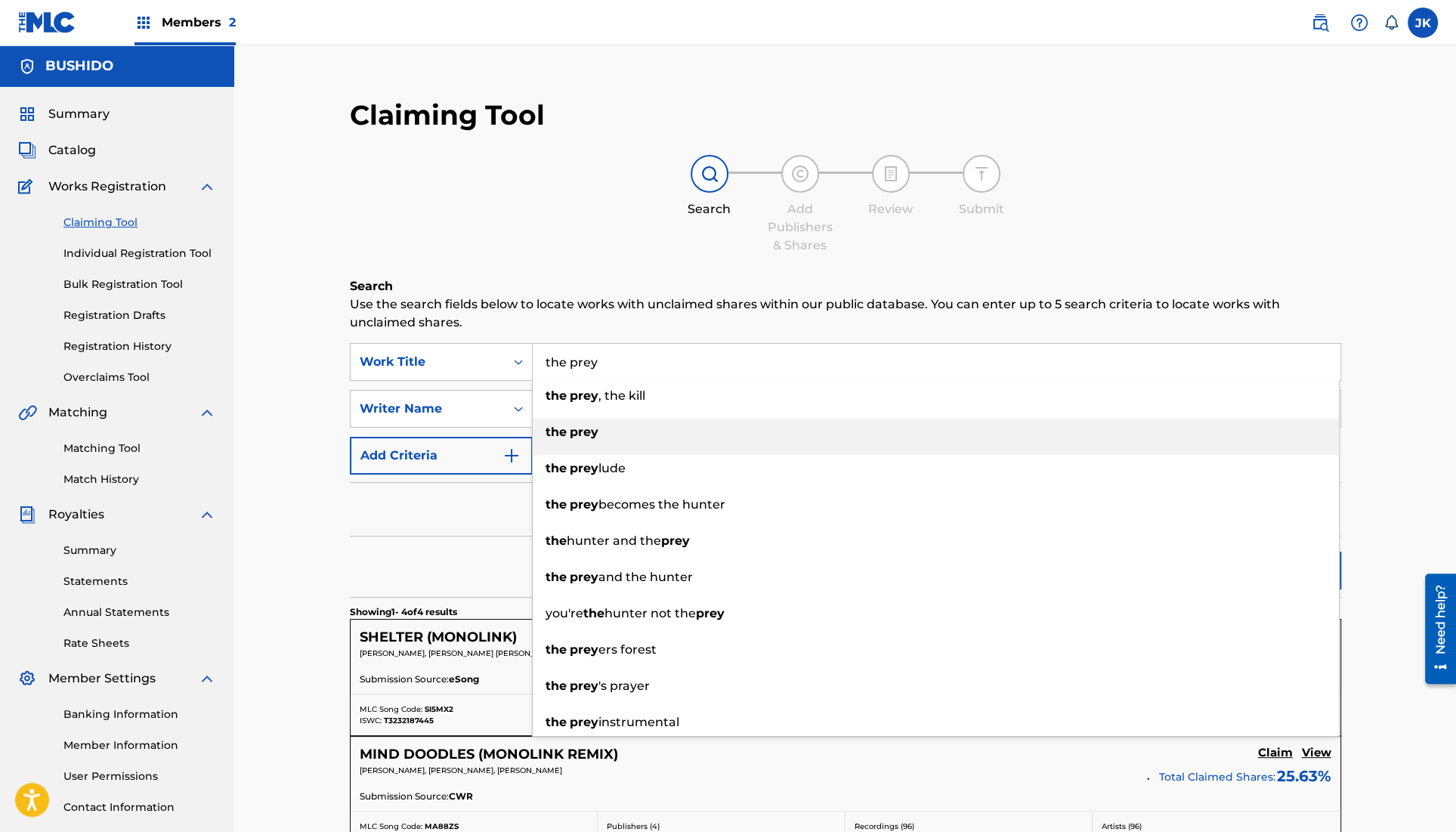 type on "the prey" 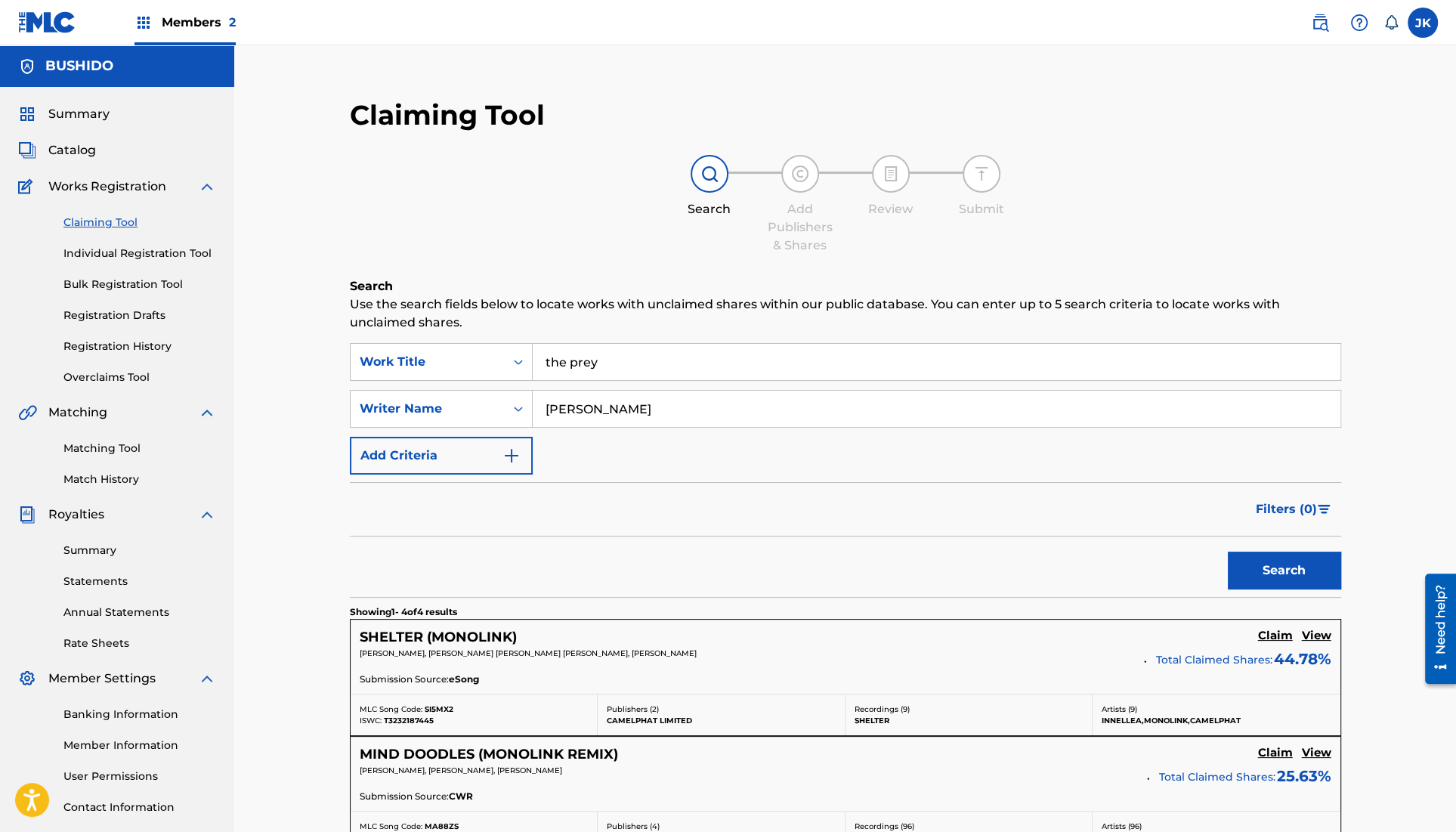 click on "Search" at bounding box center [1284, 571] 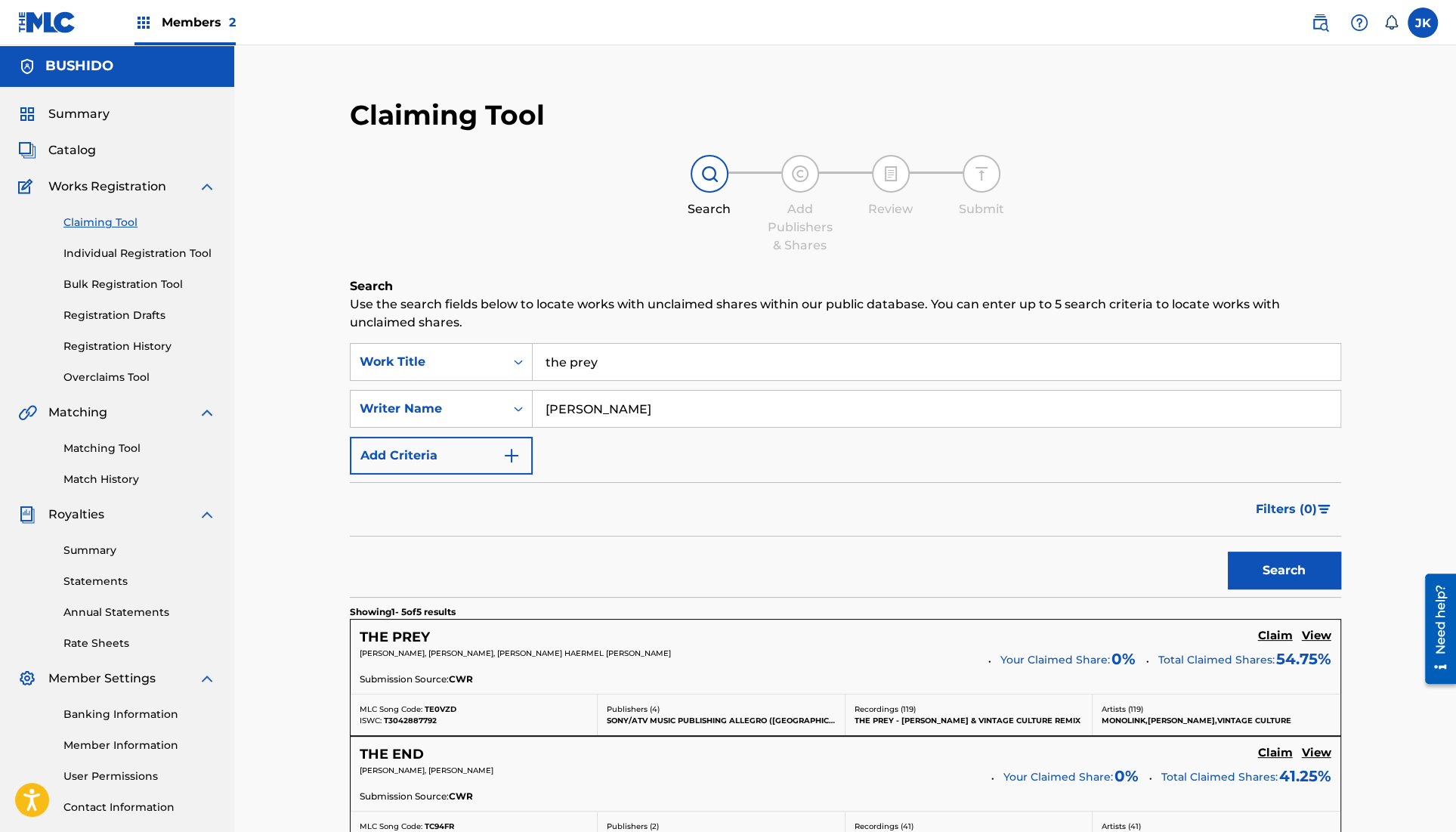 click on "View" at bounding box center [1316, 636] 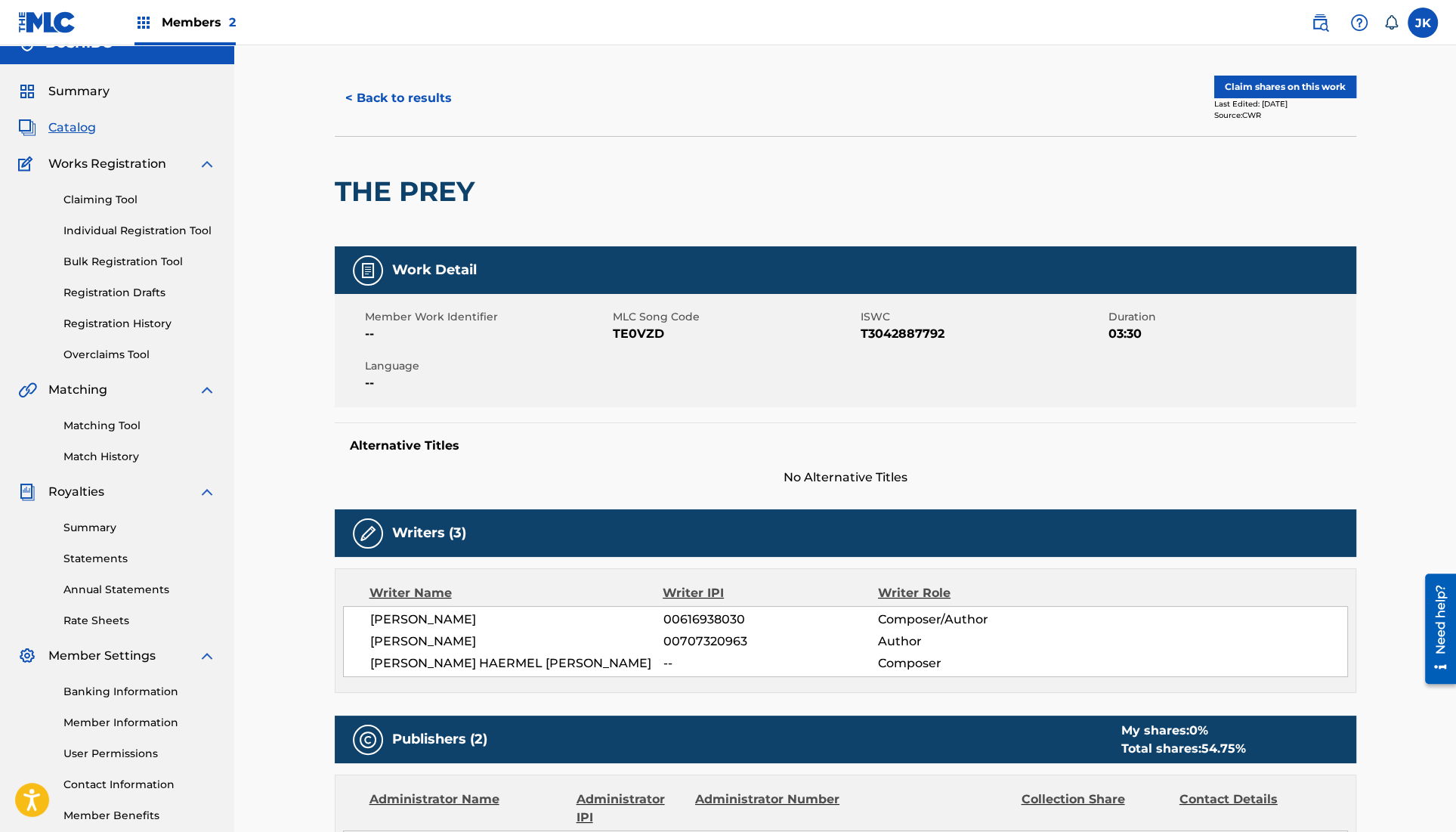 scroll, scrollTop: 0, scrollLeft: 0, axis: both 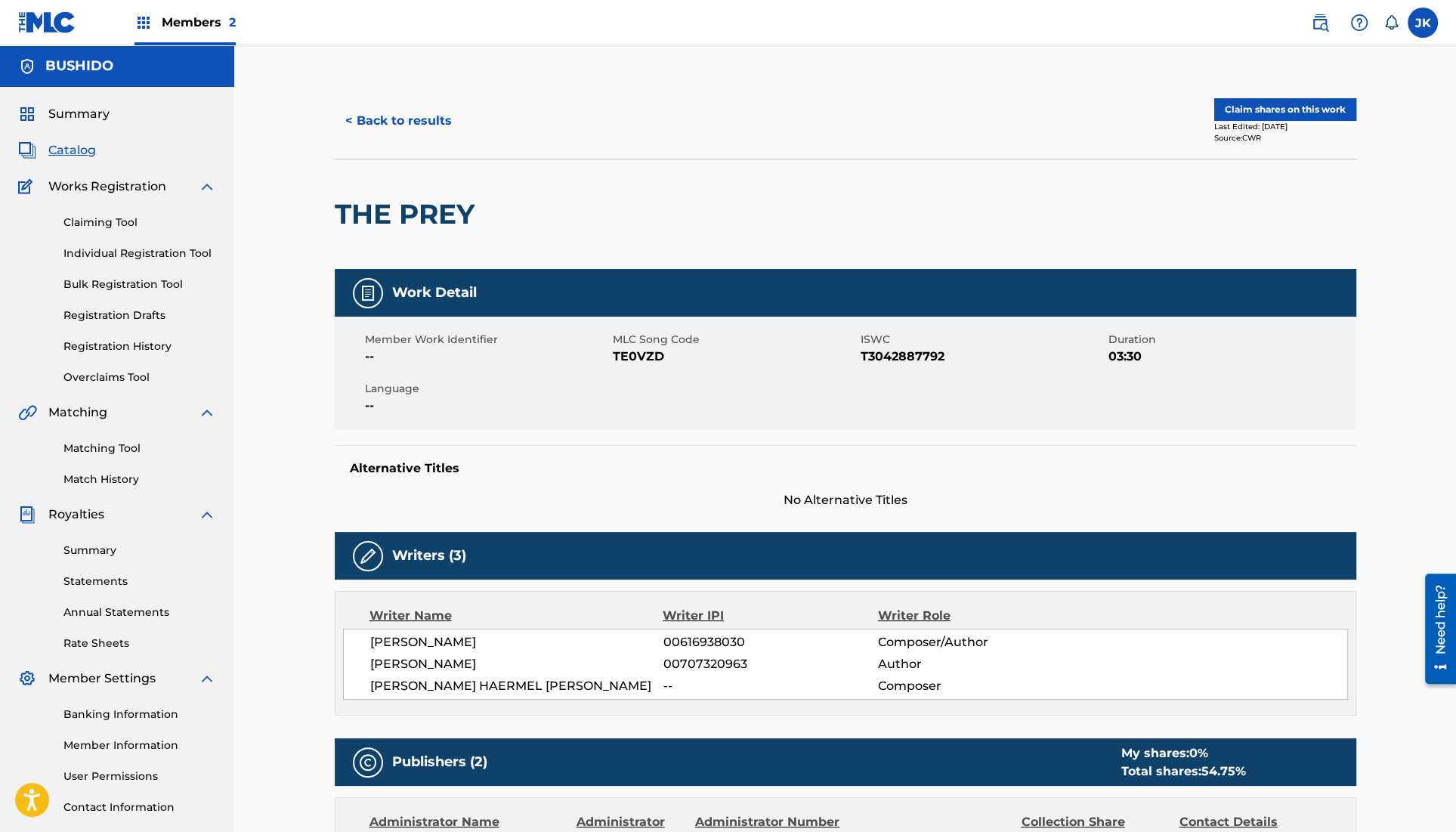 click on "< Back to results" at bounding box center [398, 121] 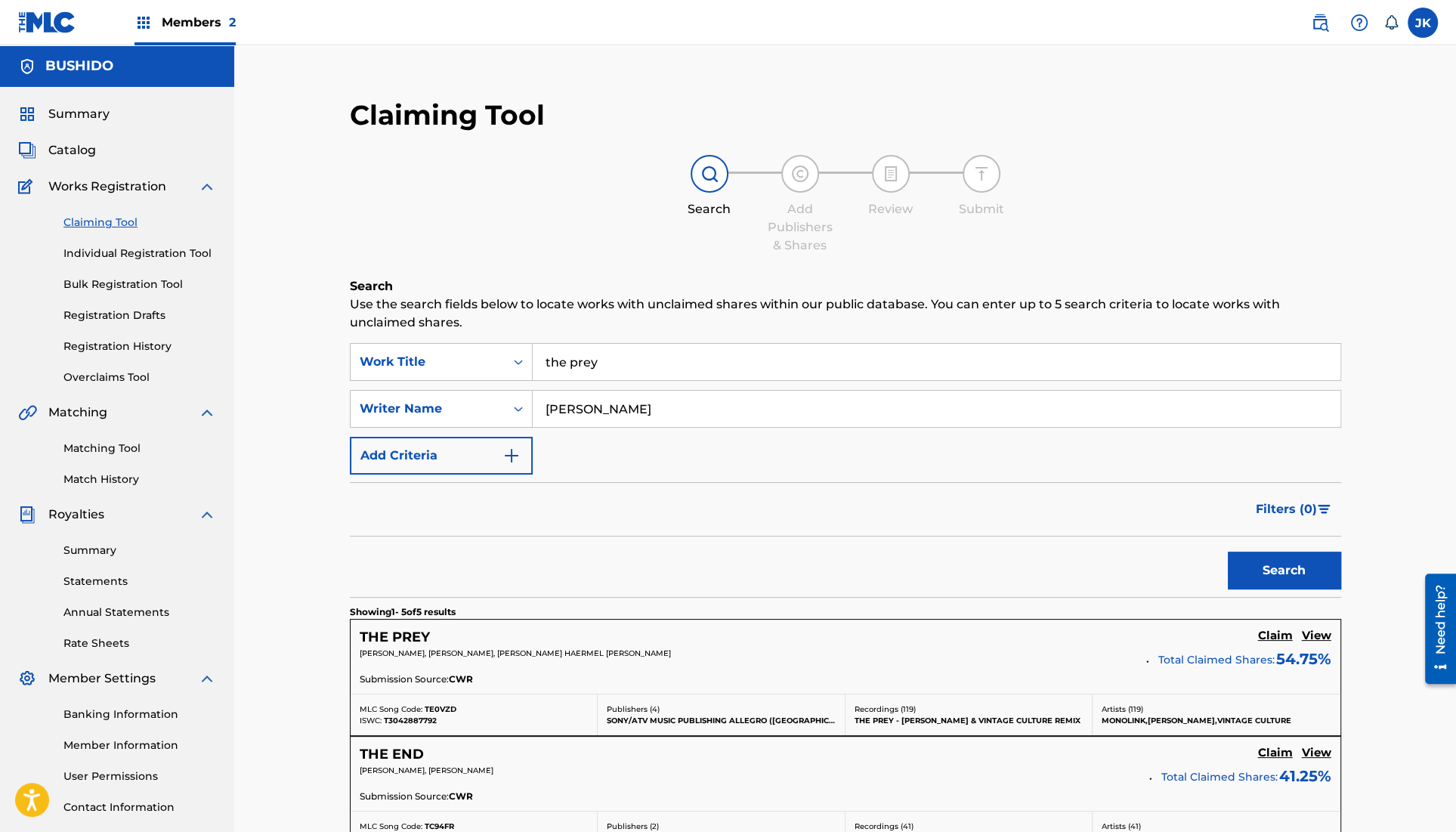 drag, startPoint x: 685, startPoint y: 419, endPoint x: 638, endPoint y: 389, distance: 55.75841 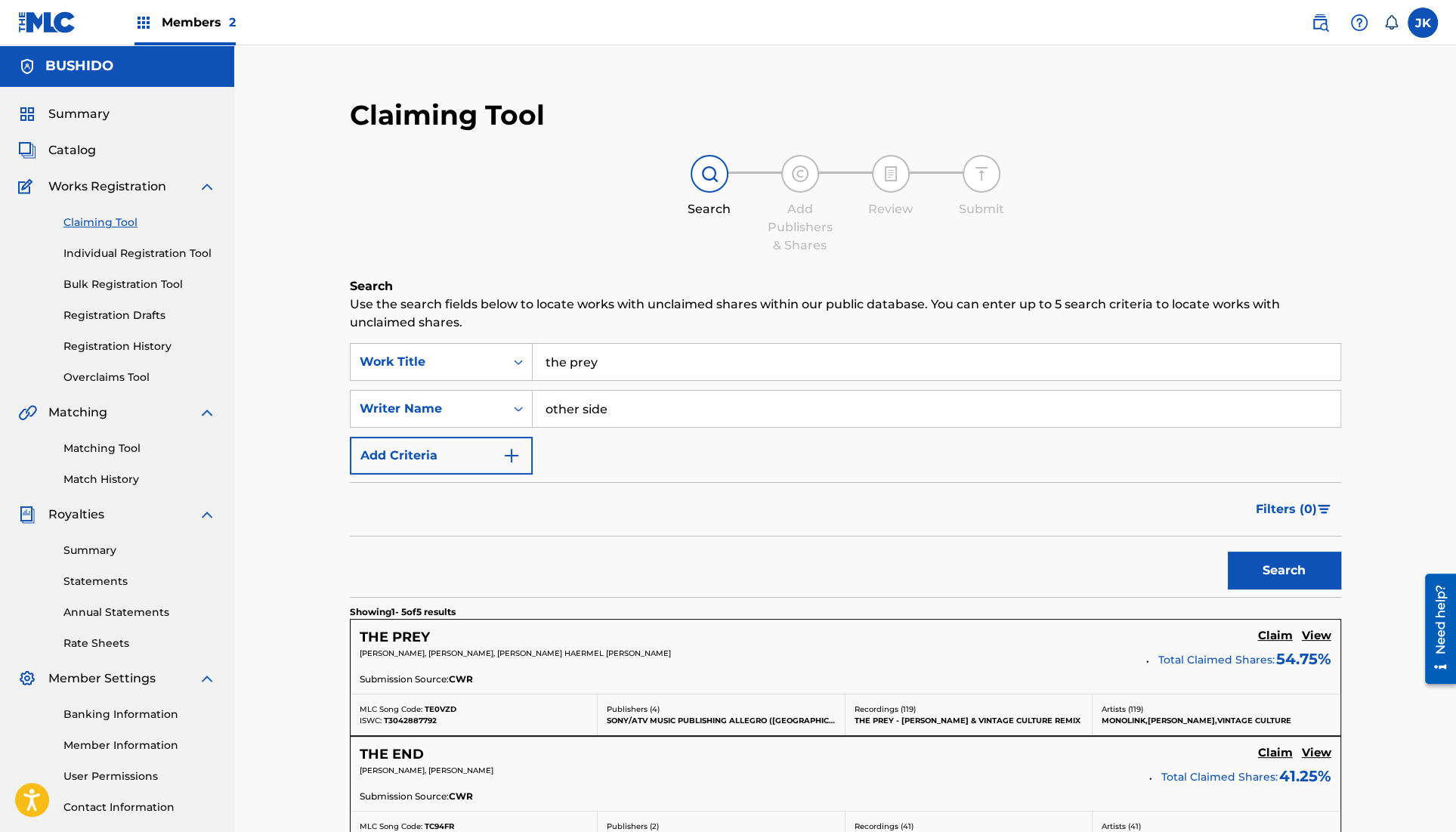 click on "Search" at bounding box center (1284, 571) 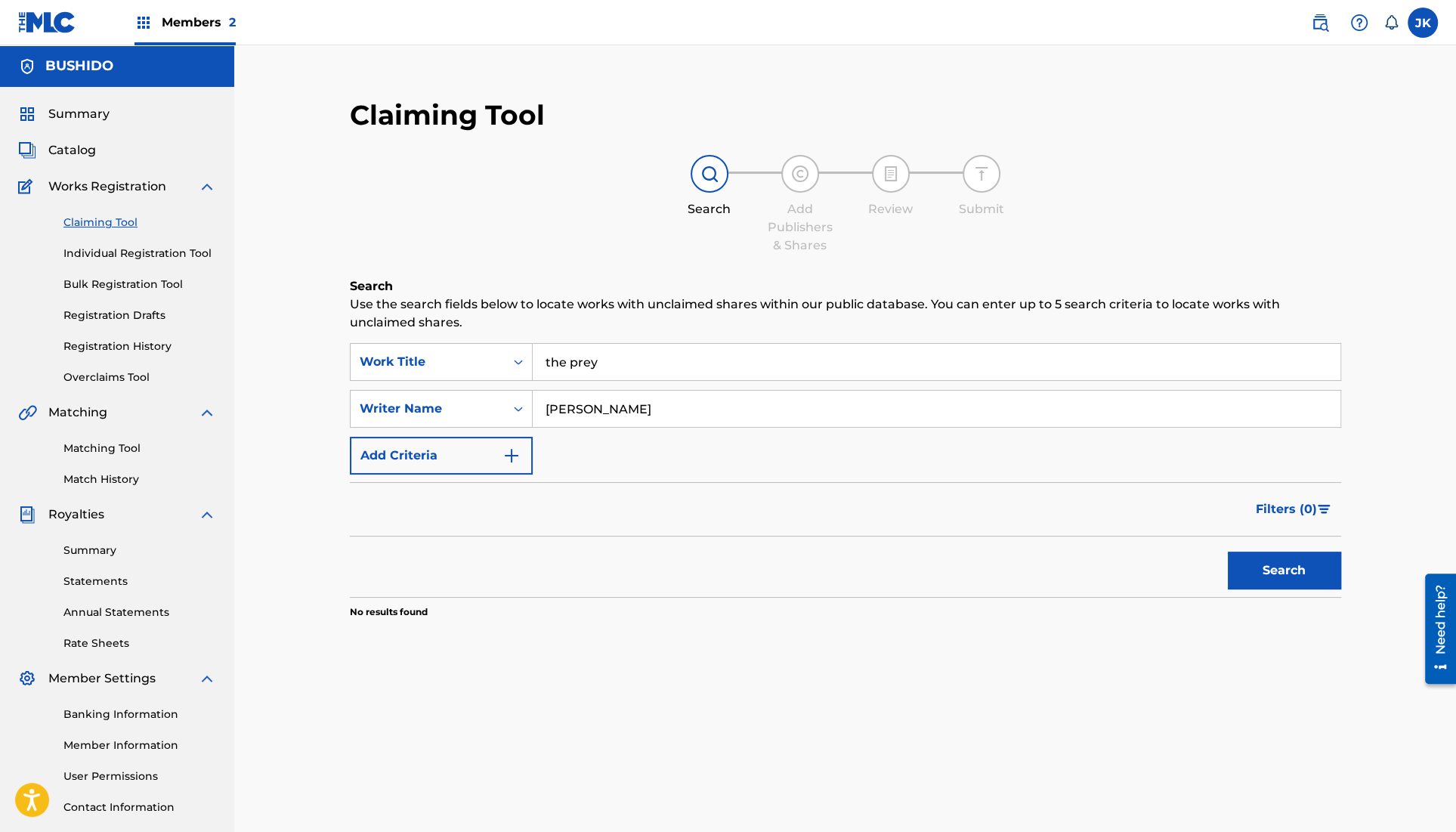 type on "[PERSON_NAME]" 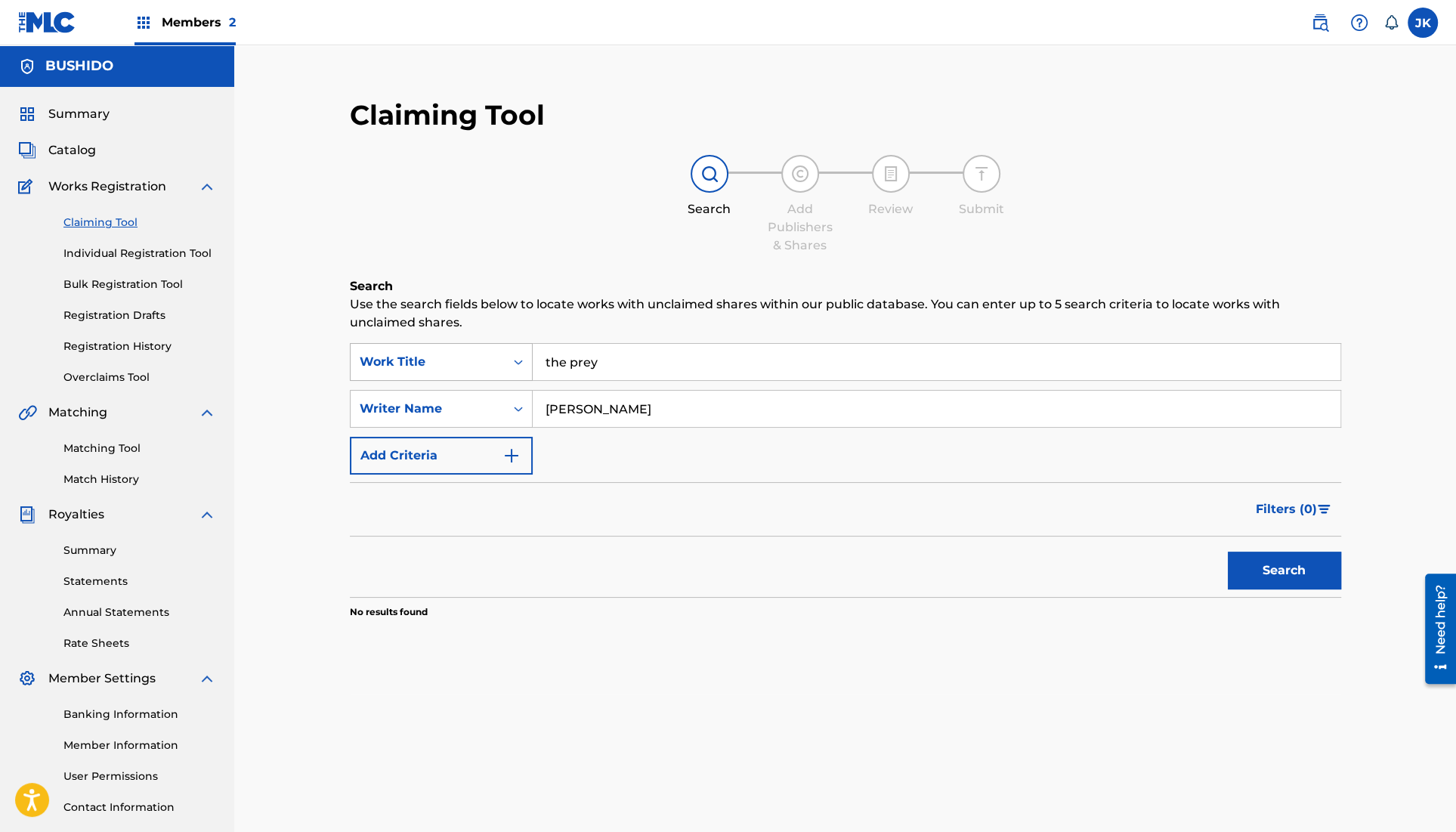 drag, startPoint x: 627, startPoint y: 373, endPoint x: 452, endPoint y: 360, distance: 175.48219 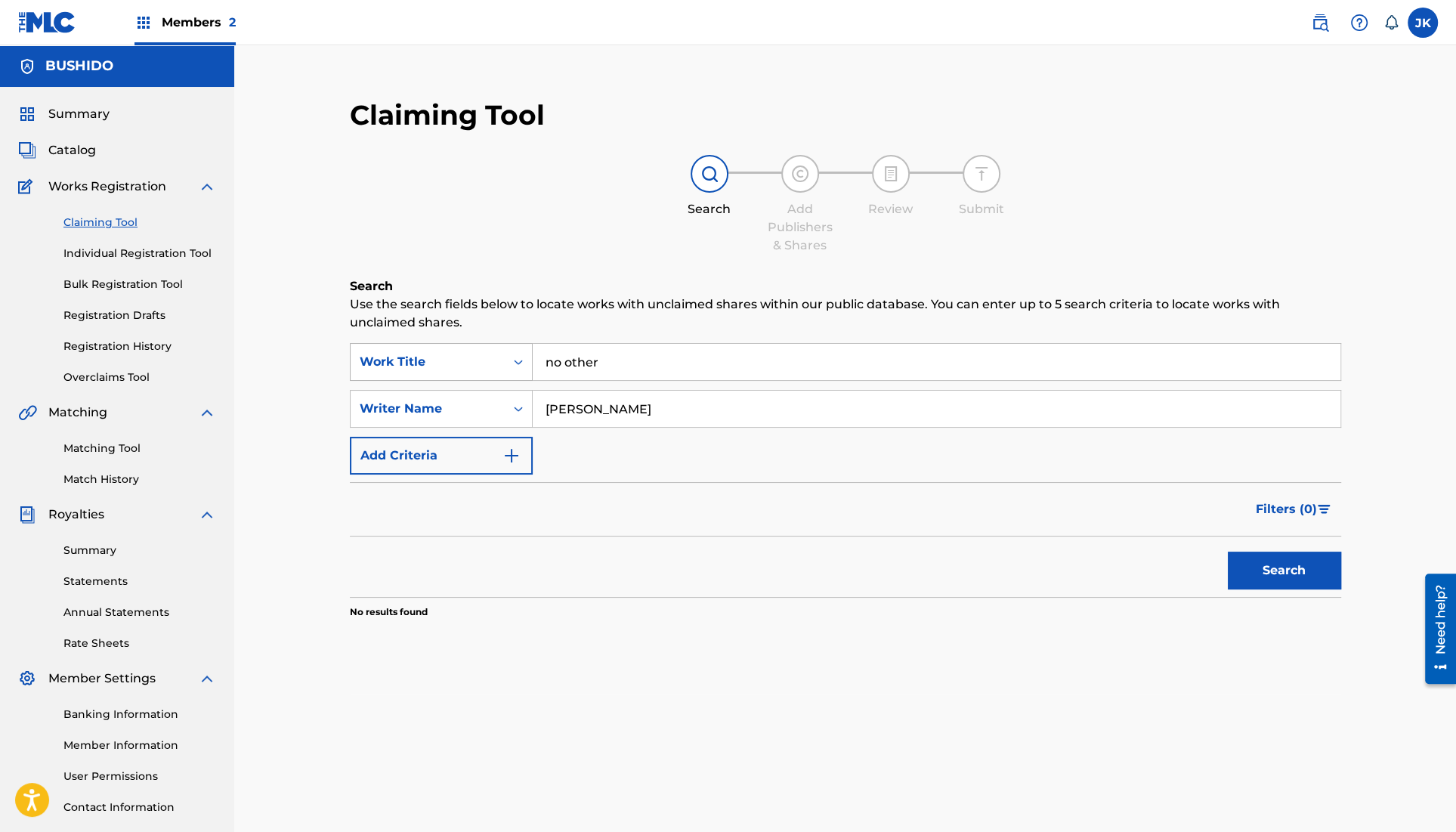 type on "no" 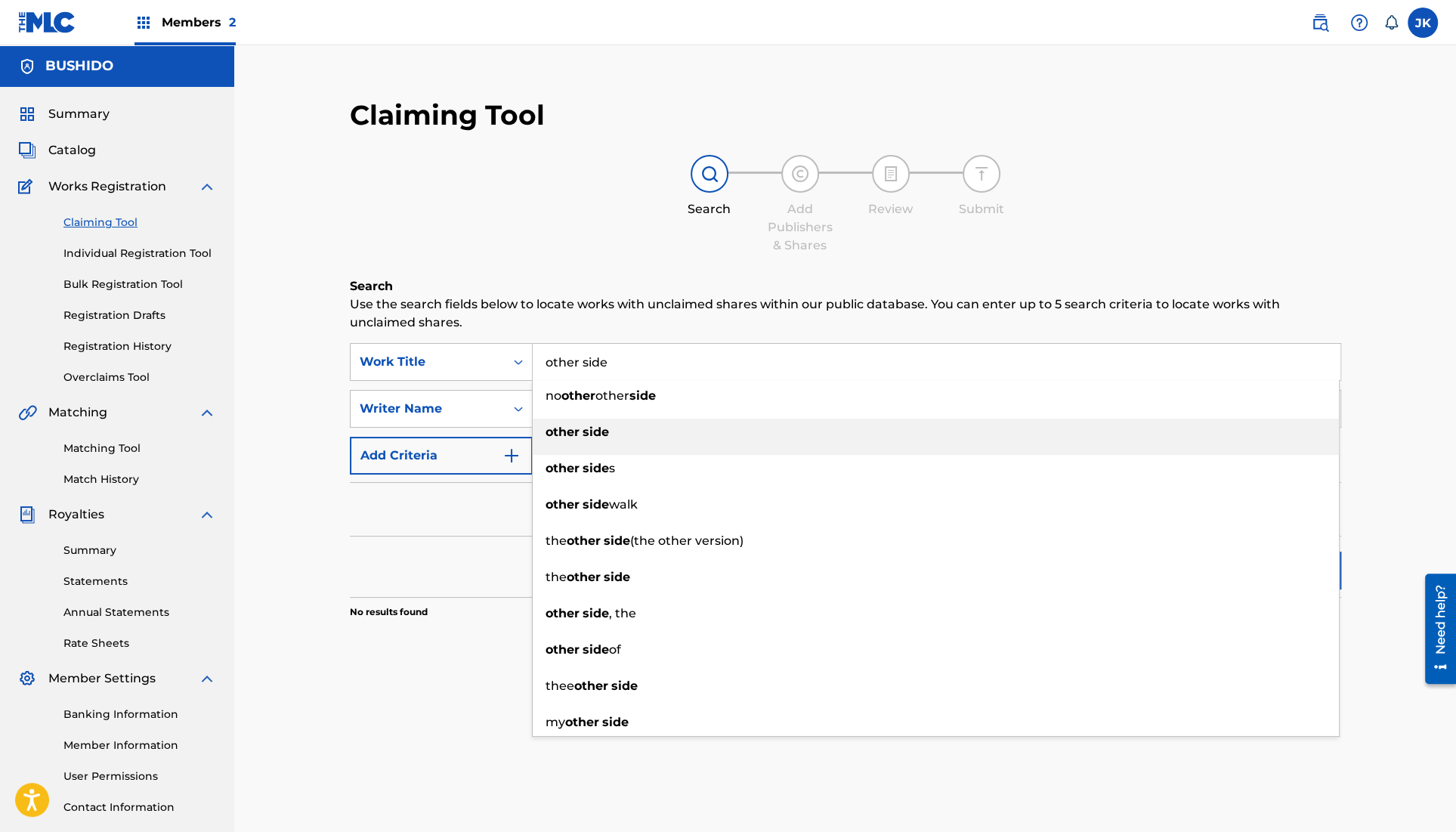 click on "other" at bounding box center (562, 431) 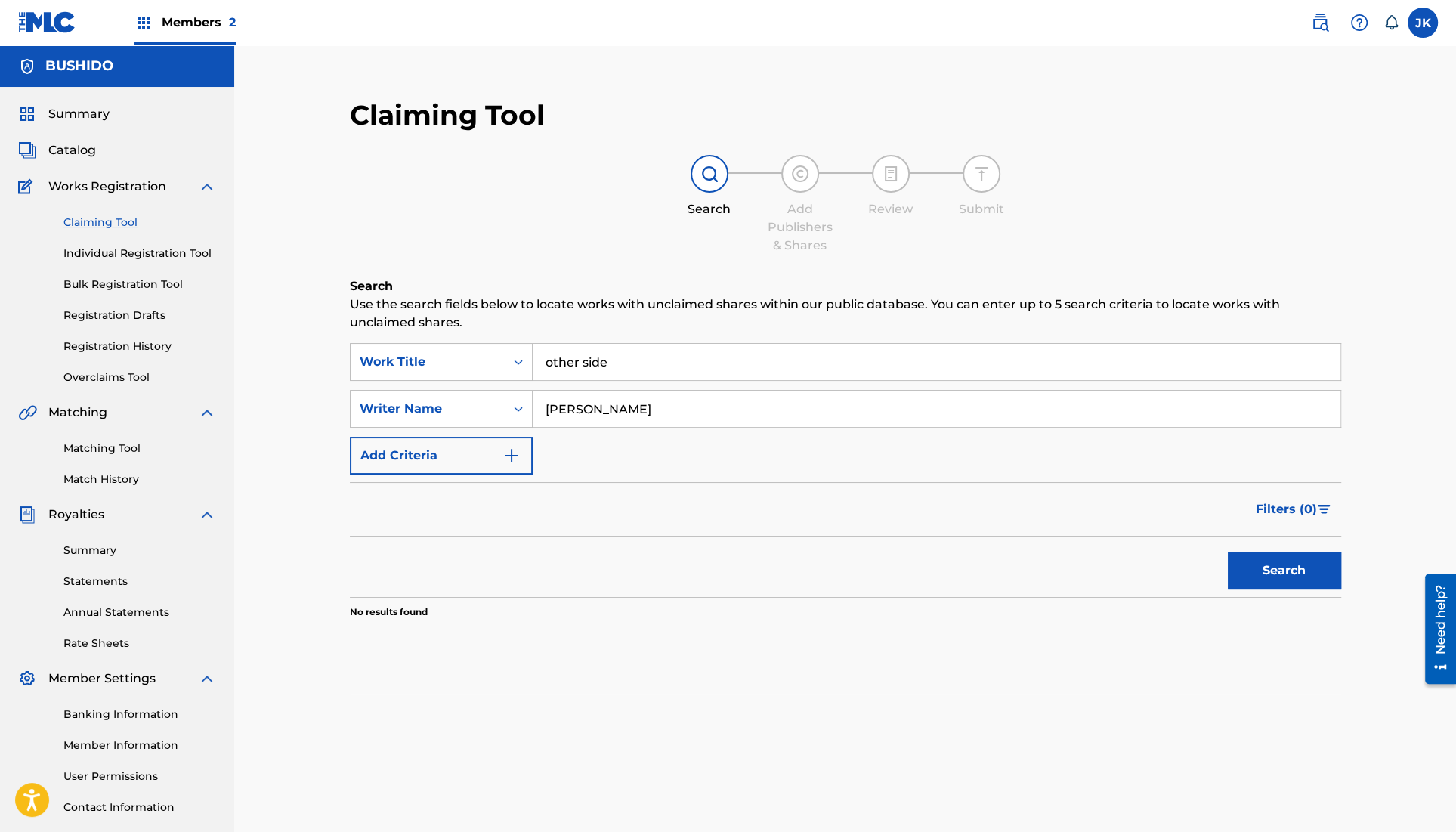 click on "Search" at bounding box center (1284, 571) 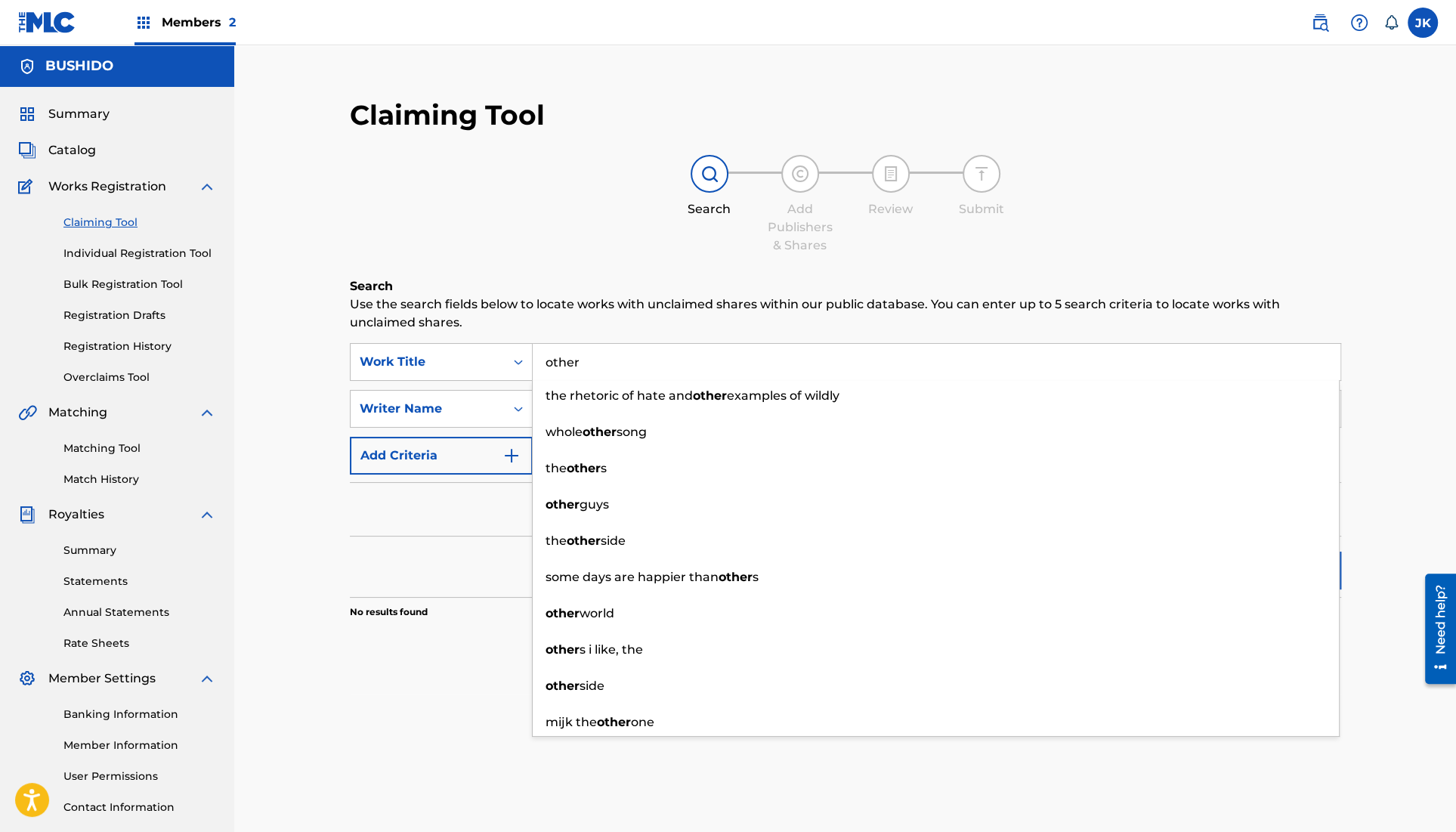 type on "other" 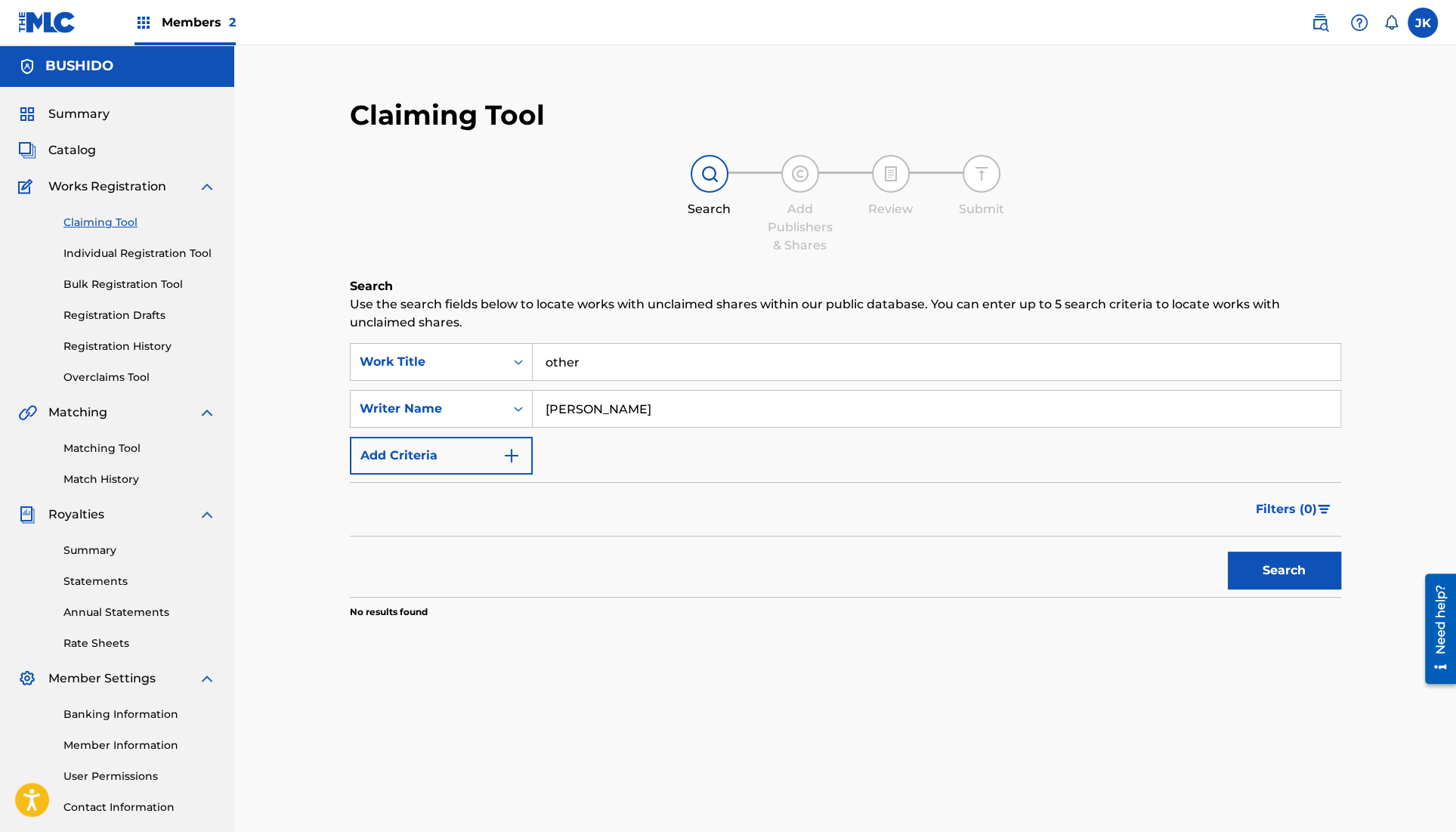 click on "Search" at bounding box center (1284, 571) 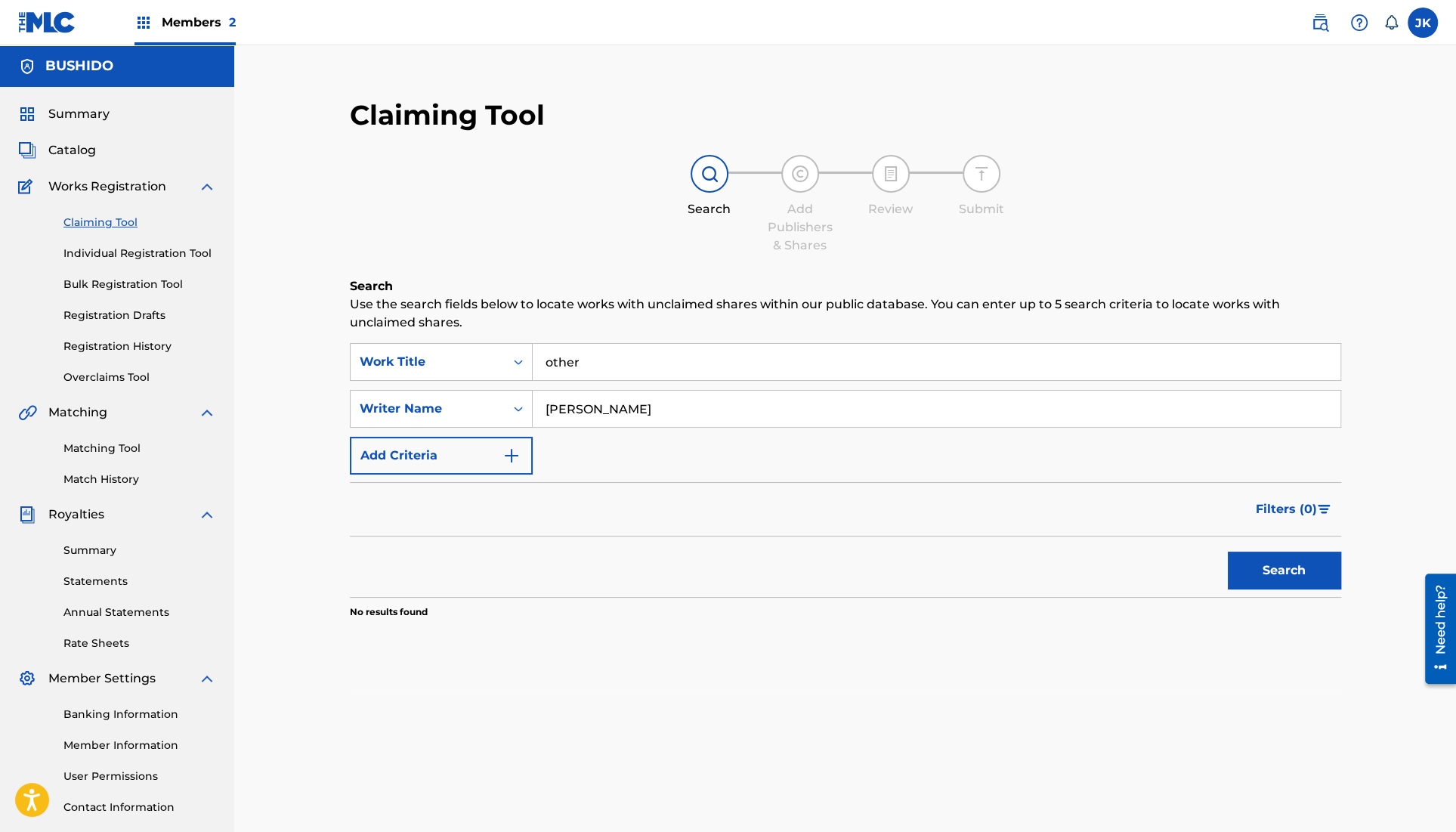 drag, startPoint x: 672, startPoint y: 405, endPoint x: 640, endPoint y: 386, distance: 37.2156 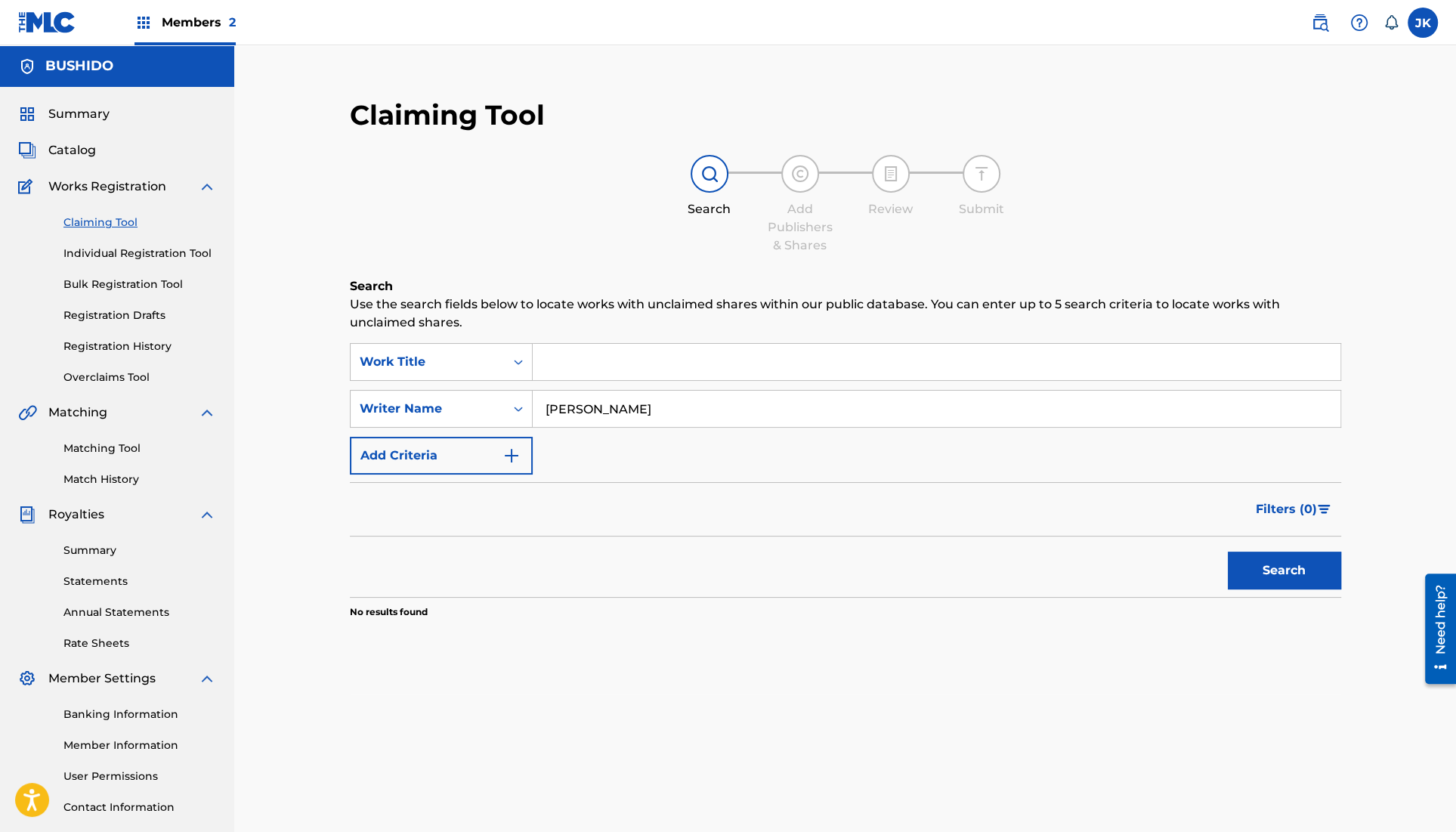 type 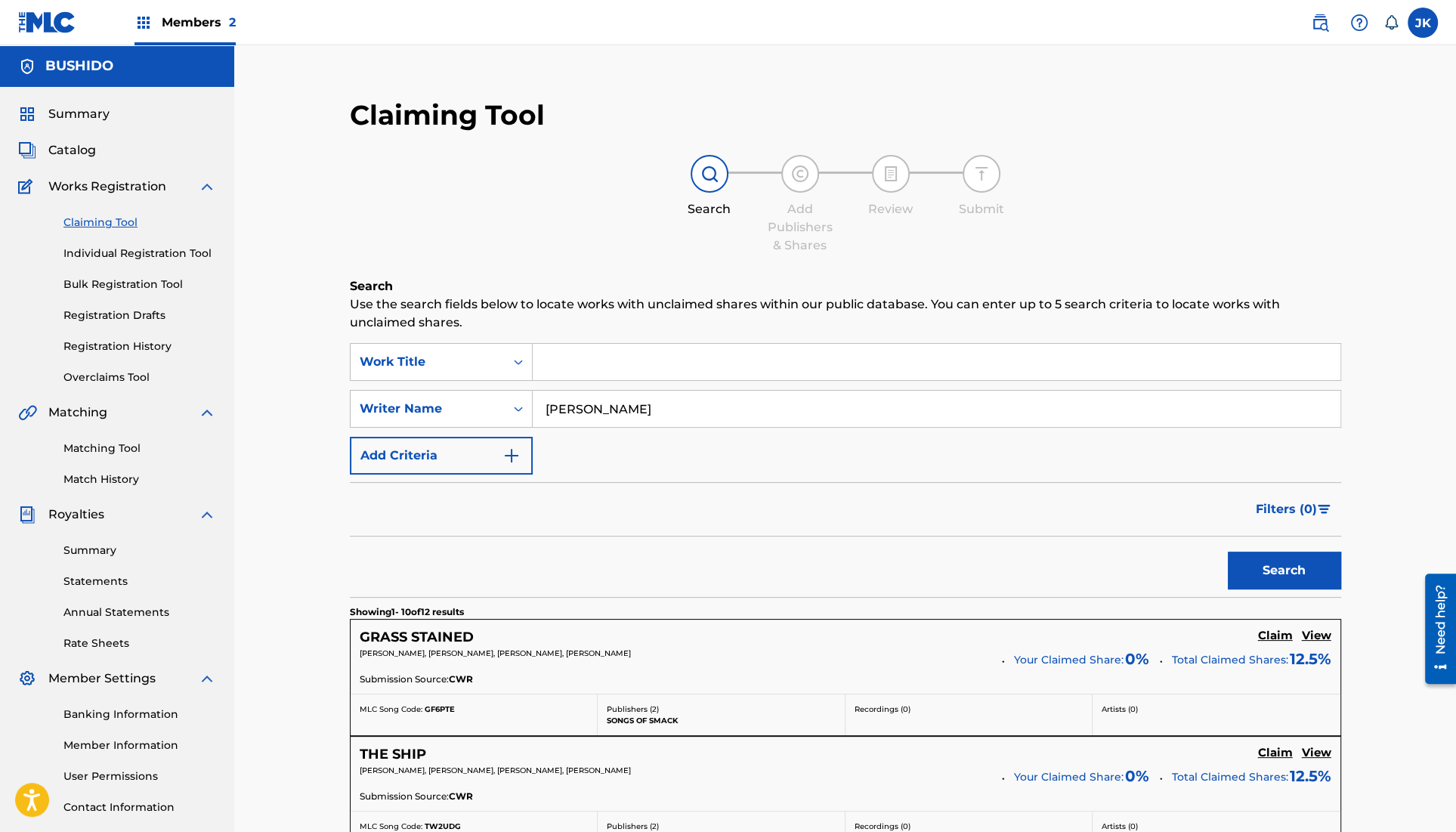 click on "[PERSON_NAME]" at bounding box center [936, 409] 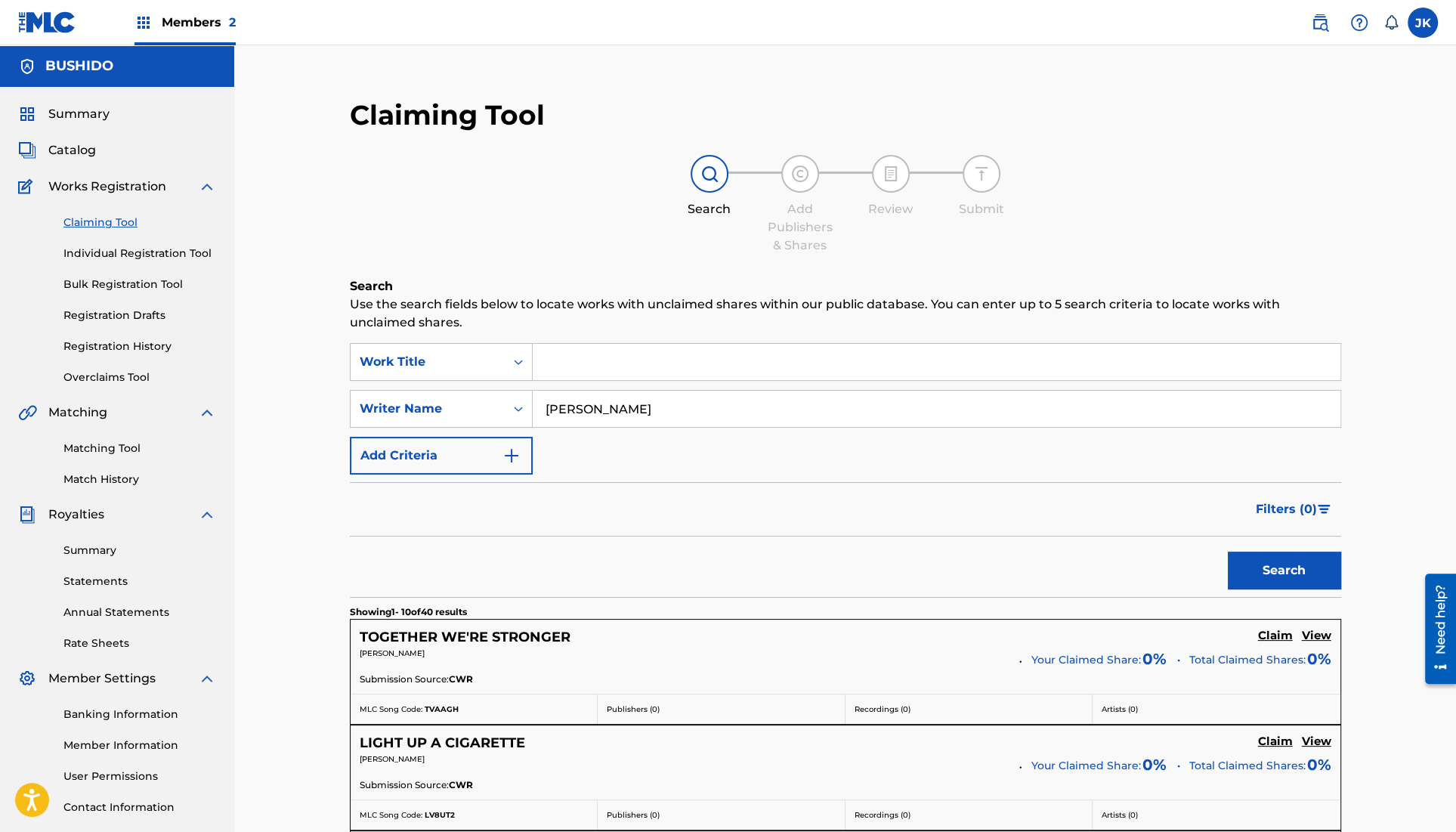 click at bounding box center (936, 362) 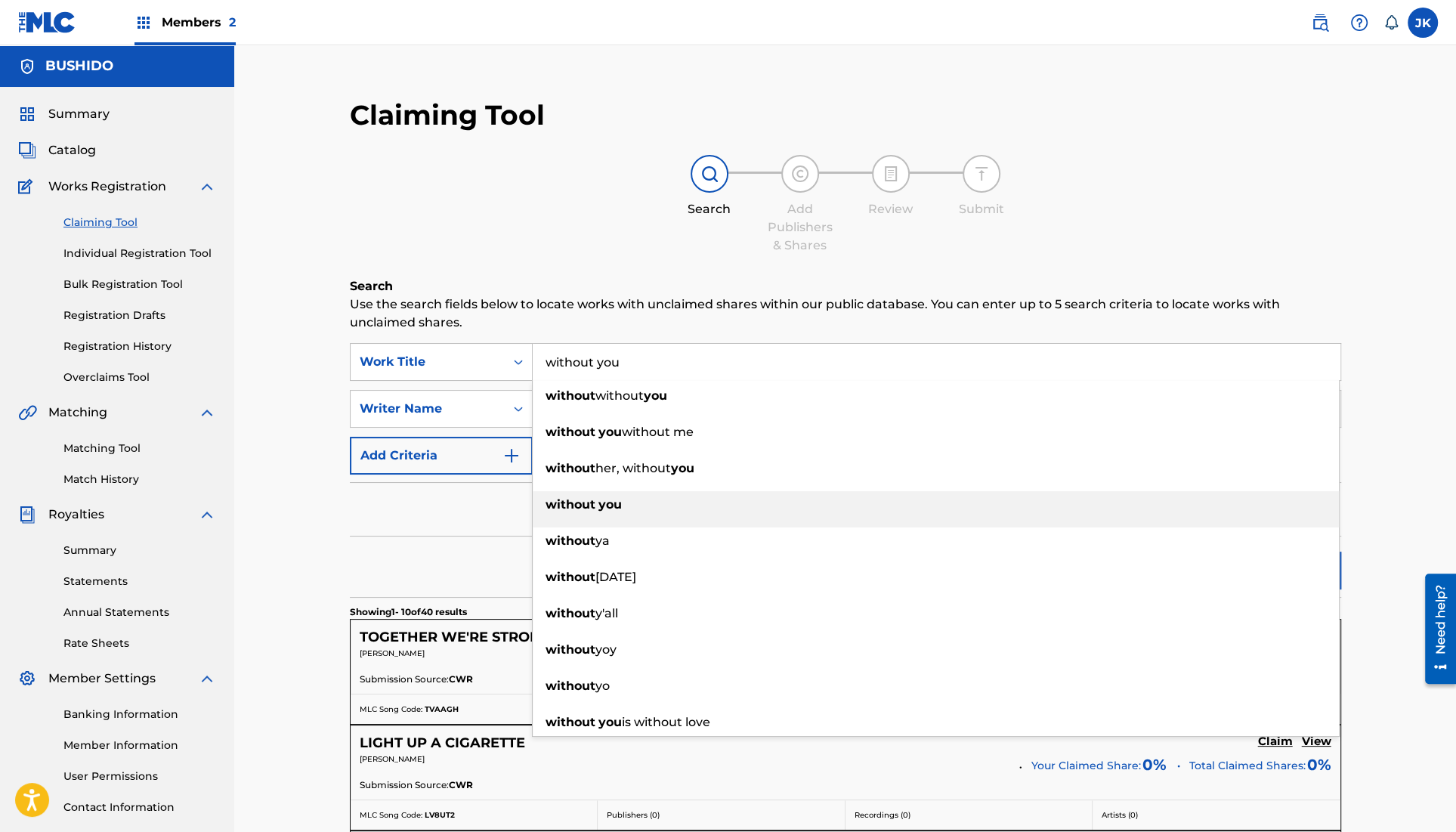 type on "without you" 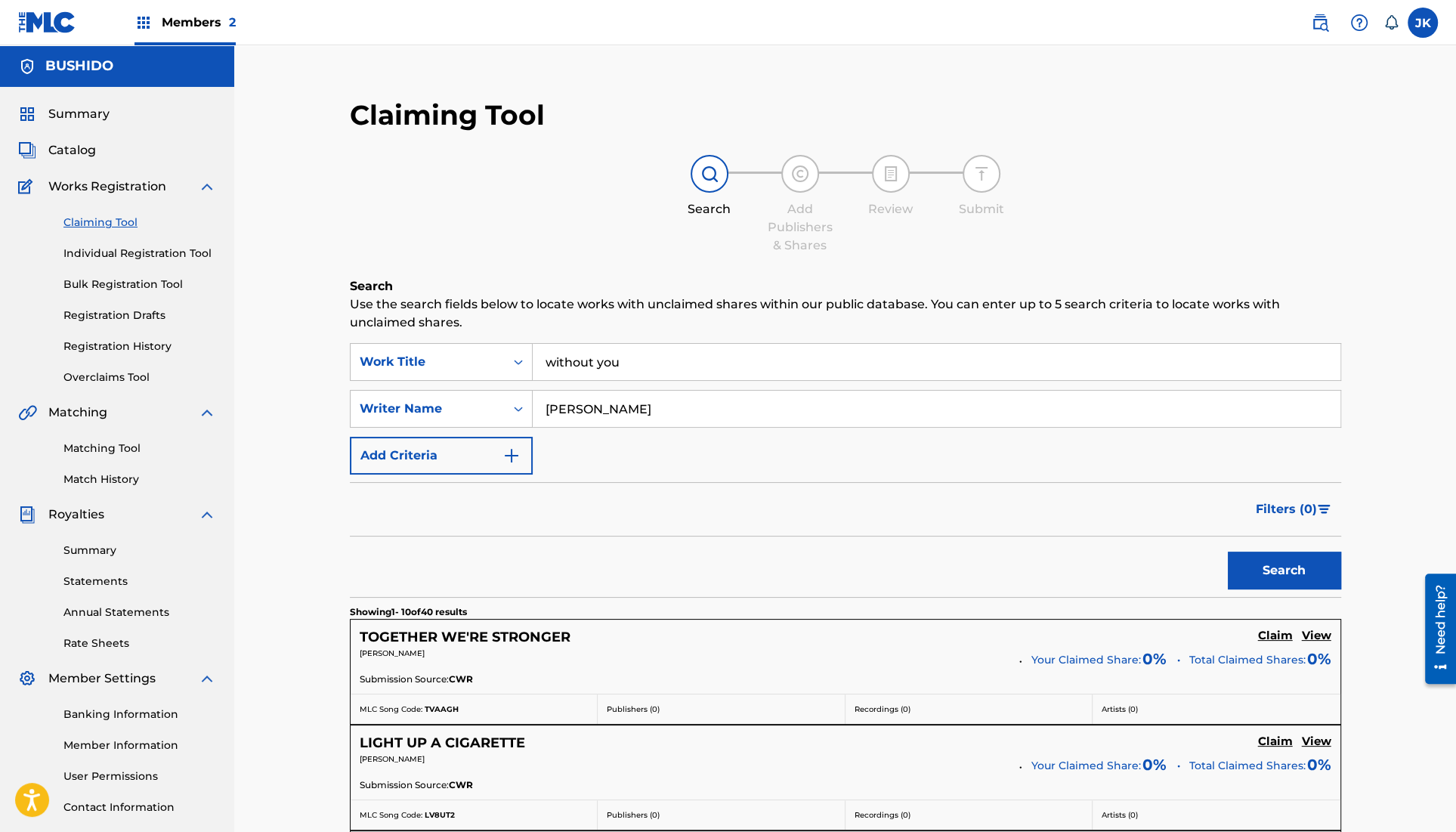 click on "Search" at bounding box center (1284, 571) 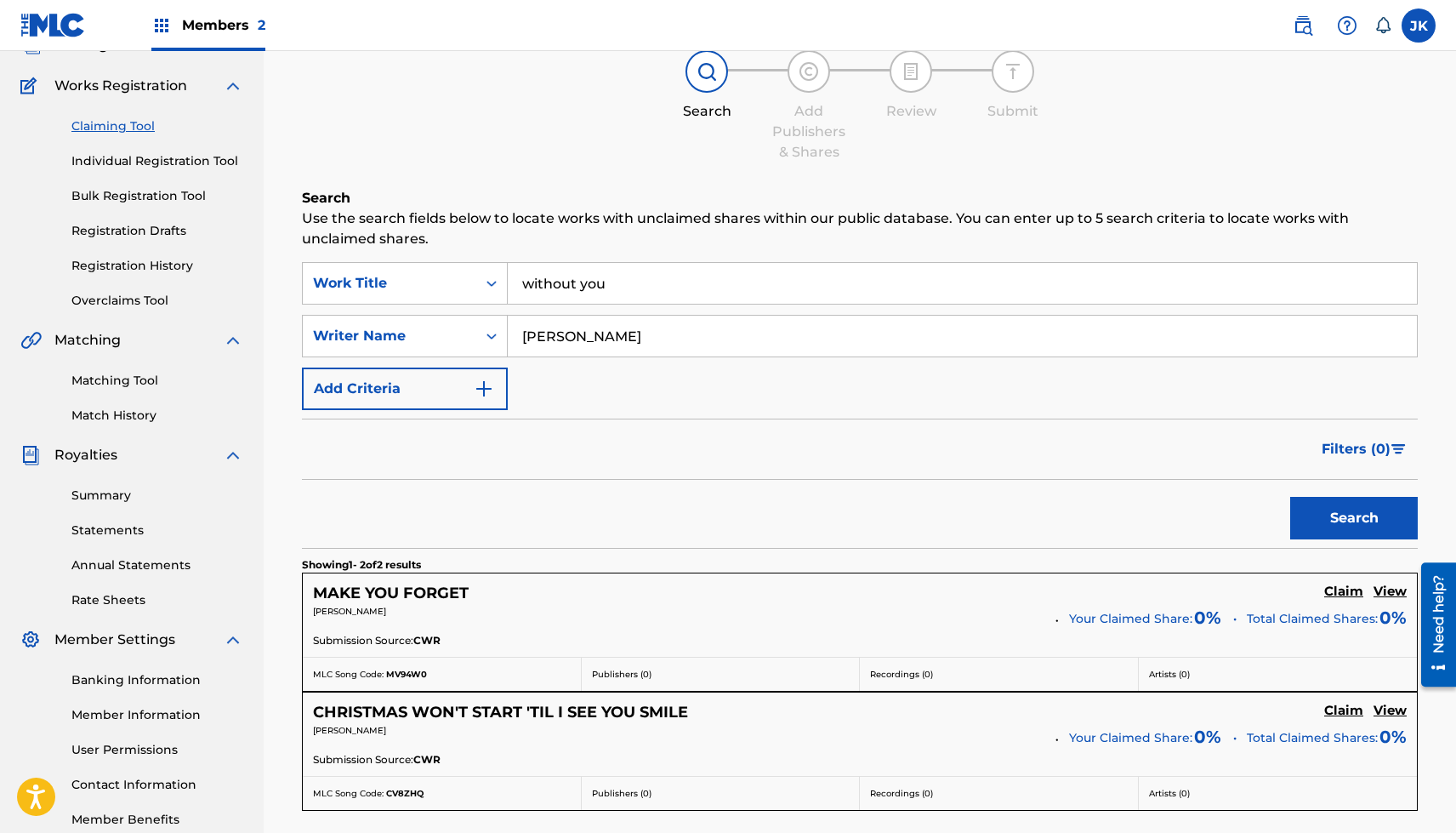 scroll, scrollTop: 127, scrollLeft: 0, axis: vertical 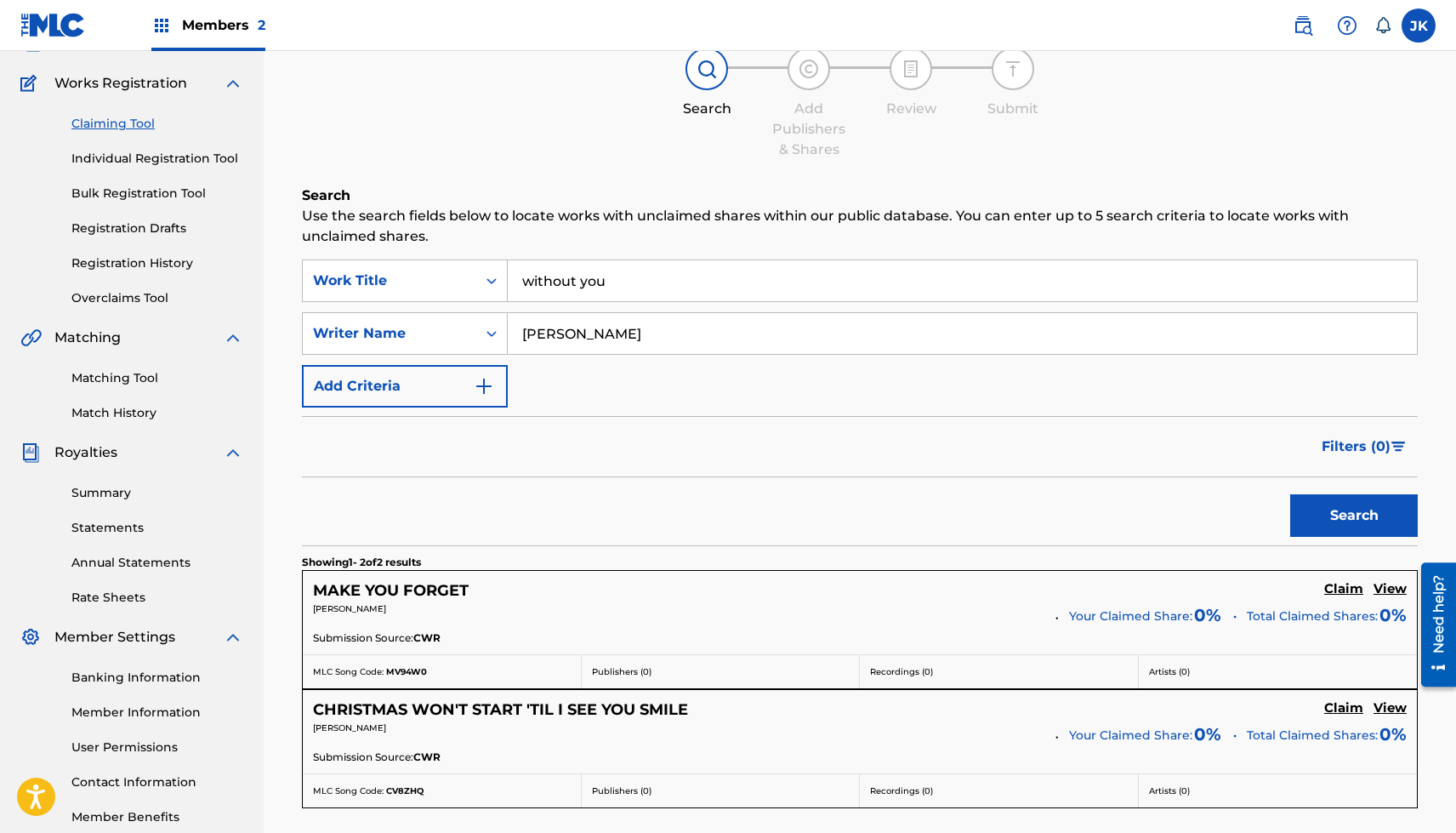 click on "View" at bounding box center (1390, 589) 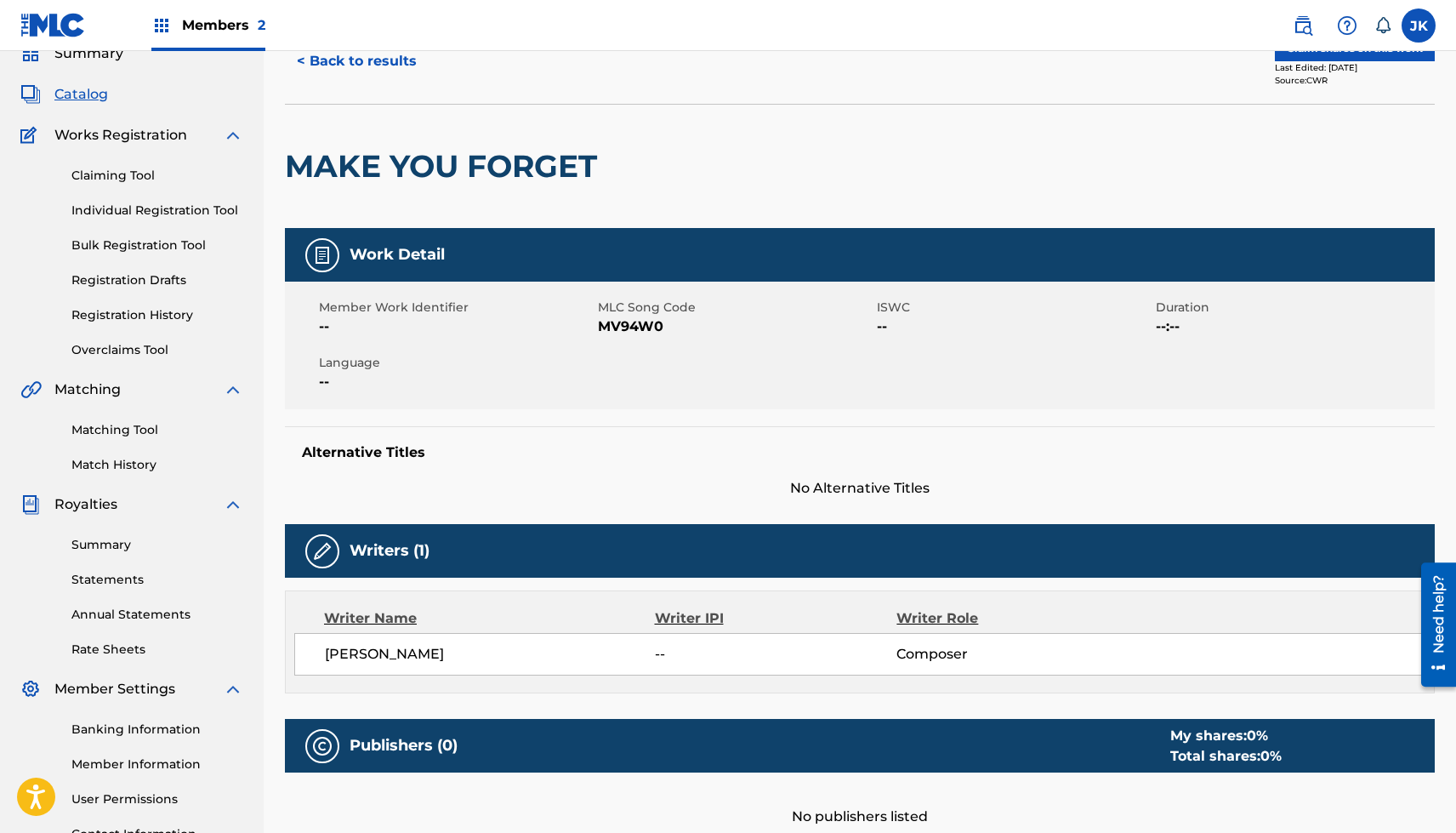 scroll, scrollTop: 0, scrollLeft: 0, axis: both 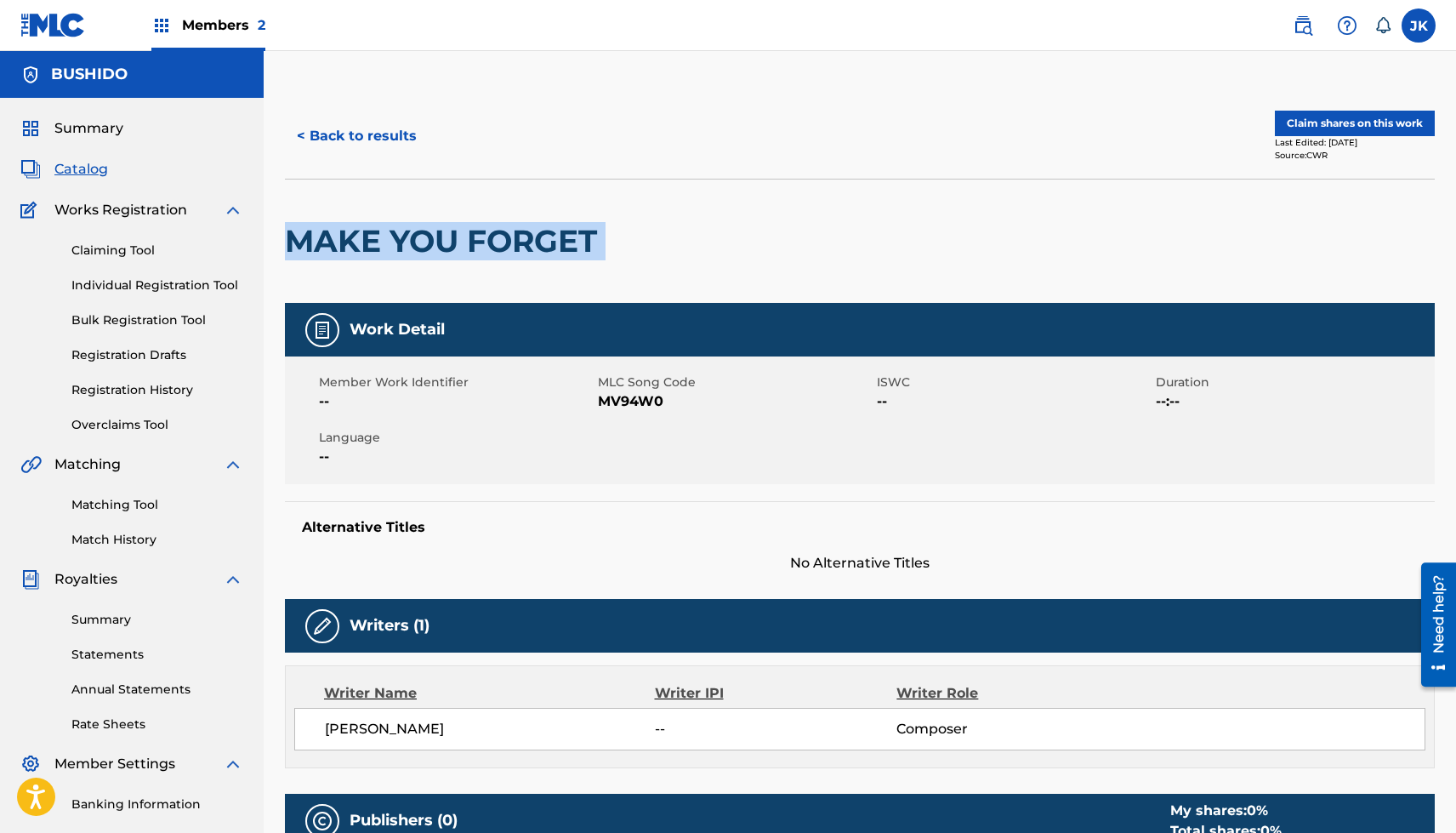 drag, startPoint x: 609, startPoint y: 237, endPoint x: 290, endPoint y: 236, distance: 319.00157 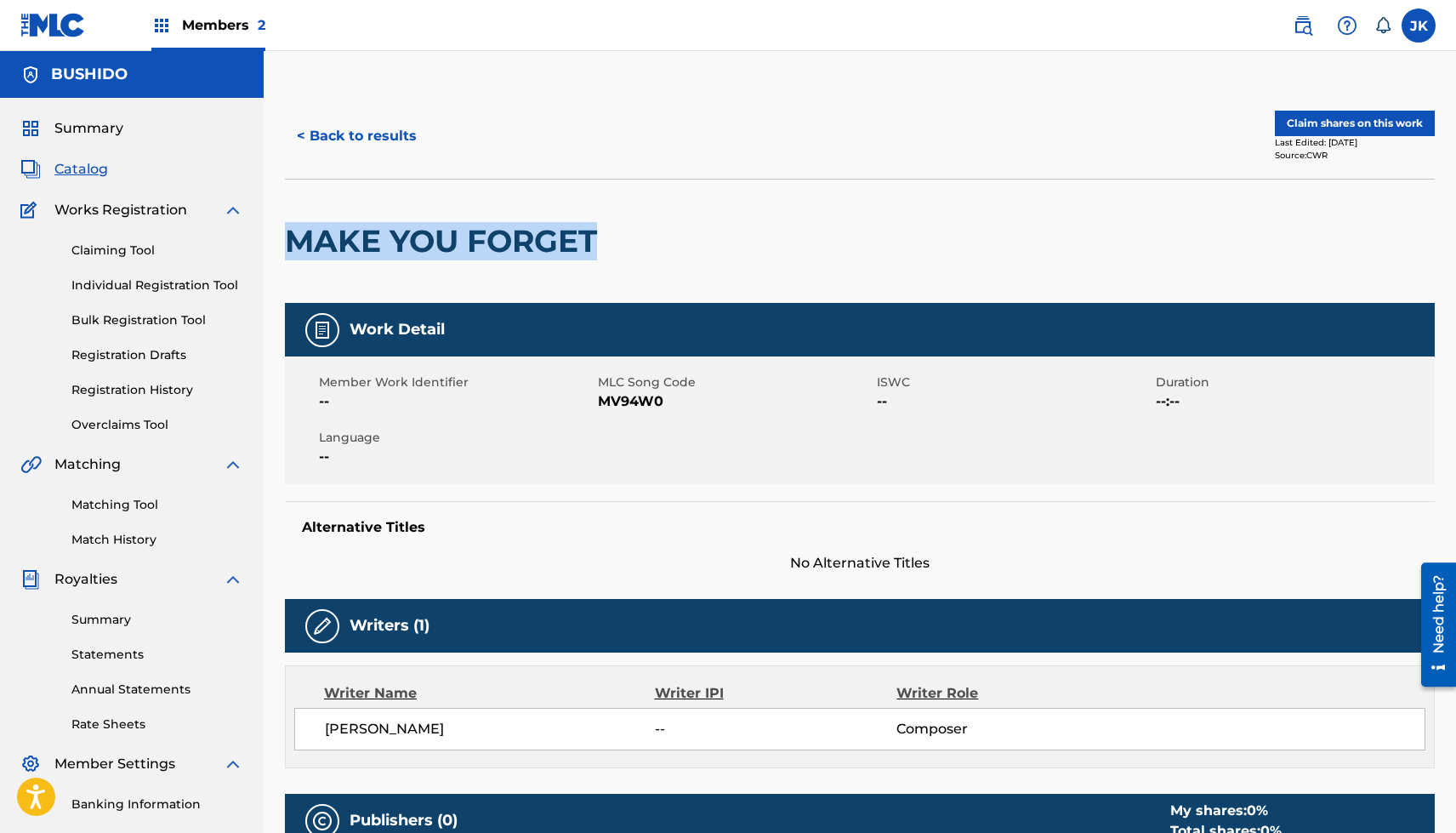 drag, startPoint x: 600, startPoint y: 238, endPoint x: 287, endPoint y: 242, distance: 313.02556 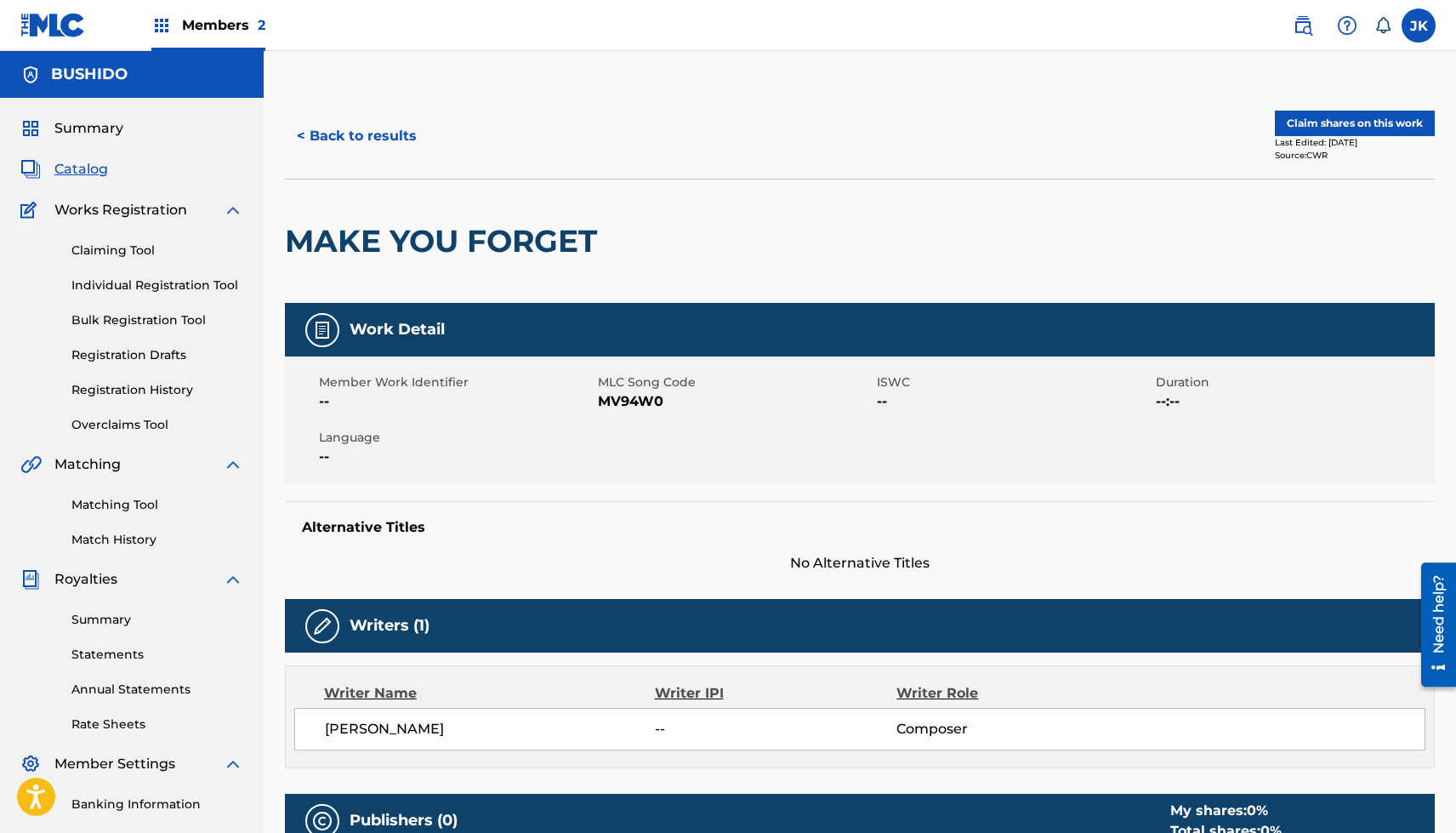 scroll, scrollTop: 127, scrollLeft: 0, axis: vertical 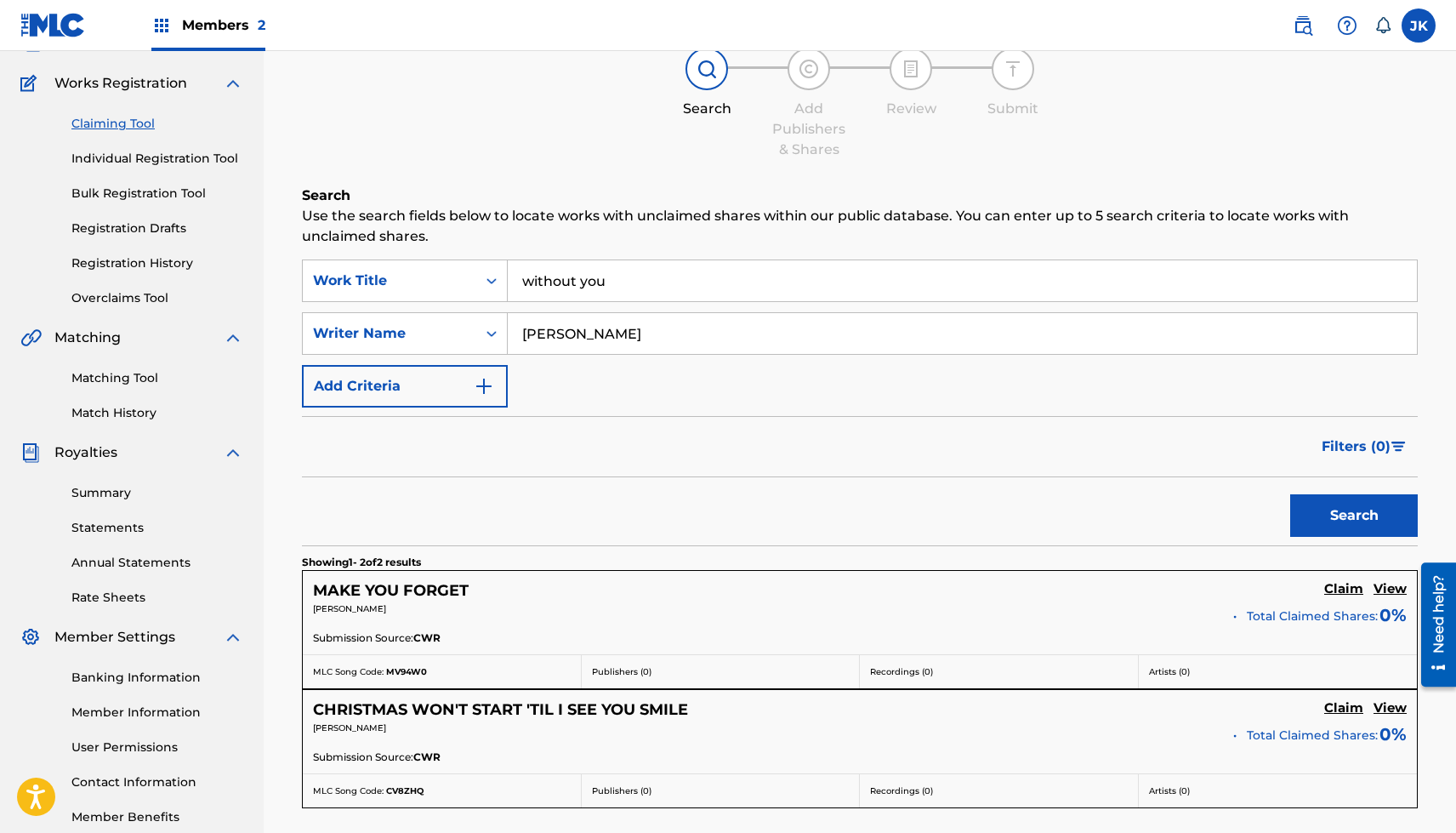 click on "View" at bounding box center [1390, 708] 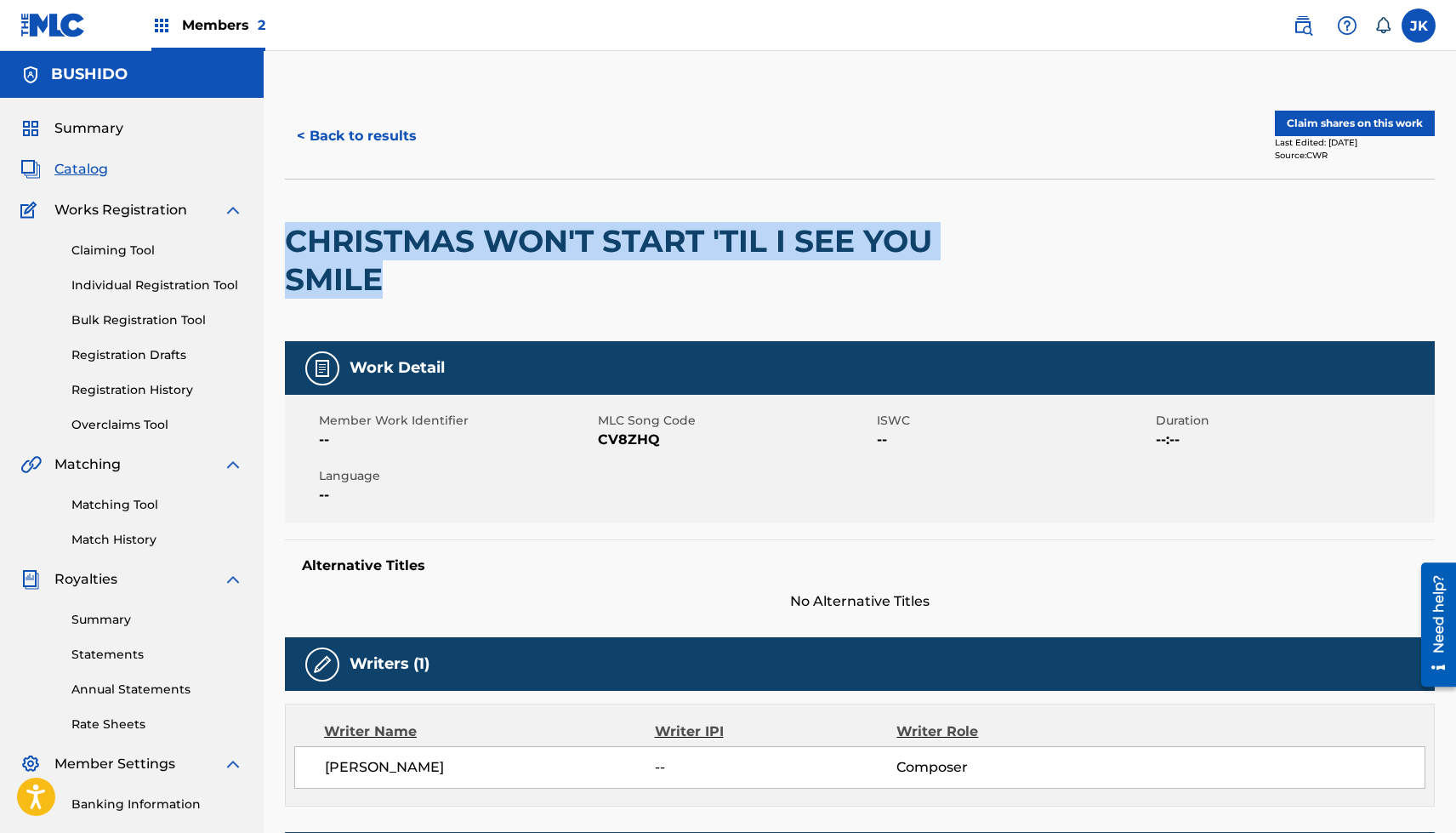 drag, startPoint x: 406, startPoint y: 277, endPoint x: 291, endPoint y: 231, distance: 123.8588 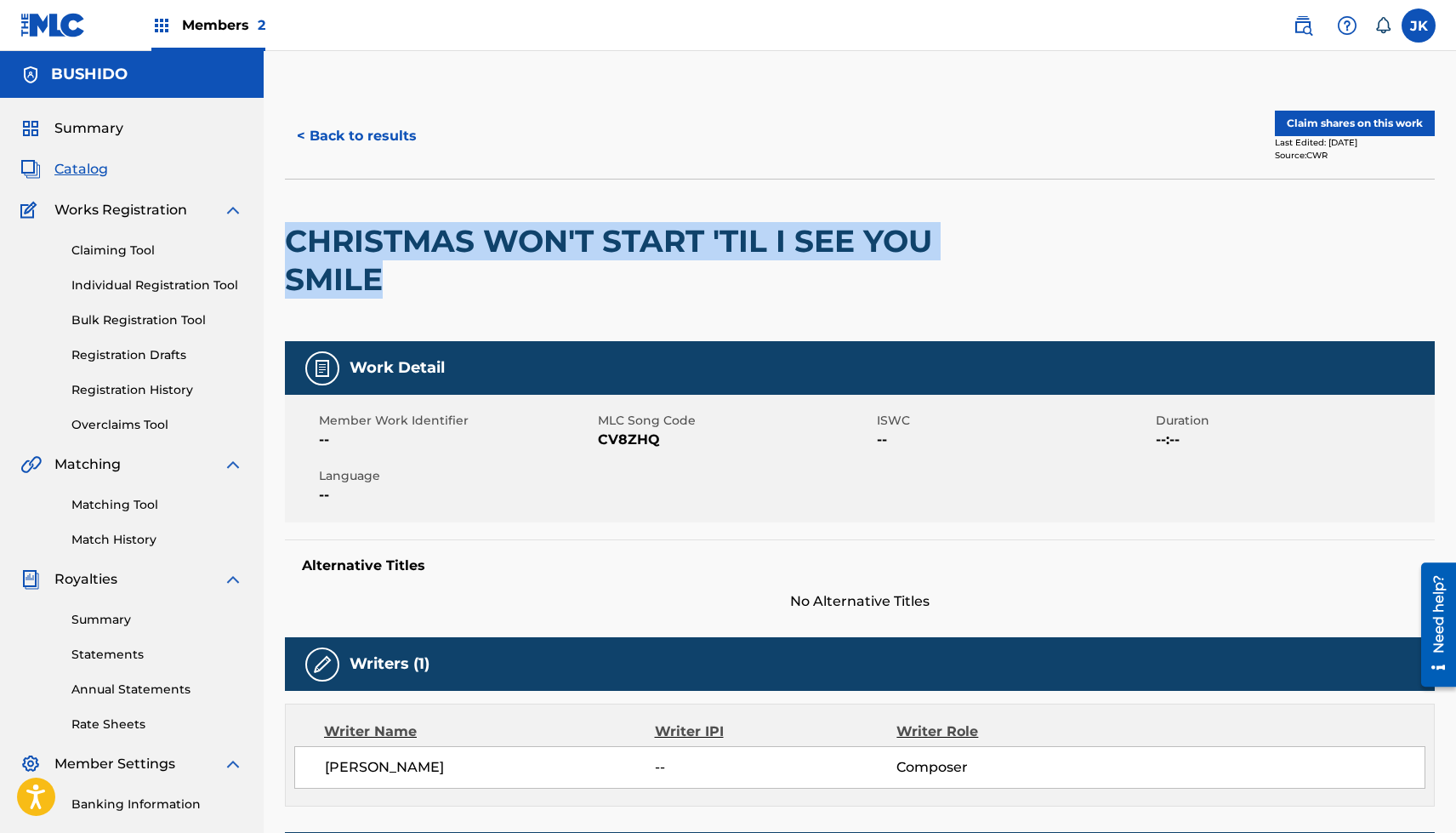 click on "< Back to results" at bounding box center (356, 136) 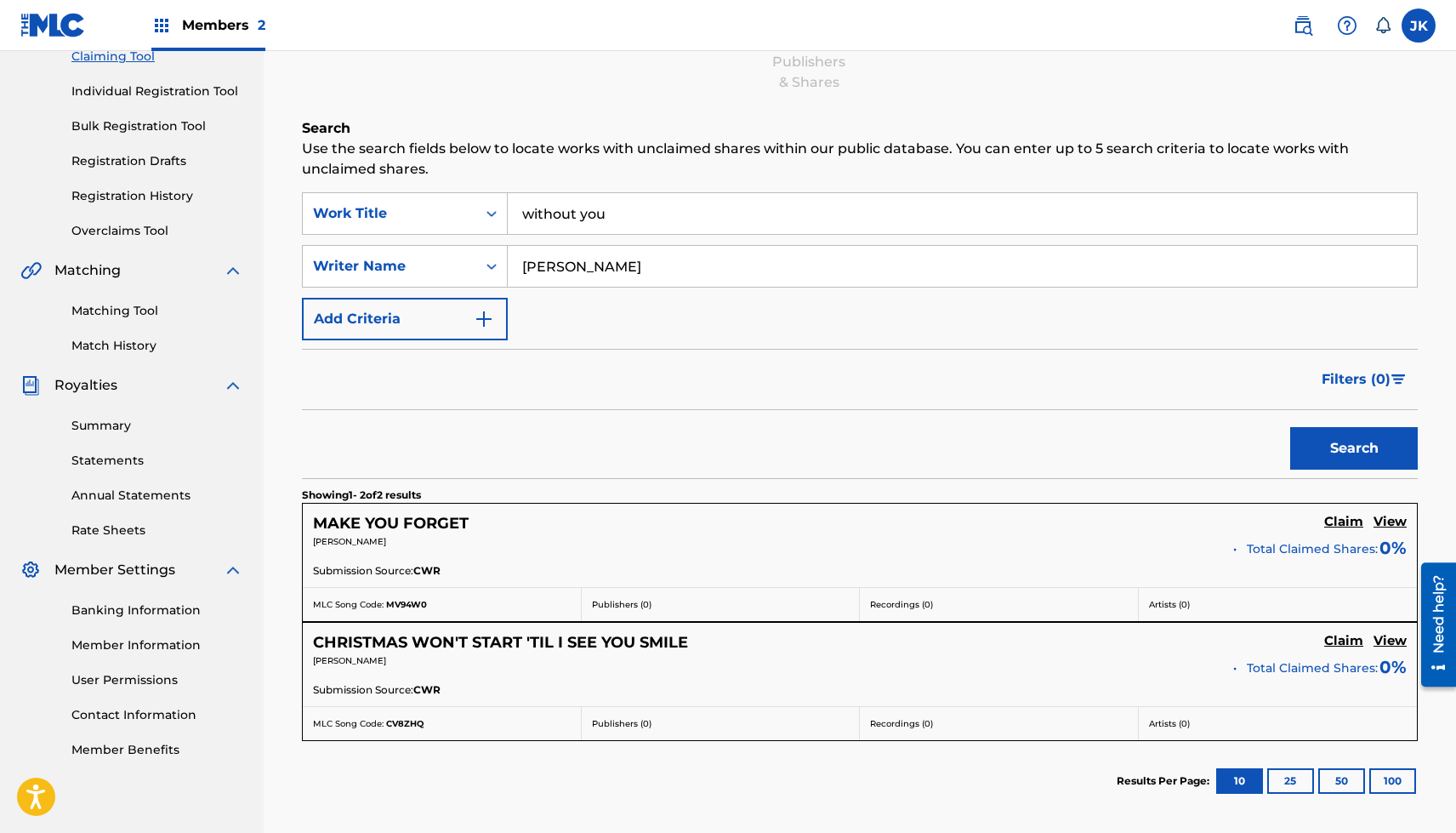 scroll, scrollTop: 136, scrollLeft: 0, axis: vertical 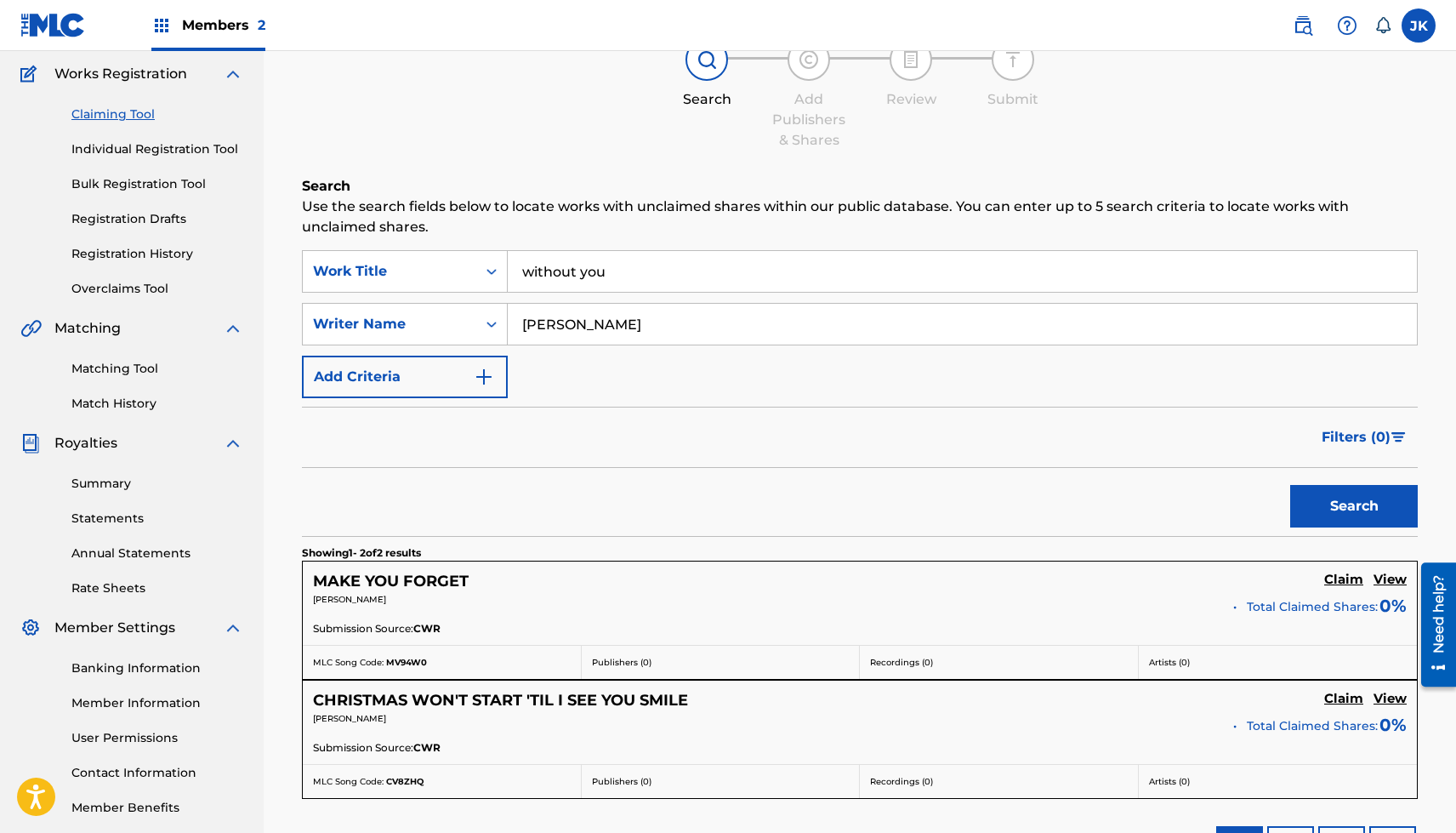 click on "without you" at bounding box center [962, 271] 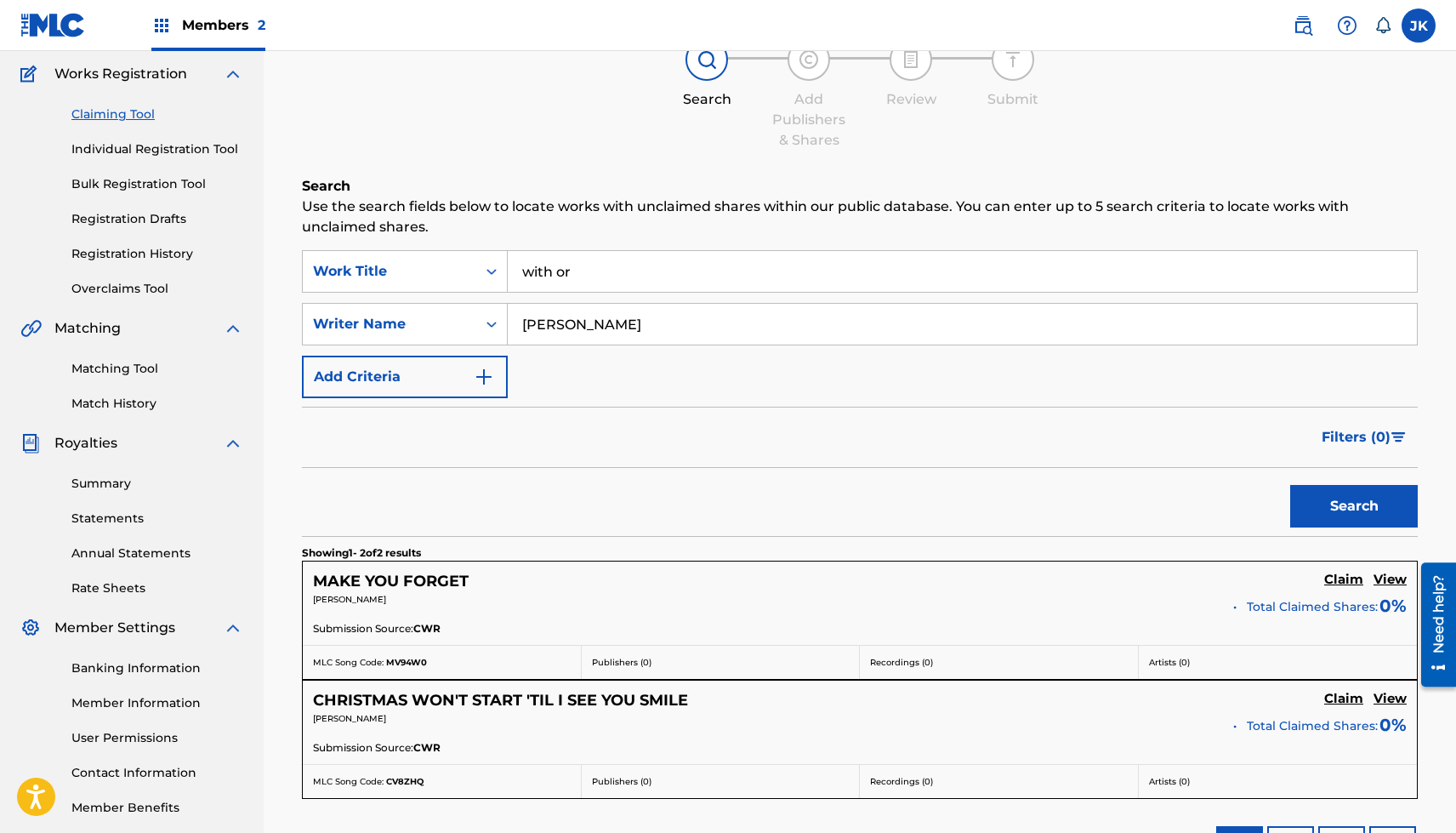 type on "with" 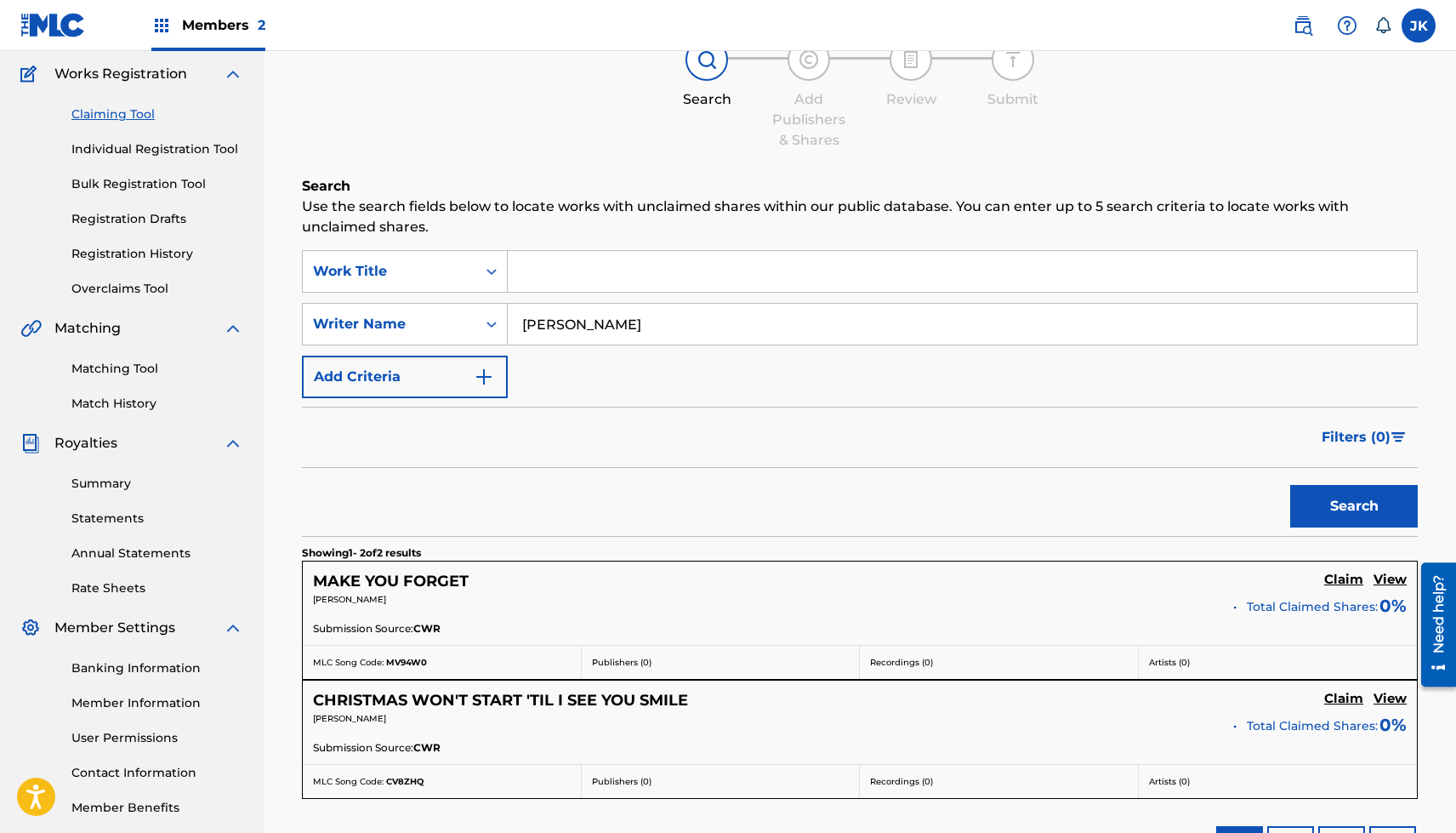 type 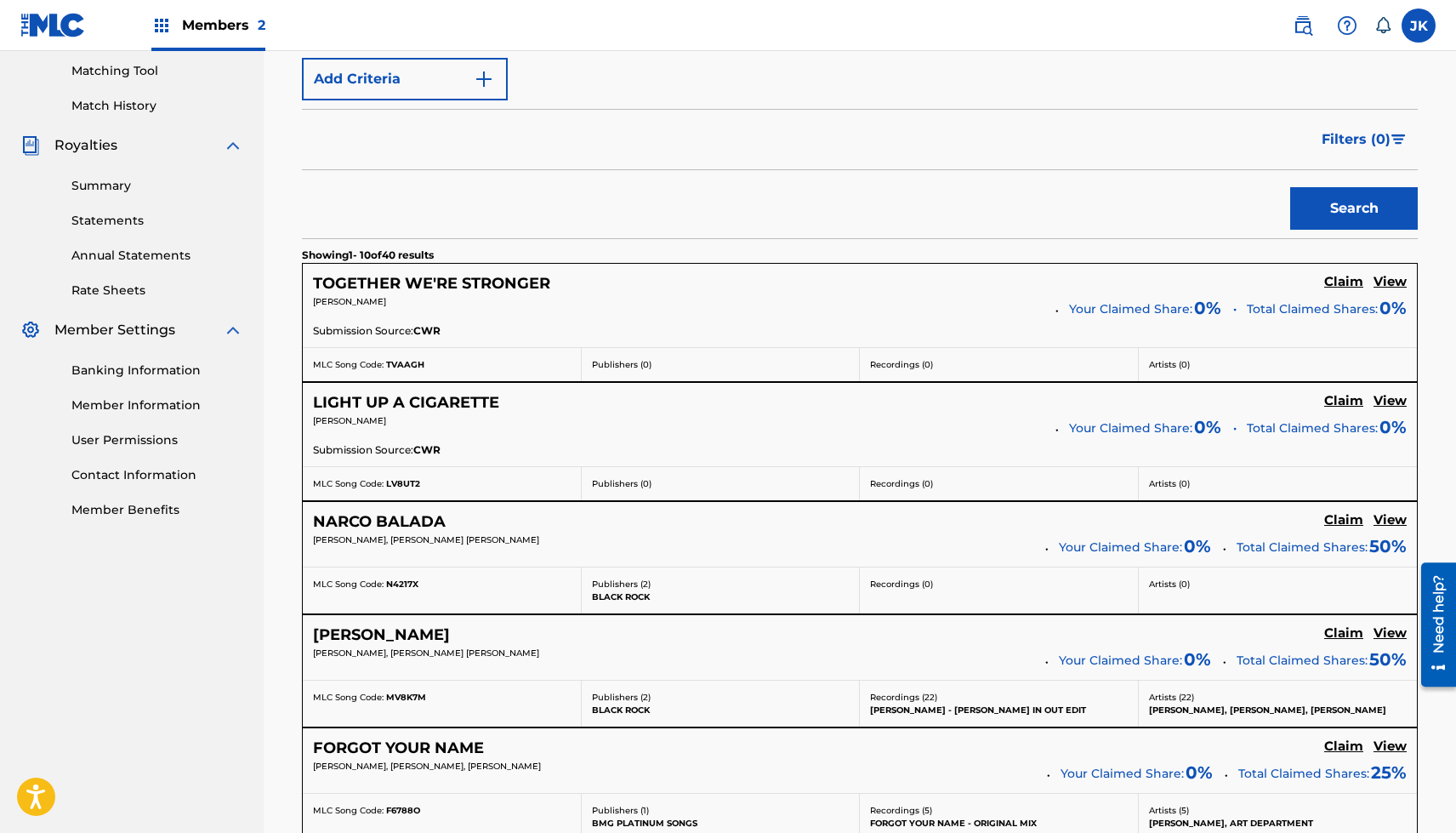 scroll, scrollTop: 516, scrollLeft: 0, axis: vertical 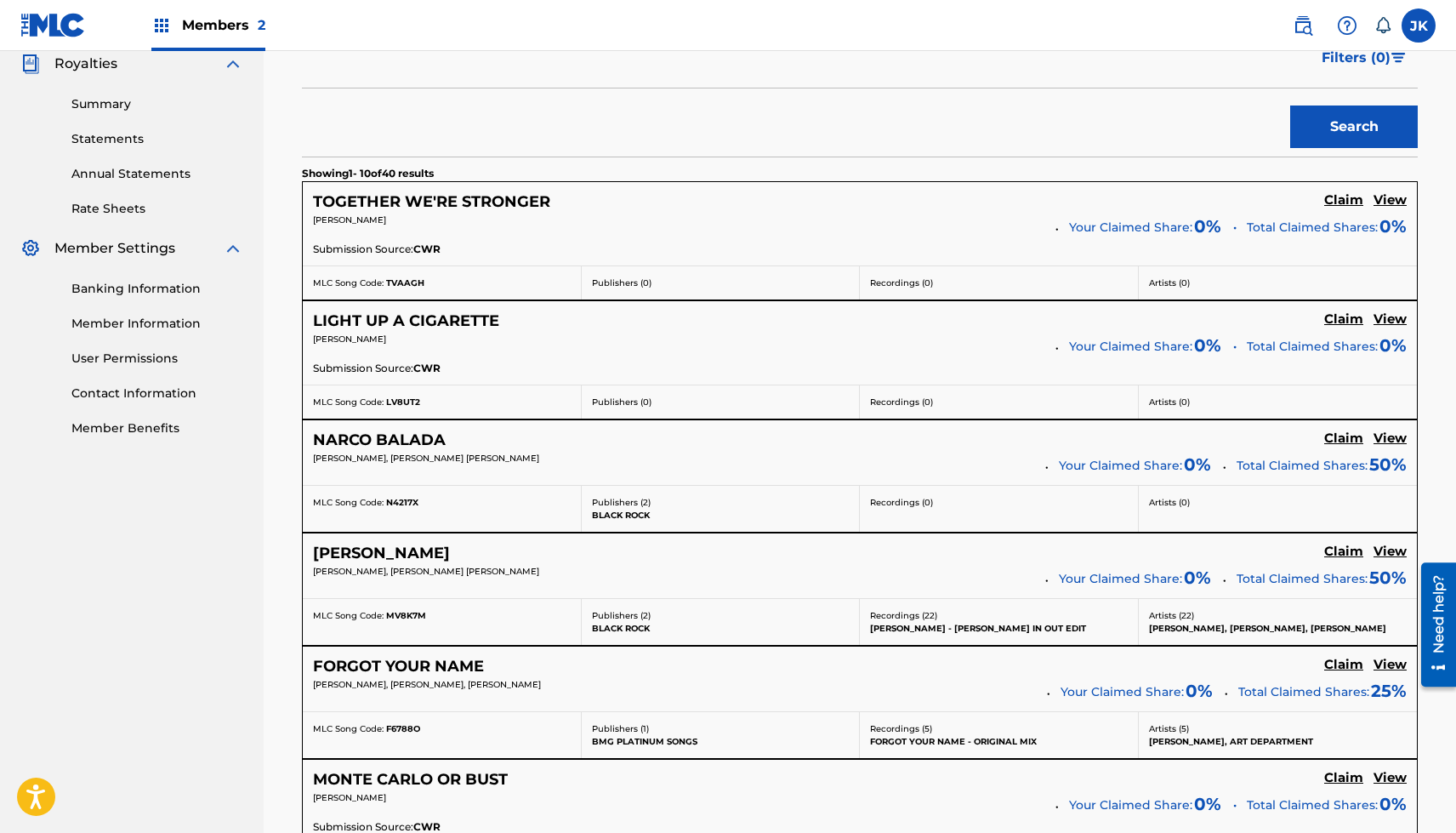click on "View" at bounding box center (1390, 321) 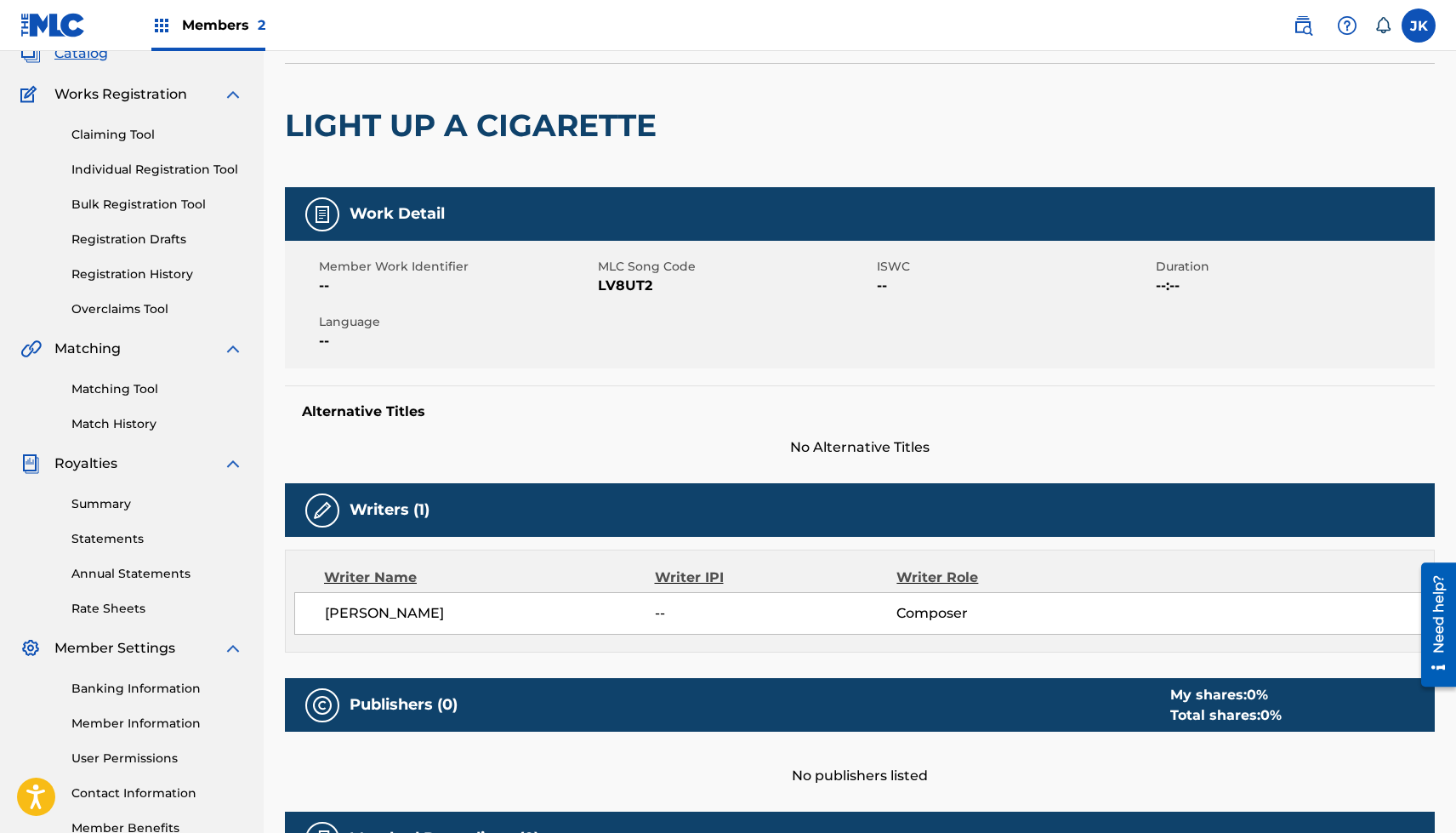 scroll, scrollTop: 89, scrollLeft: 0, axis: vertical 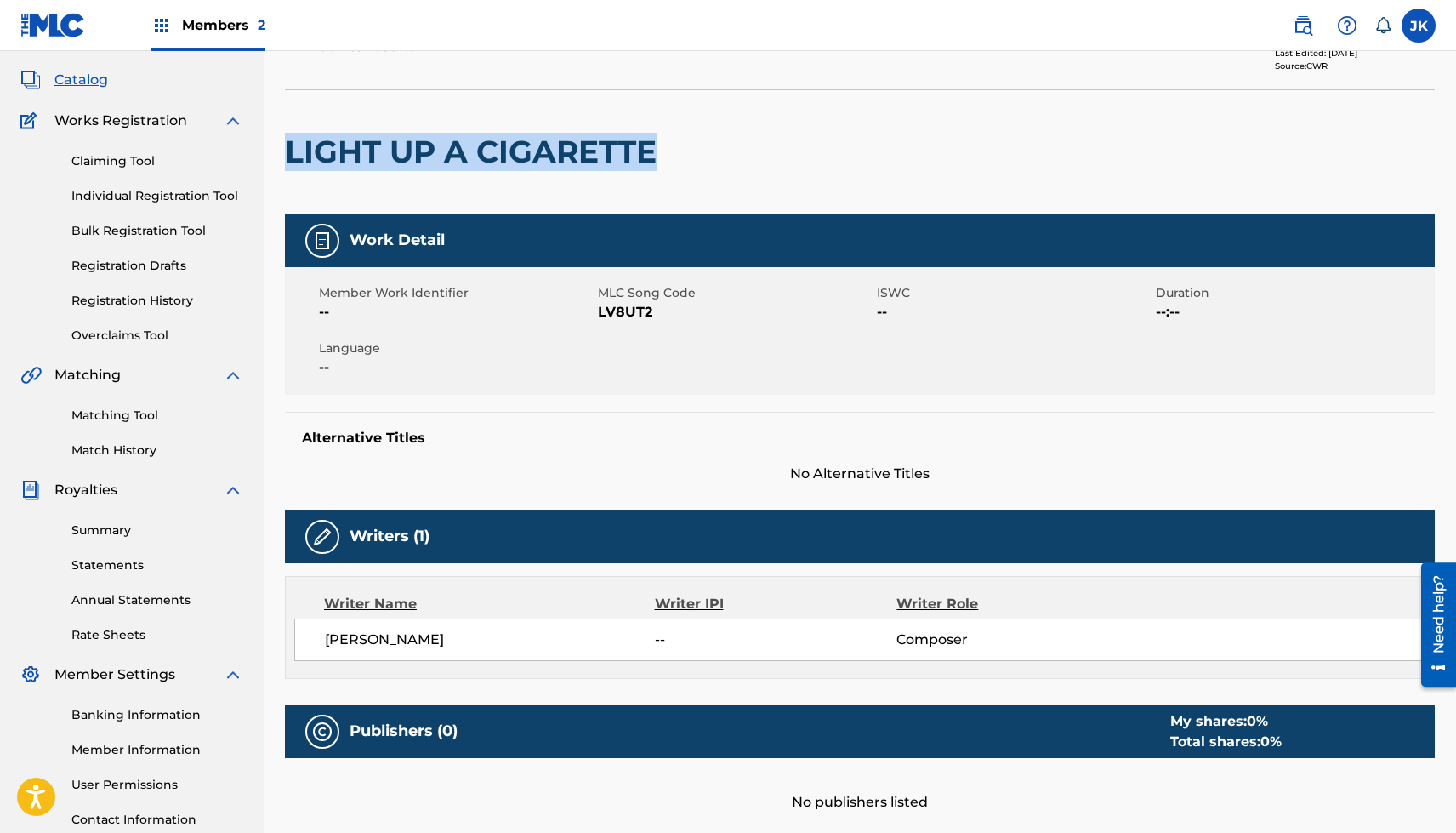 drag, startPoint x: 655, startPoint y: 154, endPoint x: 288, endPoint y: 149, distance: 367.03406 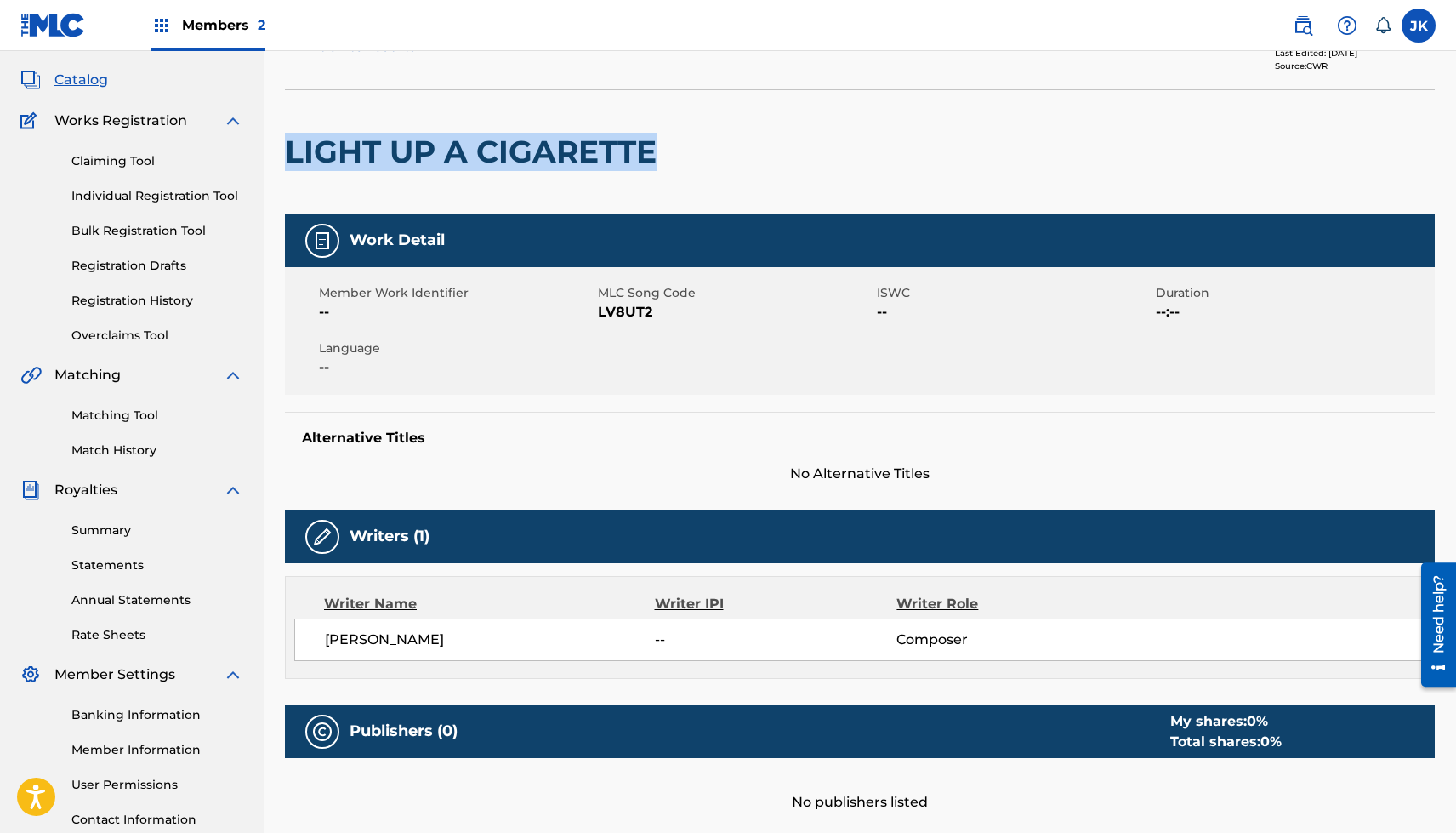 scroll, scrollTop: 0, scrollLeft: 0, axis: both 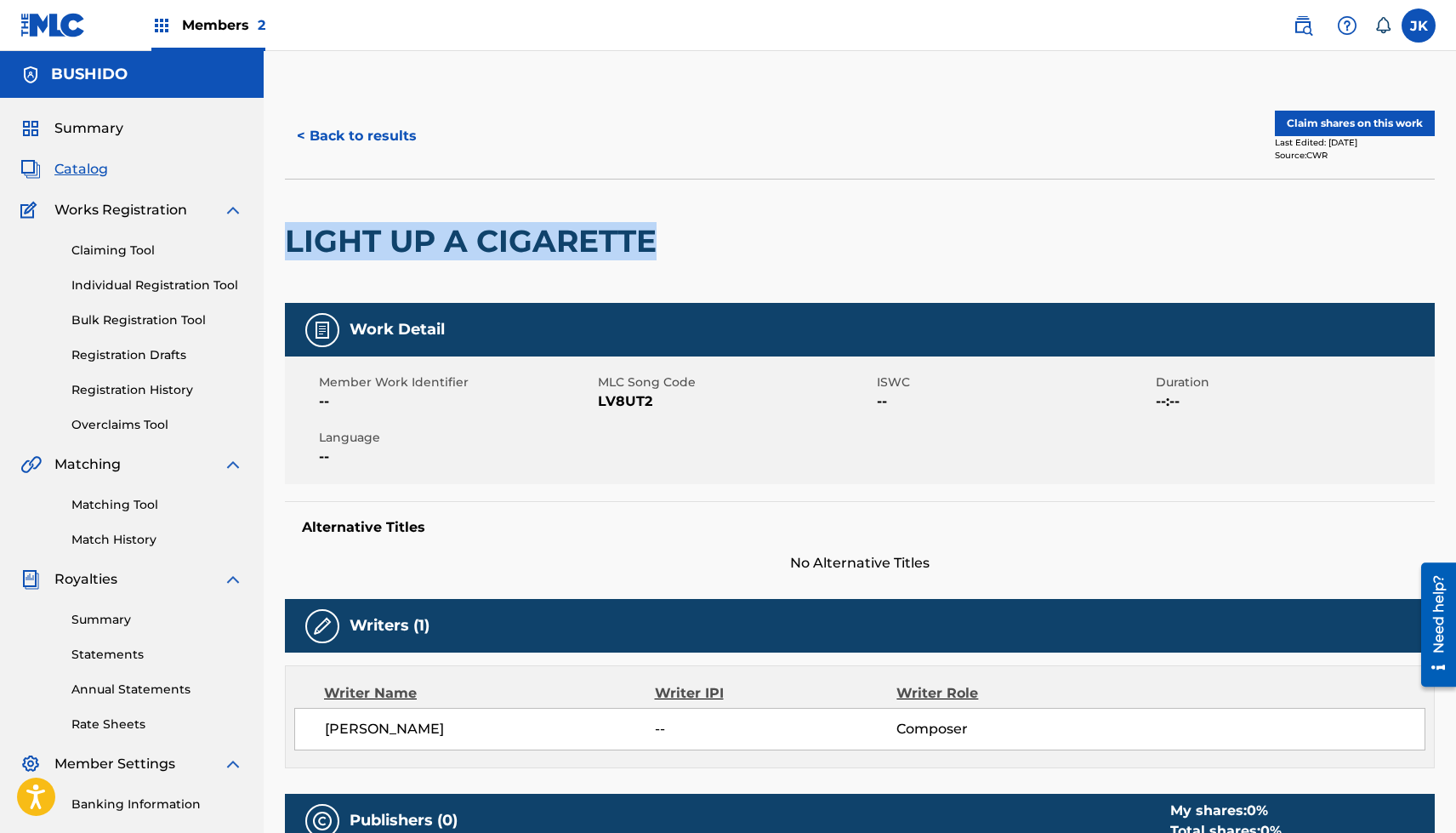 click on "< Back to results" at bounding box center (356, 136) 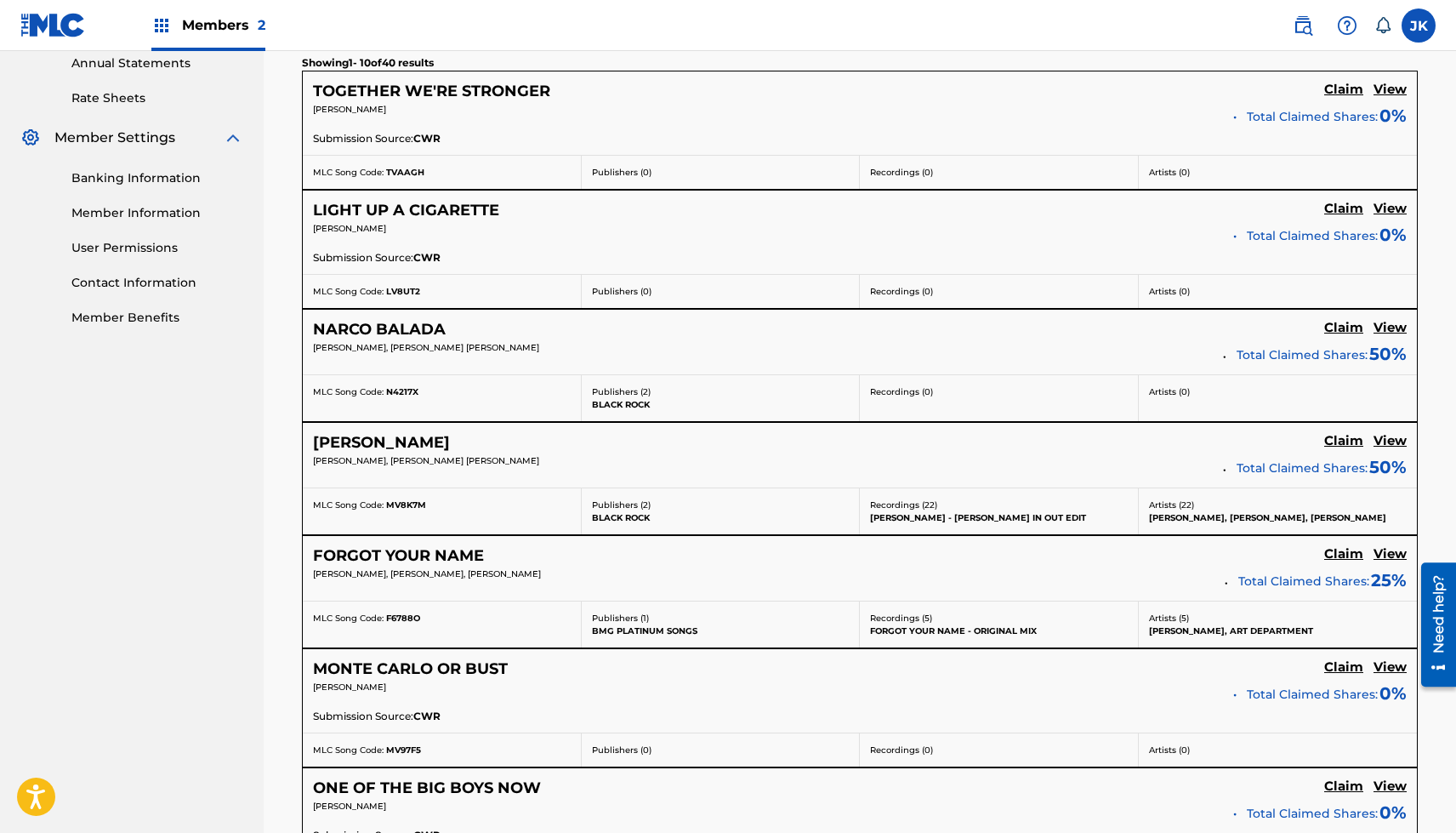 scroll, scrollTop: 633, scrollLeft: 0, axis: vertical 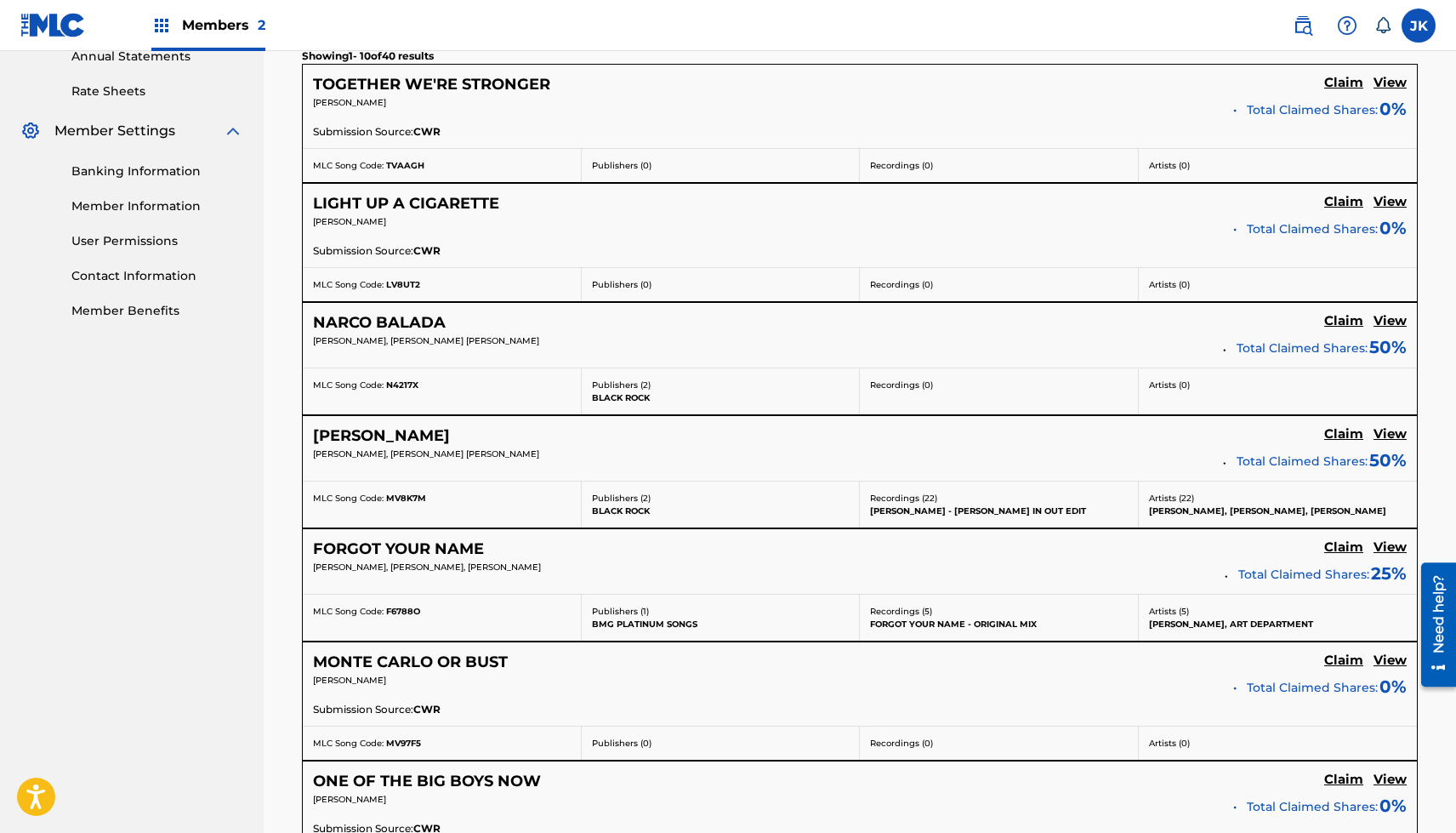 click on "View" at bounding box center [1390, 321] 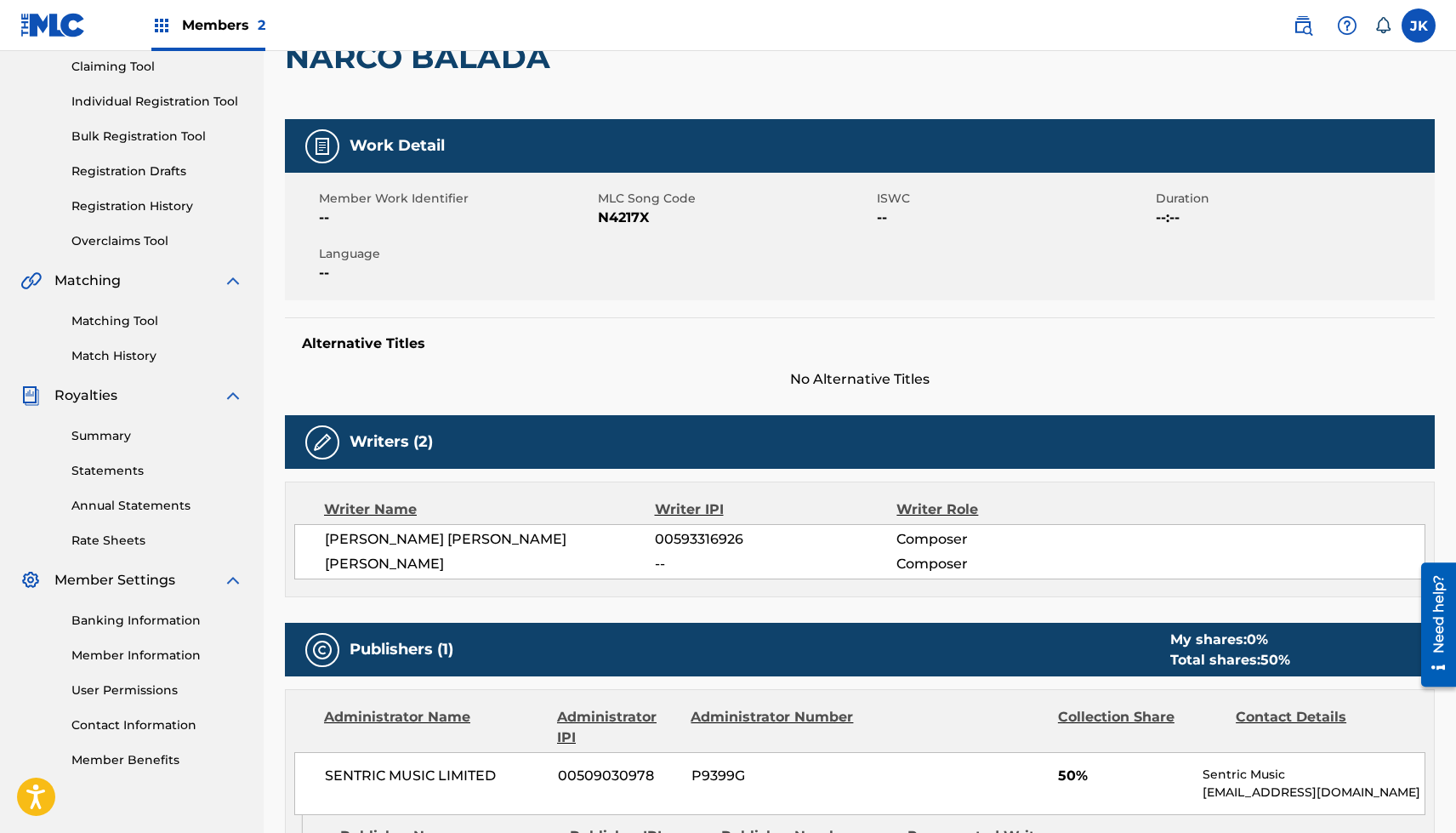 scroll, scrollTop: 140, scrollLeft: 0, axis: vertical 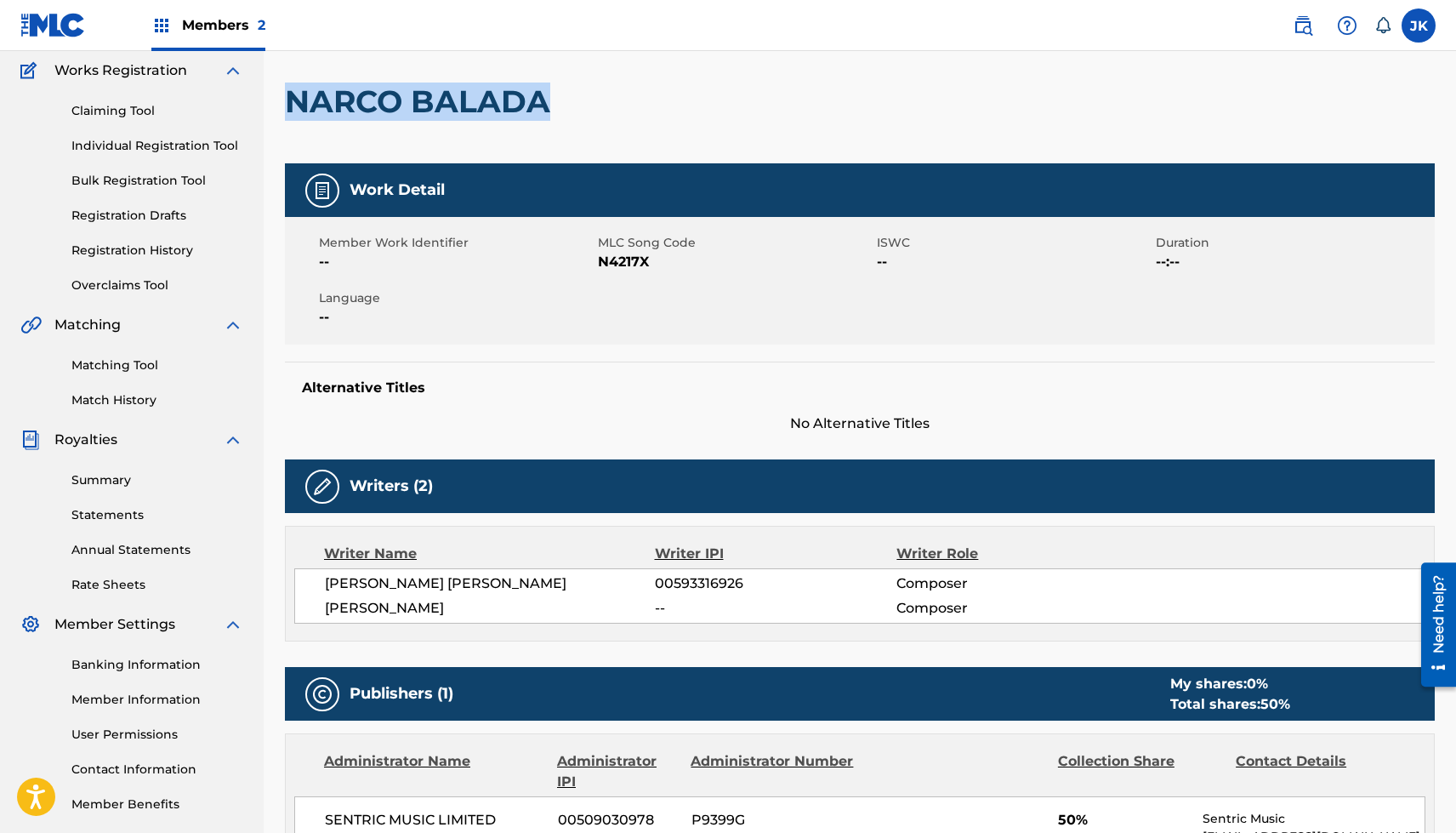 drag, startPoint x: 543, startPoint y: 107, endPoint x: 270, endPoint y: 106, distance: 273.00183 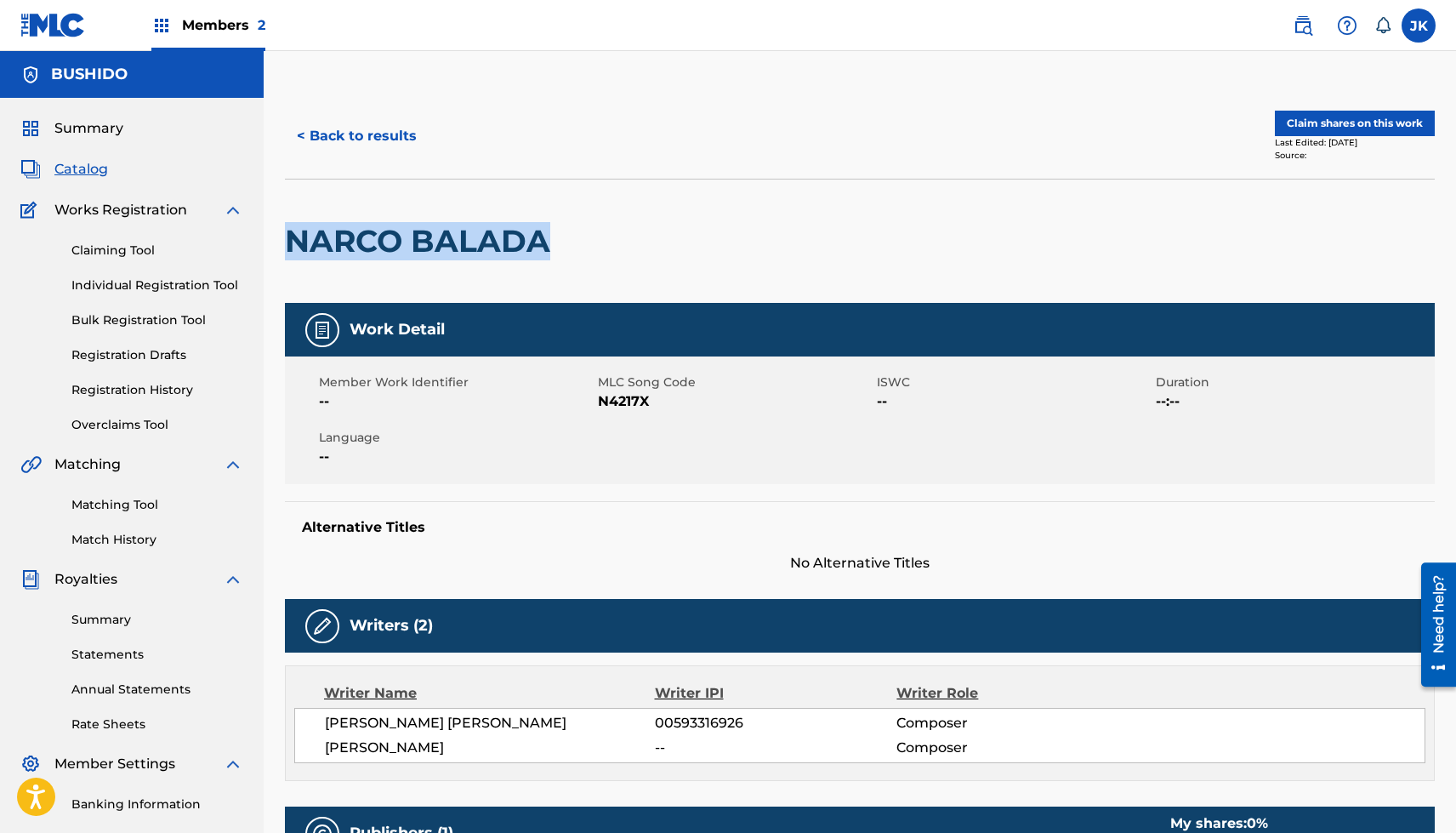 click on "< Back to results" at bounding box center [356, 136] 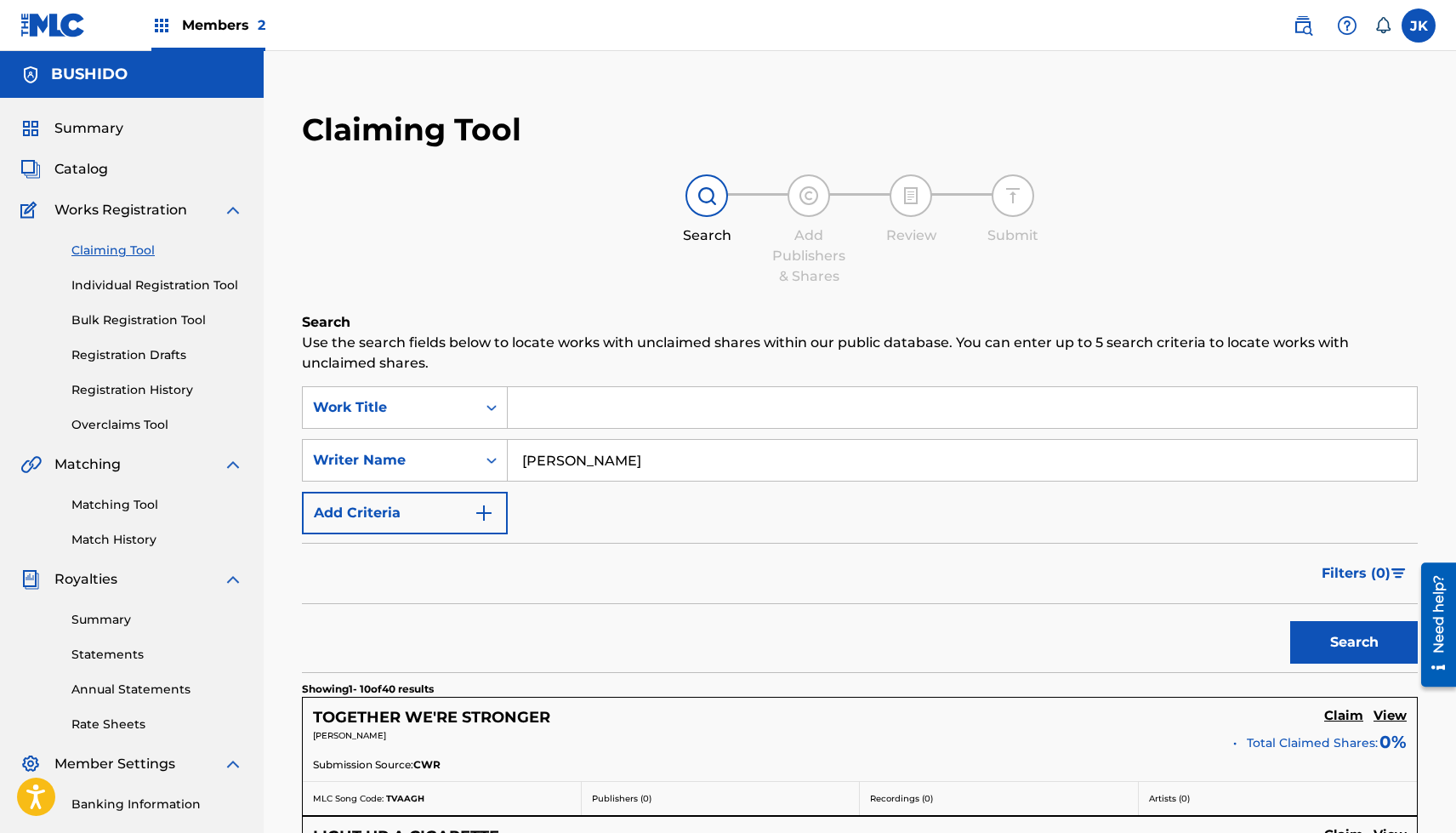 scroll, scrollTop: 633, scrollLeft: 0, axis: vertical 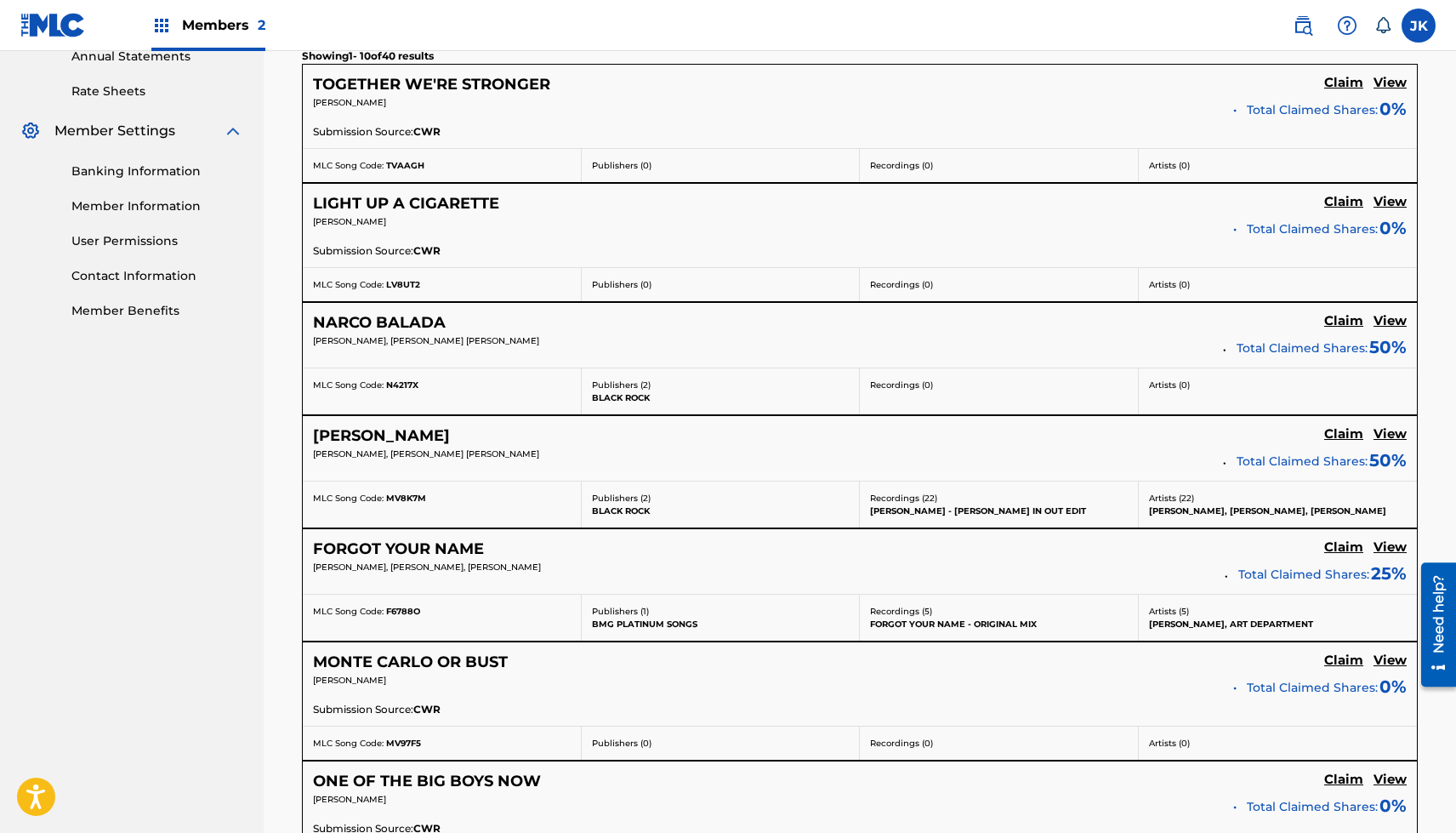 click on "View" at bounding box center [1390, 434] 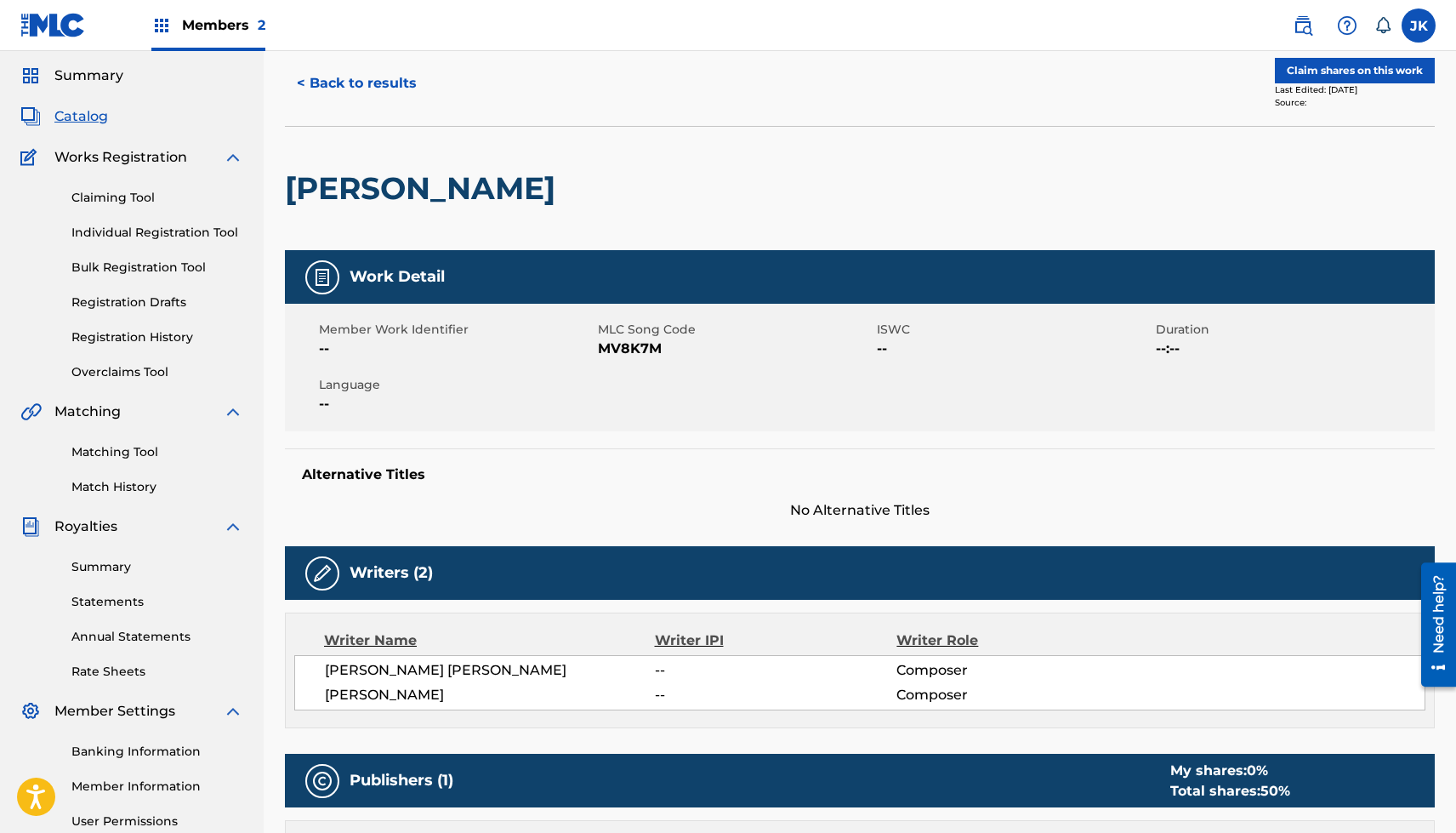 scroll, scrollTop: 42, scrollLeft: 0, axis: vertical 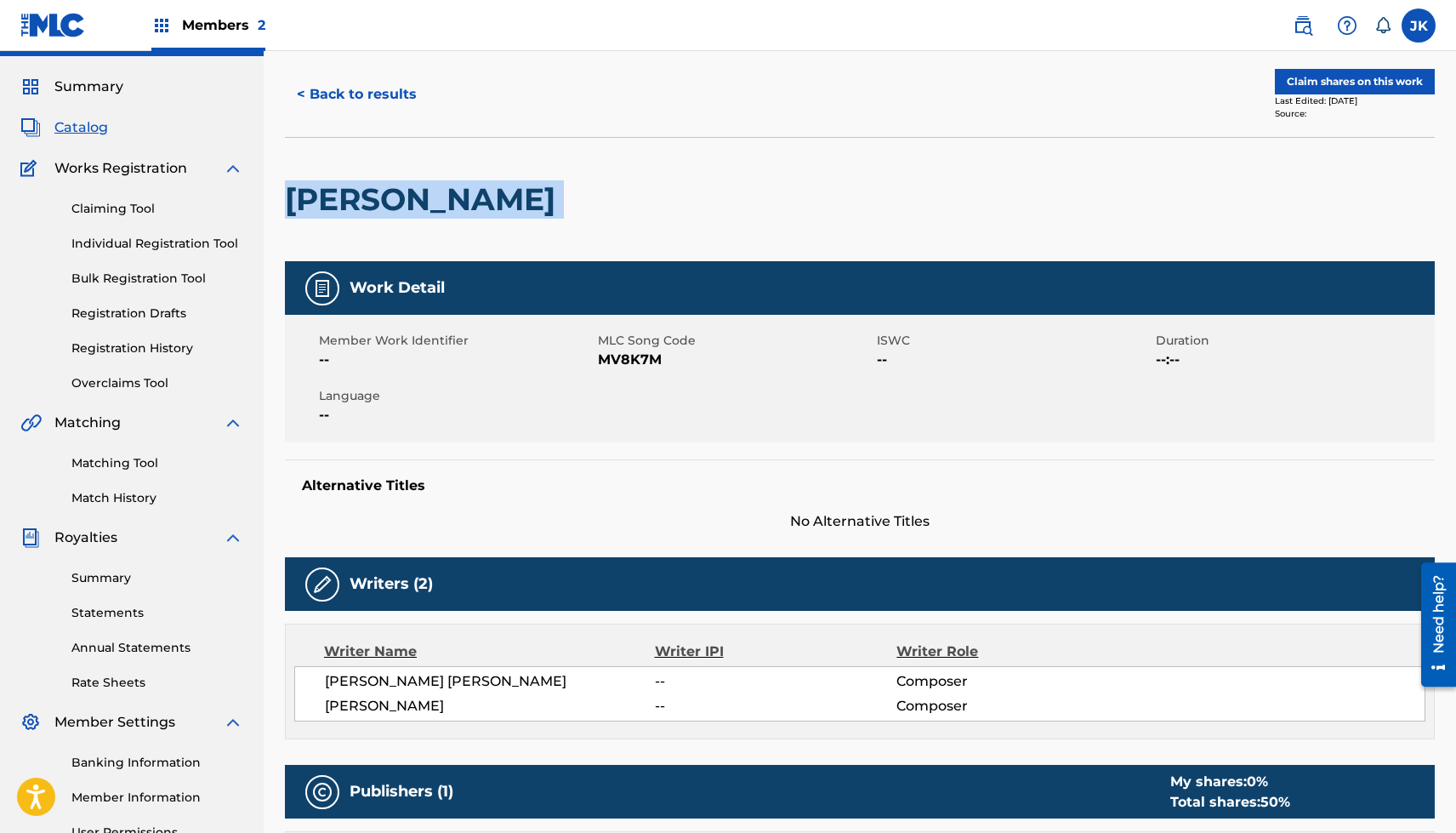 drag, startPoint x: 562, startPoint y: 191, endPoint x: 286, endPoint y: 189, distance: 276.00725 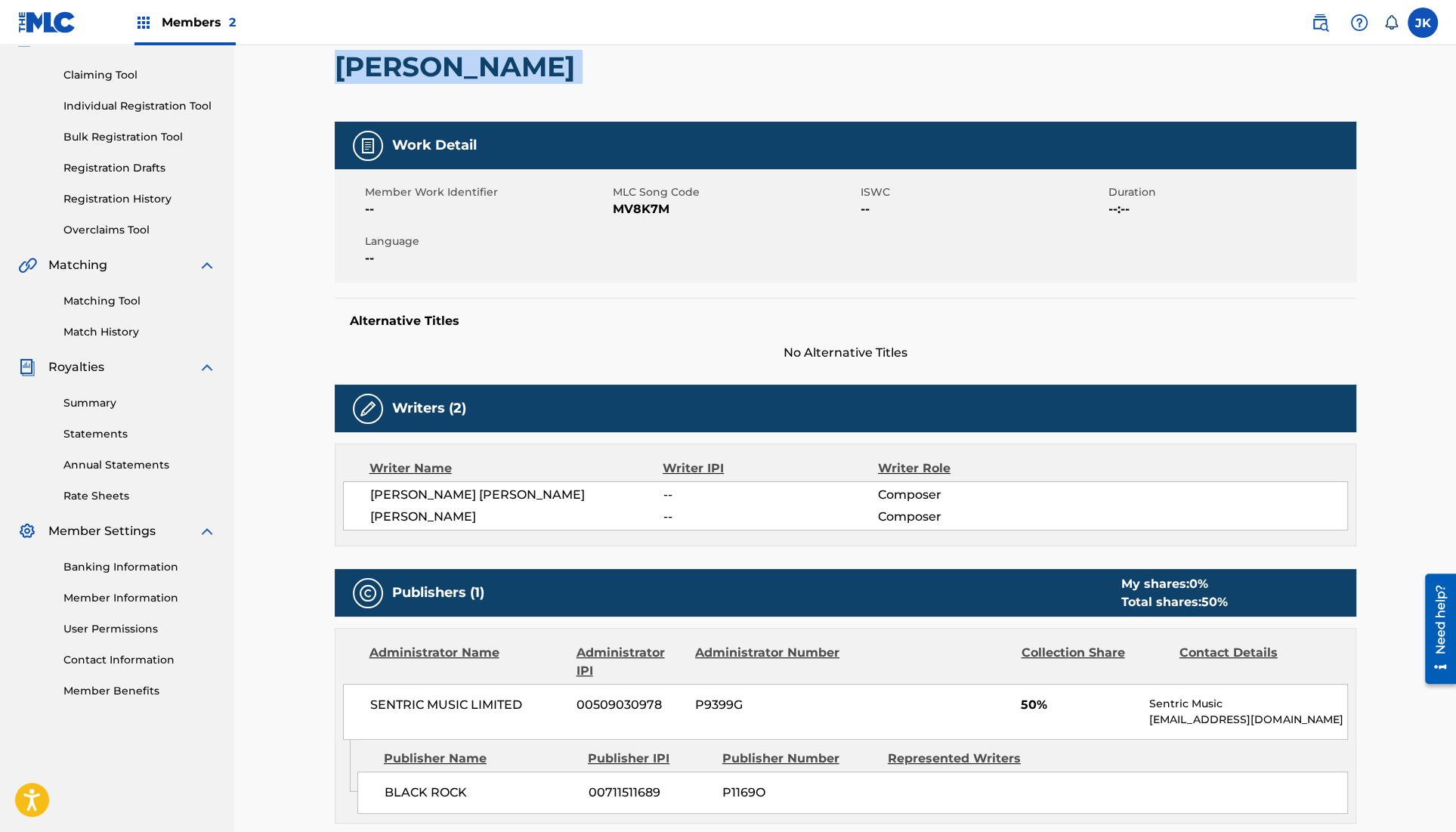 scroll, scrollTop: 161, scrollLeft: 0, axis: vertical 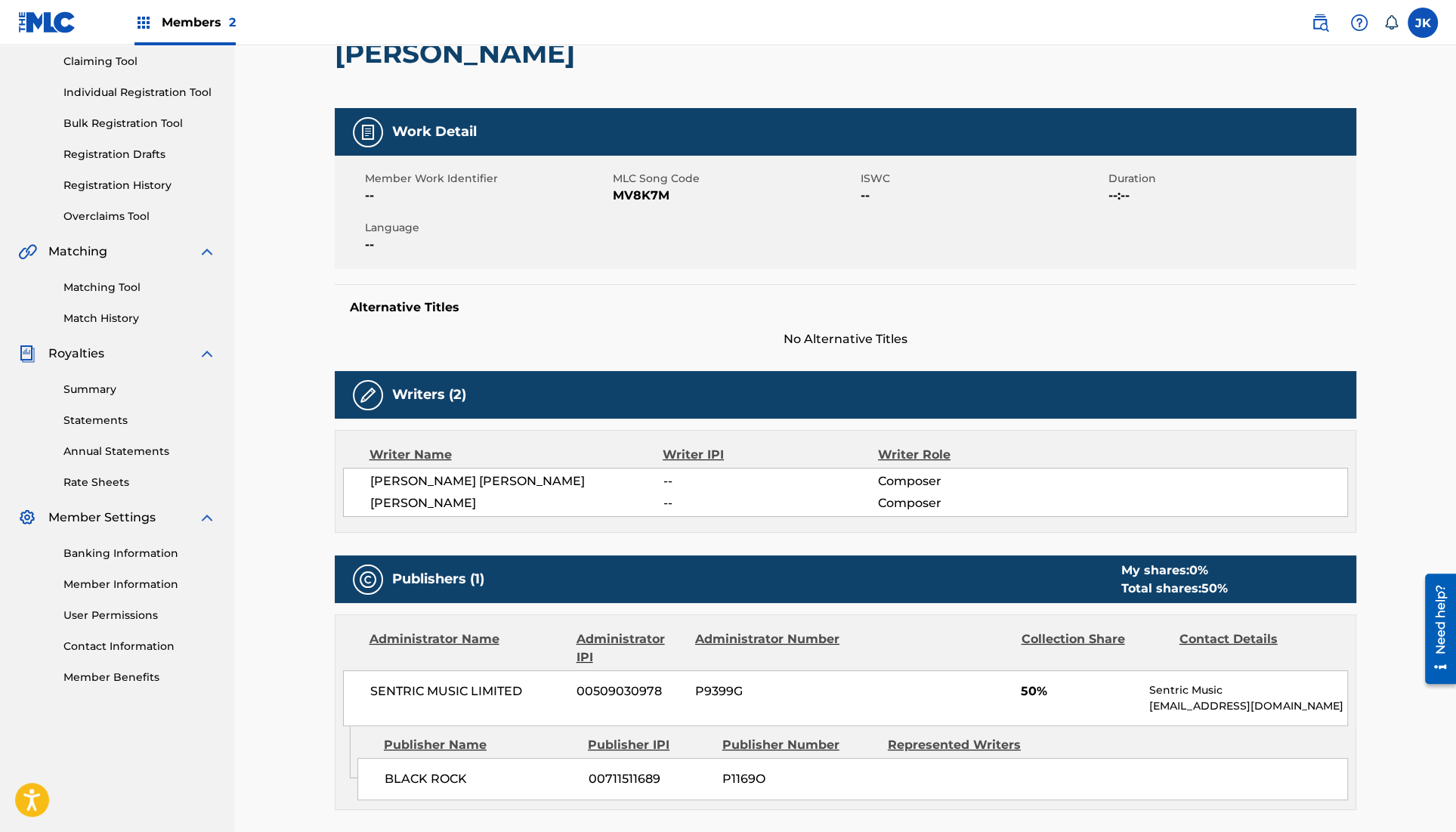 click on "No Alternative Titles" at bounding box center [845, 339] 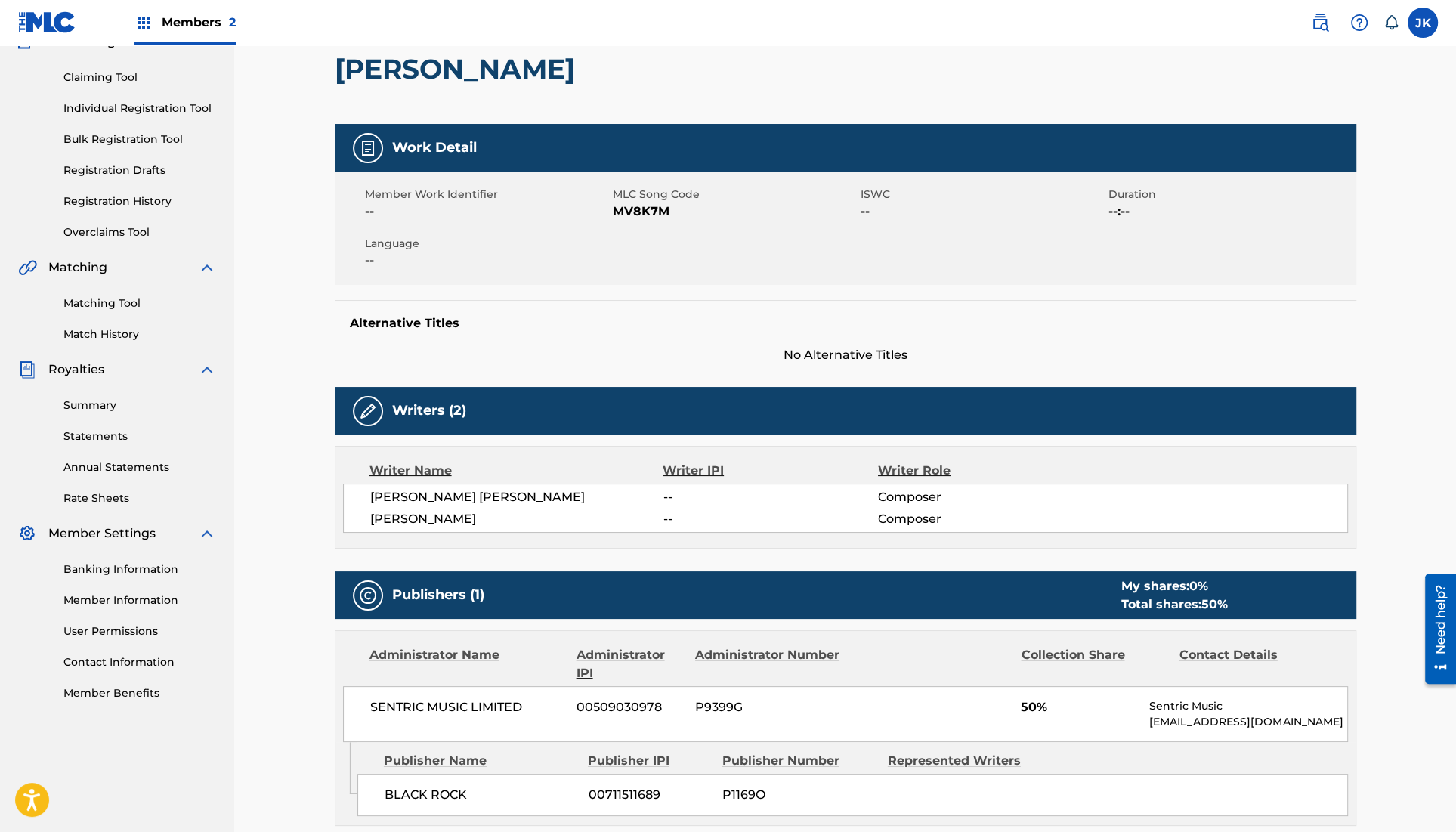 scroll, scrollTop: 140, scrollLeft: 0, axis: vertical 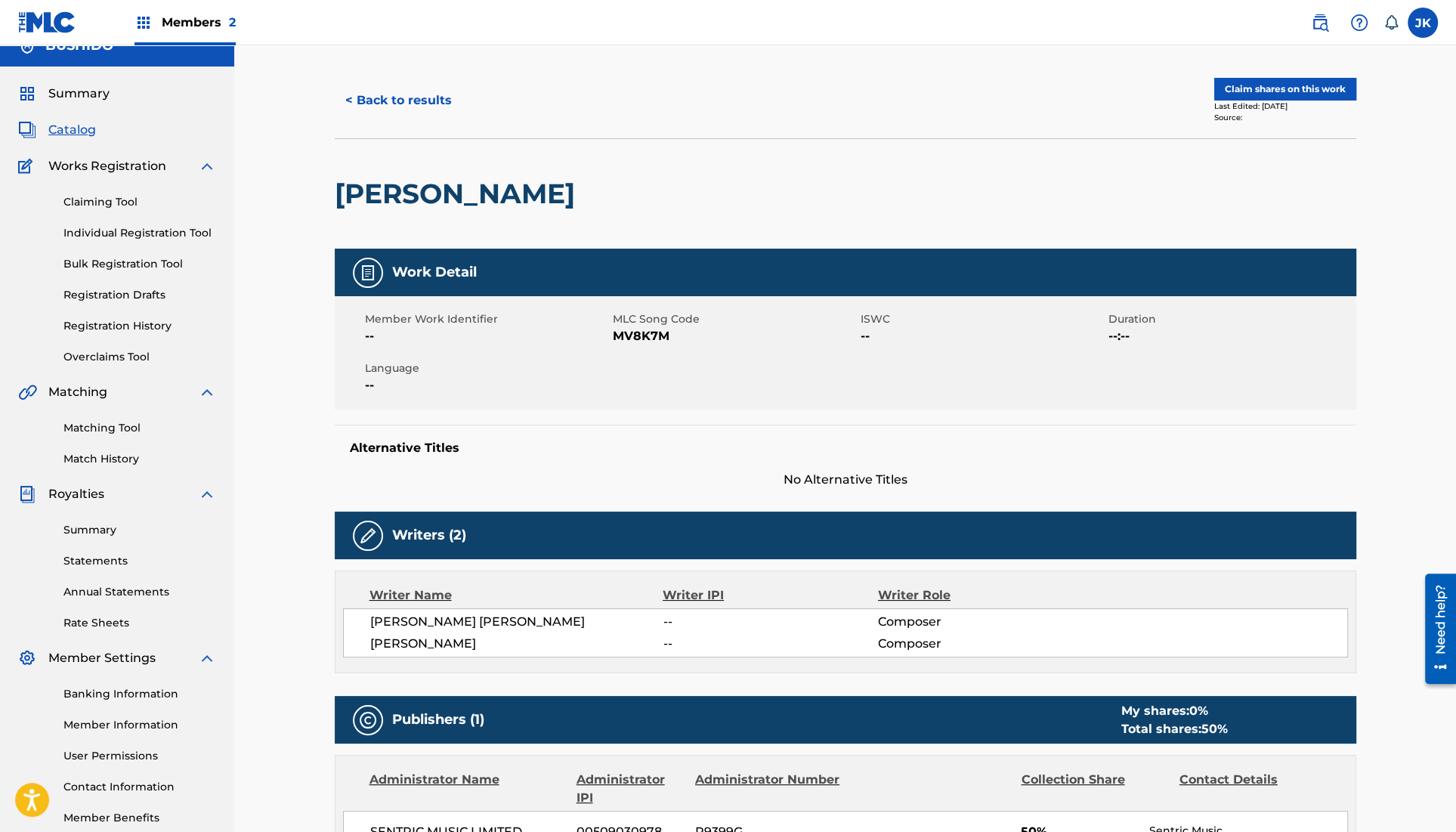 click on "< Back to results" at bounding box center [398, 101] 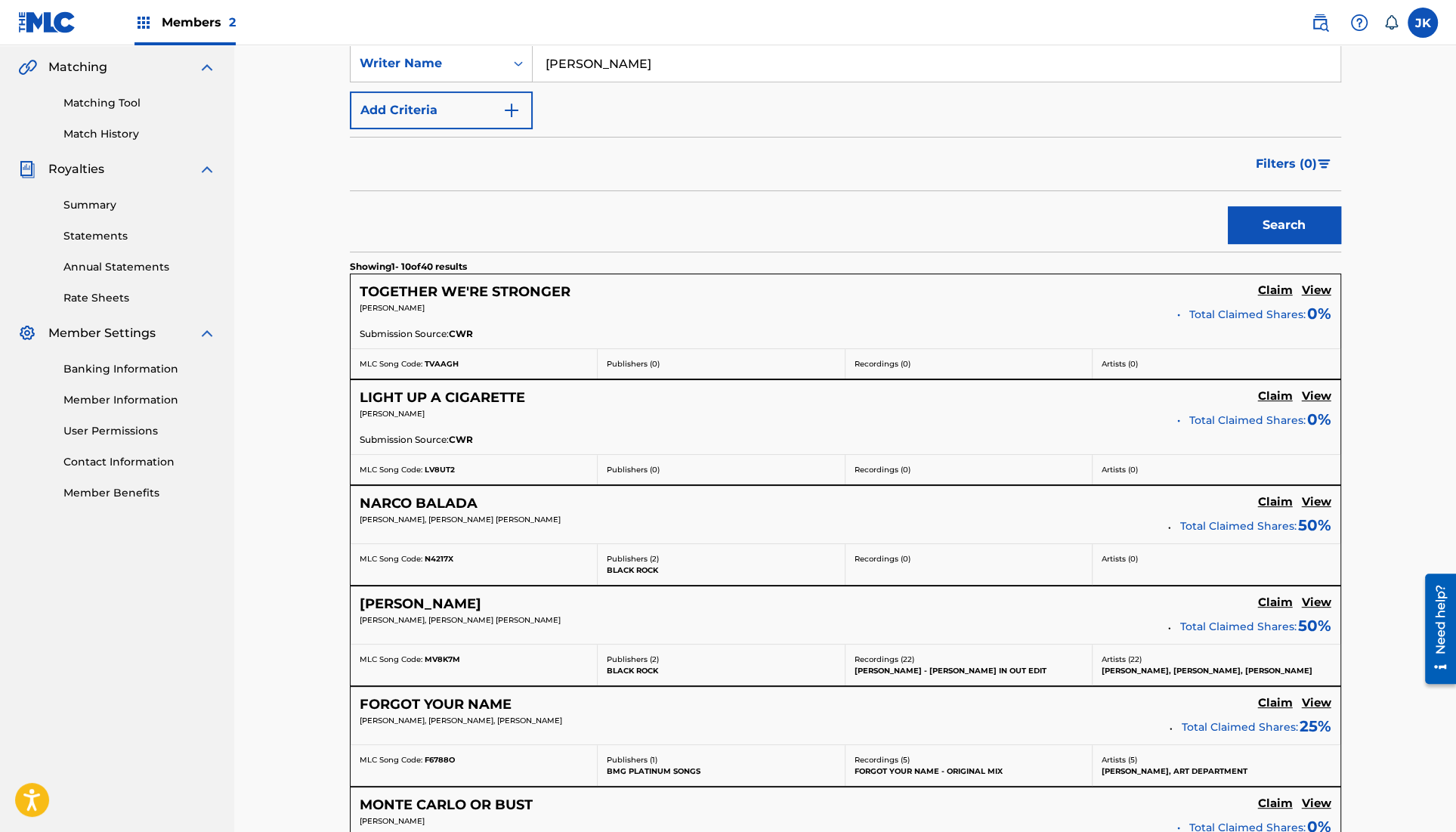 scroll, scrollTop: 302, scrollLeft: 0, axis: vertical 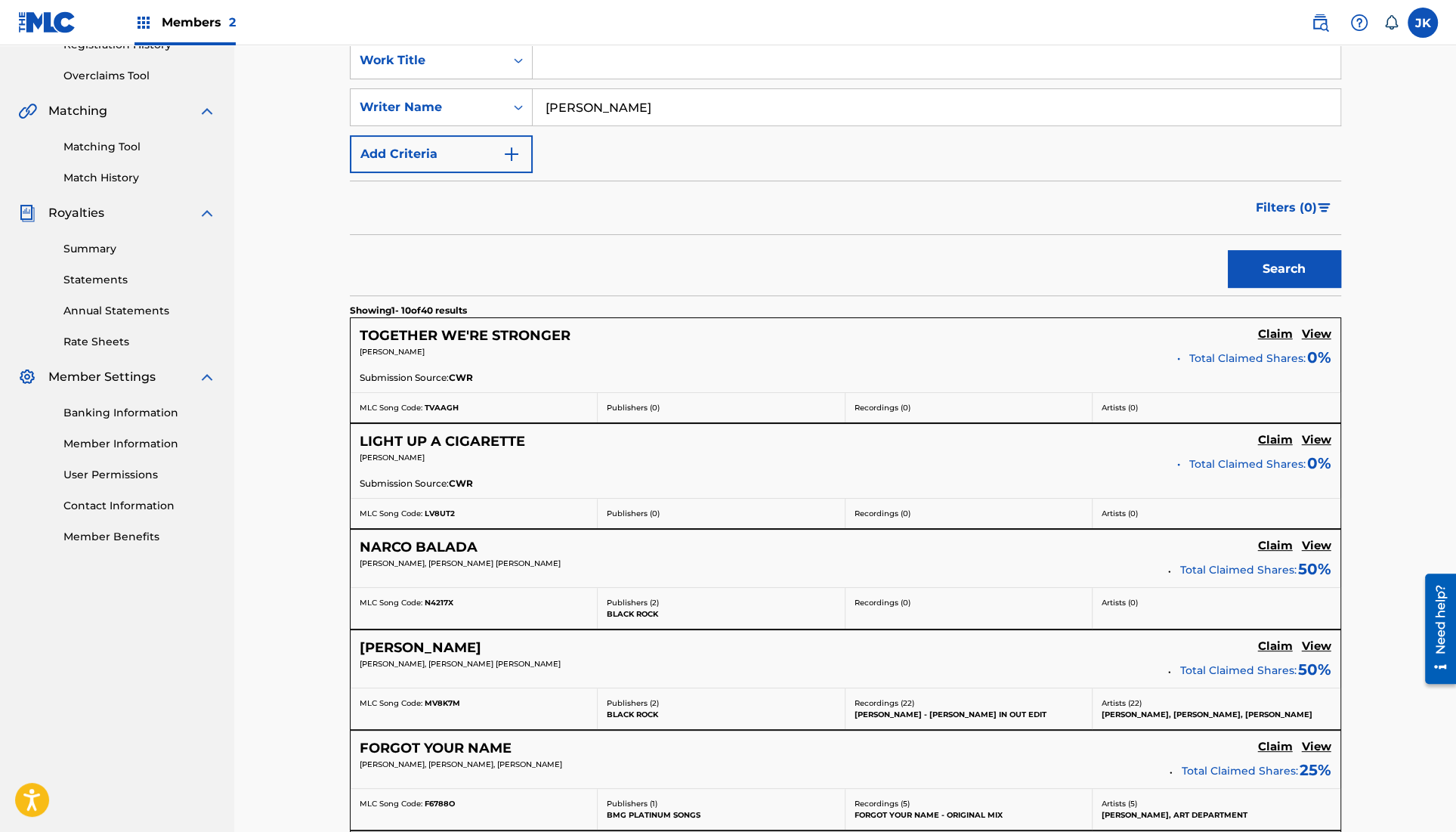 click on "TOGETHER WE'RE STRONGER" at bounding box center [465, 336] 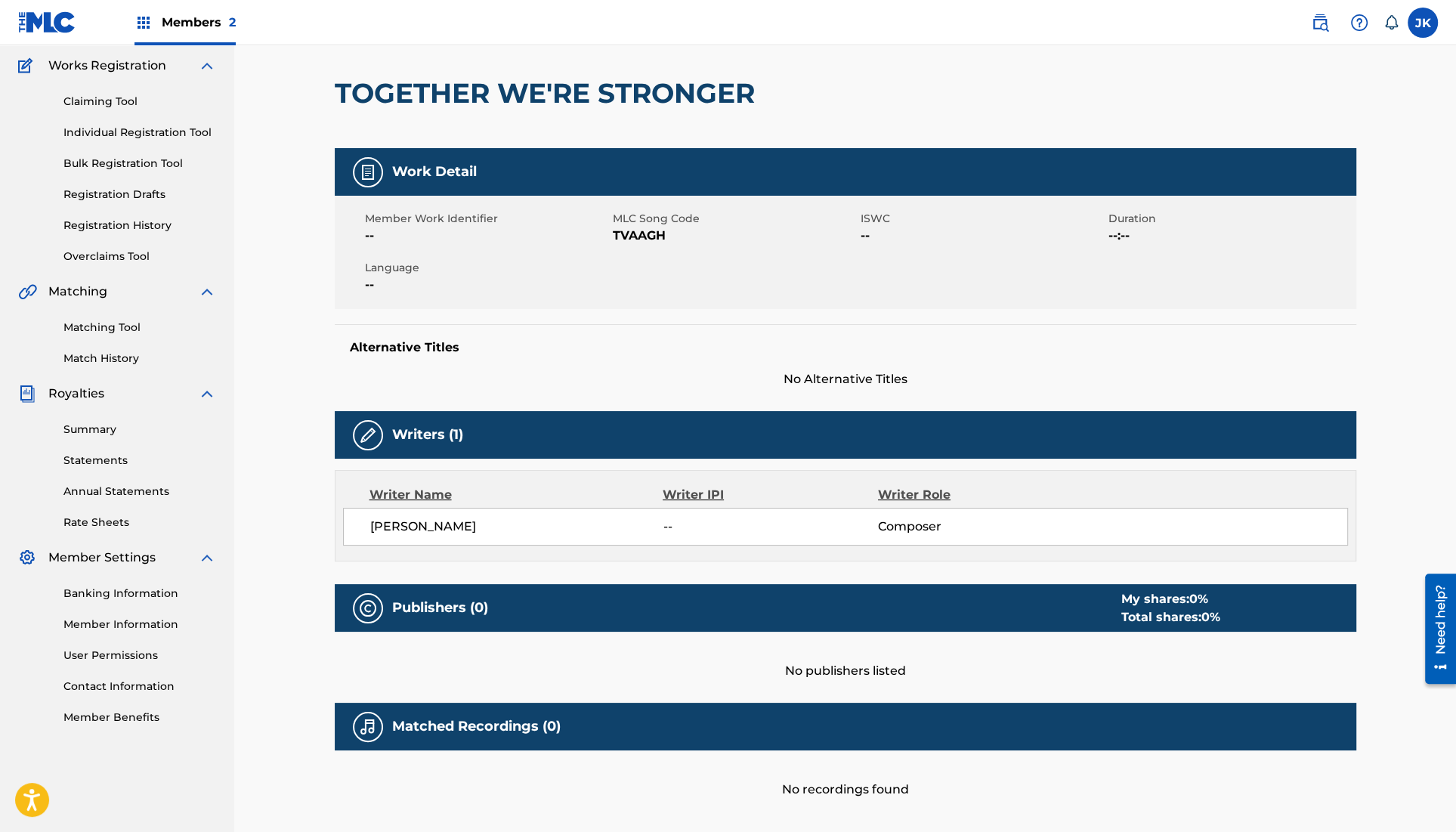 scroll, scrollTop: 0, scrollLeft: 0, axis: both 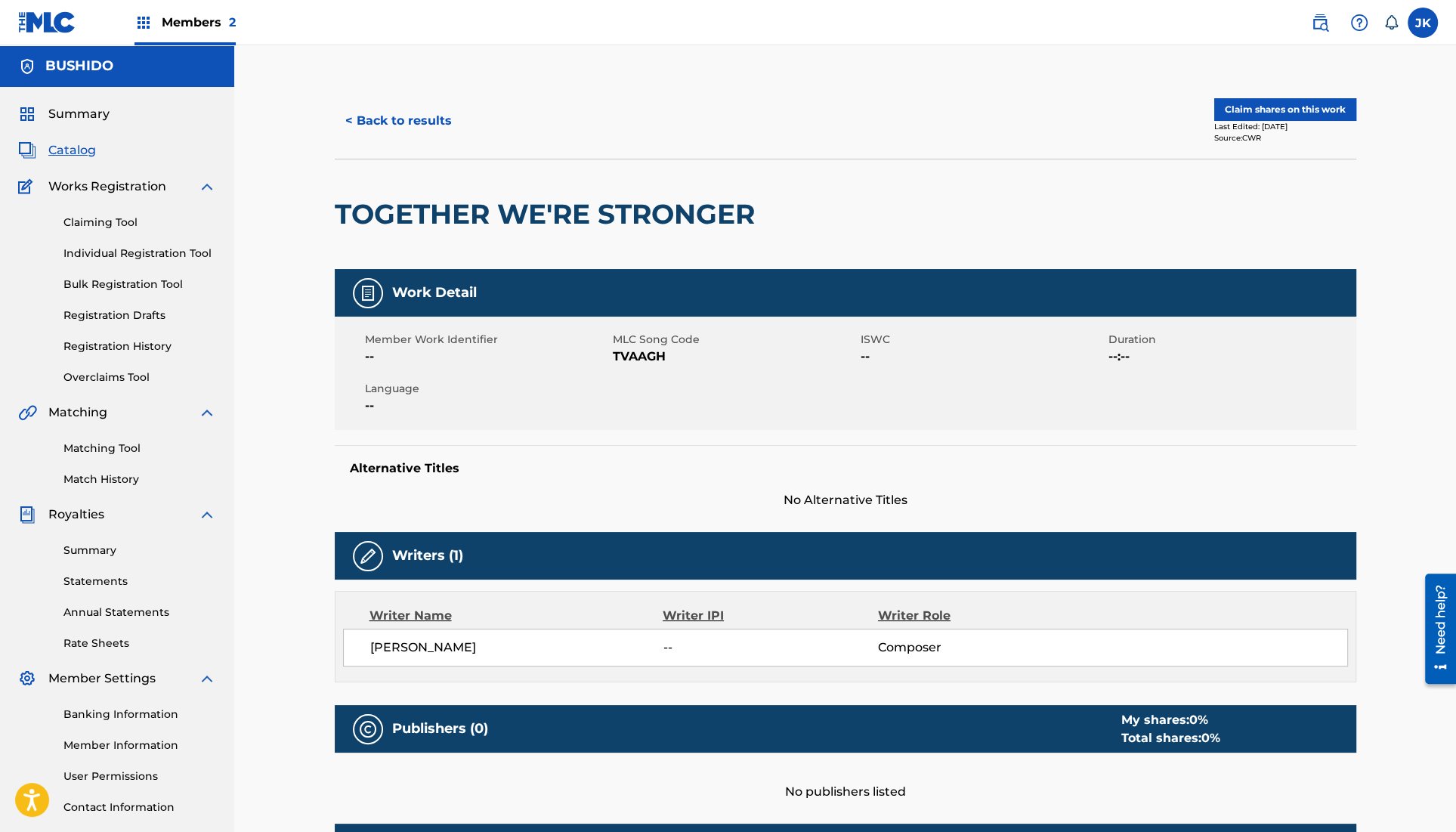 click on "< Back to results" at bounding box center [398, 121] 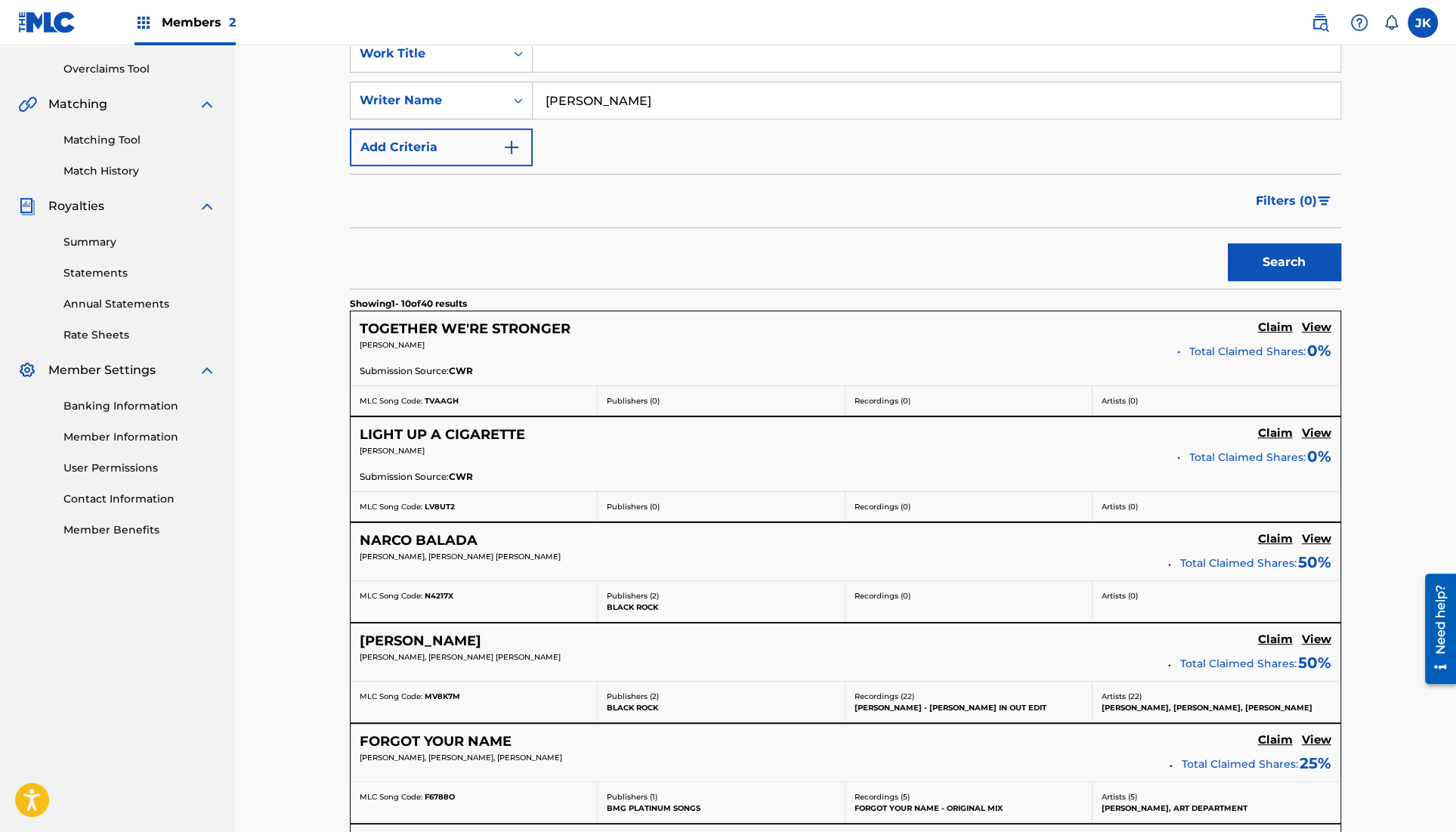 scroll, scrollTop: 0, scrollLeft: 0, axis: both 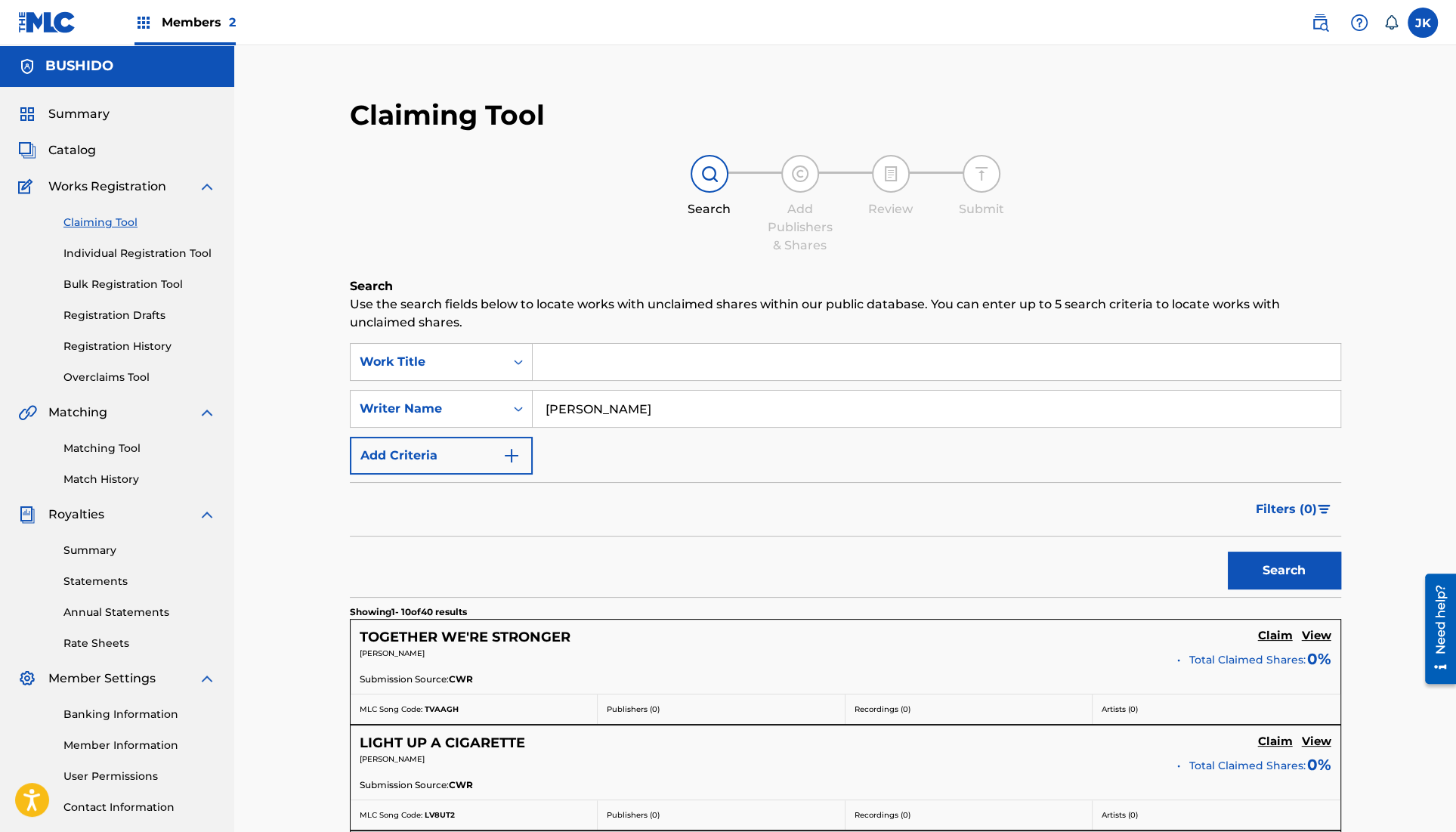 click at bounding box center [936, 362] 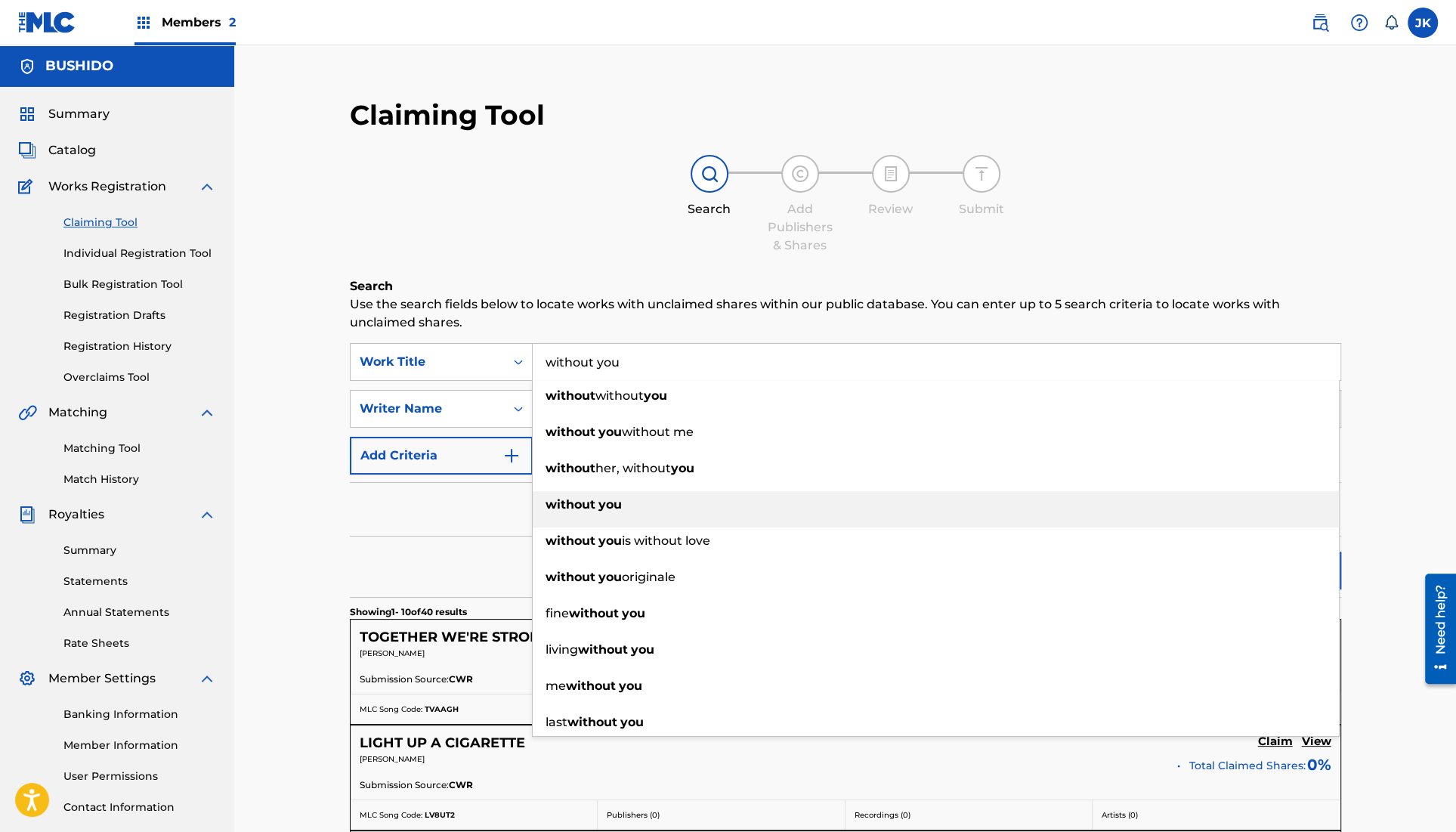 click on "without   you" at bounding box center (935, 505) 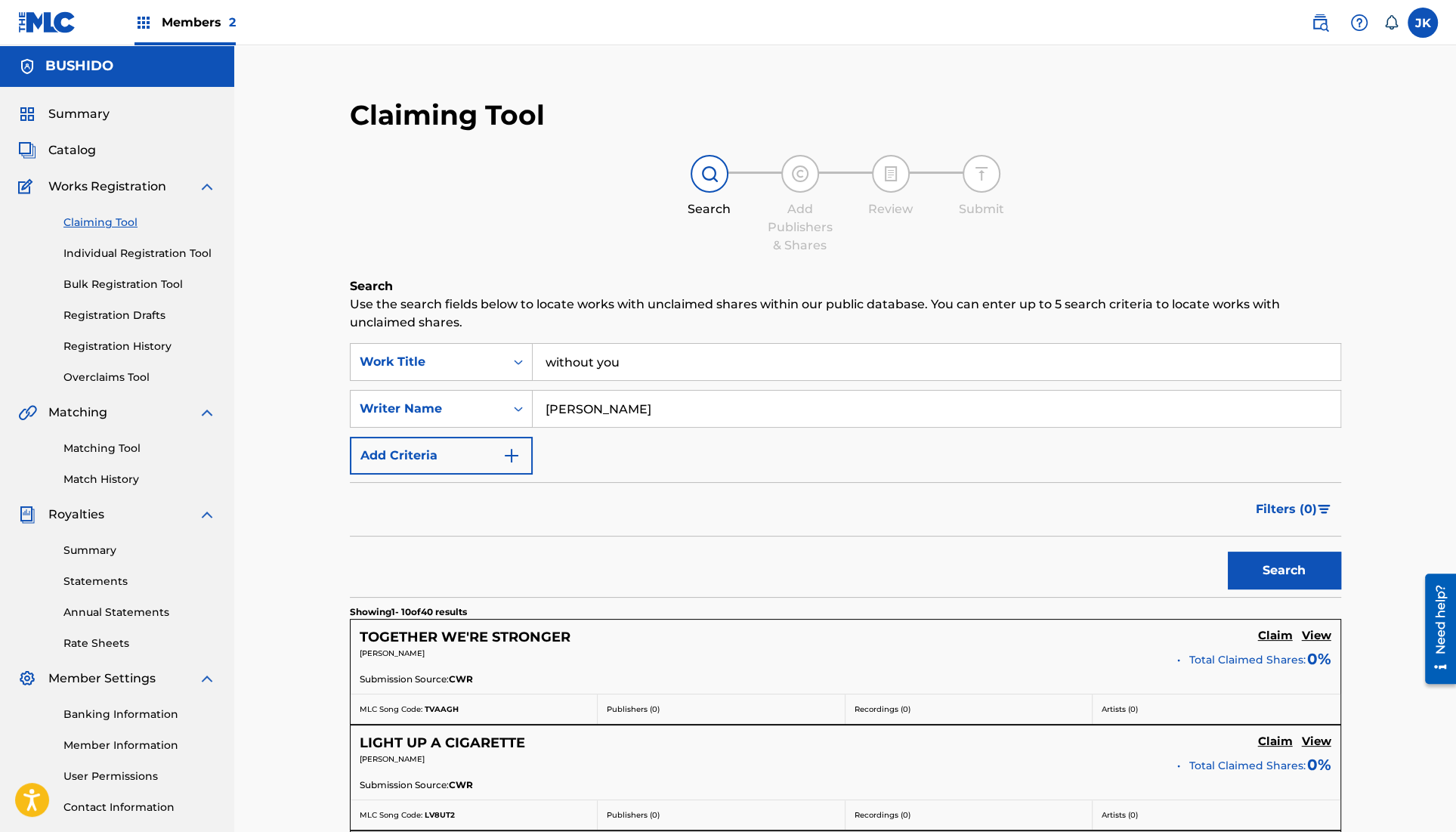 click on "Search" at bounding box center [1281, 567] 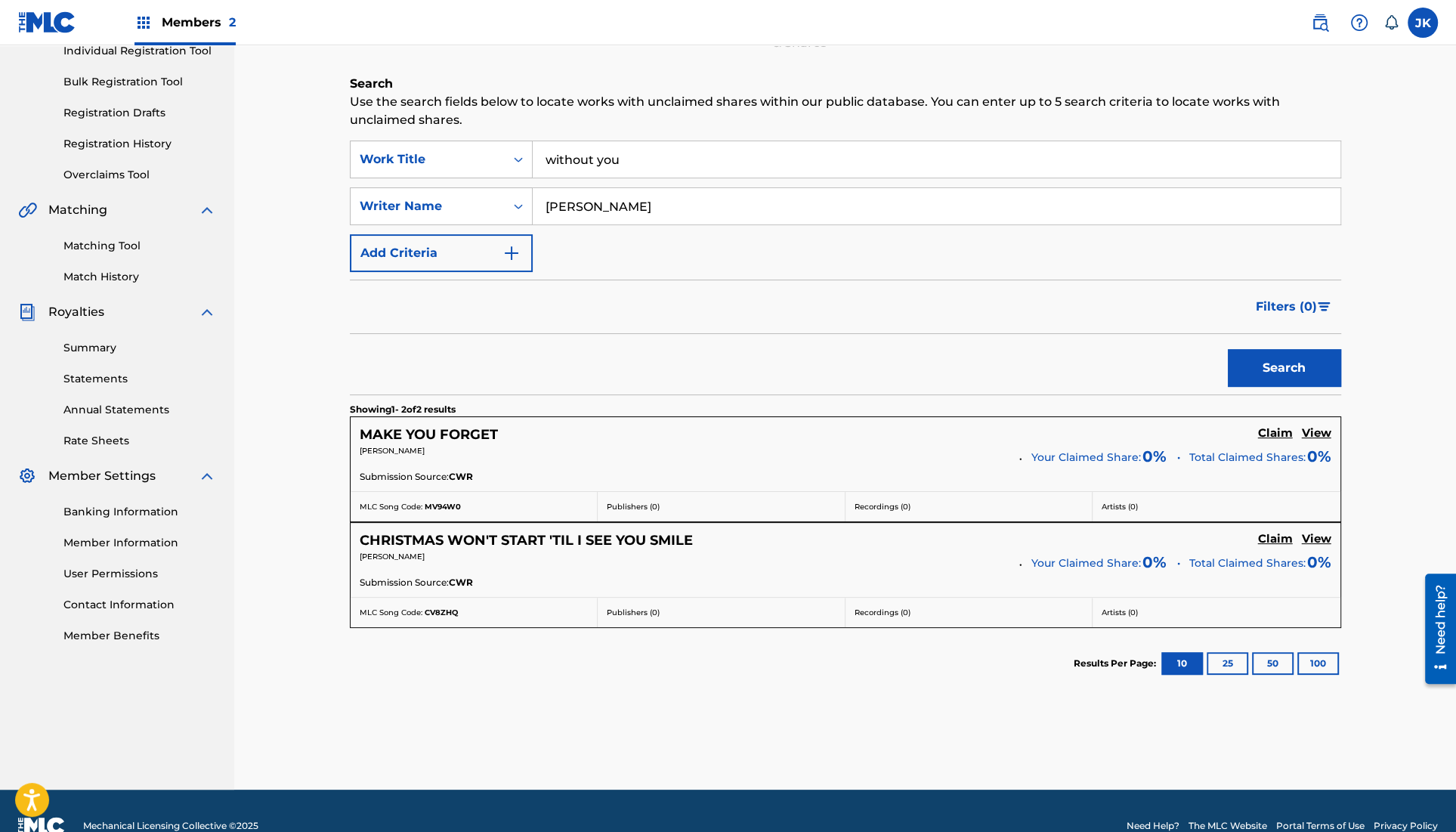 scroll, scrollTop: 230, scrollLeft: 0, axis: vertical 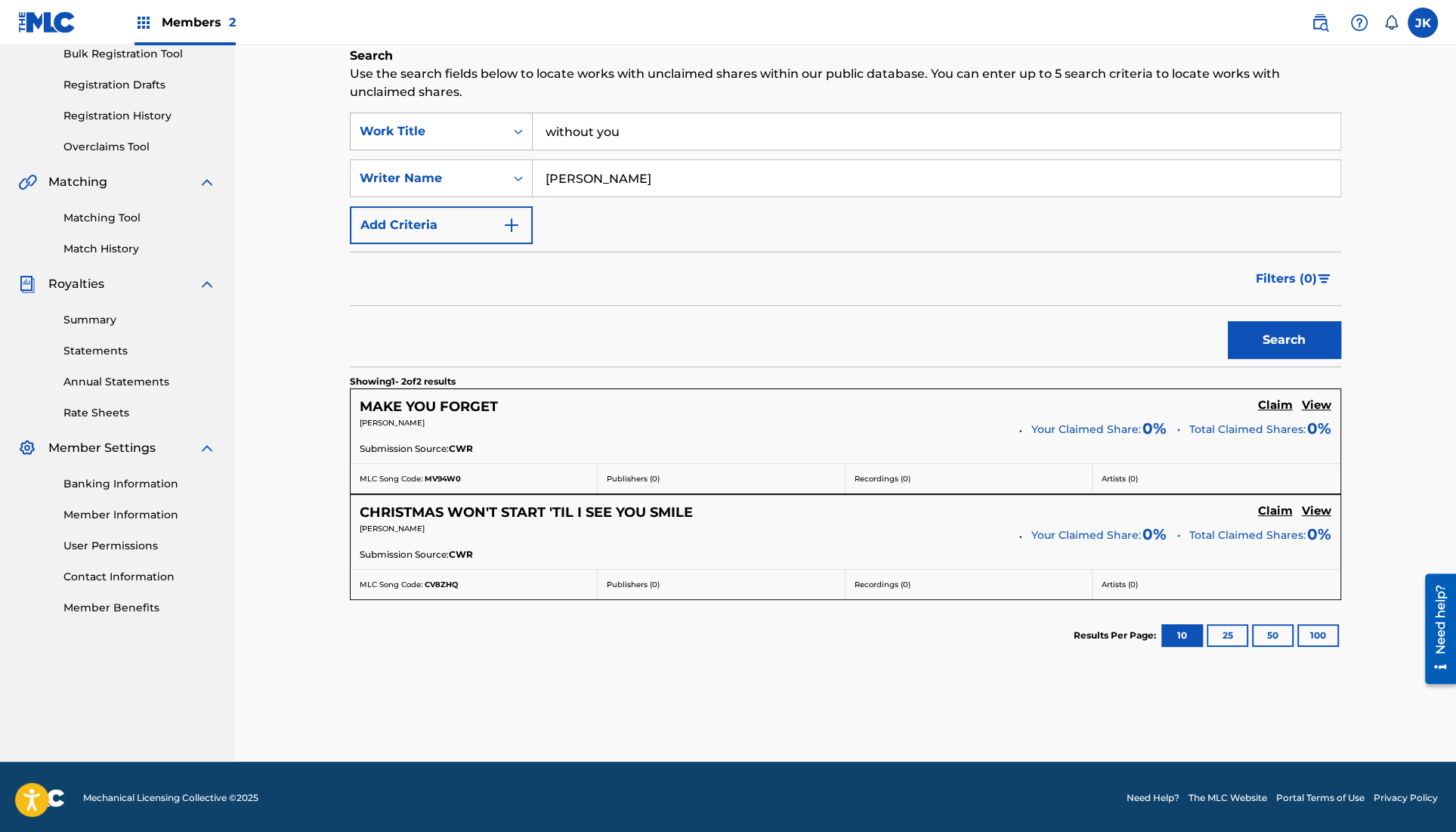 drag, startPoint x: 629, startPoint y: 135, endPoint x: 440, endPoint y: 125, distance: 189.26437 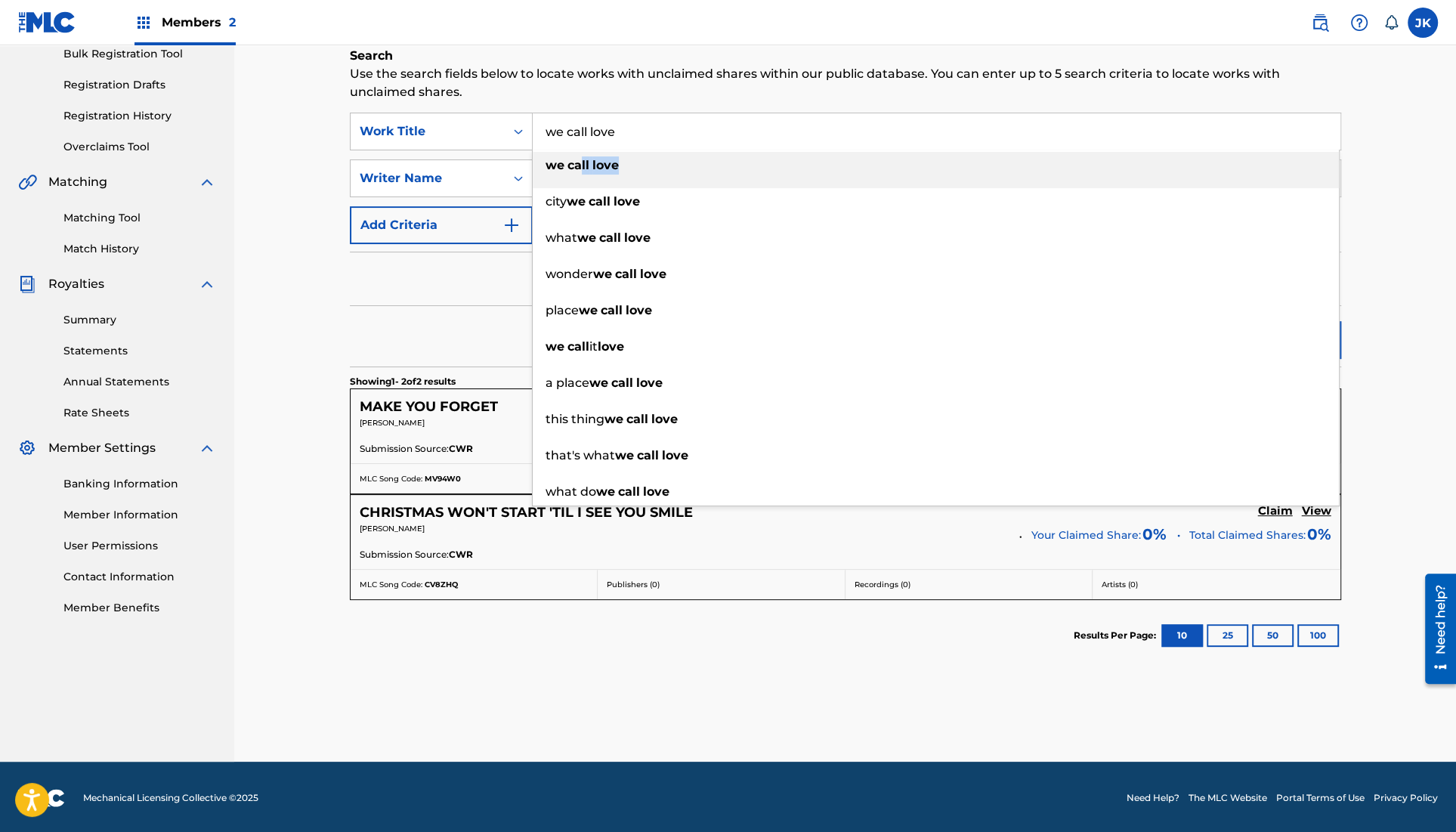 click on "we   call   love" at bounding box center [935, 165] 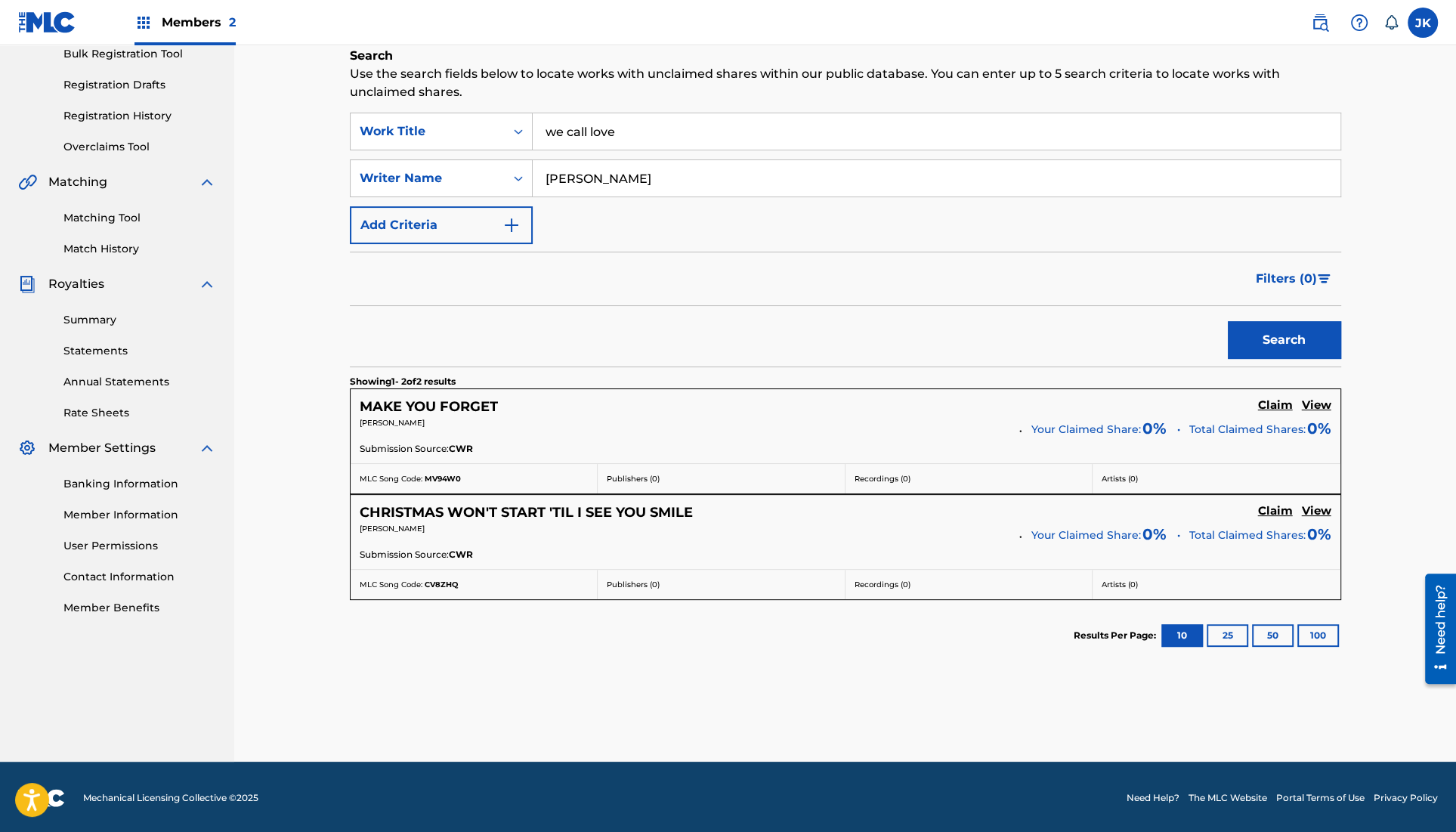 click on "Search" at bounding box center (1284, 340) 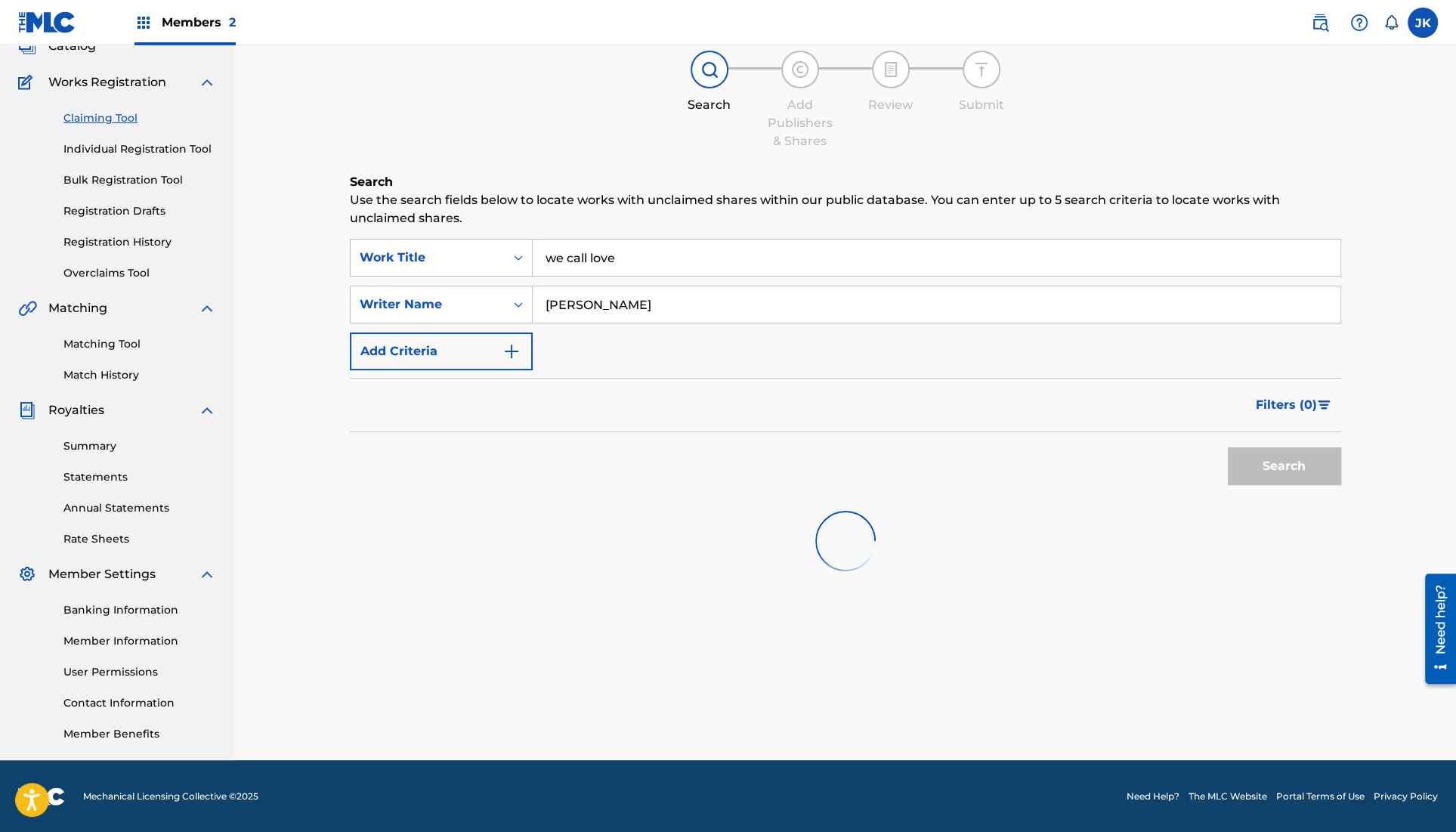 scroll, scrollTop: 125, scrollLeft: 0, axis: vertical 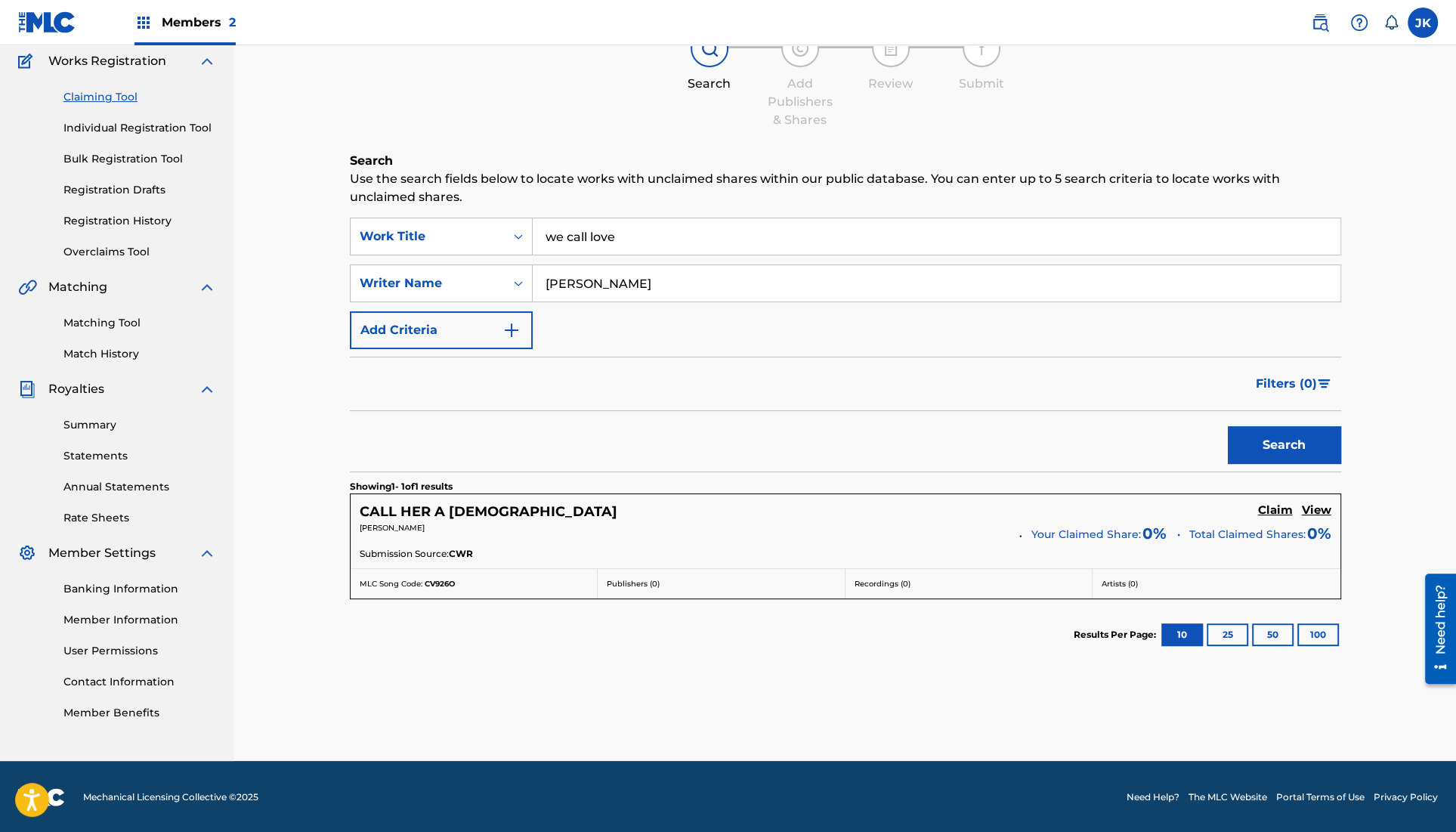 drag, startPoint x: 815, startPoint y: 246, endPoint x: 522, endPoint y: 203, distance: 296.13848 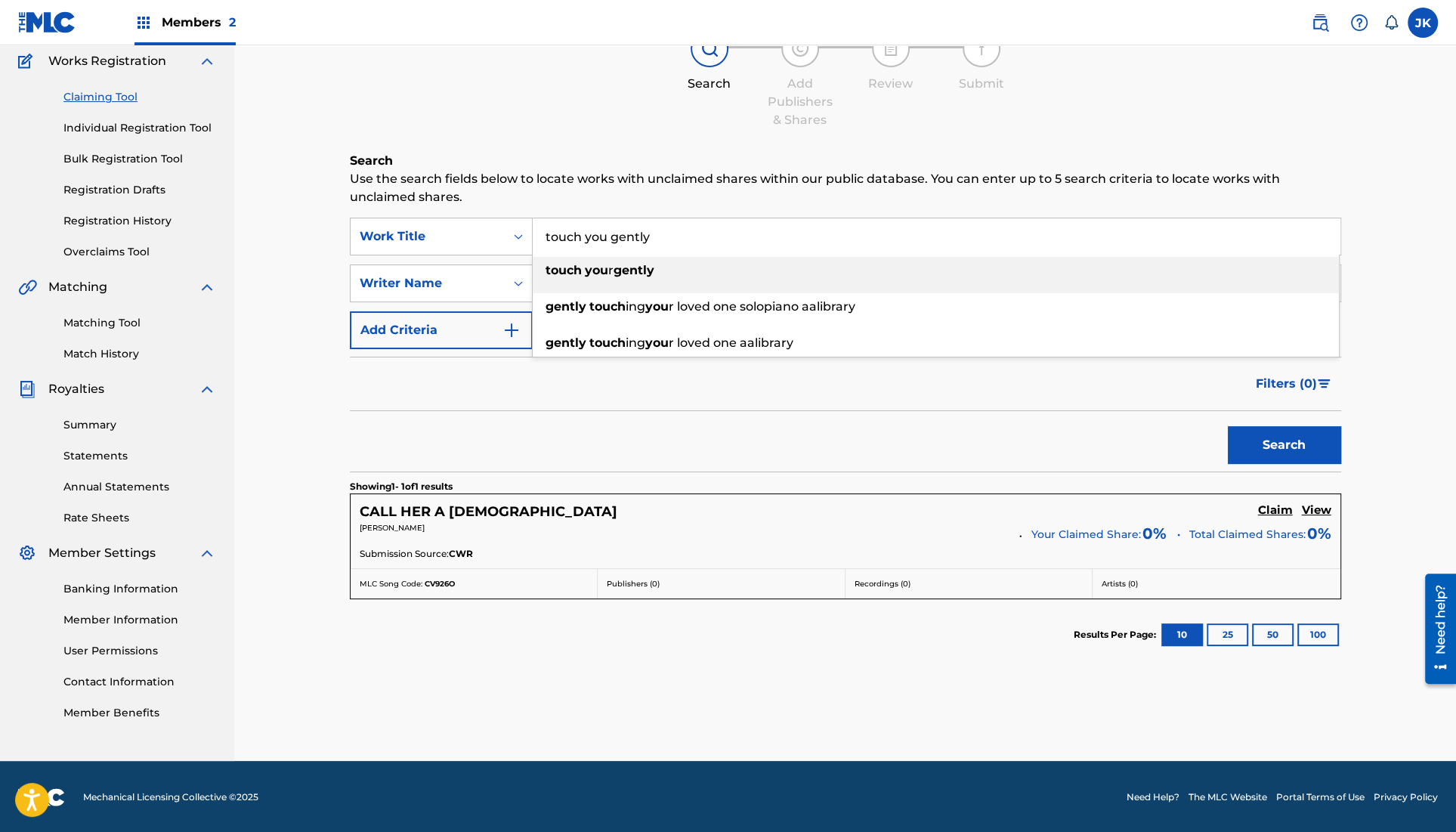 type on "touch you gently" 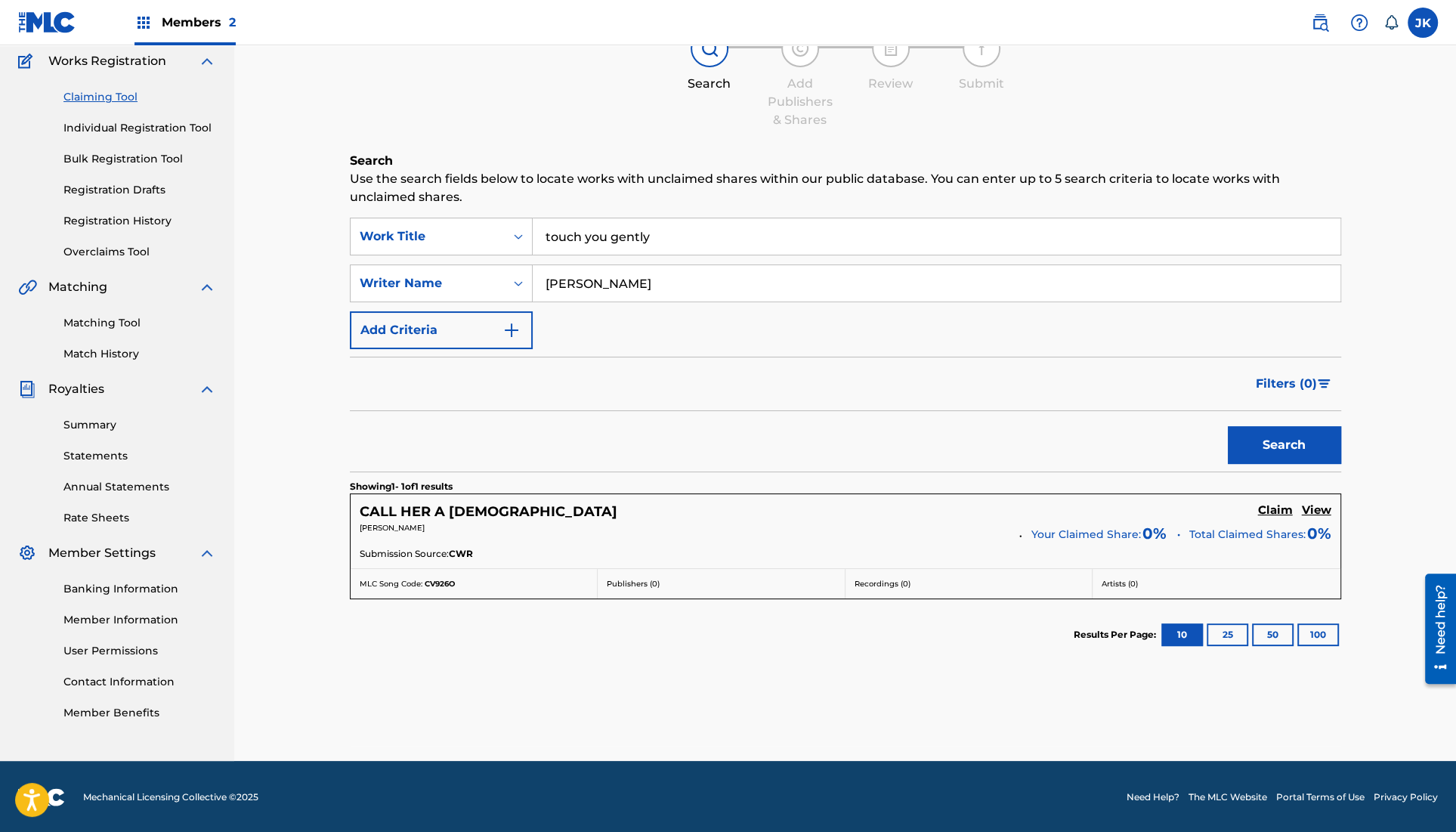 click on "Search" at bounding box center (1284, 445) 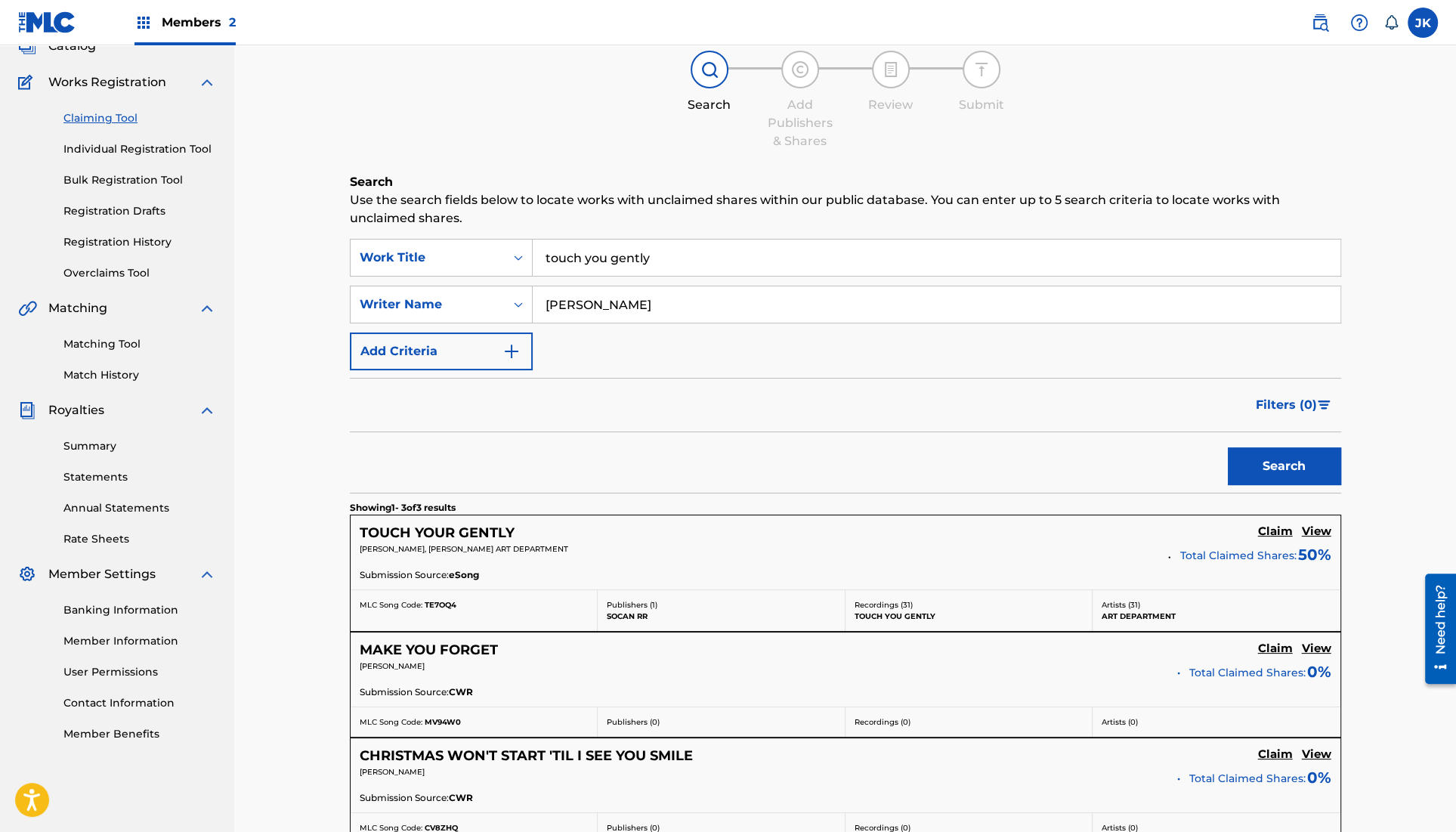 scroll, scrollTop: 125, scrollLeft: 0, axis: vertical 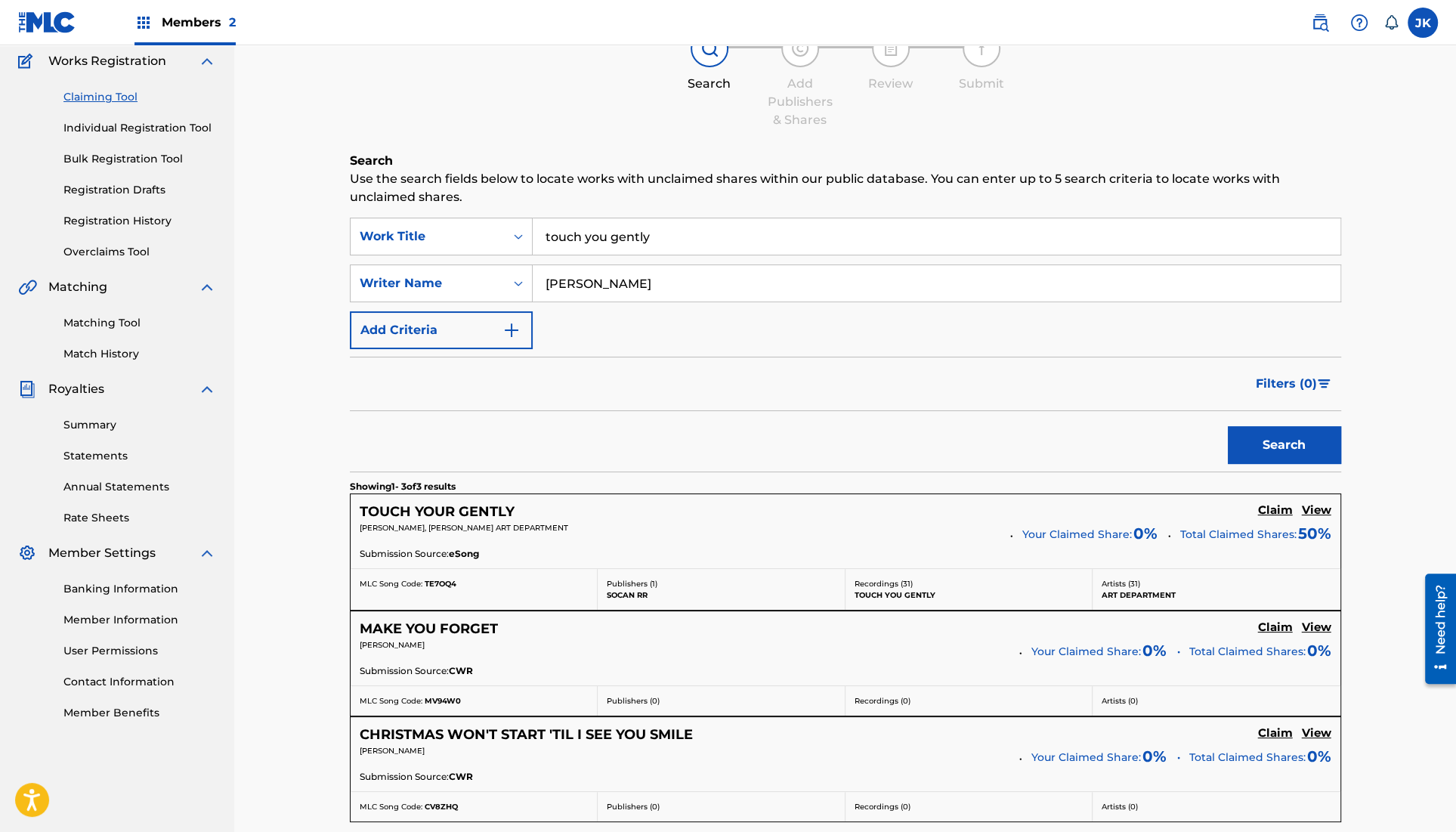 click on "View" at bounding box center (1316, 510) 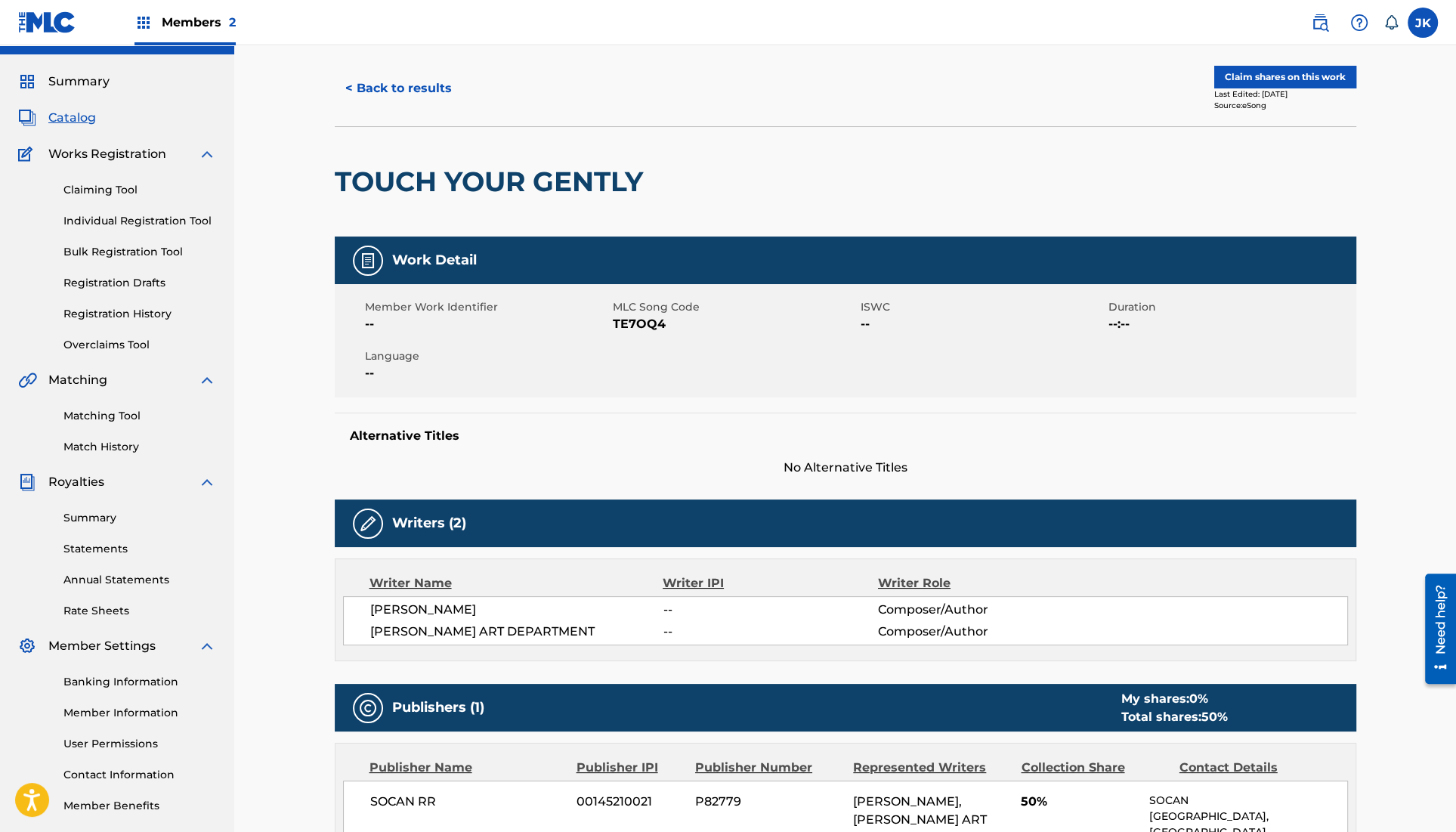 scroll, scrollTop: 0, scrollLeft: 0, axis: both 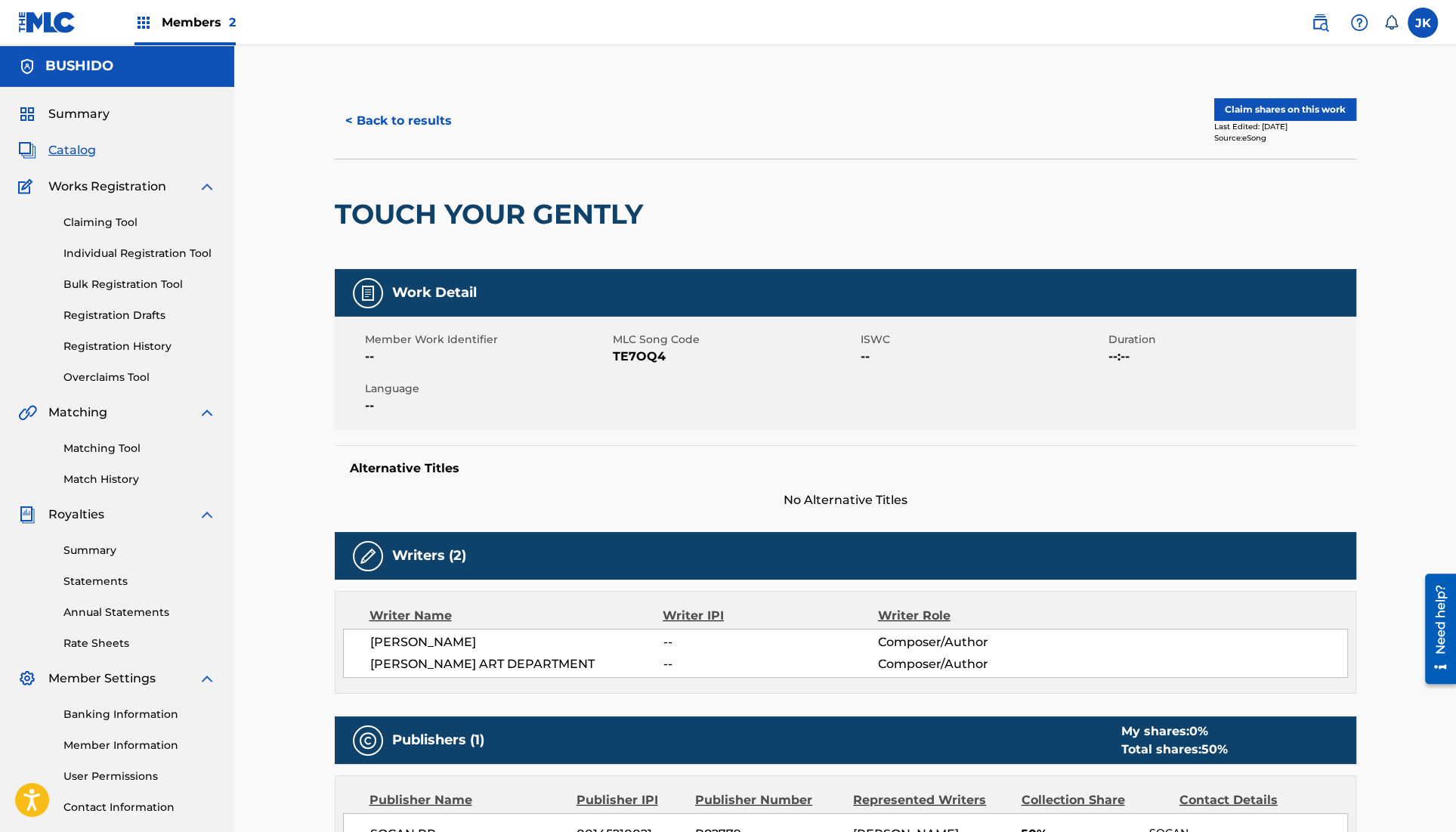 click on "< Back to results" at bounding box center (398, 121) 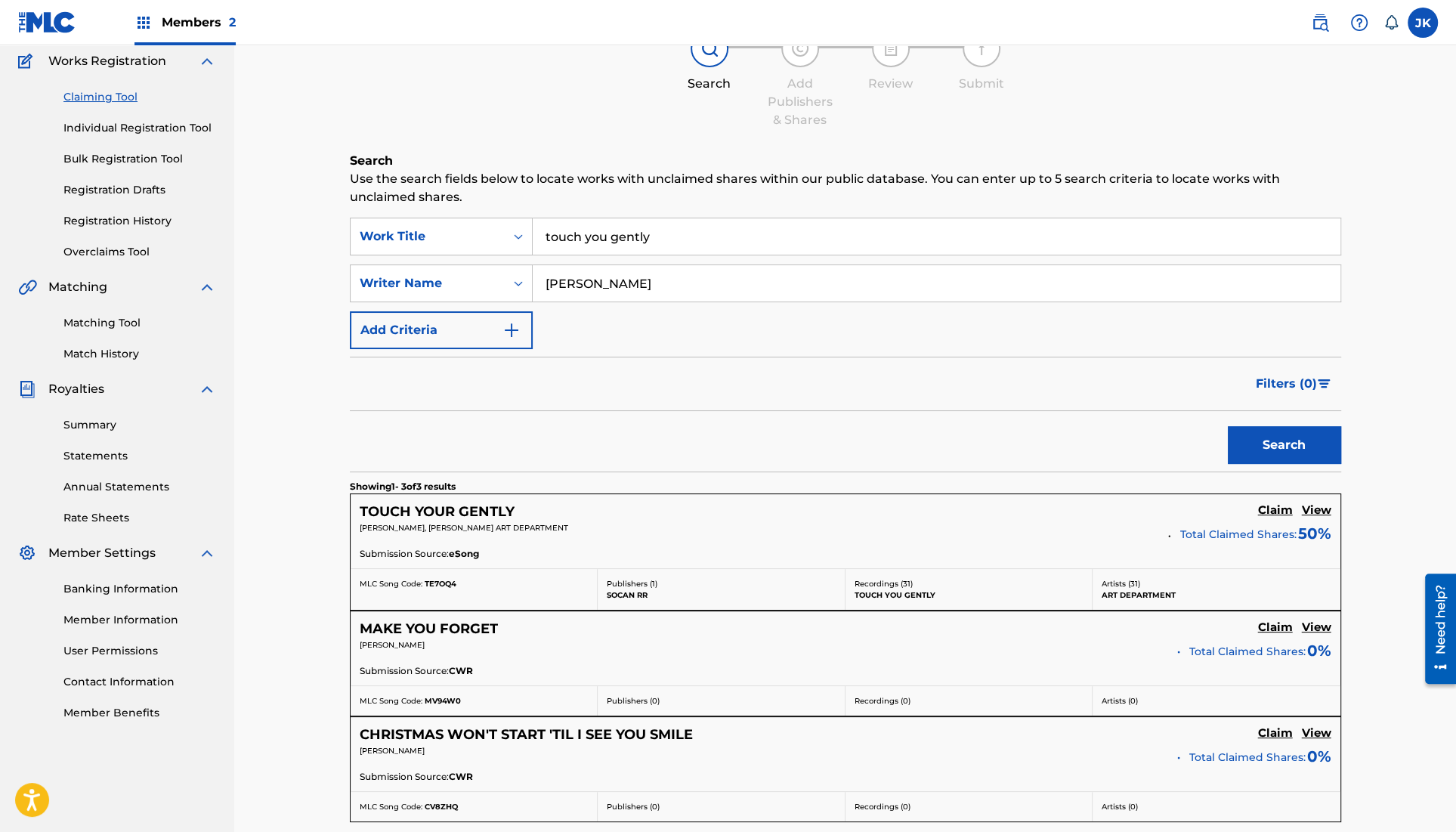 click on "View" at bounding box center (1316, 627) 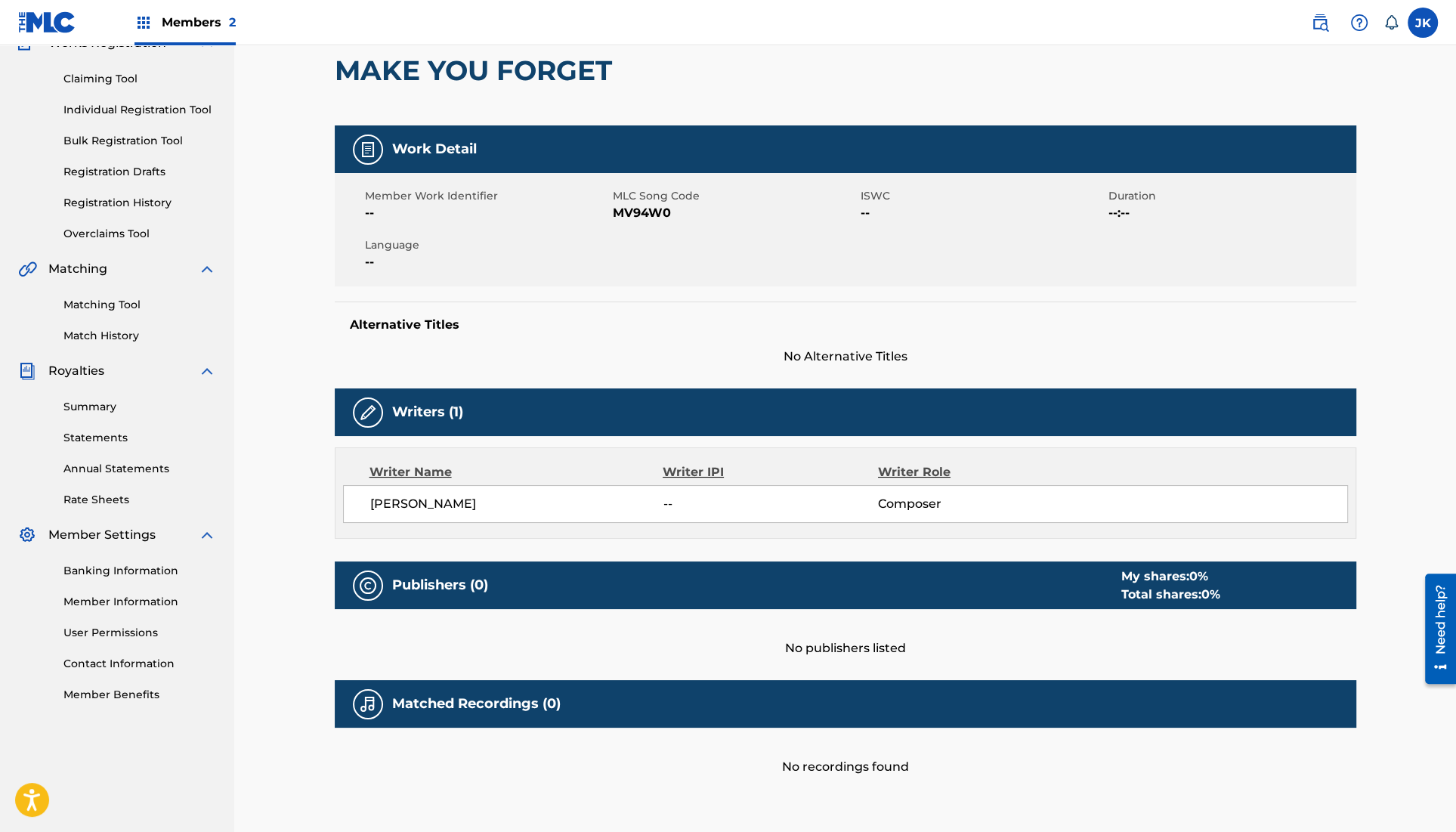 scroll, scrollTop: 131, scrollLeft: 0, axis: vertical 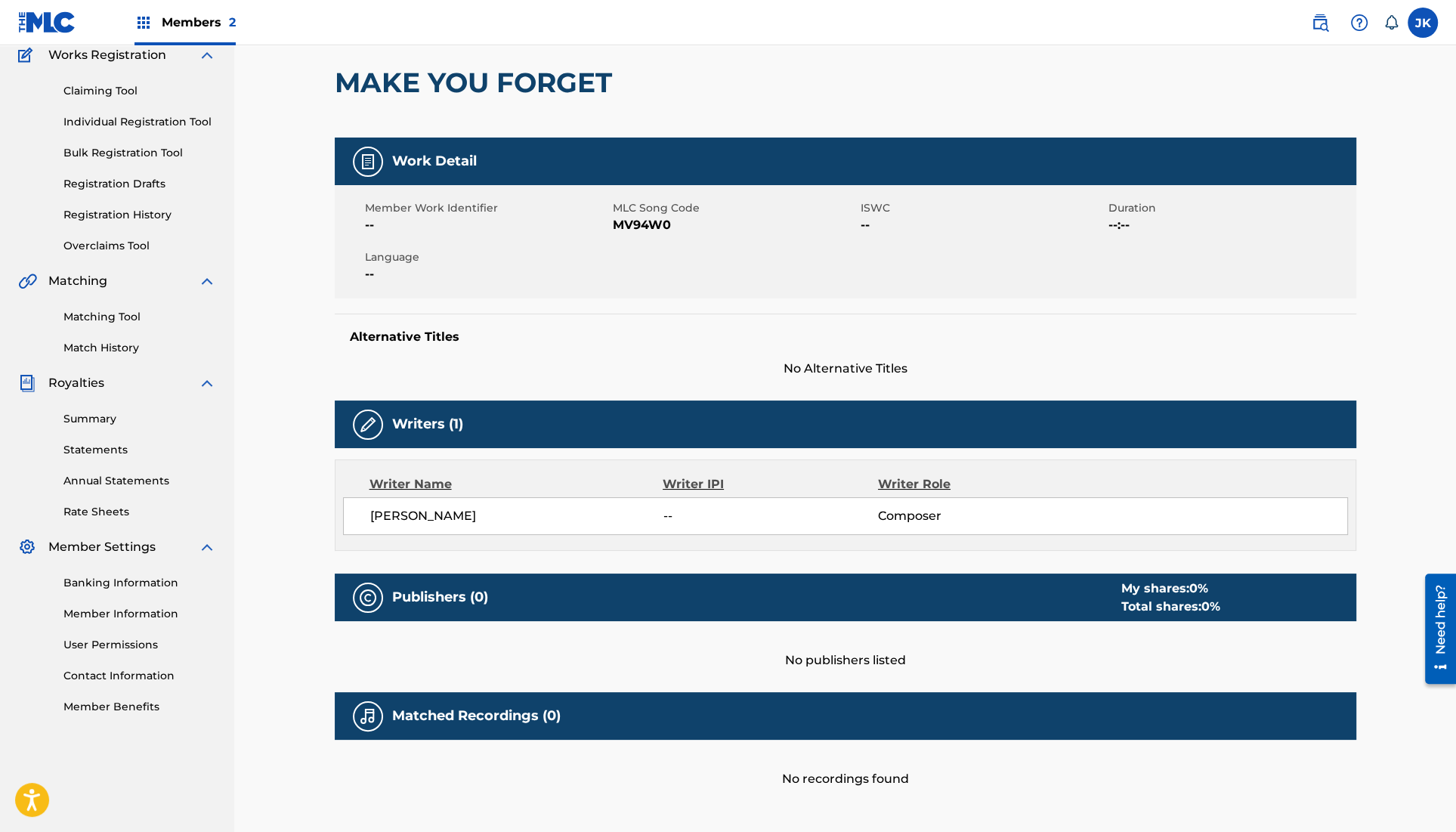 click on "Summary Catalog Works Registration Claiming Tool Individual Registration Tool Bulk Registration Tool Registration Drafts Registration History Overclaims Tool Matching Matching Tool Match History Royalties Summary Statements Annual Statements Rate Sheets Member Settings Banking Information Member Information User Permissions Contact Information Member Benefits" at bounding box center (117, 344) 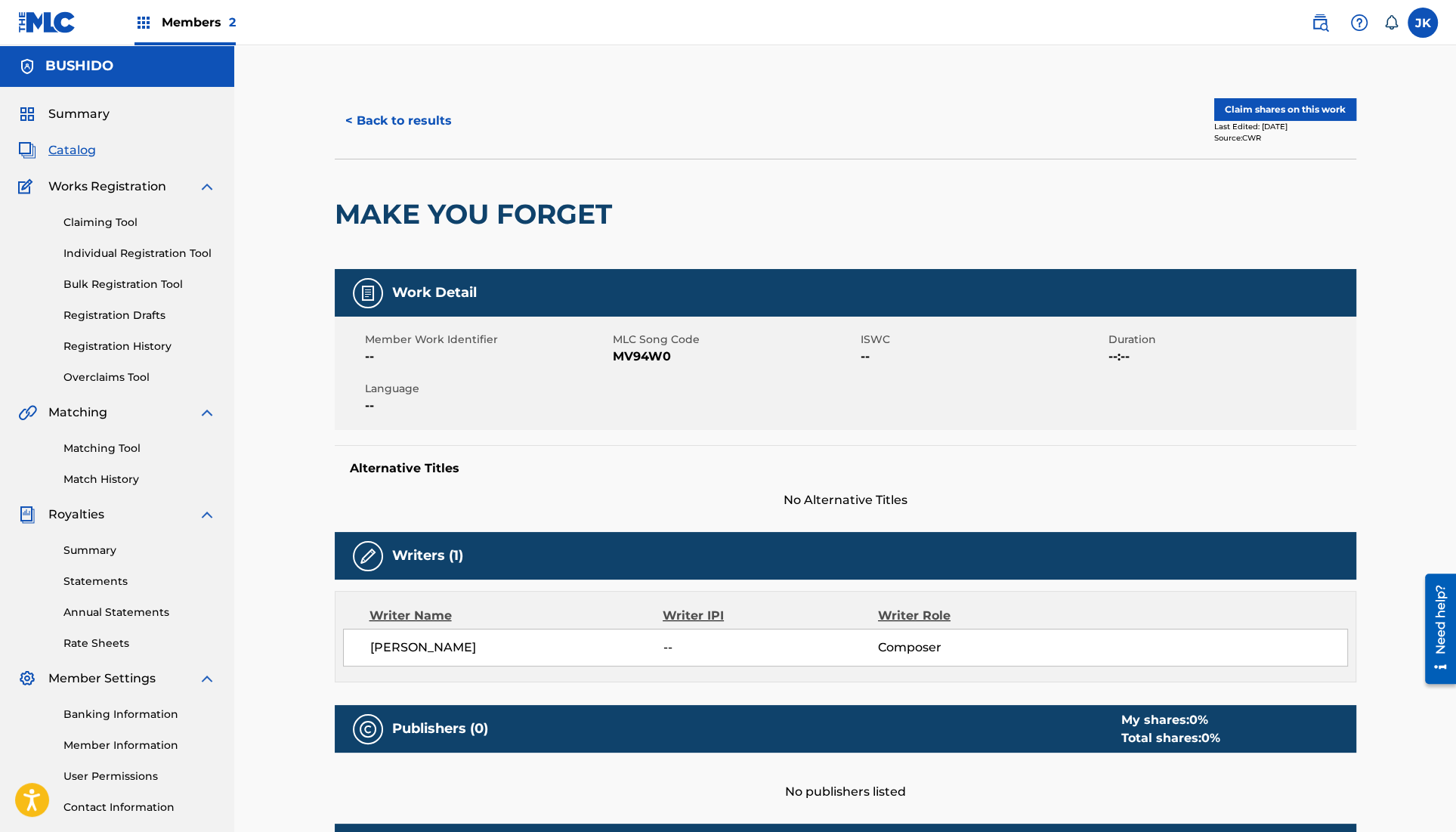 click on "< Back to results" at bounding box center [398, 121] 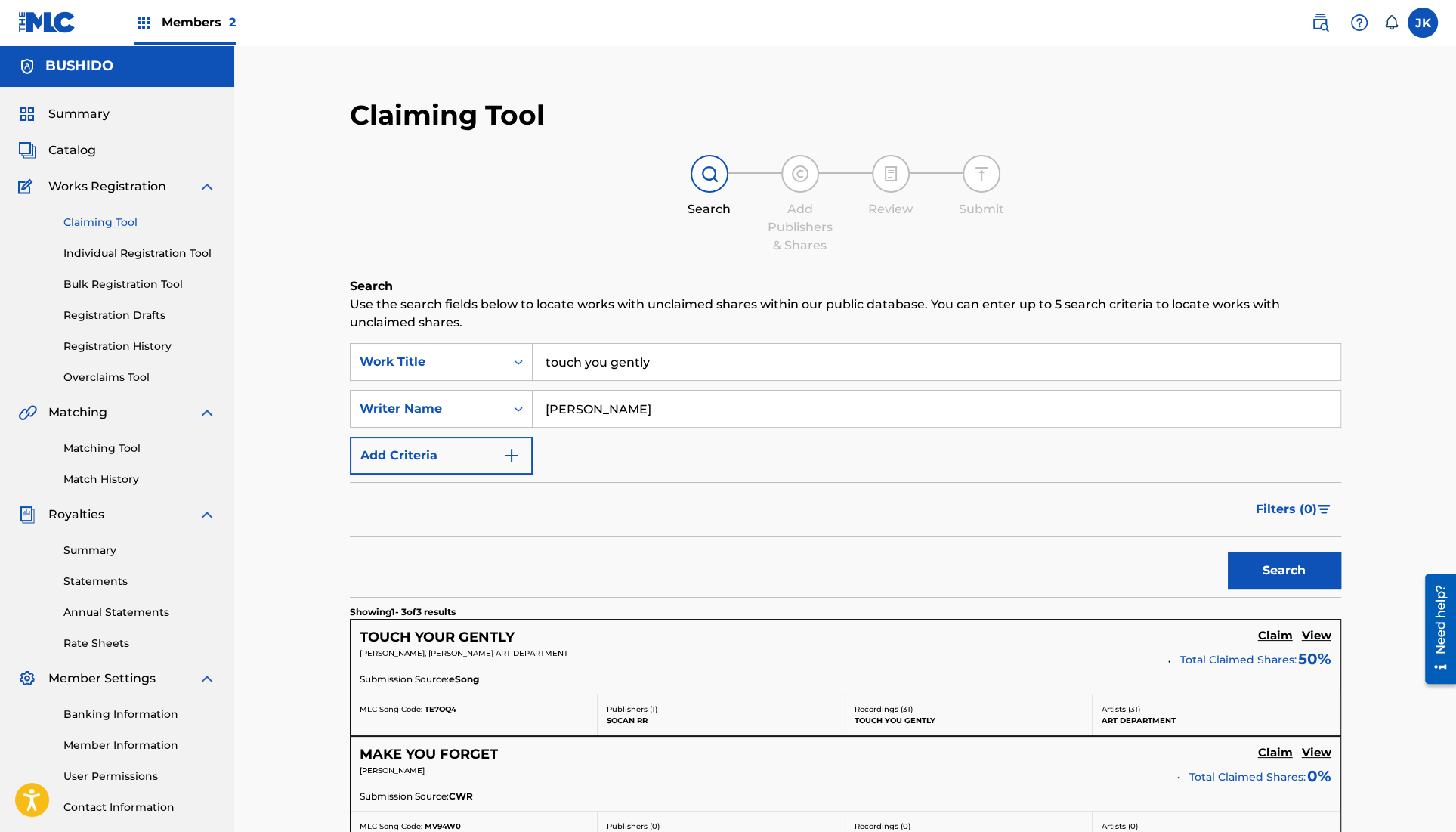 scroll, scrollTop: 125, scrollLeft: 0, axis: vertical 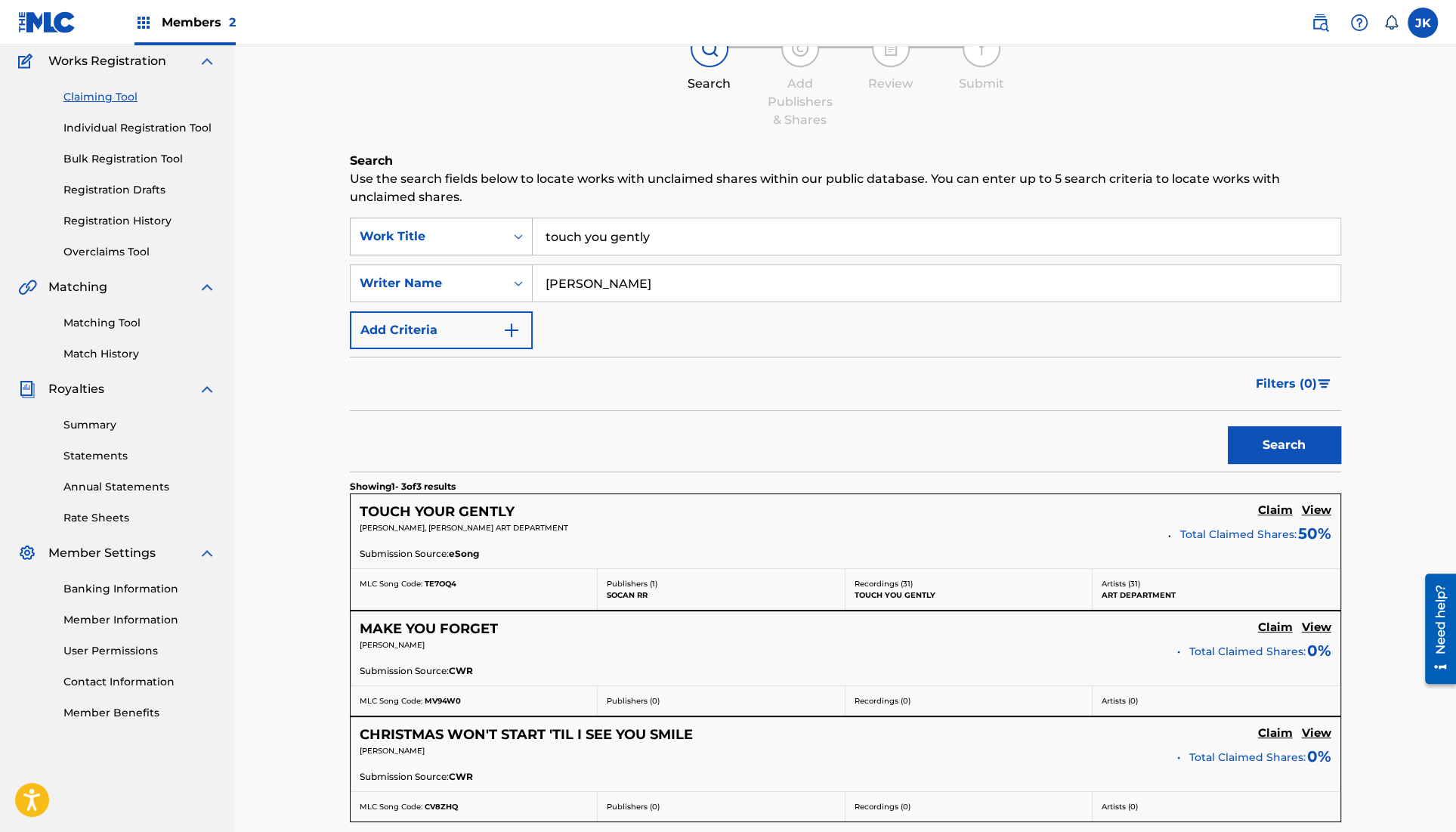 drag, startPoint x: 671, startPoint y: 231, endPoint x: 429, endPoint y: 232, distance: 242.00207 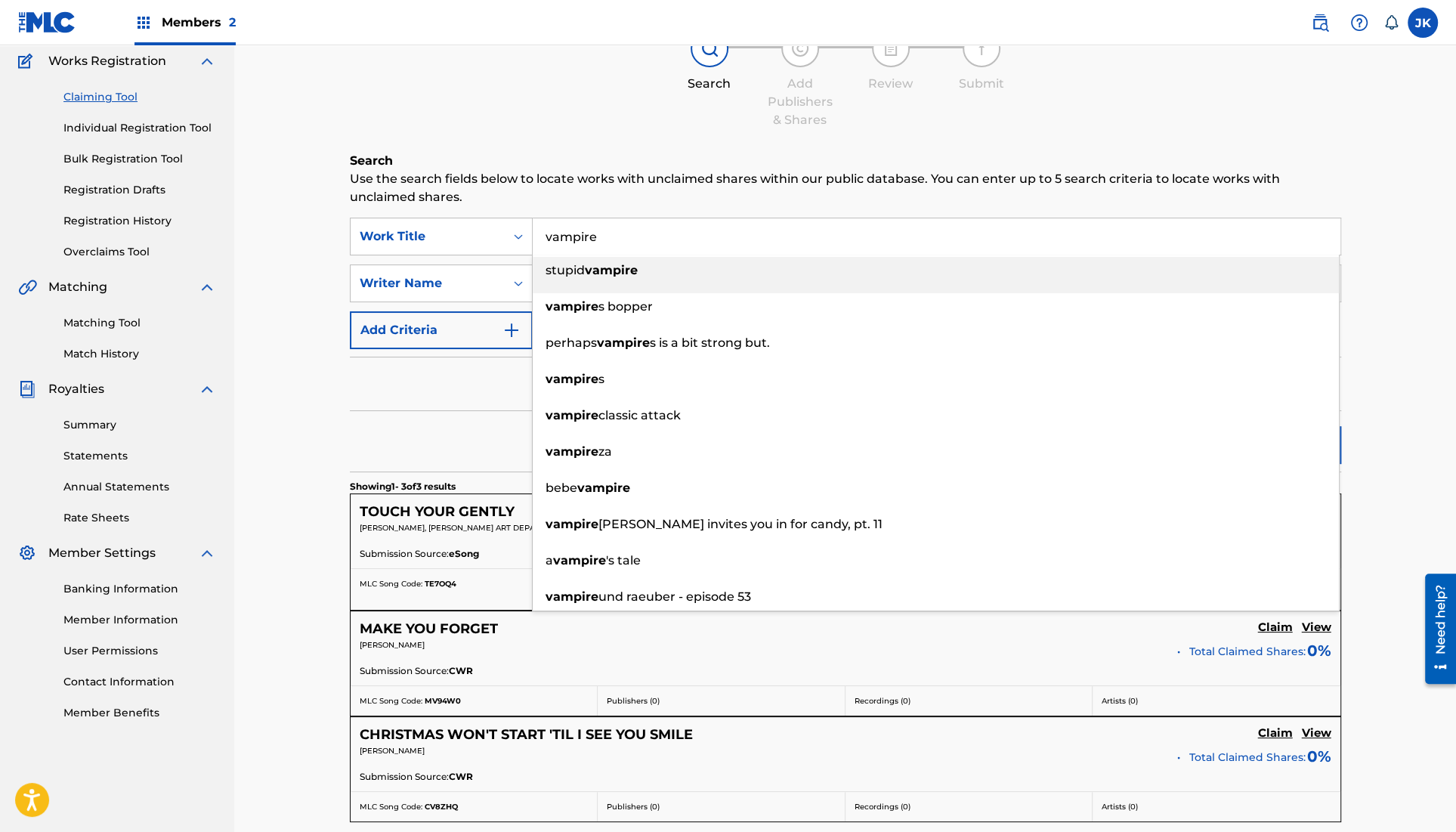 type on "vampire" 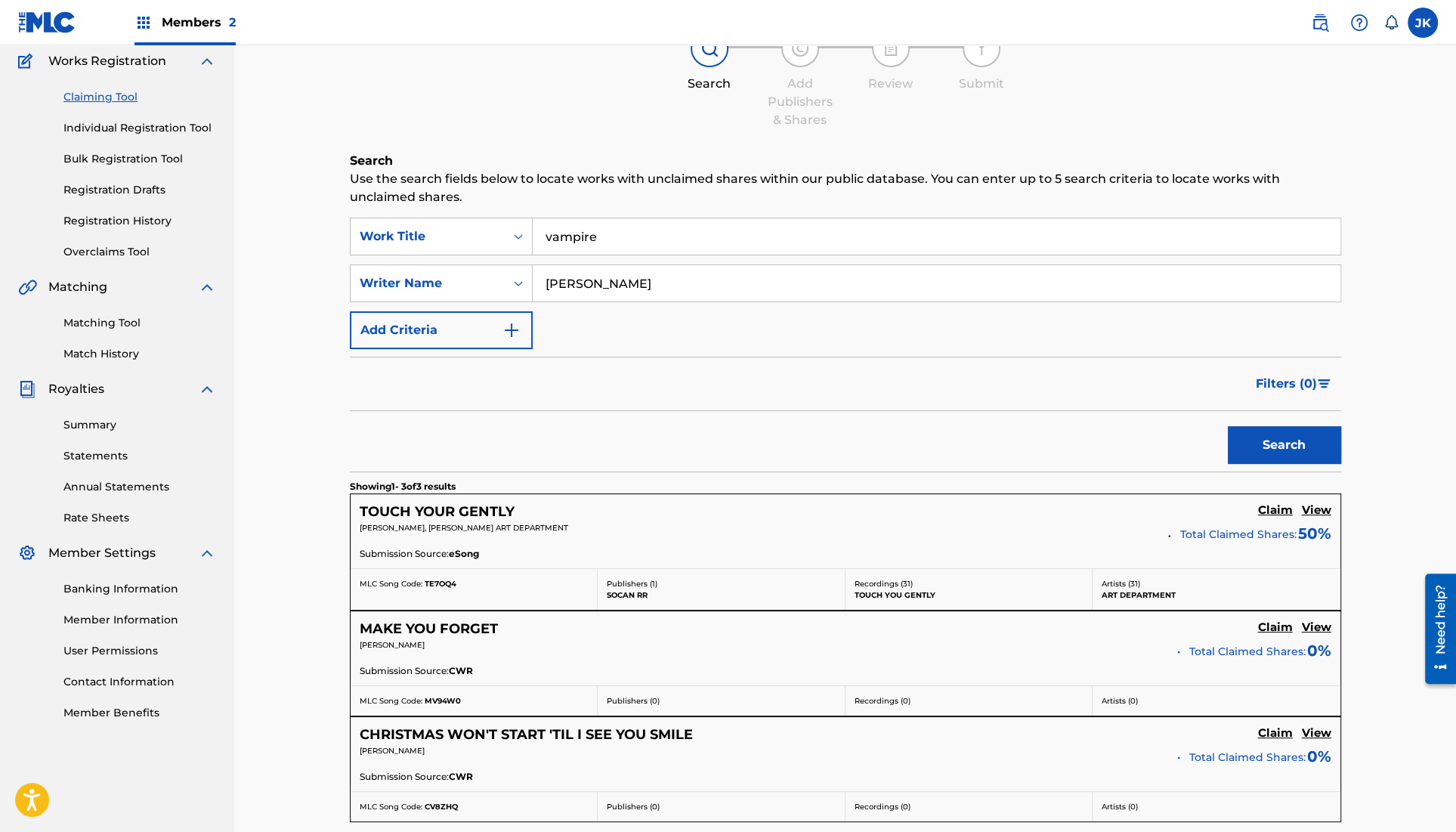 click on "Claiming Tool Search Add Publishers & Shares Review Submit Search Use the search fields below to locate works with unclaimed shares within our public database. You can enter up
to 5 search criteria to locate works with unclaimed shares. SearchWithCriteriade2c2f4f-9762-468b-bca4-a1e0056514ef Work Title vampire SearchWithCriteria83f0f367-a0d1-4dab-b526-dab612c00f9f Writer Name [PERSON_NAME] Add Criteria Filter Claim Search Filters Include works claimed by my Member   Remove Filters Apply Filters Filters ( 0 ) Search Showing  1  -   3  of  3   results   TOUCH YOUR GENTLY Claim View [PERSON_NAME], [PERSON_NAME] ART DEPARTMENT Total Claimed Shares:  50 % Submission Source:  eSong MLC Song Code:   TE7OQ4 Publishers ( 1 ) SOCAN RR Recordings ( 31 ) TOUCH YOU GENTLY Artists ( 31 ) ART DEPARTMENT MAKE YOU FORGET Claim View [PERSON_NAME] Total Claimed Shares:  0% Submission Source:  CWR MLC Song Code:   MV94W0 Publishers ( 0 ) Recordings ( 0 ) Artists ( 0 ) CHRISTMAS WON'T START 'TIL I SEE YOU SMILE Claim View" at bounding box center [845, 452] 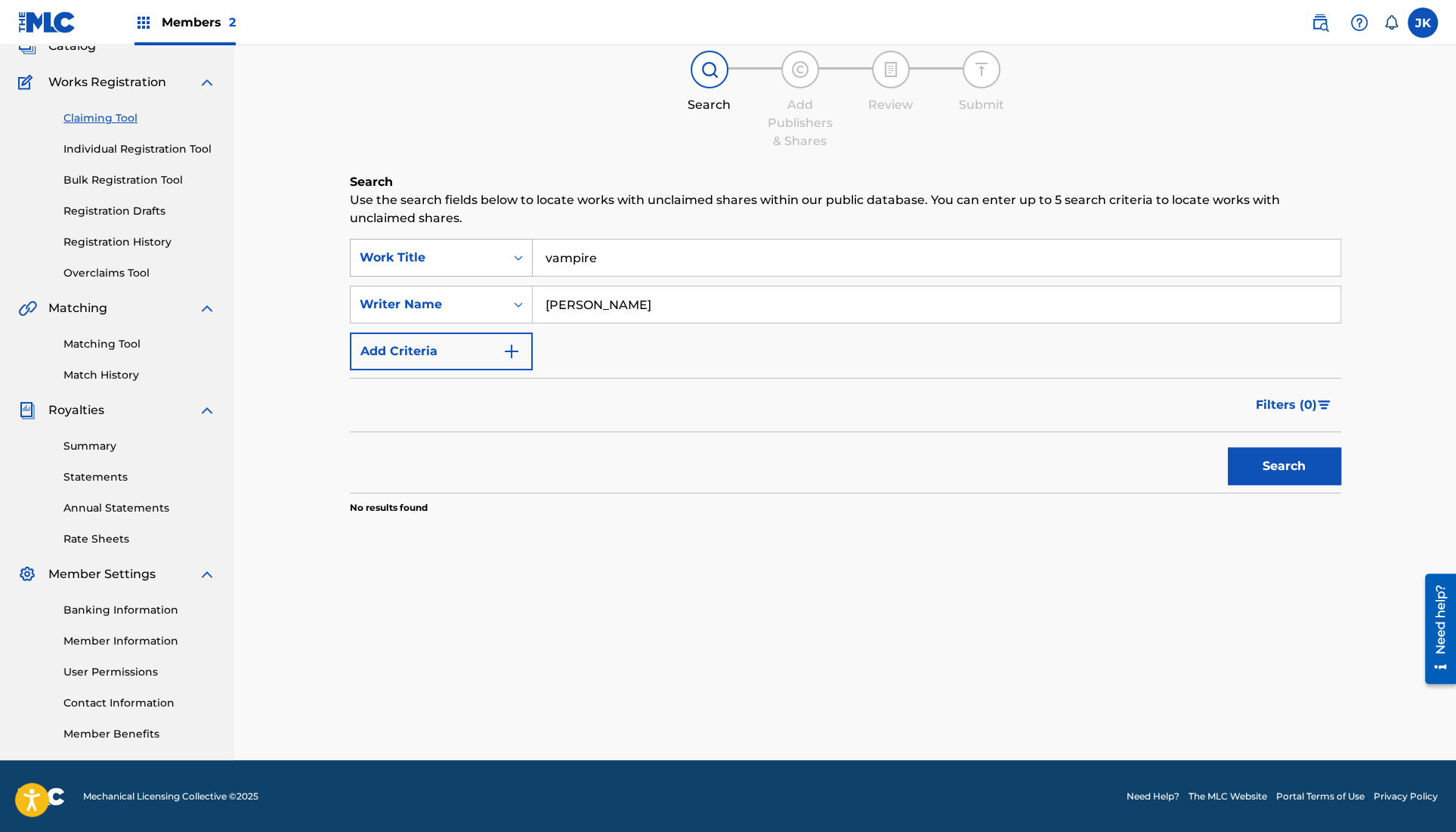drag, startPoint x: 634, startPoint y: 265, endPoint x: 375, endPoint y: 265, distance: 259 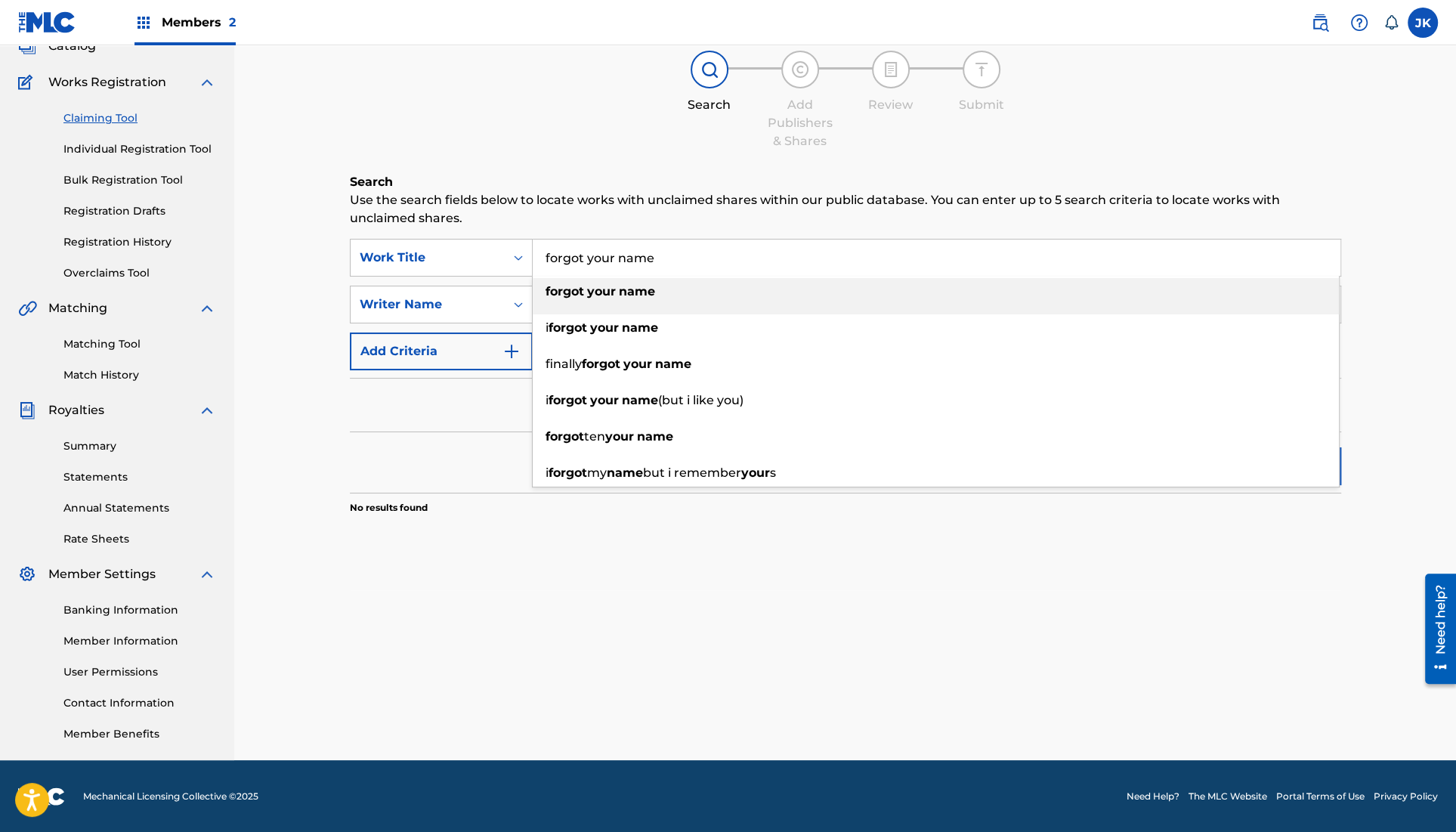 type on "forgot your name" 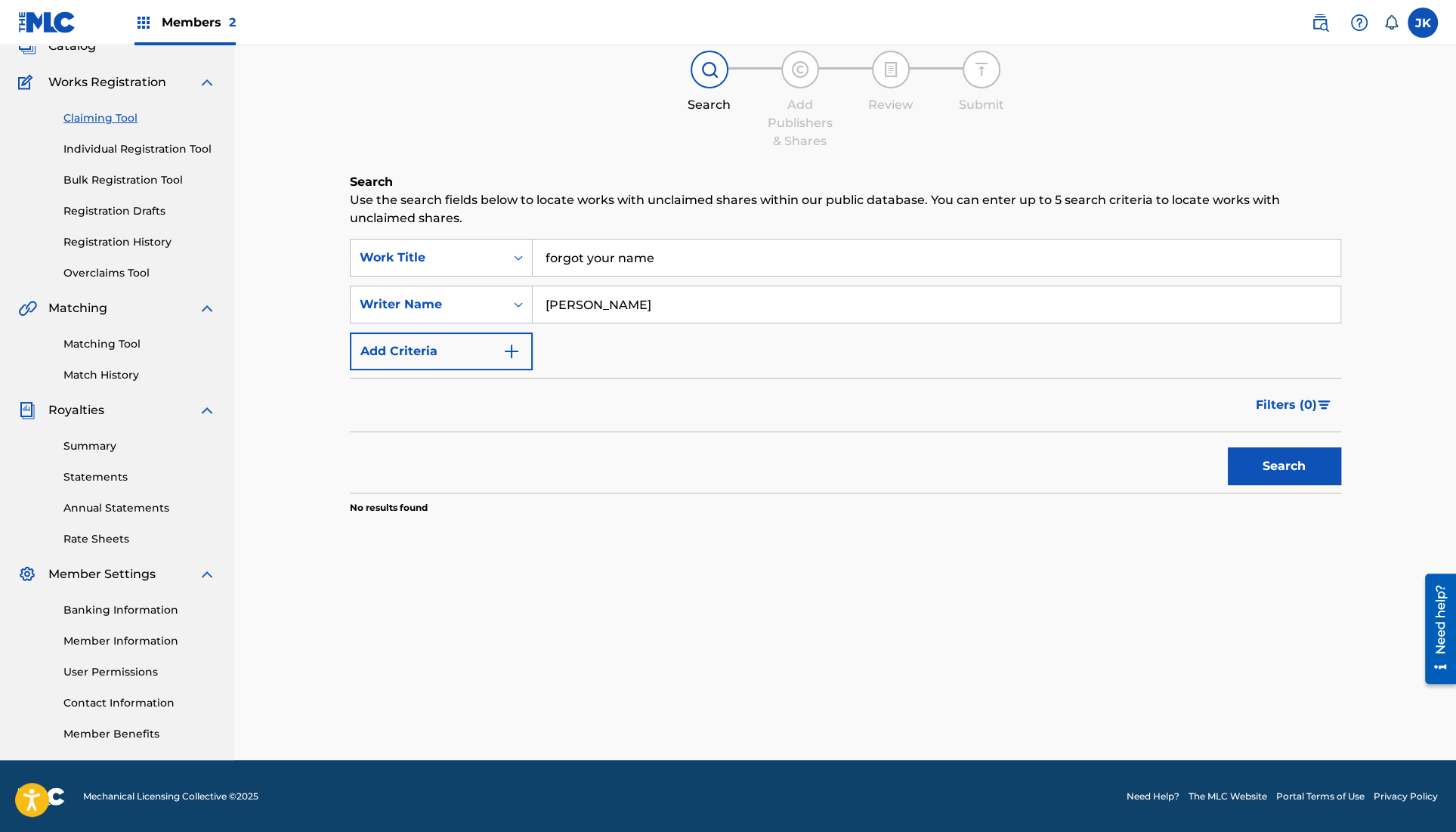 click on "Search" at bounding box center (1281, 462) 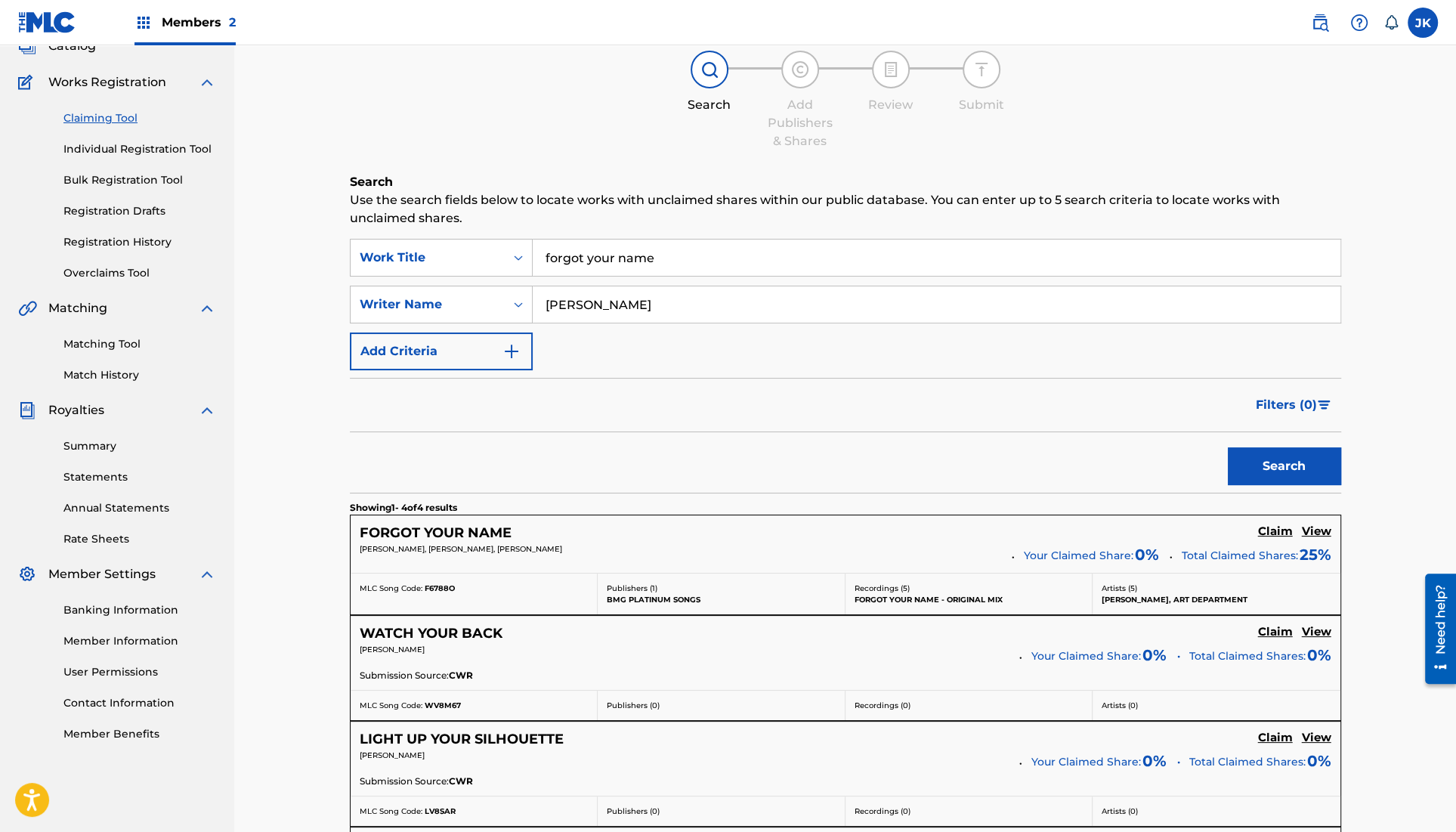 click on "View" at bounding box center [1316, 531] 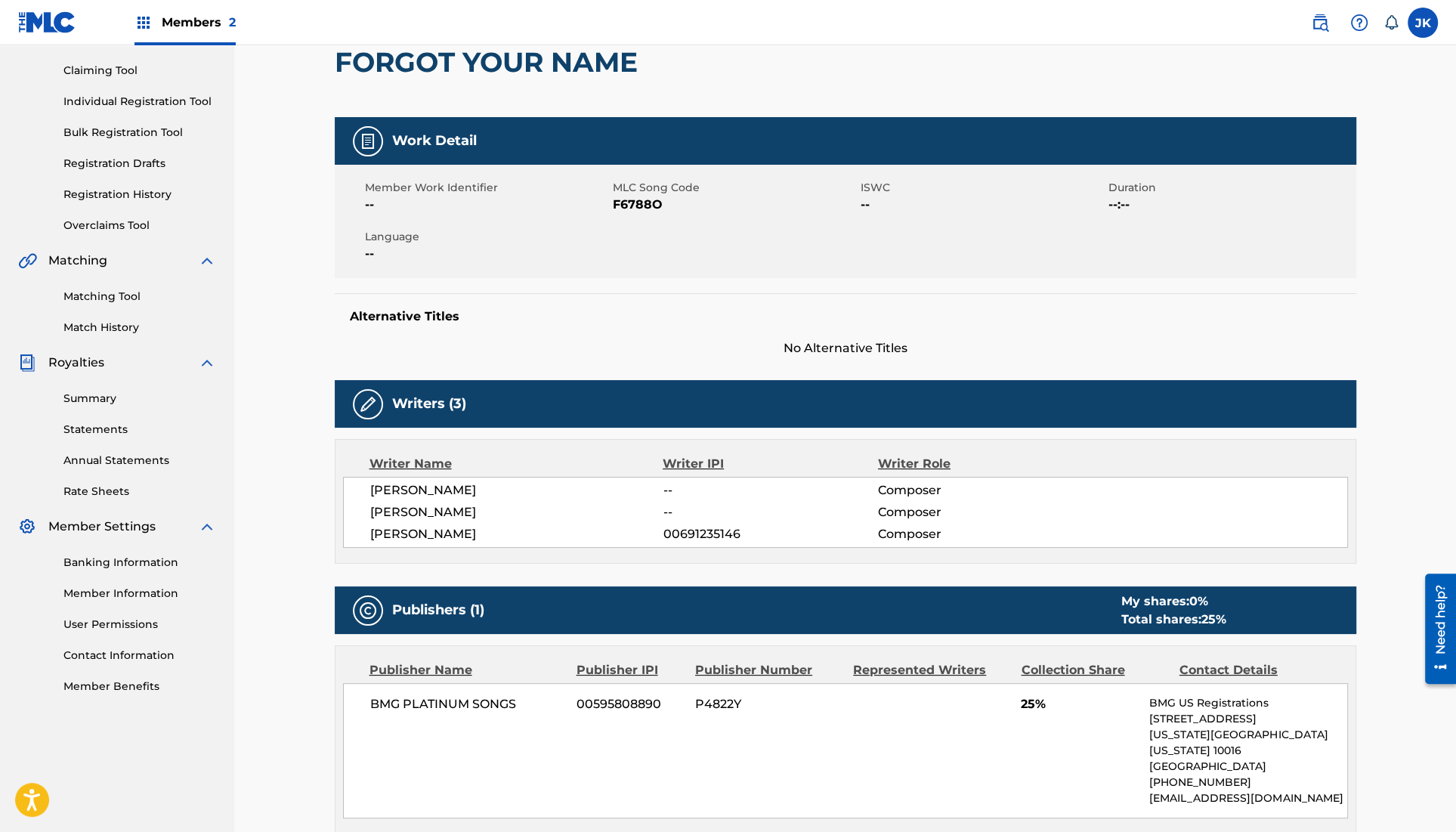 scroll, scrollTop: 0, scrollLeft: 0, axis: both 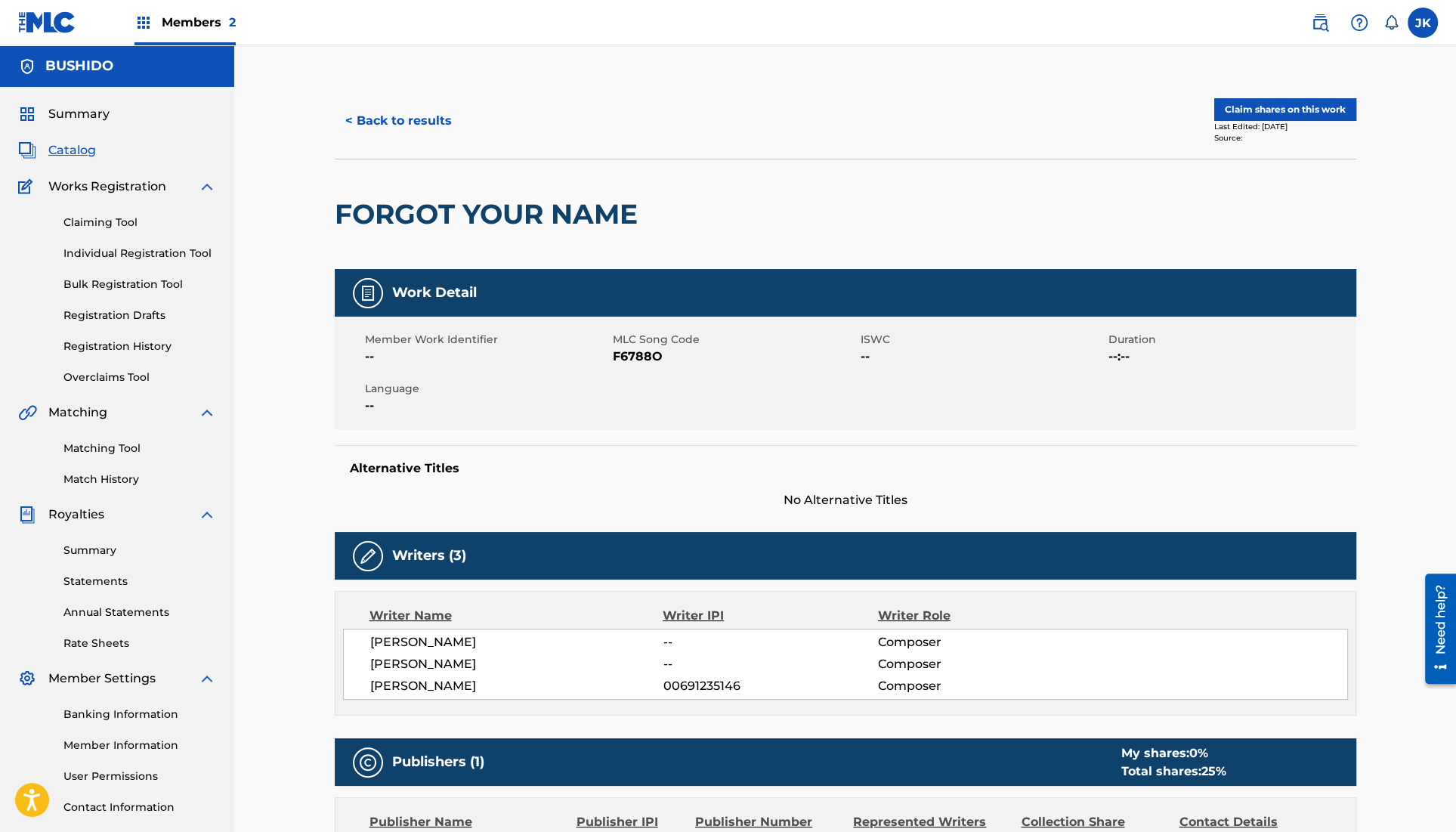 click on "< Back to results" at bounding box center [398, 121] 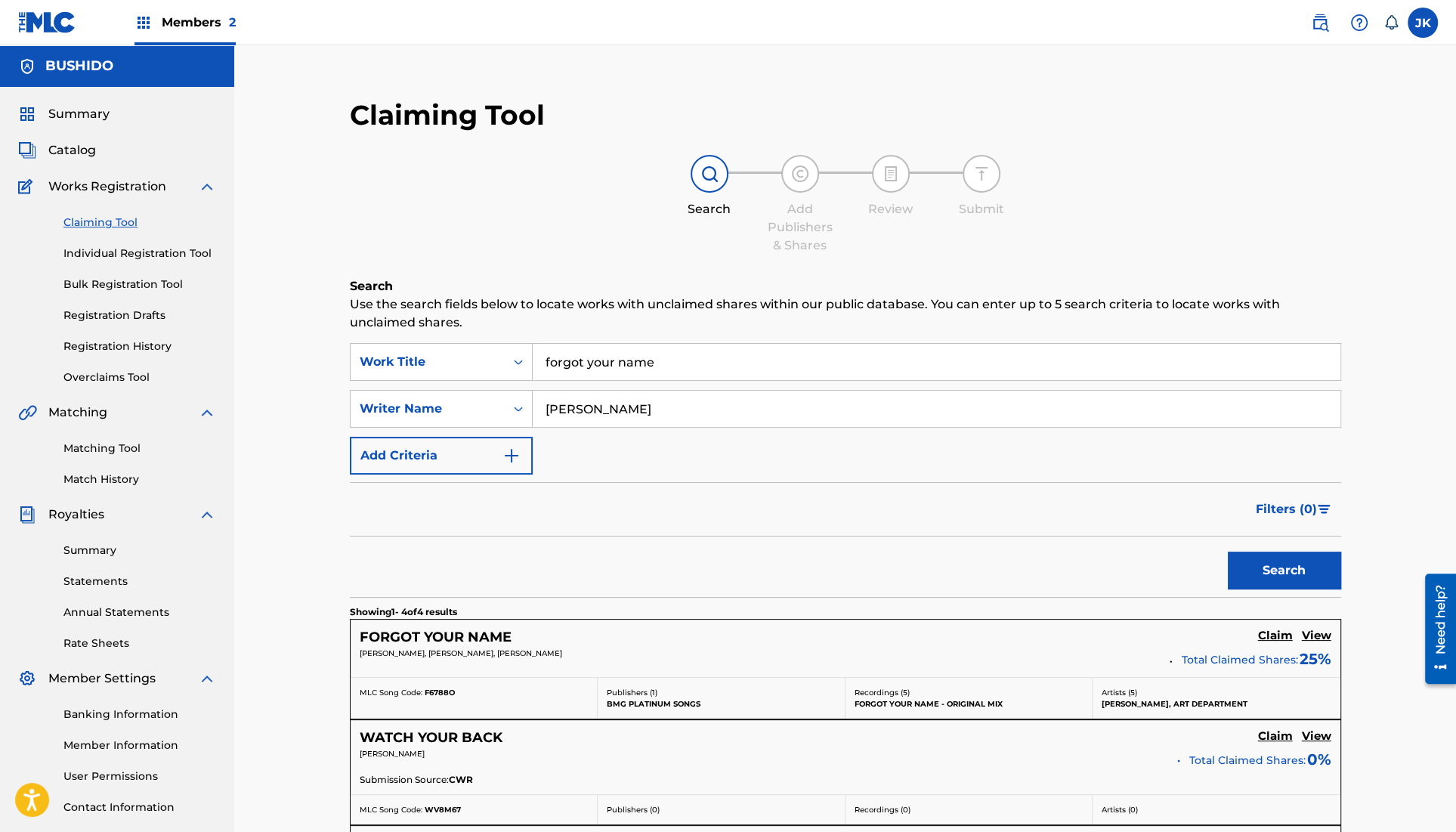 scroll, scrollTop: 104, scrollLeft: 0, axis: vertical 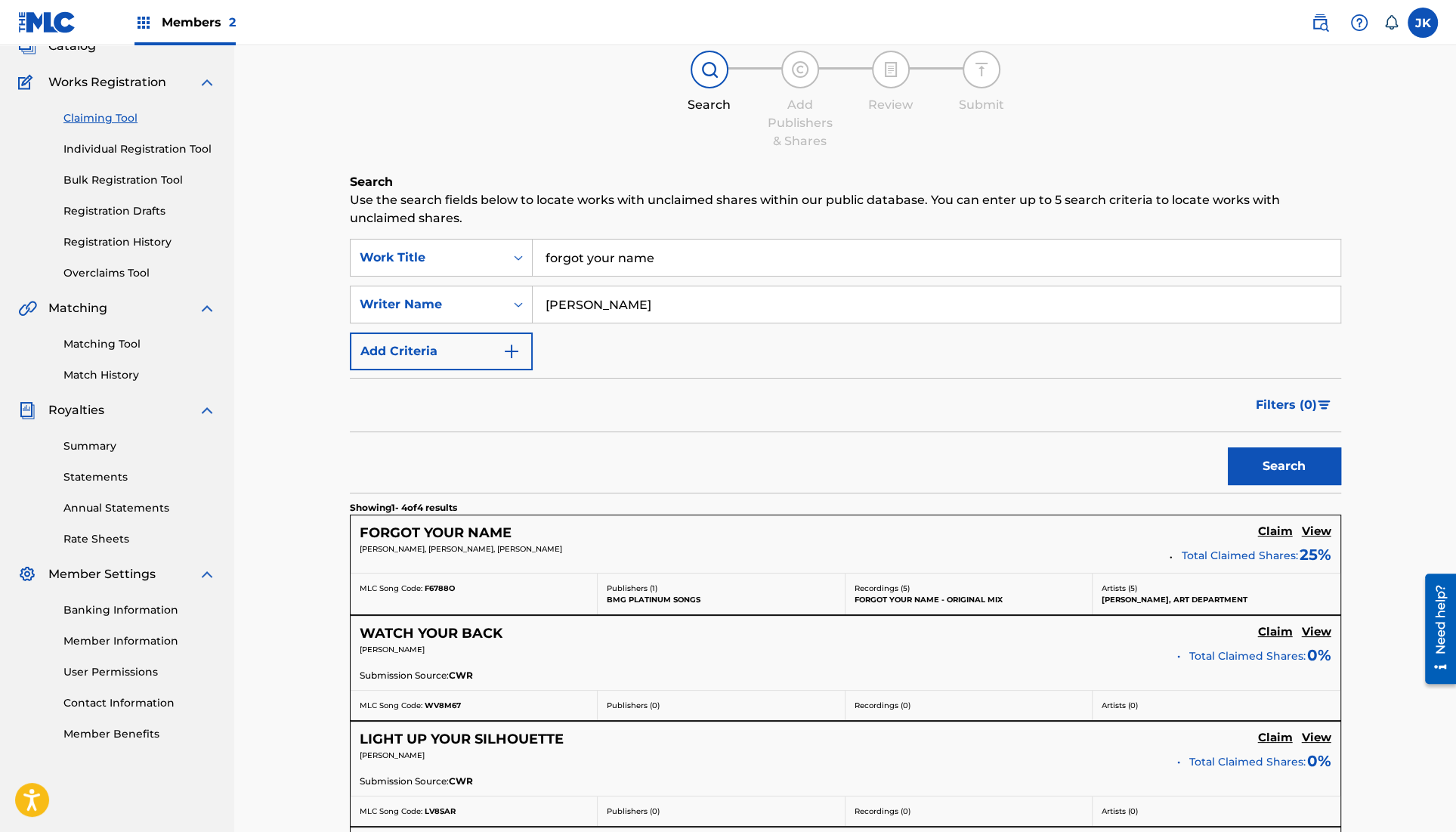 drag, startPoint x: 664, startPoint y: 305, endPoint x: 629, endPoint y: 243, distance: 71.19691 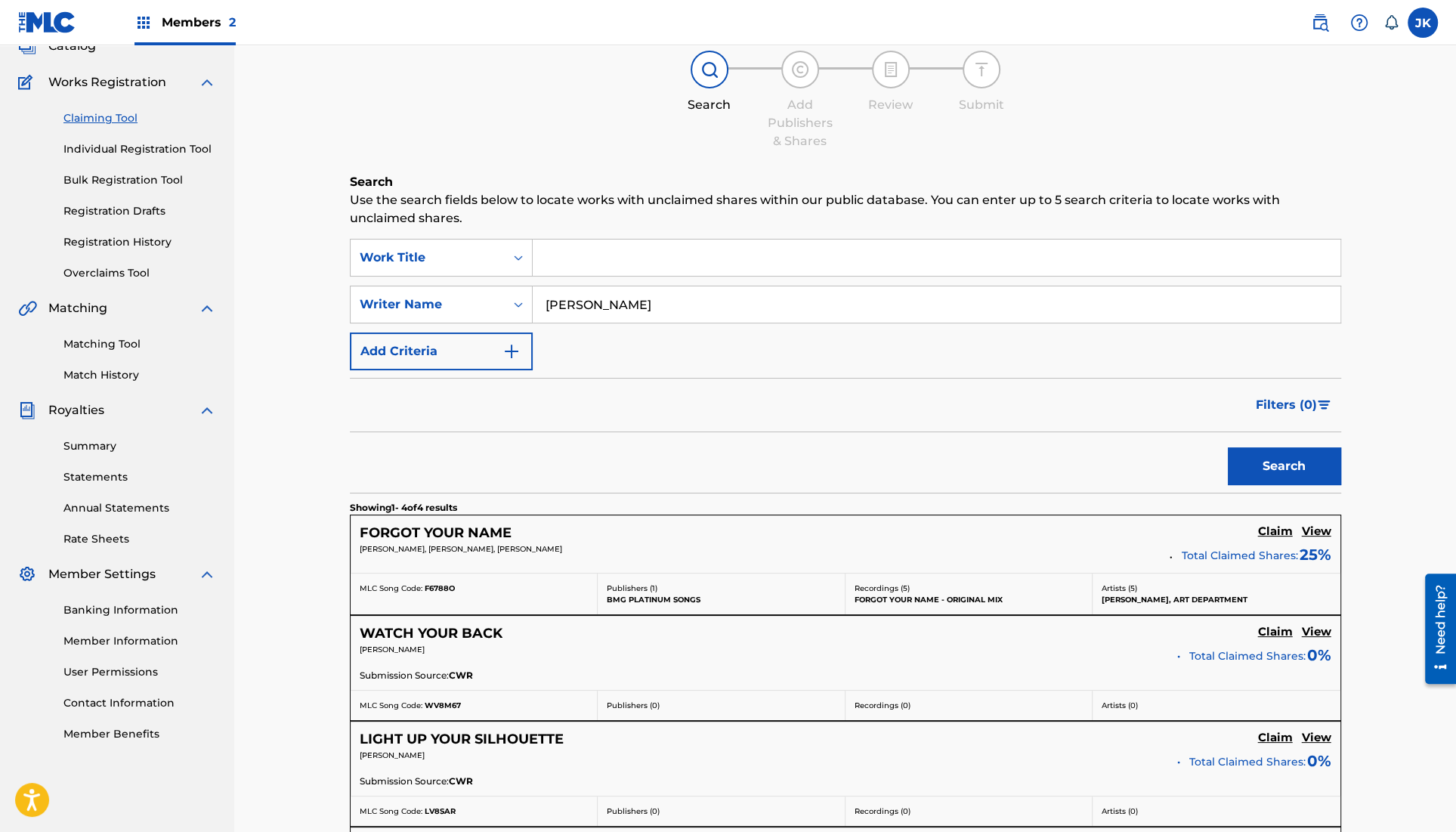 type 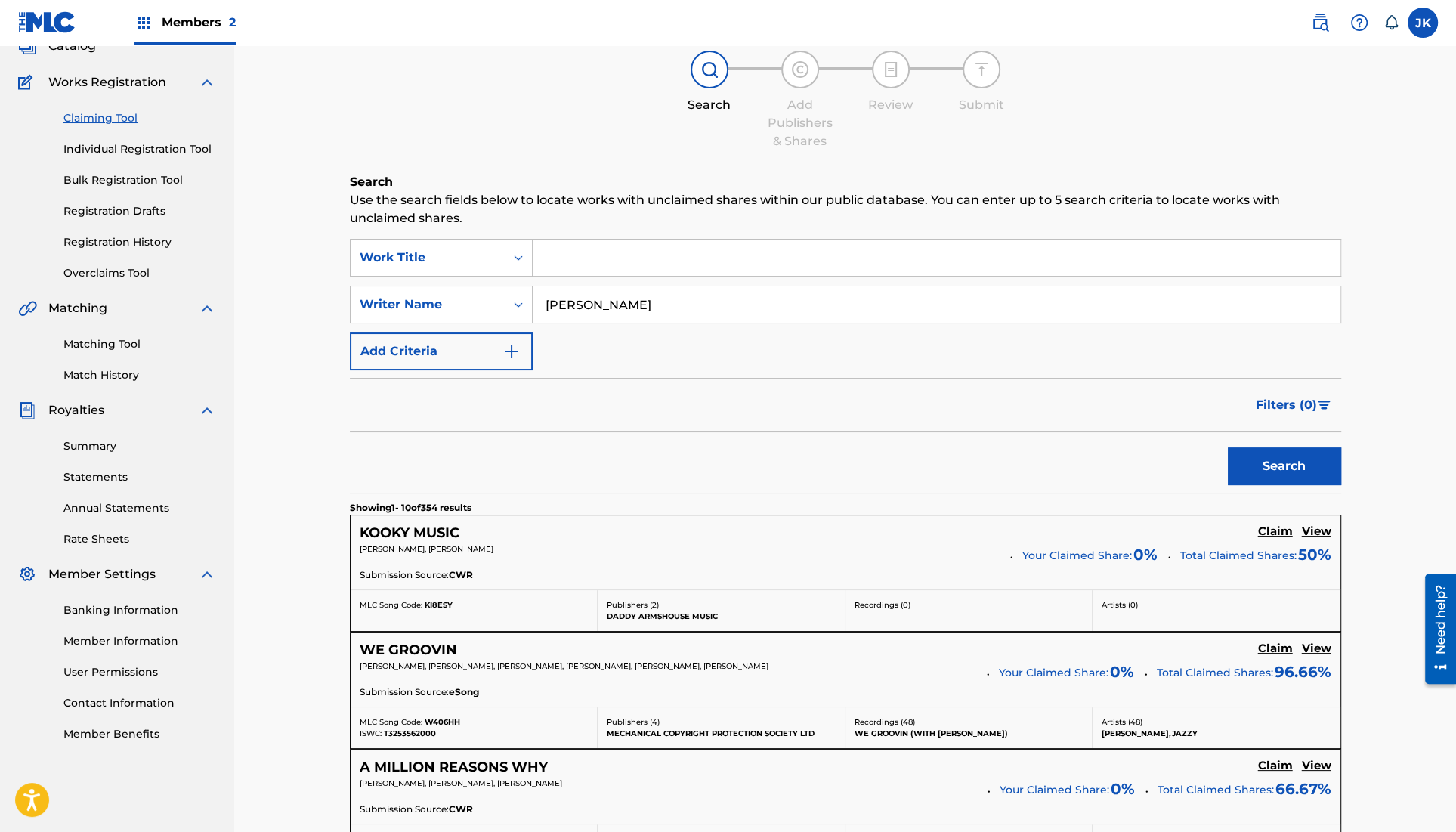 click on "View" at bounding box center [1316, 531] 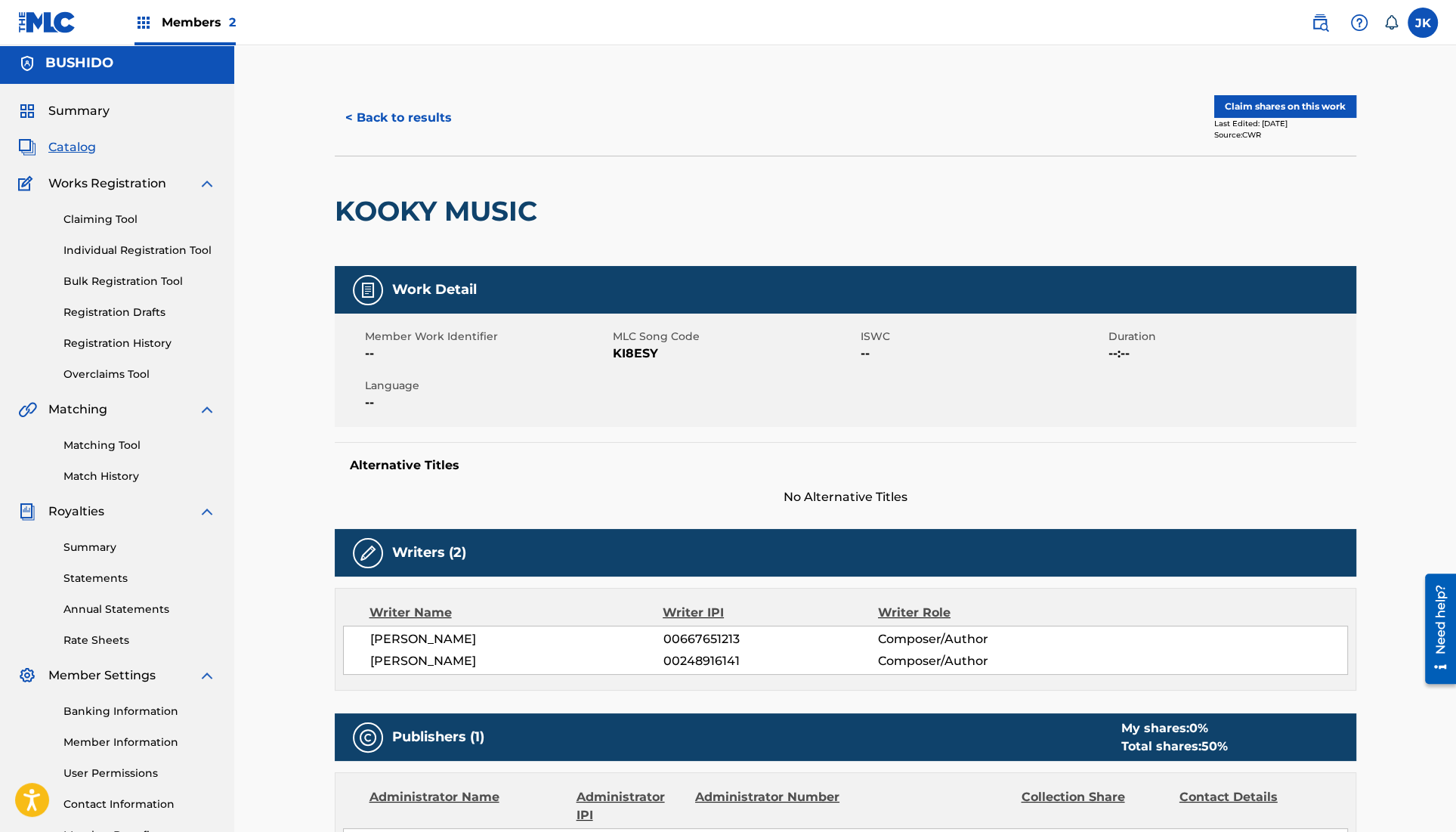scroll, scrollTop: 0, scrollLeft: 0, axis: both 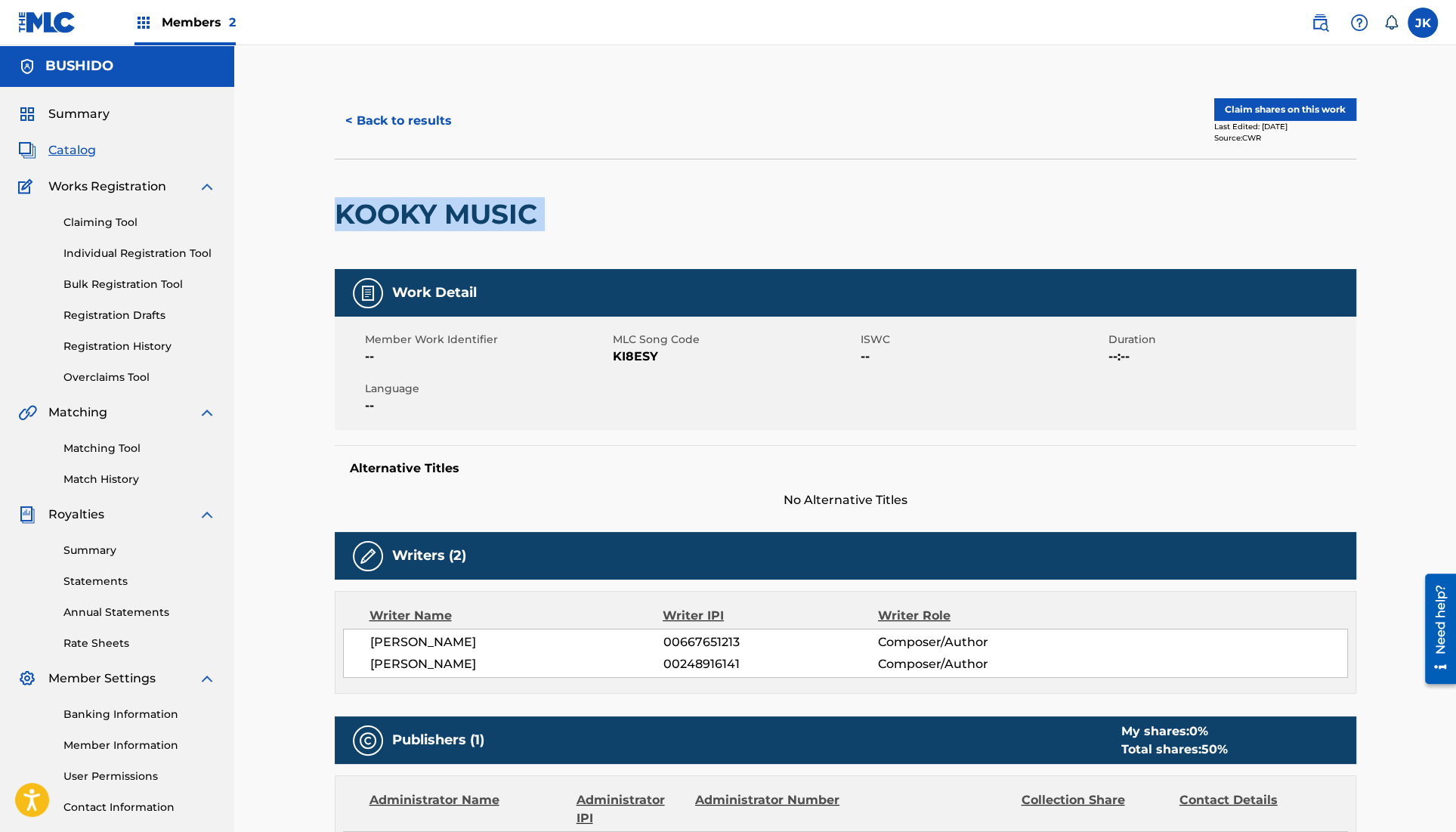 drag, startPoint x: 563, startPoint y: 212, endPoint x: 304, endPoint y: 203, distance: 259.15632 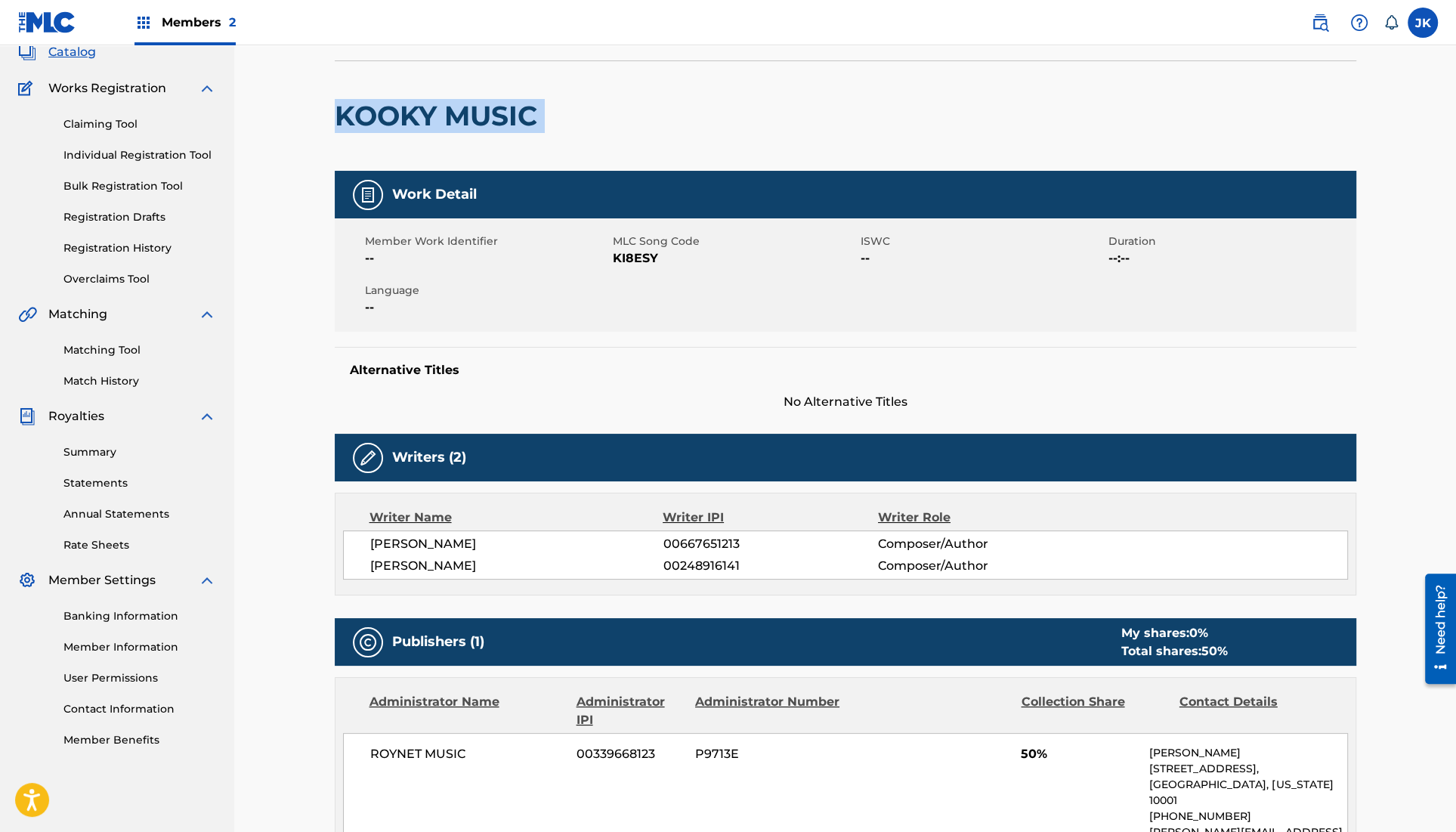 scroll, scrollTop: 94, scrollLeft: 0, axis: vertical 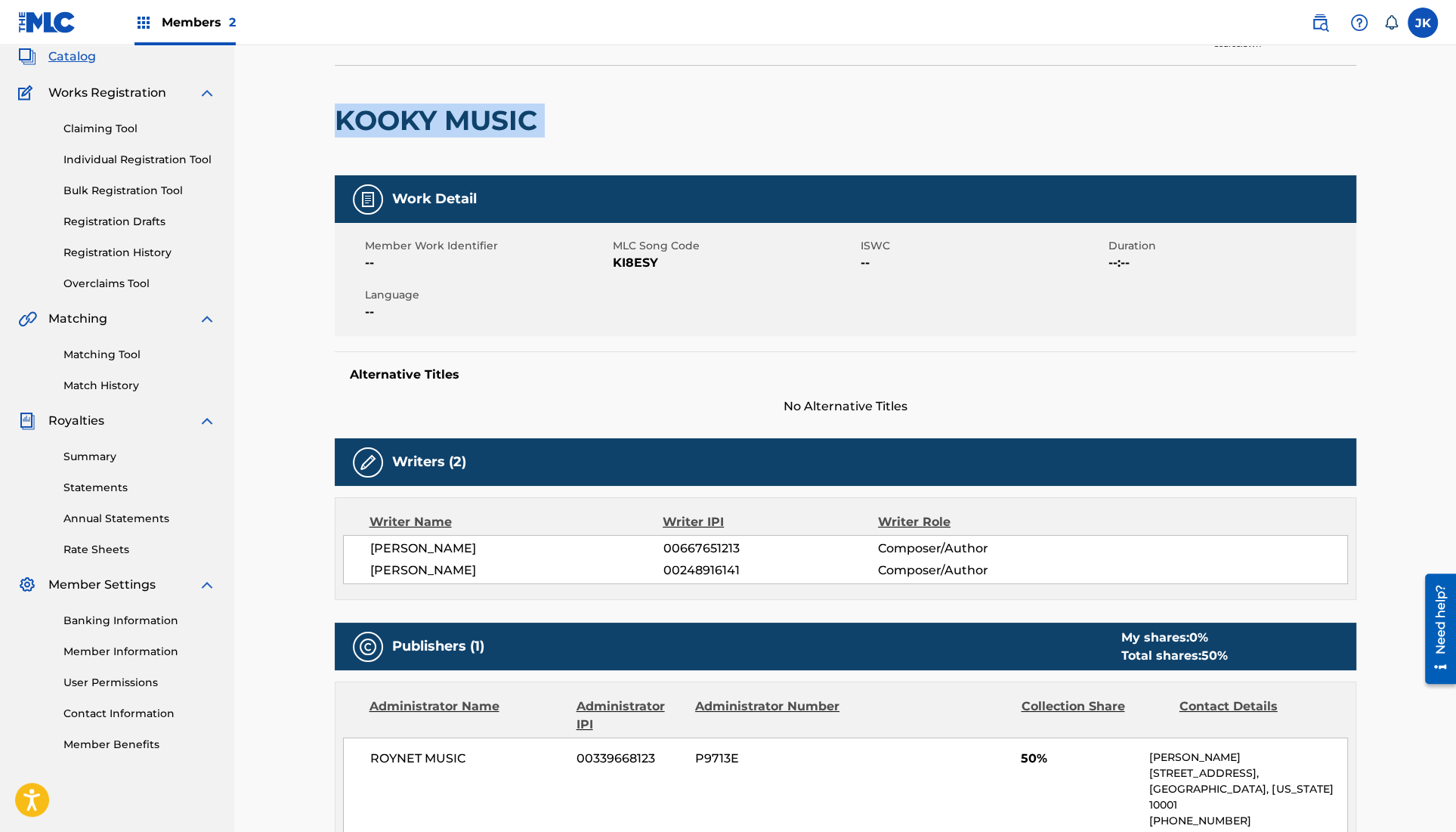 click at bounding box center (662, 120) 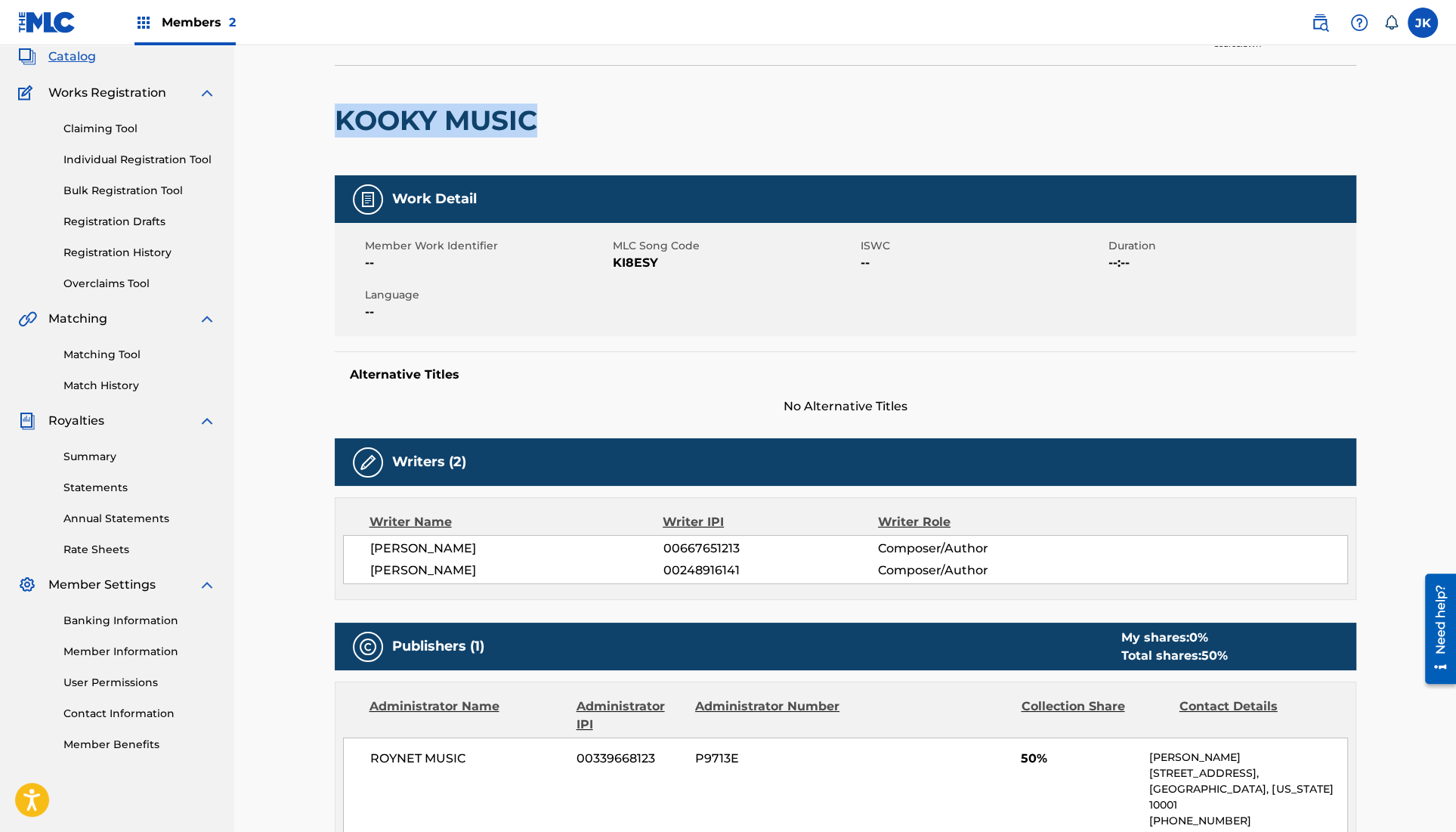 drag, startPoint x: 538, startPoint y: 116, endPoint x: 330, endPoint y: 128, distance: 208.34587 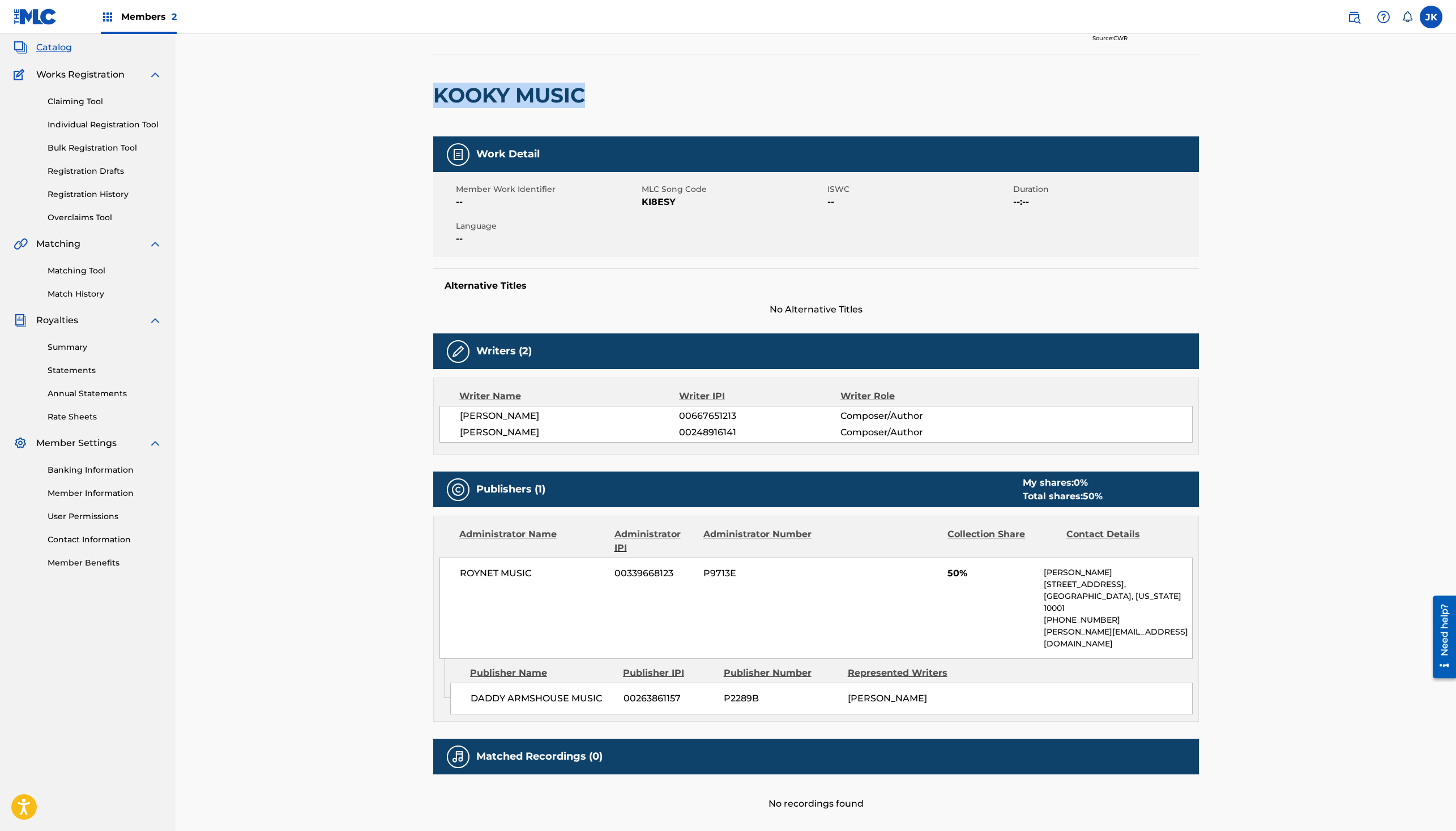 scroll, scrollTop: 50, scrollLeft: 0, axis: vertical 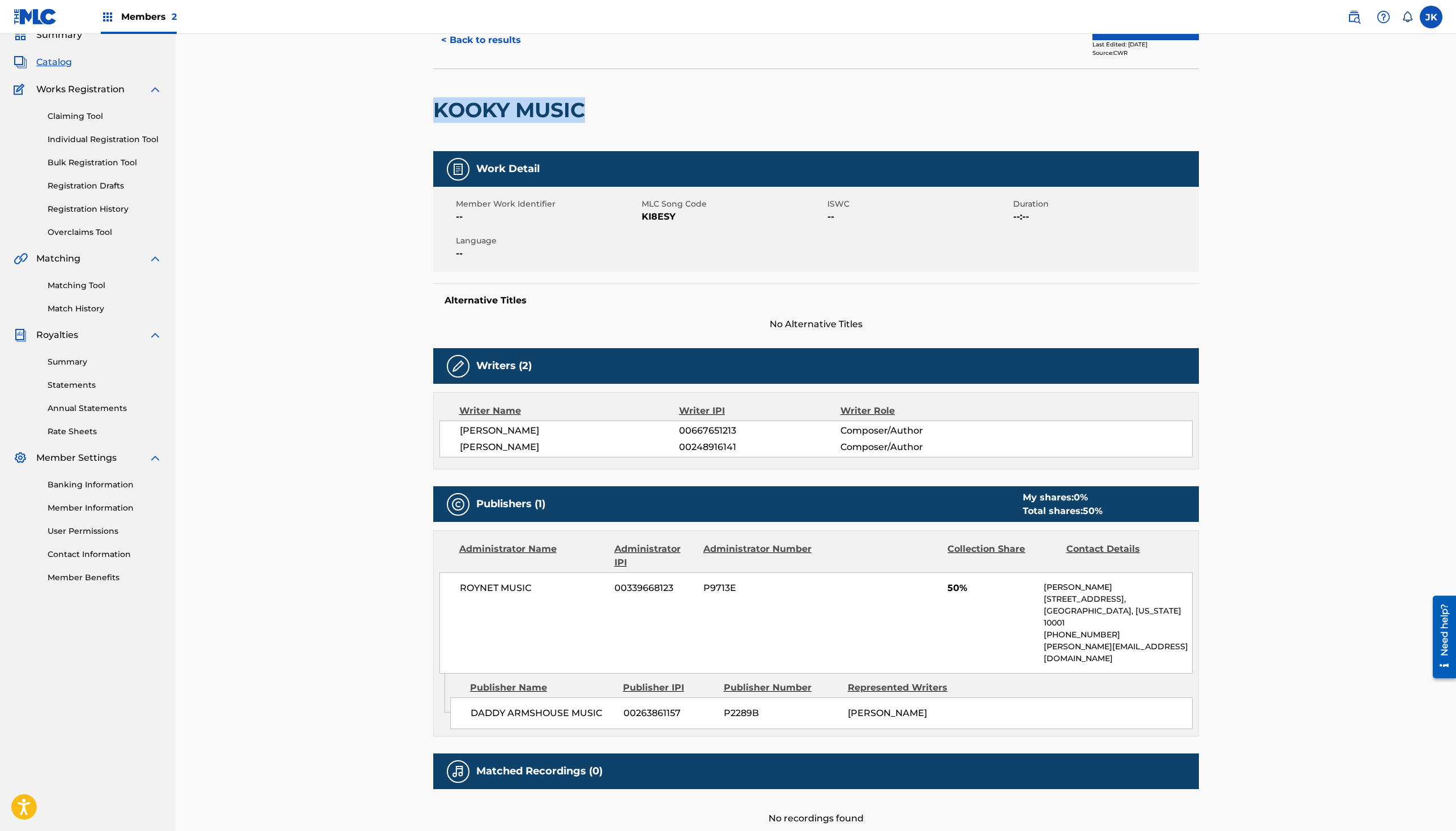 click on "KOOKY MUSIC" at bounding box center [512, 110] 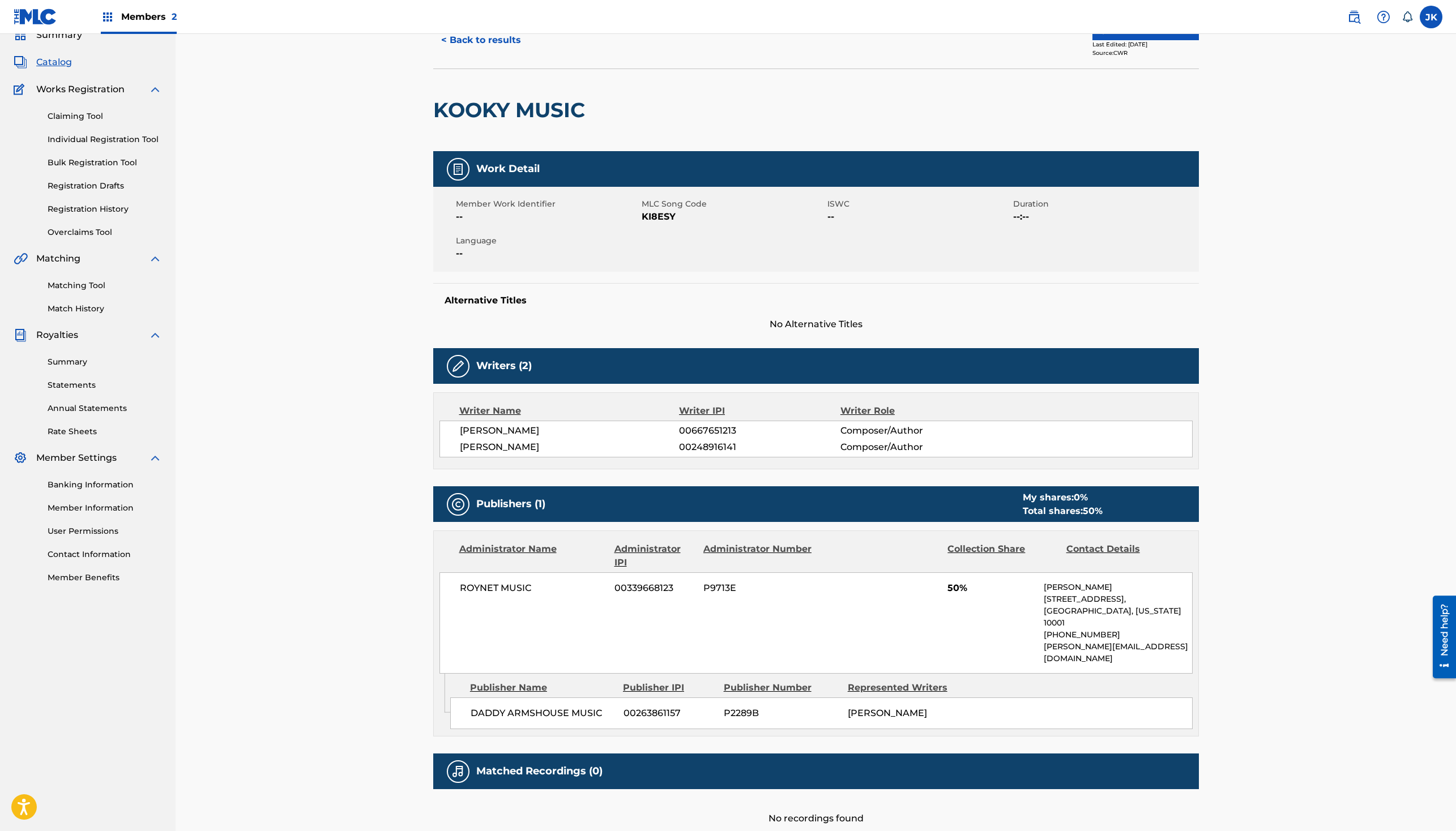 click on "< Back to results Claim shares on this work Last Edited:   [DATE] Source:  CWR KOOKY MUSIC     Work Detail   Member Work Identifier -- MLC Song Code KI8ESY ISWC -- Duration --:-- Language -- Alternative Titles No Alternative Titles Writers   (2) Writer Name Writer IPI Writer Role [PERSON_NAME] 00667651213 Composer/Author [PERSON_NAME] 00248916141 Composer/Author Publishers   (1) My shares:  0 % Total shares:  50 % Administrator Name Administrator IPI Administrator Number Collection Share Contact Details ROYNET MUSIC 00339668123 P9713E 50% [PERSON_NAME] [STREET_ADDRESS][US_STATE] [PHONE_NUMBER] [PERSON_NAME][EMAIL_ADDRESS][DOMAIN_NAME] Admin Original Publisher Connecting Line Publisher Name Publisher IPI Publisher Number Represented Writers DADDY ARMSHOUSE MUSIC 00263861157 P2289B [PERSON_NAME] My shares:  0 % Total shares:  50 % Matched Recordings   (0) No recordings found" at bounding box center [815, 427] 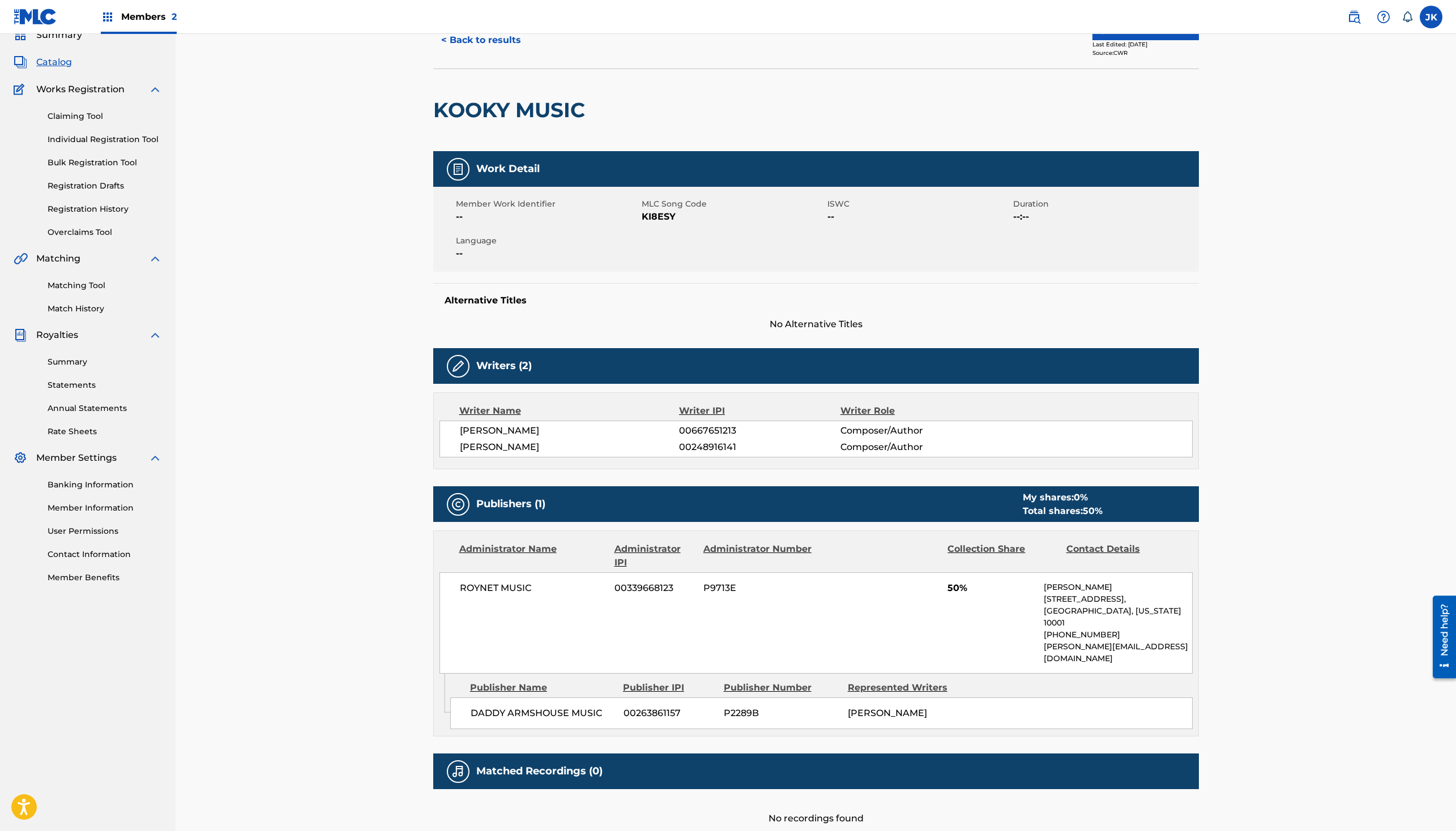 scroll, scrollTop: 0, scrollLeft: 0, axis: both 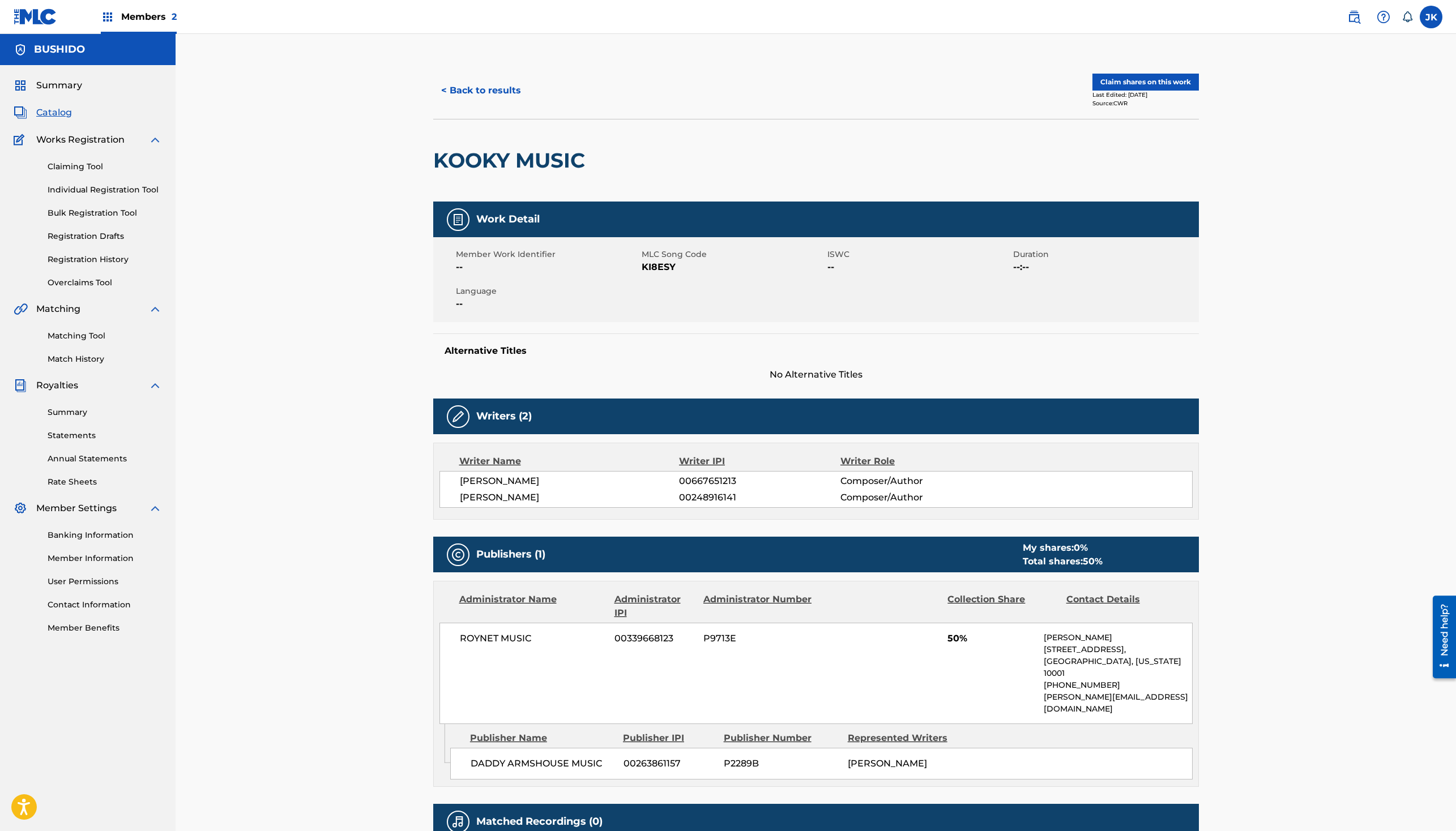 click on "< Back to results" at bounding box center [481, 91] 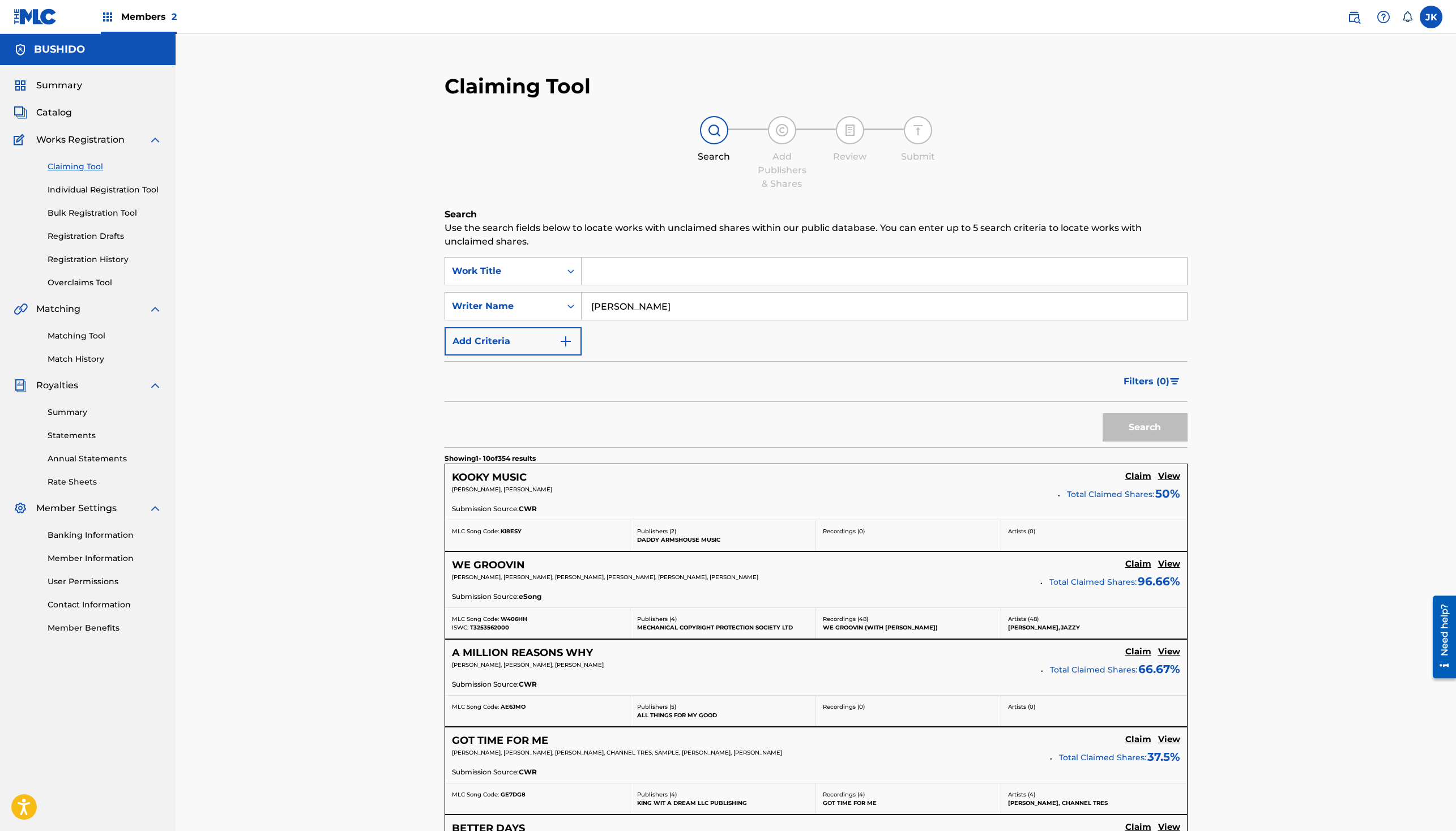 scroll, scrollTop: 79, scrollLeft: 0, axis: vertical 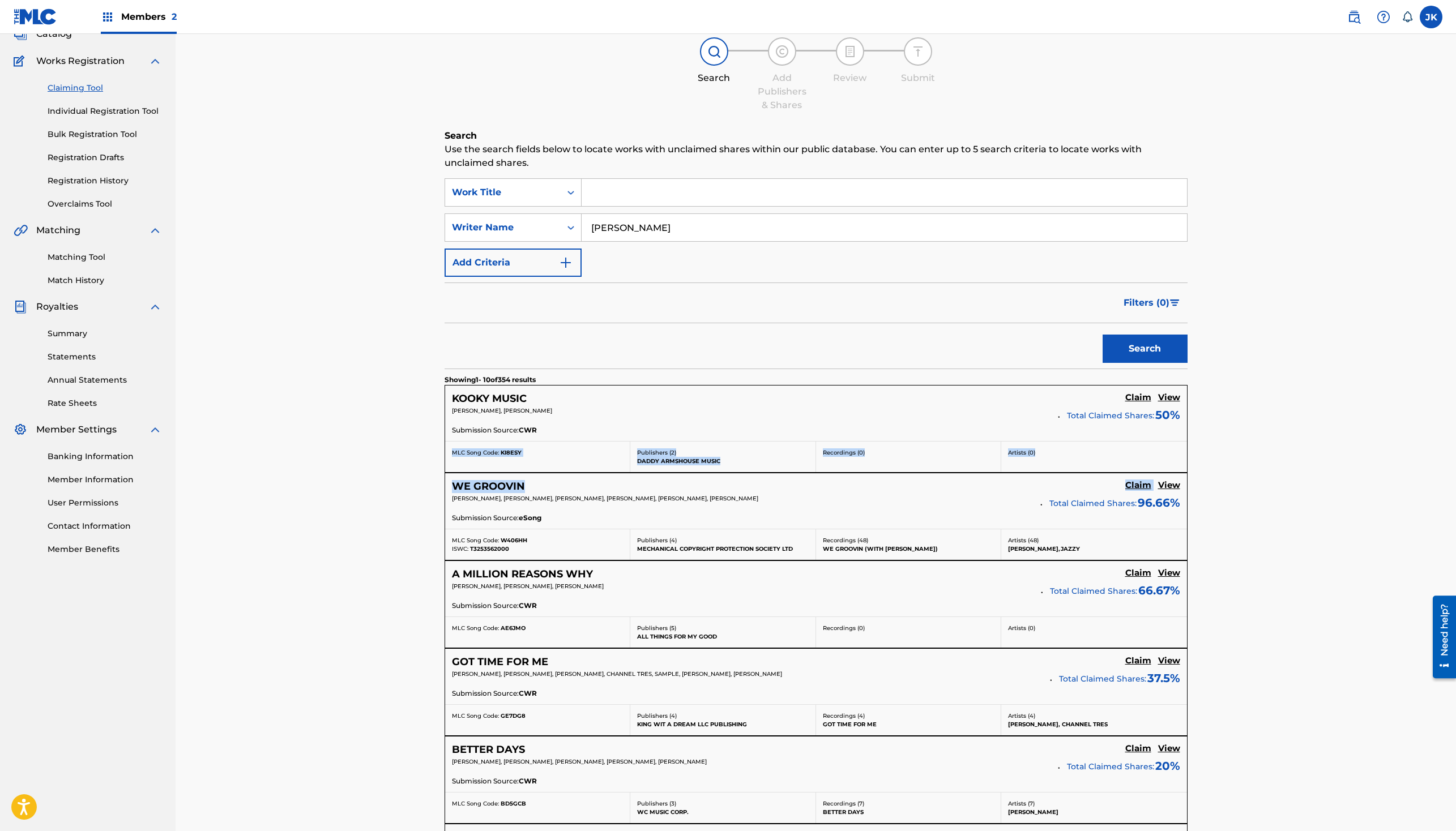 drag, startPoint x: 1165, startPoint y: 479, endPoint x: 821, endPoint y: 438, distance: 346.4347 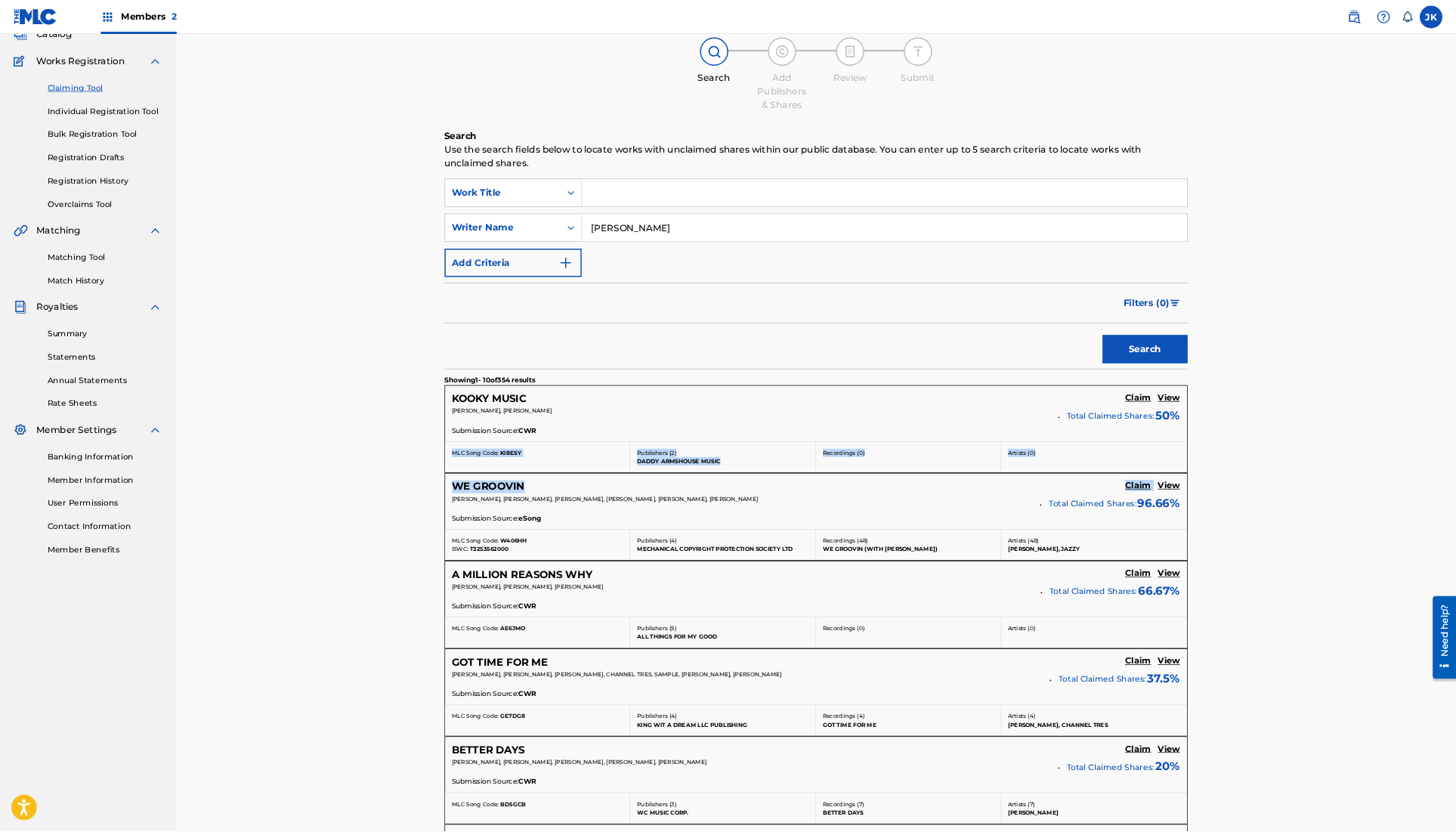 scroll, scrollTop: 104, scrollLeft: 0, axis: vertical 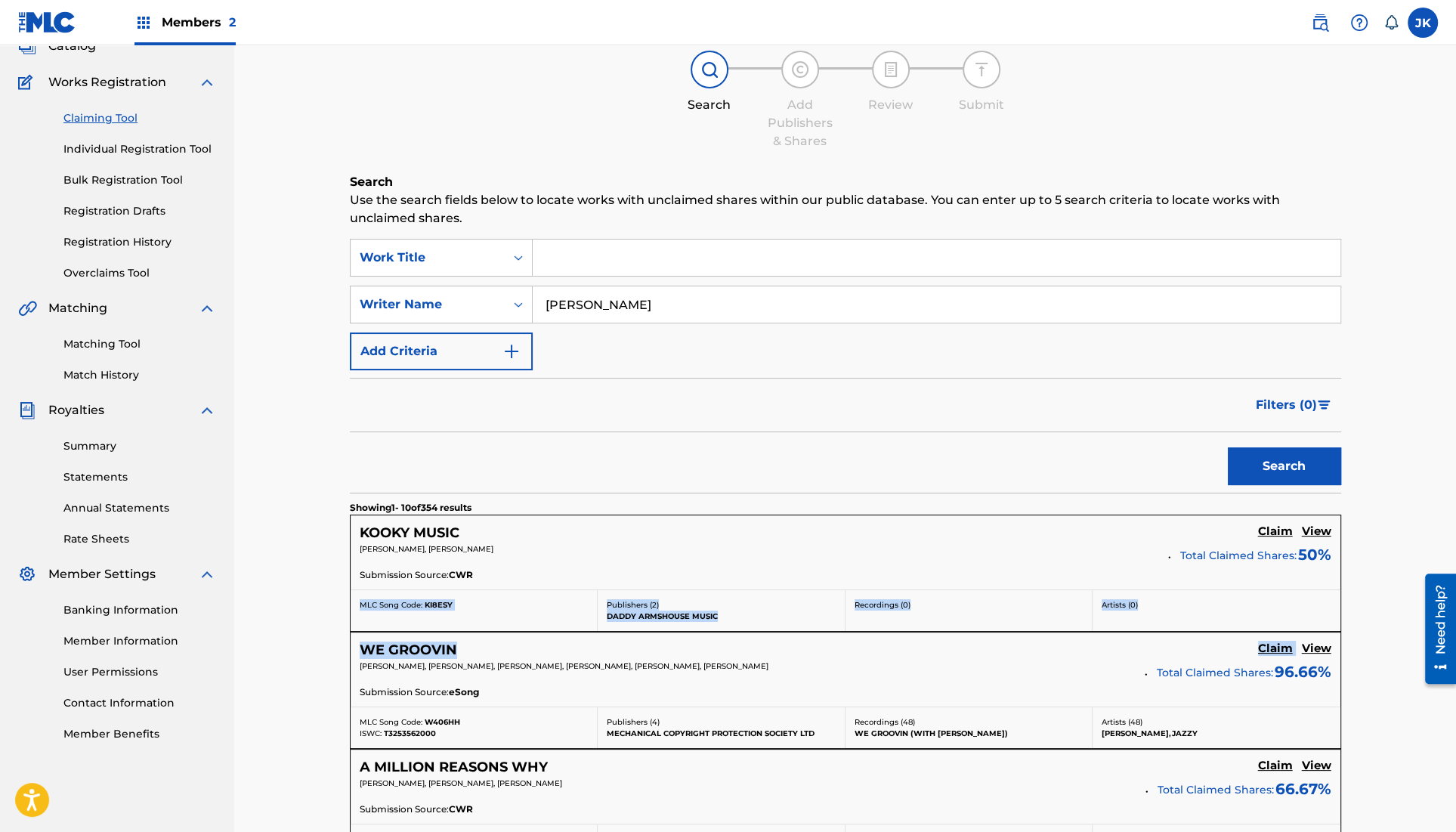click on "View" at bounding box center [1316, 648] 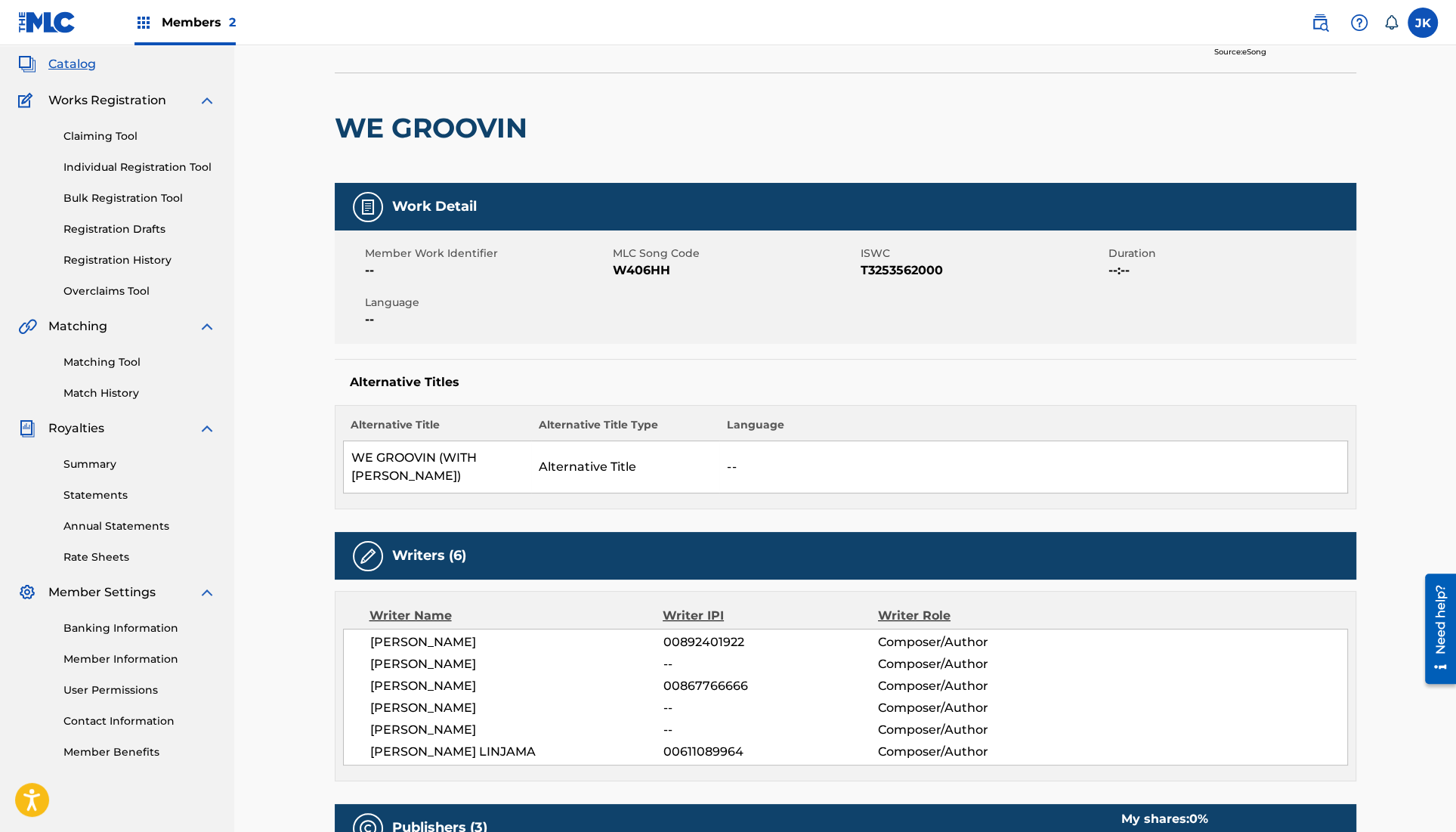 scroll, scrollTop: 0, scrollLeft: 0, axis: both 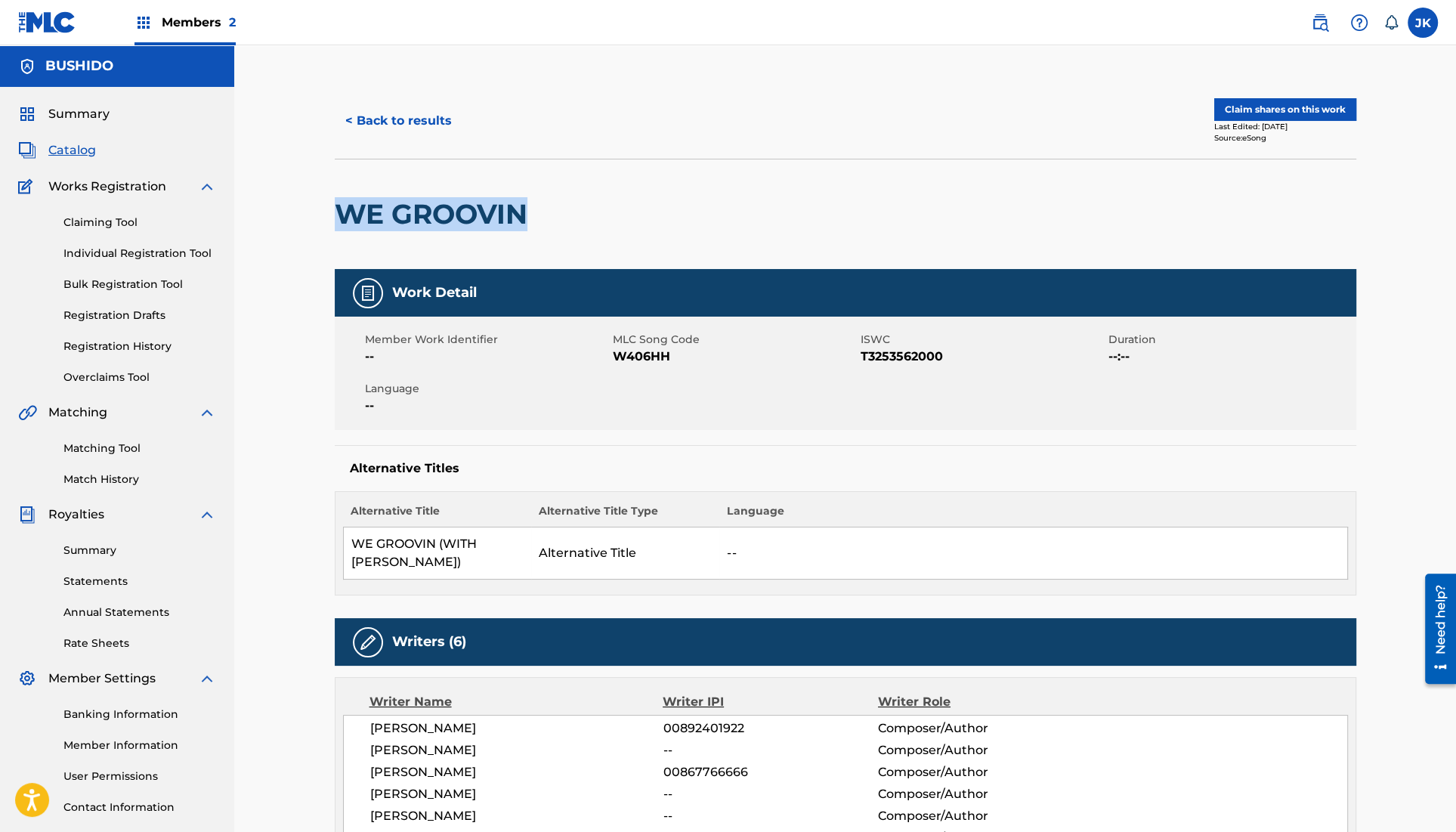 drag, startPoint x: 524, startPoint y: 214, endPoint x: 329, endPoint y: 215, distance: 195.00256 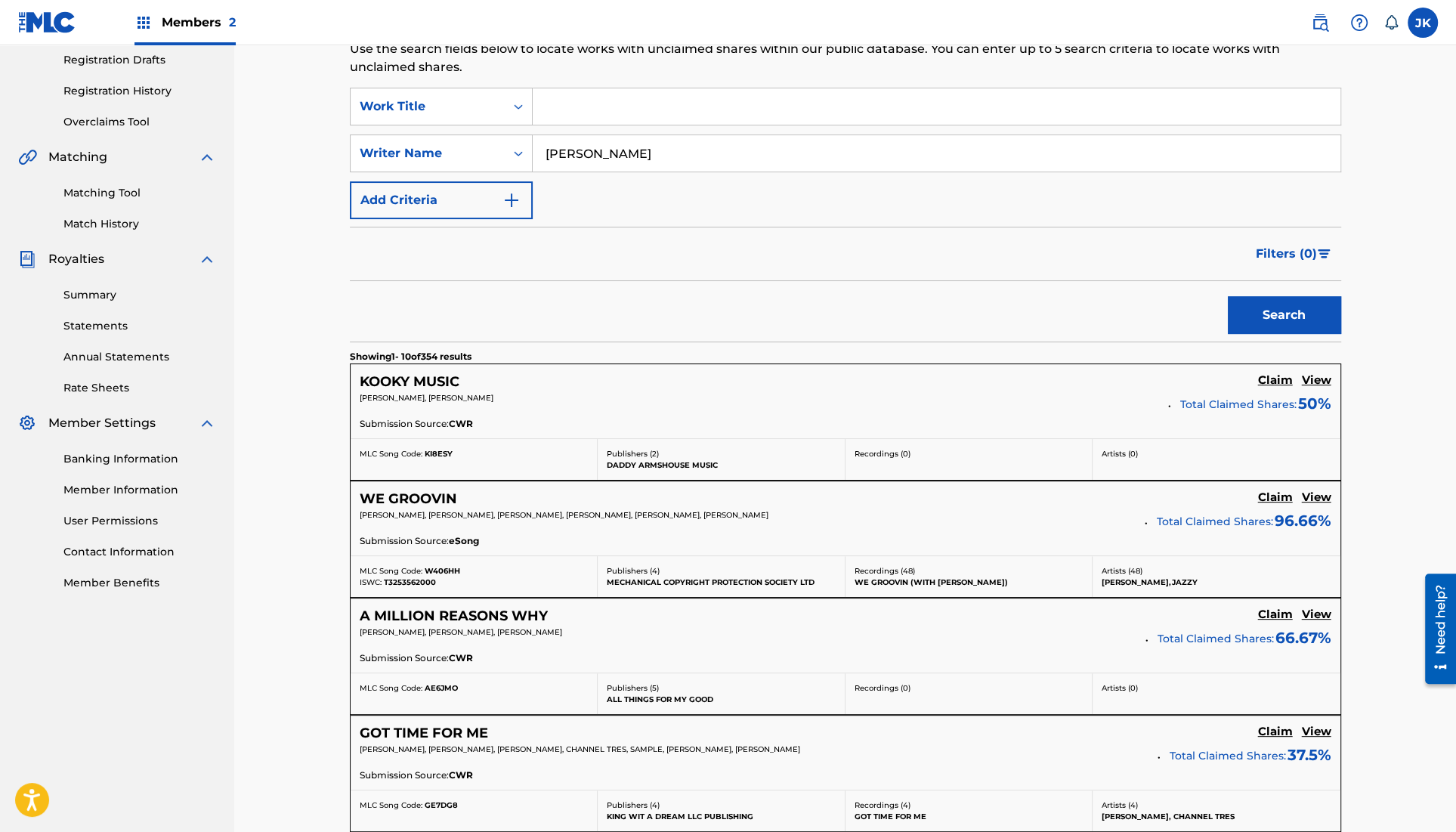 scroll, scrollTop: 268, scrollLeft: 0, axis: vertical 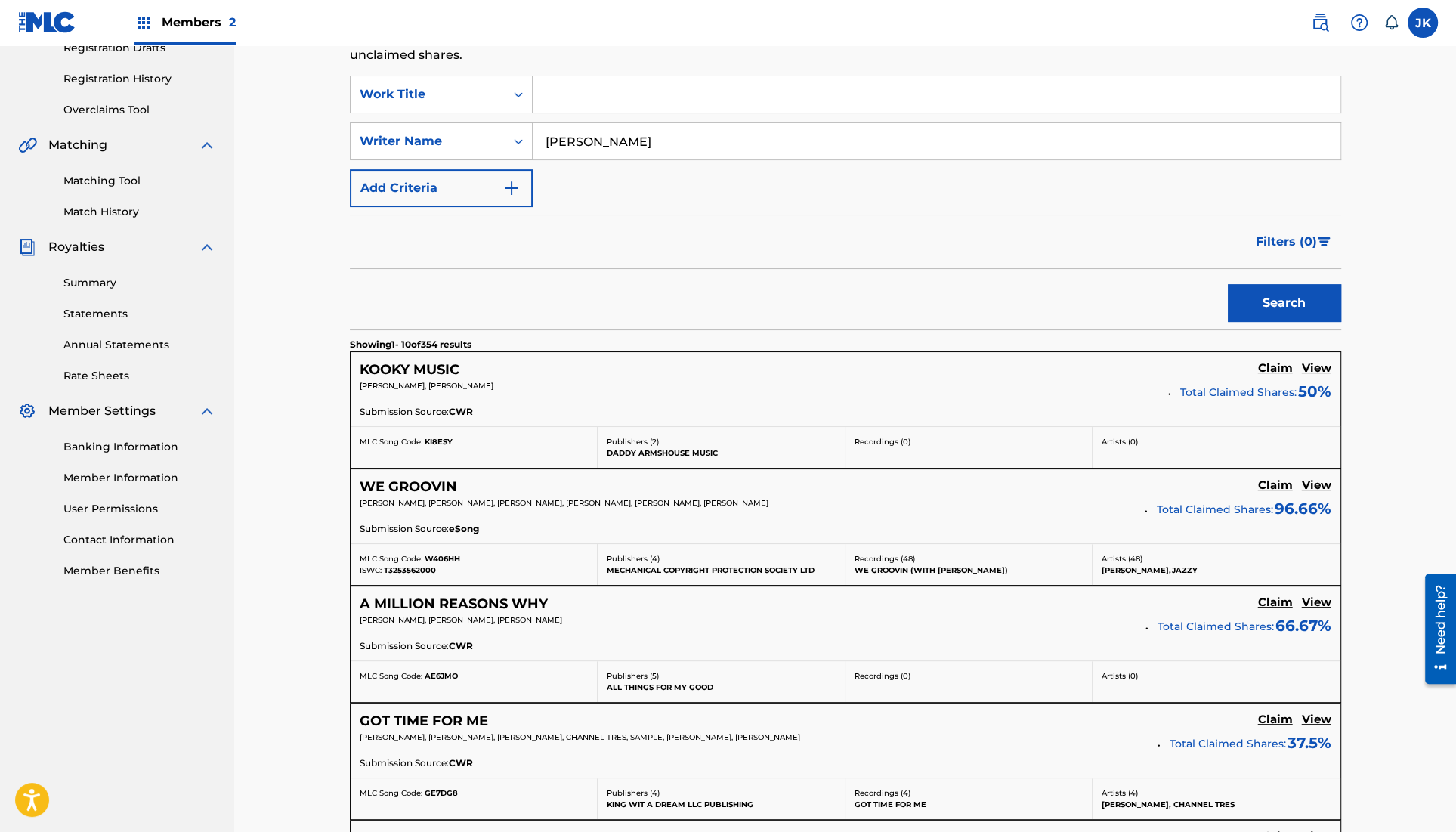 click on "View" at bounding box center [1316, 602] 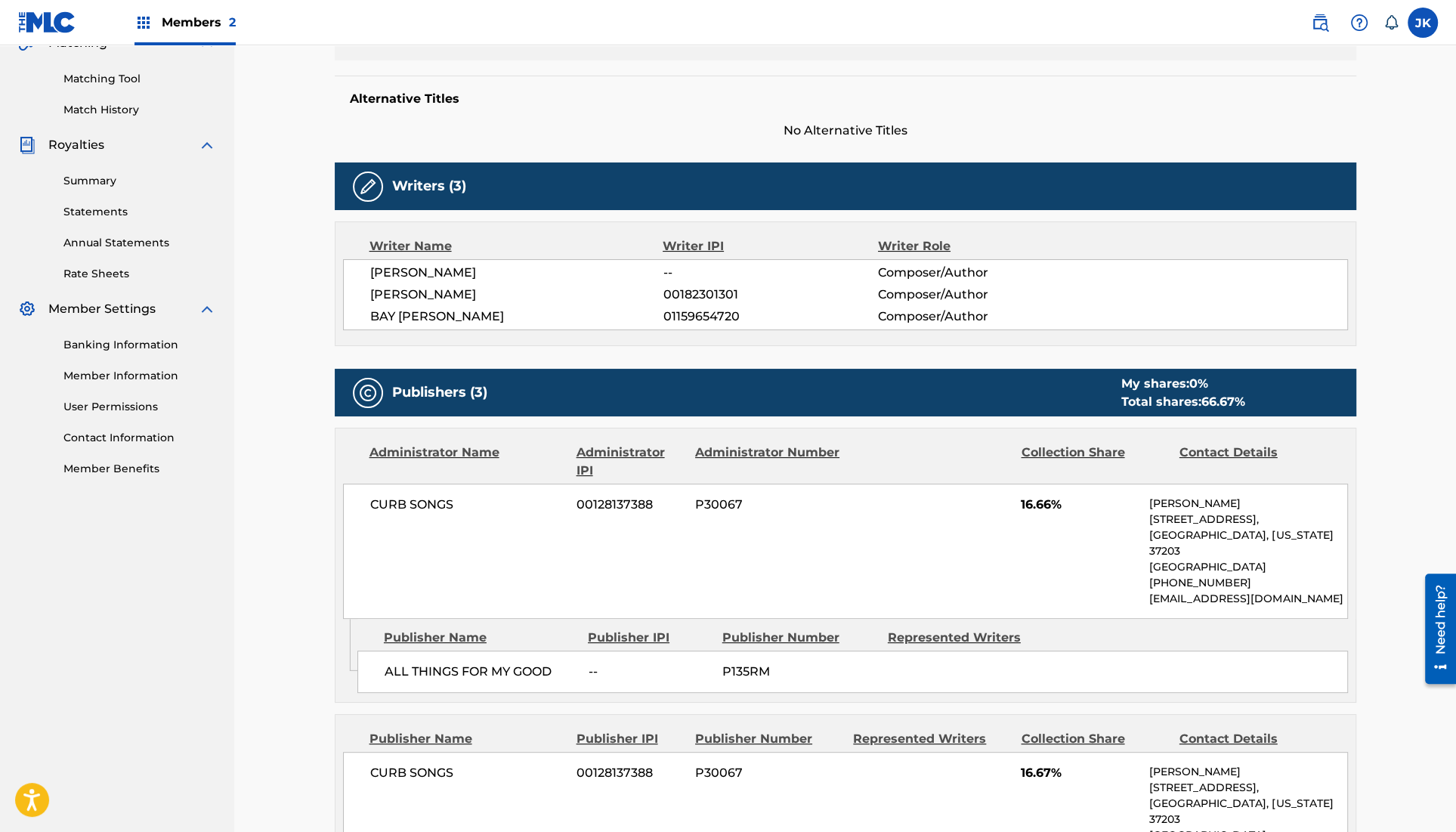 scroll, scrollTop: 0, scrollLeft: 0, axis: both 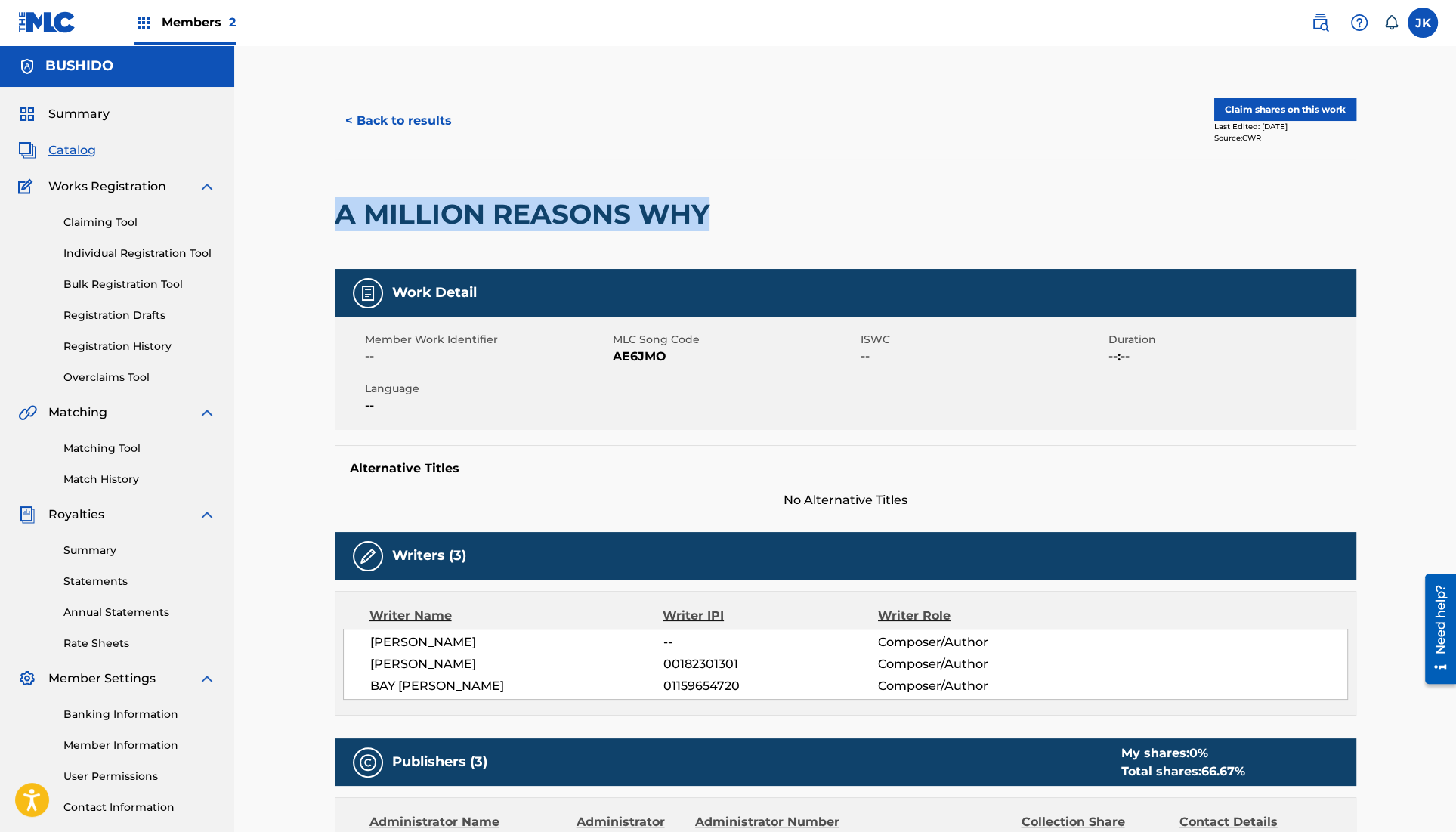 drag, startPoint x: 716, startPoint y: 216, endPoint x: 324, endPoint y: 193, distance: 392.67417 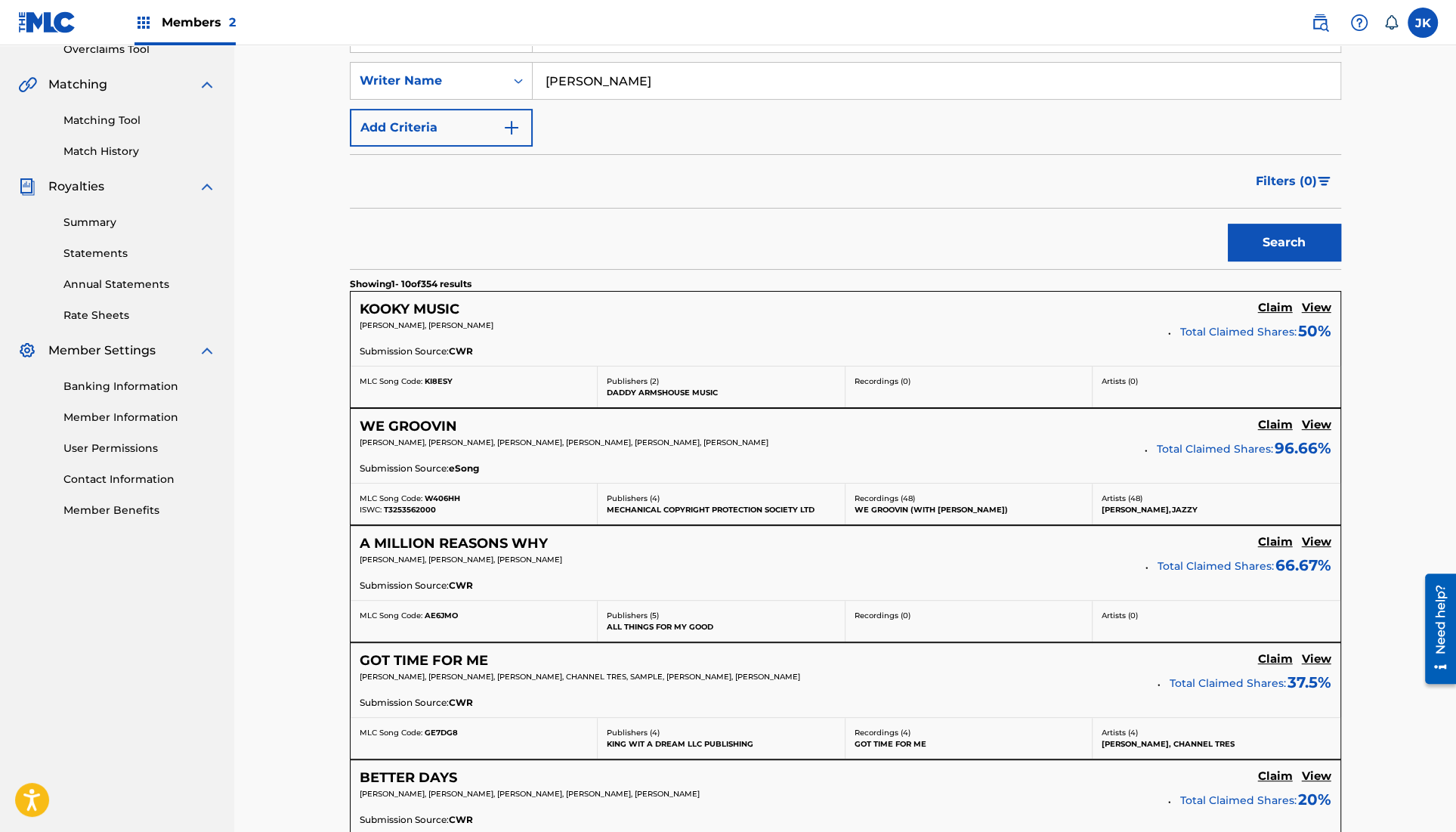 scroll, scrollTop: 342, scrollLeft: 0, axis: vertical 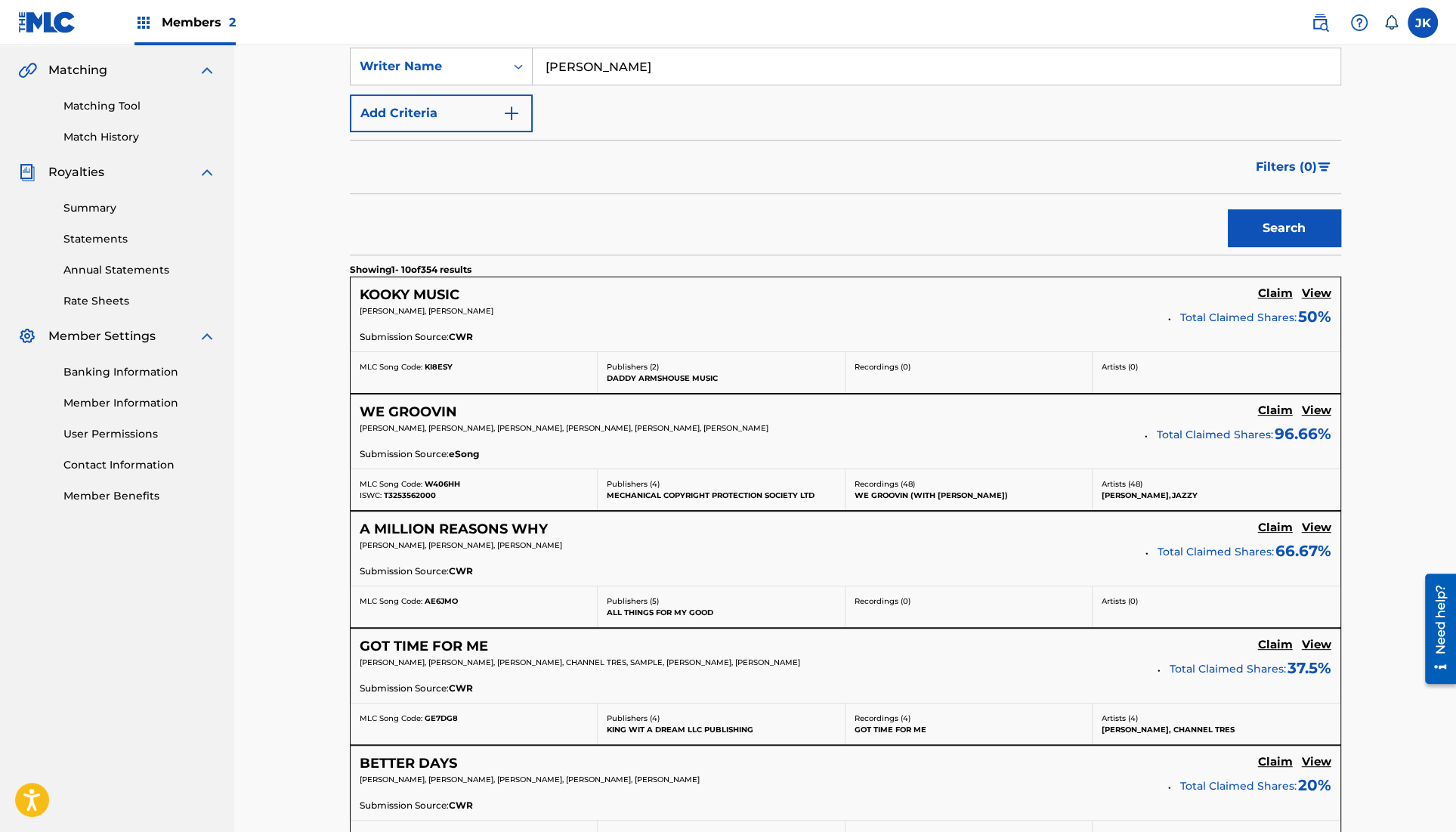 click on "View" at bounding box center (1316, 645) 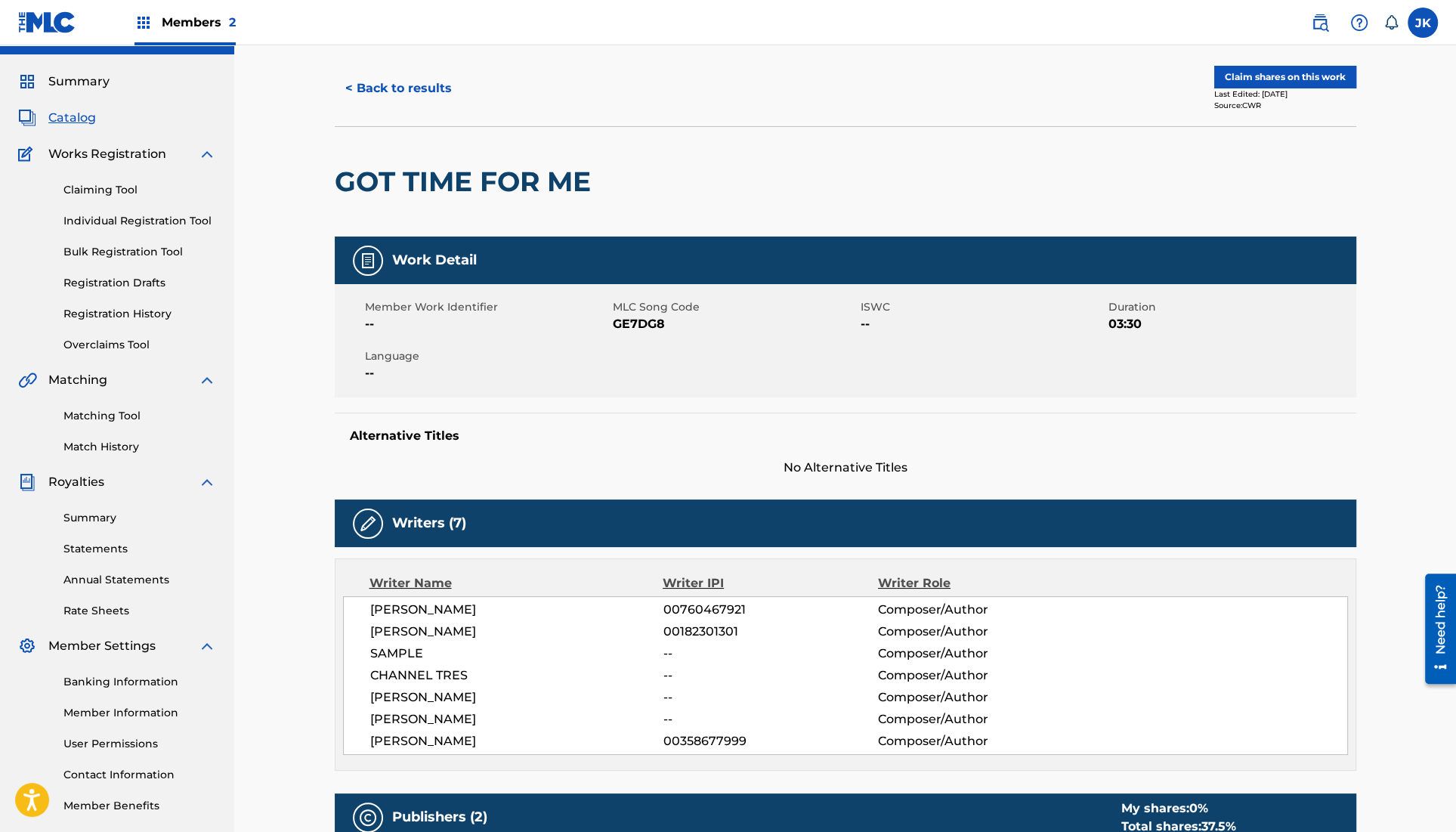 scroll, scrollTop: 11, scrollLeft: 0, axis: vertical 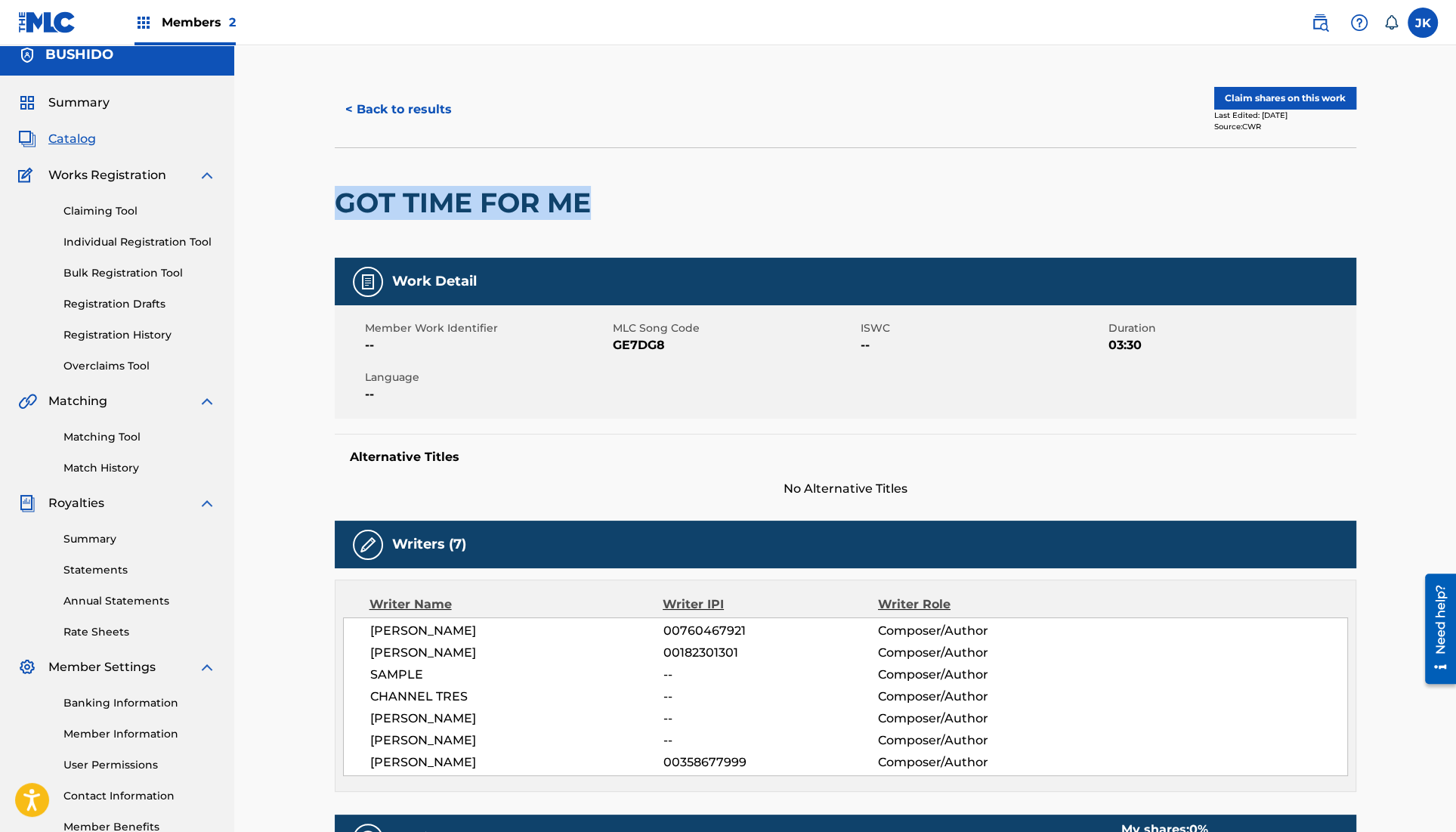 drag, startPoint x: 596, startPoint y: 206, endPoint x: 328, endPoint y: 211, distance: 268.0466 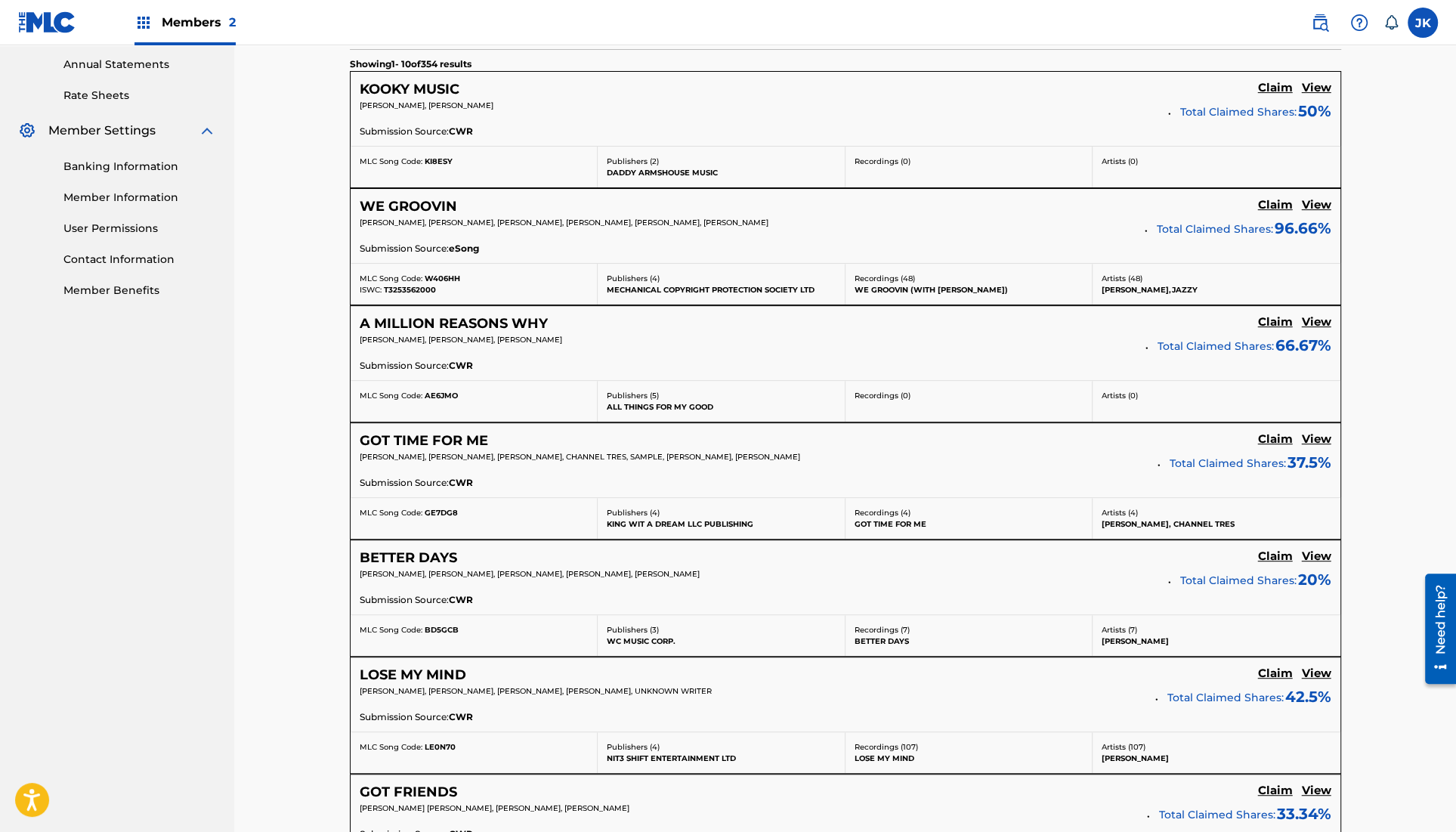 scroll, scrollTop: 549, scrollLeft: 0, axis: vertical 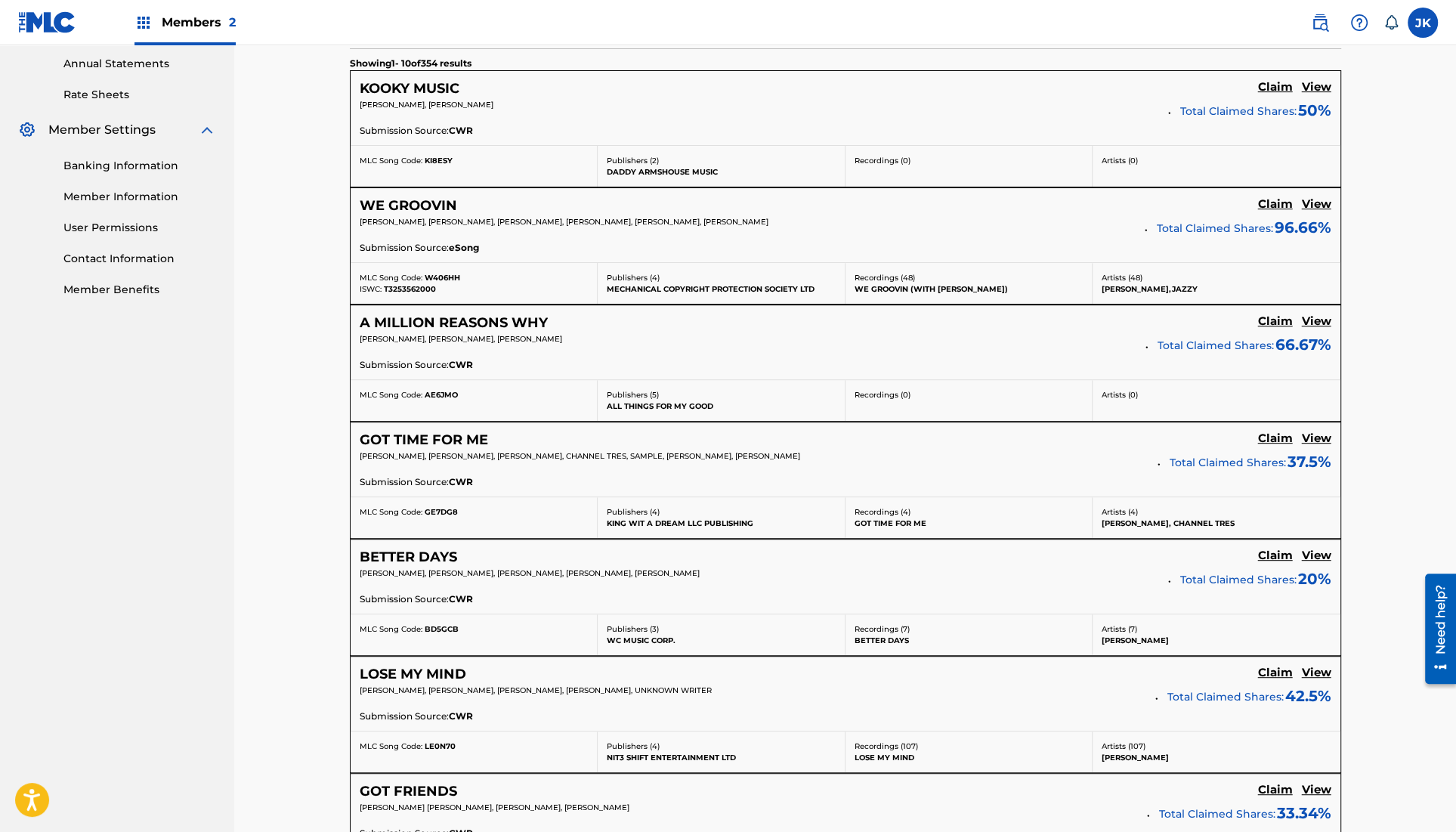 click on "BETTER DAYS" at bounding box center (408, 557) 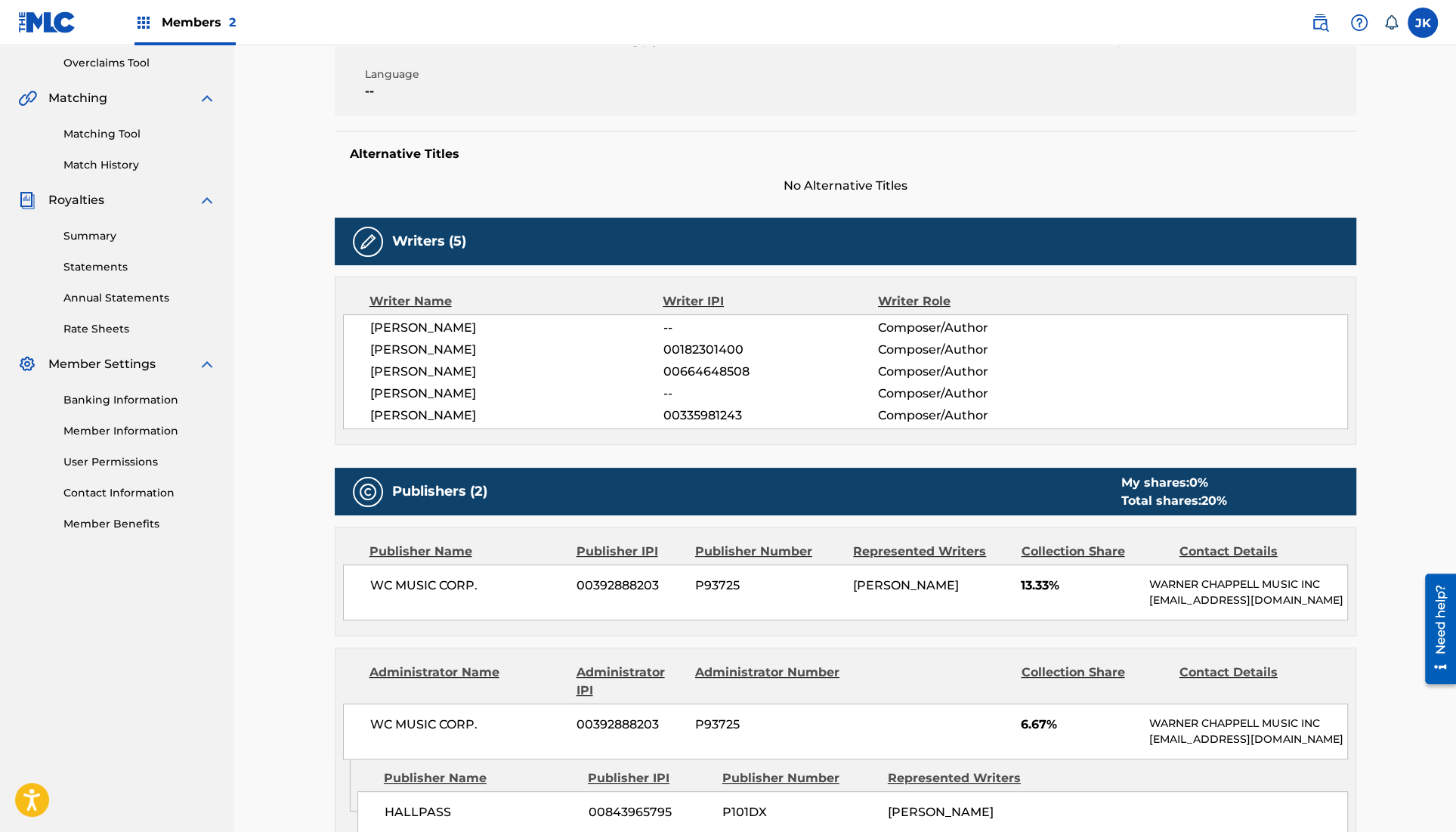 scroll, scrollTop: 289, scrollLeft: 0, axis: vertical 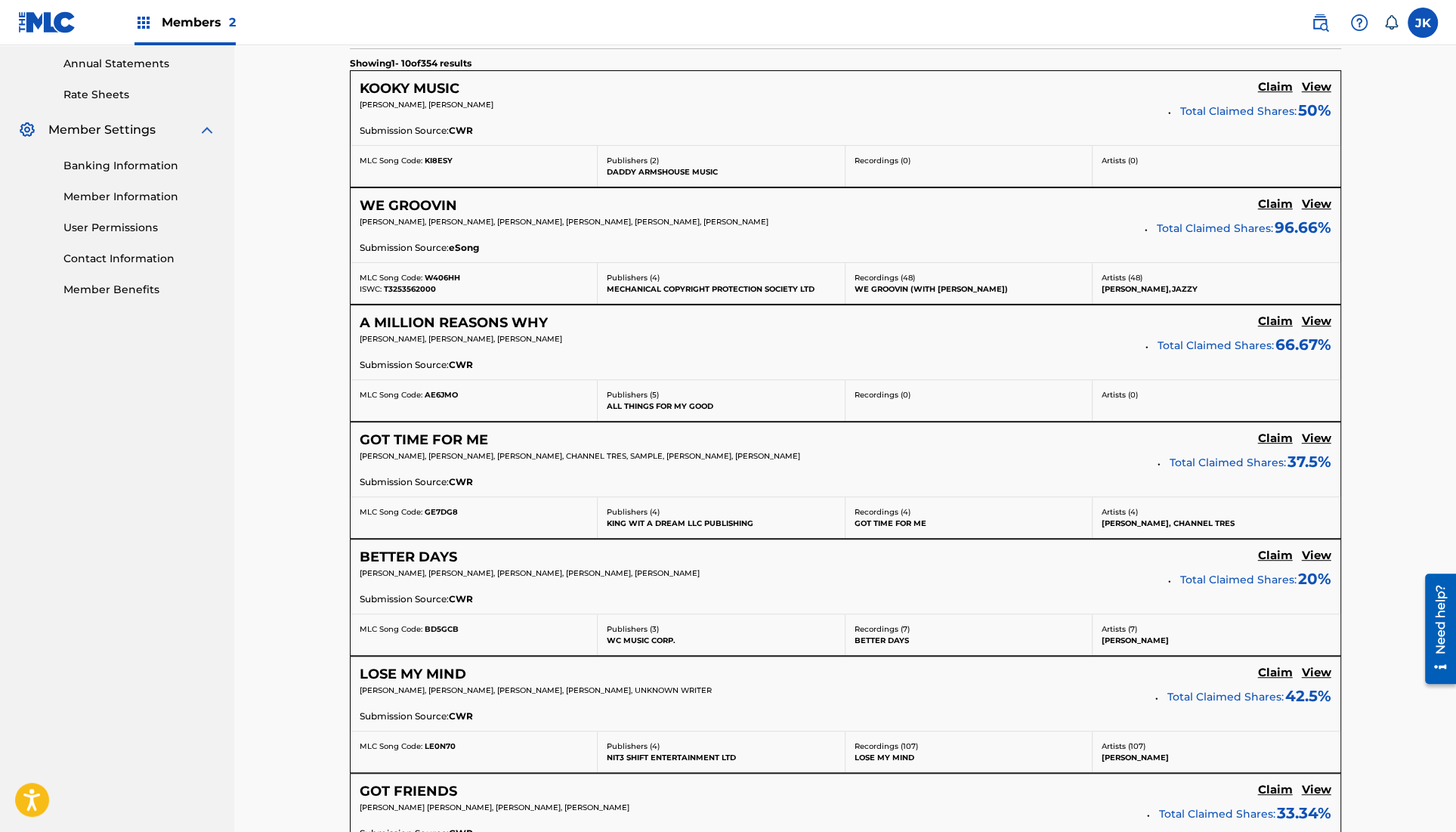 click on "View" at bounding box center (1316, 555) 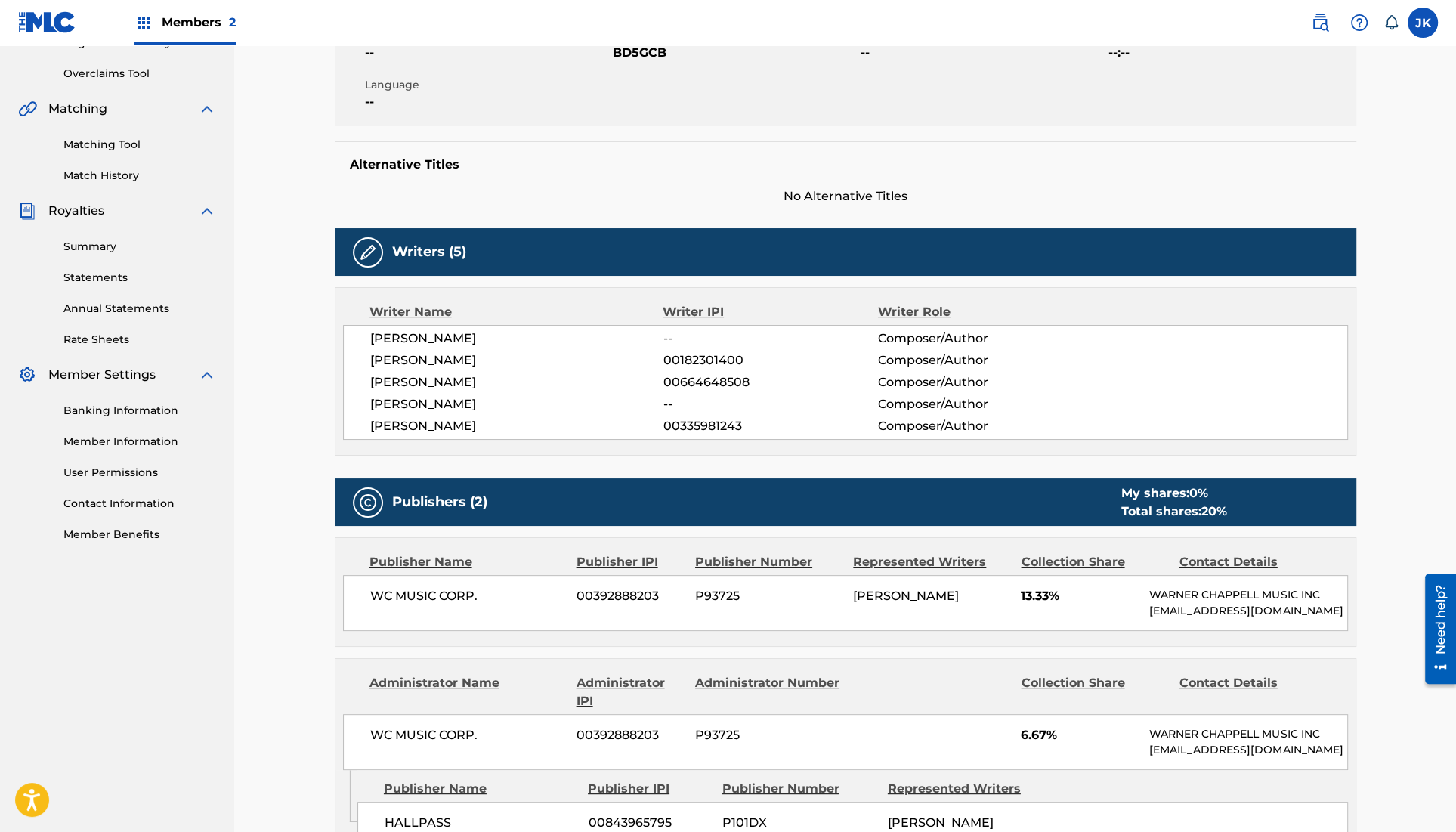 scroll, scrollTop: 7, scrollLeft: 0, axis: vertical 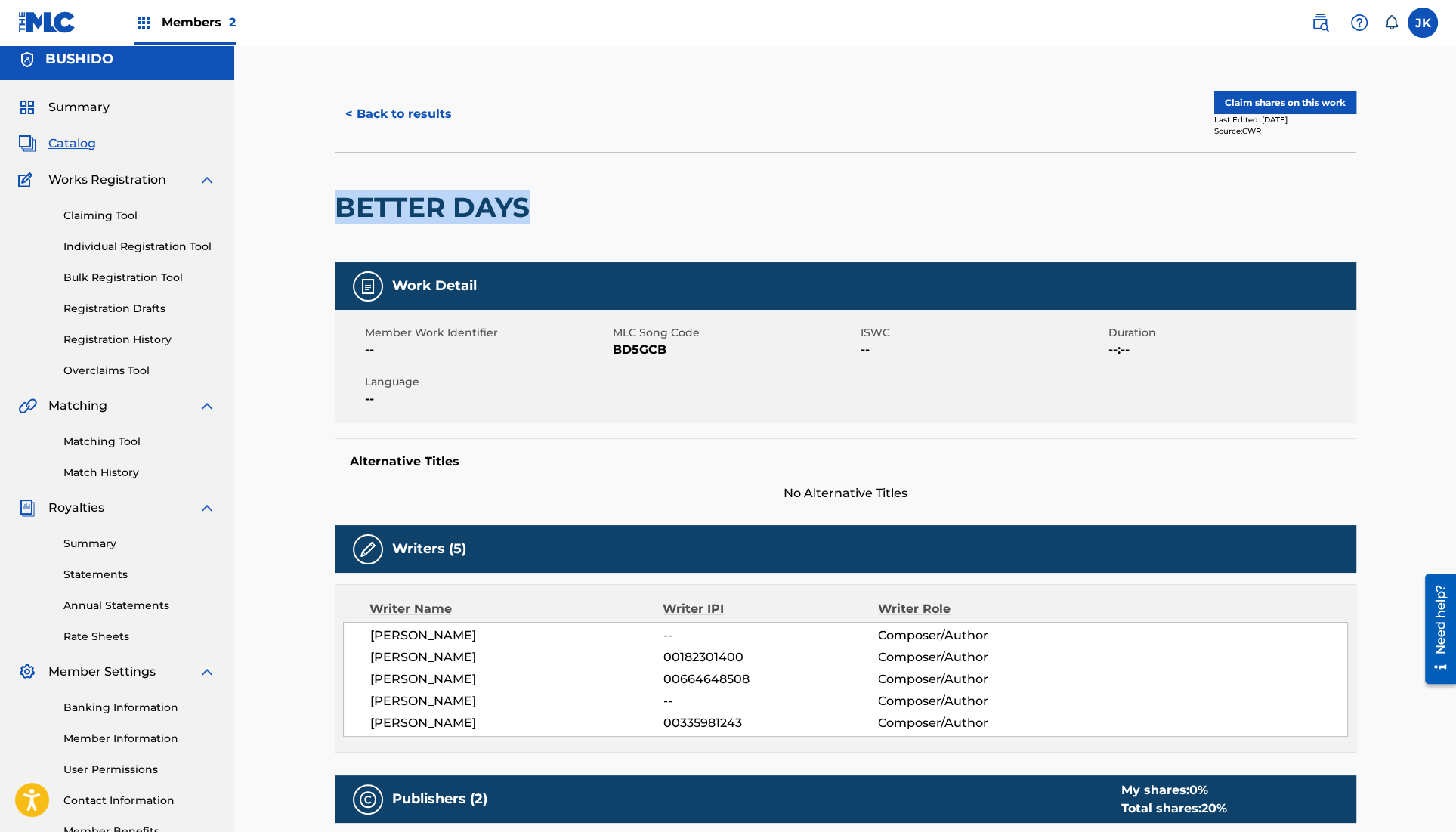 drag, startPoint x: 526, startPoint y: 206, endPoint x: 337, endPoint y: 203, distance: 189.024 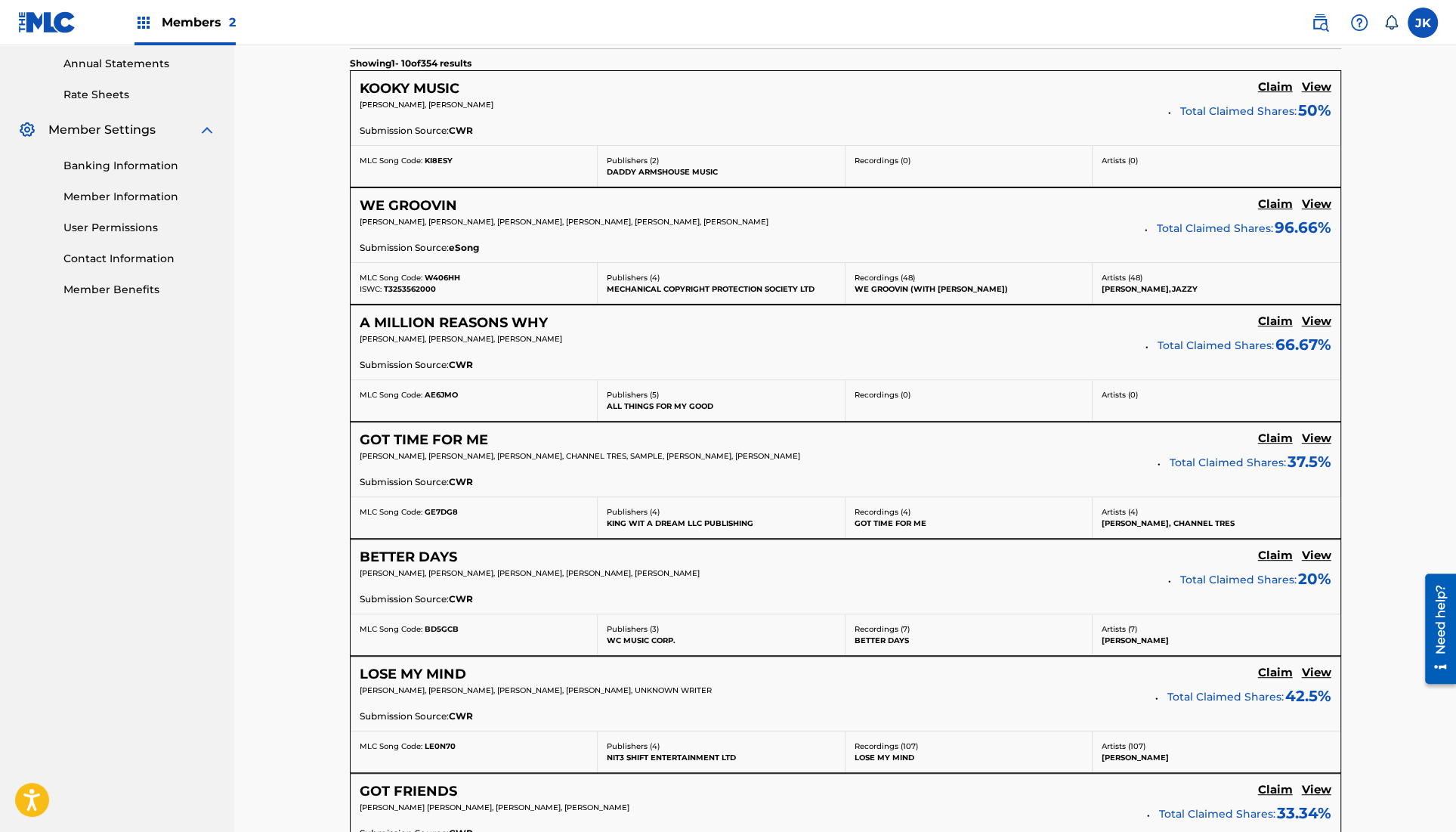 scroll, scrollTop: 0, scrollLeft: 0, axis: both 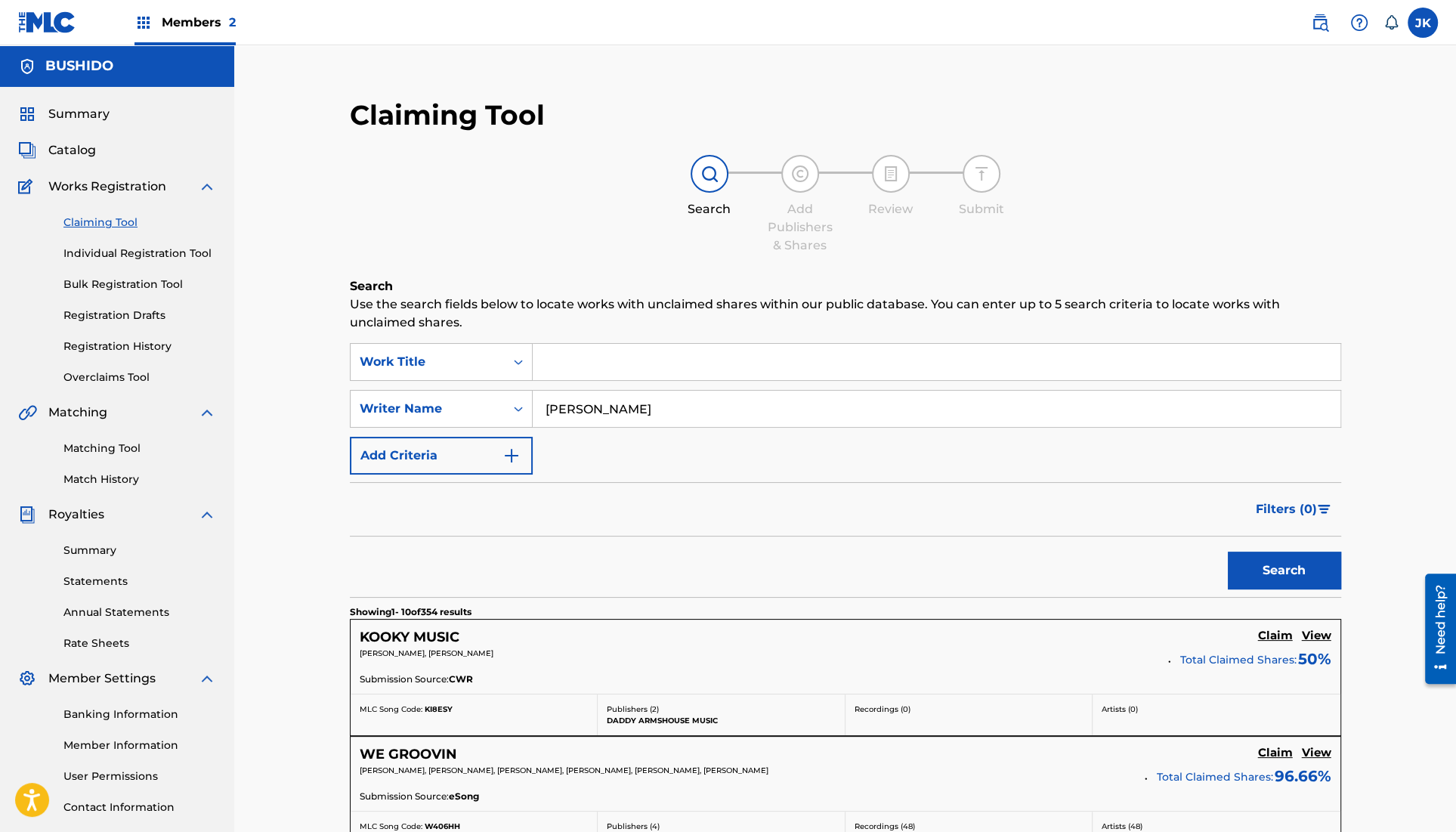 drag, startPoint x: 688, startPoint y: 415, endPoint x: 682, endPoint y: 380, distance: 35.51056 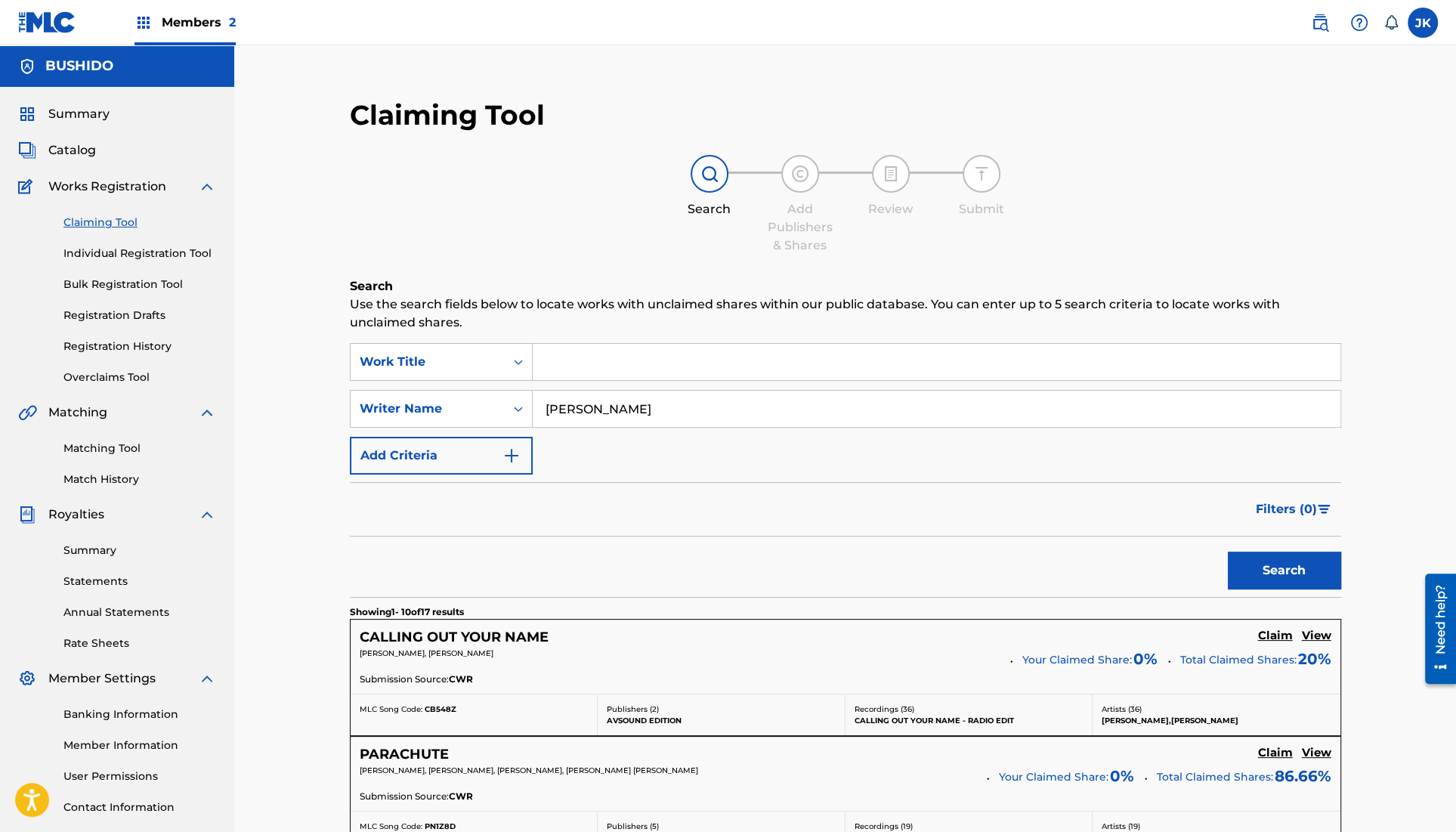 click on "View" at bounding box center [1316, 636] 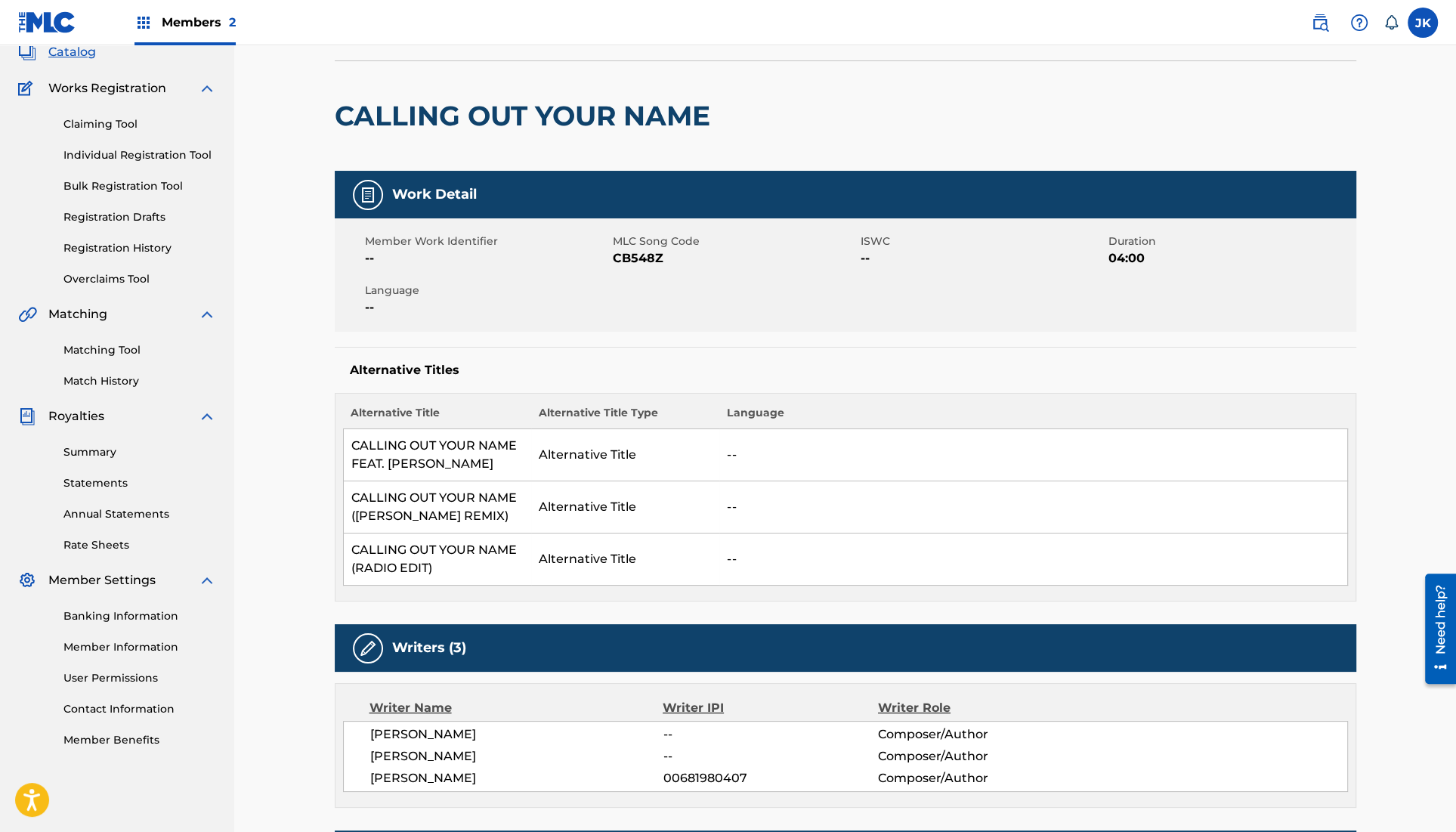 scroll, scrollTop: 0, scrollLeft: 0, axis: both 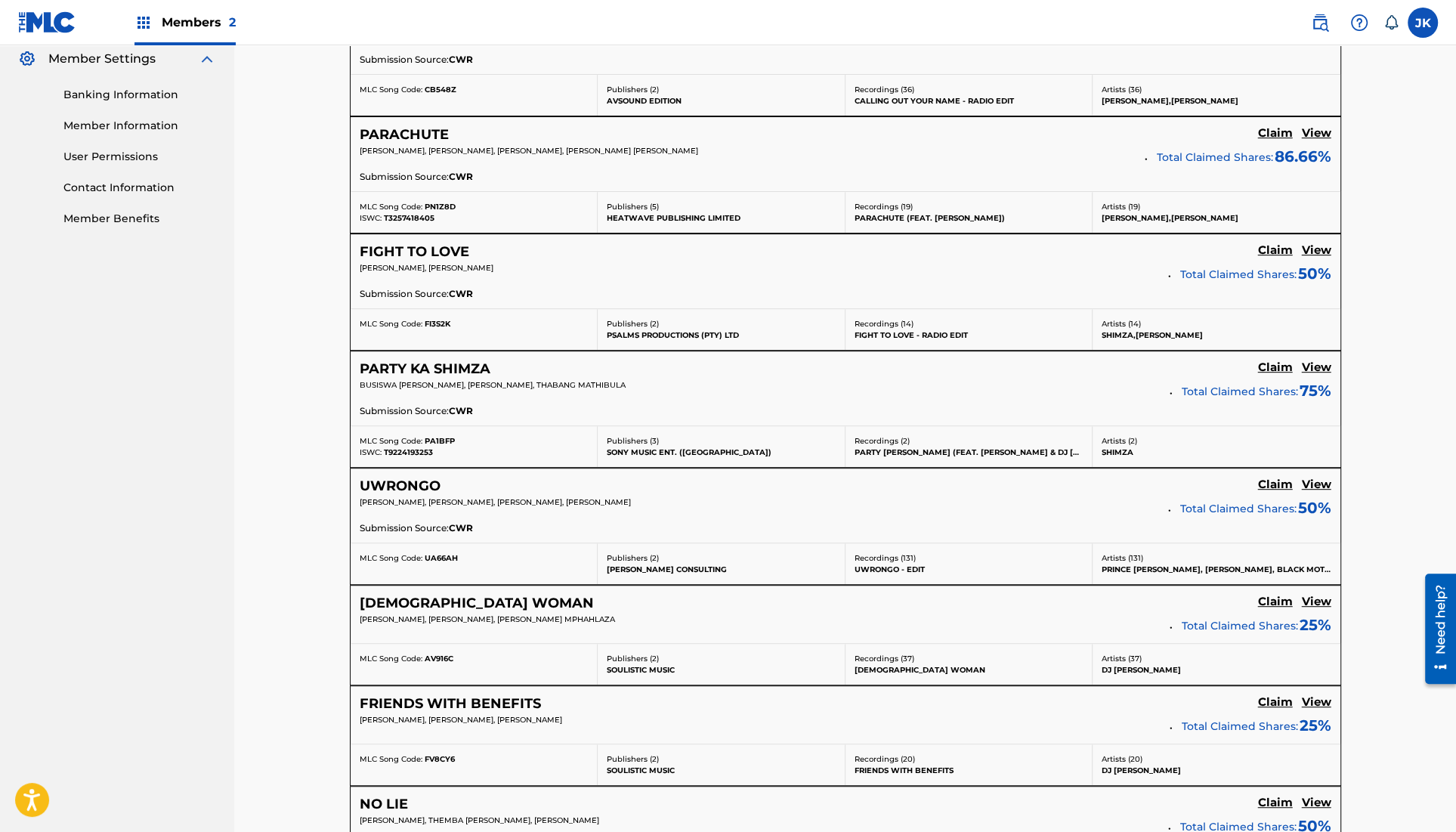 click on "View" at bounding box center (1316, 602) 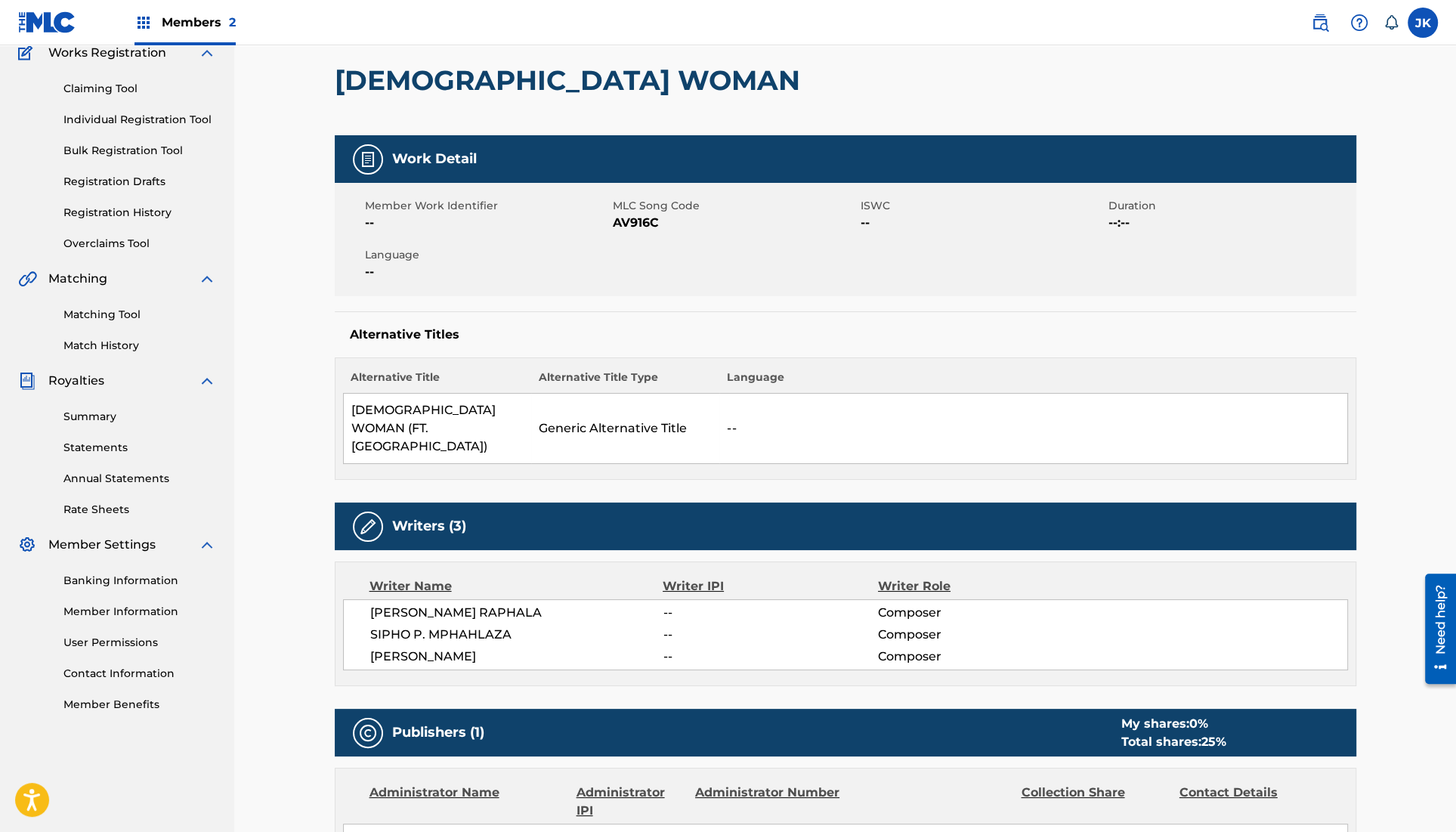 scroll, scrollTop: 0, scrollLeft: 0, axis: both 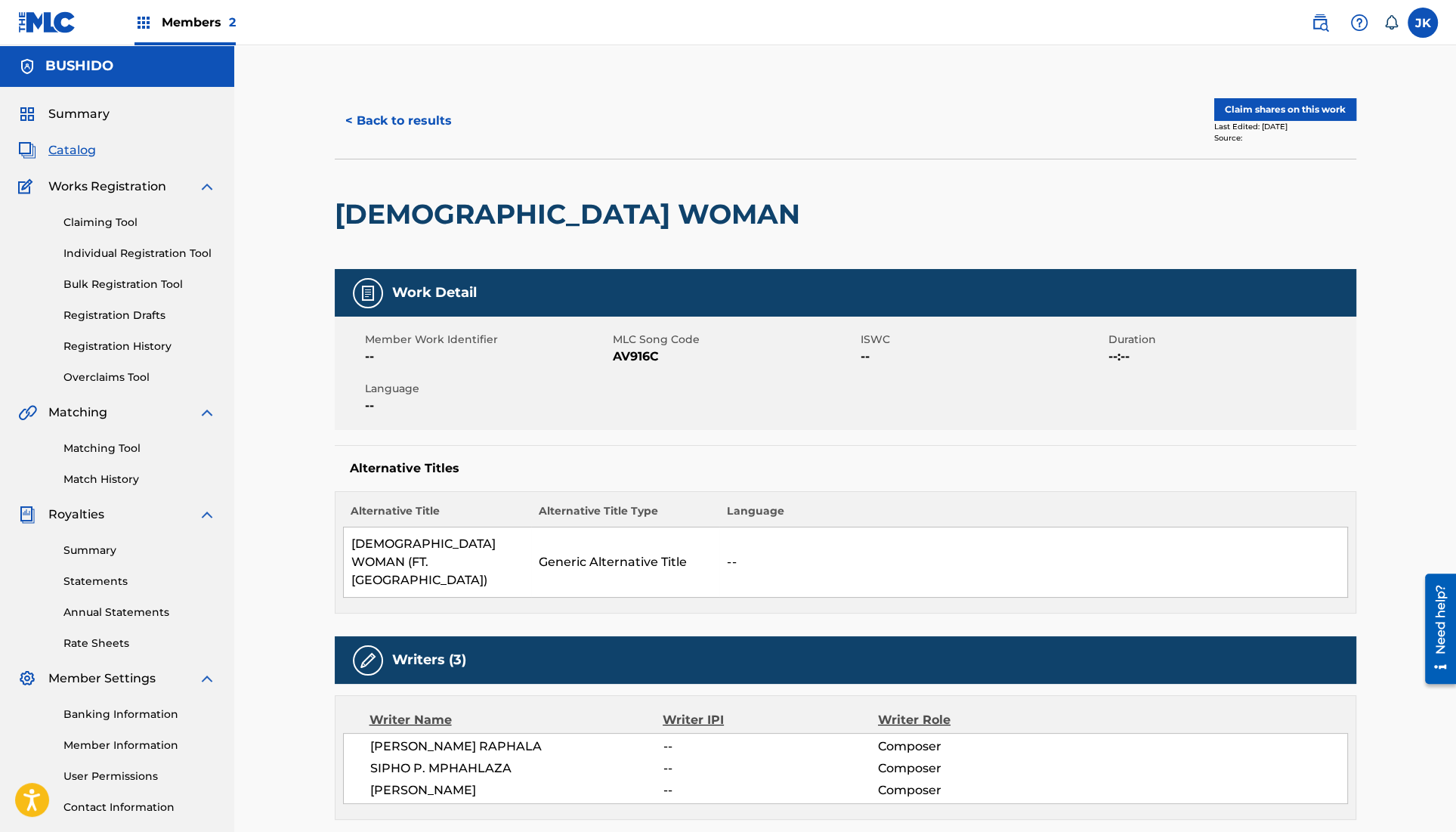 click on "< Back to results" at bounding box center [398, 121] 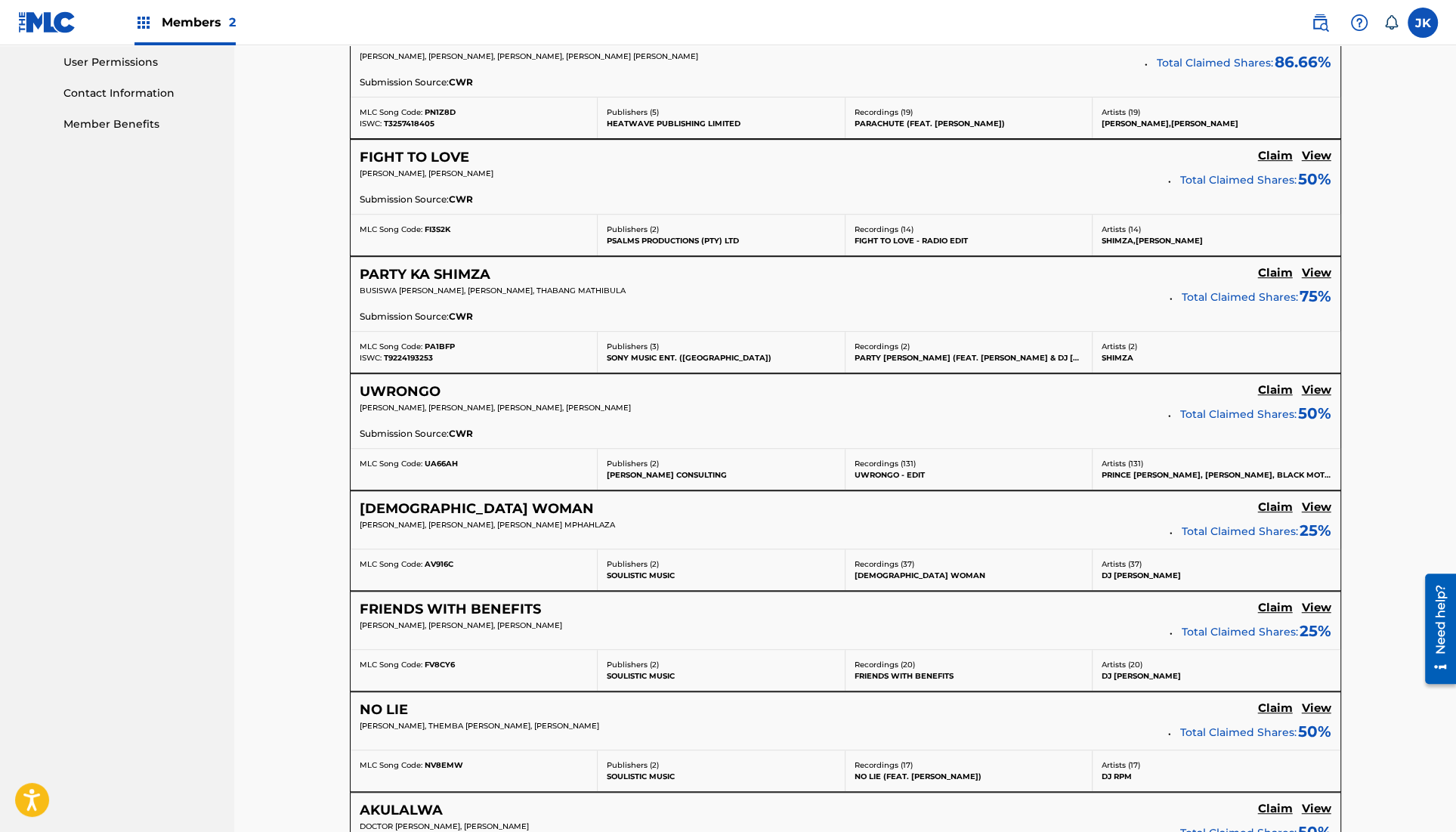 scroll, scrollTop: 719, scrollLeft: 0, axis: vertical 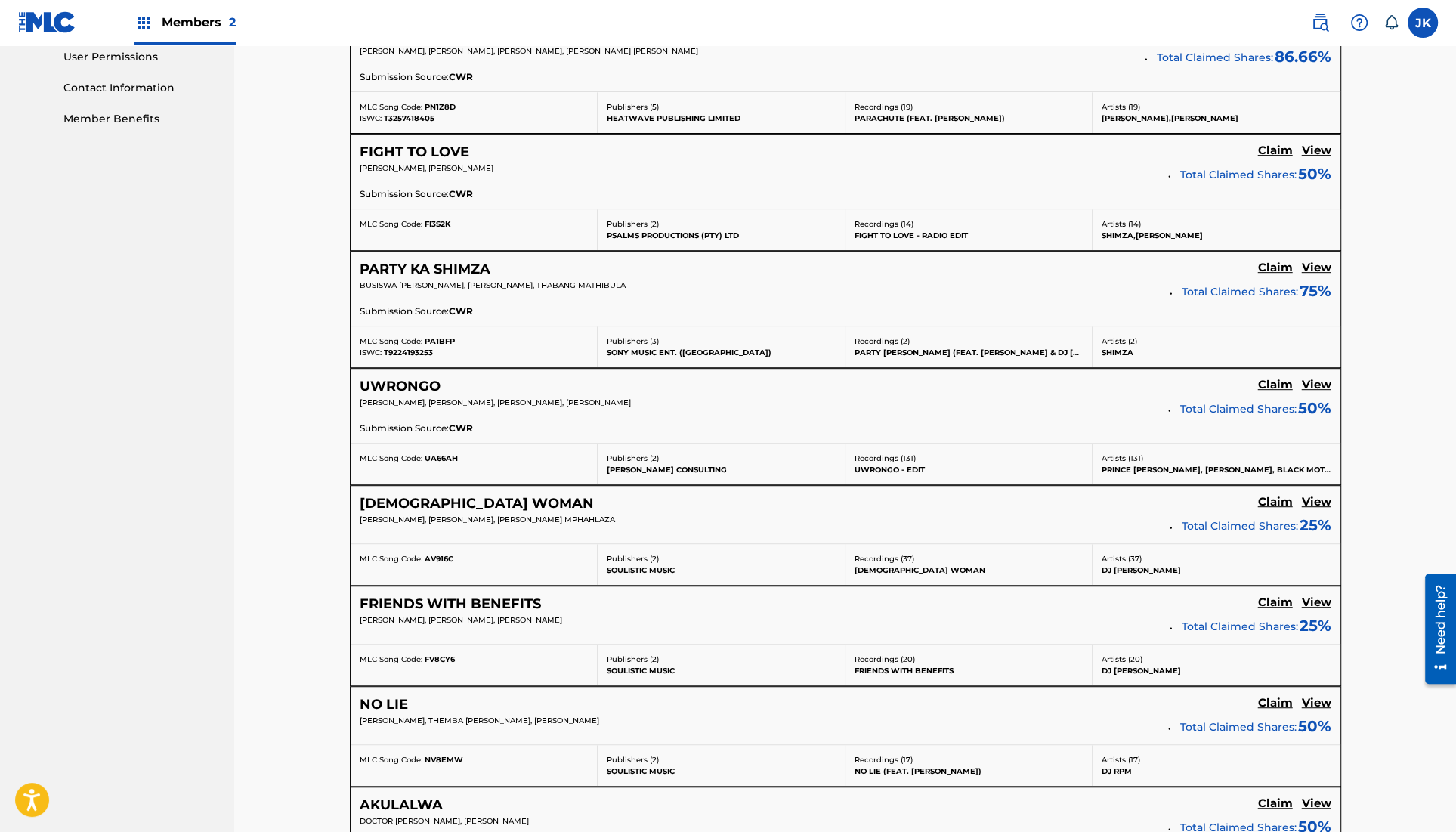 click on "View" at bounding box center [1316, 602] 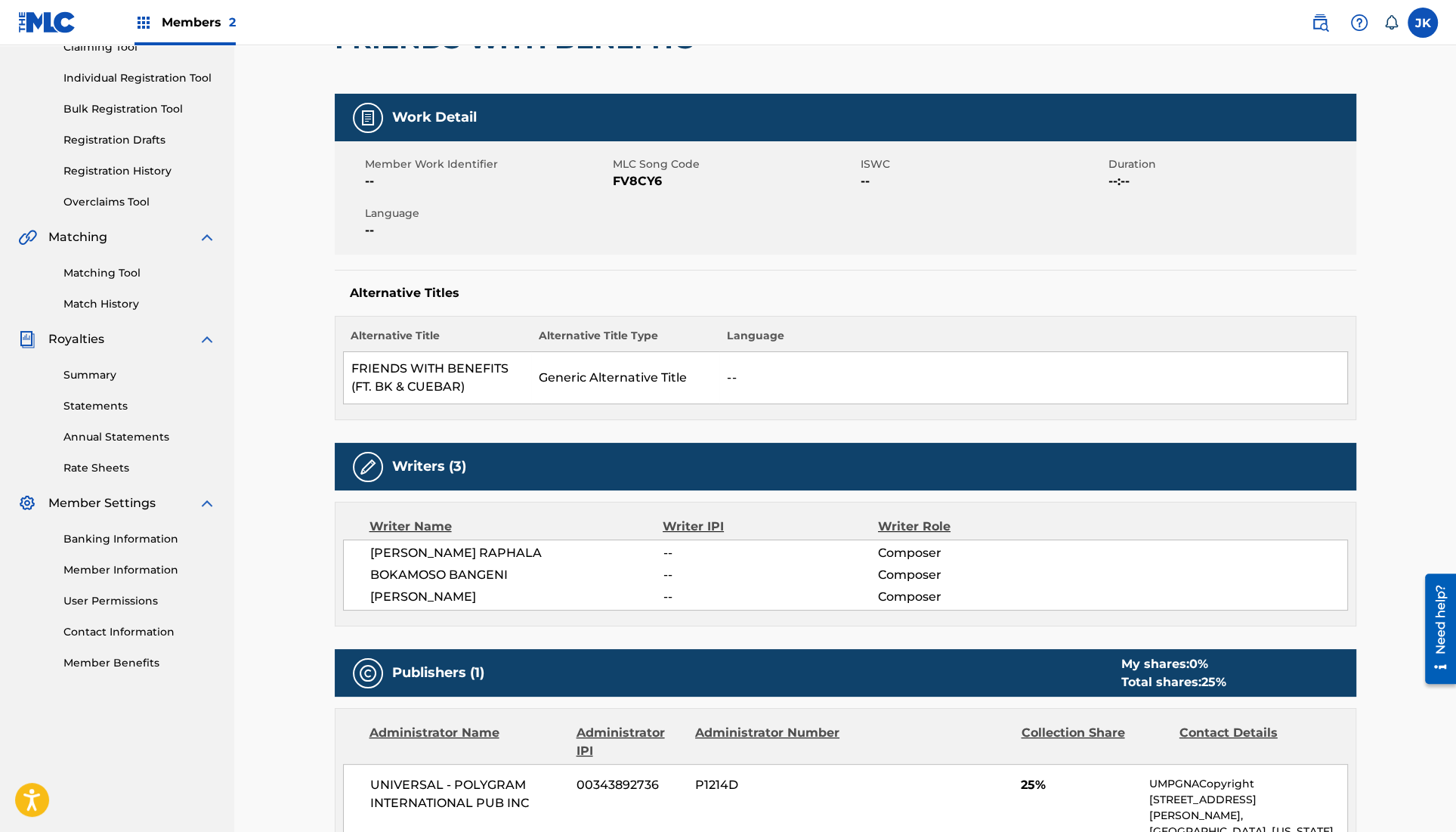 scroll, scrollTop: 0, scrollLeft: 0, axis: both 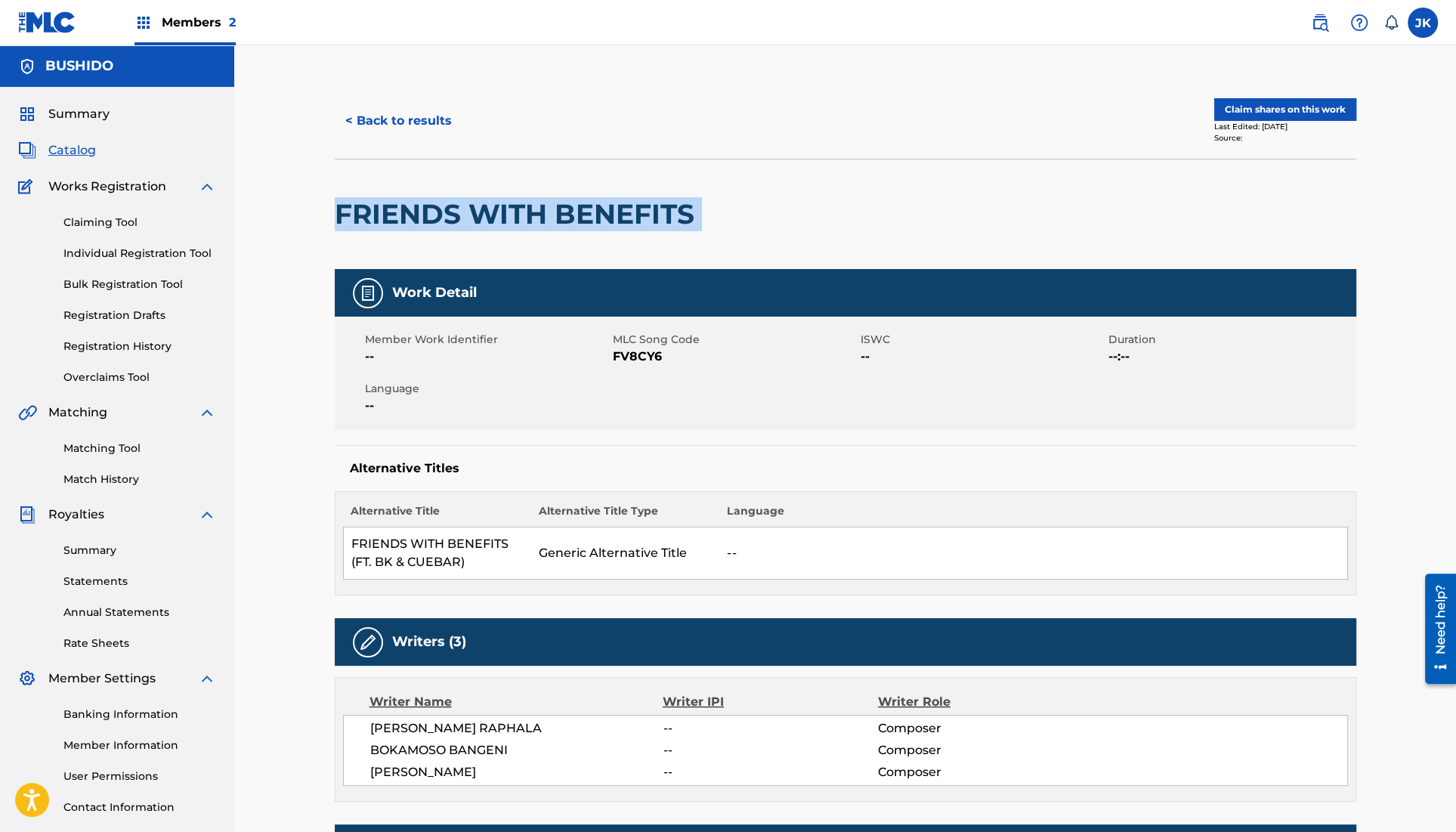 drag, startPoint x: 703, startPoint y: 211, endPoint x: 329, endPoint y: 210, distance: 374.001 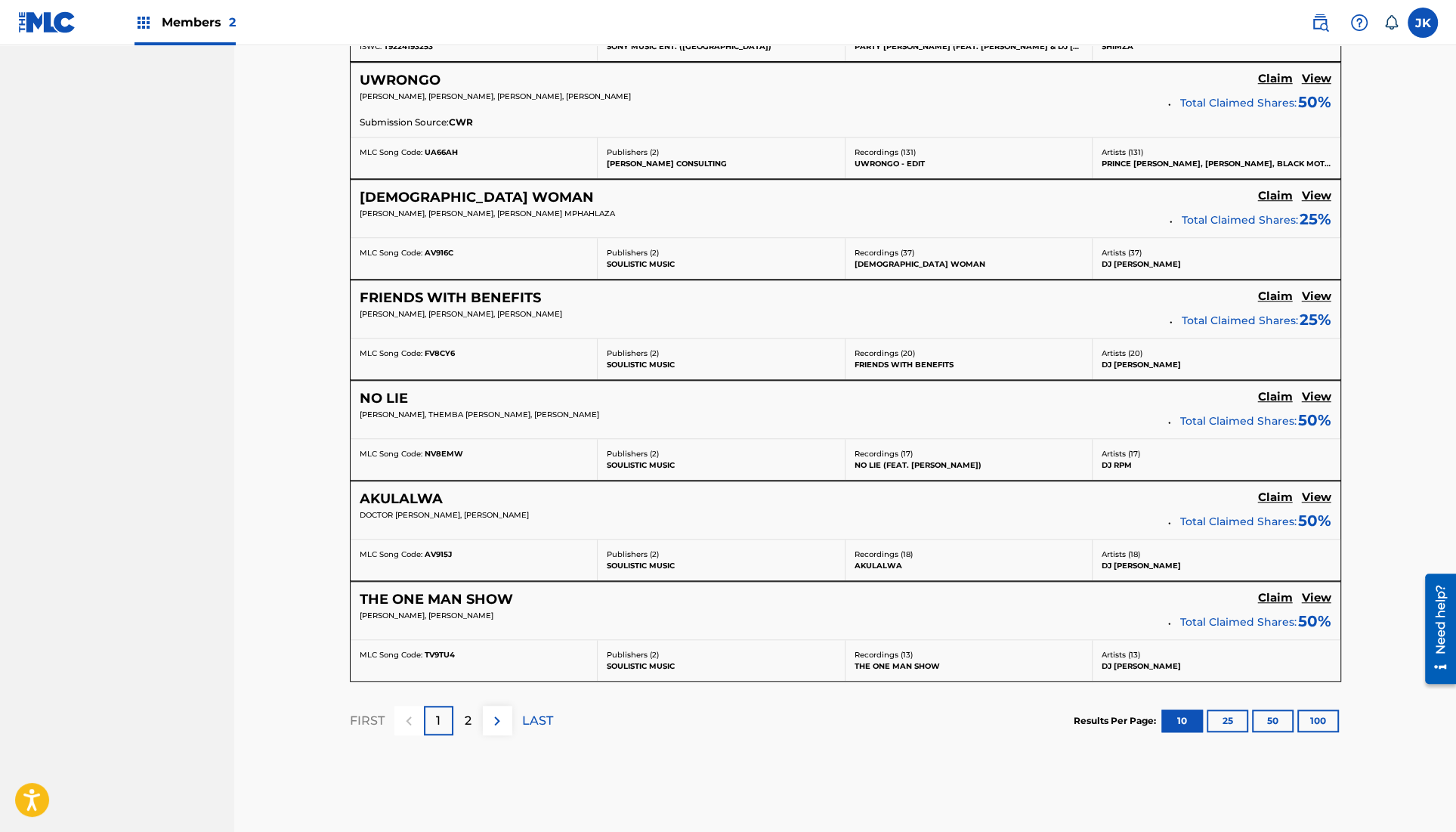 scroll, scrollTop: 1039, scrollLeft: 0, axis: vertical 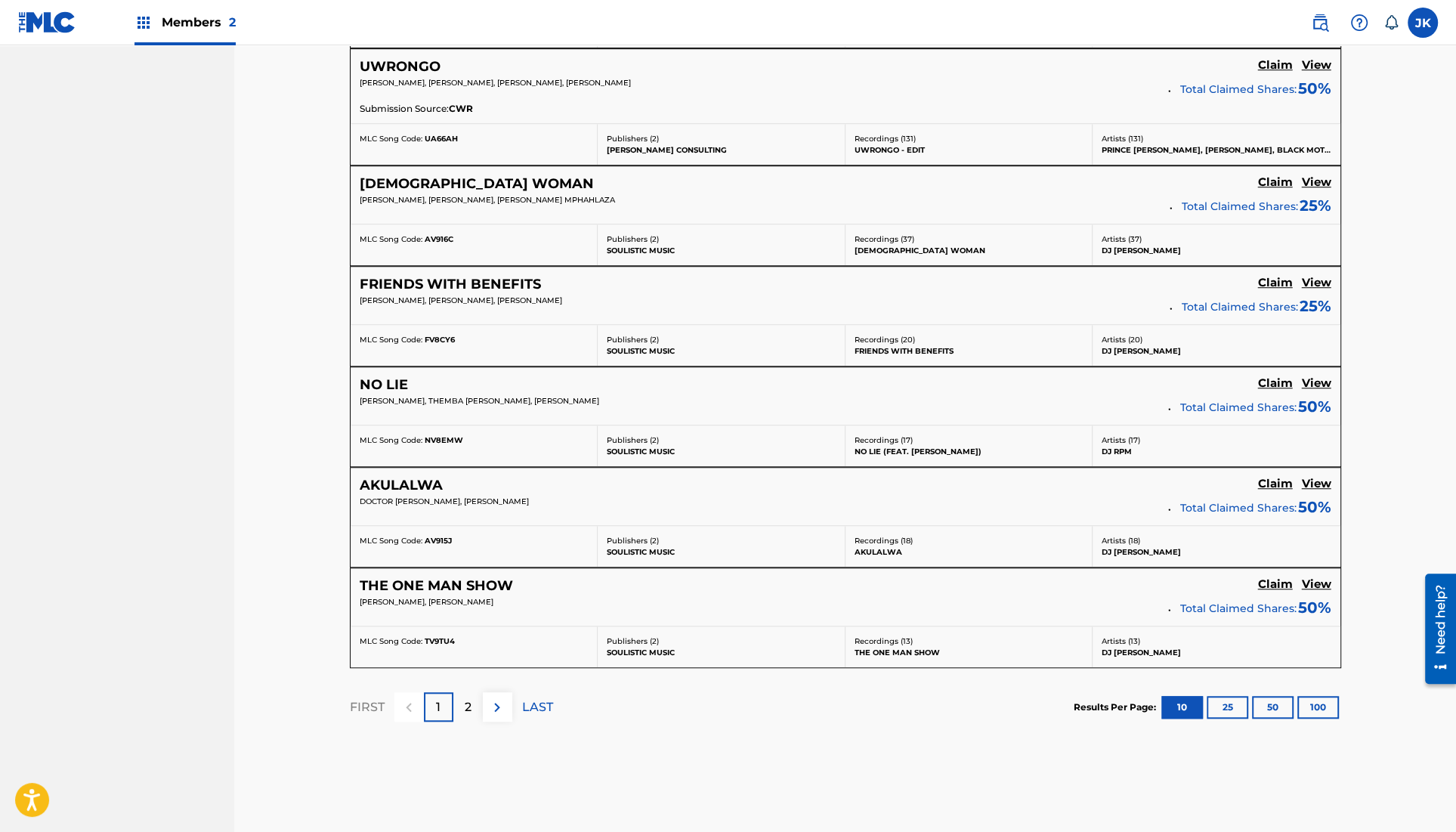 click on "View" at bounding box center (1316, 584) 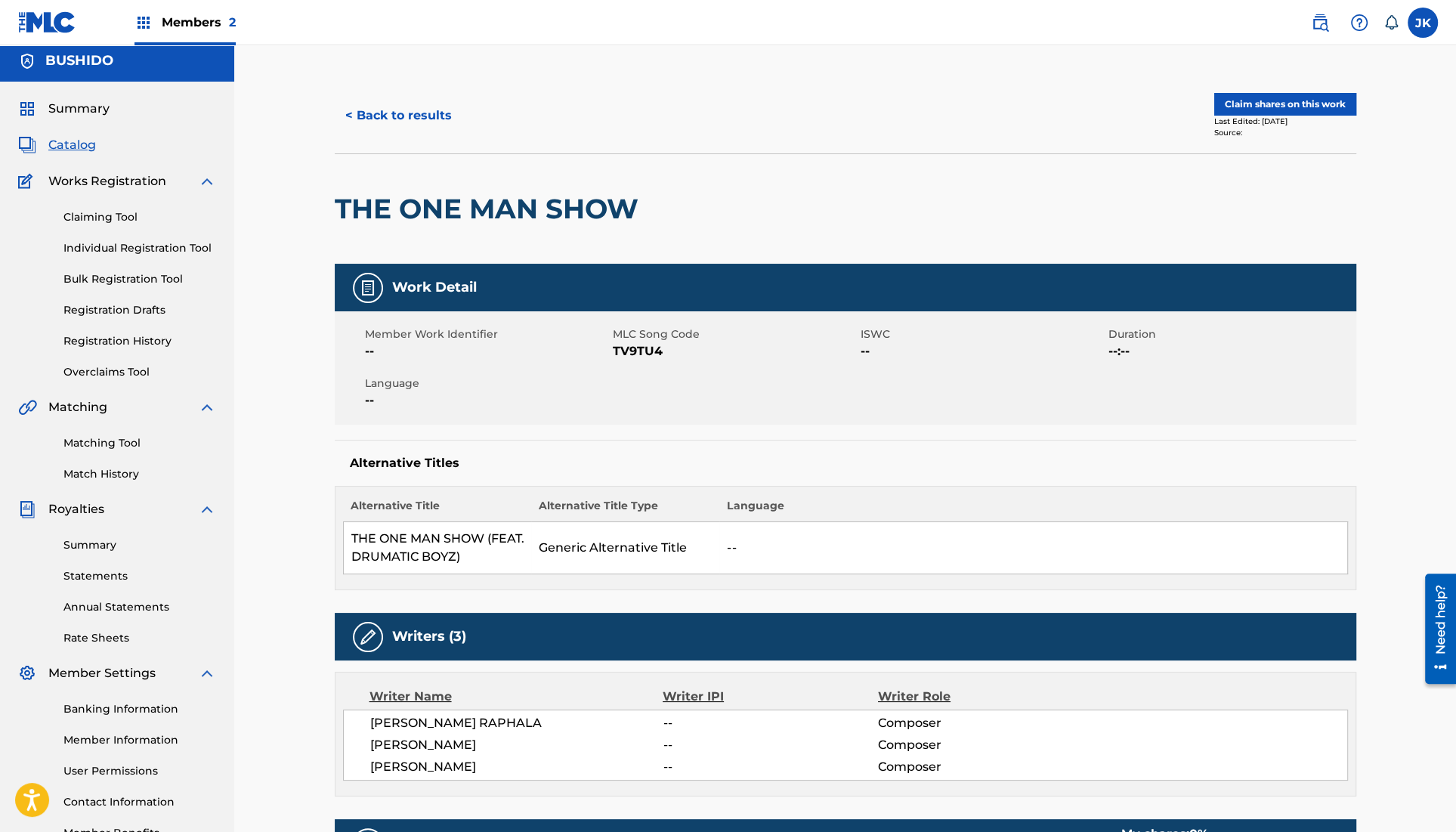 scroll, scrollTop: 0, scrollLeft: 0, axis: both 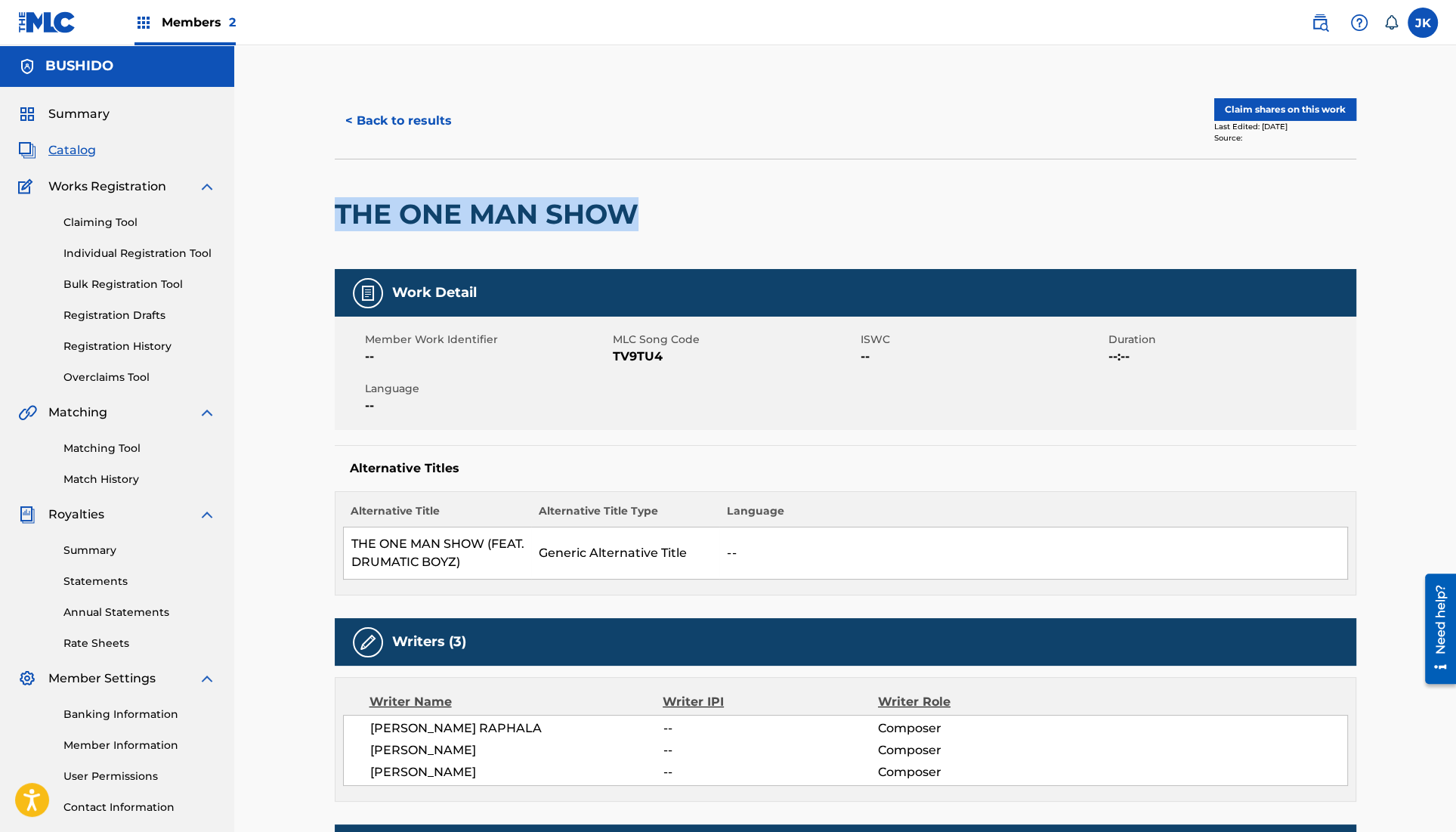 drag, startPoint x: 638, startPoint y: 227, endPoint x: 320, endPoint y: 222, distance: 318.0393 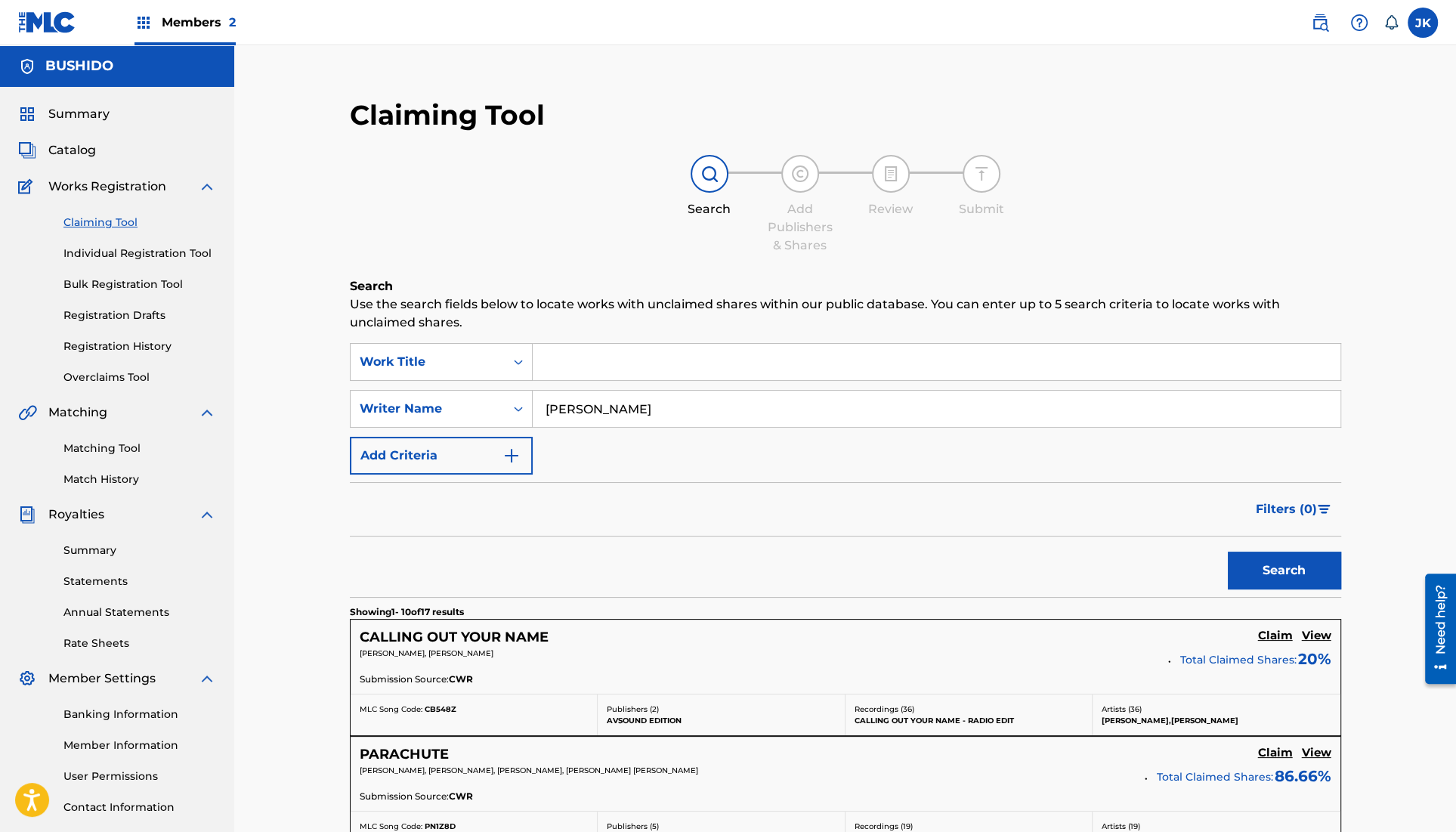 scroll, scrollTop: 1023, scrollLeft: 0, axis: vertical 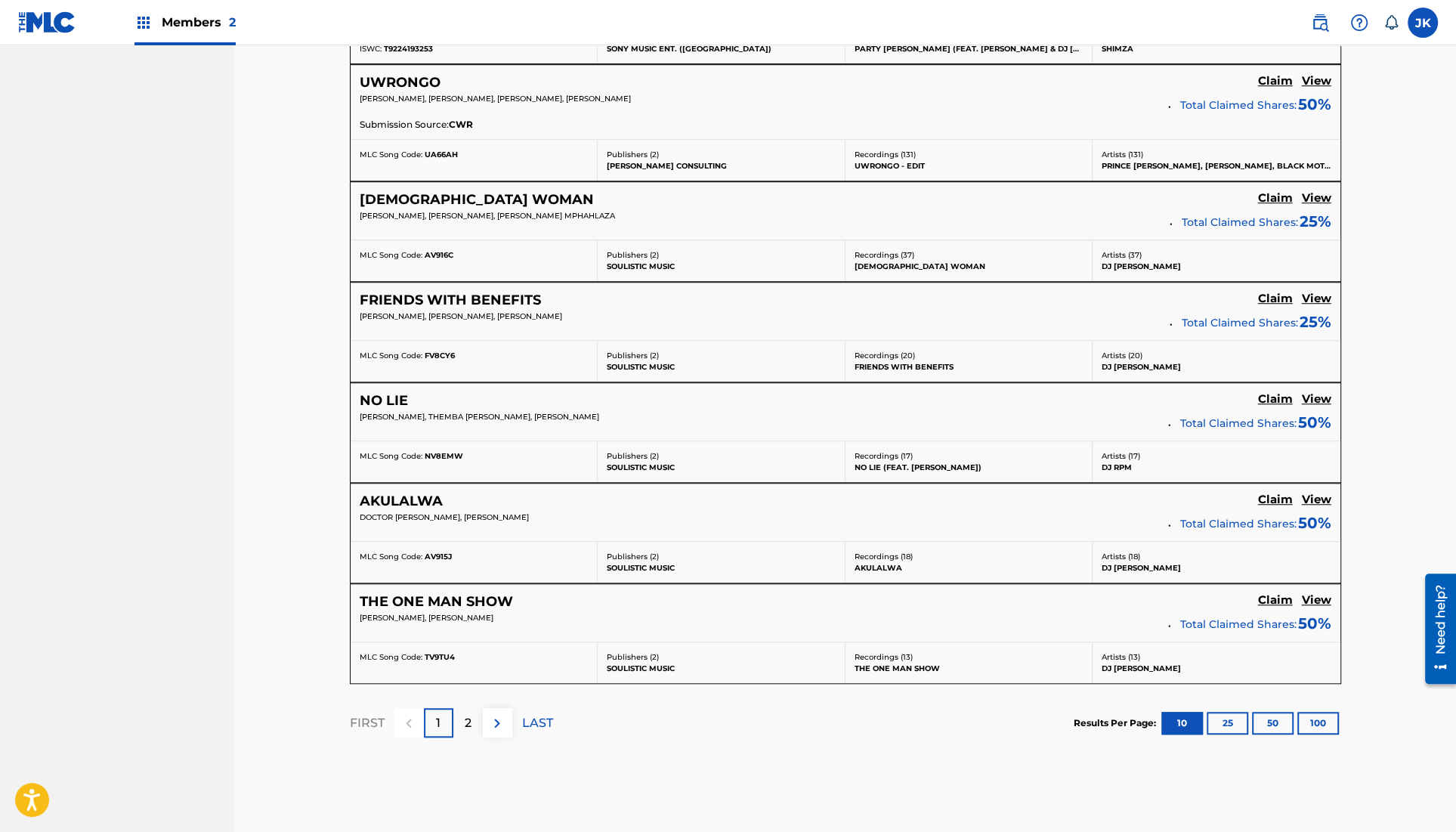 click on "AKULALWA" at bounding box center [401, 501] 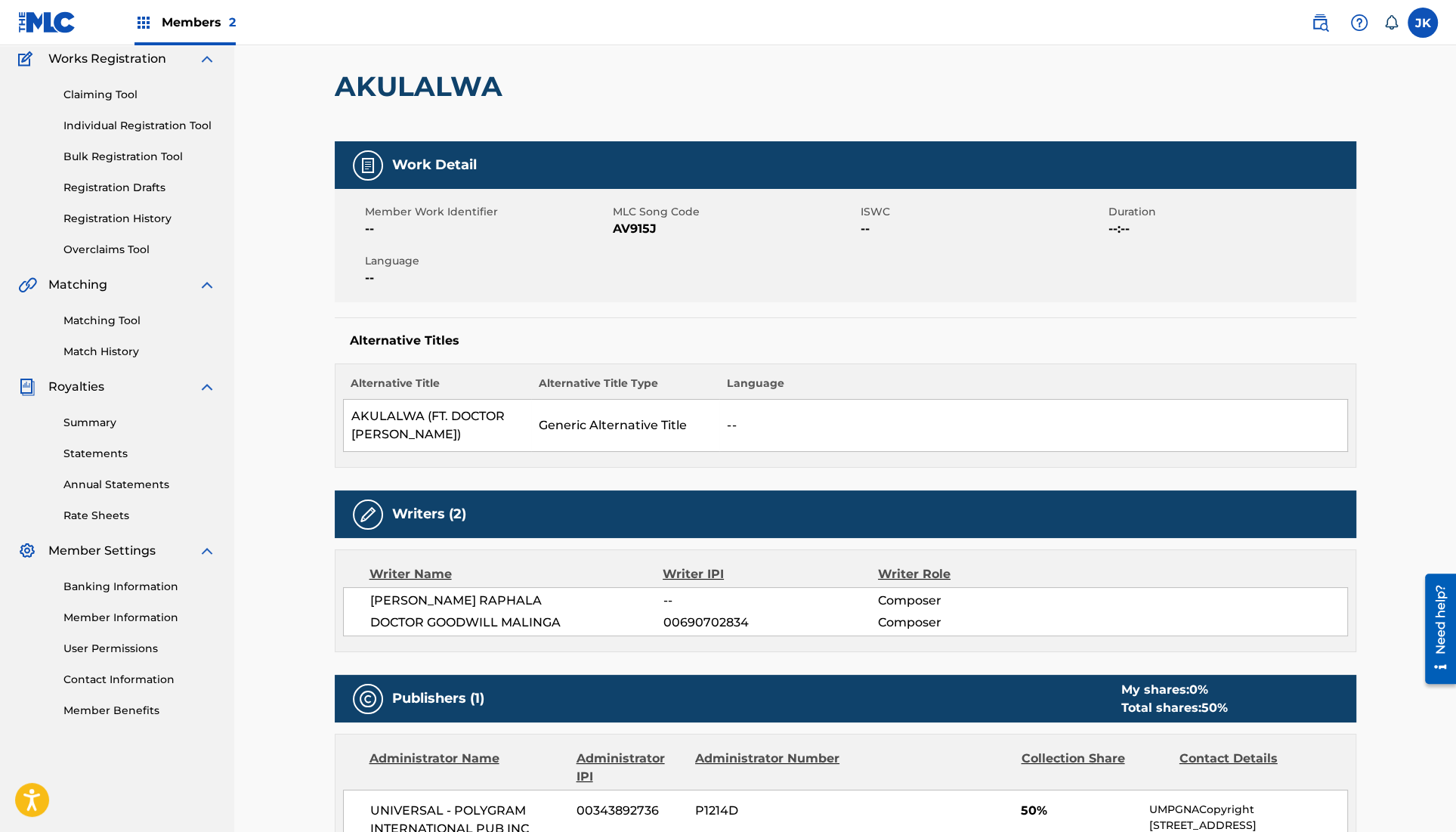 scroll, scrollTop: 0, scrollLeft: 0, axis: both 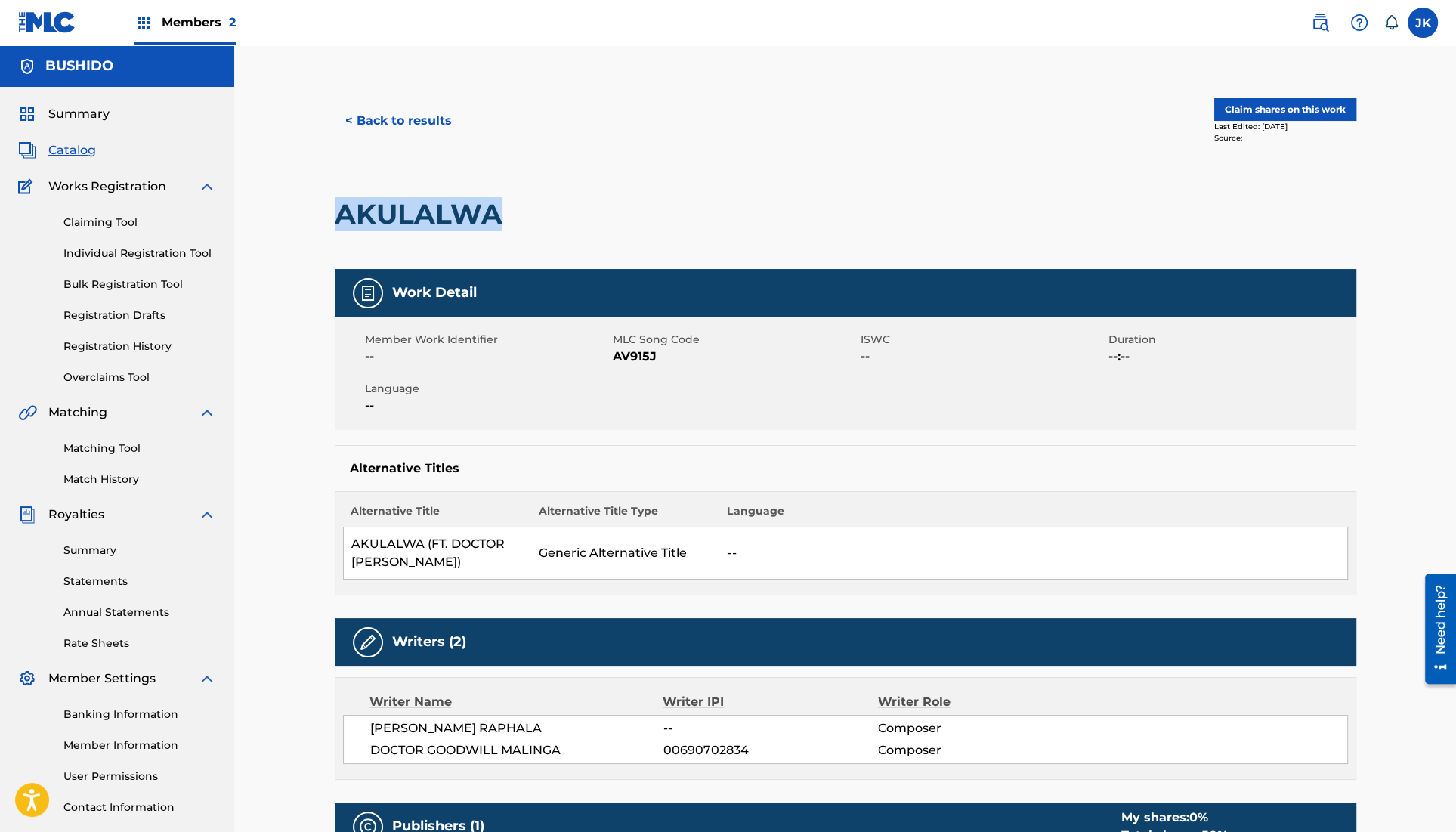 drag, startPoint x: 498, startPoint y: 218, endPoint x: 296, endPoint y: 208, distance: 202.24737 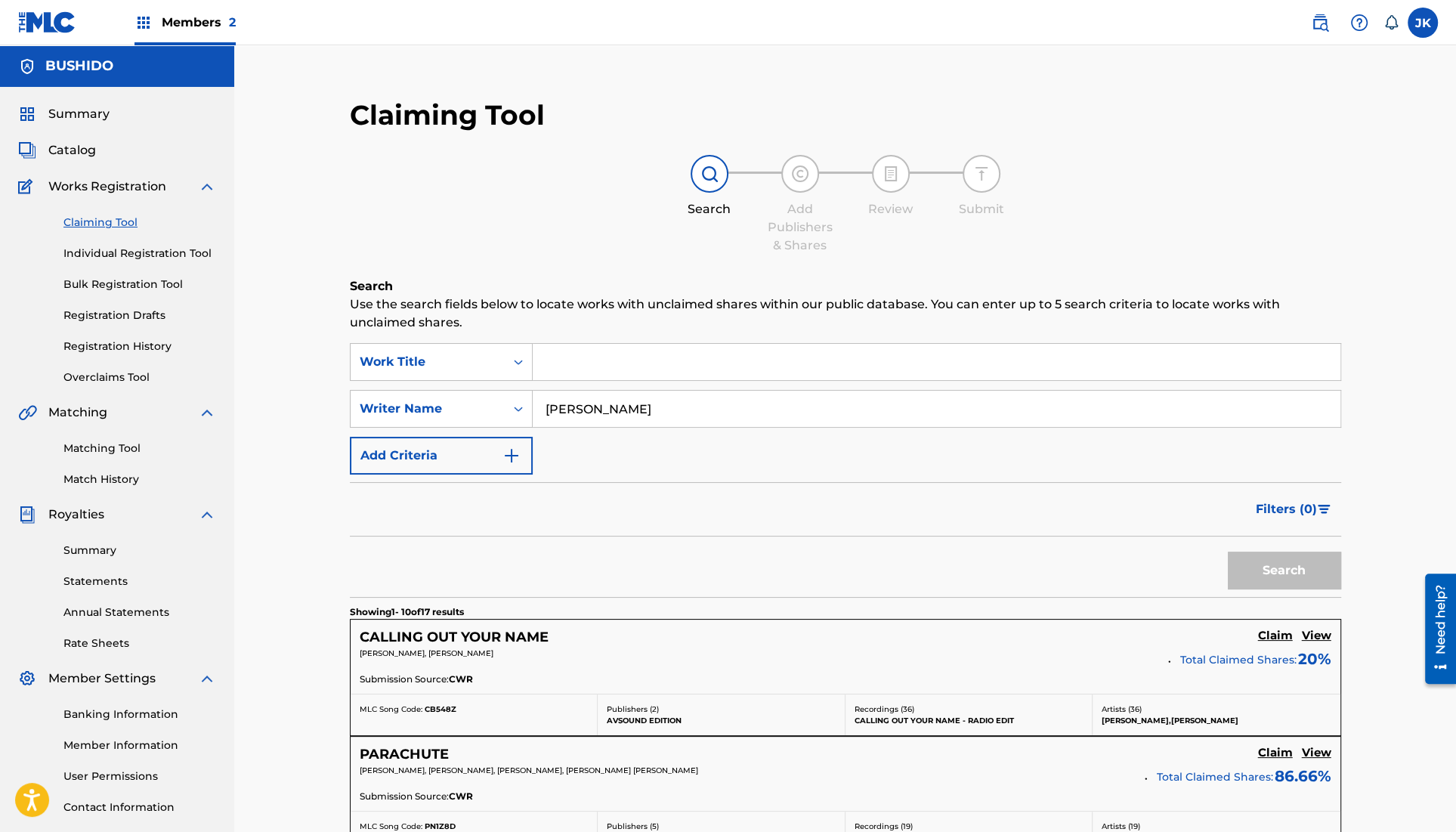 scroll, scrollTop: 1023, scrollLeft: 0, axis: vertical 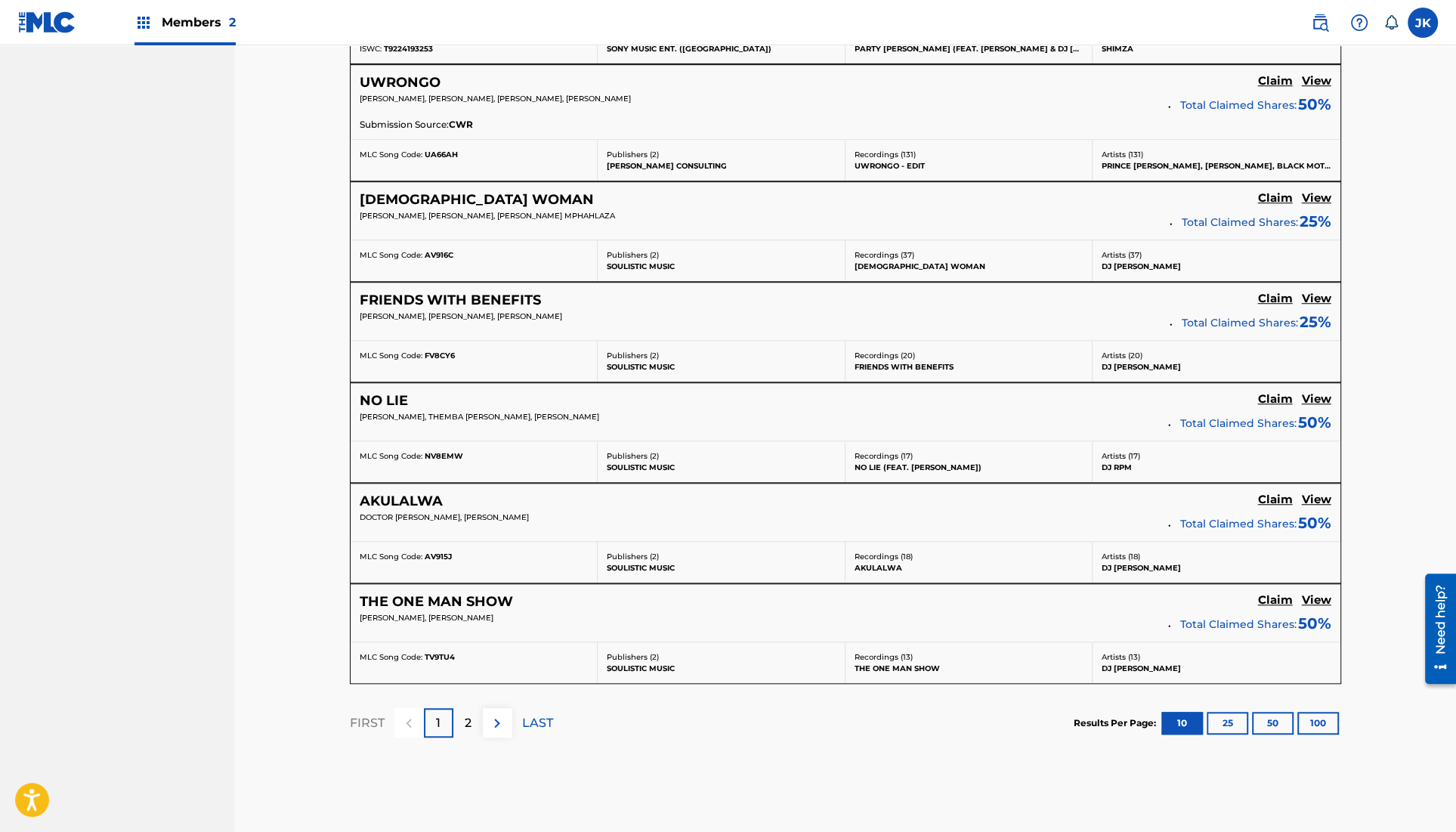 click on "2" at bounding box center [468, 722] 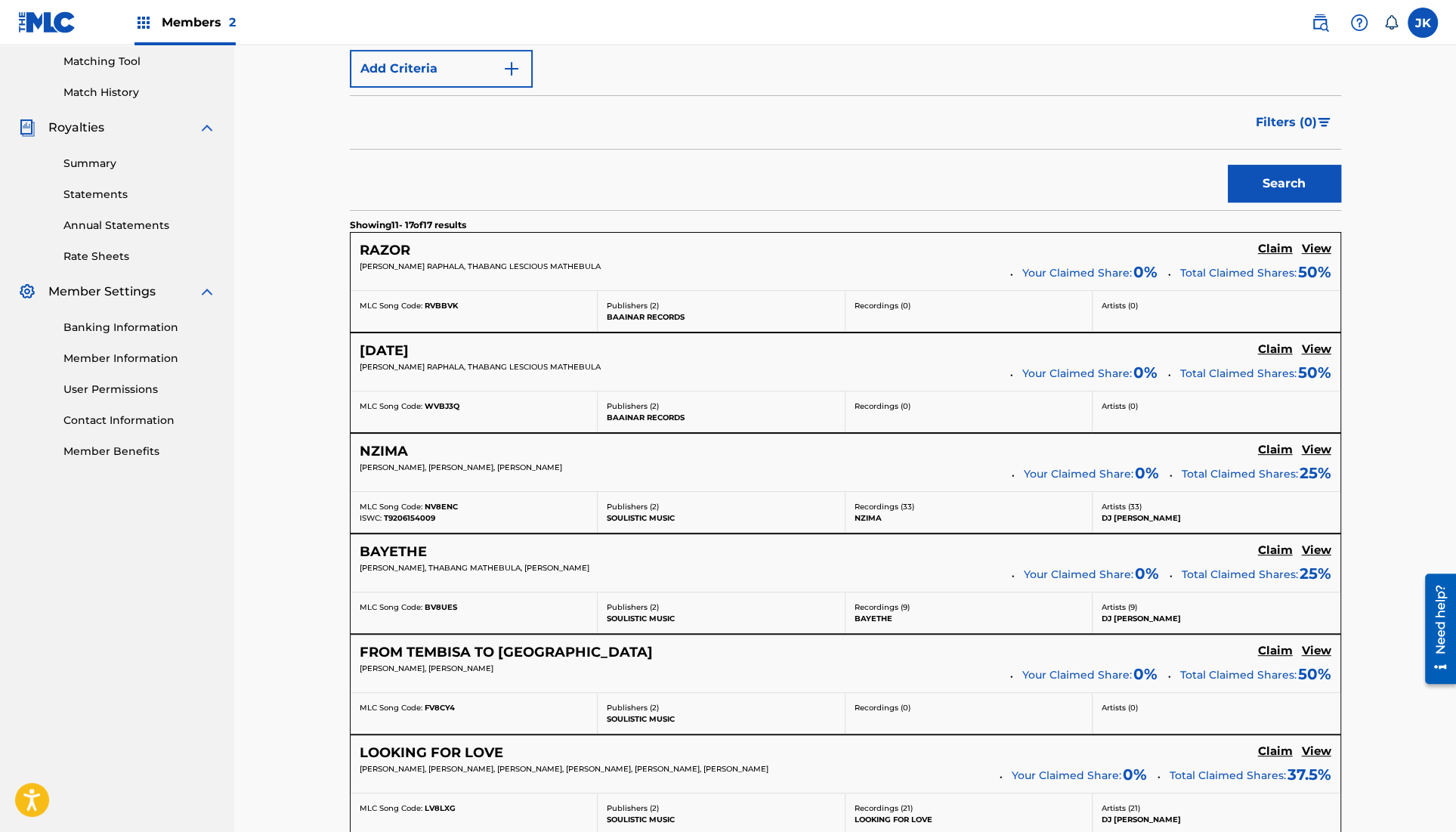 scroll, scrollTop: 385, scrollLeft: 0, axis: vertical 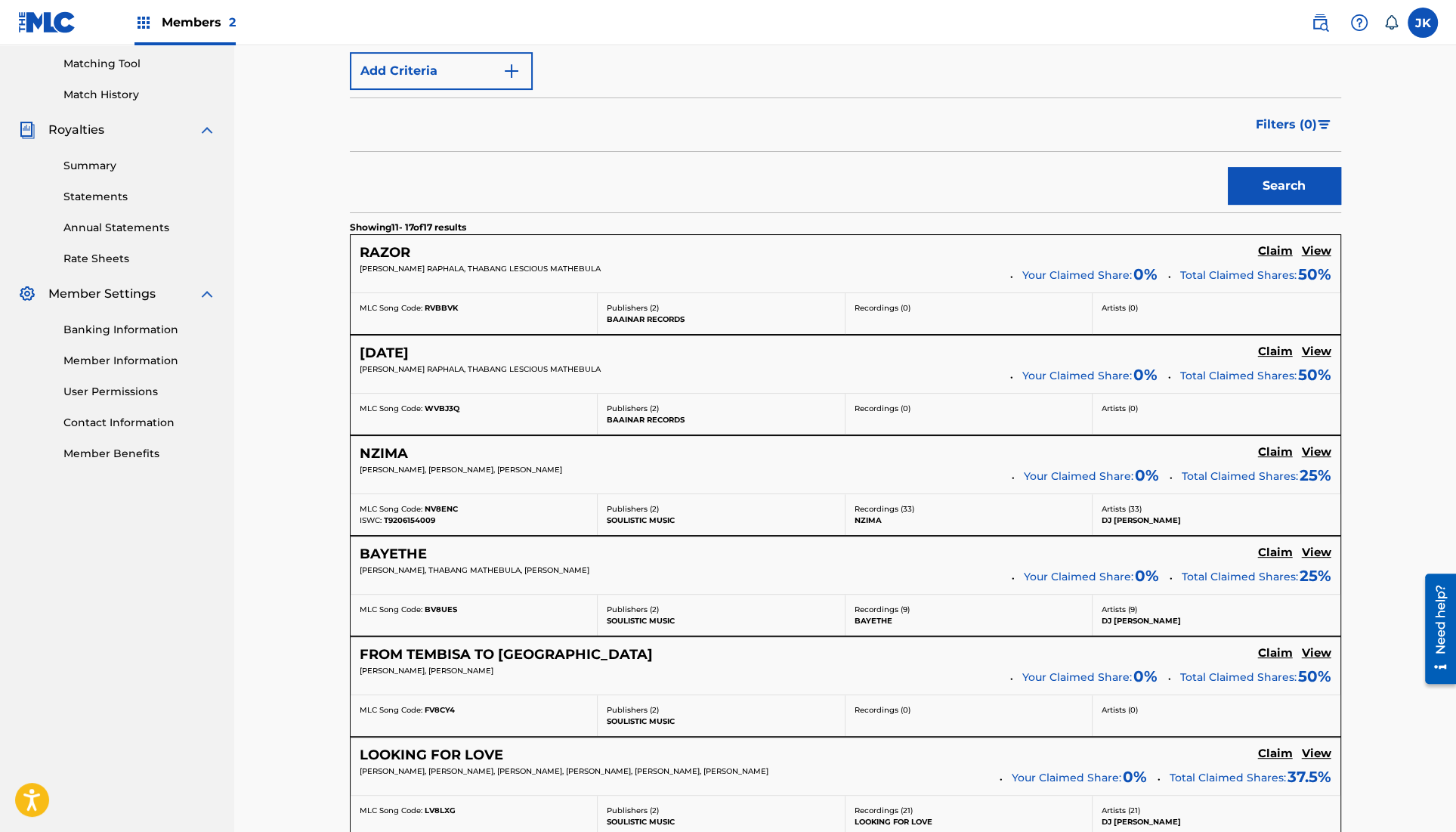click on "View" at bounding box center (1316, 251) 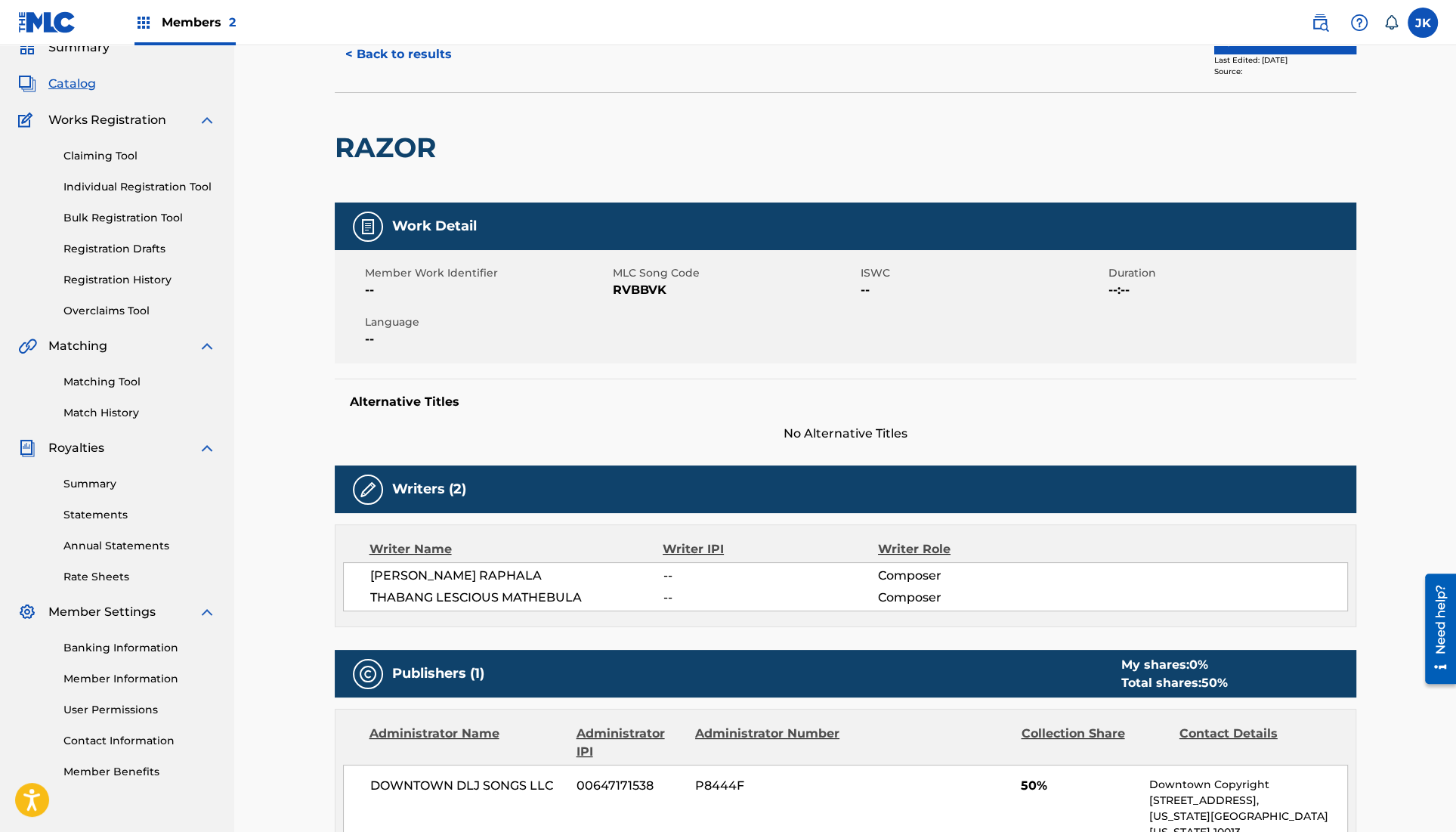 scroll, scrollTop: 39, scrollLeft: 0, axis: vertical 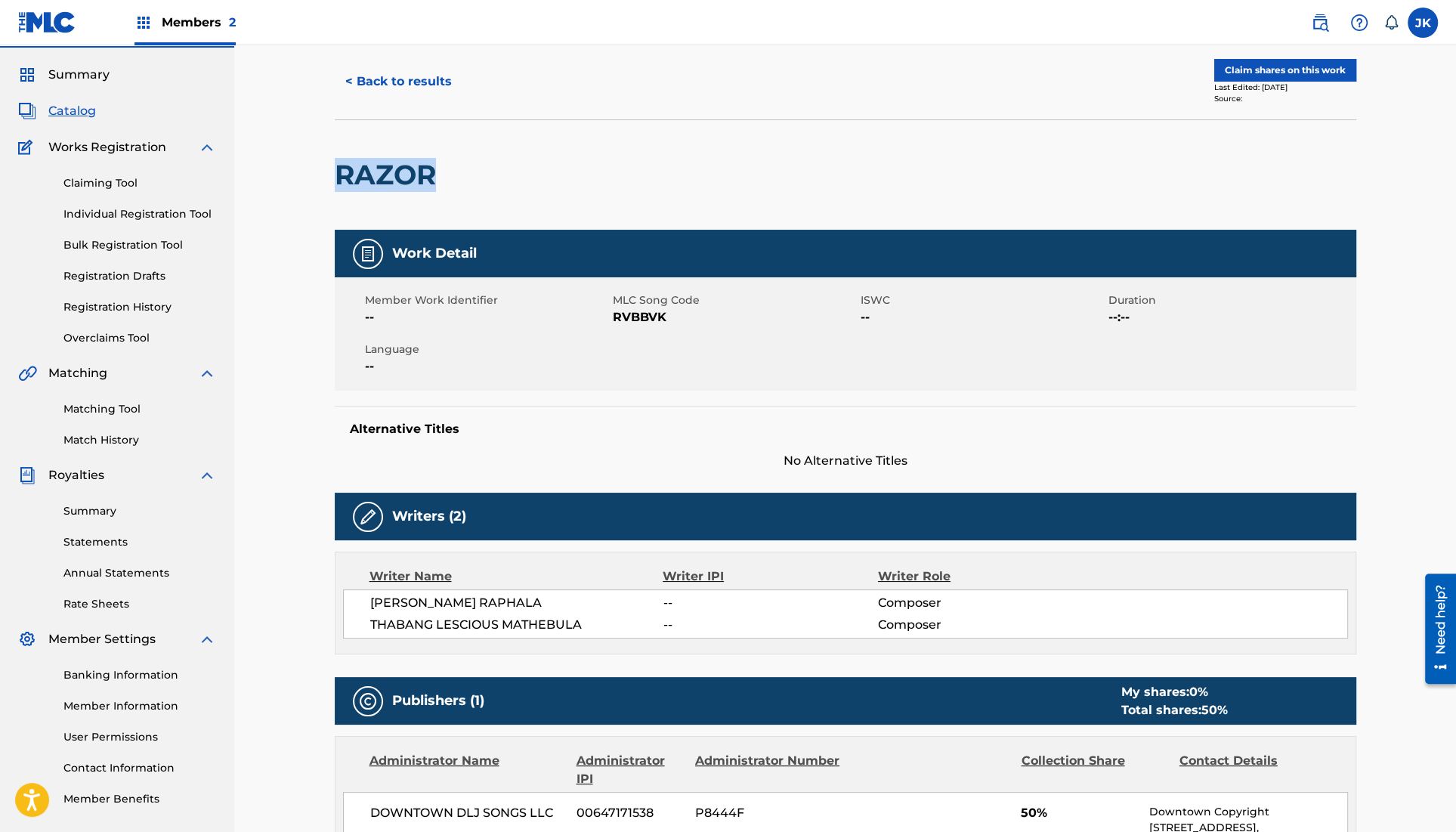 drag, startPoint x: 437, startPoint y: 172, endPoint x: 323, endPoint y: 172, distance: 114 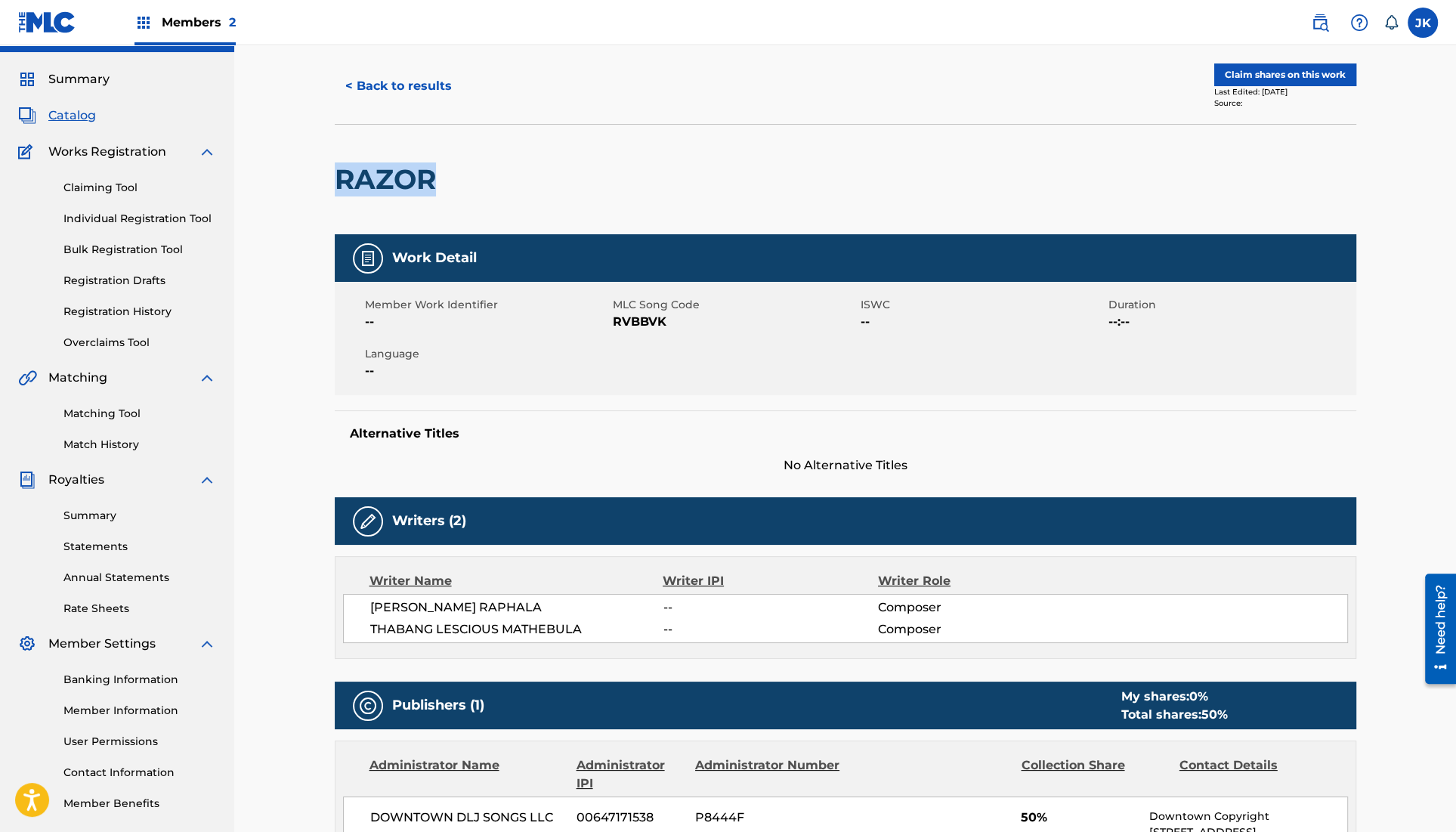 scroll, scrollTop: 37, scrollLeft: 0, axis: vertical 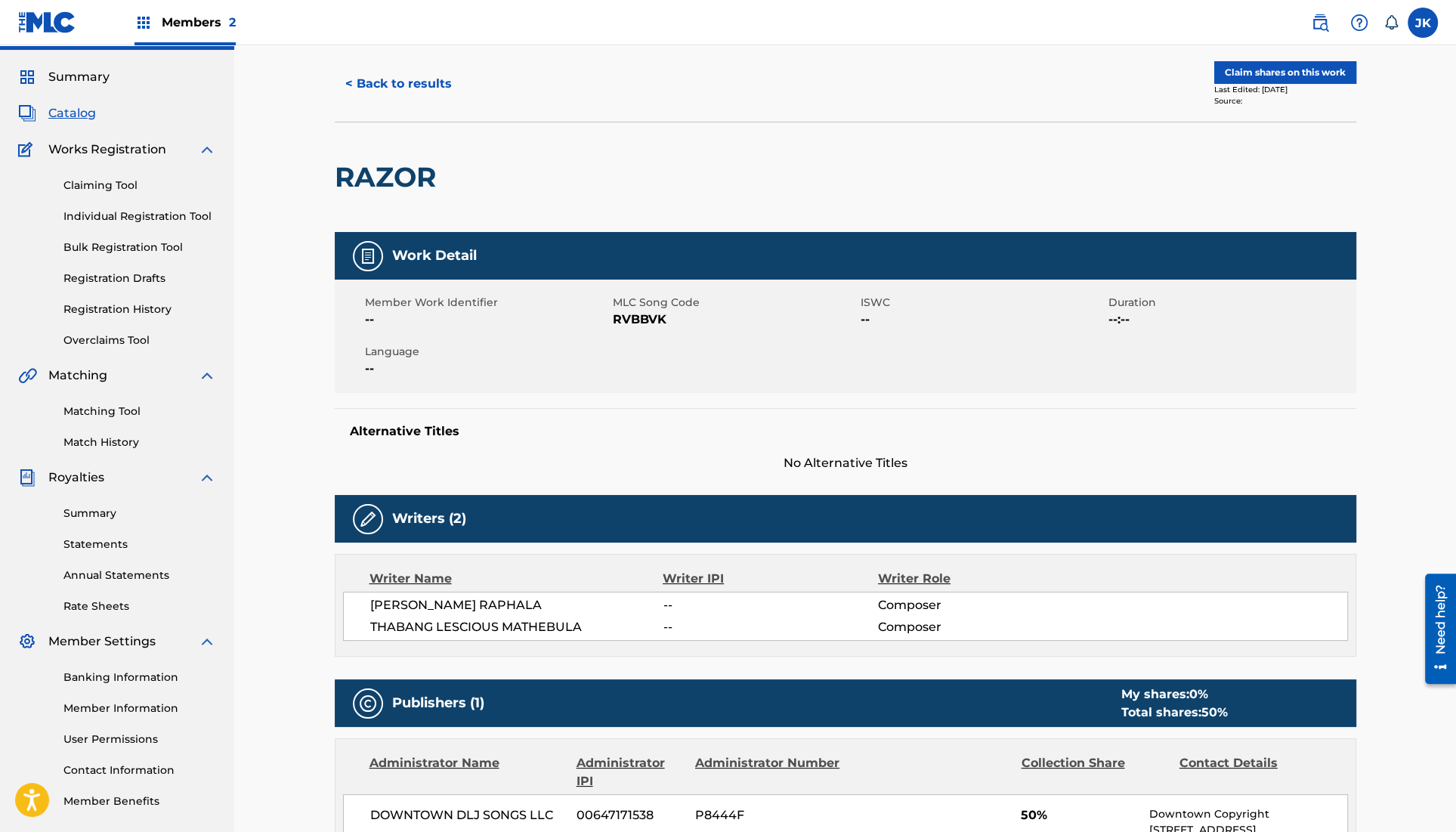 click on "Writers   (2)" at bounding box center [845, 518] 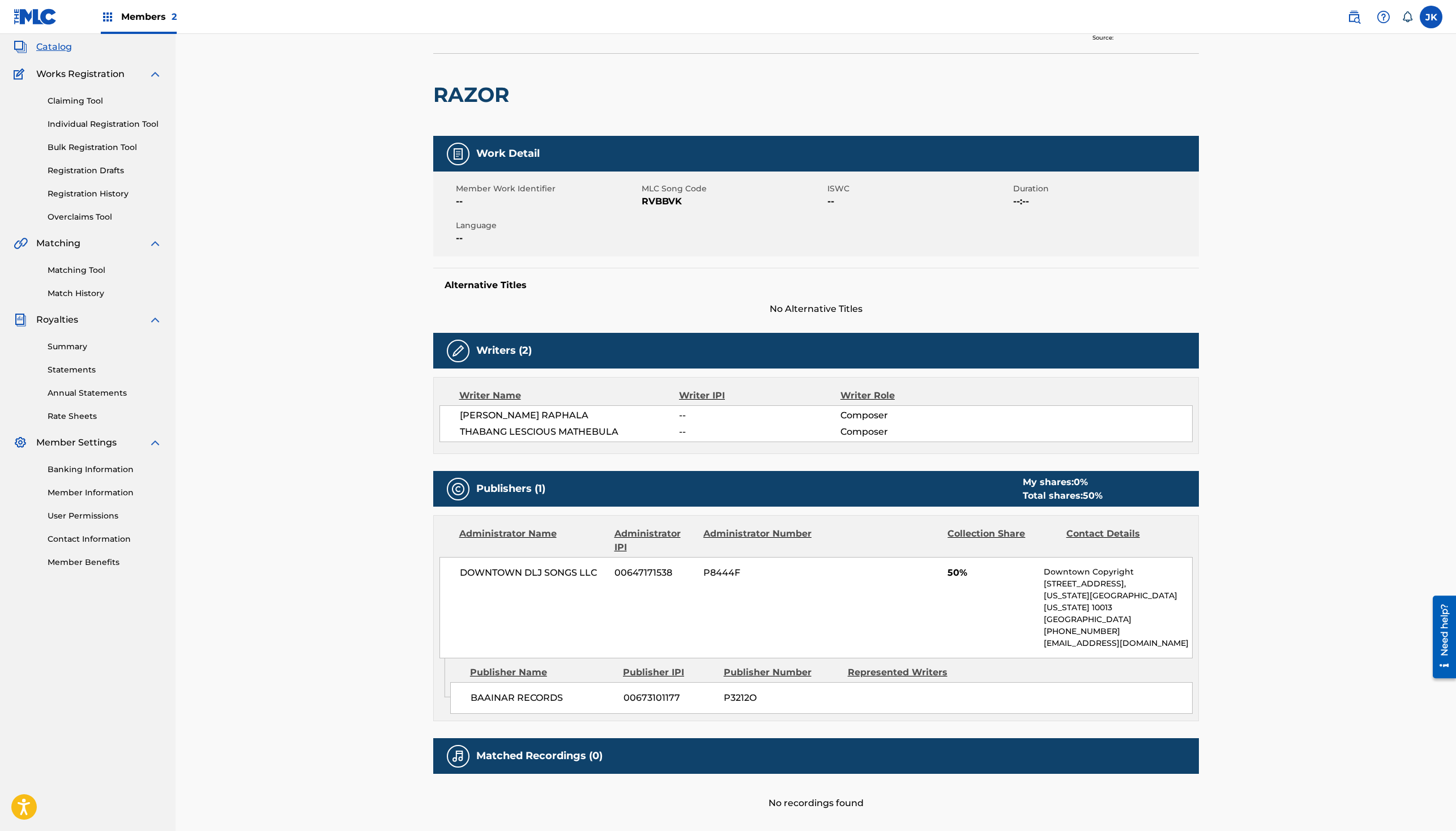 scroll, scrollTop: 35, scrollLeft: 0, axis: vertical 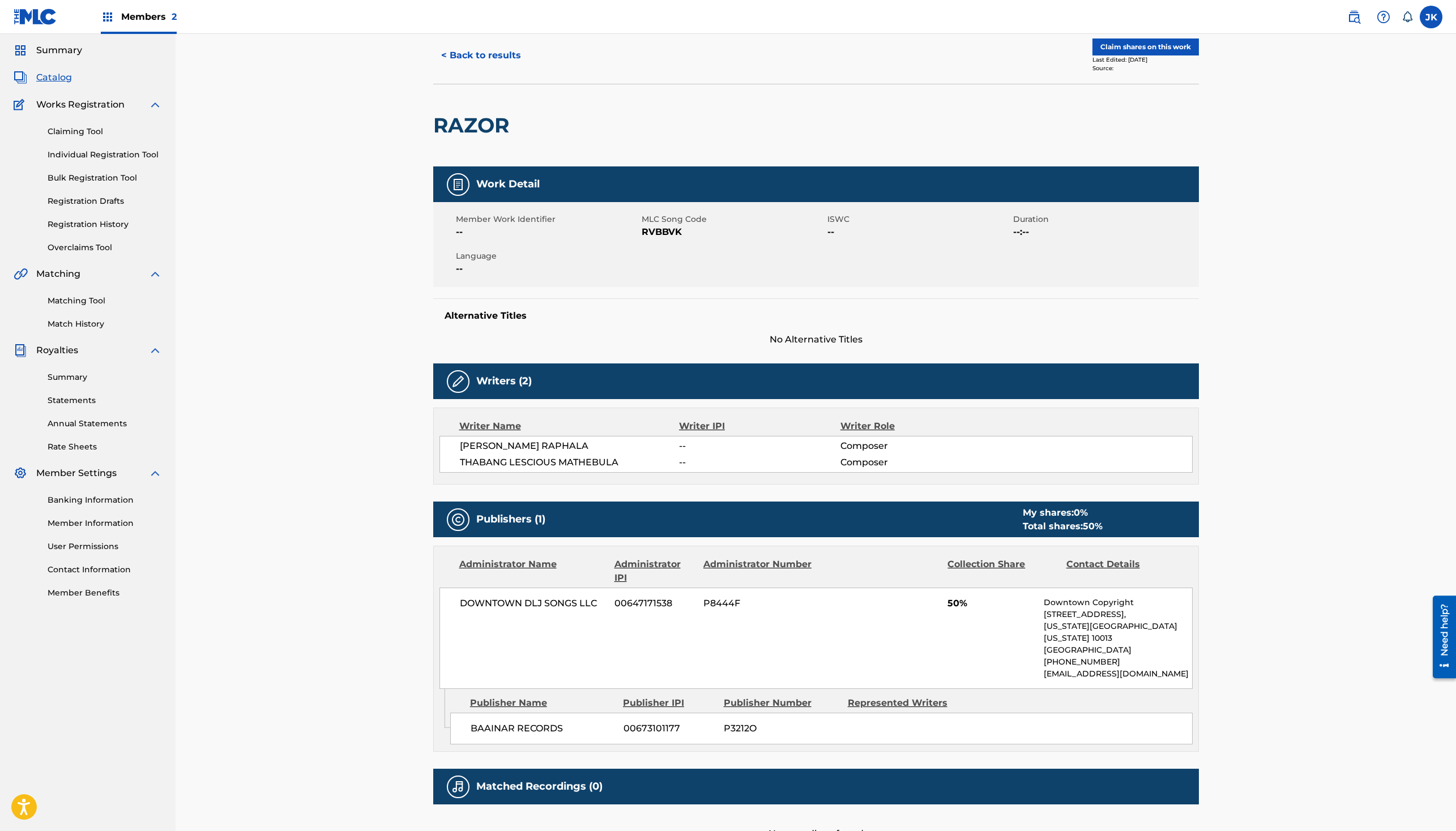 click on "< Back to results" at bounding box center (481, 55) 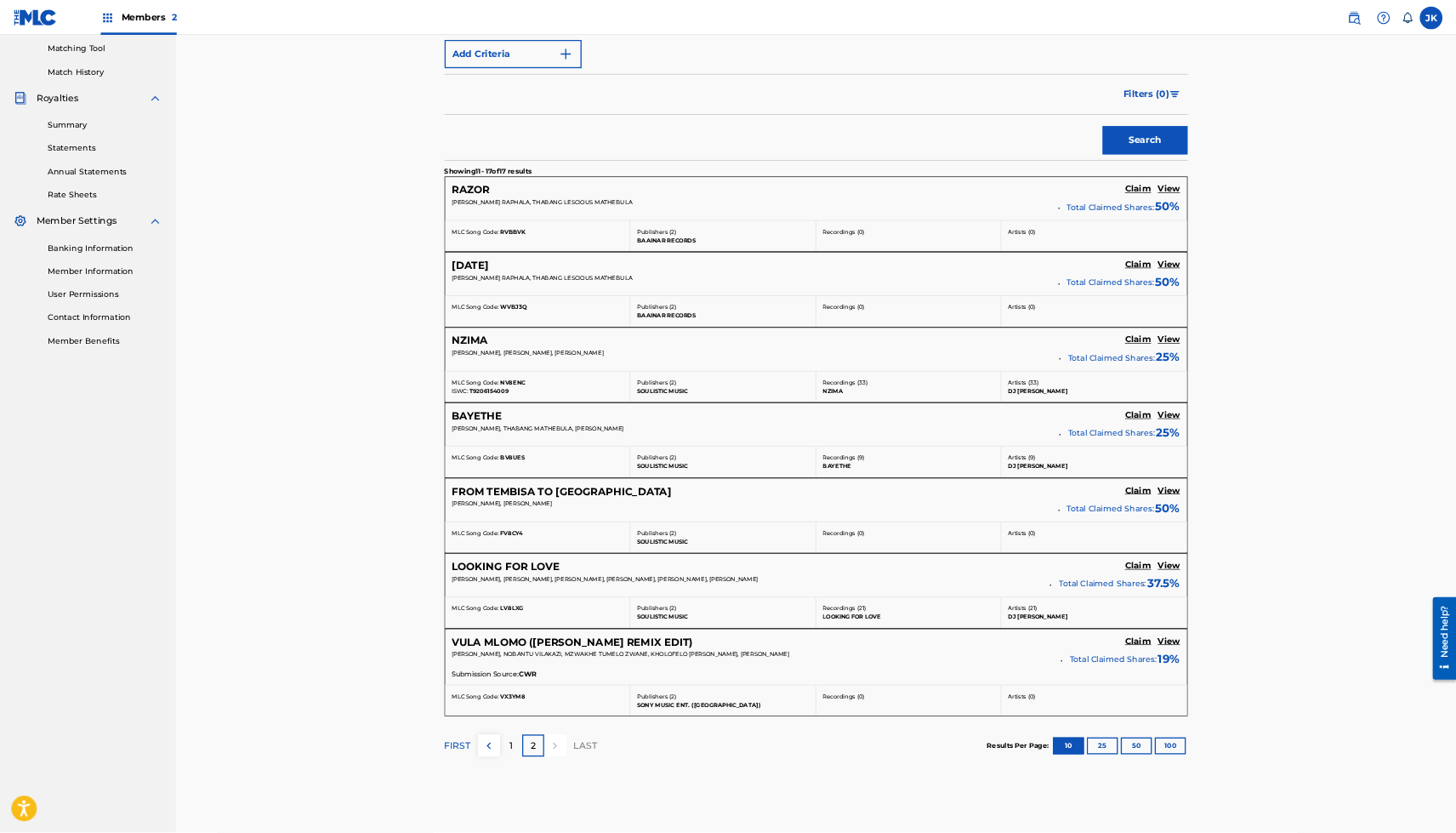scroll, scrollTop: 0, scrollLeft: 0, axis: both 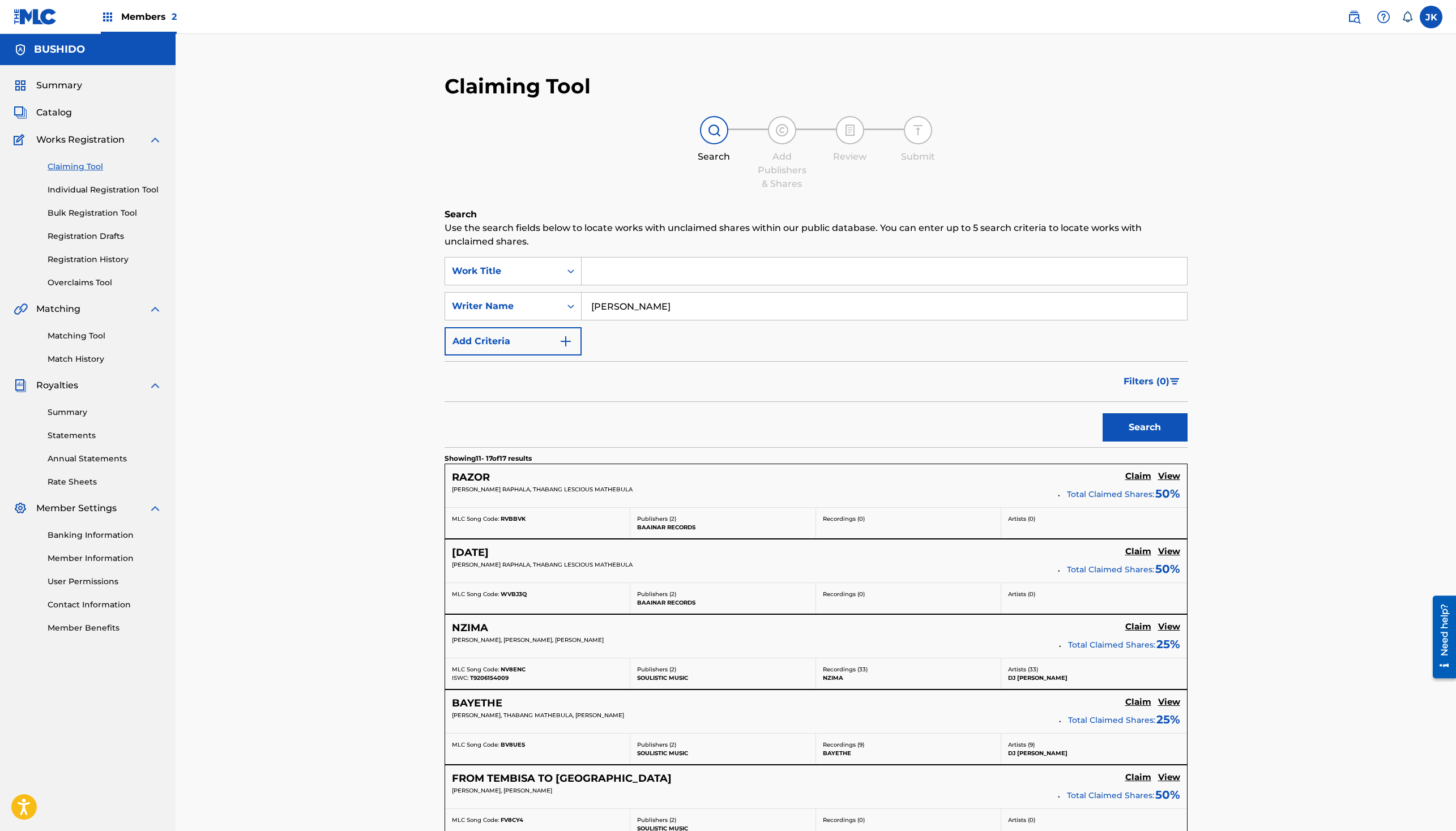 drag, startPoint x: 689, startPoint y: 314, endPoint x: 680, endPoint y: 272, distance: 42.9535 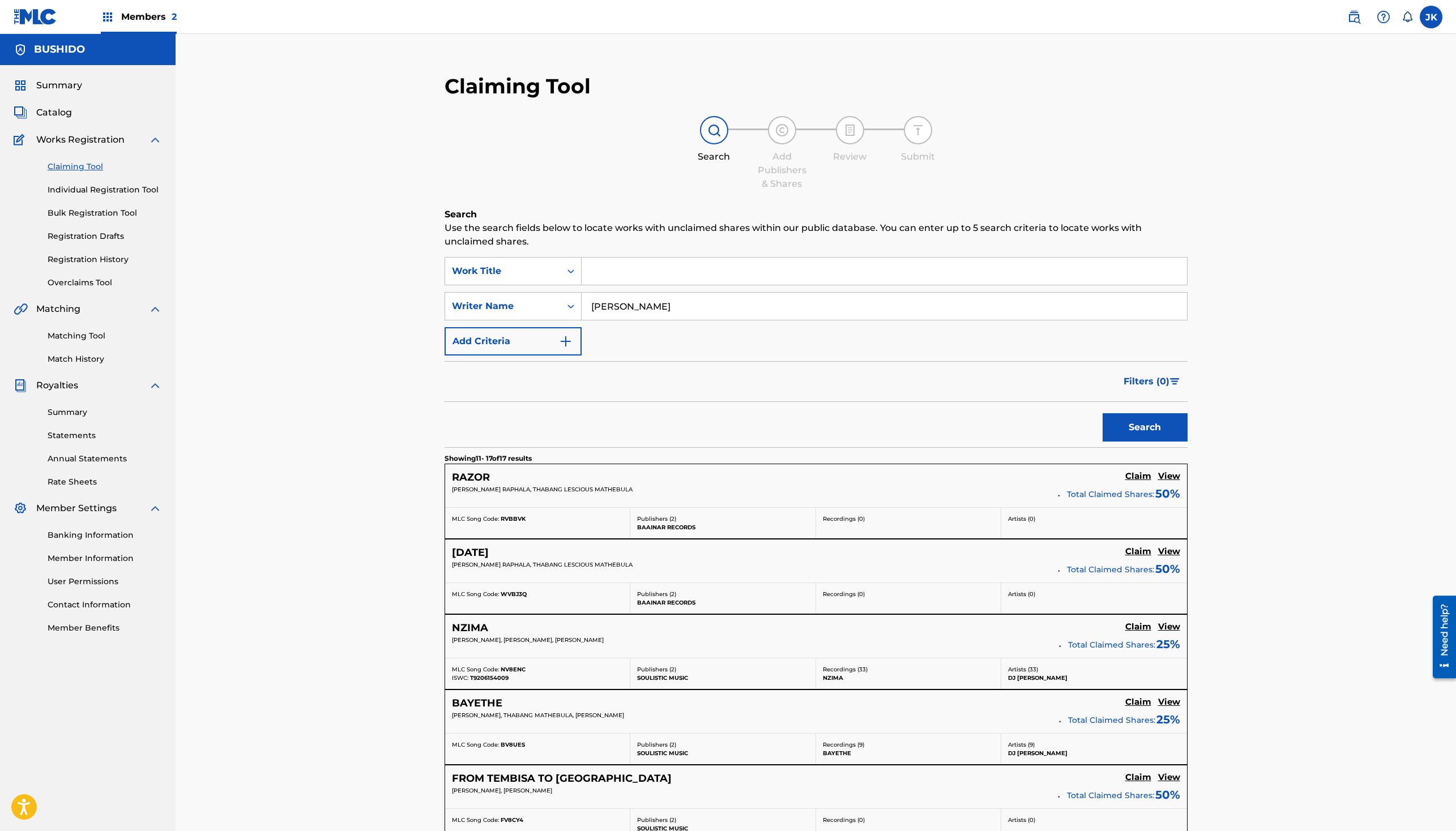 type on "[PERSON_NAME]" 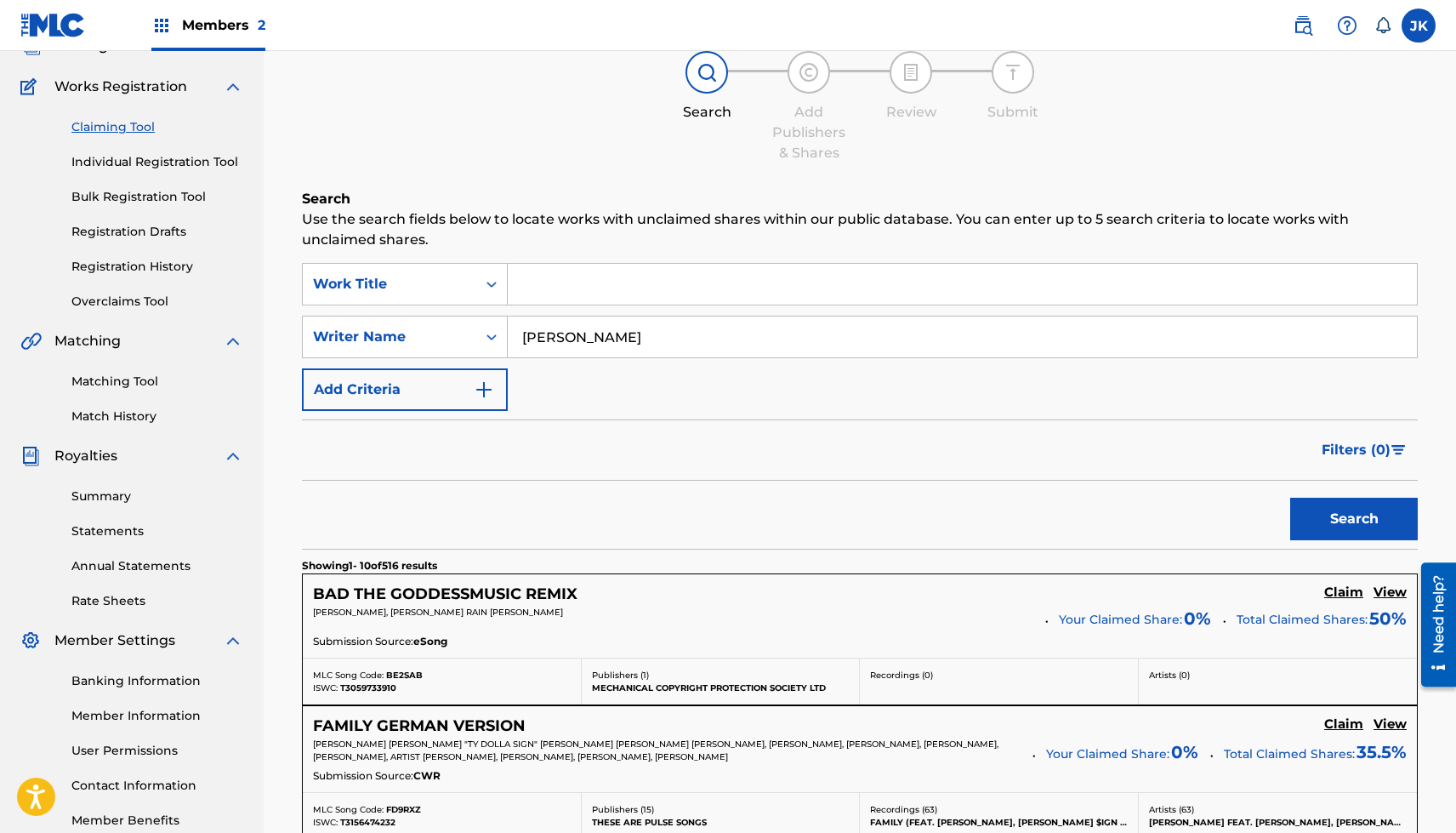 scroll, scrollTop: 124, scrollLeft: 0, axis: vertical 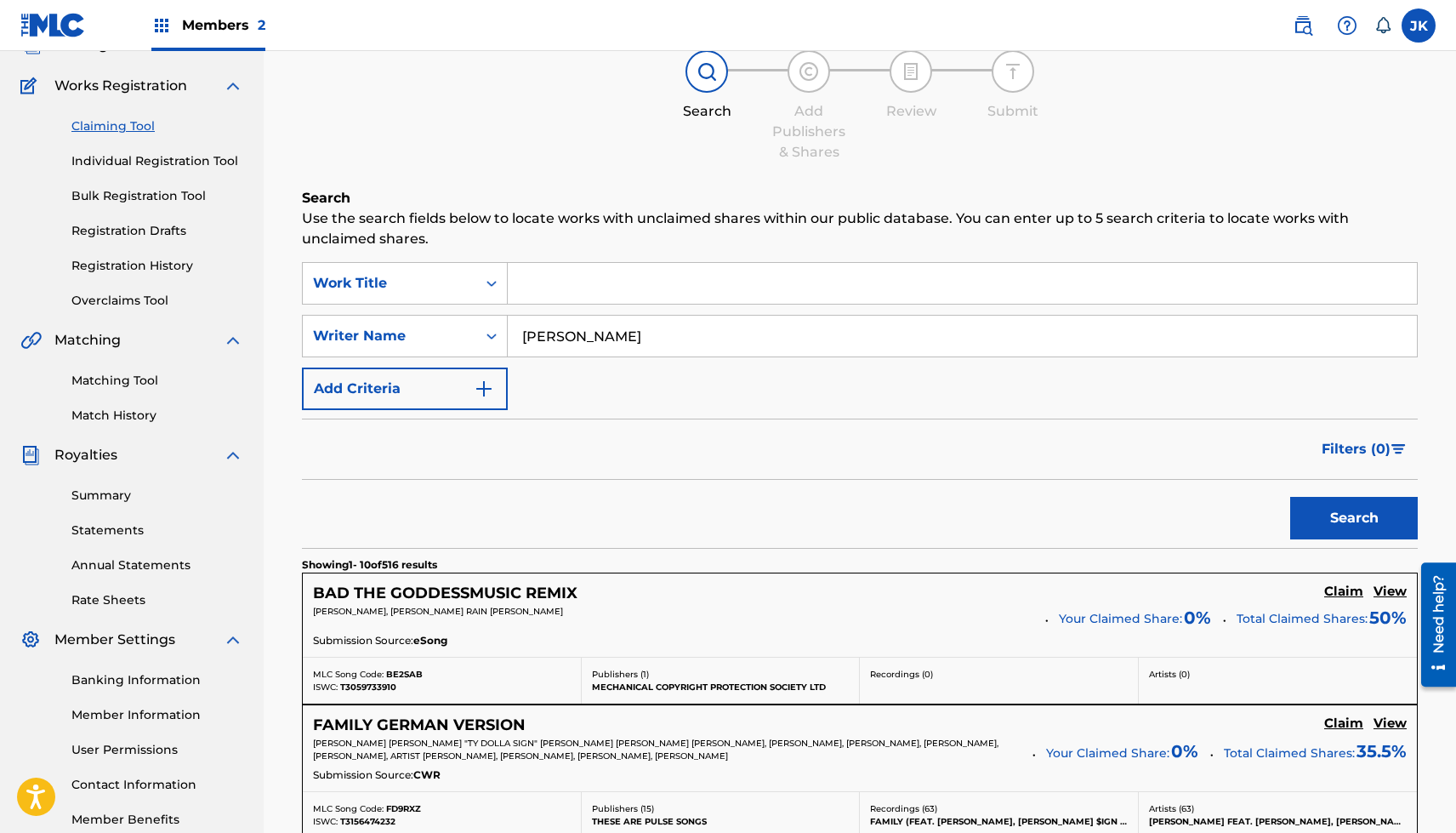click on "View" at bounding box center [1390, 591] 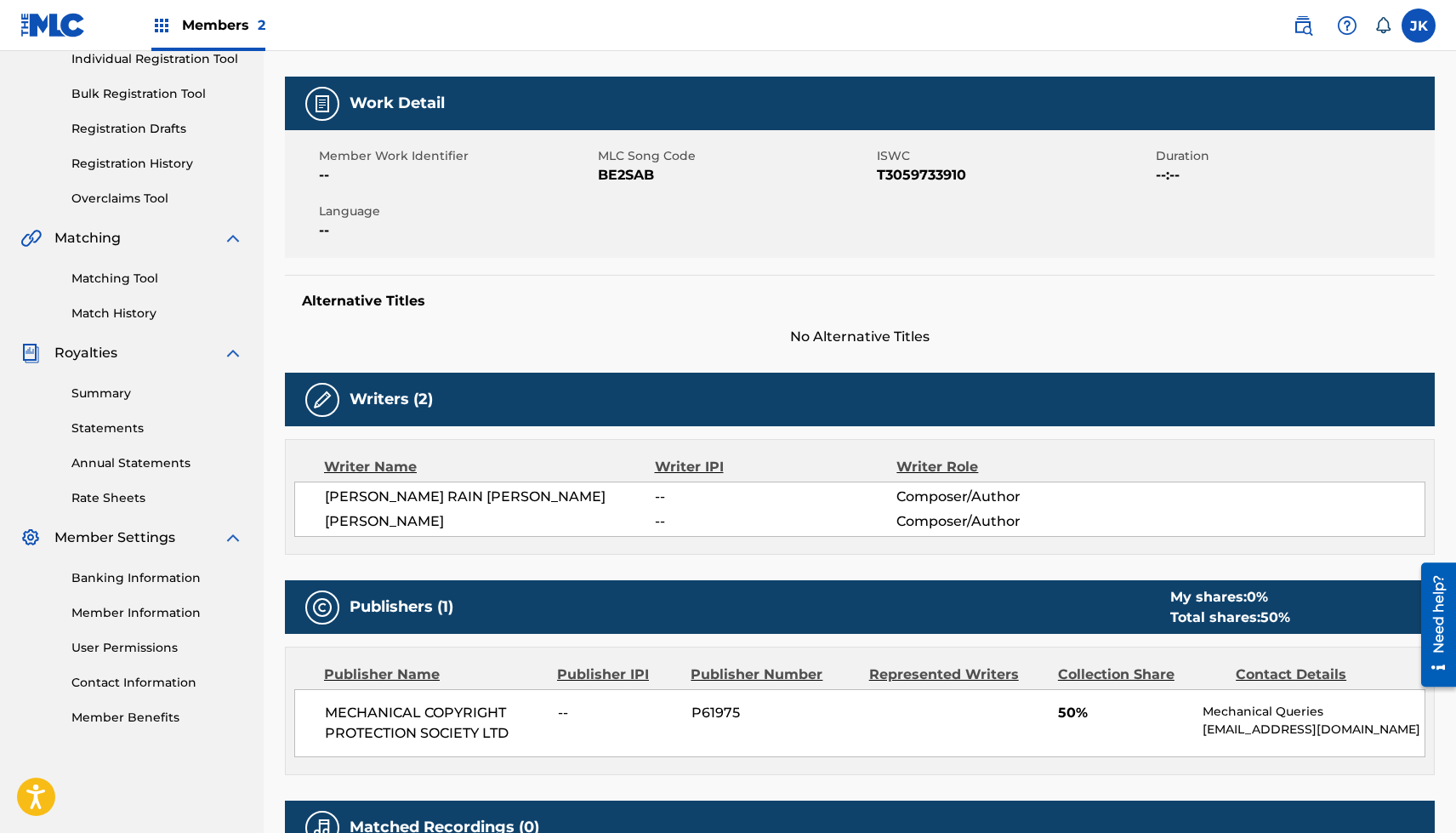 scroll, scrollTop: 0, scrollLeft: 0, axis: both 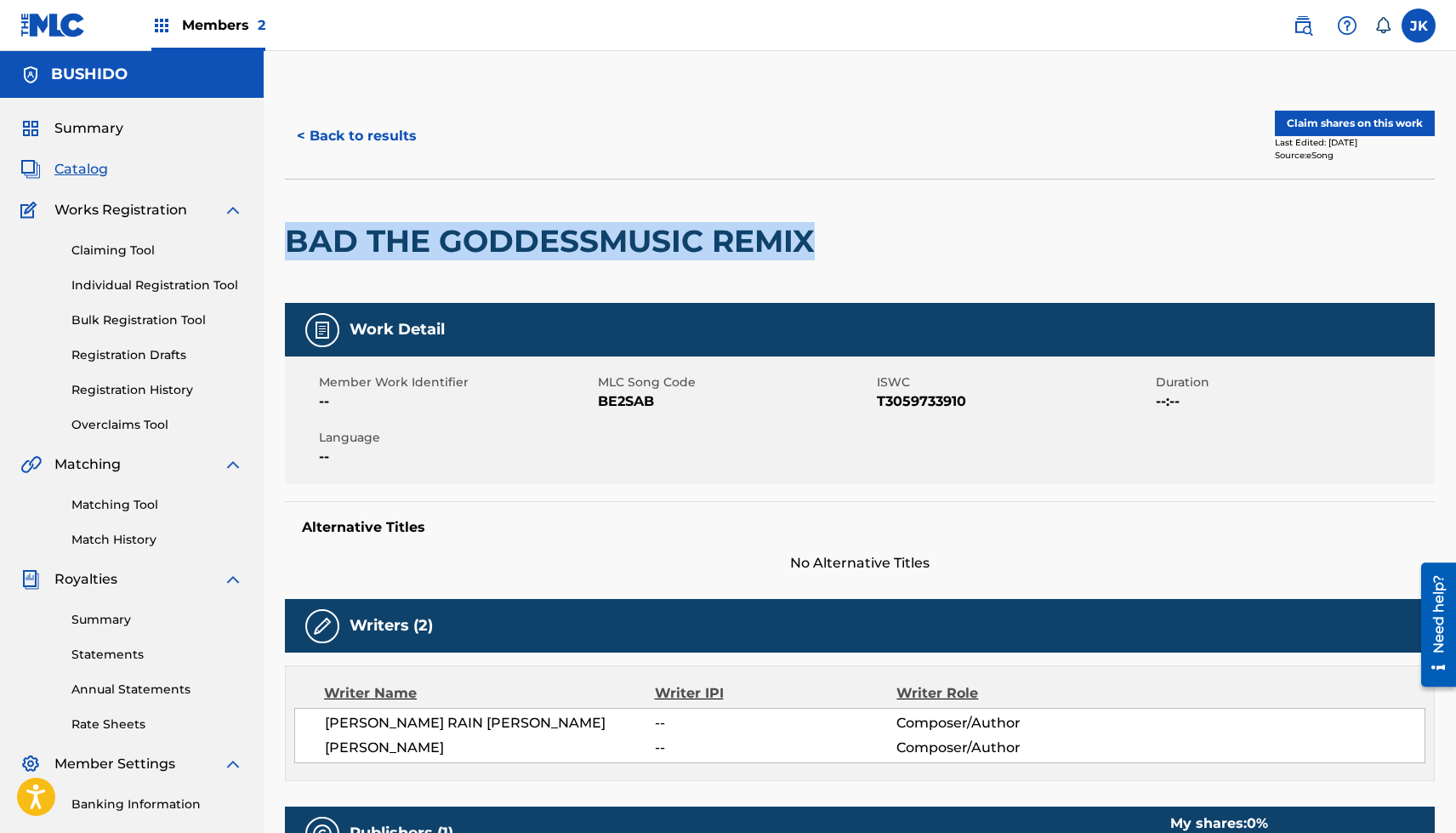 drag, startPoint x: 822, startPoint y: 239, endPoint x: 278, endPoint y: 237, distance: 544.0037 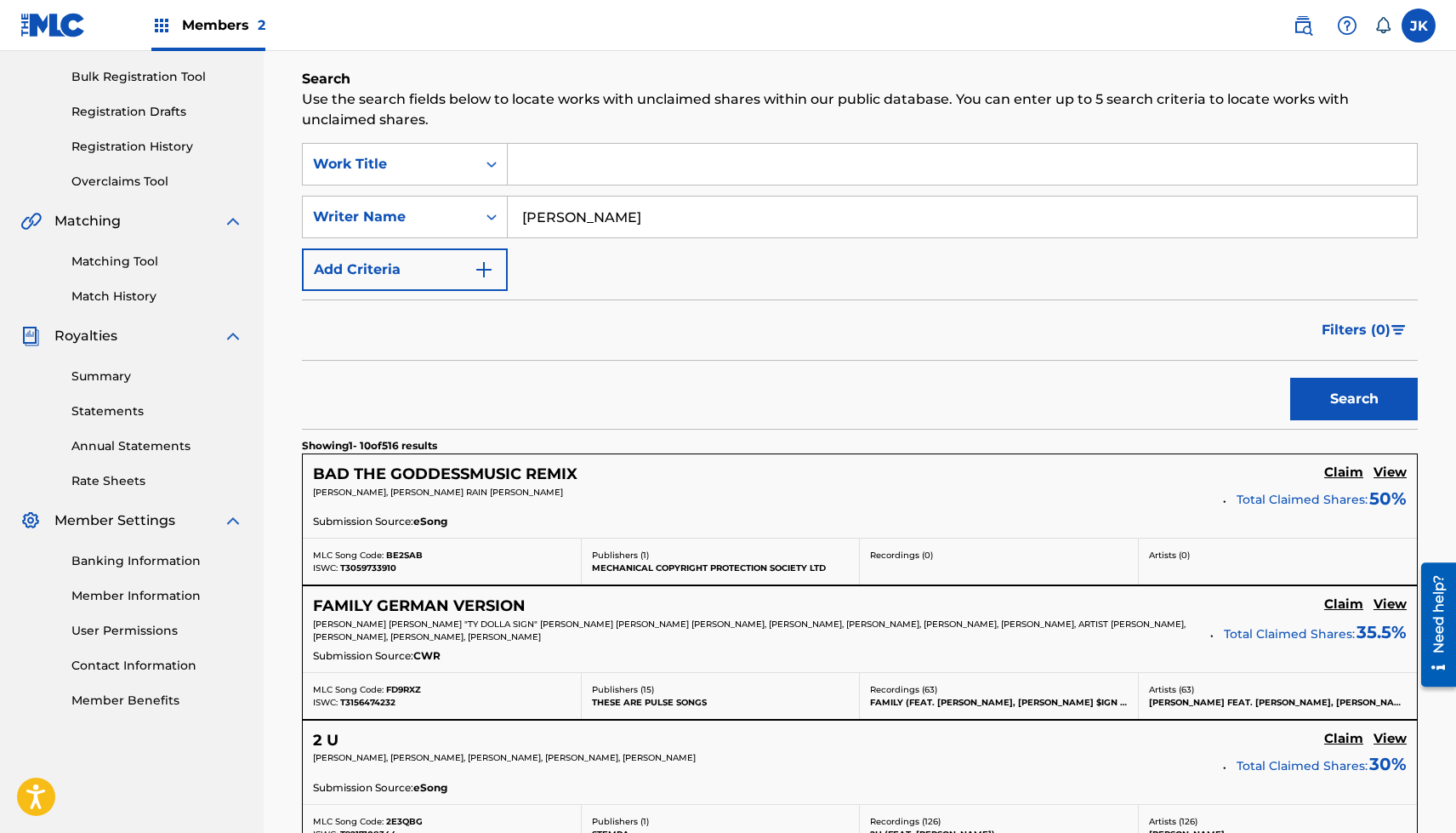 scroll, scrollTop: 247, scrollLeft: 0, axis: vertical 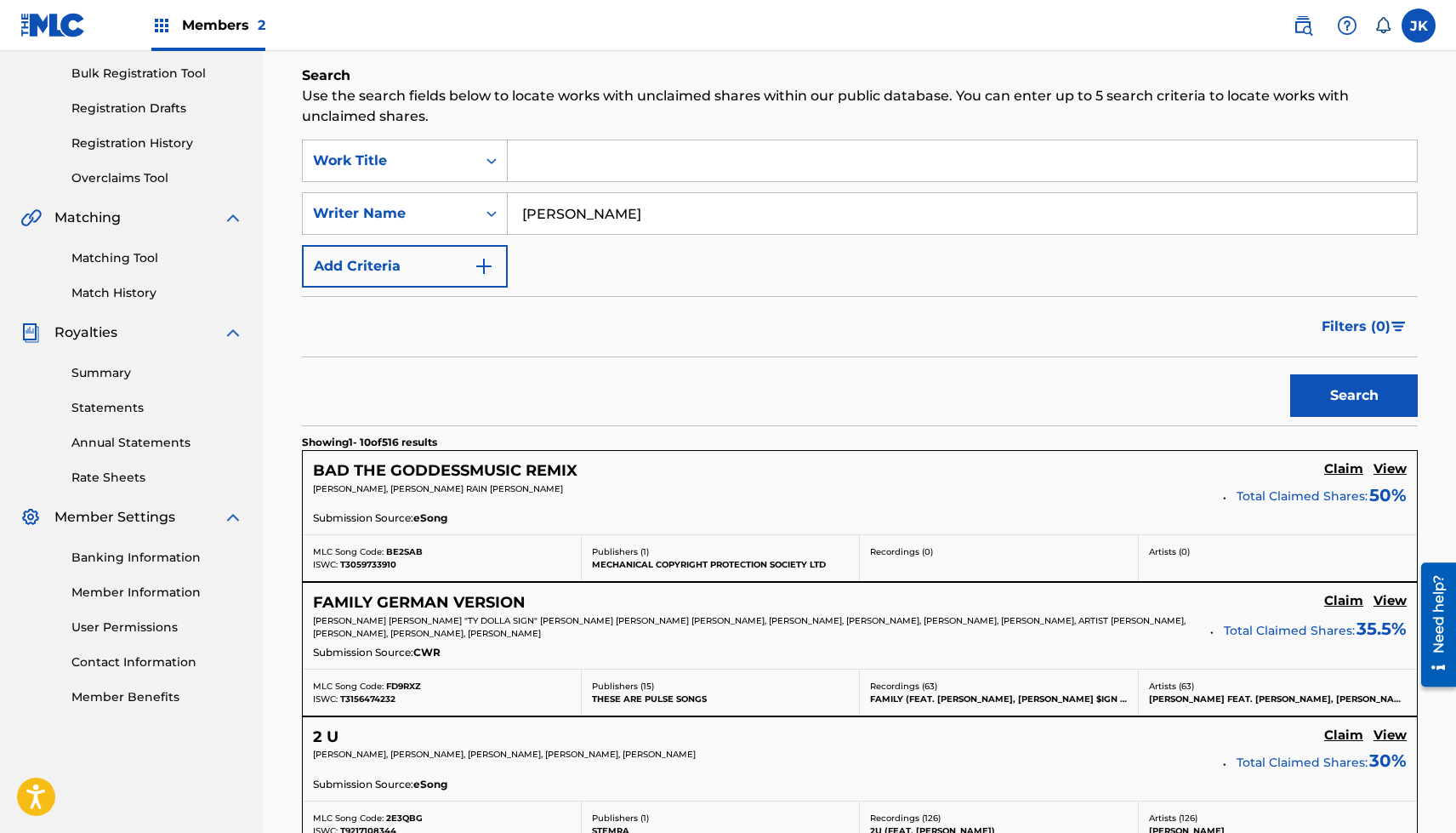click at bounding box center [962, 161] 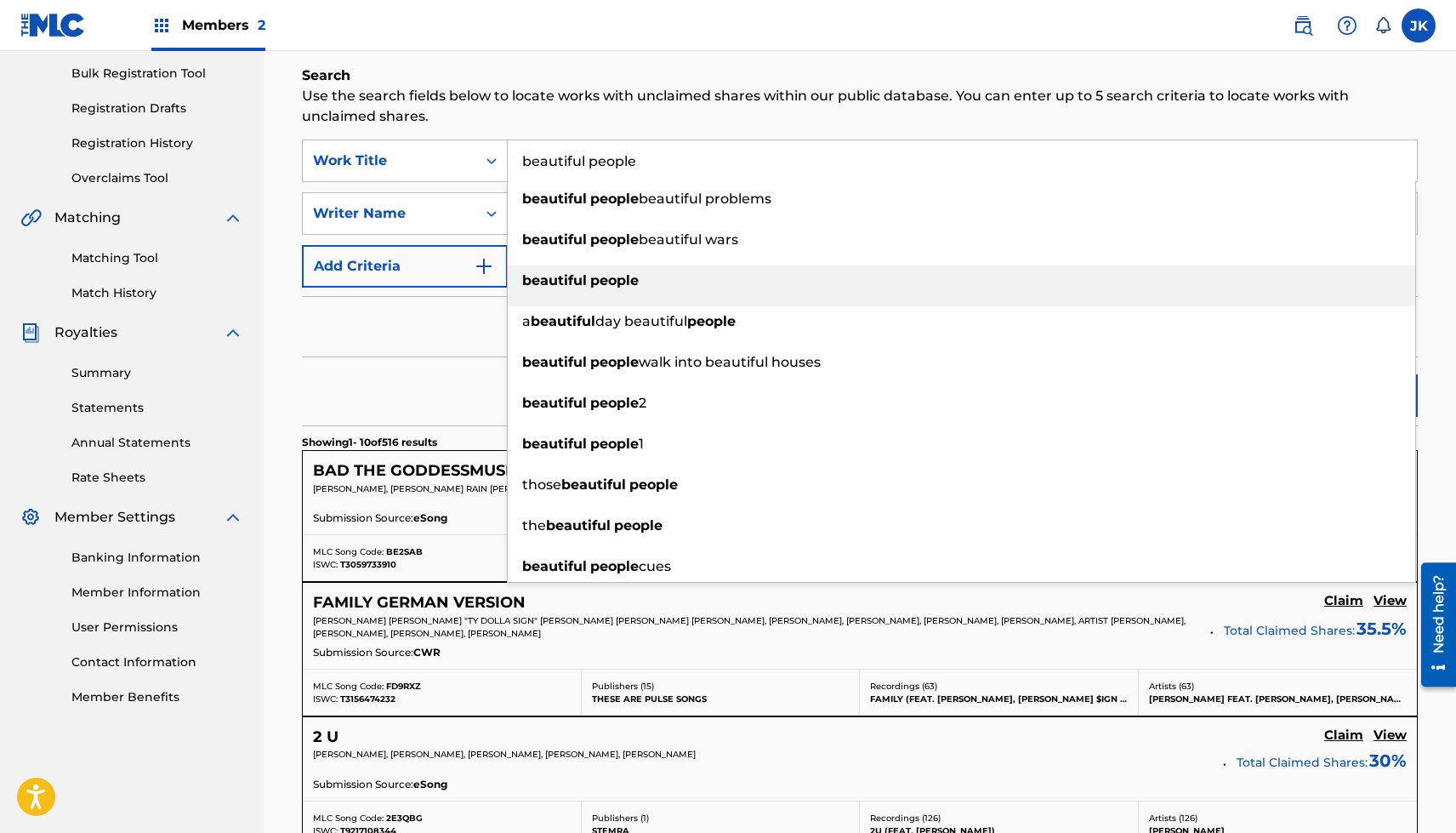 type on "beautiful people" 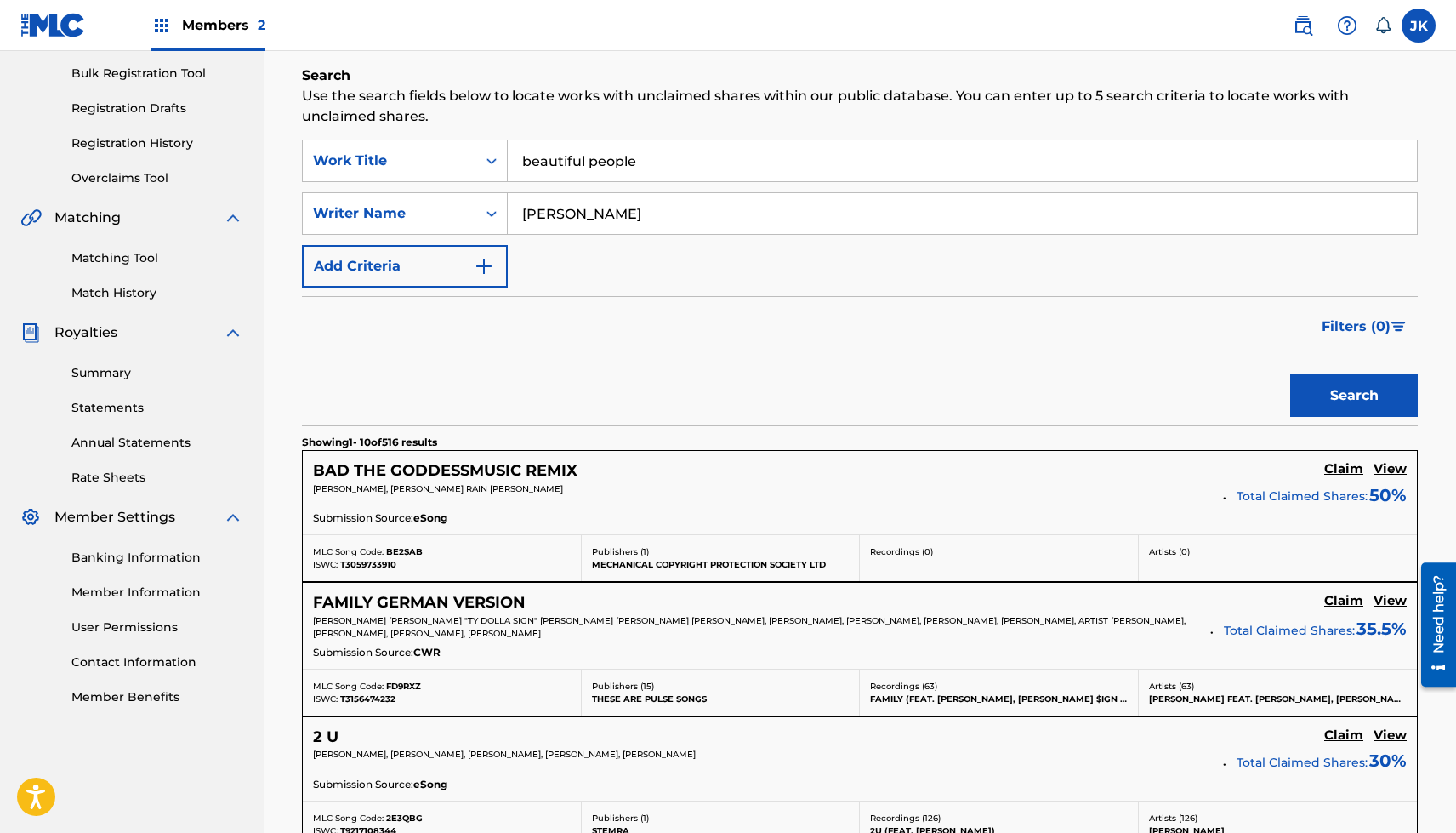 click on "Search" at bounding box center [1354, 396] 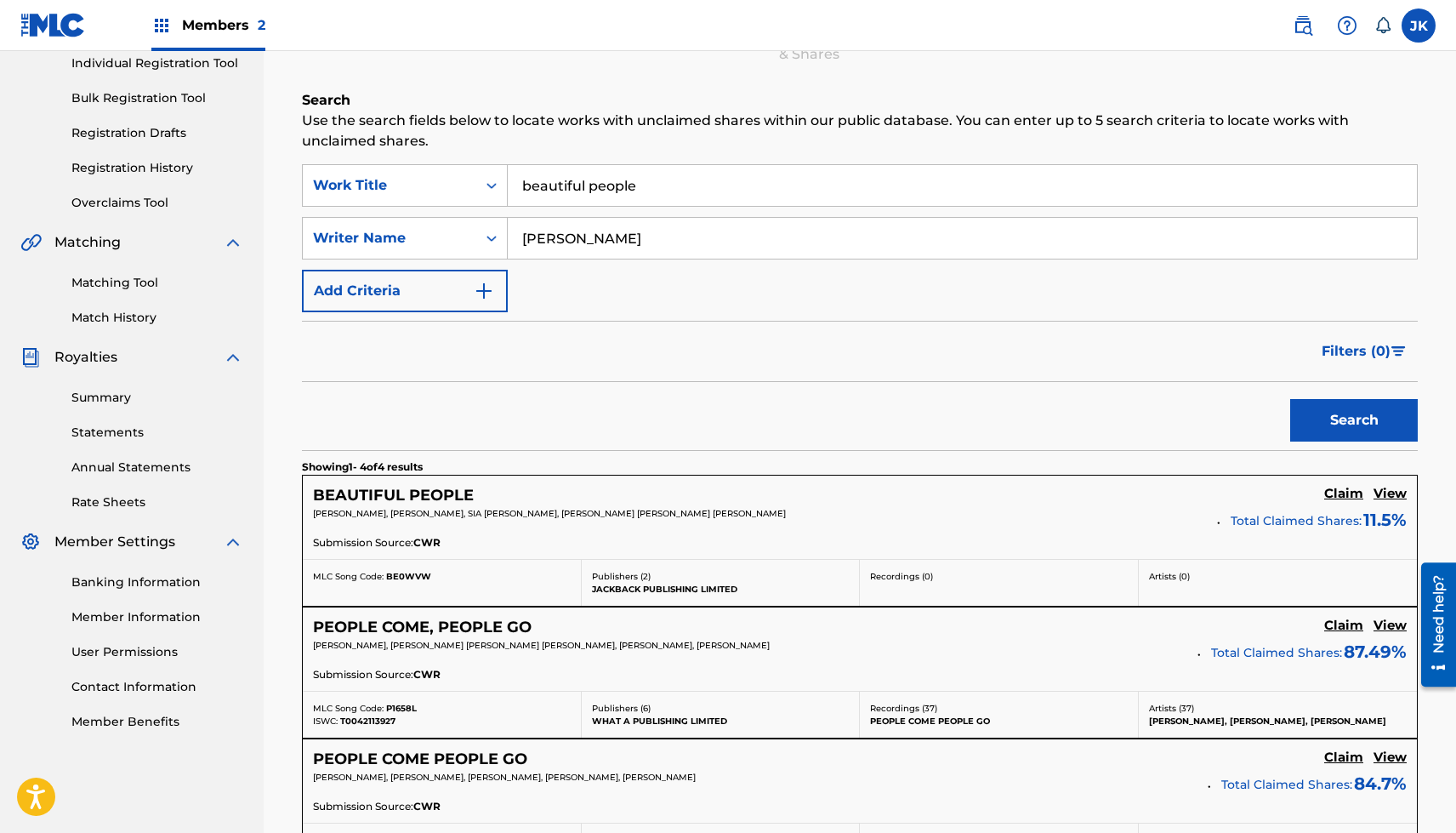 scroll, scrollTop: 247, scrollLeft: 0, axis: vertical 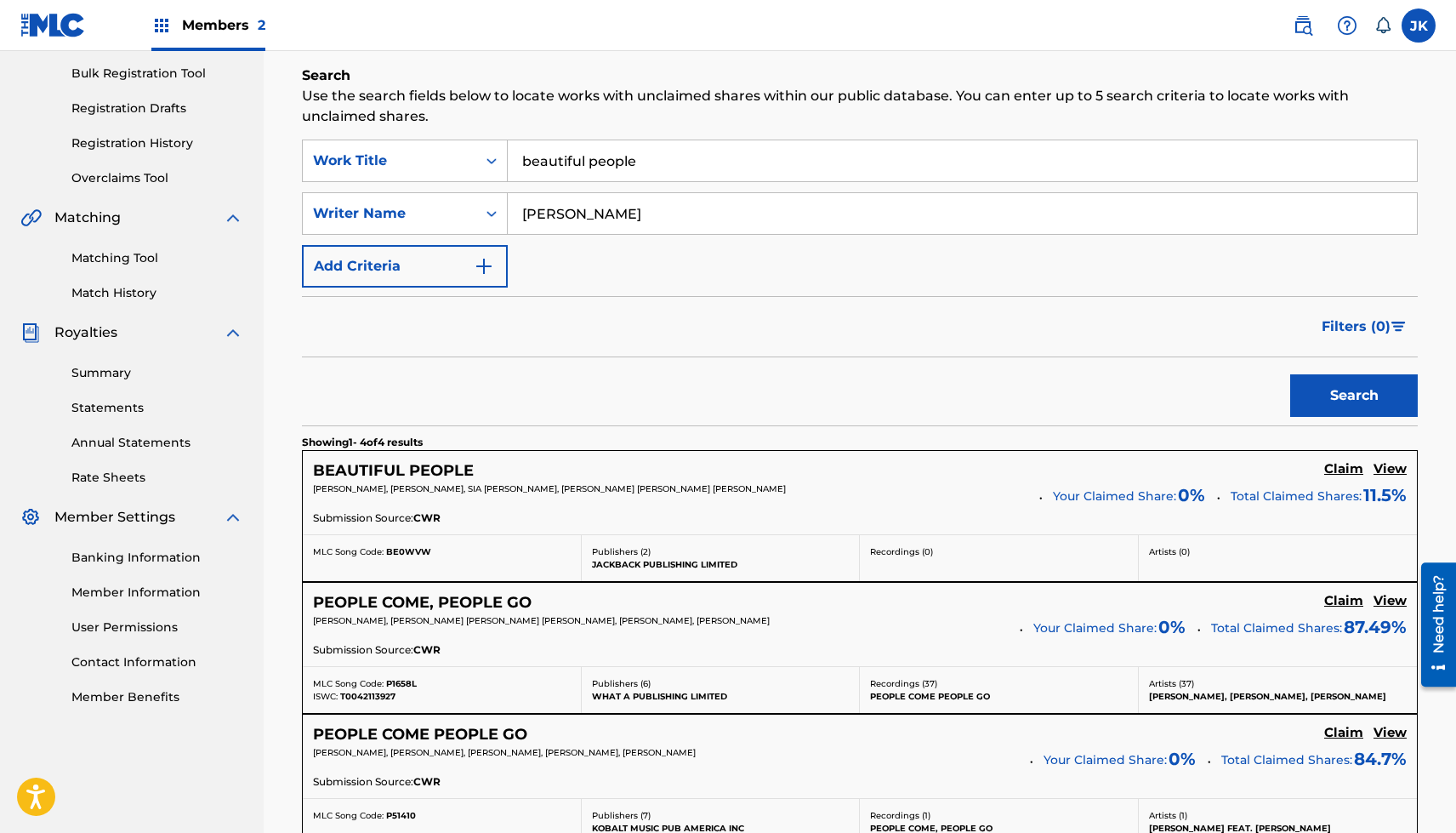 click on "View" at bounding box center (1390, 469) 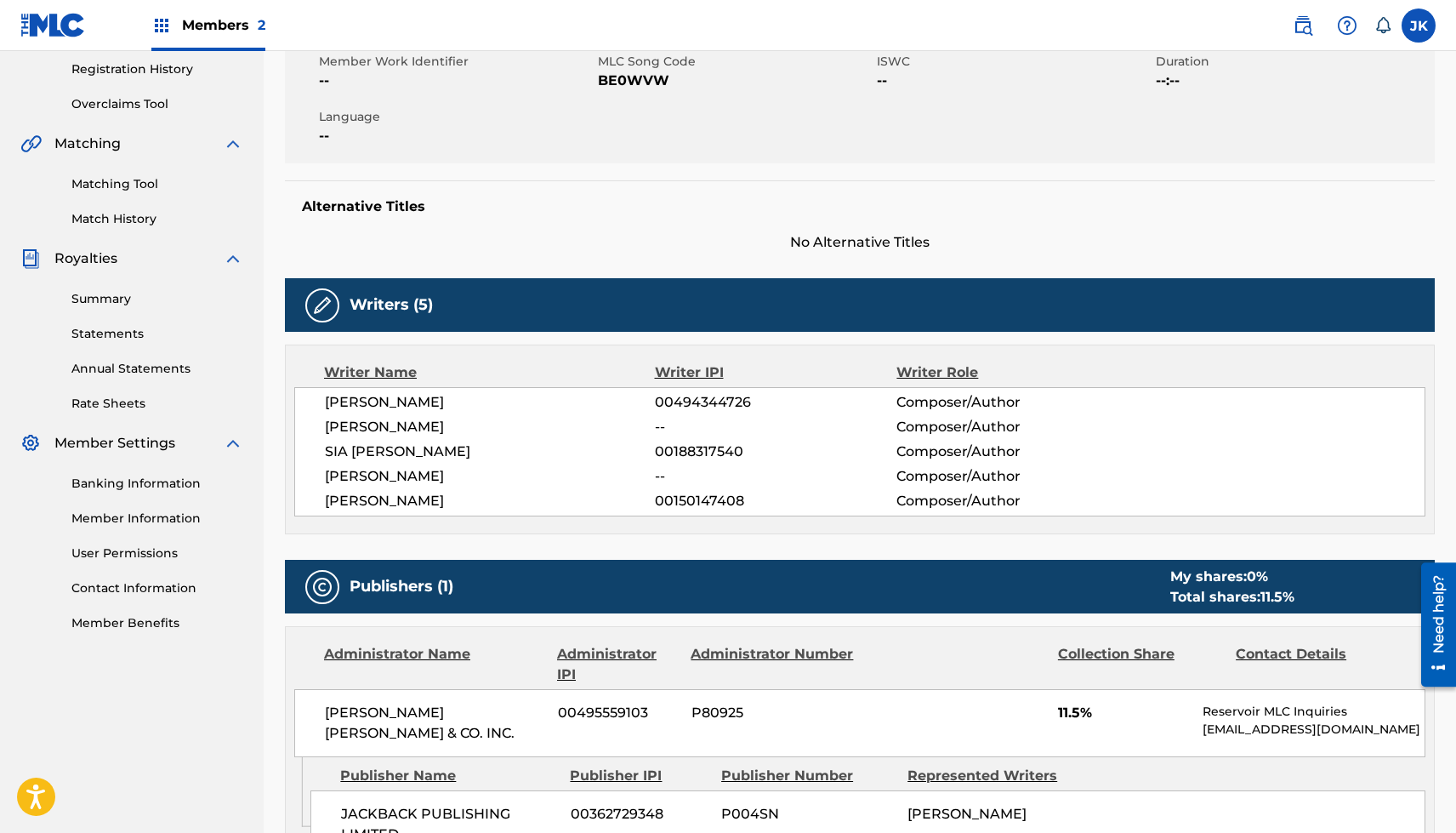 scroll, scrollTop: 0, scrollLeft: 0, axis: both 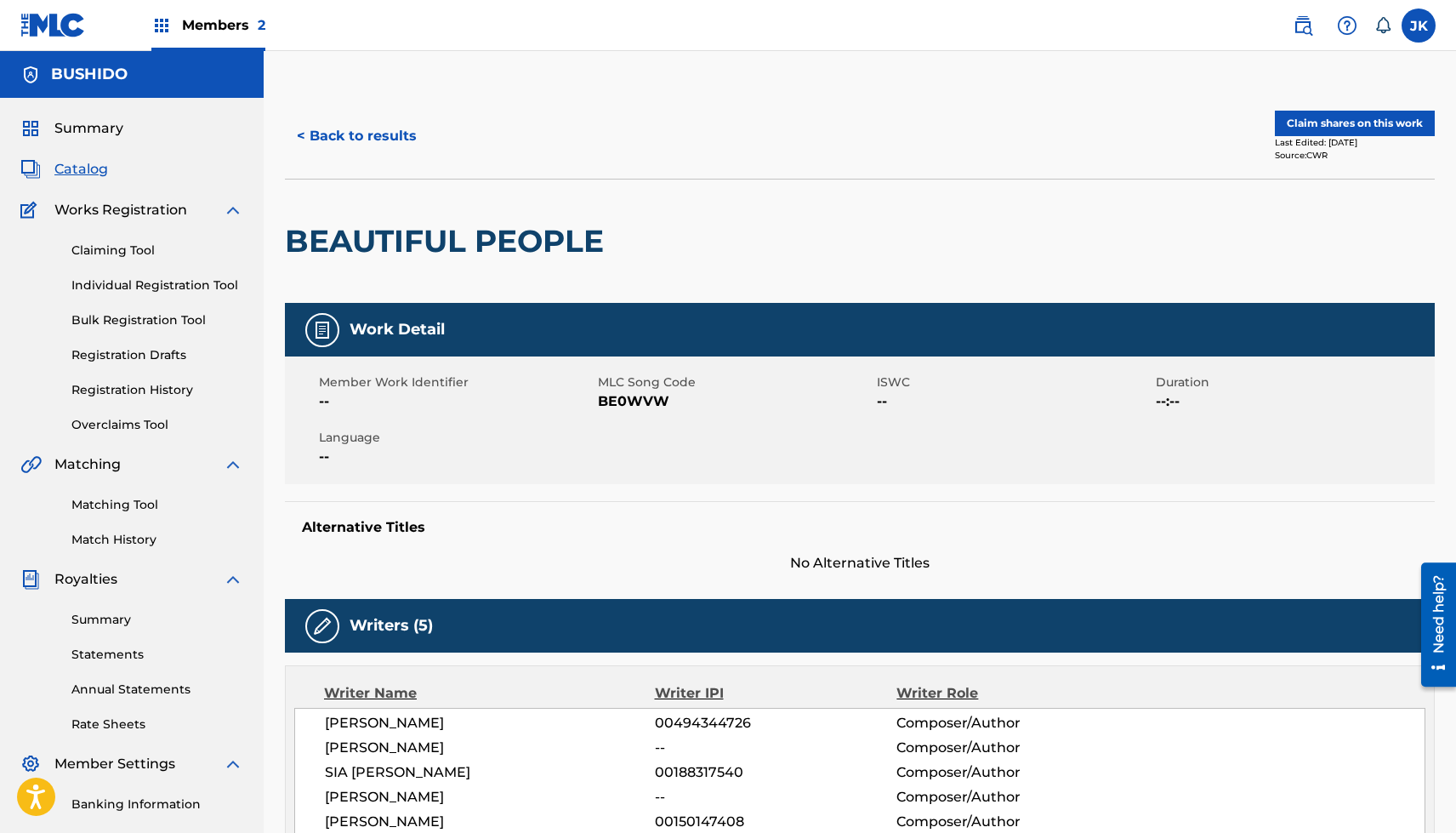 click on "< Back to results" at bounding box center (356, 136) 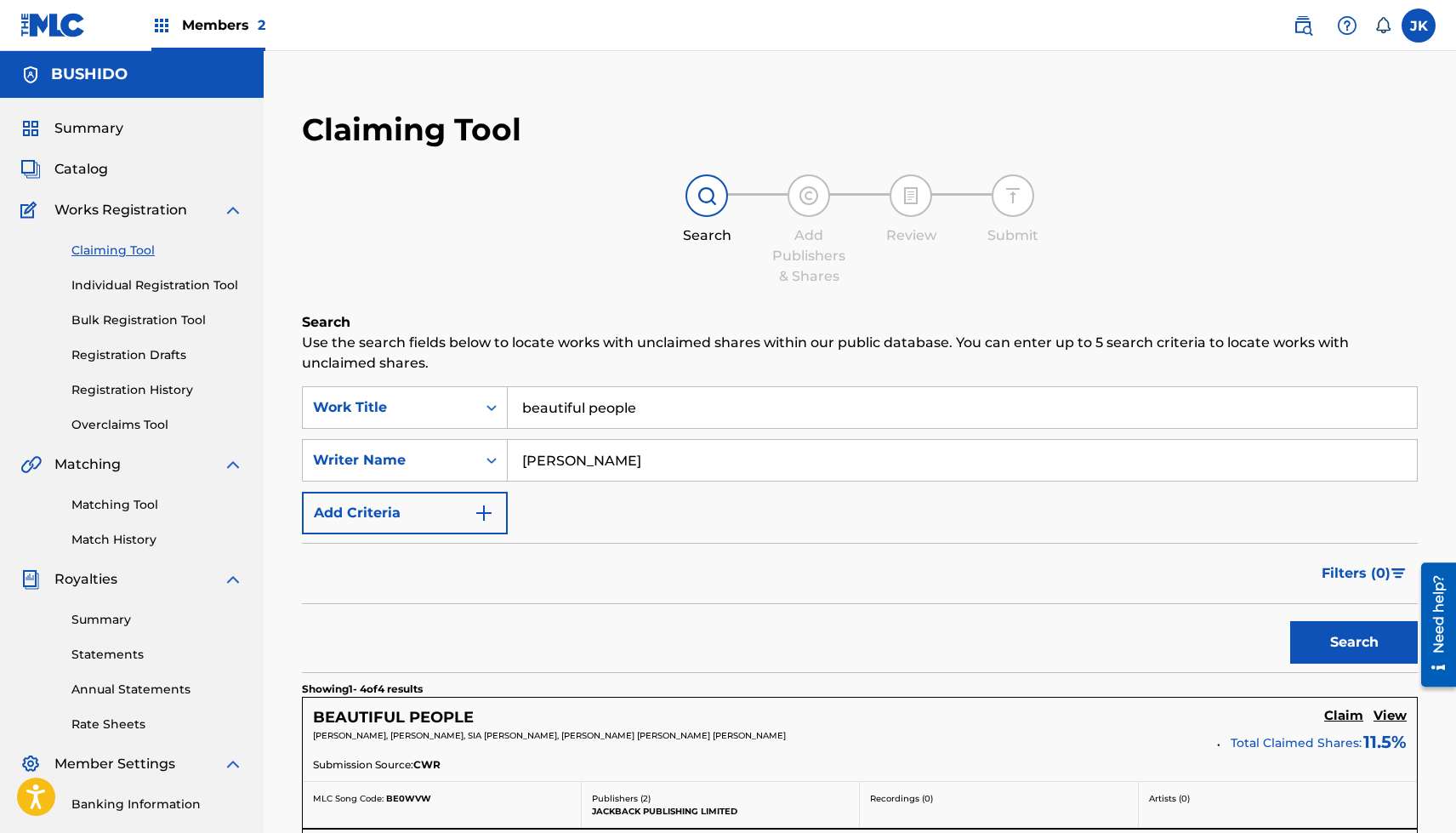 scroll, scrollTop: 247, scrollLeft: 0, axis: vertical 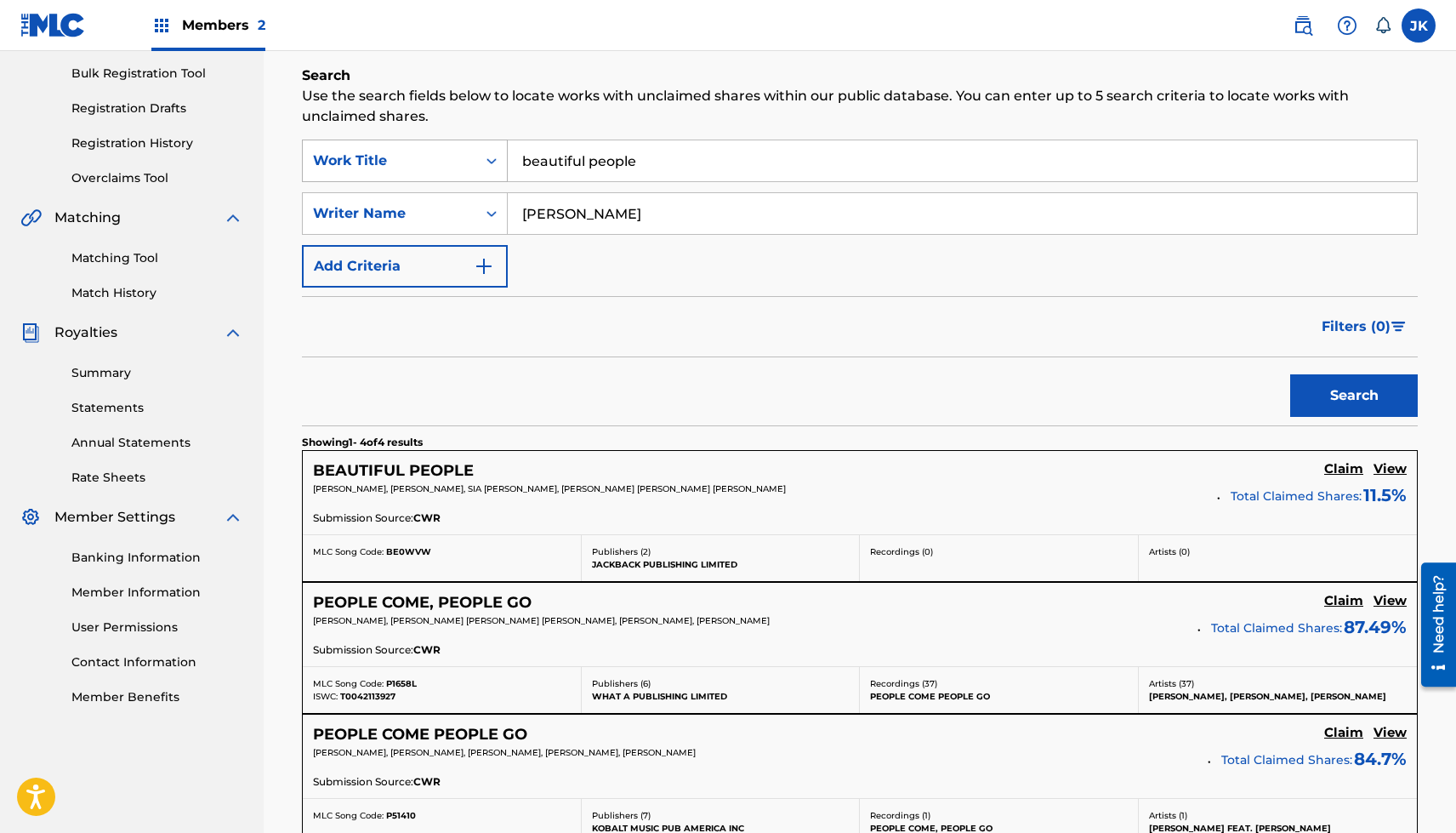 drag, startPoint x: 667, startPoint y: 164, endPoint x: 413, endPoint y: 172, distance: 254.12595 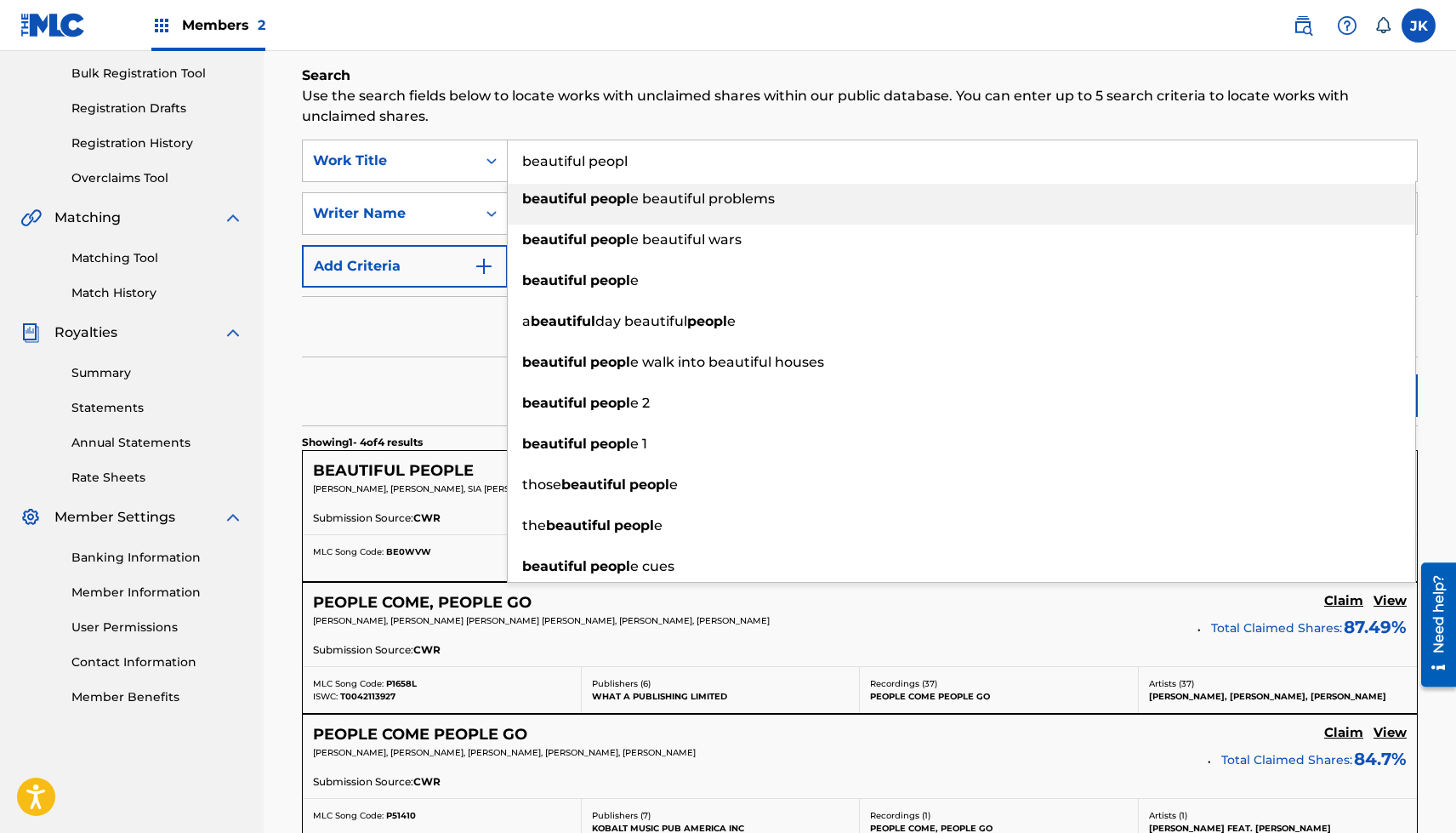 type on "beautiful peopl" 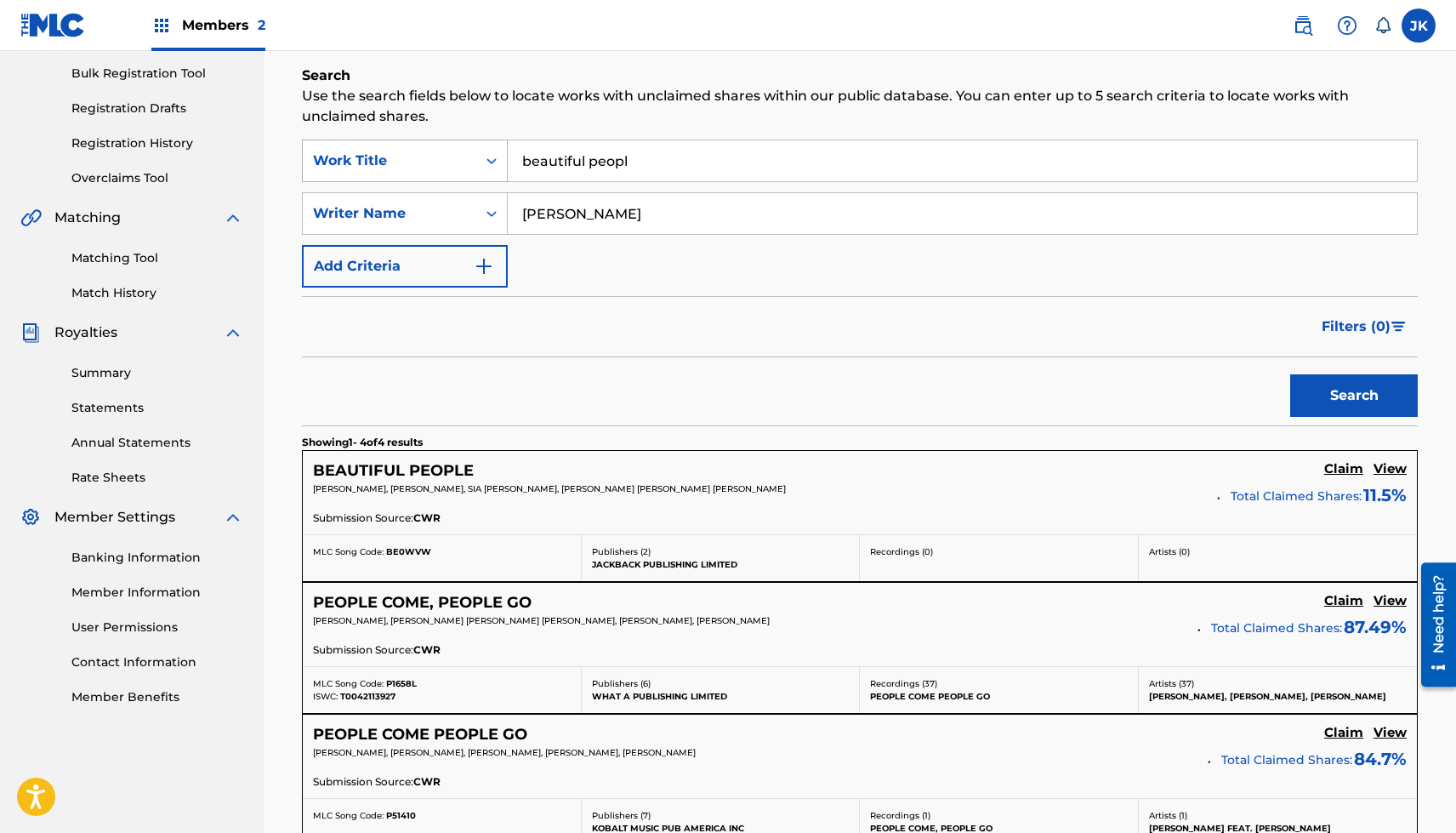drag, startPoint x: 645, startPoint y: 156, endPoint x: 491, endPoint y: 157, distance: 154.00325 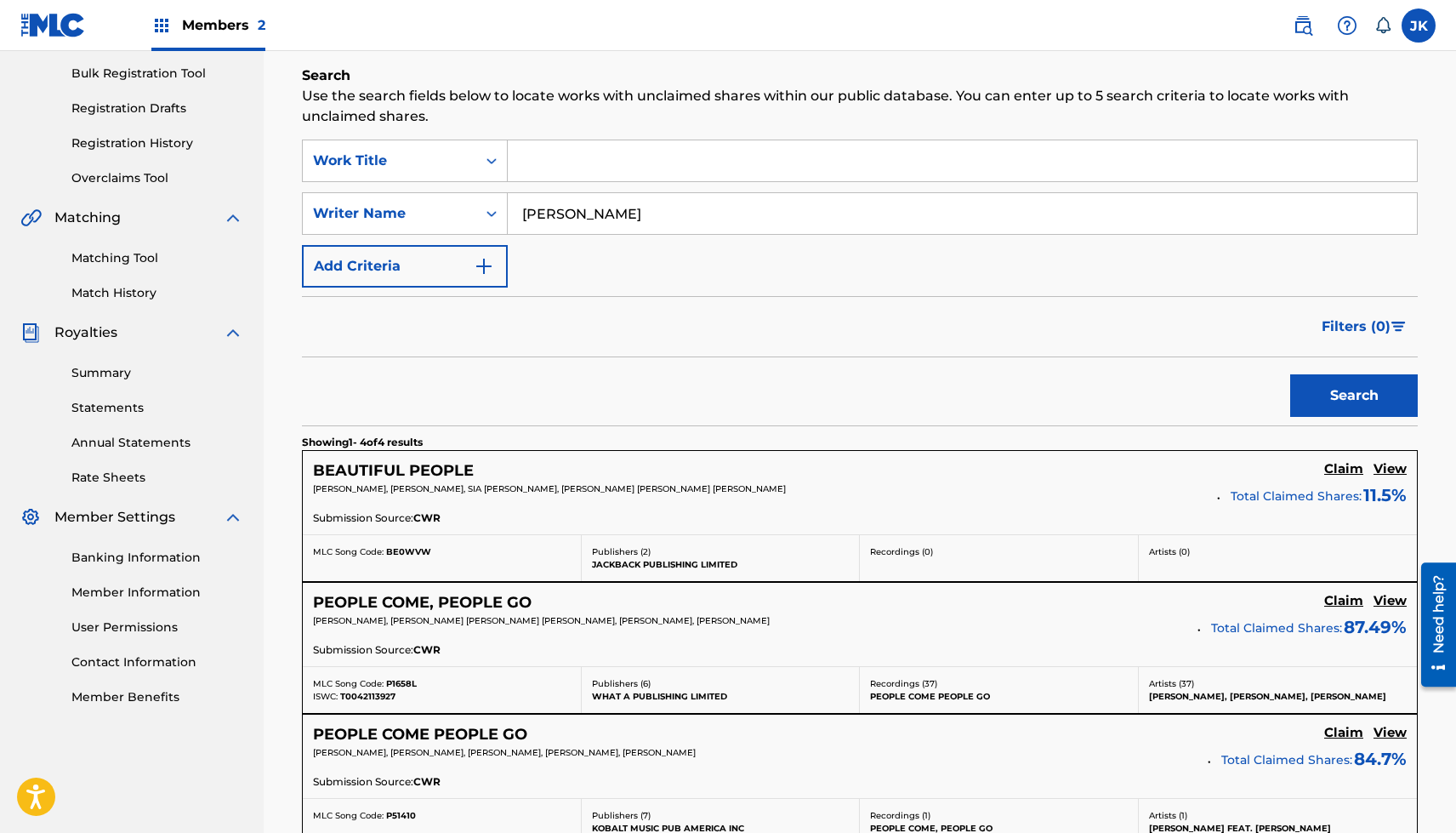 type 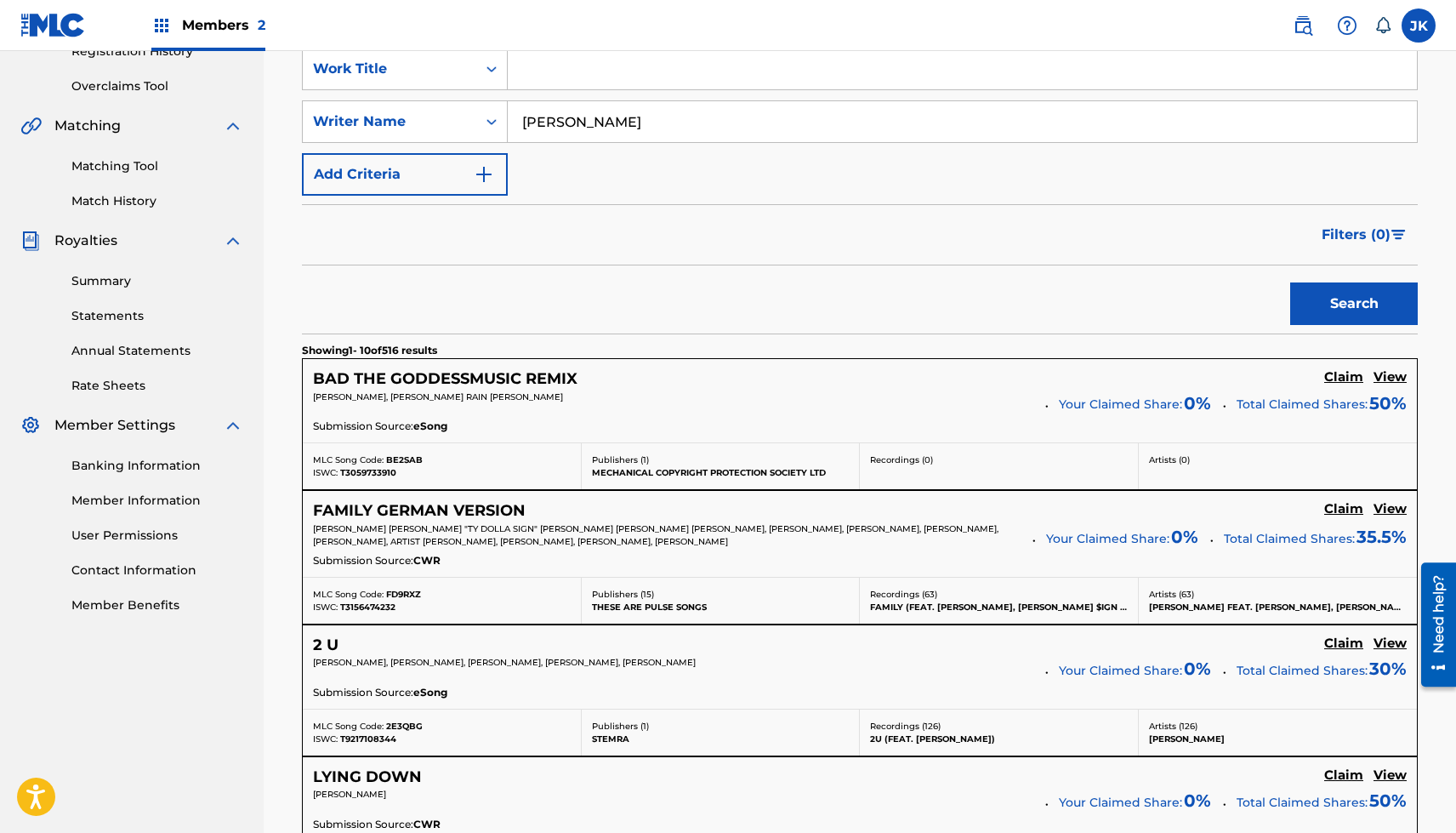 scroll, scrollTop: 362, scrollLeft: 0, axis: vertical 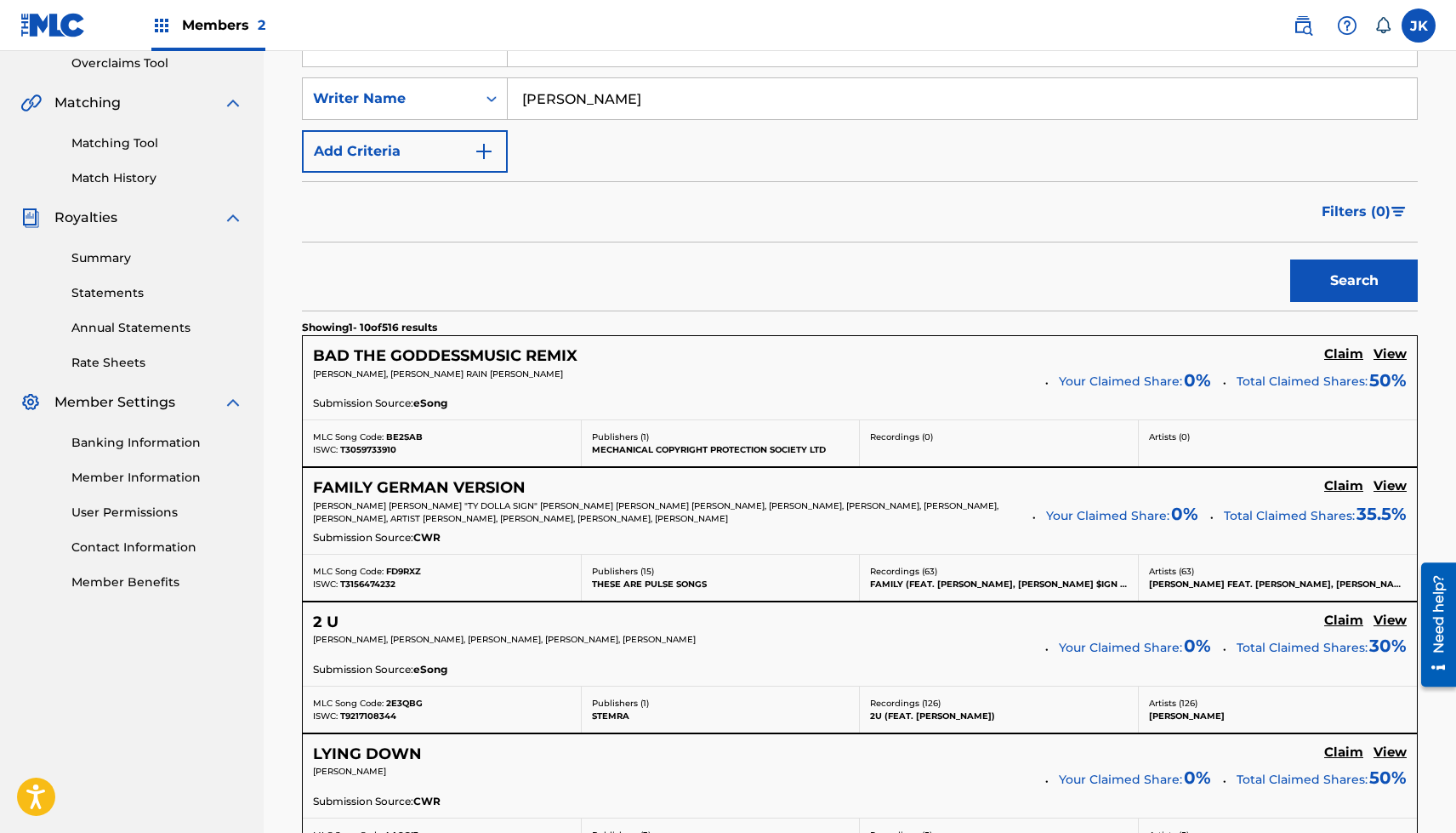 click on "View" at bounding box center (1390, 488) 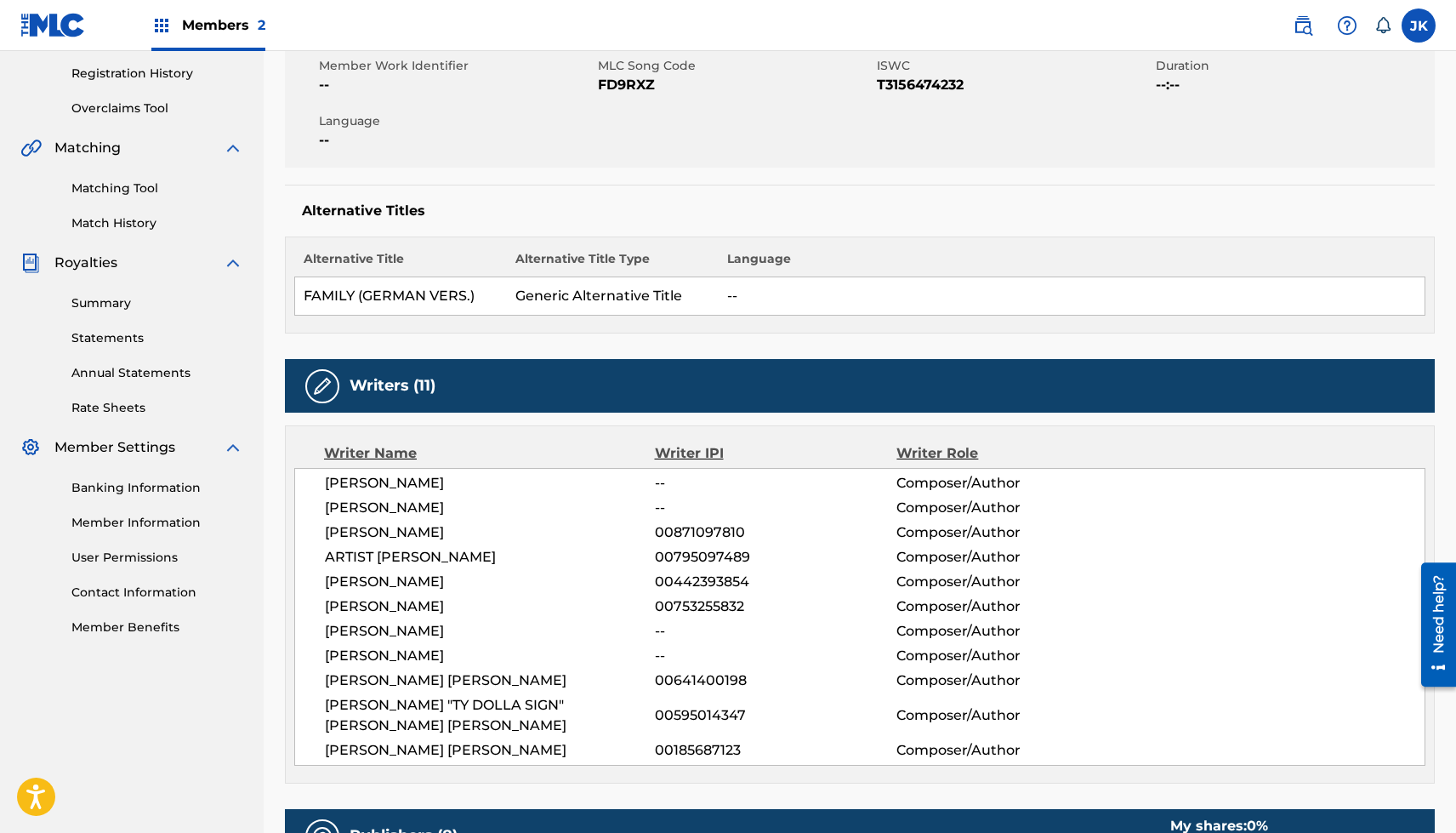 scroll, scrollTop: 0, scrollLeft: 0, axis: both 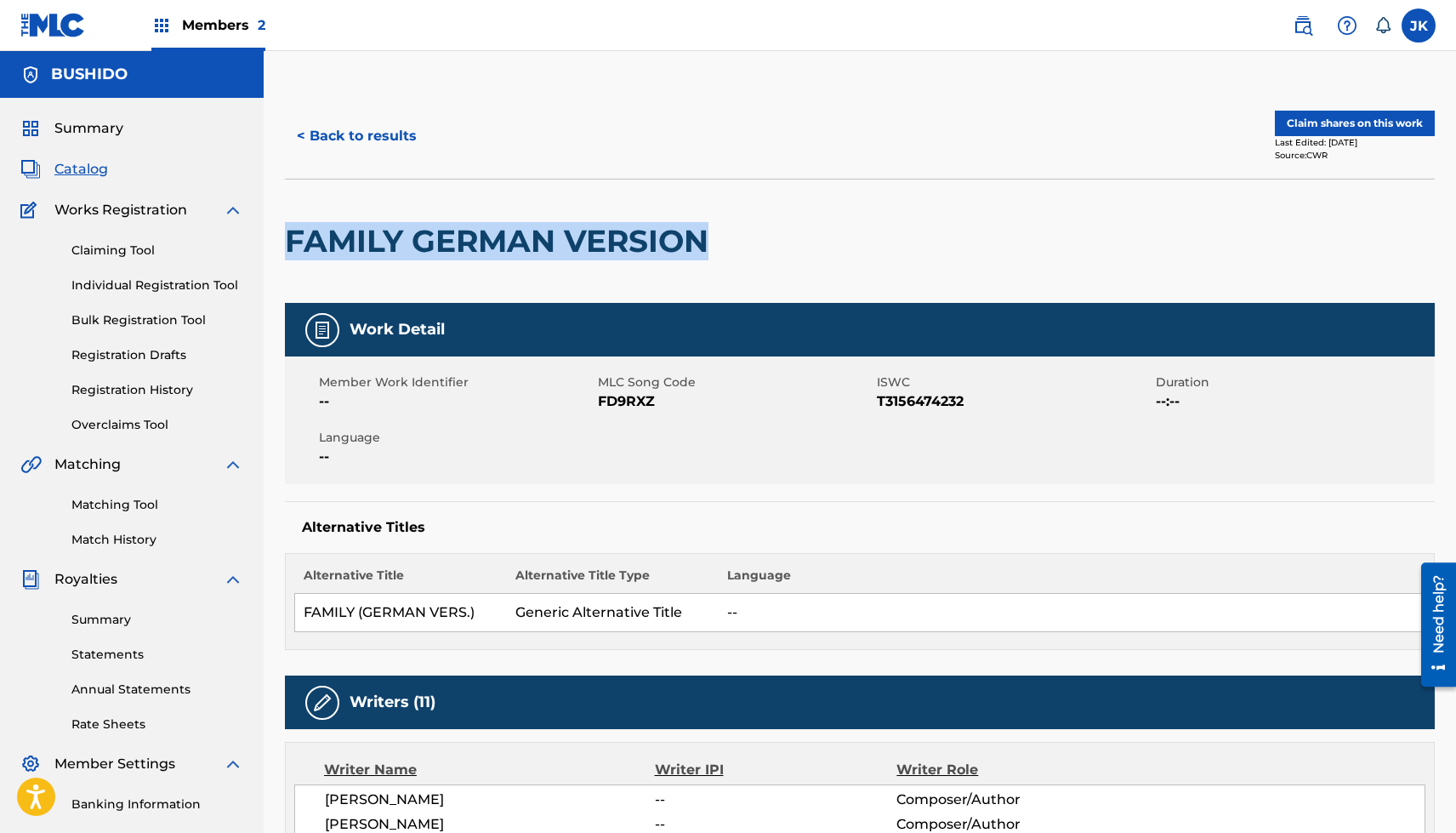 drag, startPoint x: 704, startPoint y: 231, endPoint x: 276, endPoint y: 245, distance: 428.22891 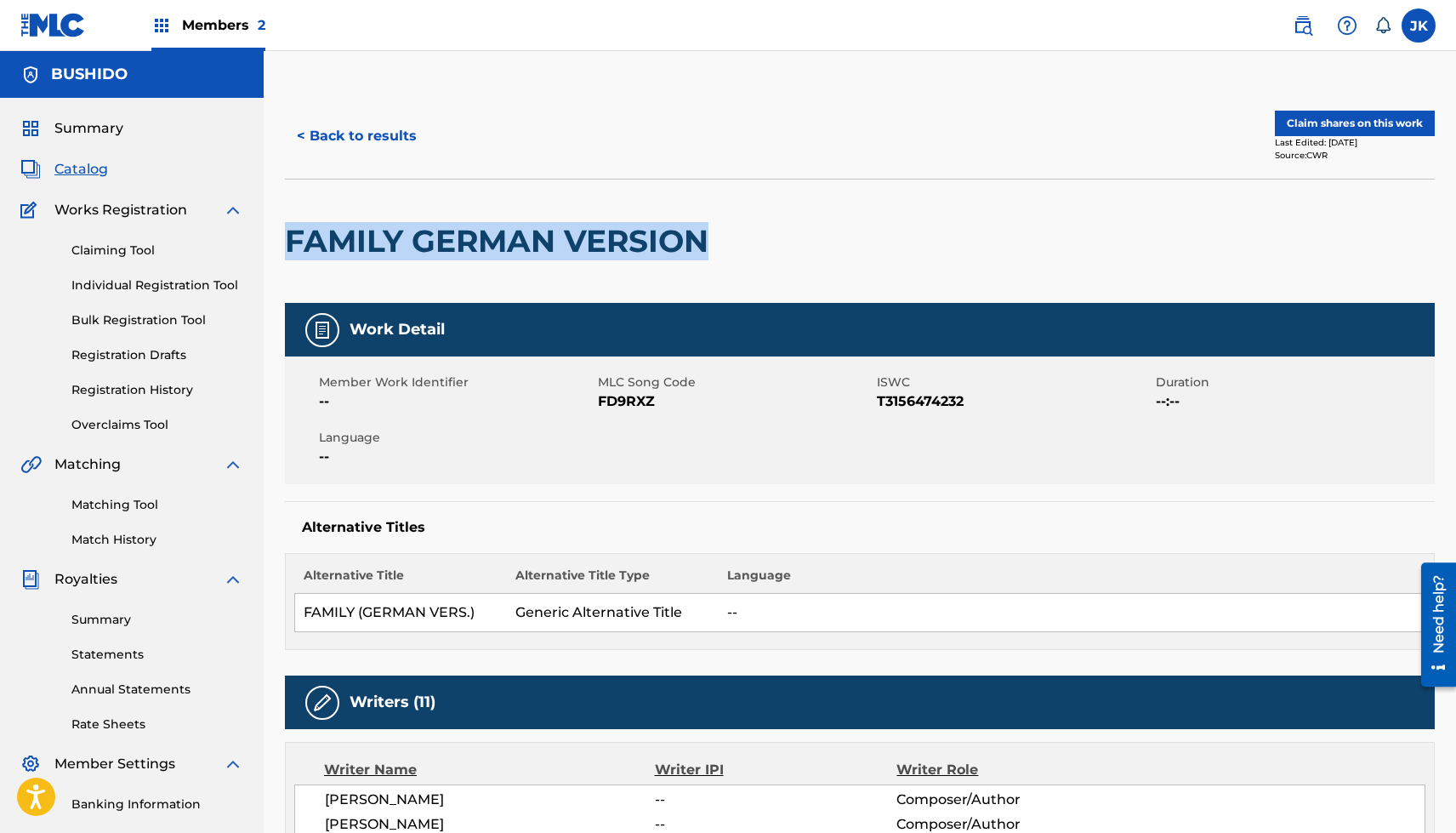 click on "< Back to results" at bounding box center (356, 136) 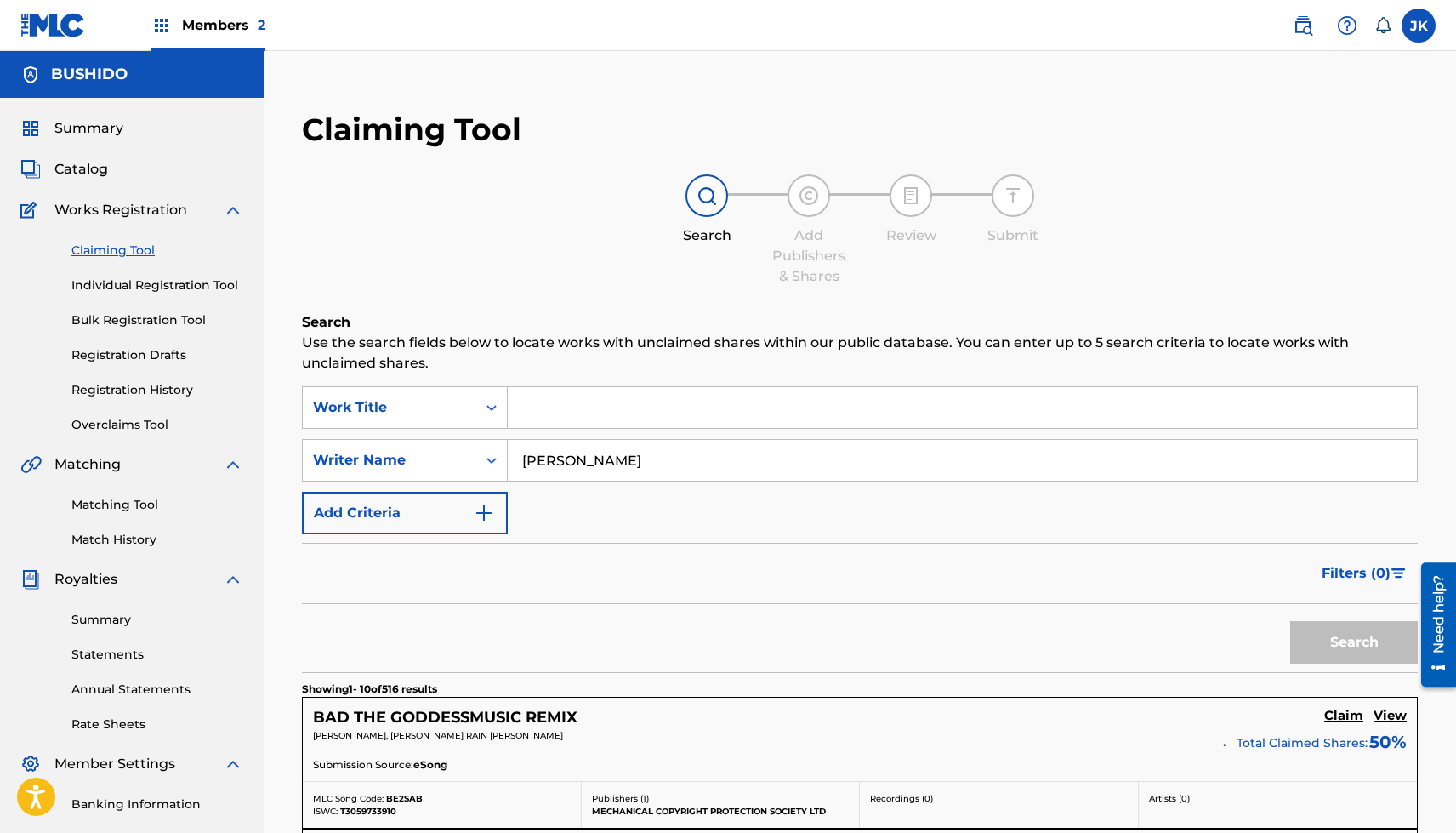 scroll, scrollTop: 362, scrollLeft: 0, axis: vertical 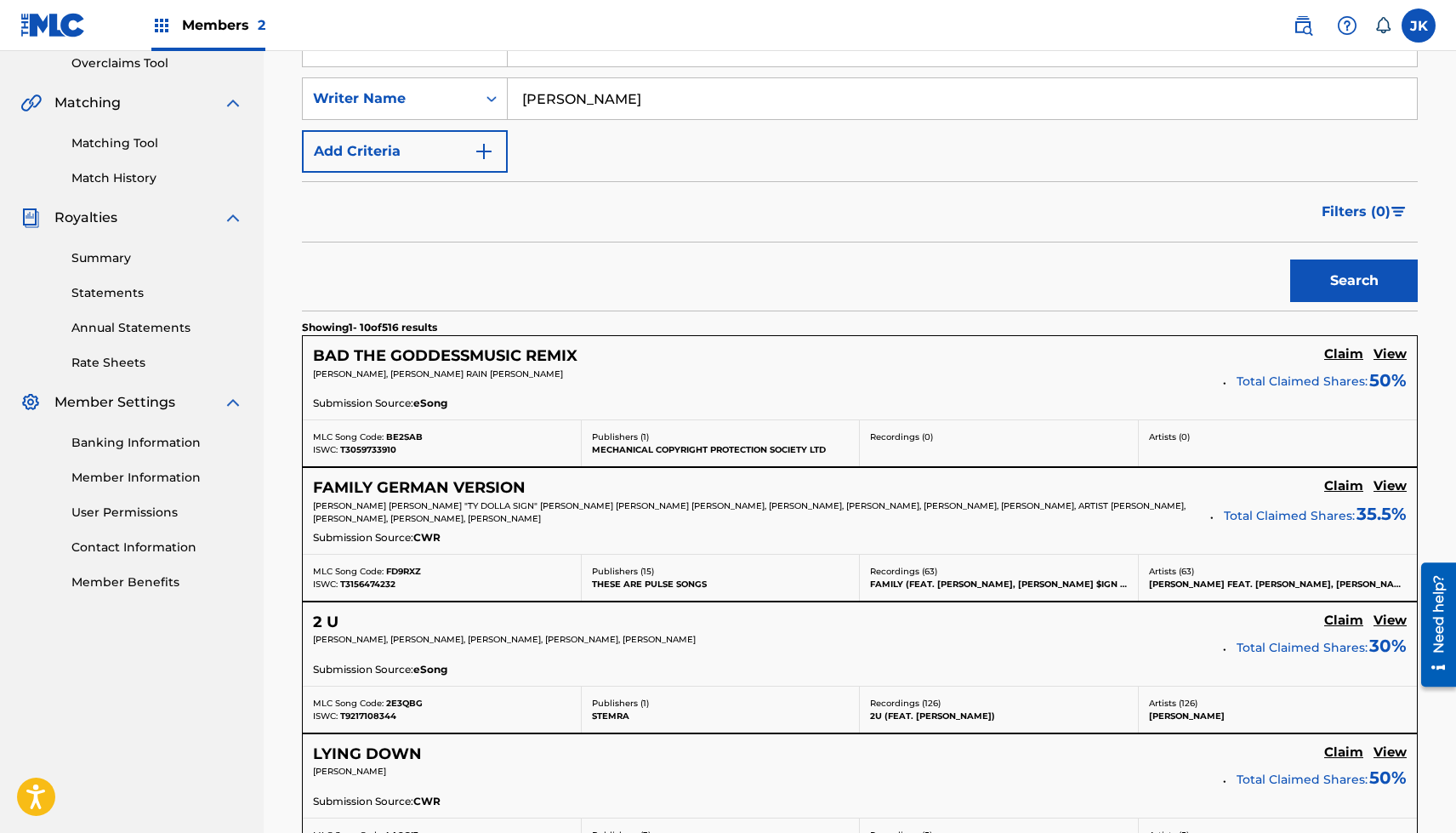 click on "View" at bounding box center [1390, 620] 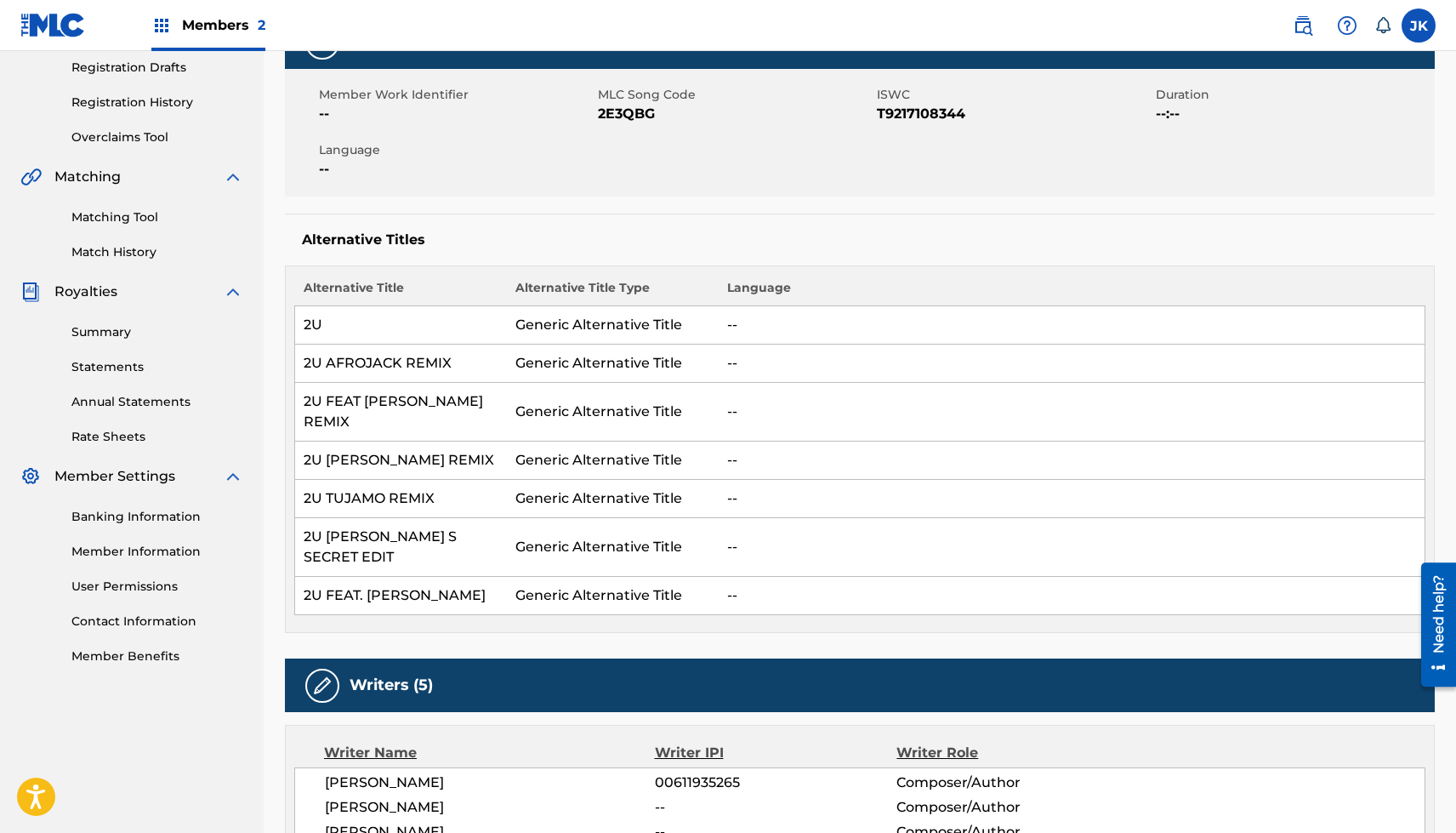 scroll, scrollTop: 0, scrollLeft: 0, axis: both 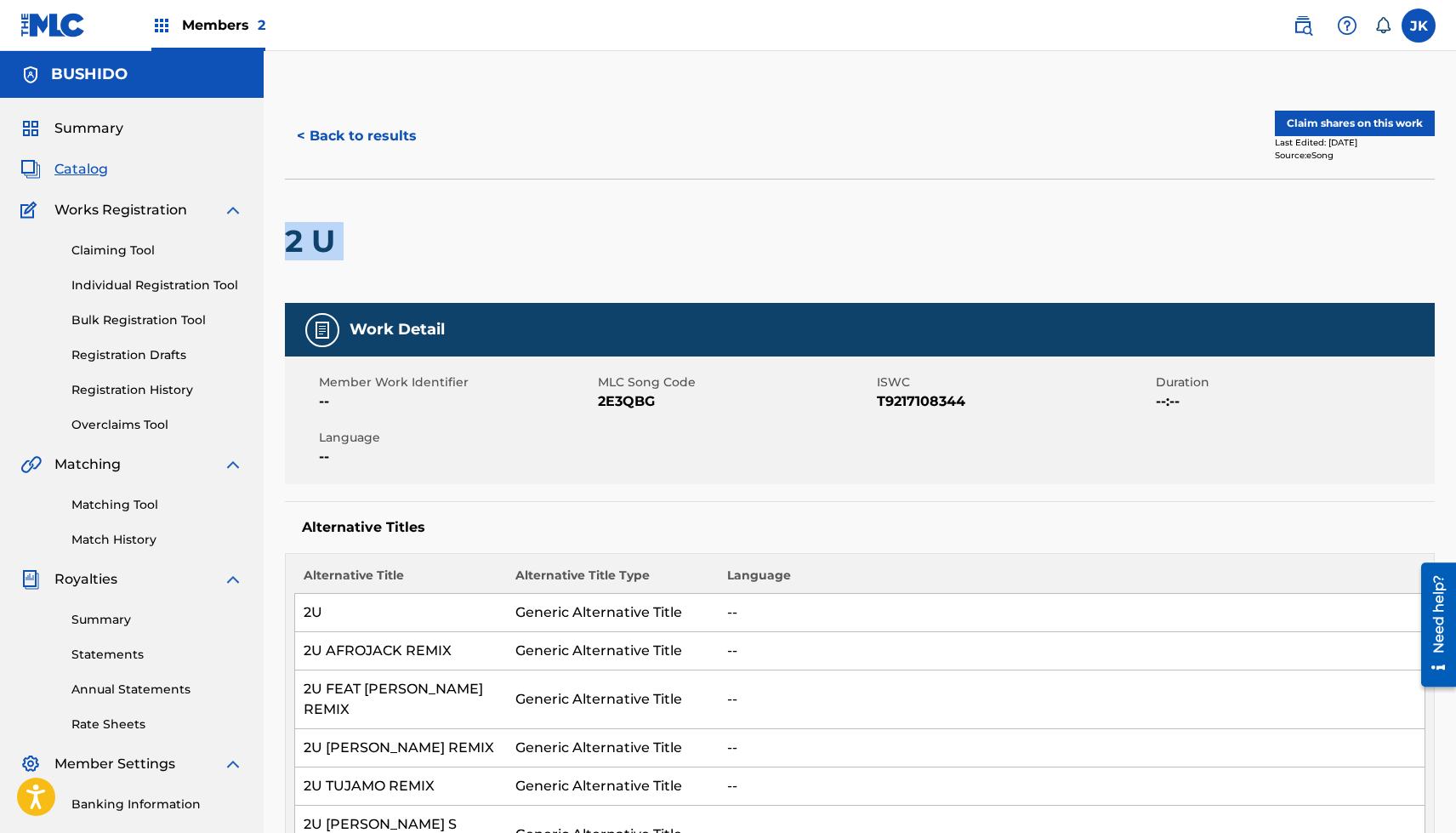 drag, startPoint x: 361, startPoint y: 244, endPoint x: 274, endPoint y: 242, distance: 87.022985 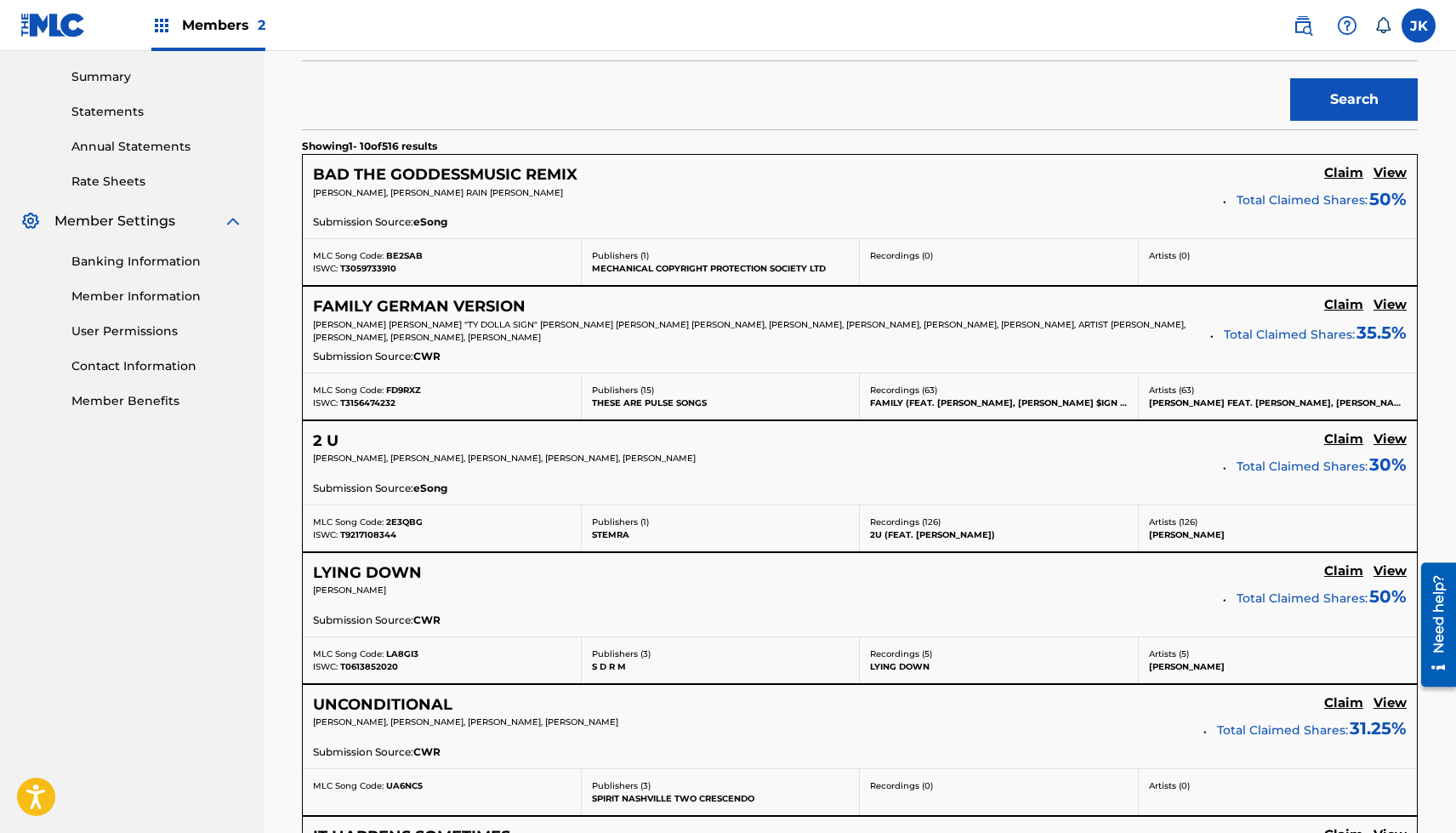 scroll, scrollTop: 548, scrollLeft: 0, axis: vertical 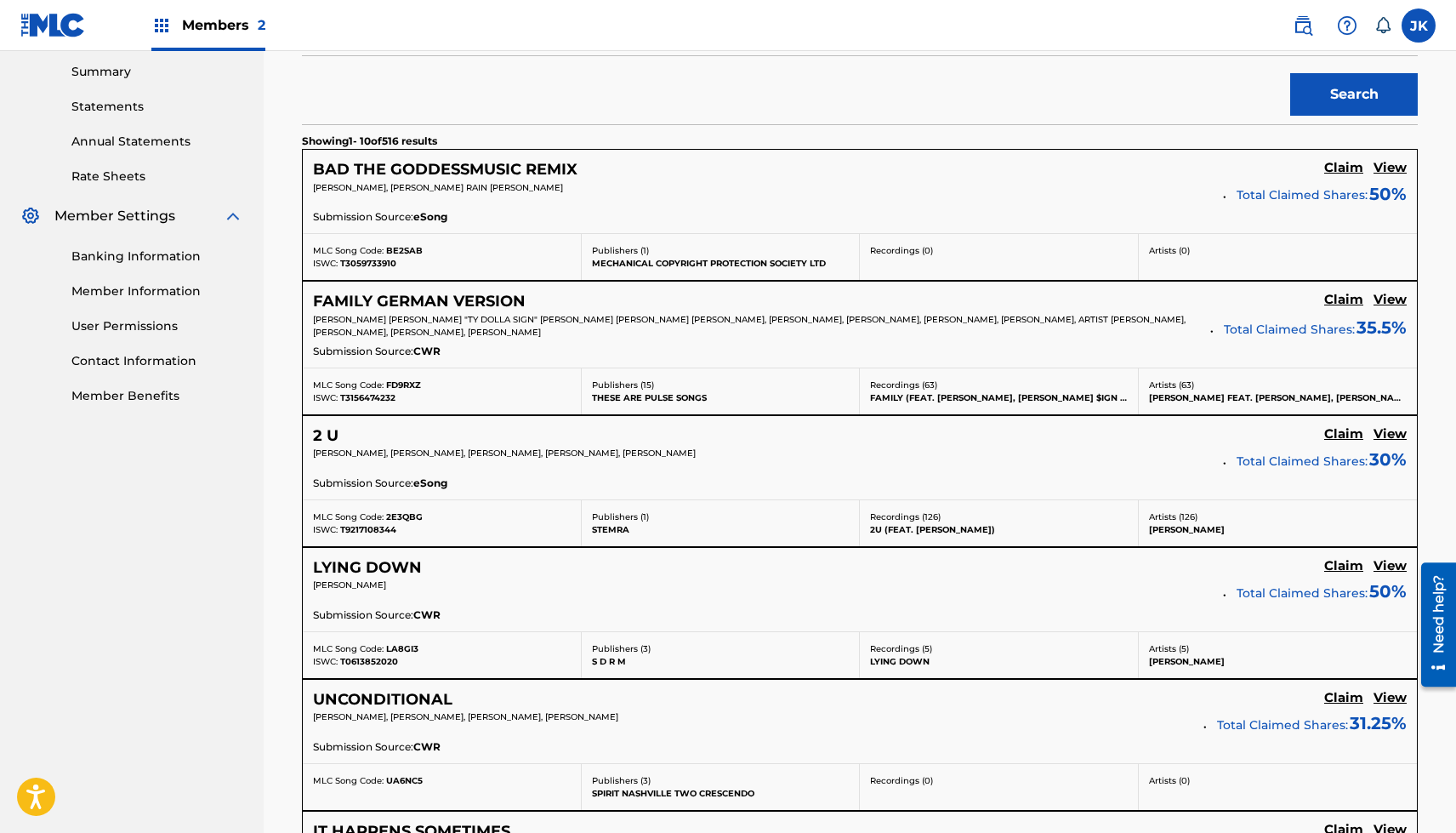 click on "View" at bounding box center (1390, 568) 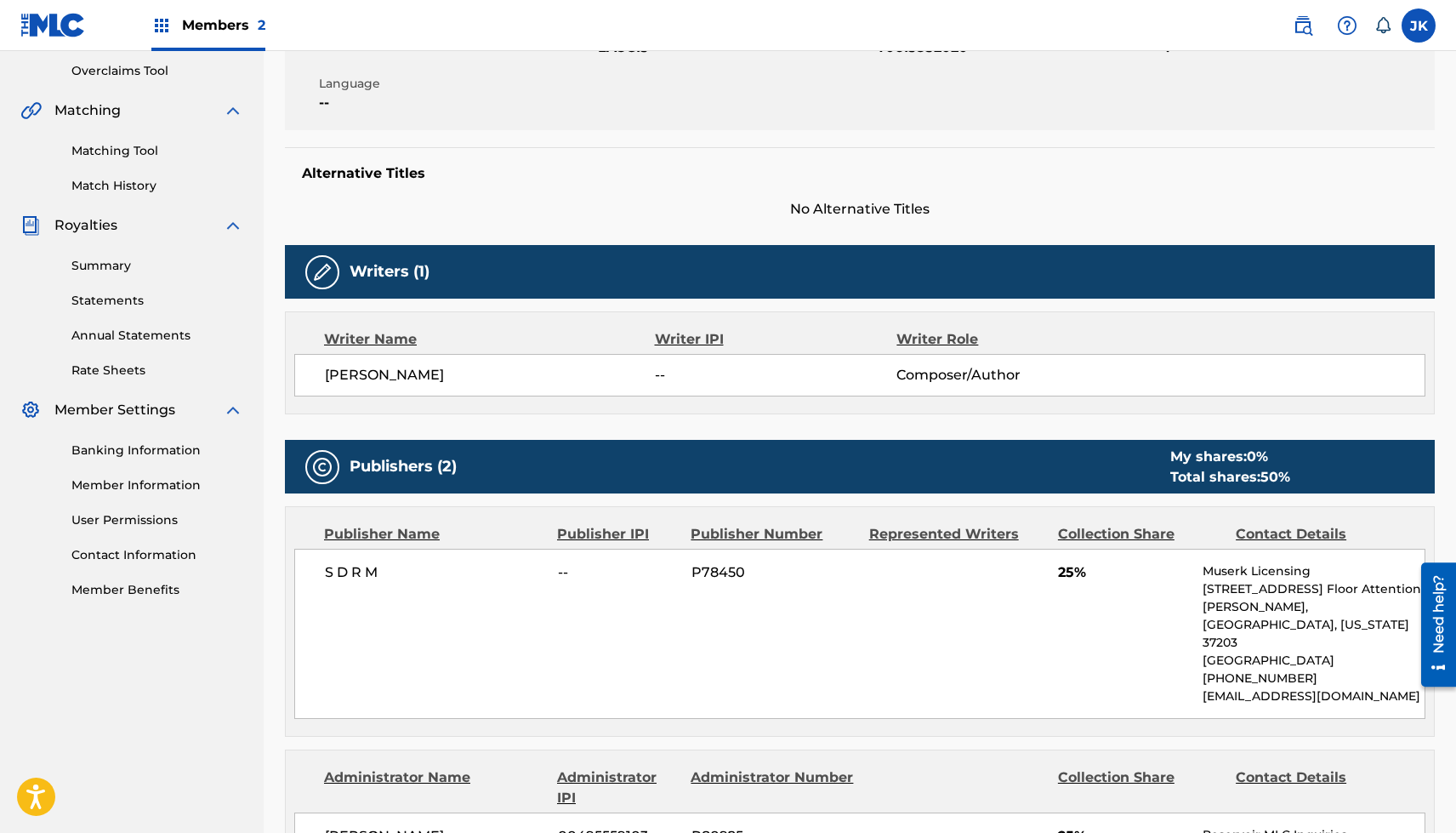 scroll, scrollTop: 0, scrollLeft: 0, axis: both 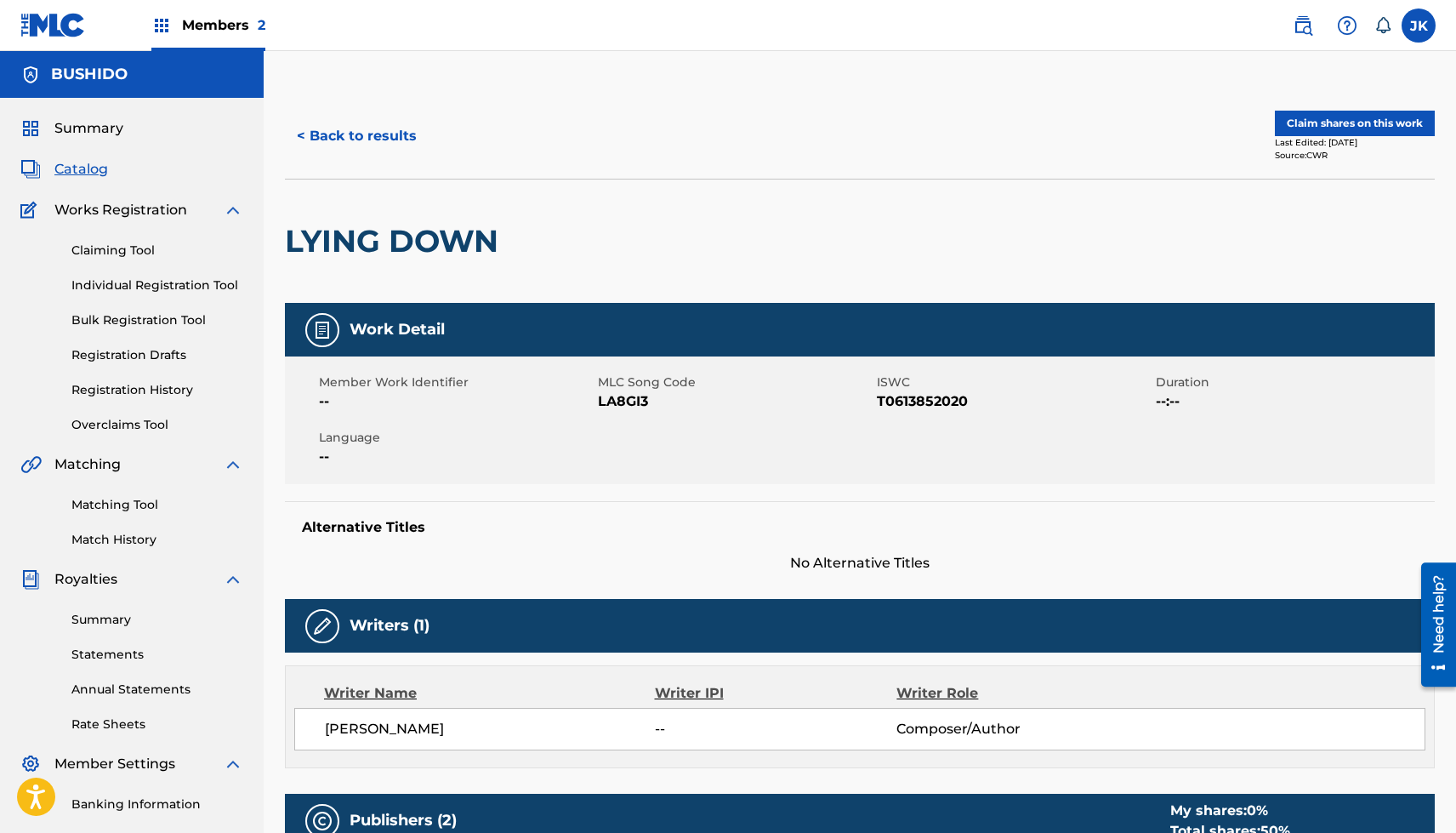 click on "< Back to results" at bounding box center (356, 136) 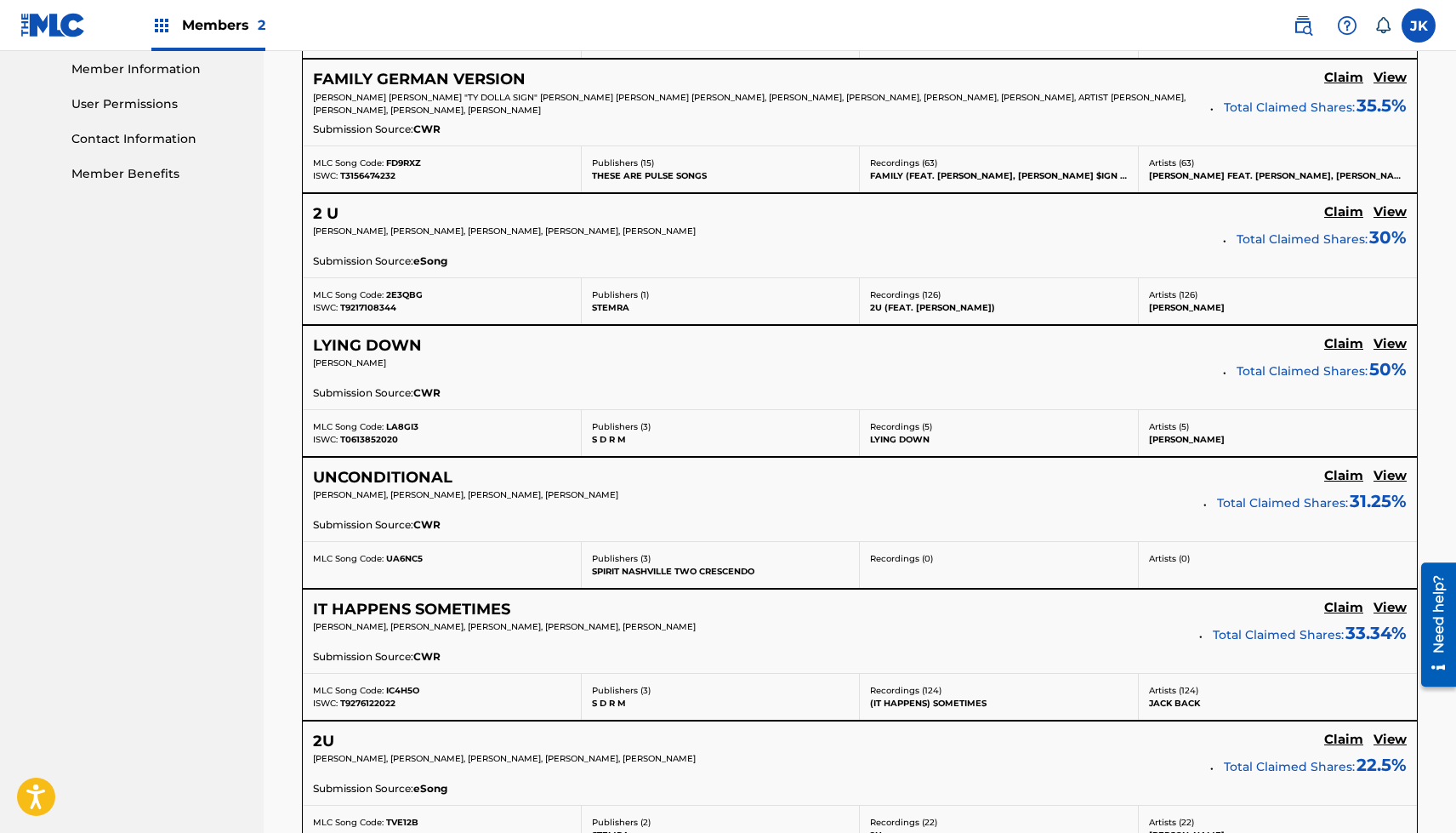scroll, scrollTop: 776, scrollLeft: 0, axis: vertical 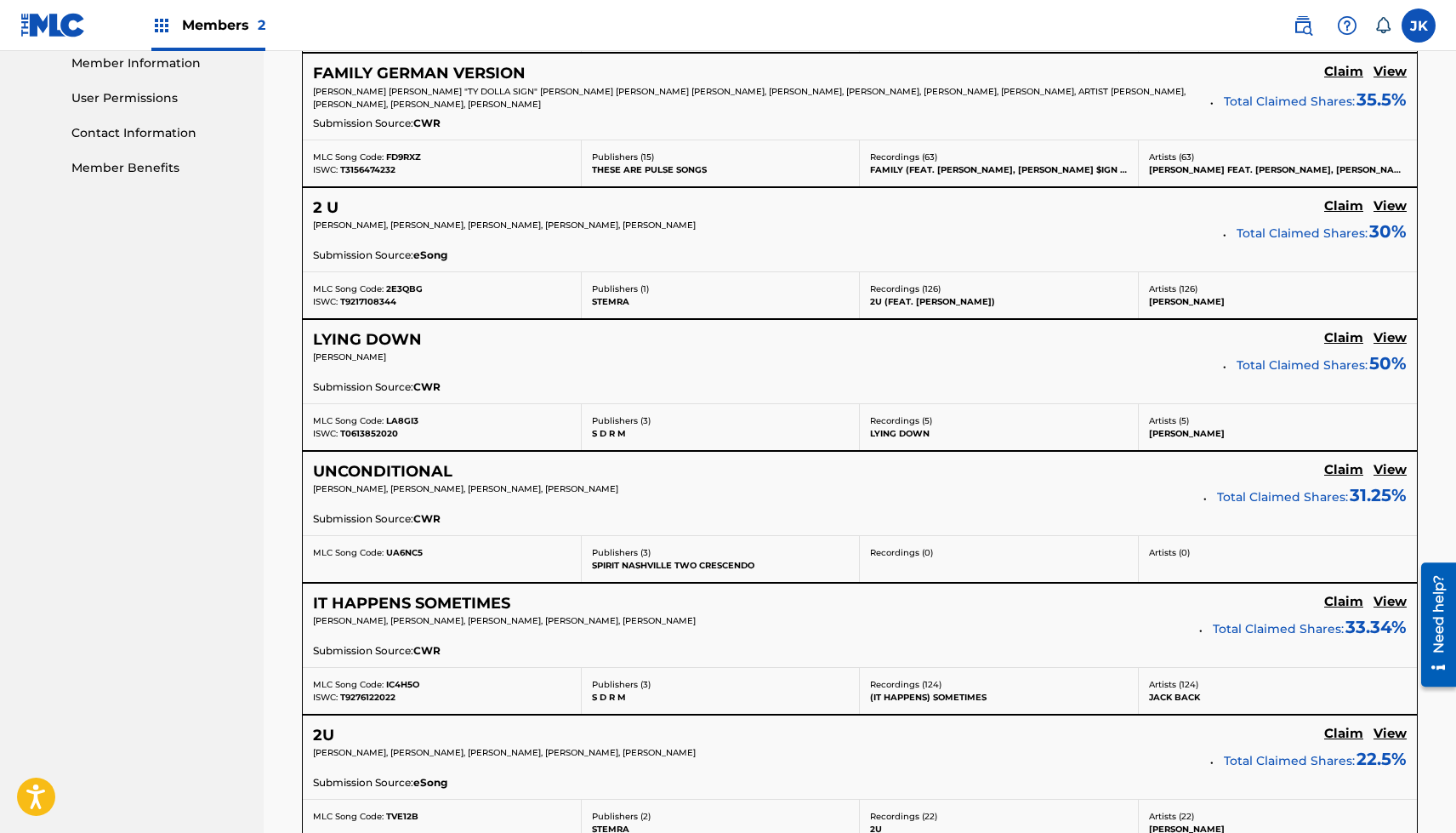 click on "View" at bounding box center [1390, 470] 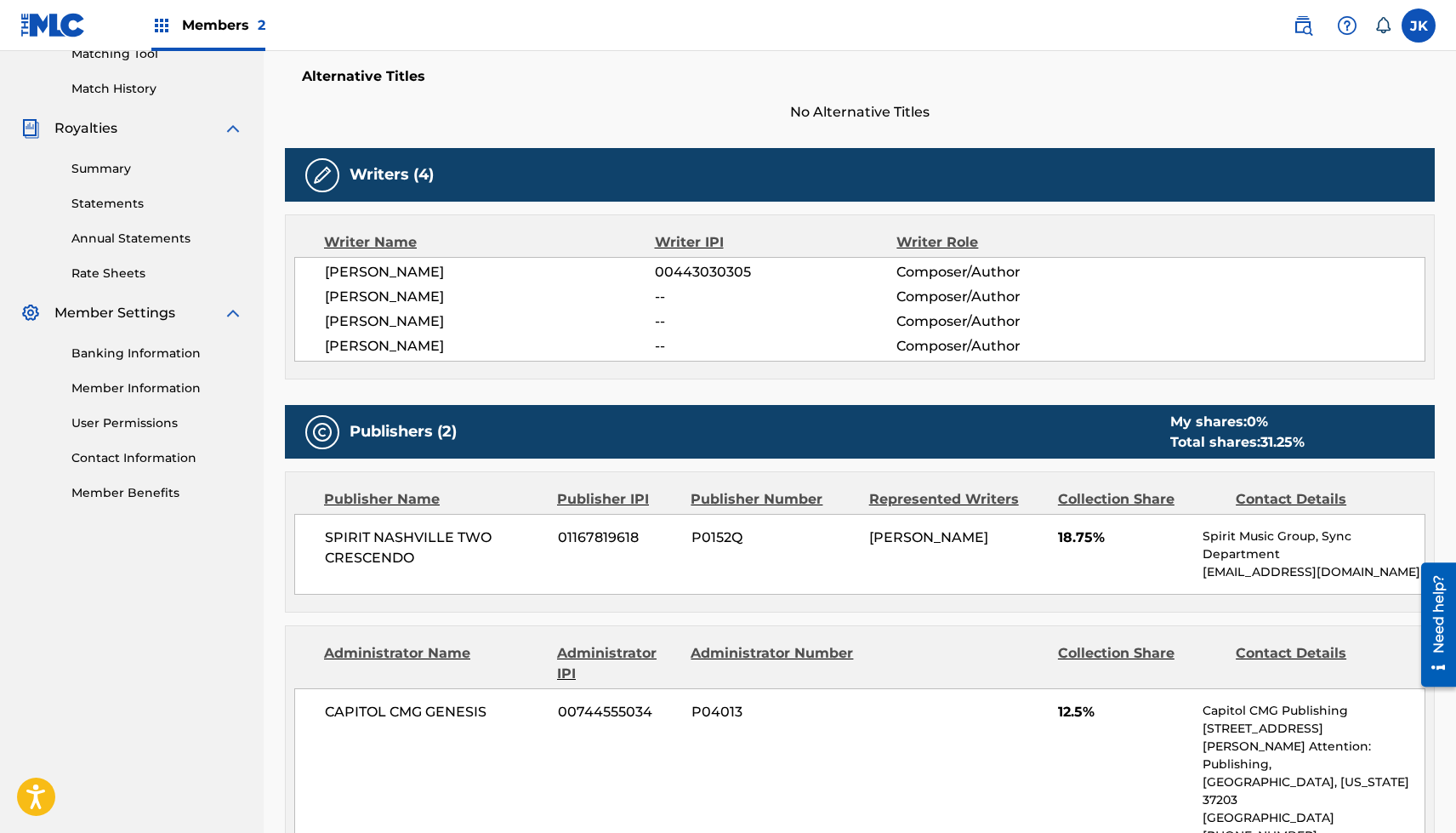 scroll, scrollTop: 0, scrollLeft: 0, axis: both 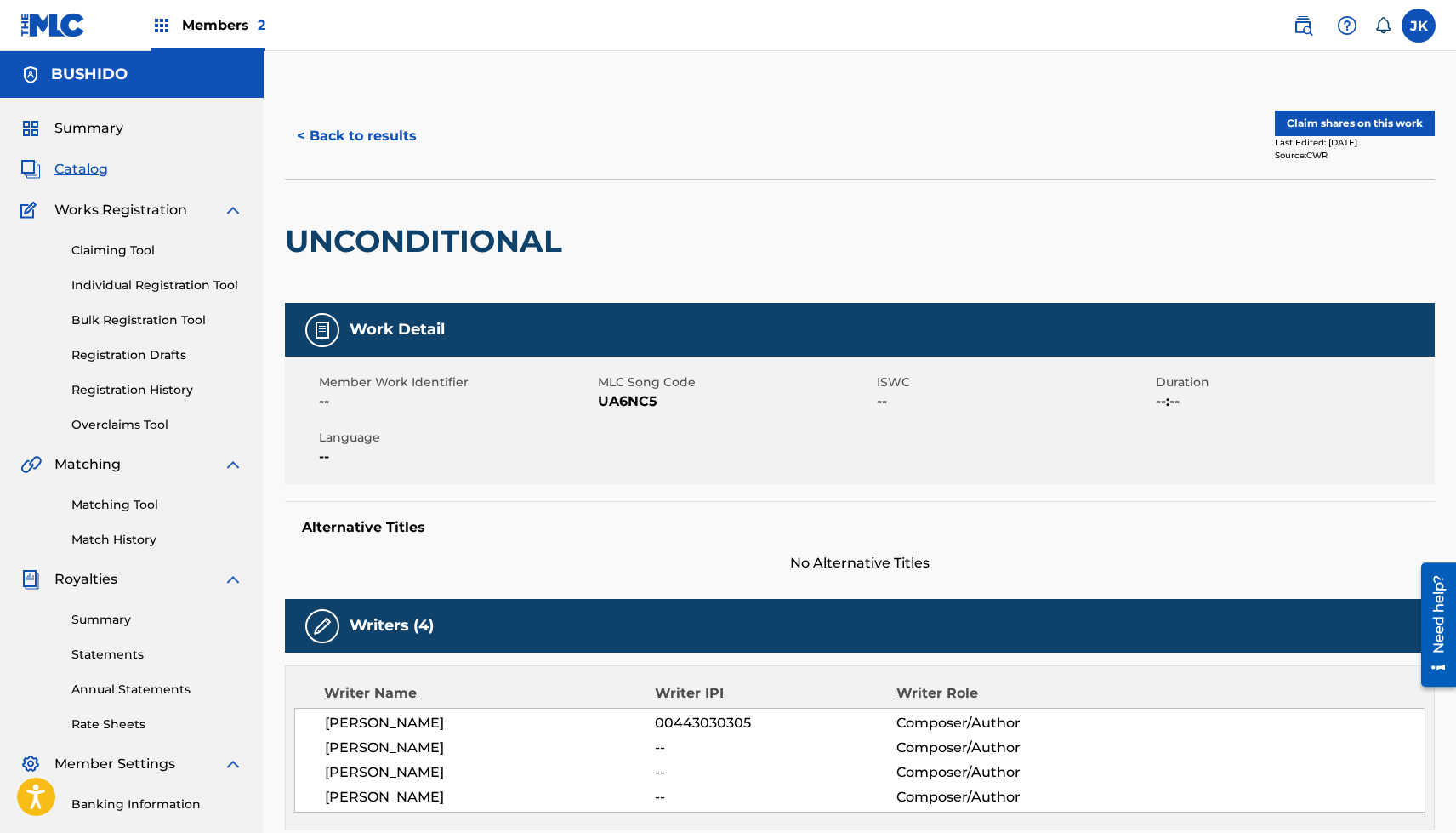 click on "< Back to results" at bounding box center [356, 136] 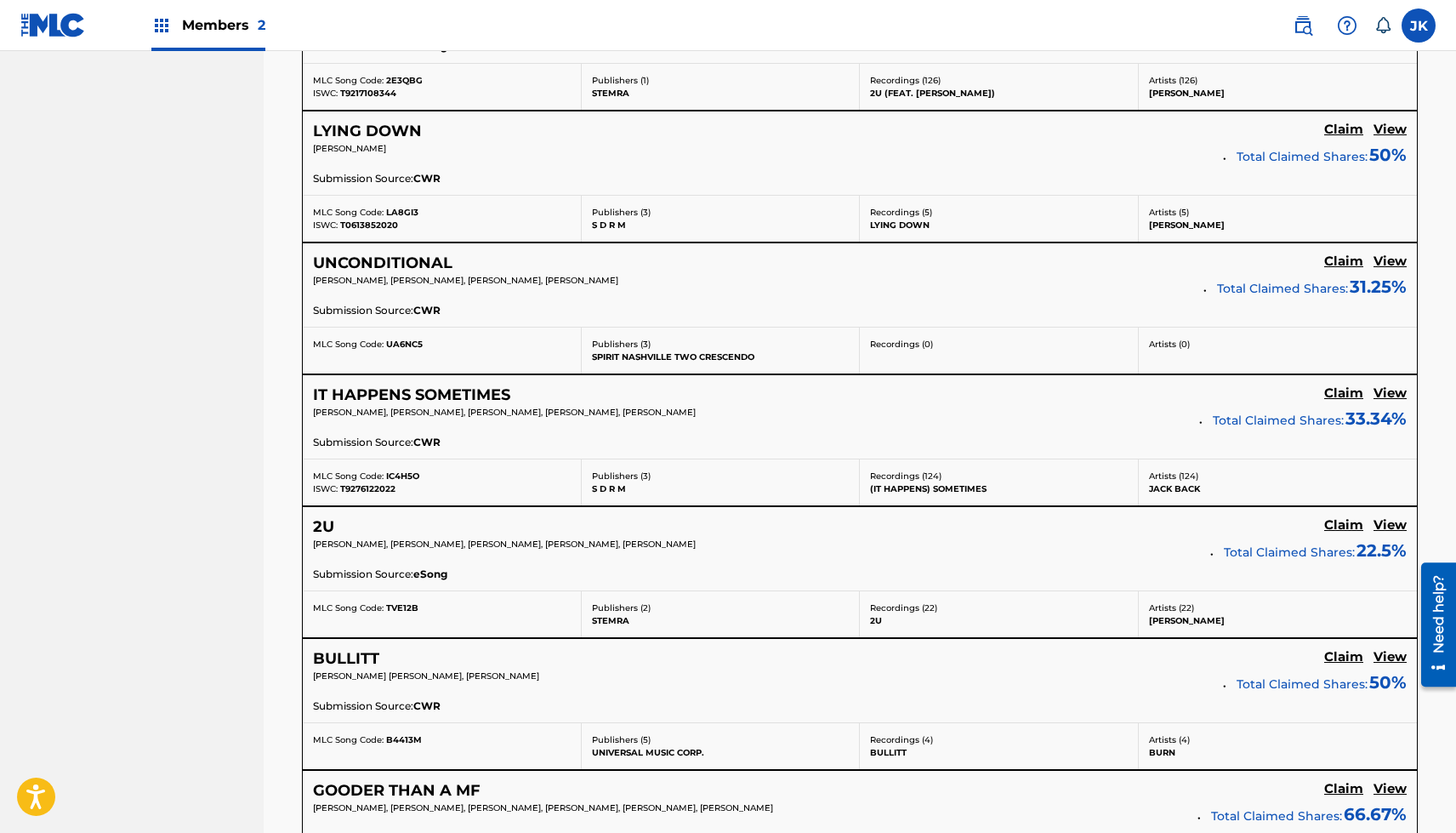 scroll, scrollTop: 968, scrollLeft: 0, axis: vertical 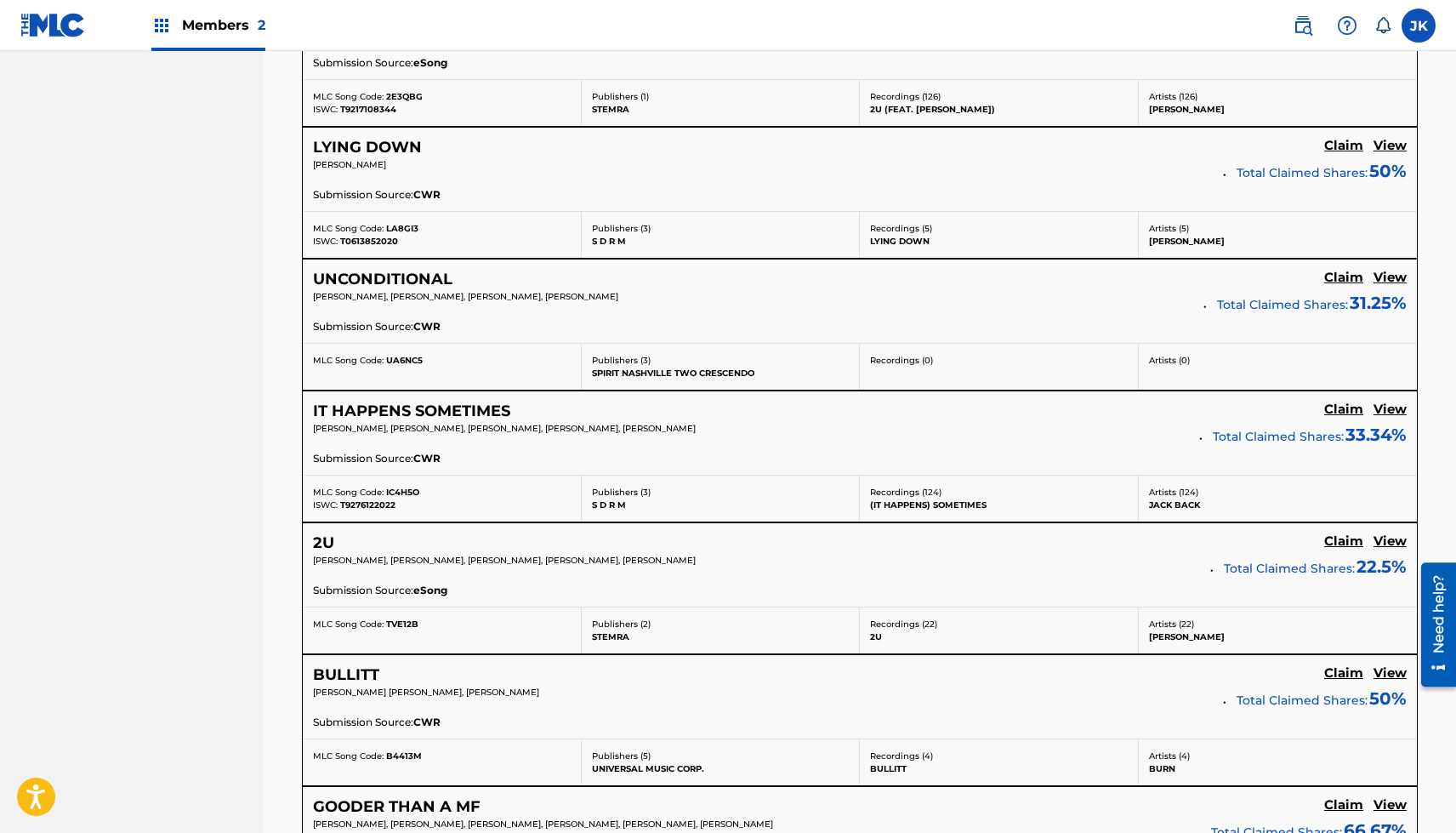 click on "View" at bounding box center [1390, 409] 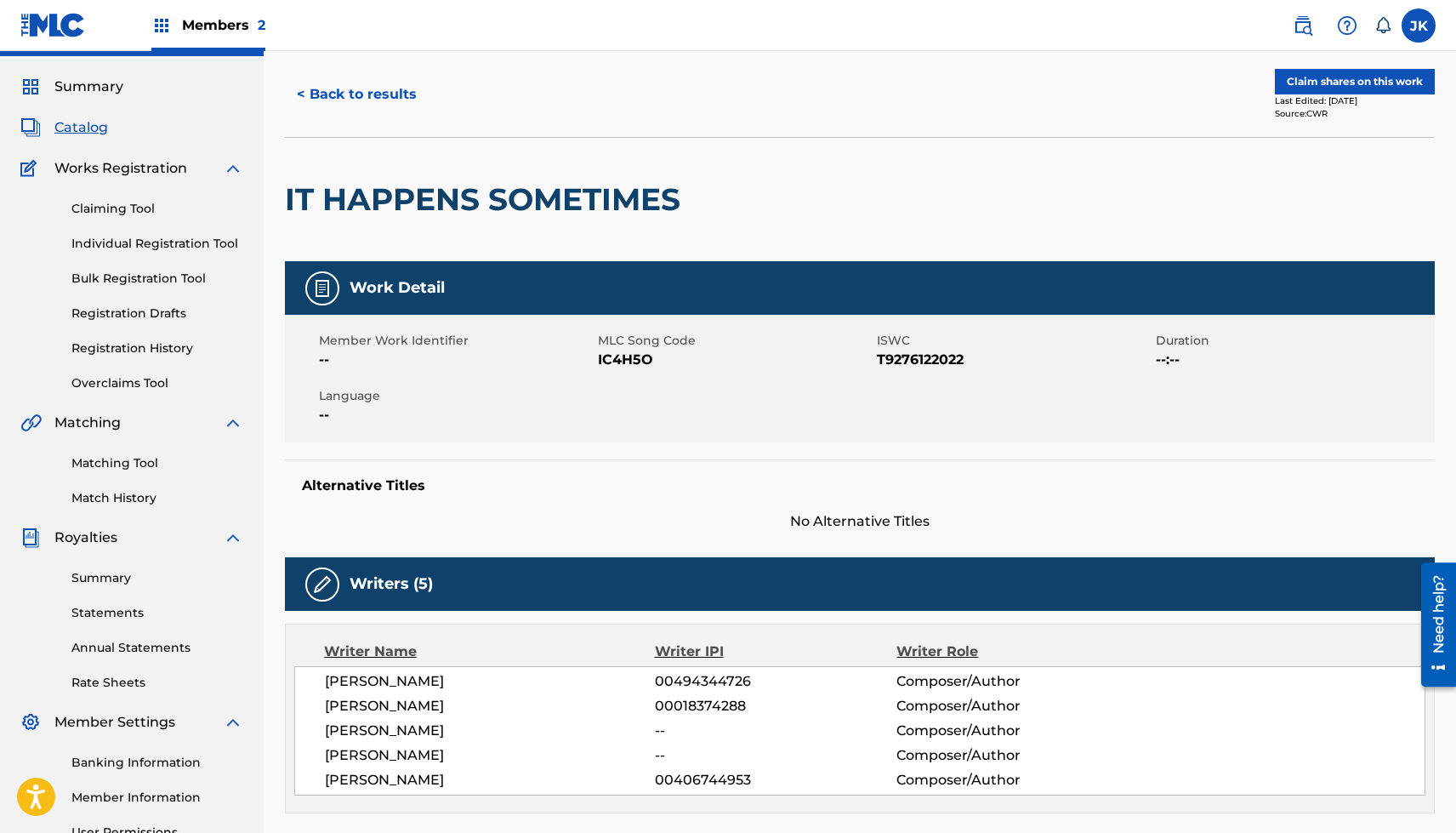 scroll, scrollTop: 0, scrollLeft: 0, axis: both 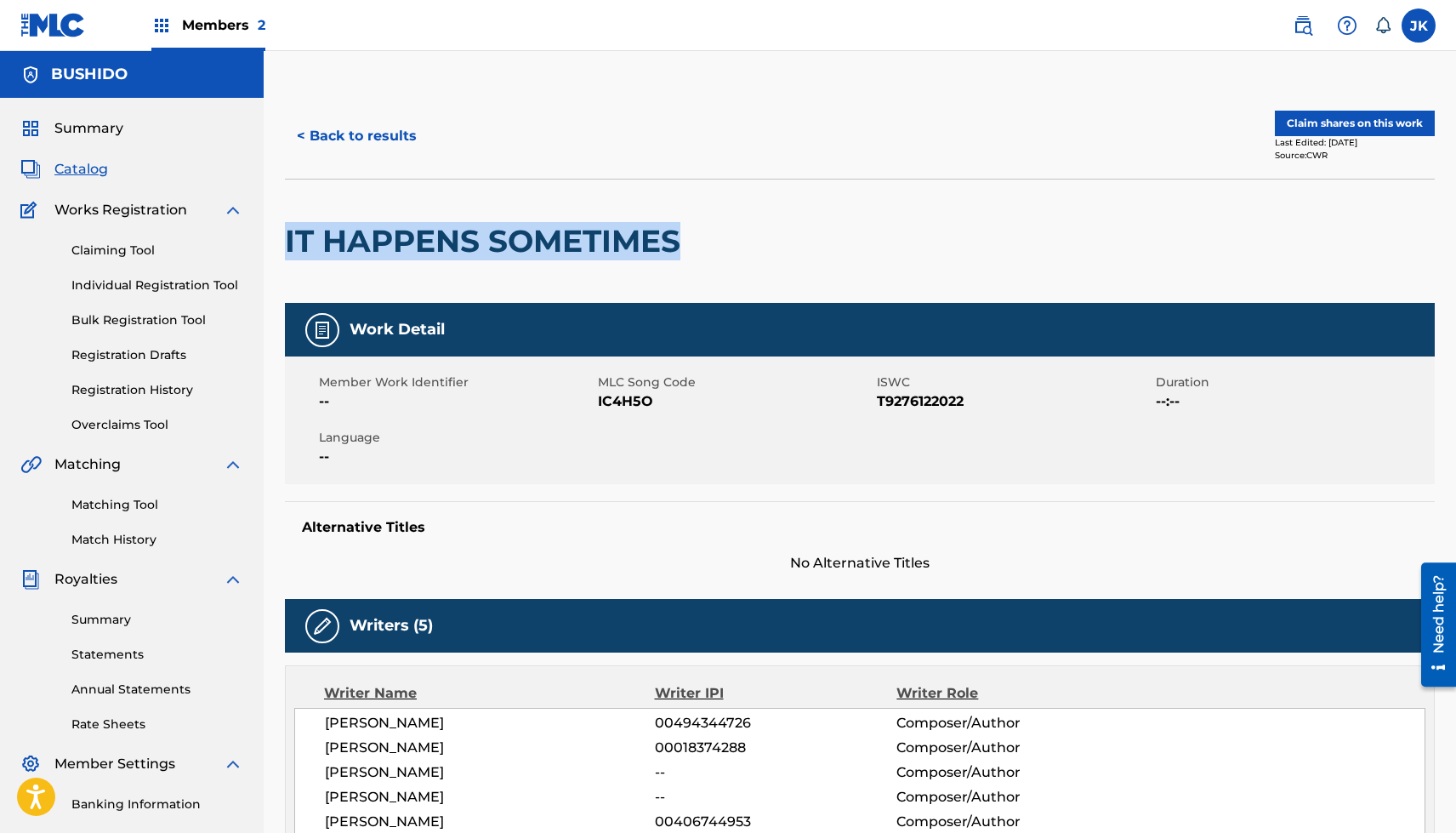 drag, startPoint x: 688, startPoint y: 233, endPoint x: 319, endPoint y: 213, distance: 369.5416 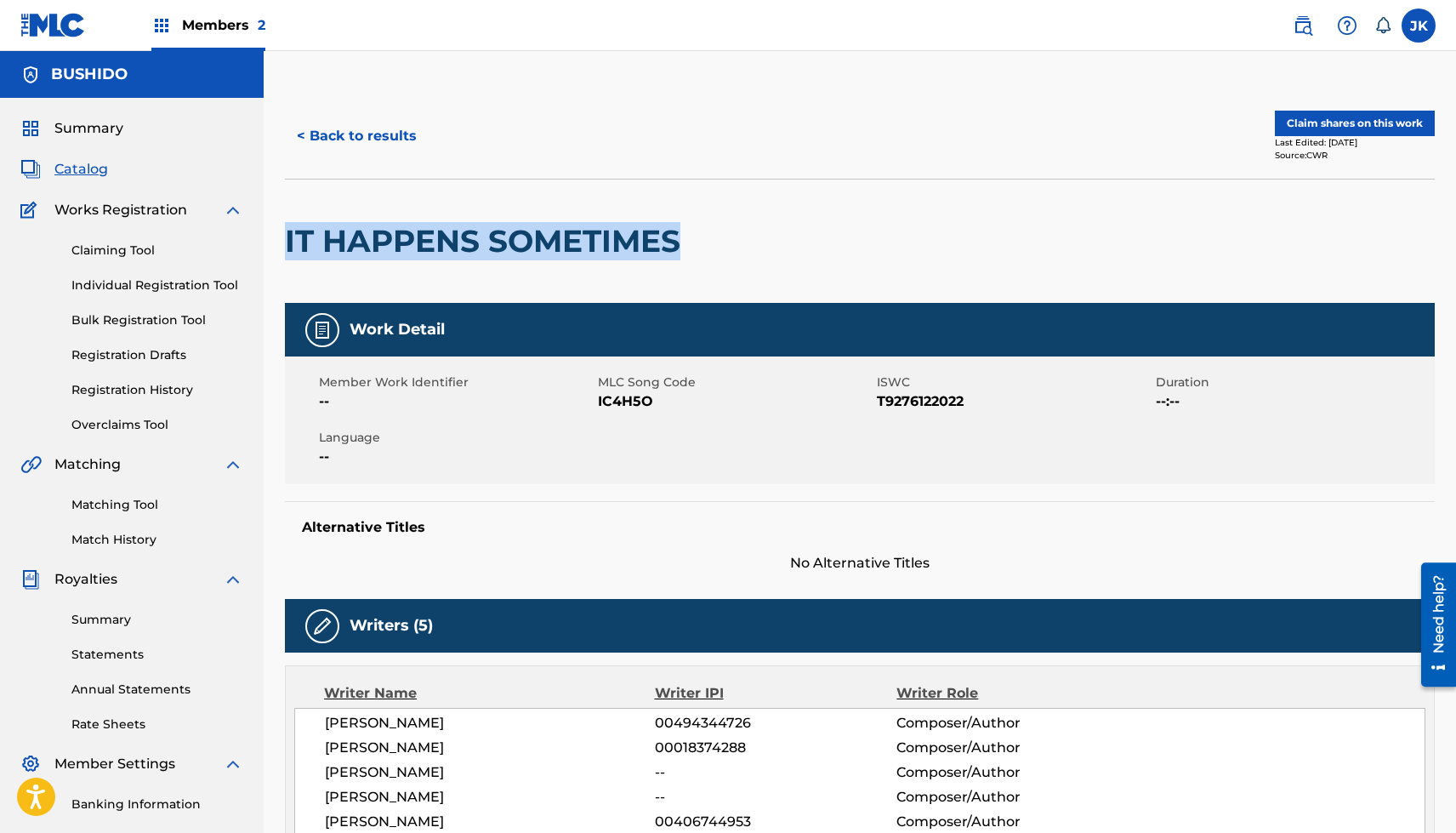 click on "< Back to results" at bounding box center [356, 136] 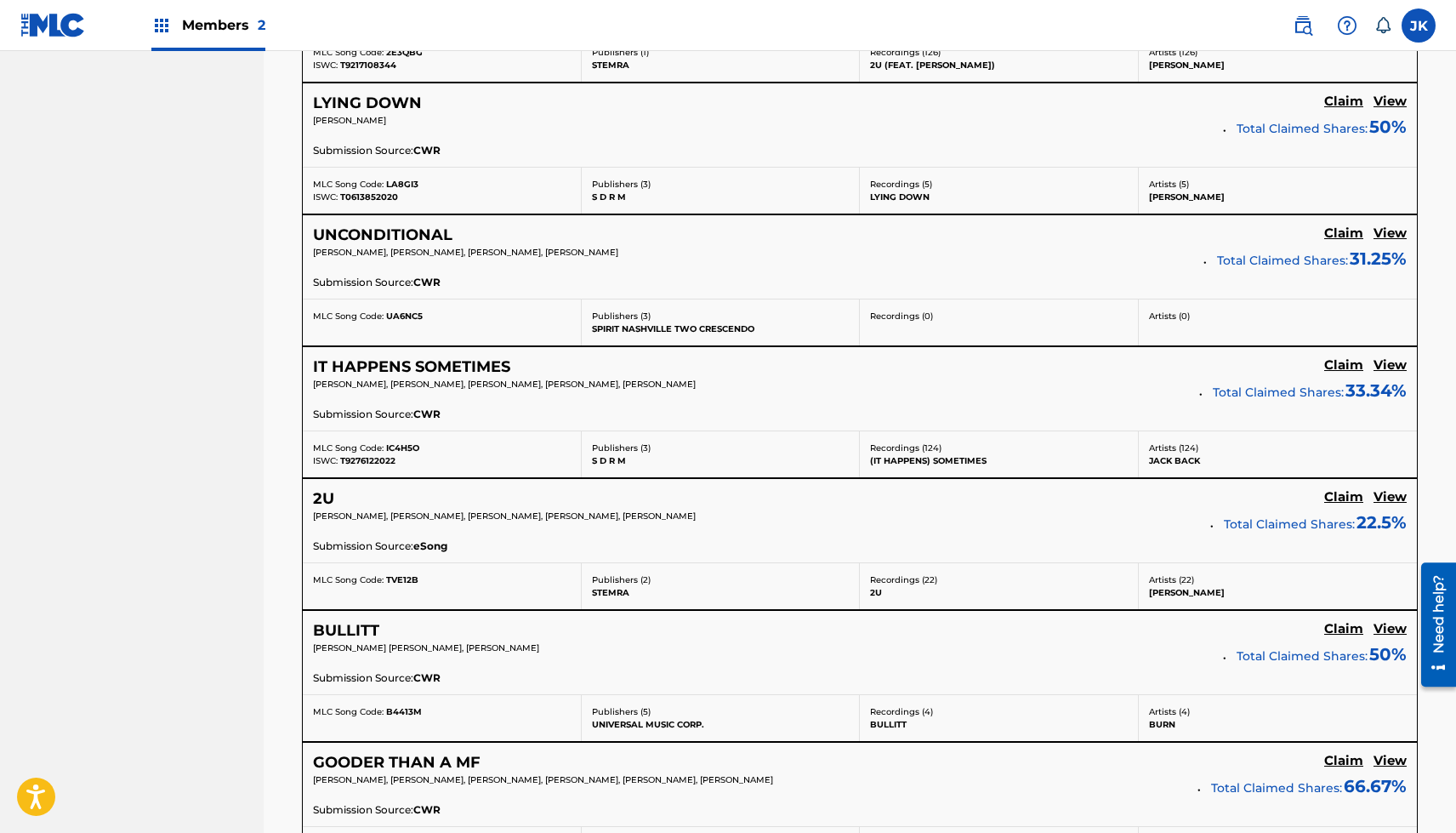 scroll, scrollTop: 1009, scrollLeft: 0, axis: vertical 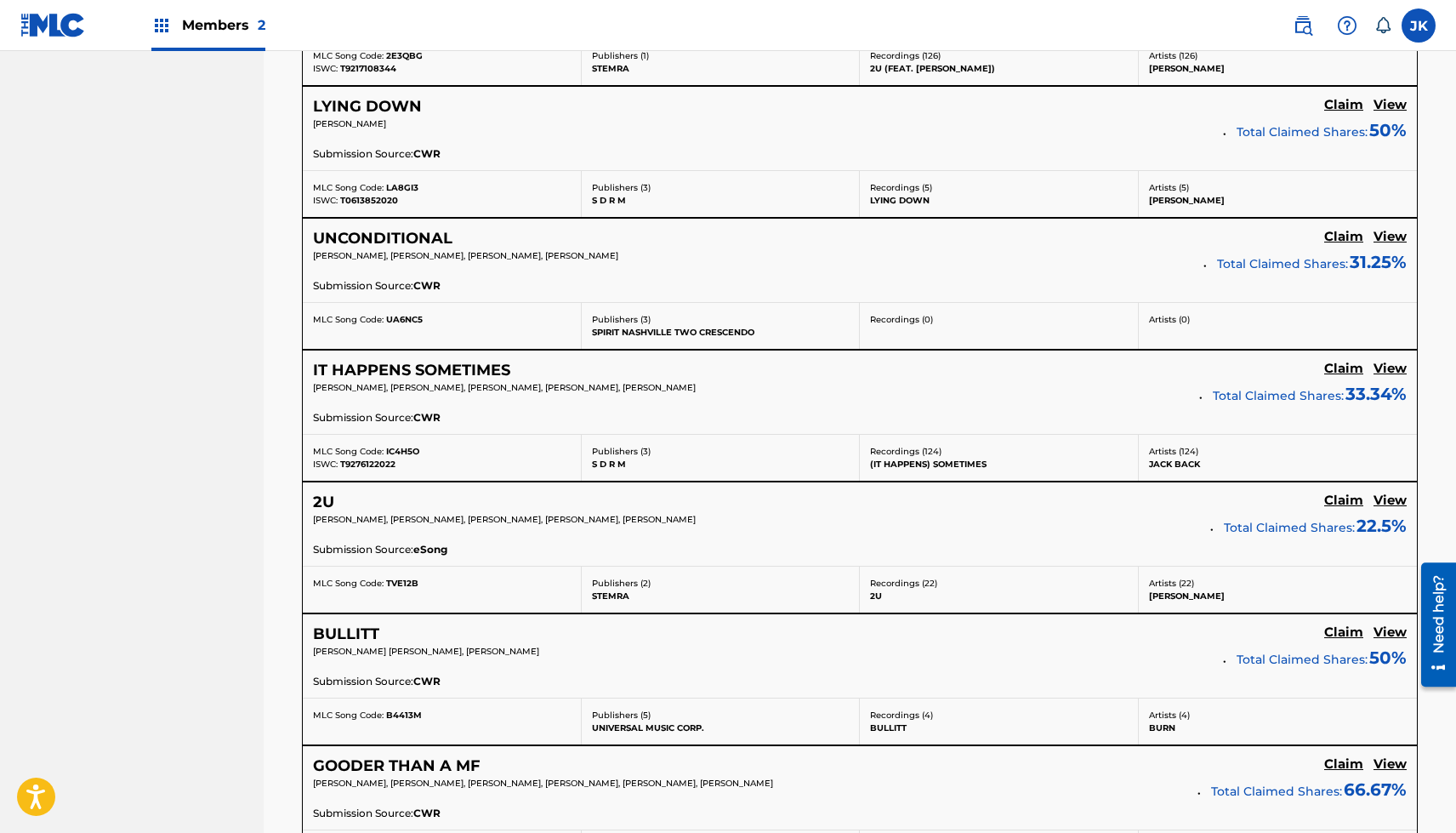 click on "View" at bounding box center [1390, 632] 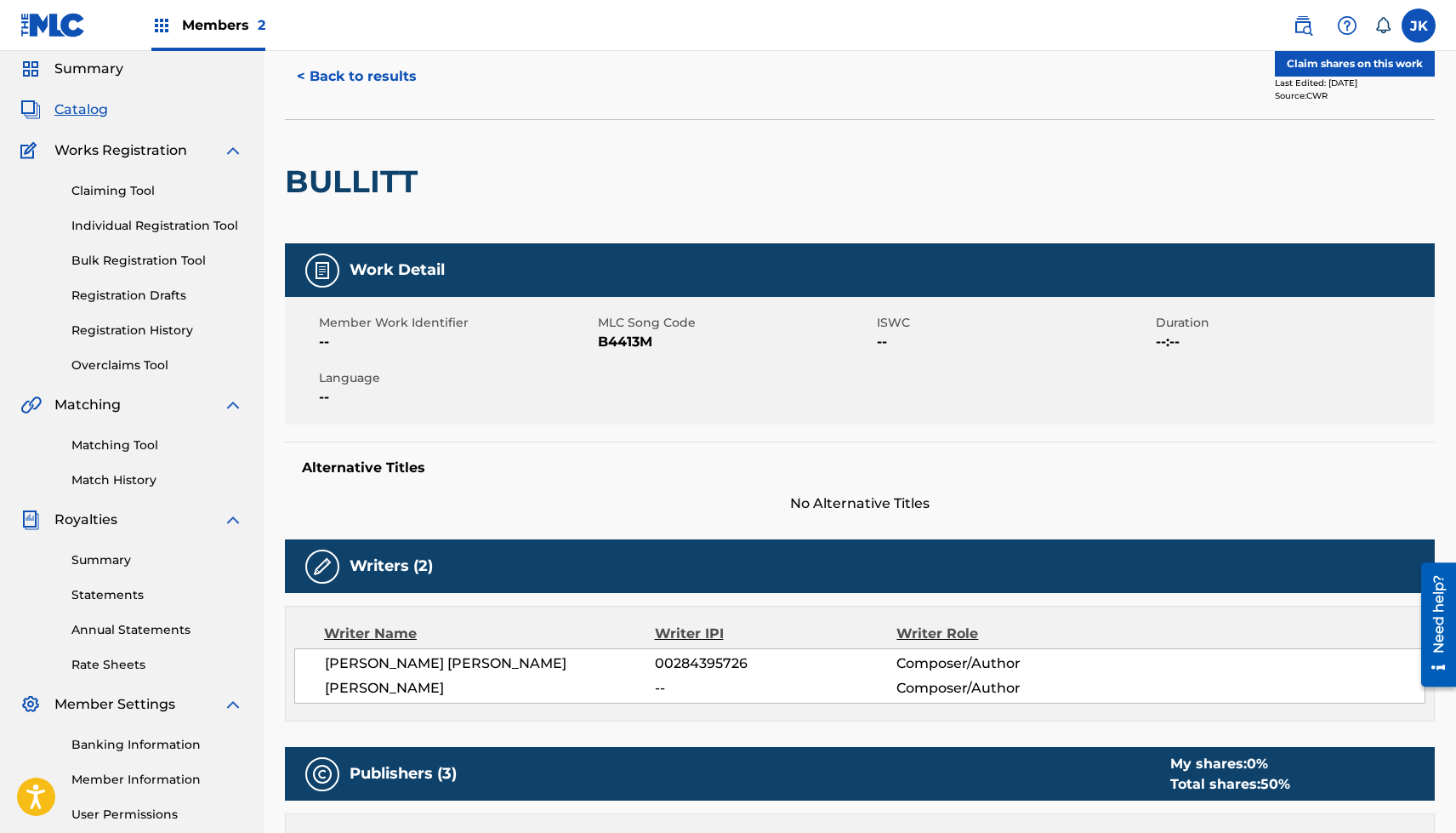 scroll, scrollTop: 0, scrollLeft: 0, axis: both 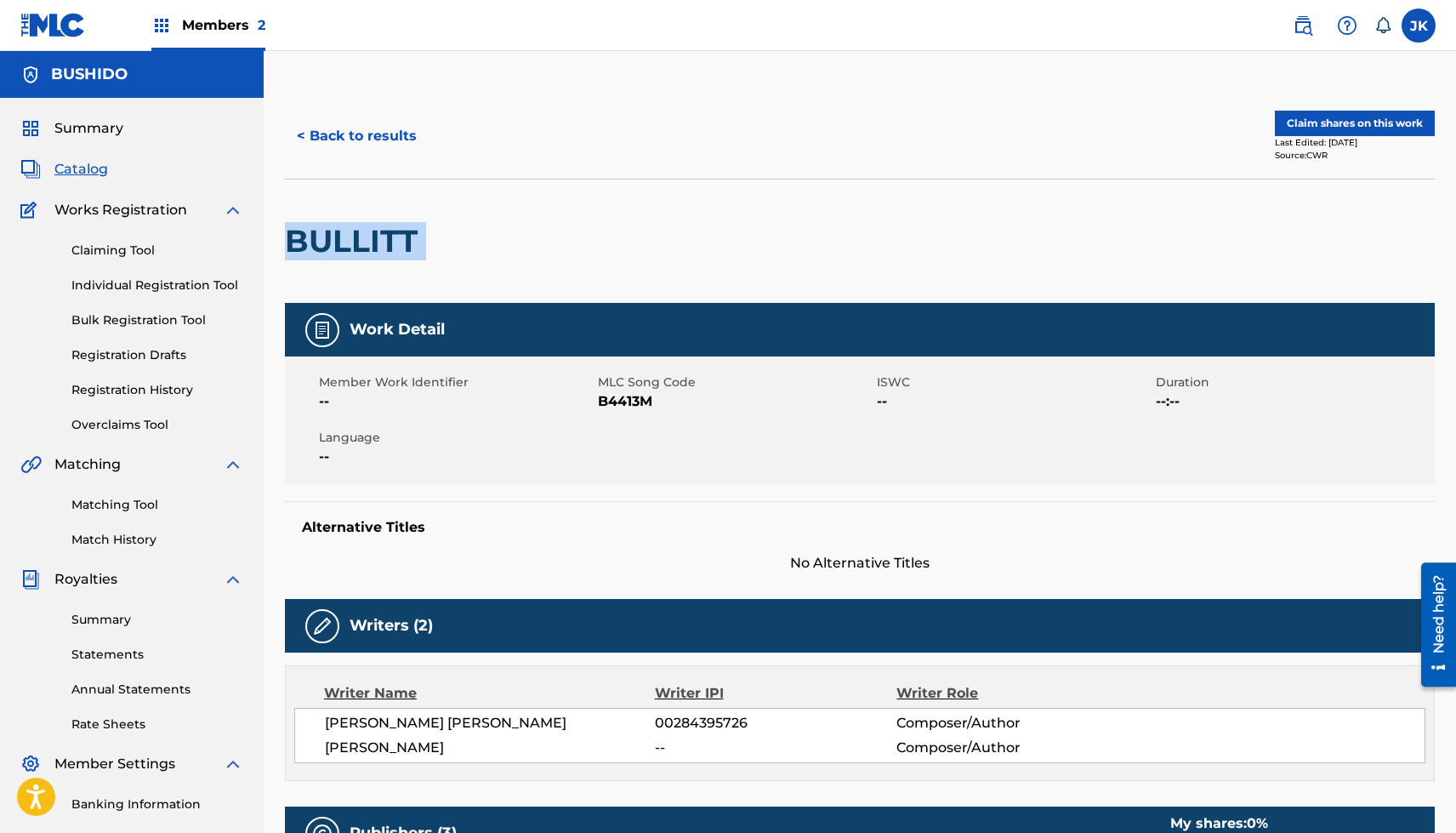 drag, startPoint x: 426, startPoint y: 248, endPoint x: 283, endPoint y: 234, distance: 143.68368 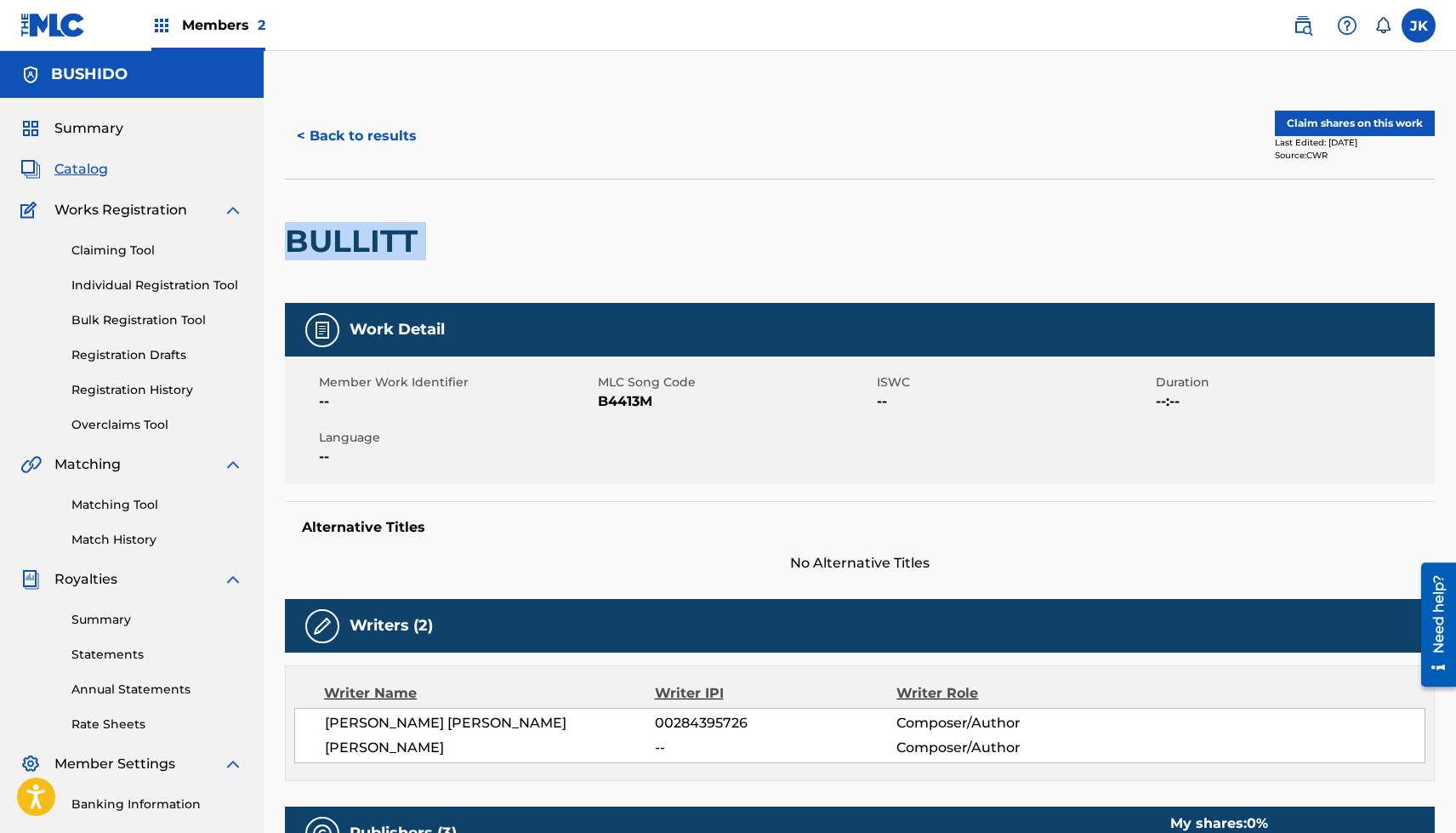 click on "< Back to results" at bounding box center (356, 136) 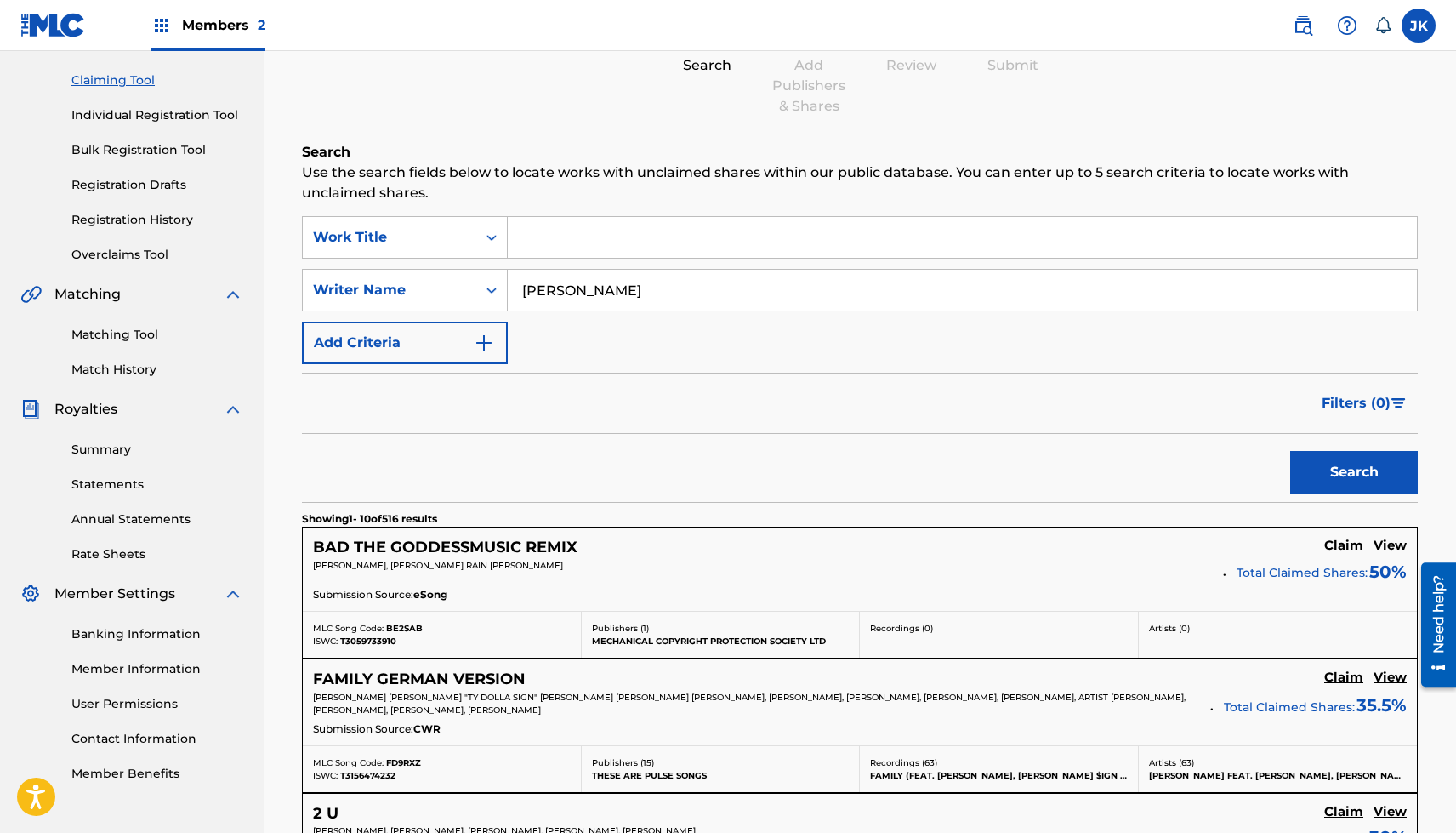scroll, scrollTop: 0, scrollLeft: 0, axis: both 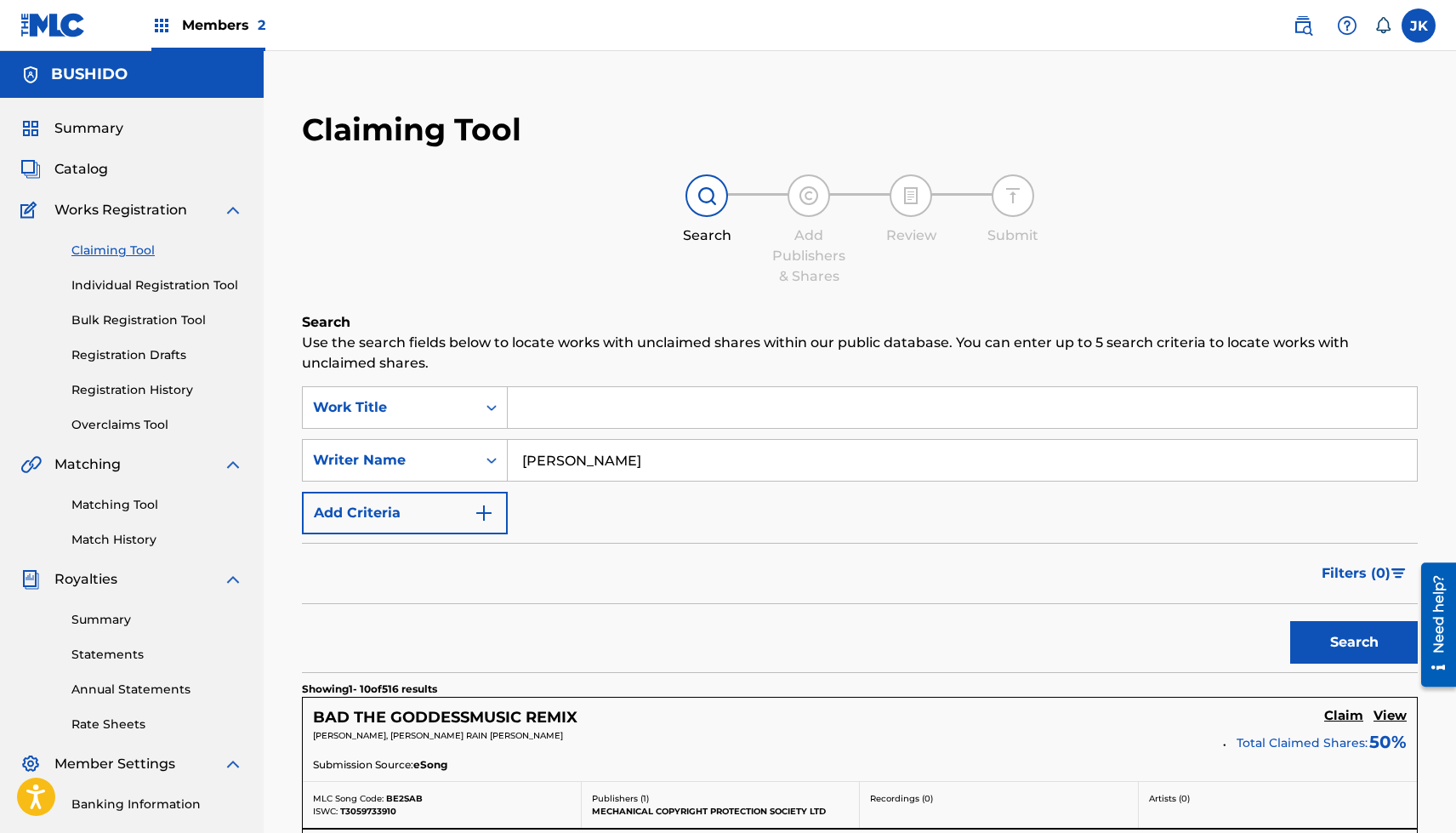drag, startPoint x: 628, startPoint y: 457, endPoint x: 591, endPoint y: 311, distance: 150.6154 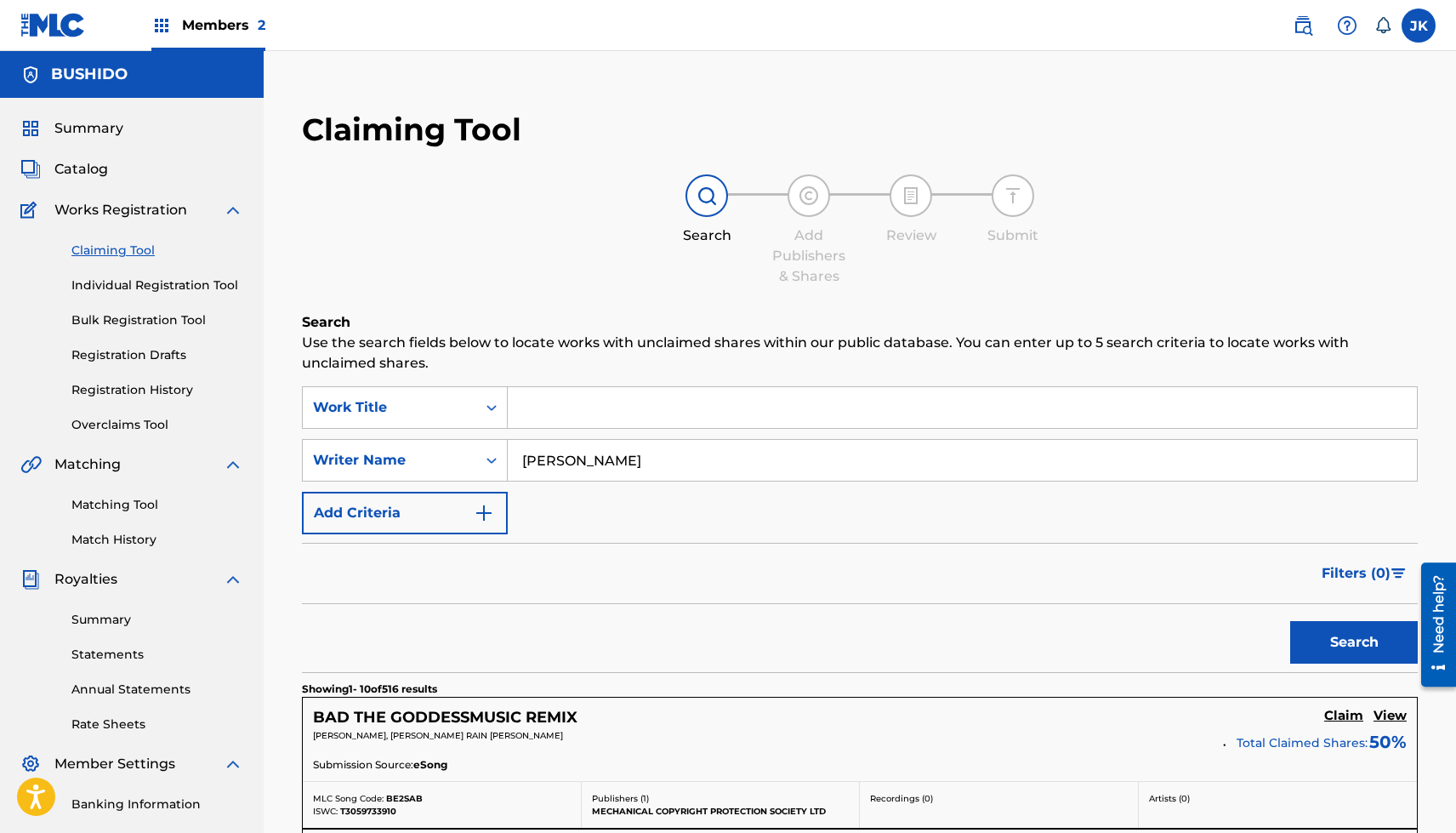click on "Search" at bounding box center (1354, 642) 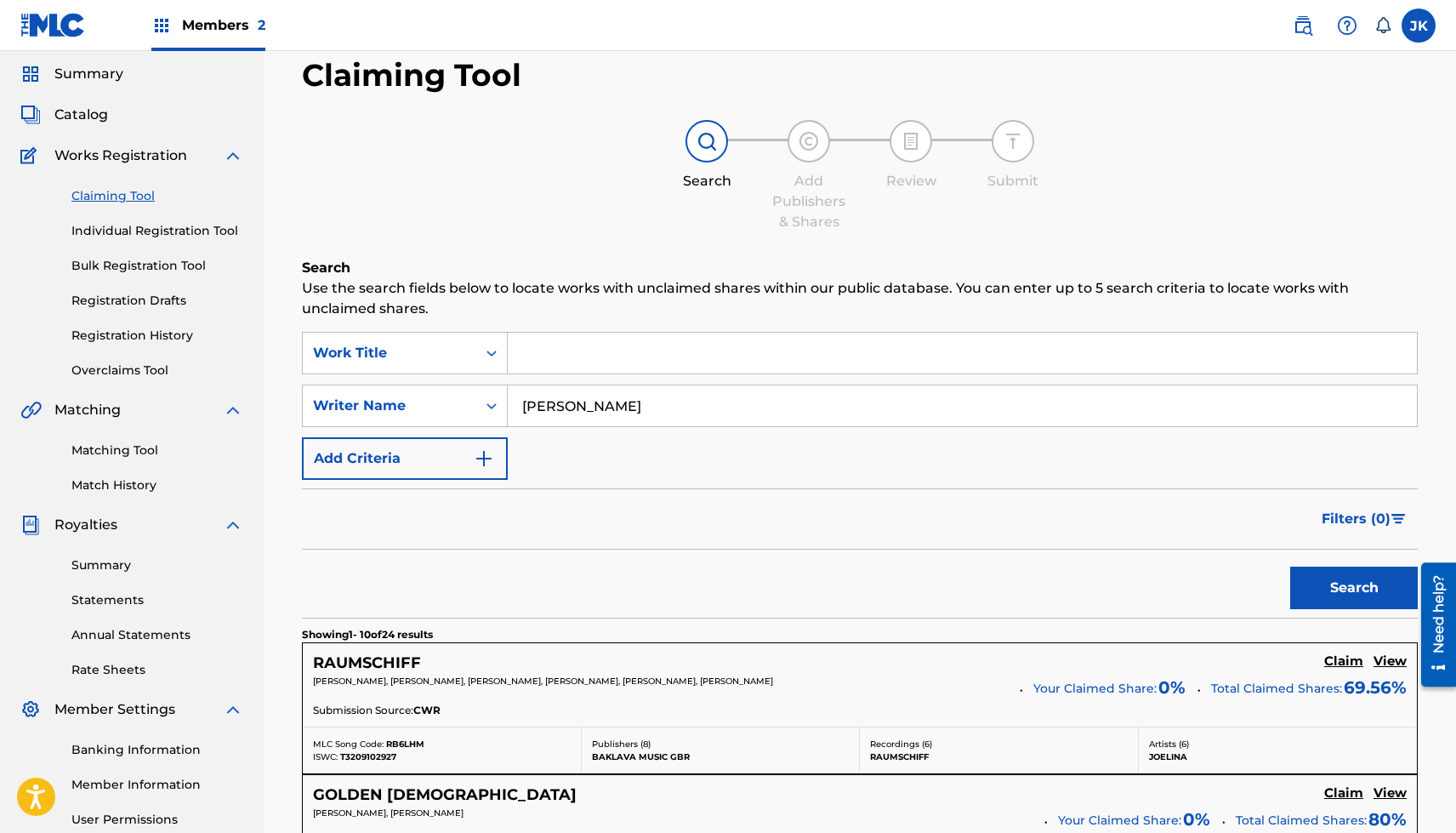 scroll, scrollTop: 62, scrollLeft: 0, axis: vertical 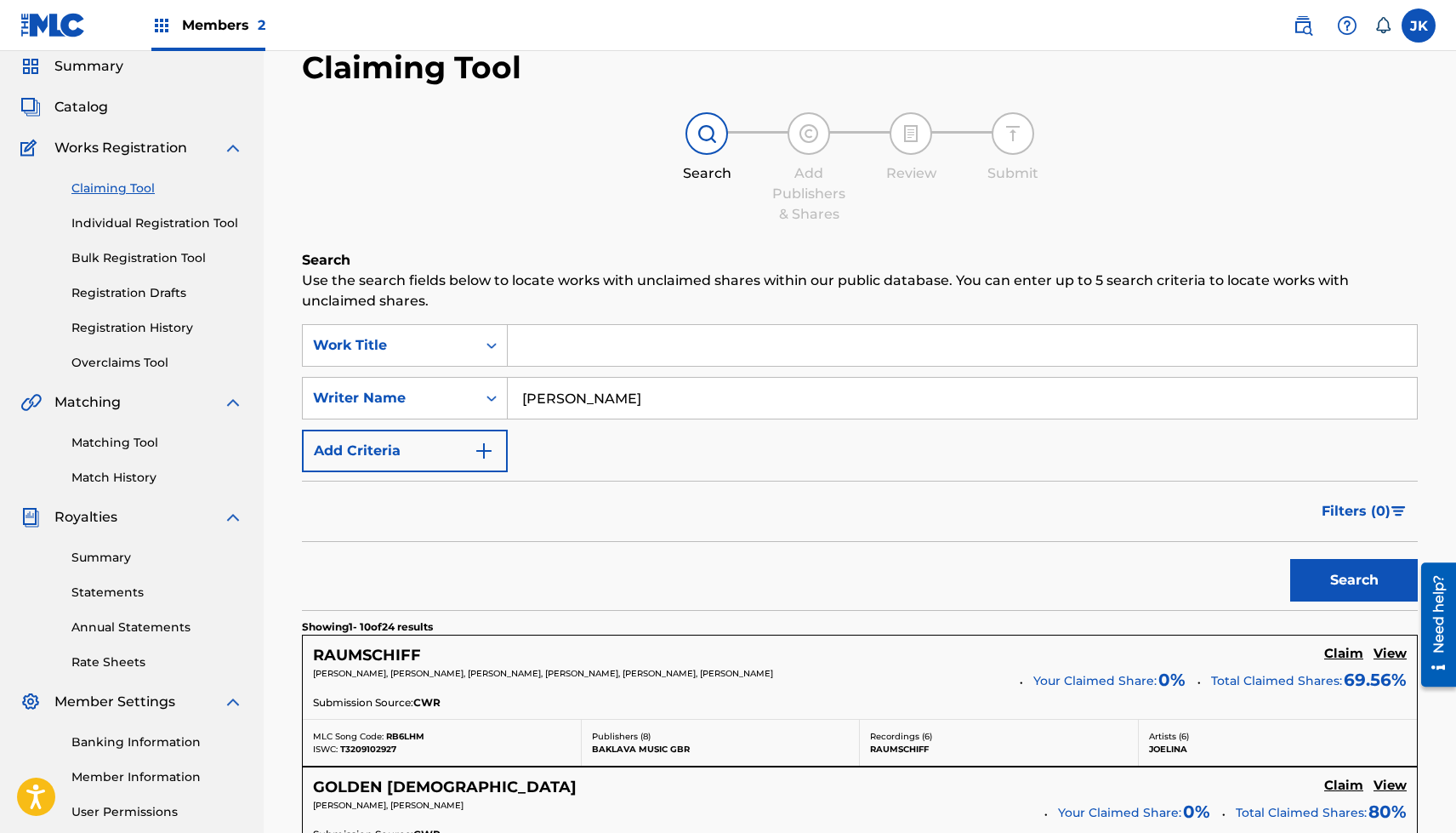 paste on "[PERSON_NAME]" 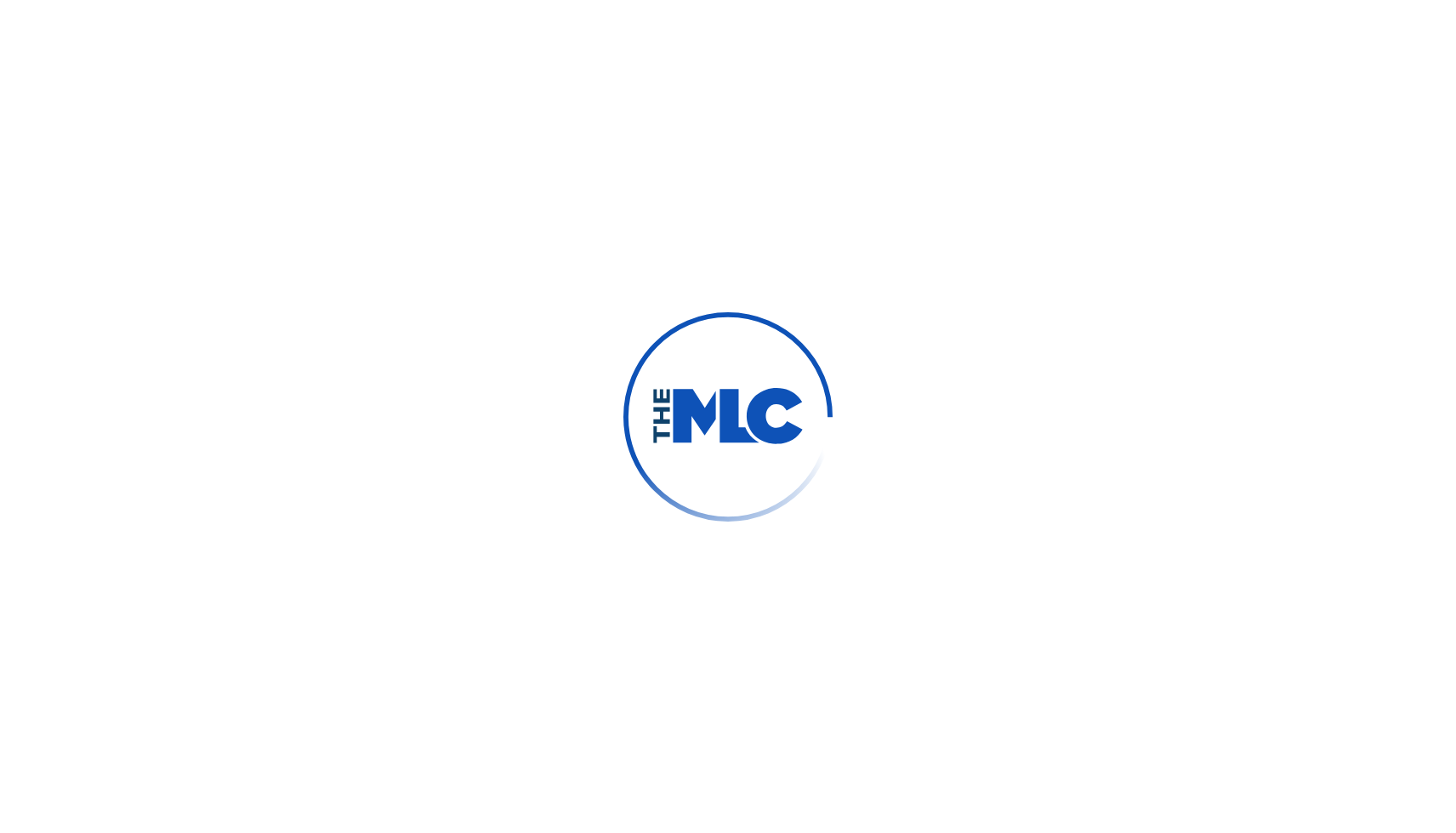 scroll, scrollTop: 0, scrollLeft: 0, axis: both 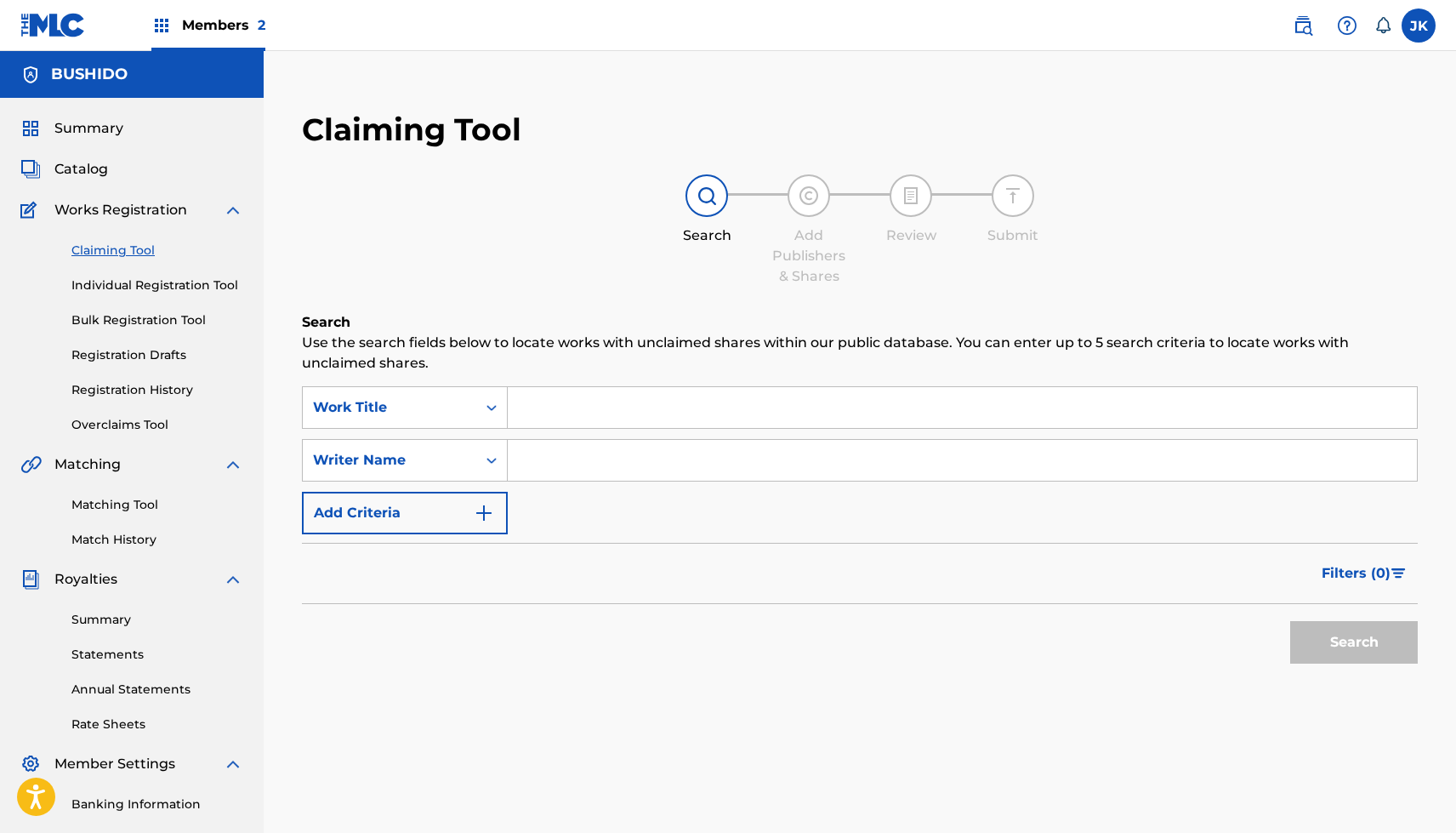 click at bounding box center [962, 460] 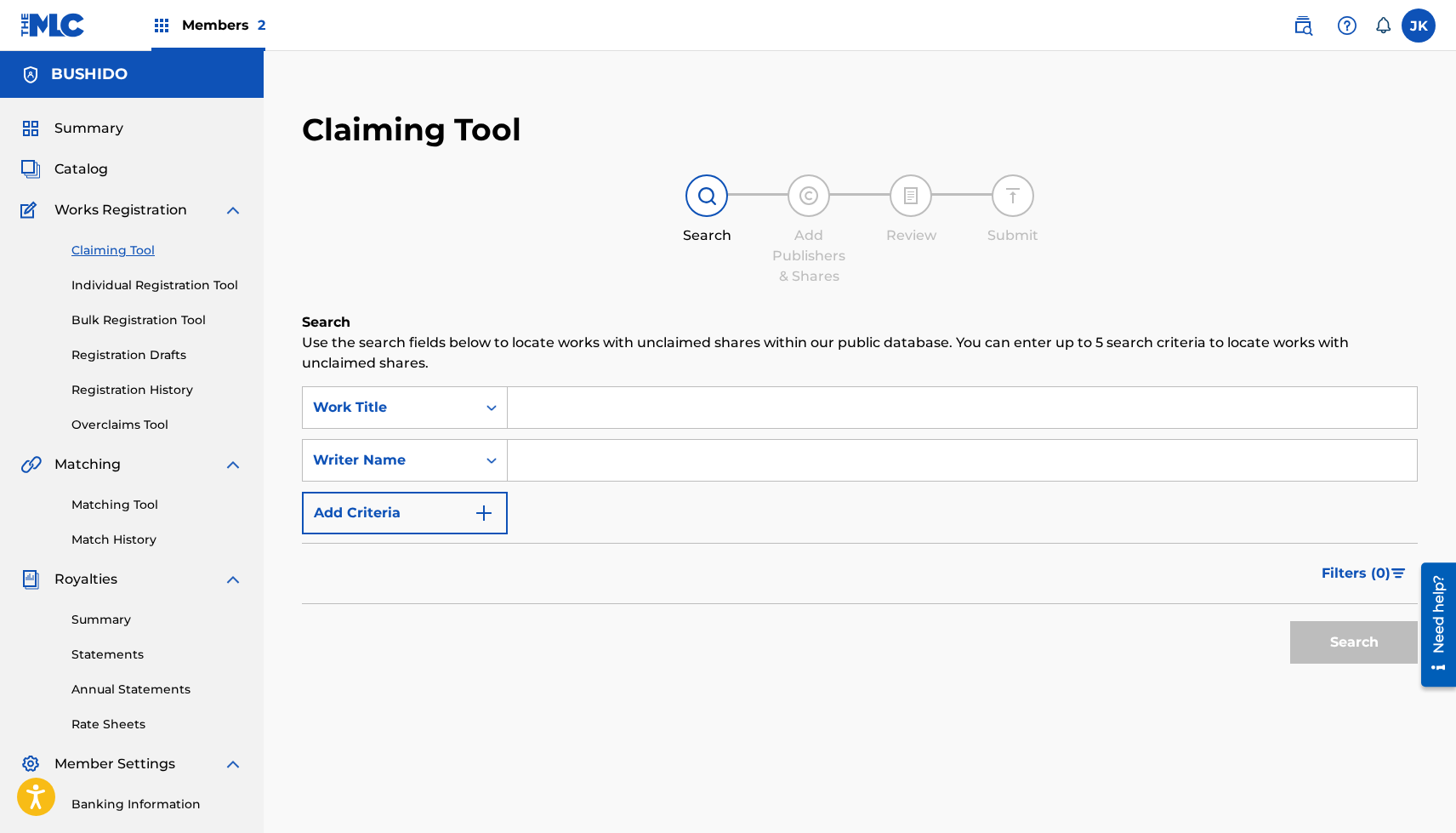 paste on "[PERSON_NAME]" 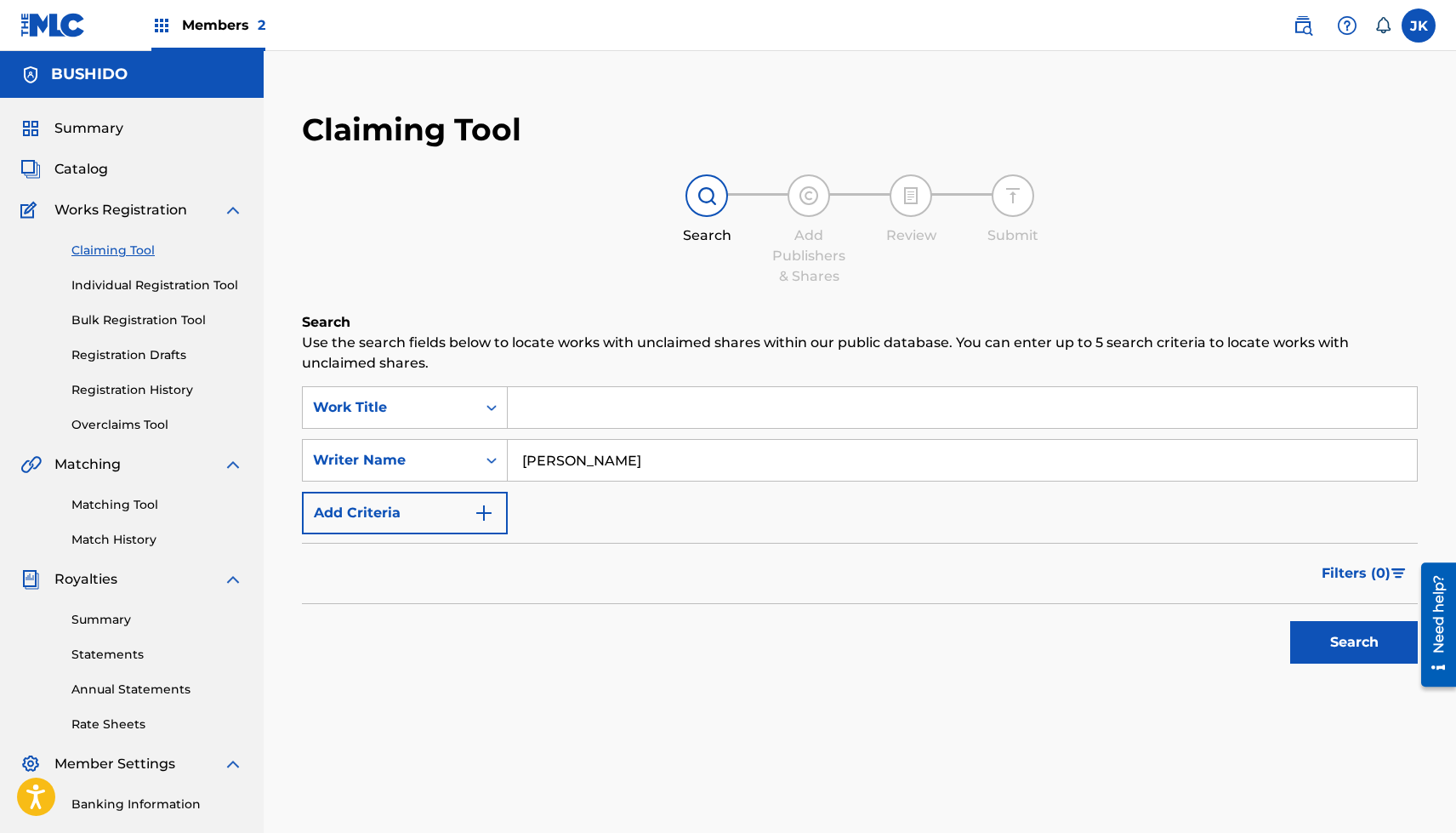 type on "[PERSON_NAME]" 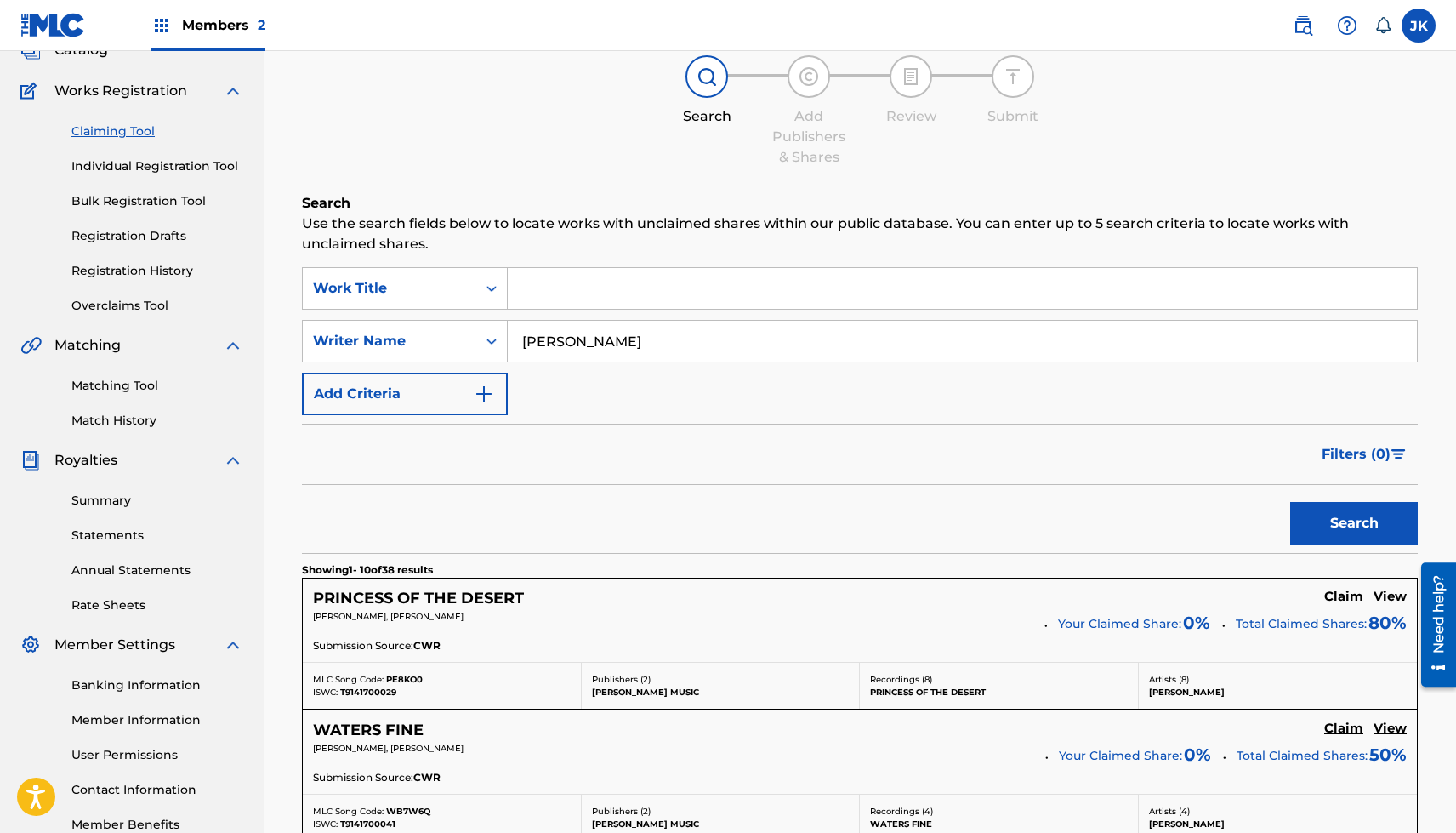 scroll, scrollTop: 120, scrollLeft: 0, axis: vertical 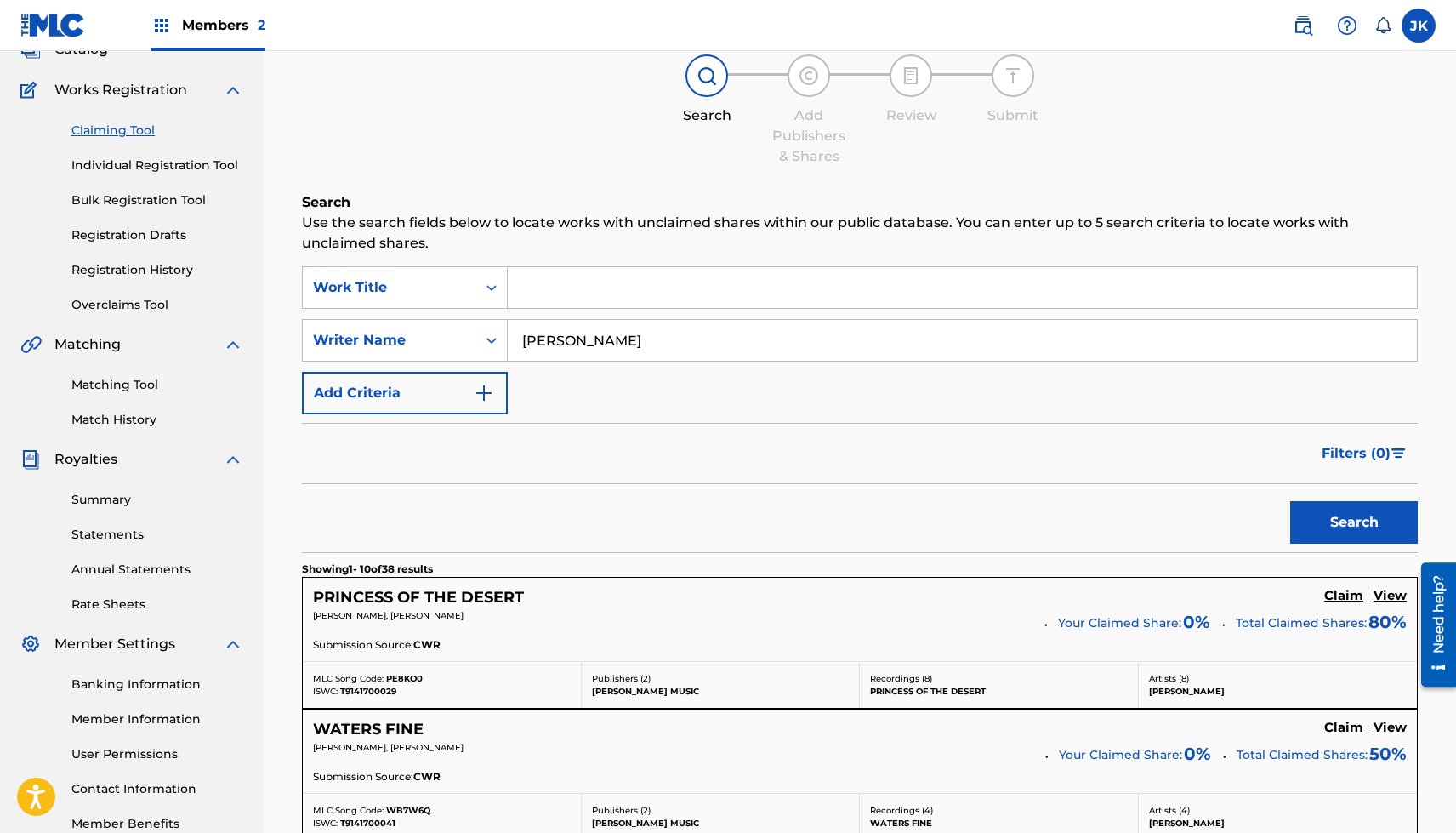 click on "View" at bounding box center [1390, 596] 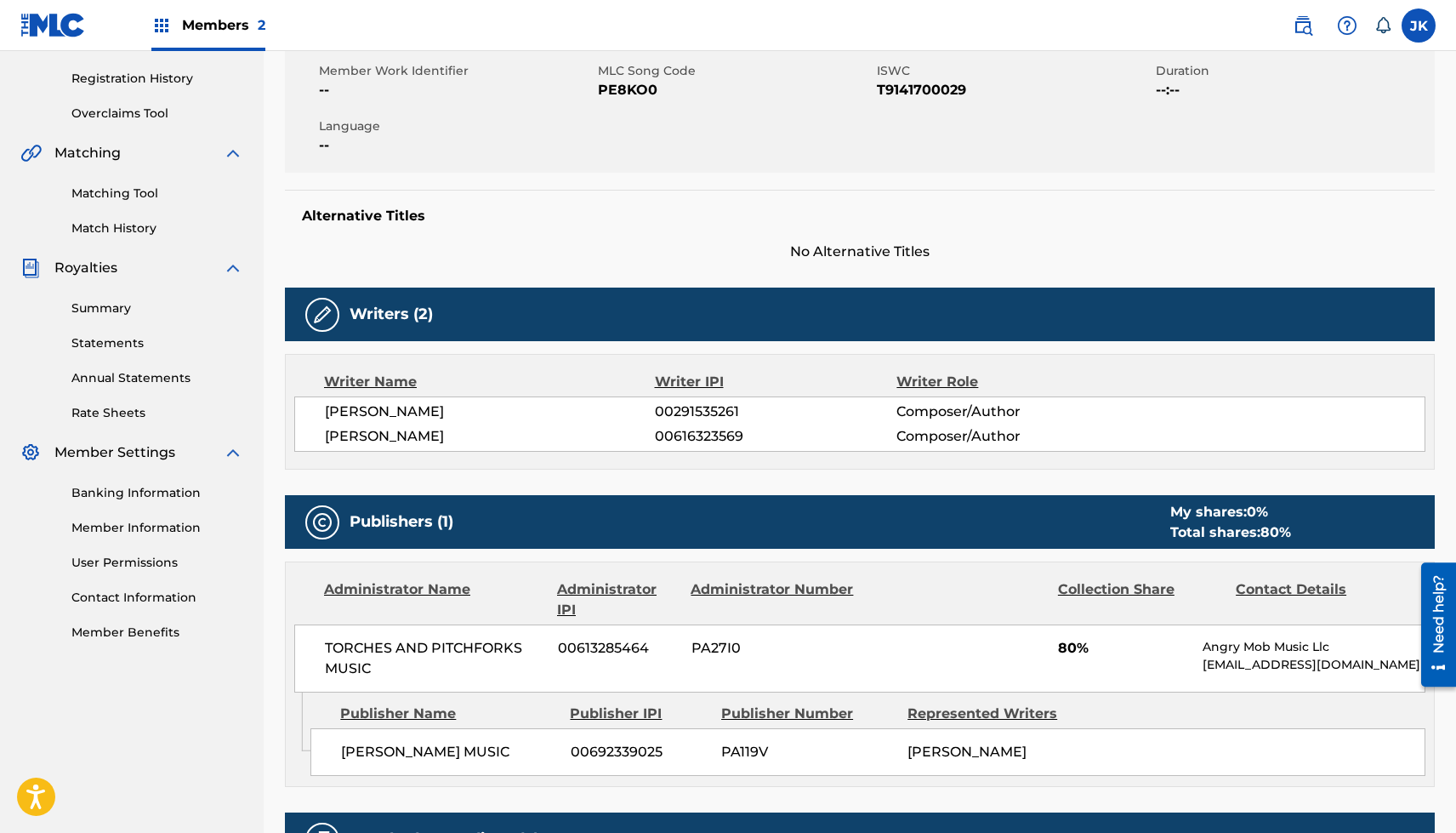 scroll, scrollTop: 529, scrollLeft: 0, axis: vertical 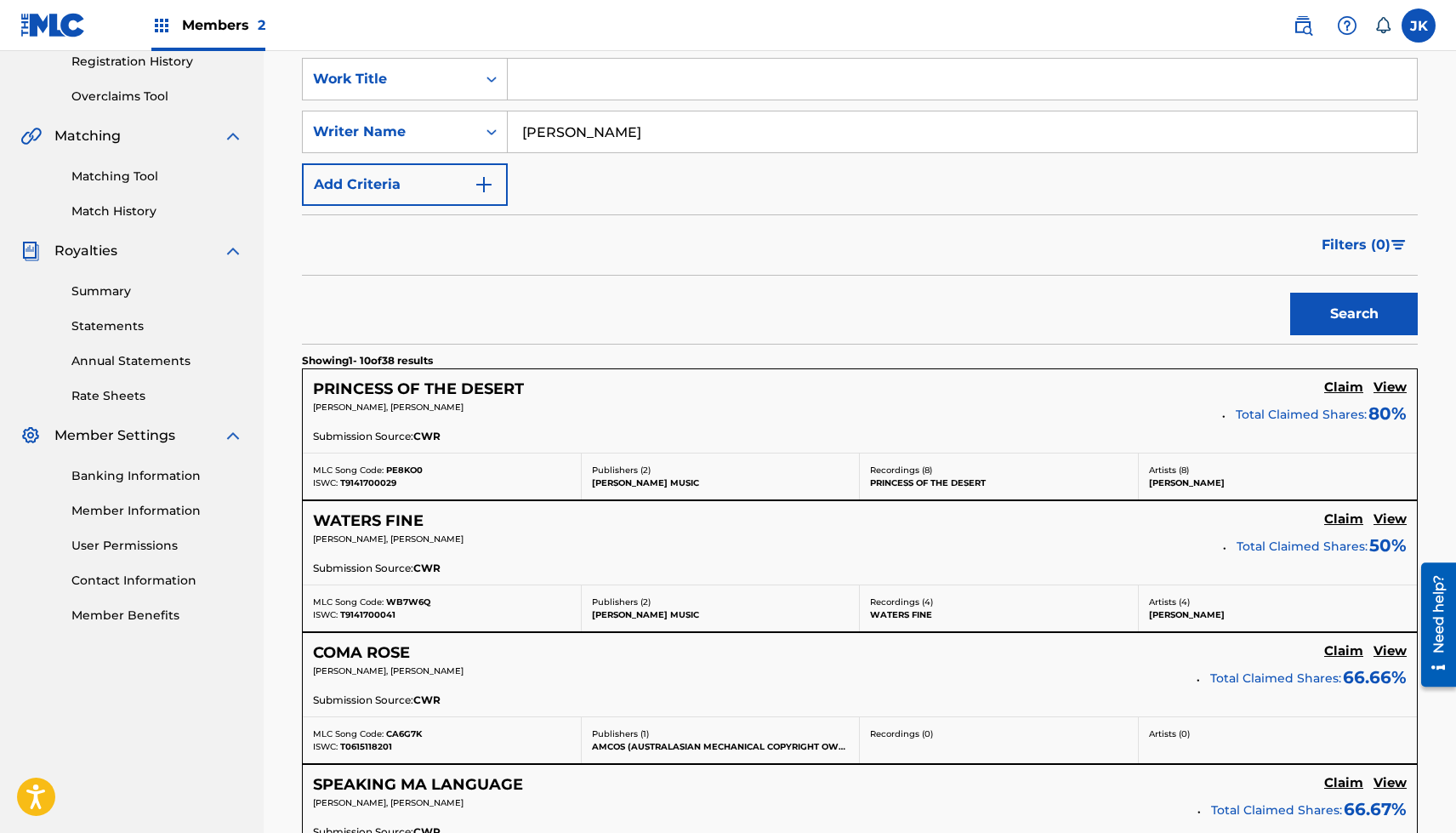 click on "View" at bounding box center (1390, 519) 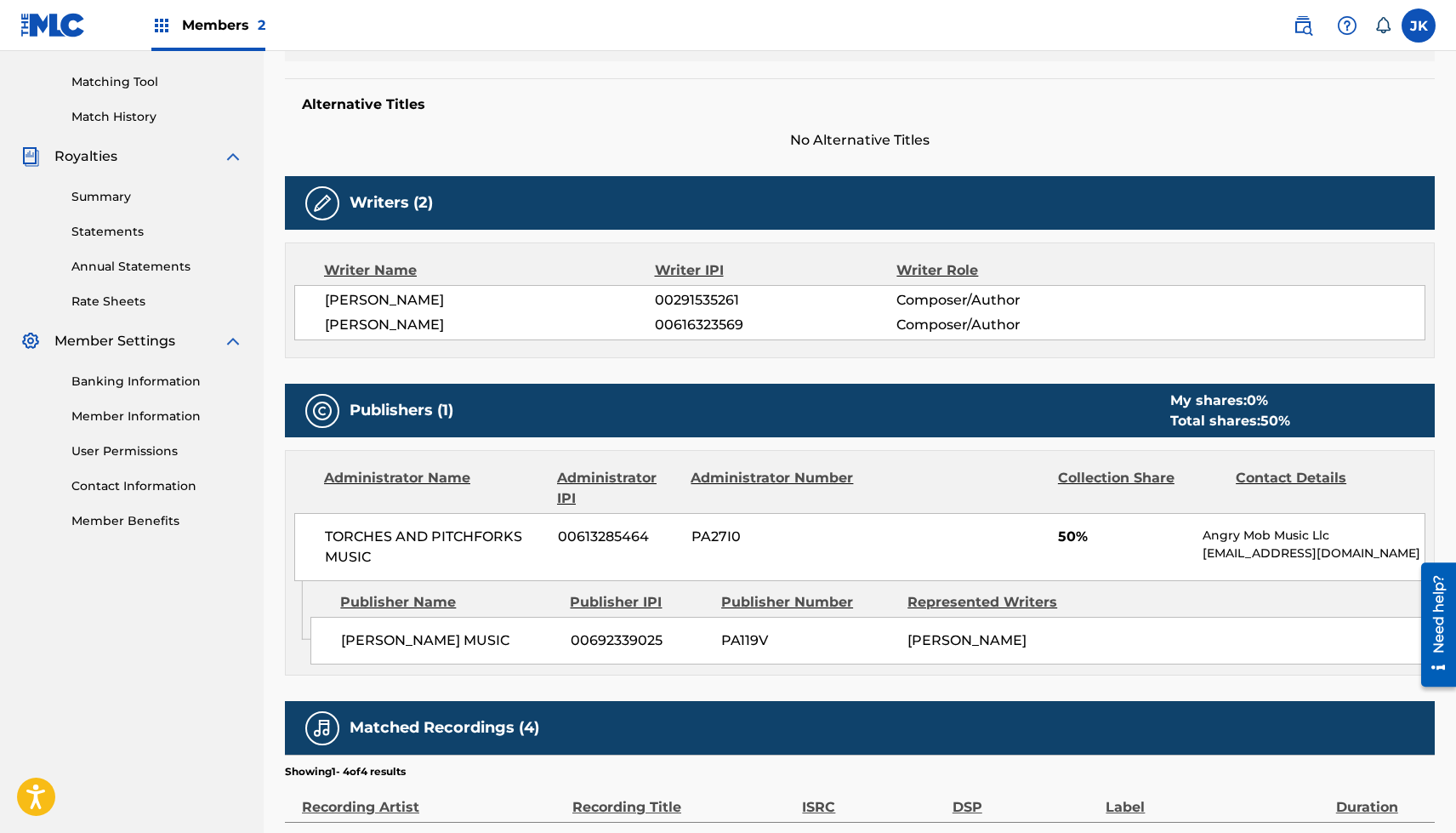 scroll, scrollTop: 442, scrollLeft: 0, axis: vertical 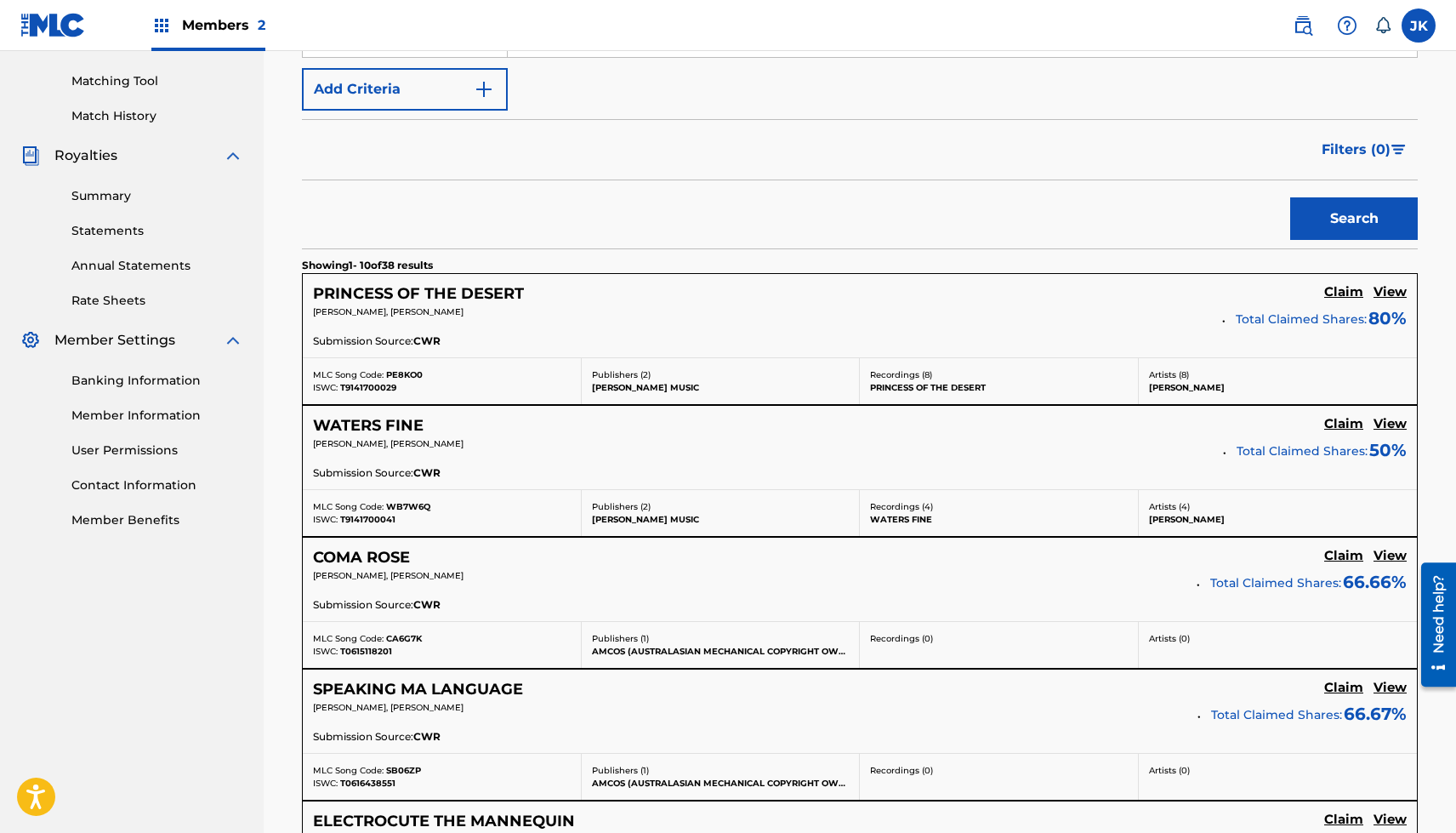 click on "View" at bounding box center (1390, 556) 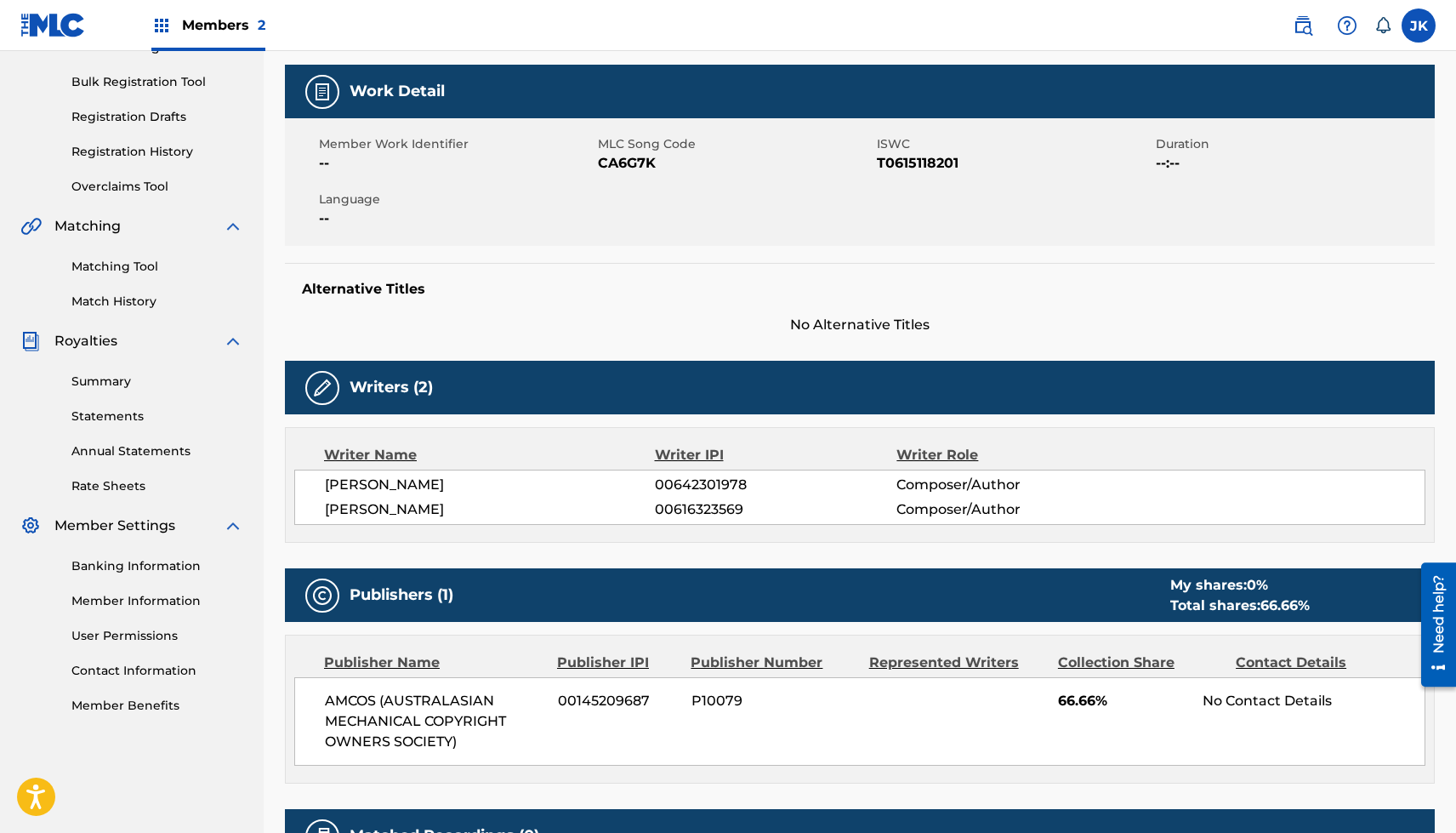 scroll, scrollTop: 0, scrollLeft: 0, axis: both 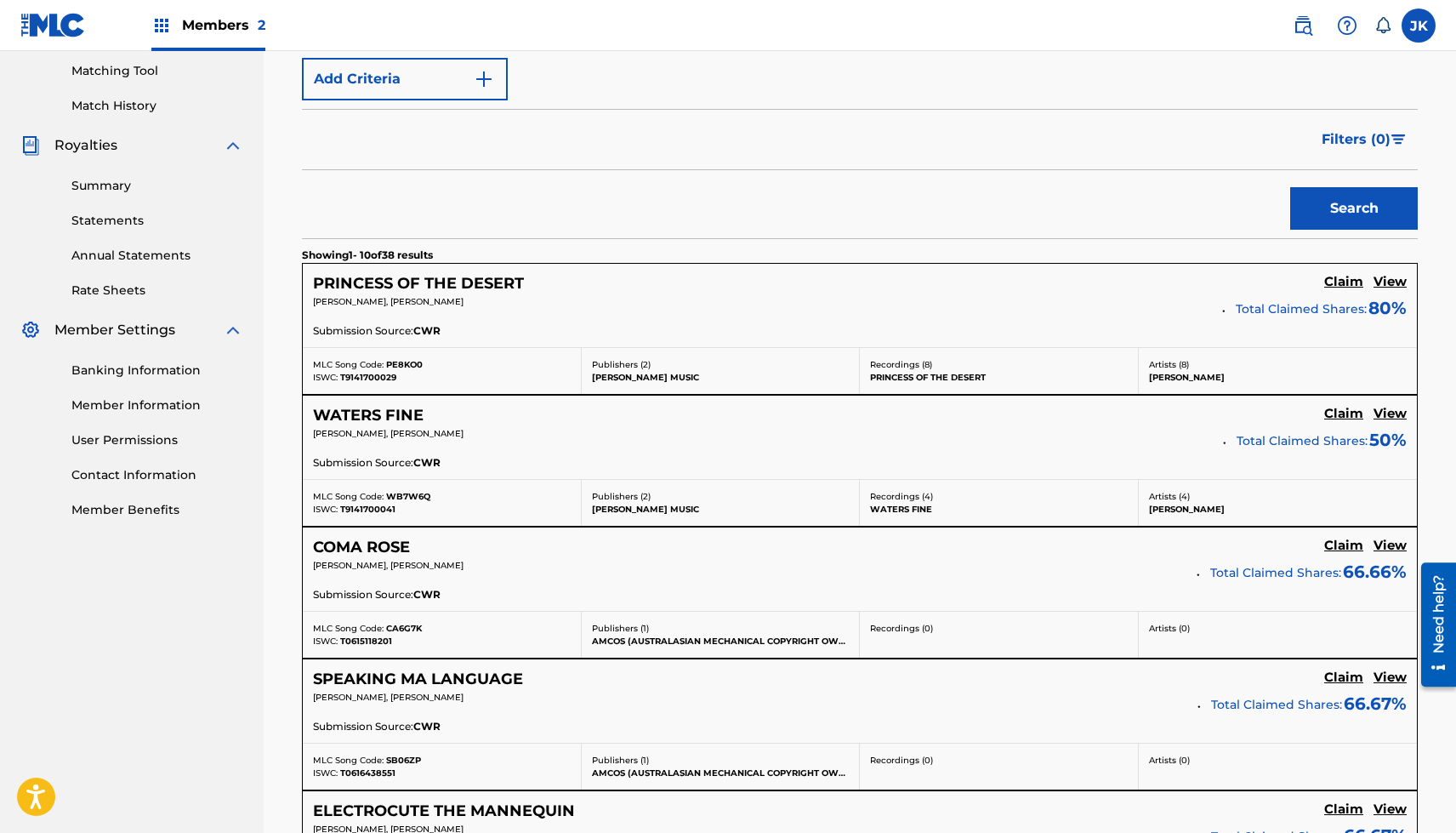 click on "View" at bounding box center (1390, 545) 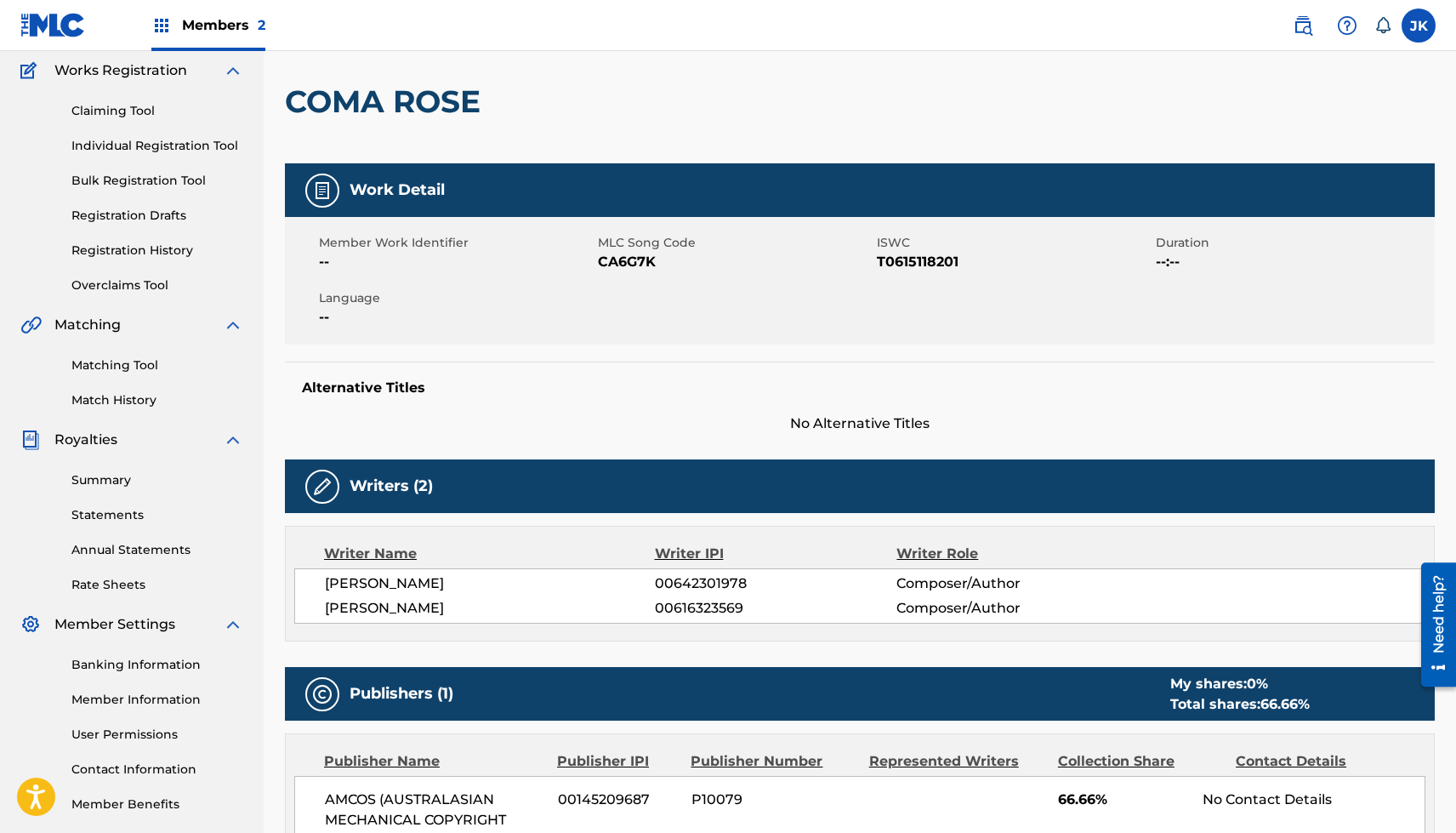 scroll, scrollTop: 391, scrollLeft: 0, axis: vertical 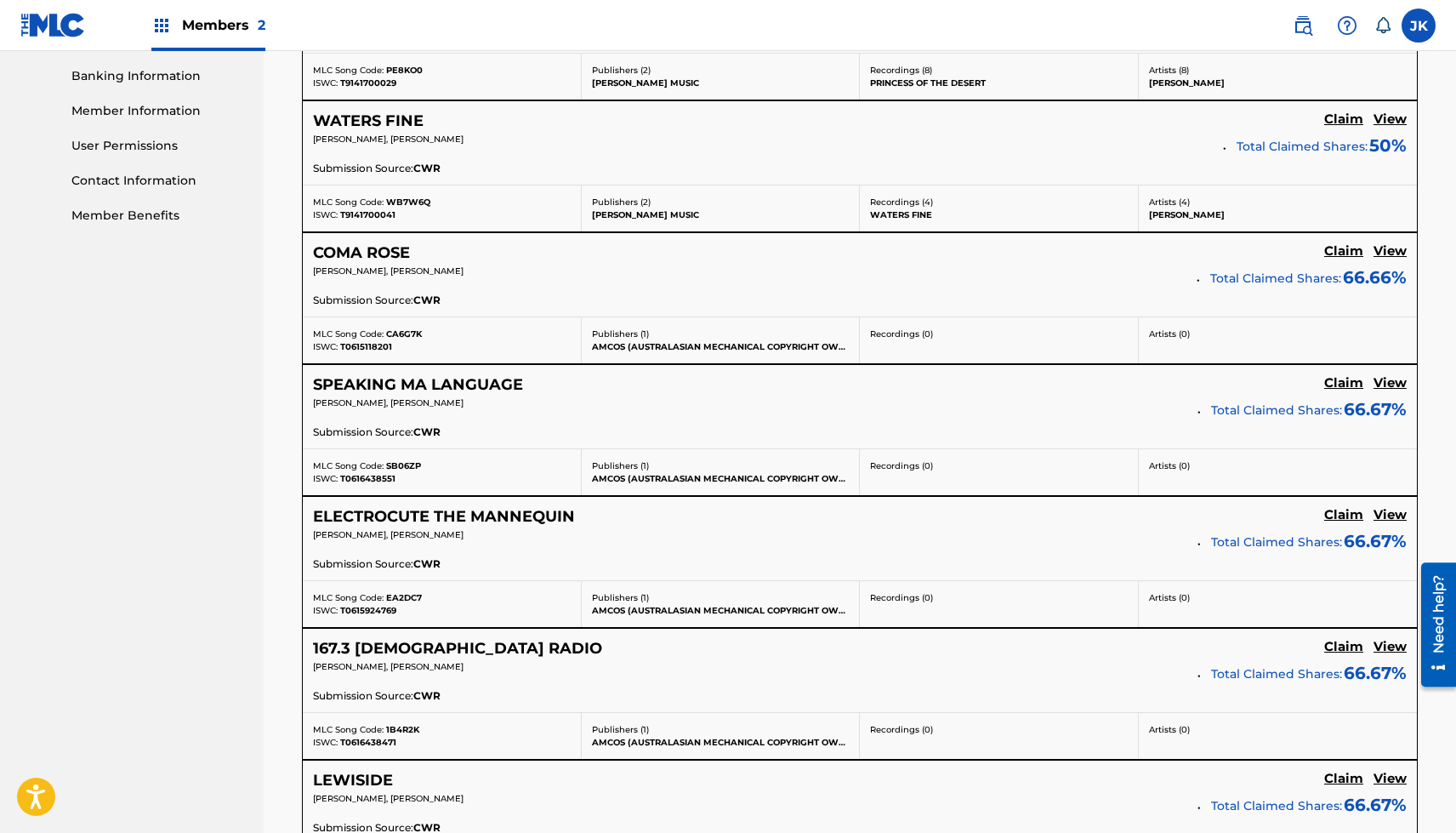 click on "View" at bounding box center (1390, 647) 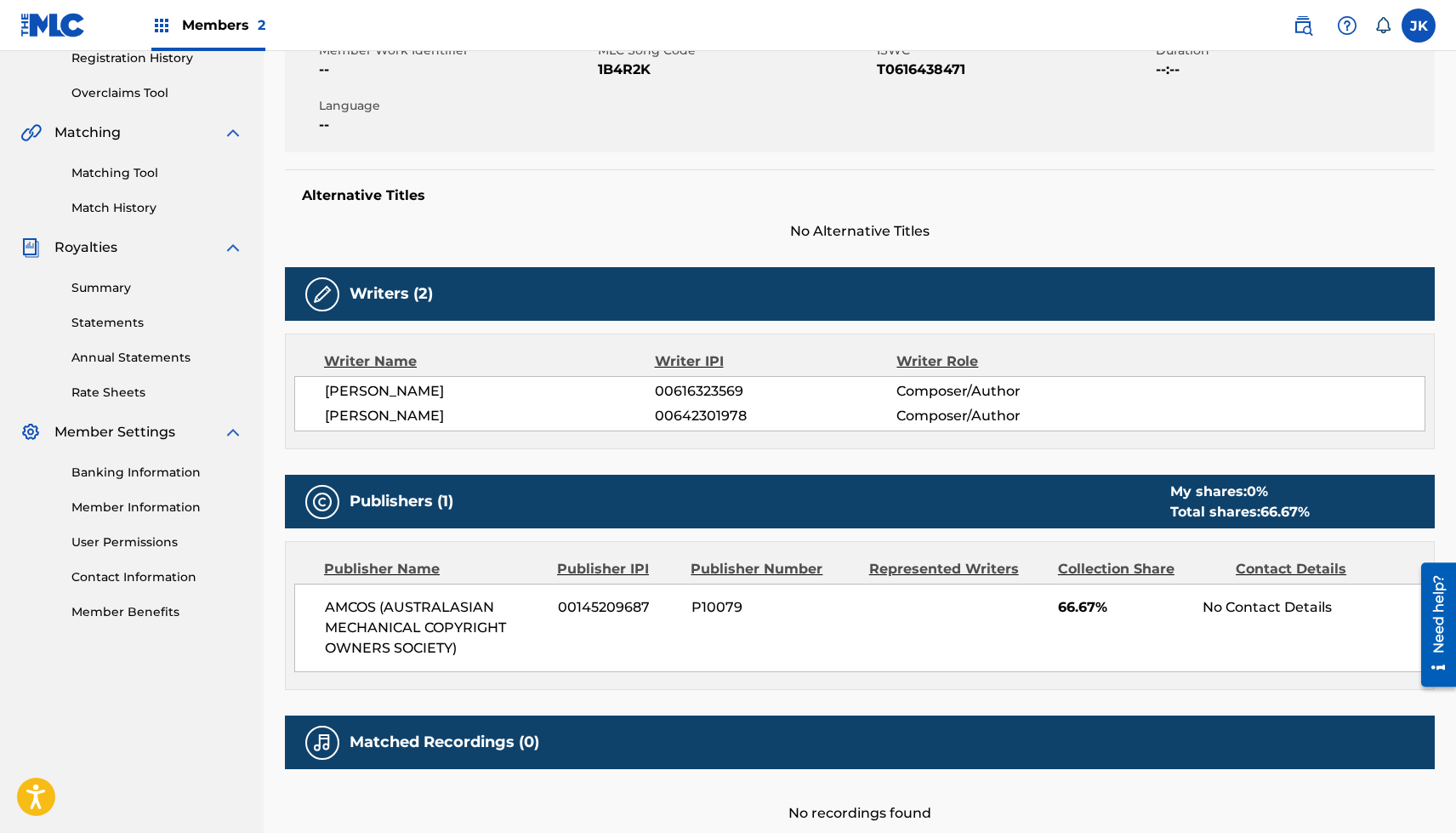 scroll, scrollTop: 341, scrollLeft: 0, axis: vertical 